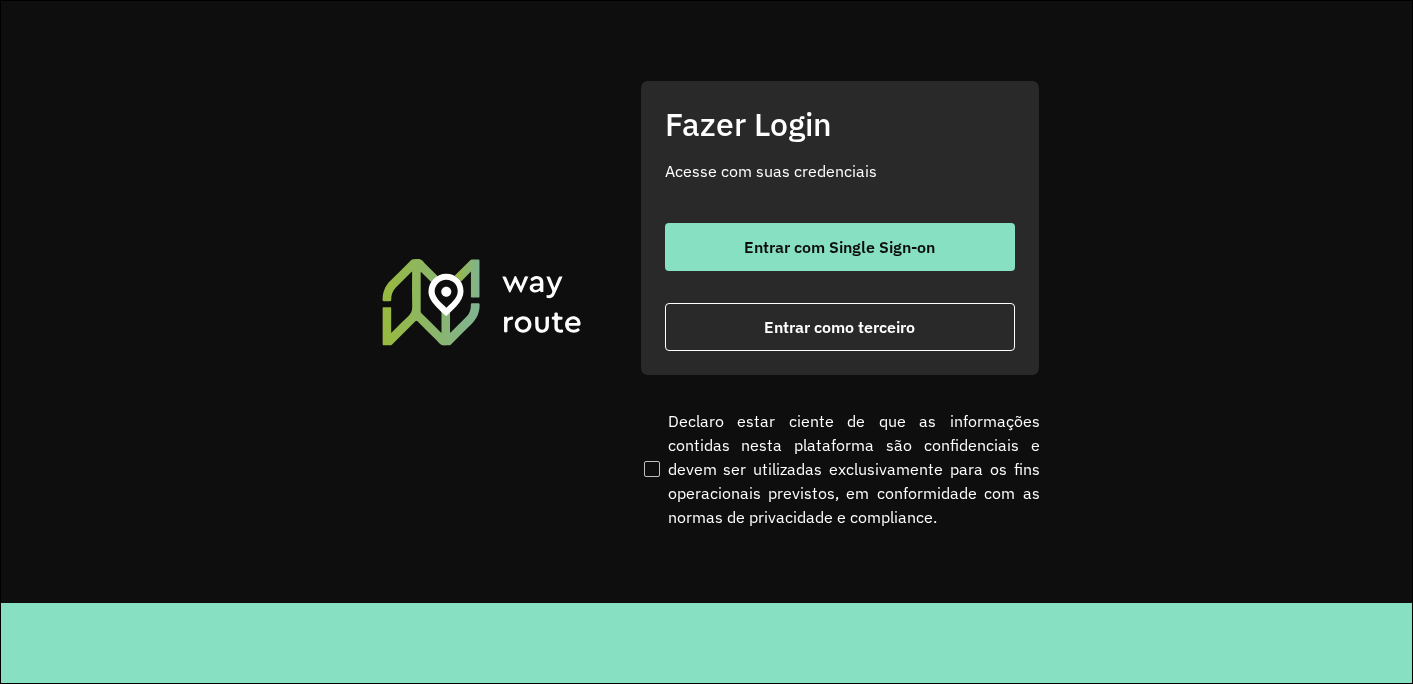 scroll, scrollTop: 0, scrollLeft: 0, axis: both 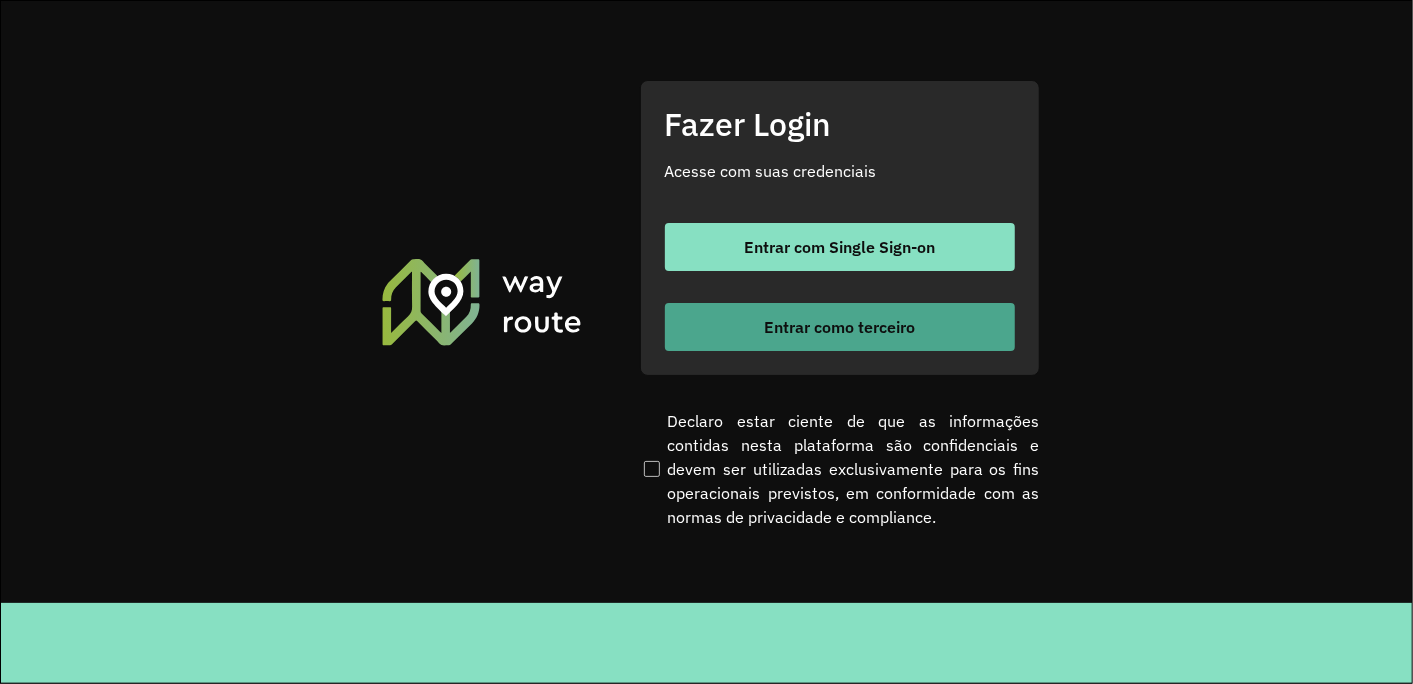 click on "Entrar como terceiro" at bounding box center [839, 327] 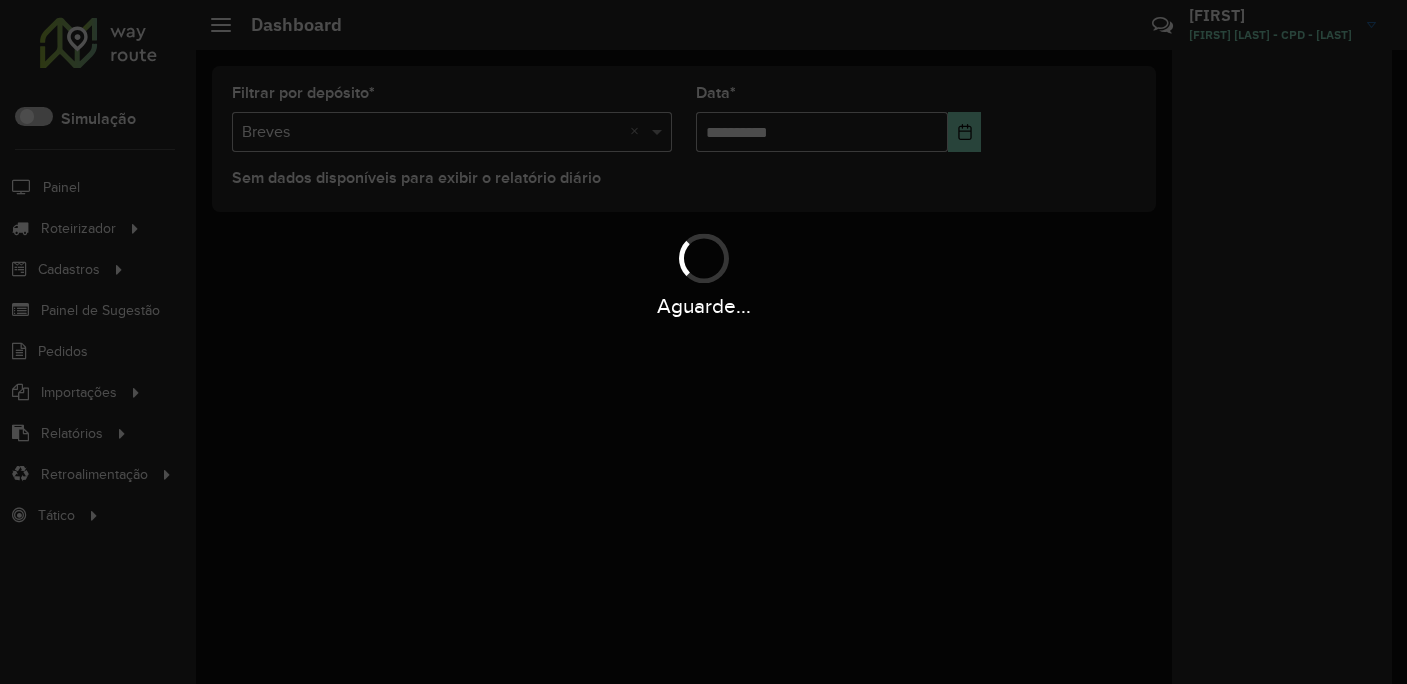 scroll, scrollTop: 0, scrollLeft: 0, axis: both 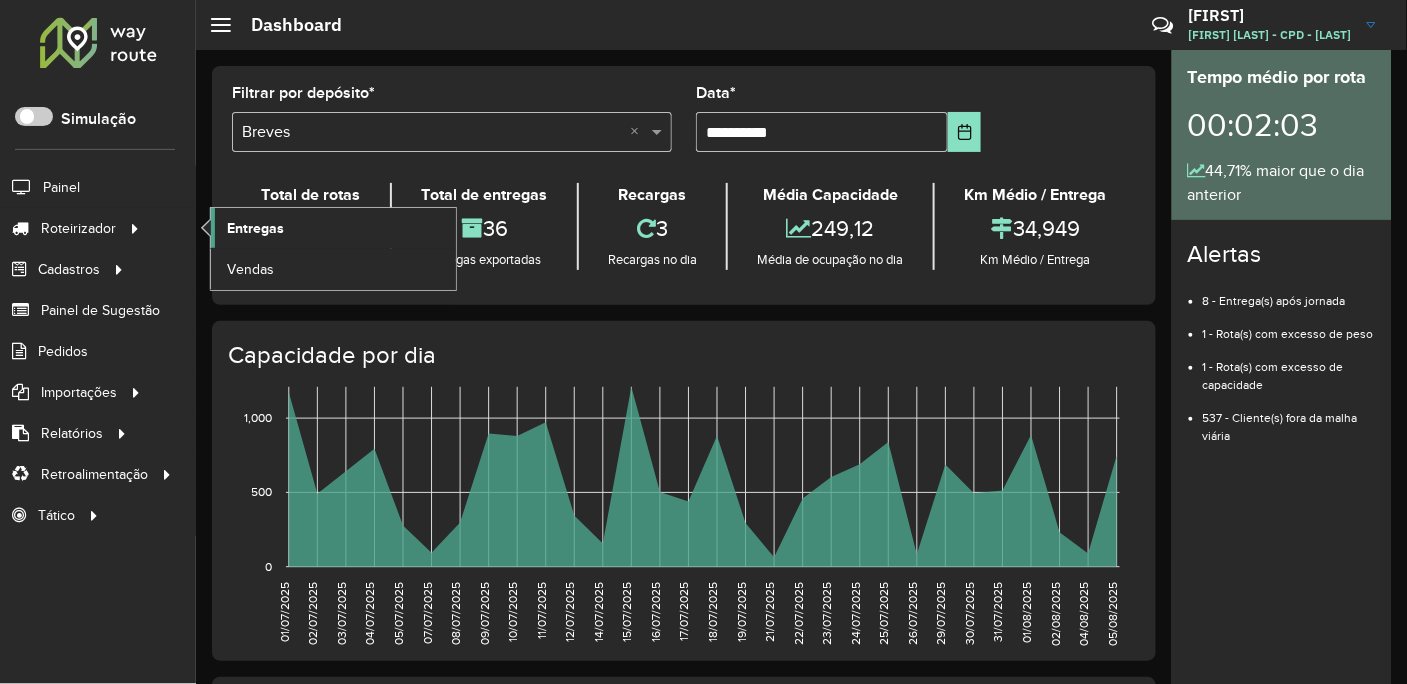 click on "Entregas" 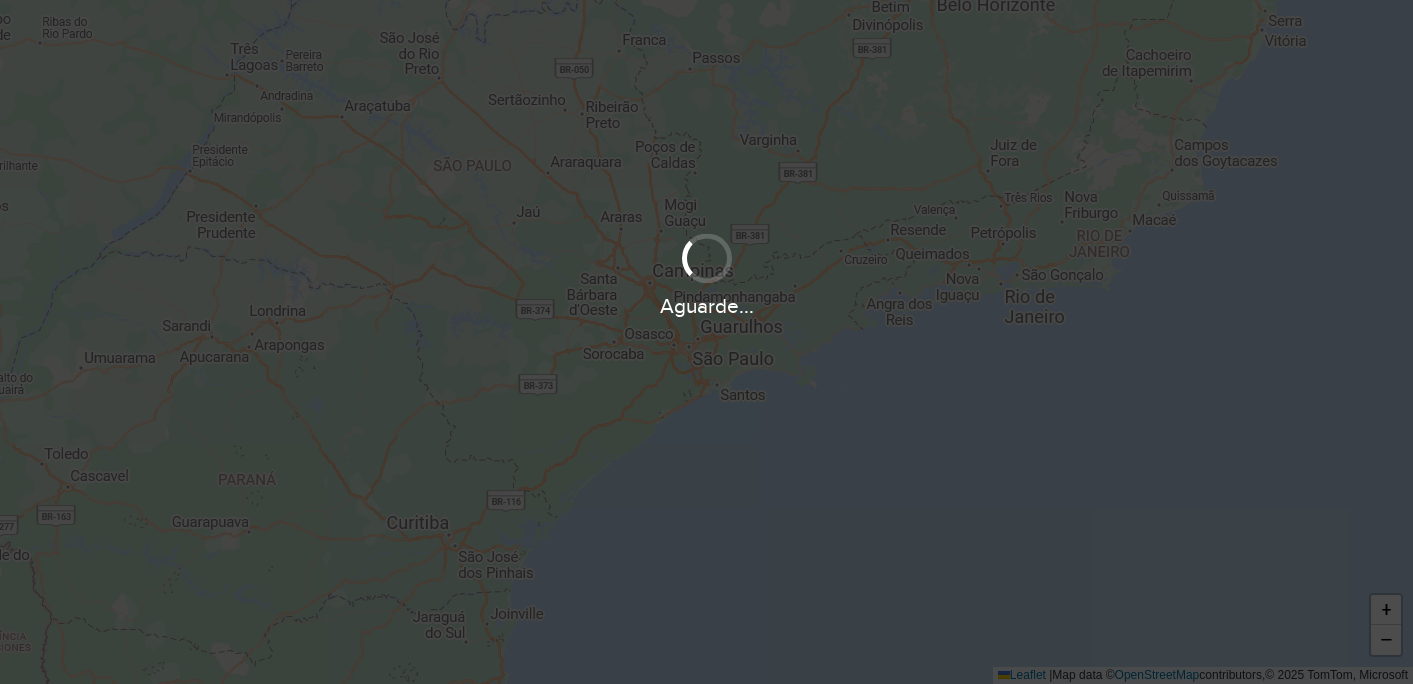 scroll, scrollTop: 0, scrollLeft: 0, axis: both 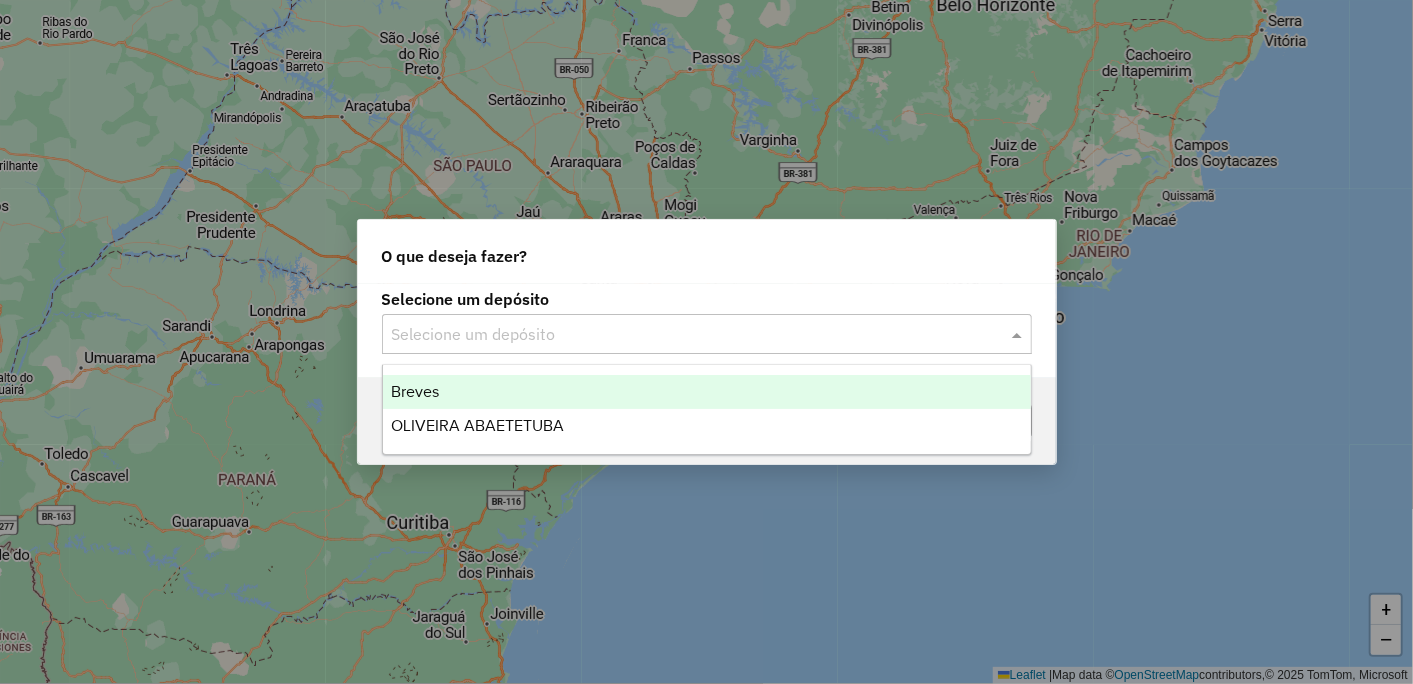 click 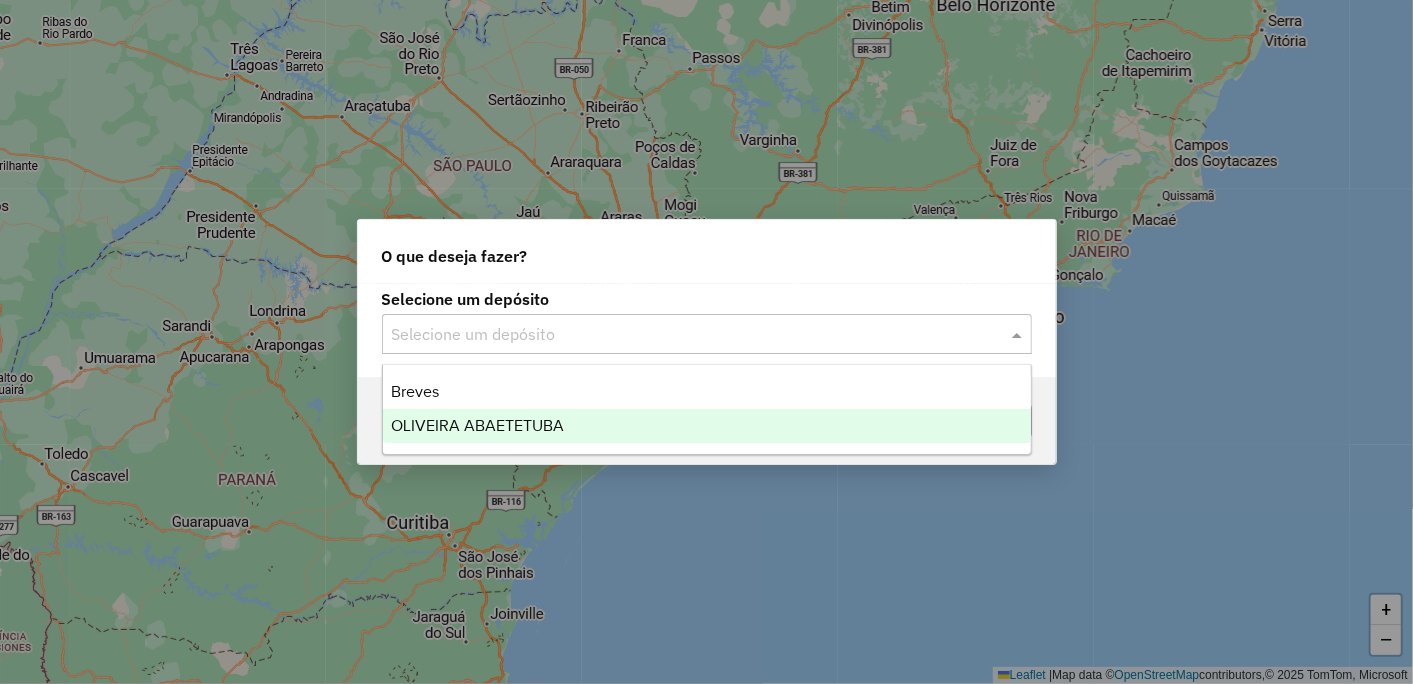 click on "OLIVEIRA ABAETETUBA" at bounding box center (477, 425) 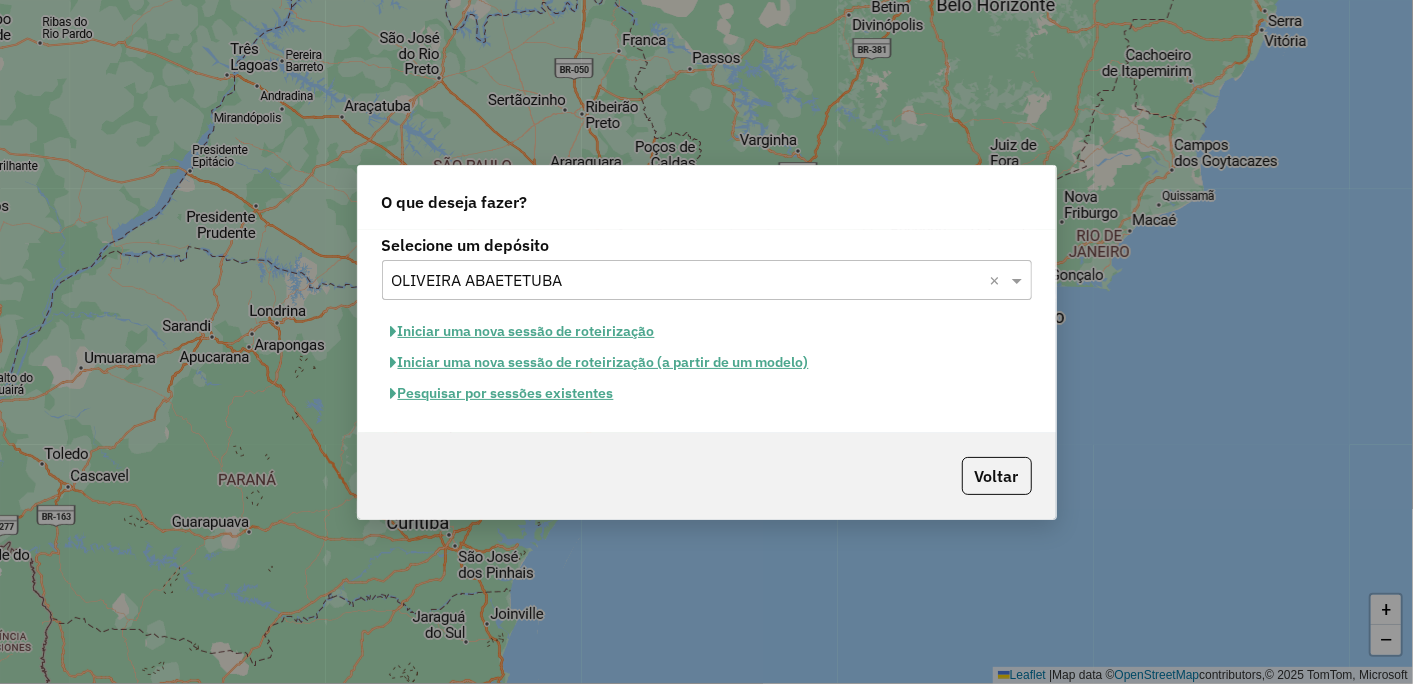 click on "Iniciar uma nova sessão de roteirização" 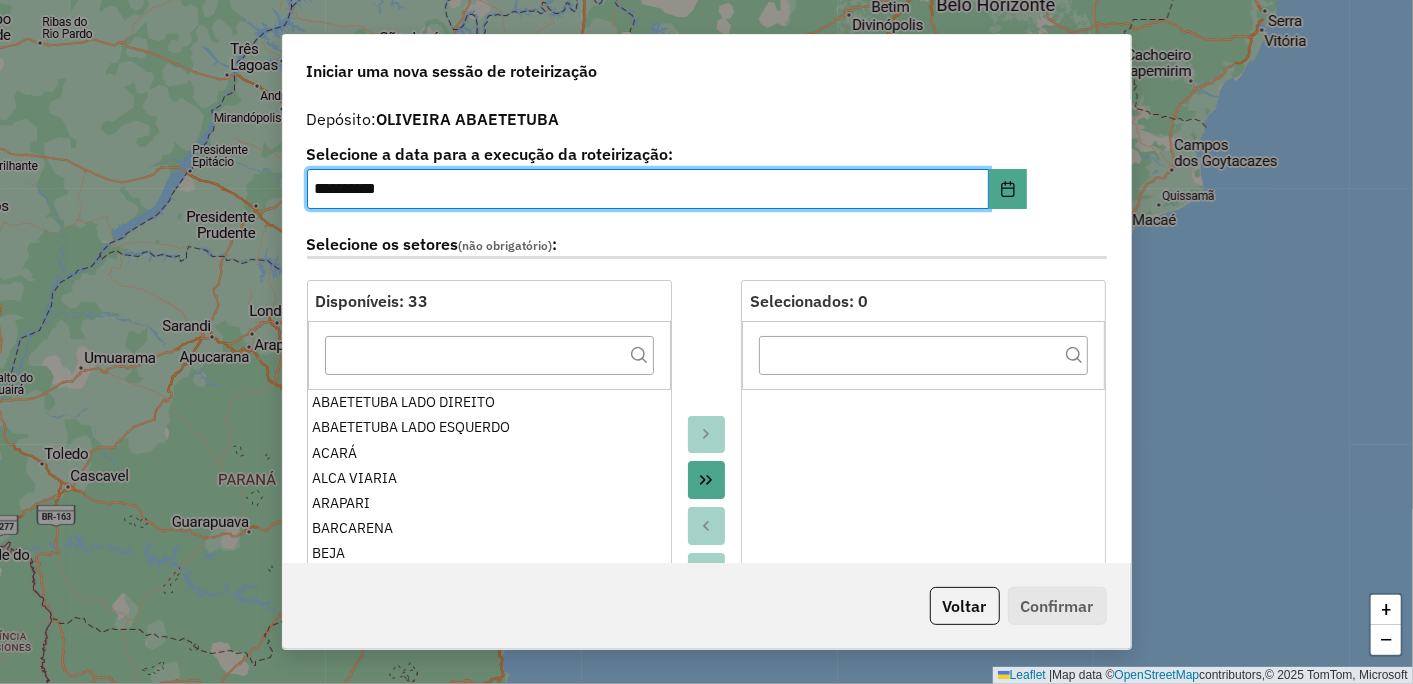 scroll, scrollTop: 777, scrollLeft: 0, axis: vertical 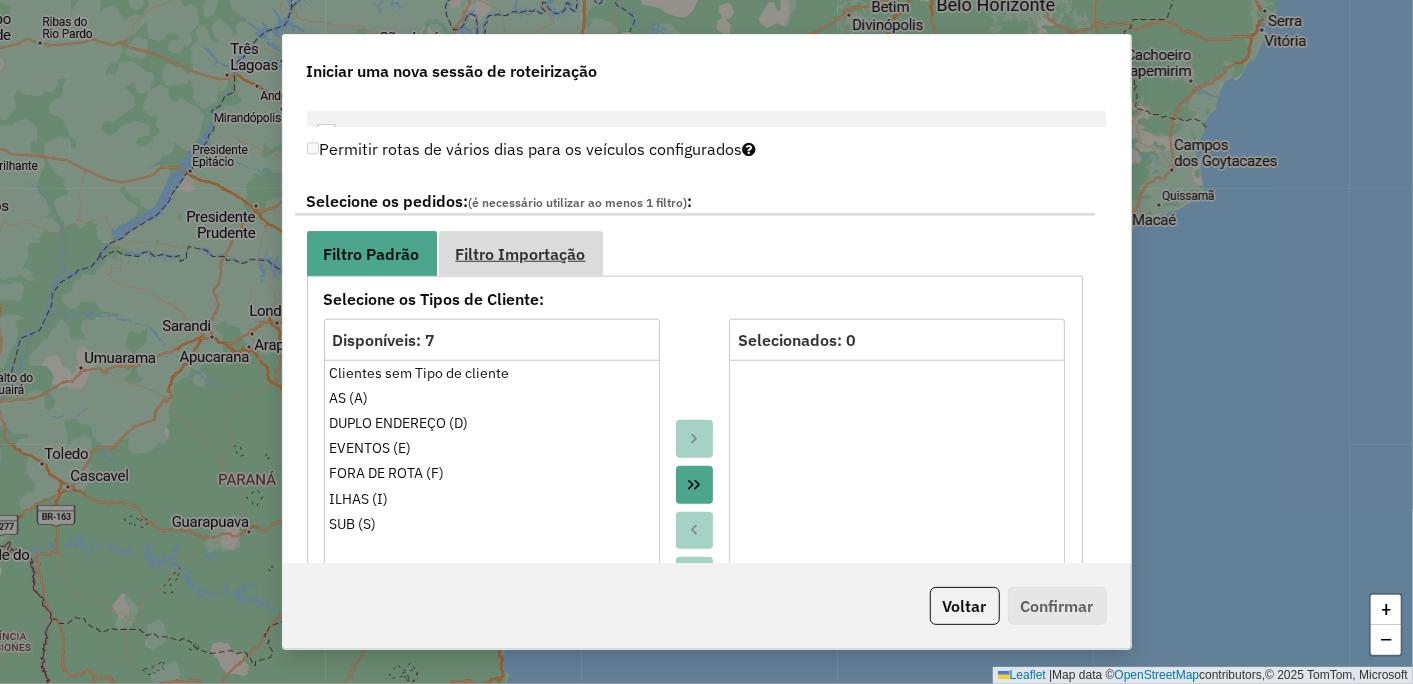 click on "Filtro Importação" at bounding box center (521, 254) 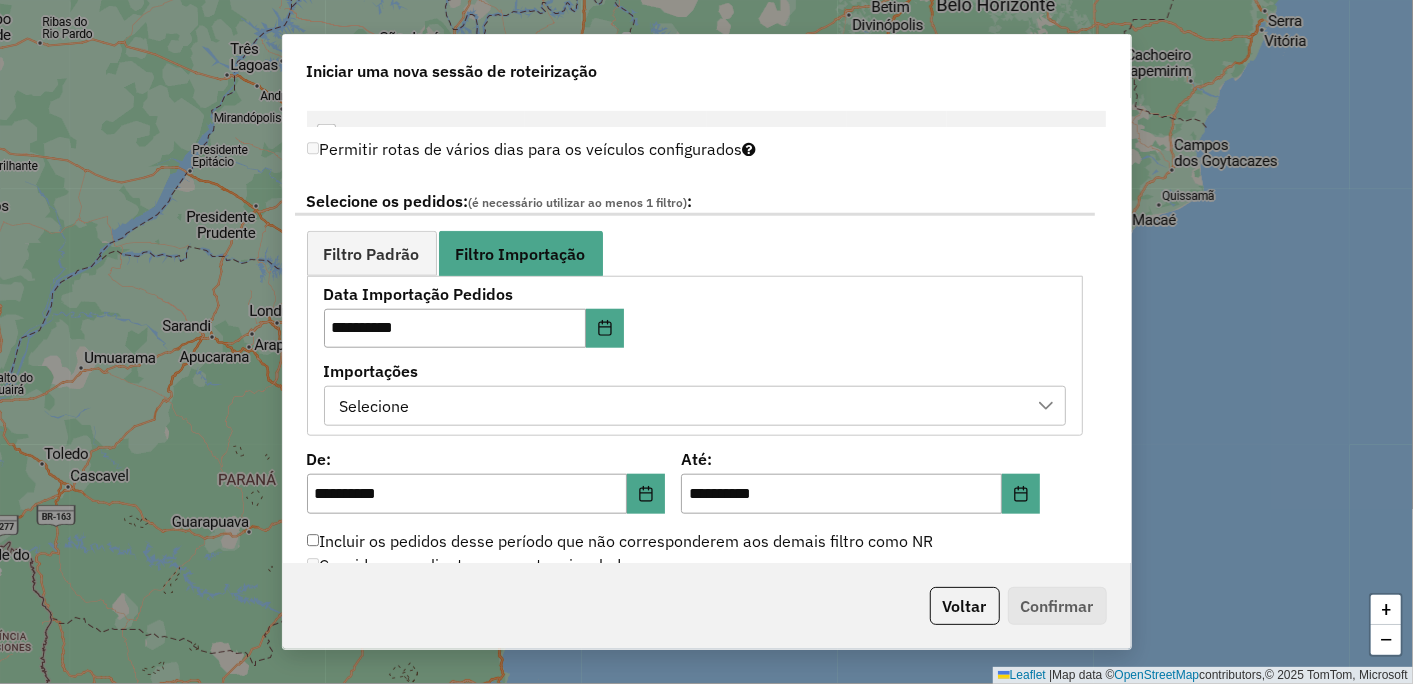 click on "Selecione" at bounding box center (680, 406) 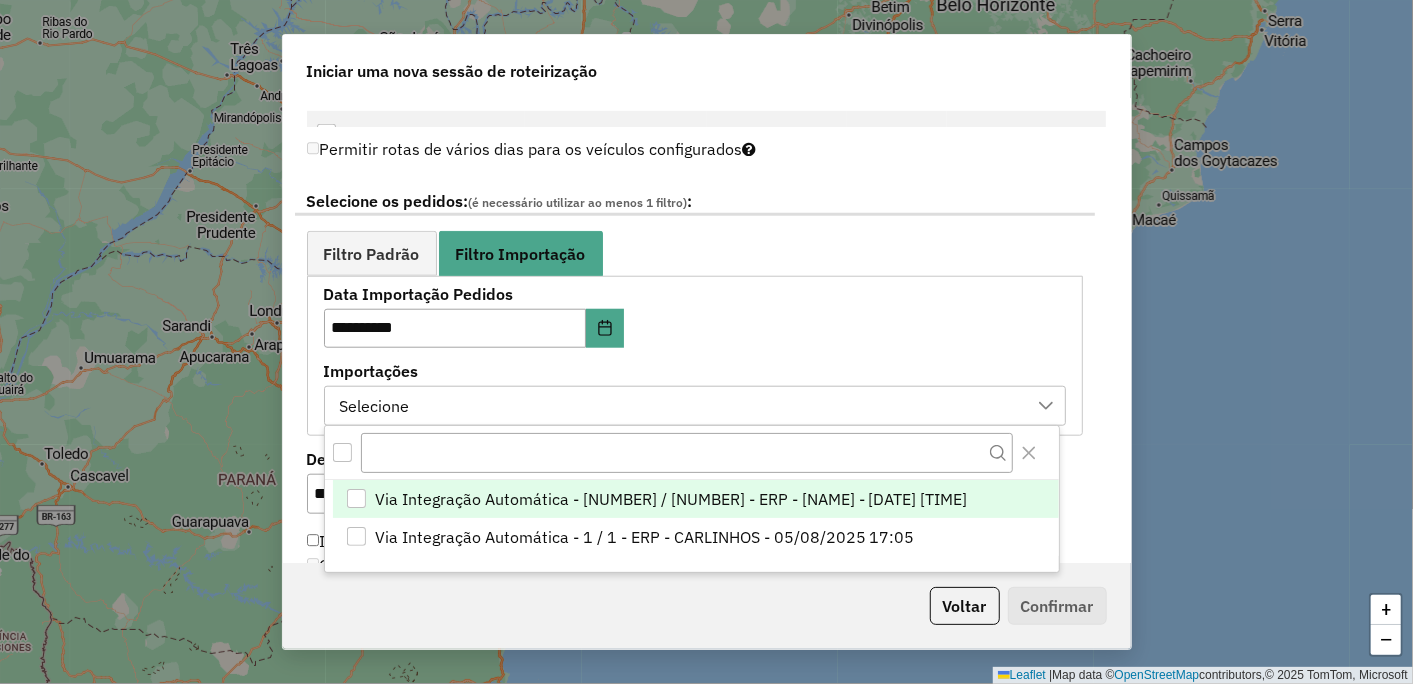 scroll, scrollTop: 13, scrollLeft: 90, axis: both 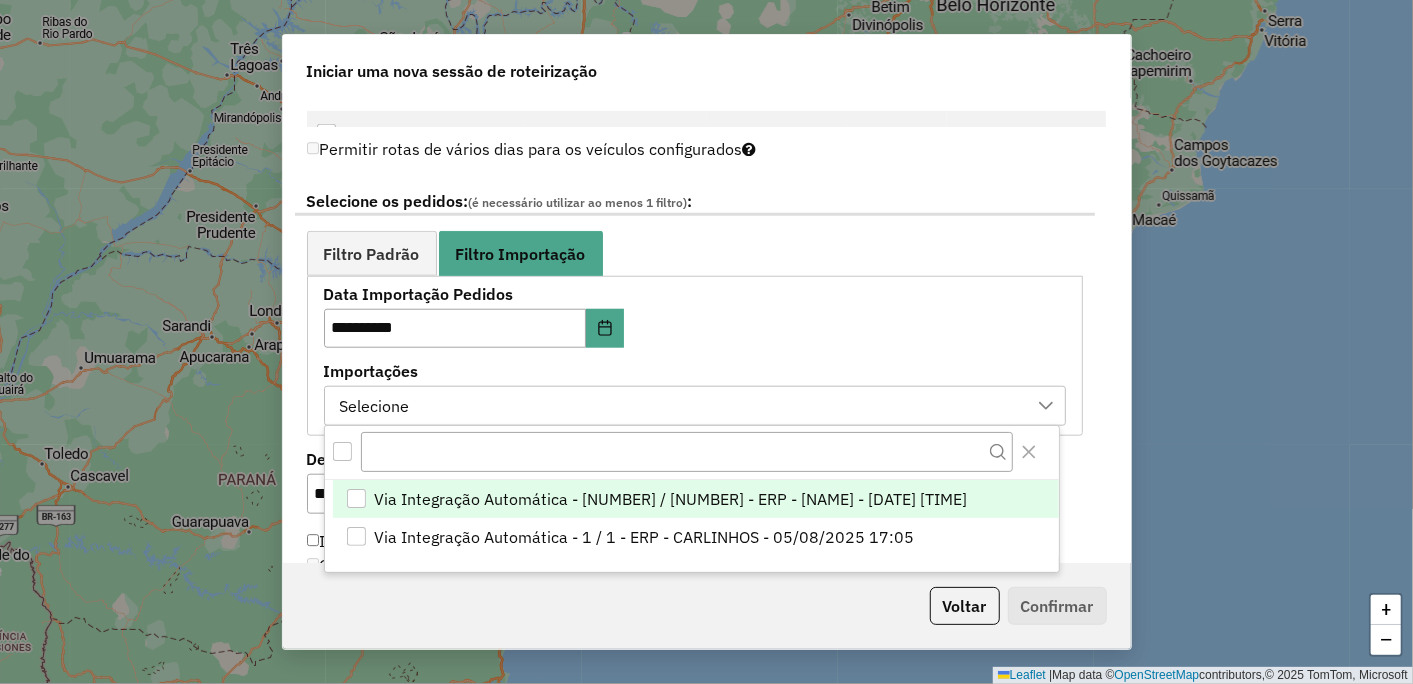 click on "Via Integração Automática - 1 / 1 - ERP - [NAME] - [DATE] [TIME]" at bounding box center [696, 499] 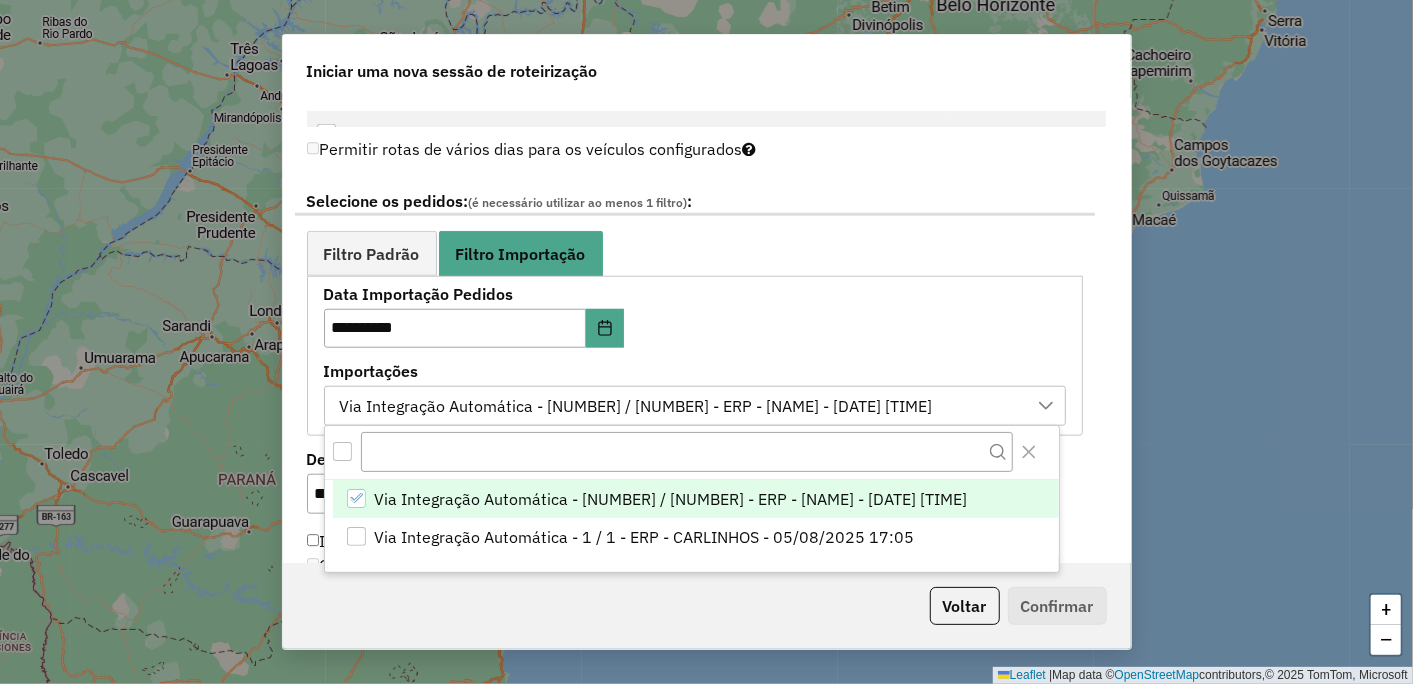 click 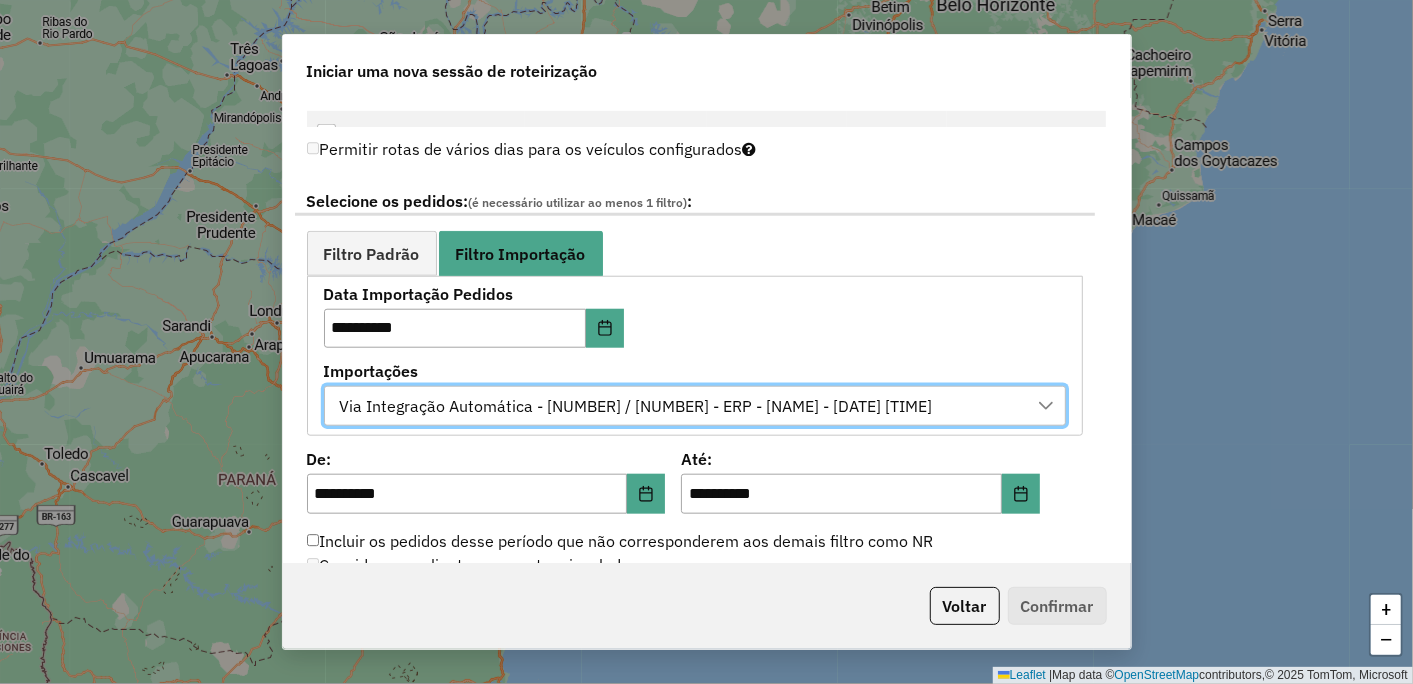 scroll, scrollTop: 1333, scrollLeft: 0, axis: vertical 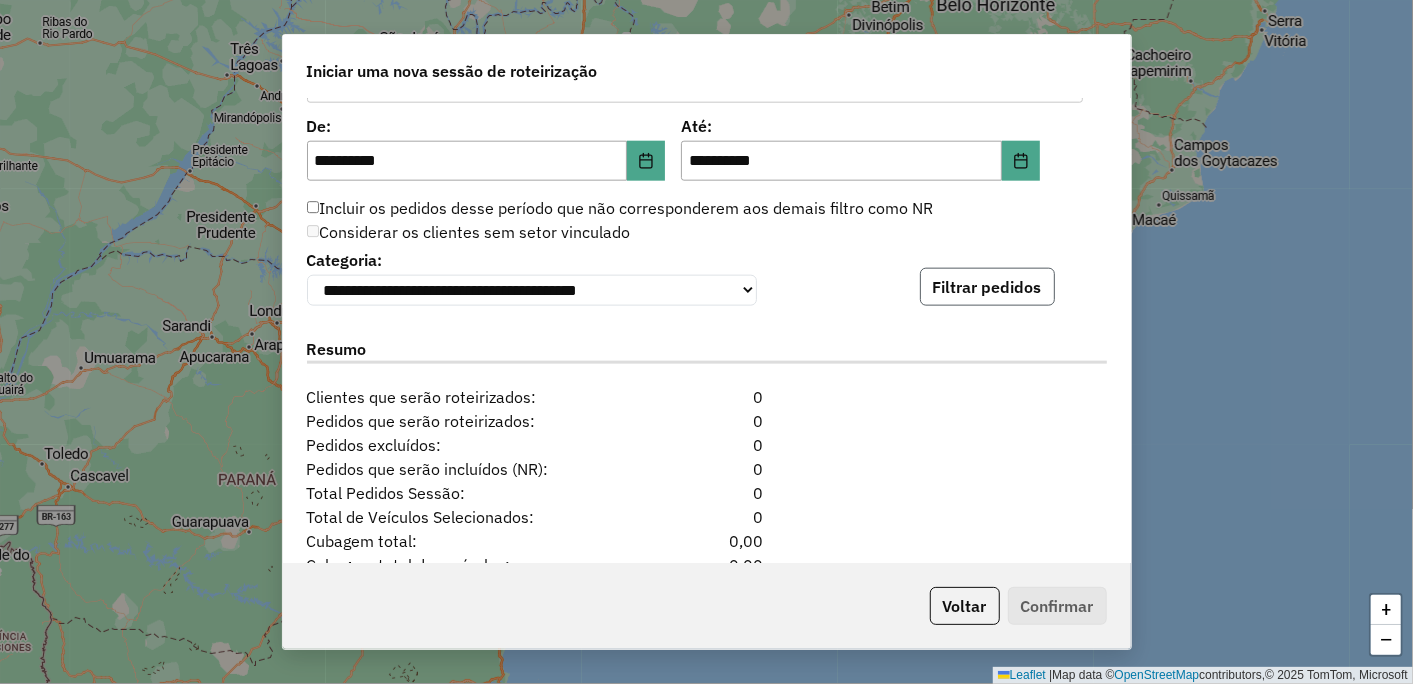 click on "Filtrar pedidos" 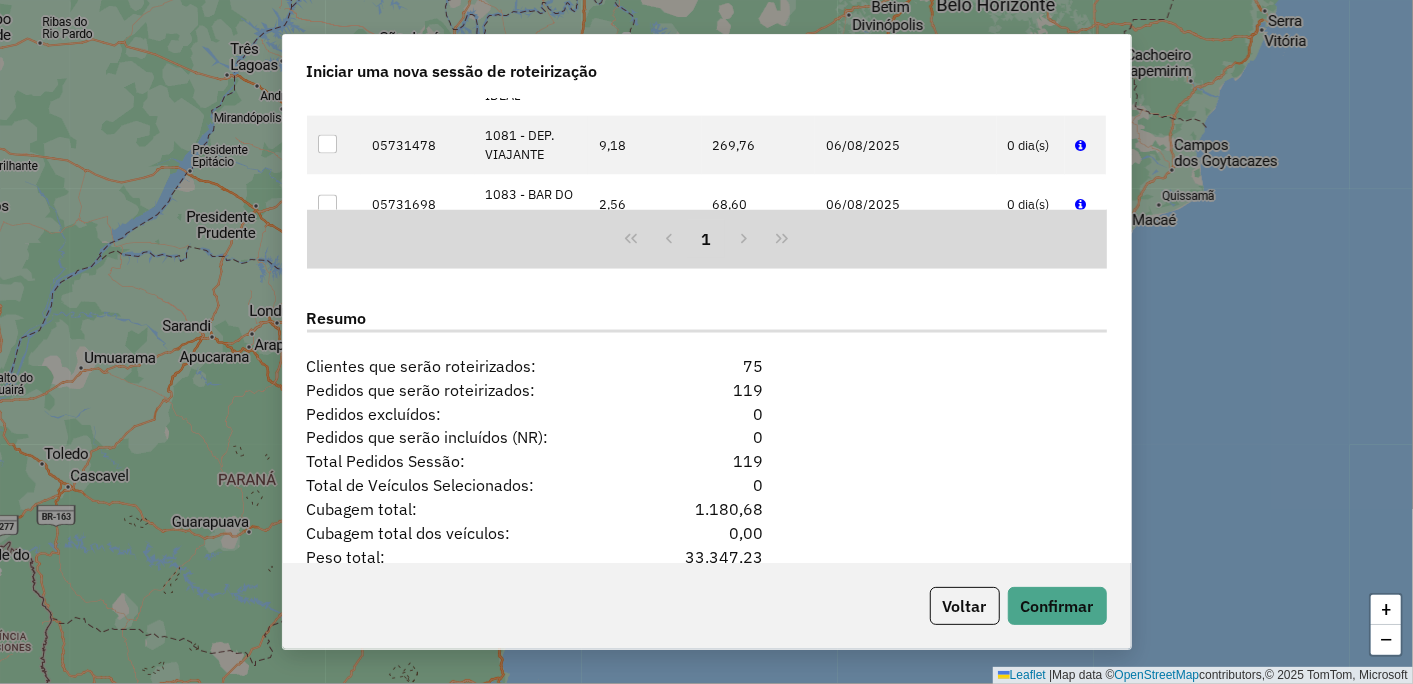 scroll, scrollTop: 1898, scrollLeft: 0, axis: vertical 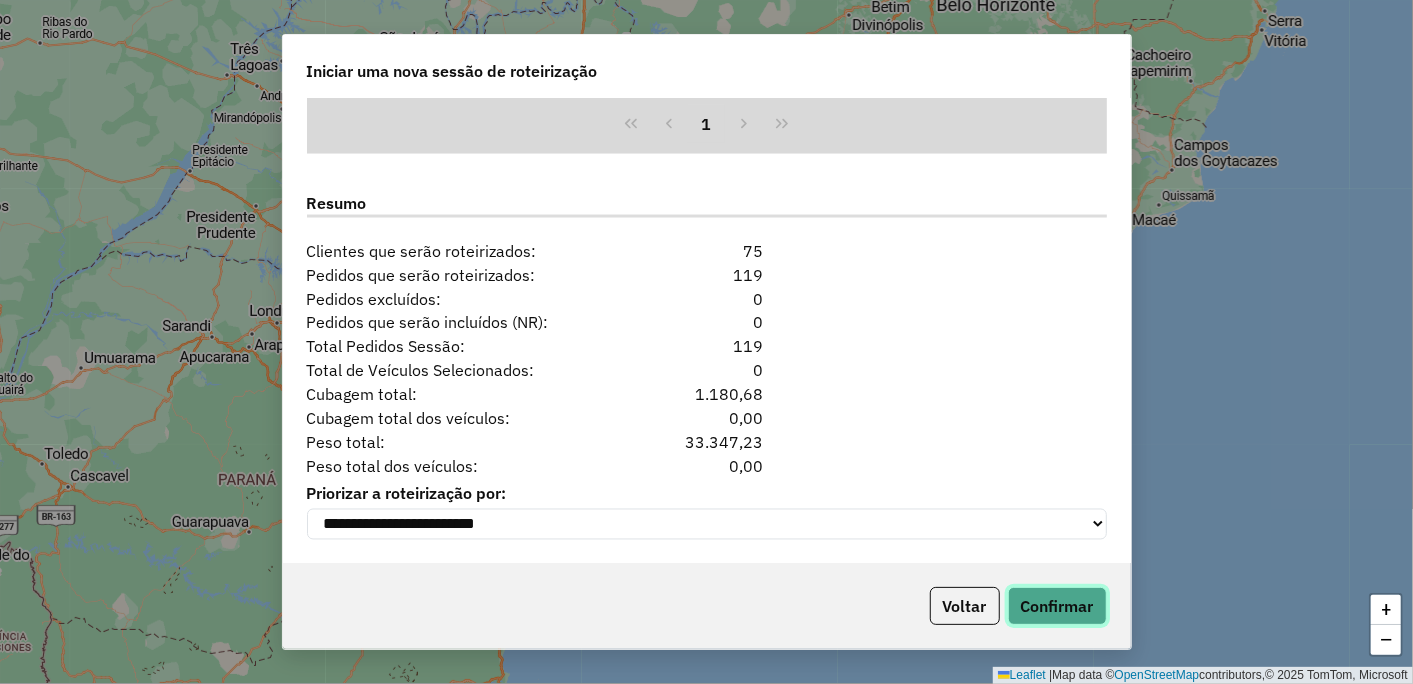 click on "Confirmar" 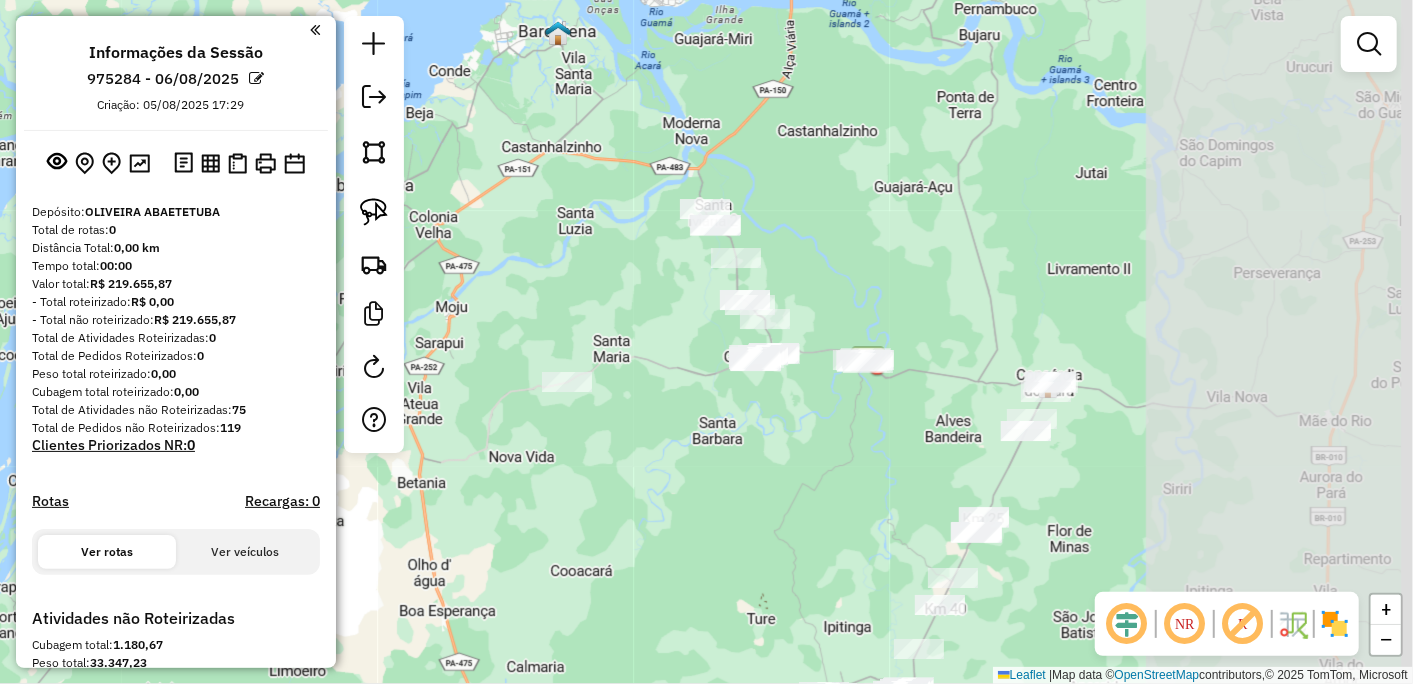 drag, startPoint x: 893, startPoint y: 457, endPoint x: 594, endPoint y: 304, distance: 335.872 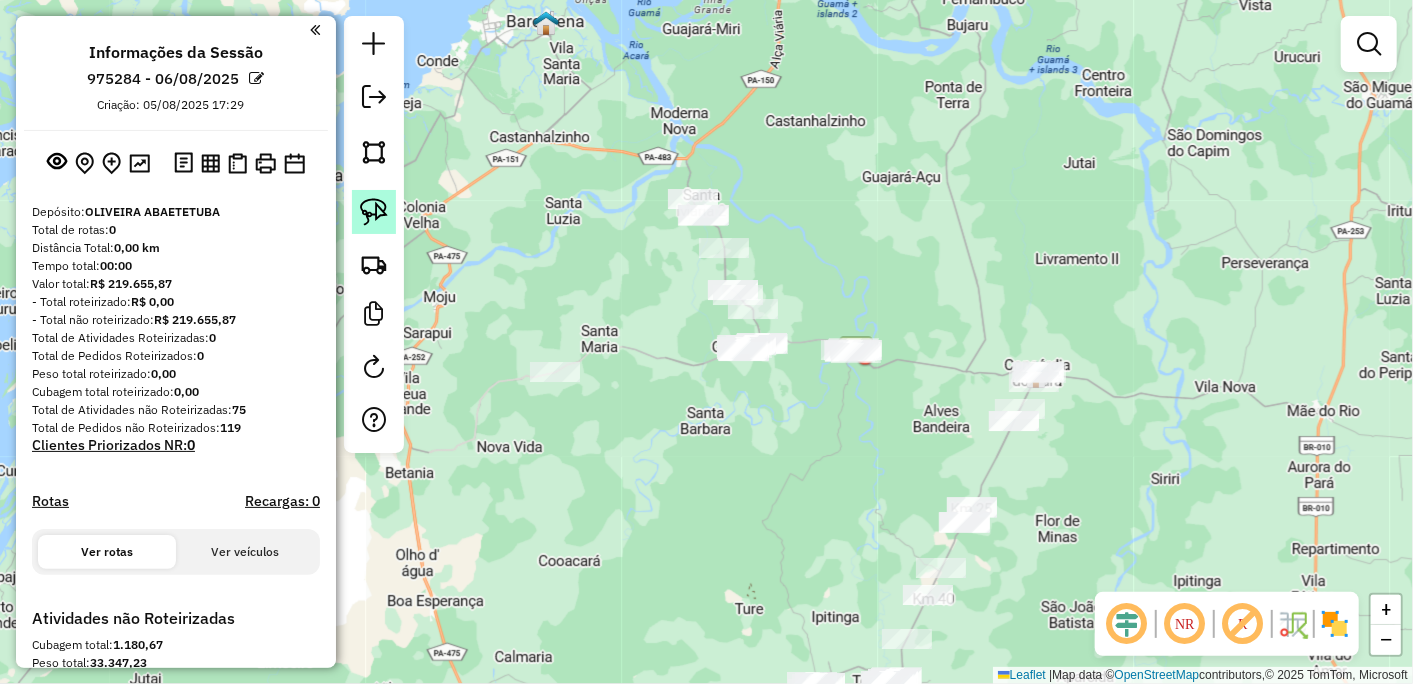 click 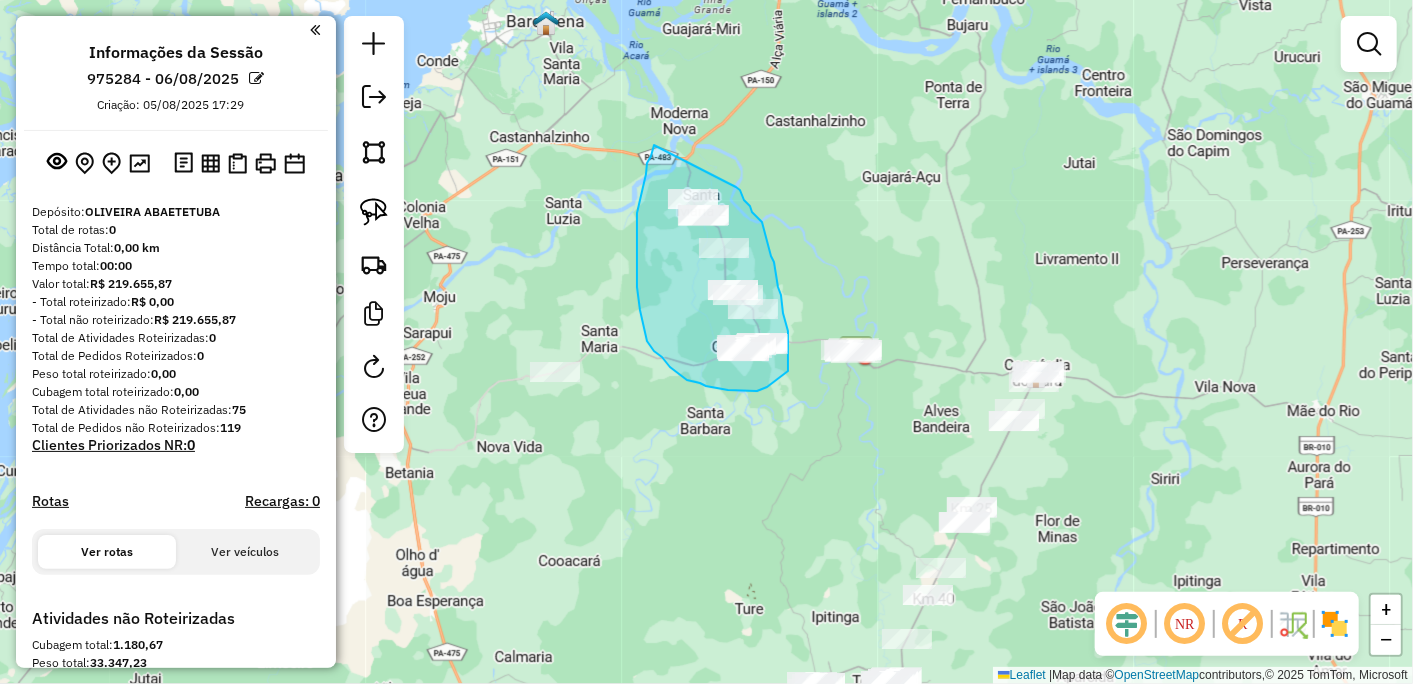 drag, startPoint x: 646, startPoint y: 174, endPoint x: 736, endPoint y: 187, distance: 90.934044 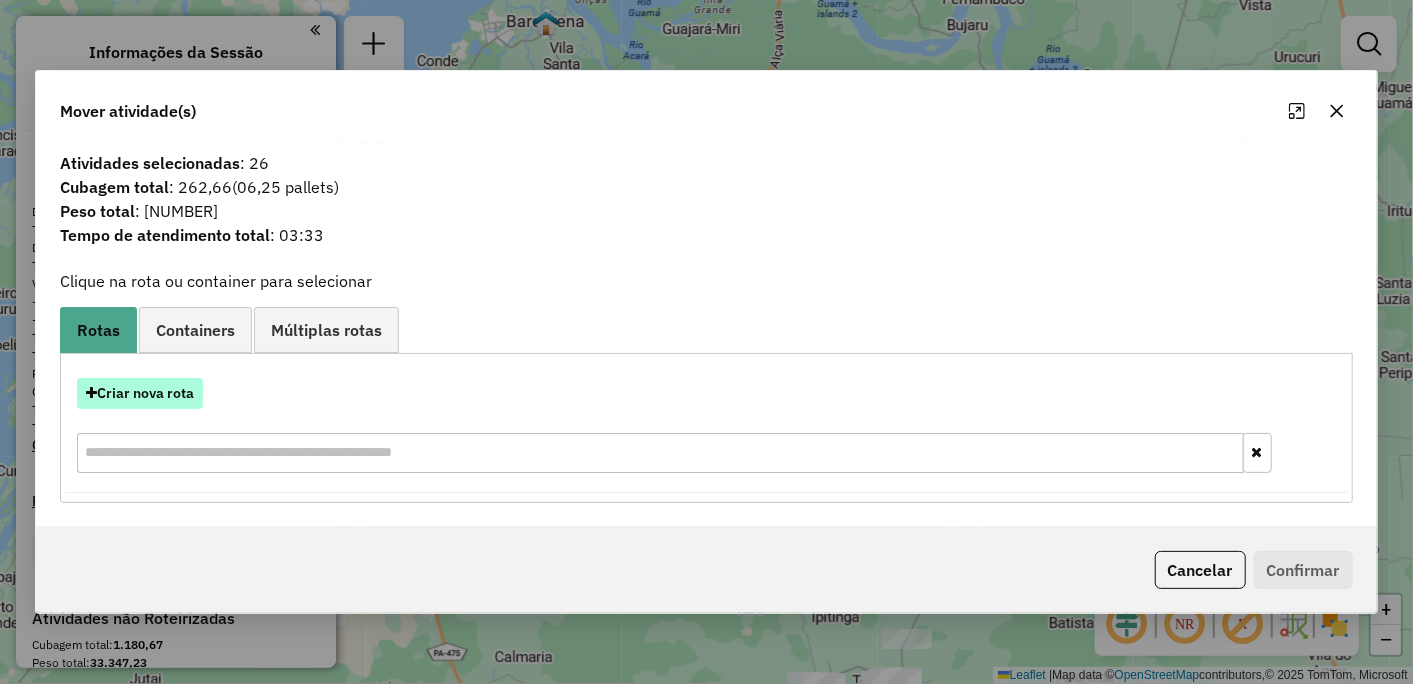 click on "Criar nova rota" at bounding box center (140, 393) 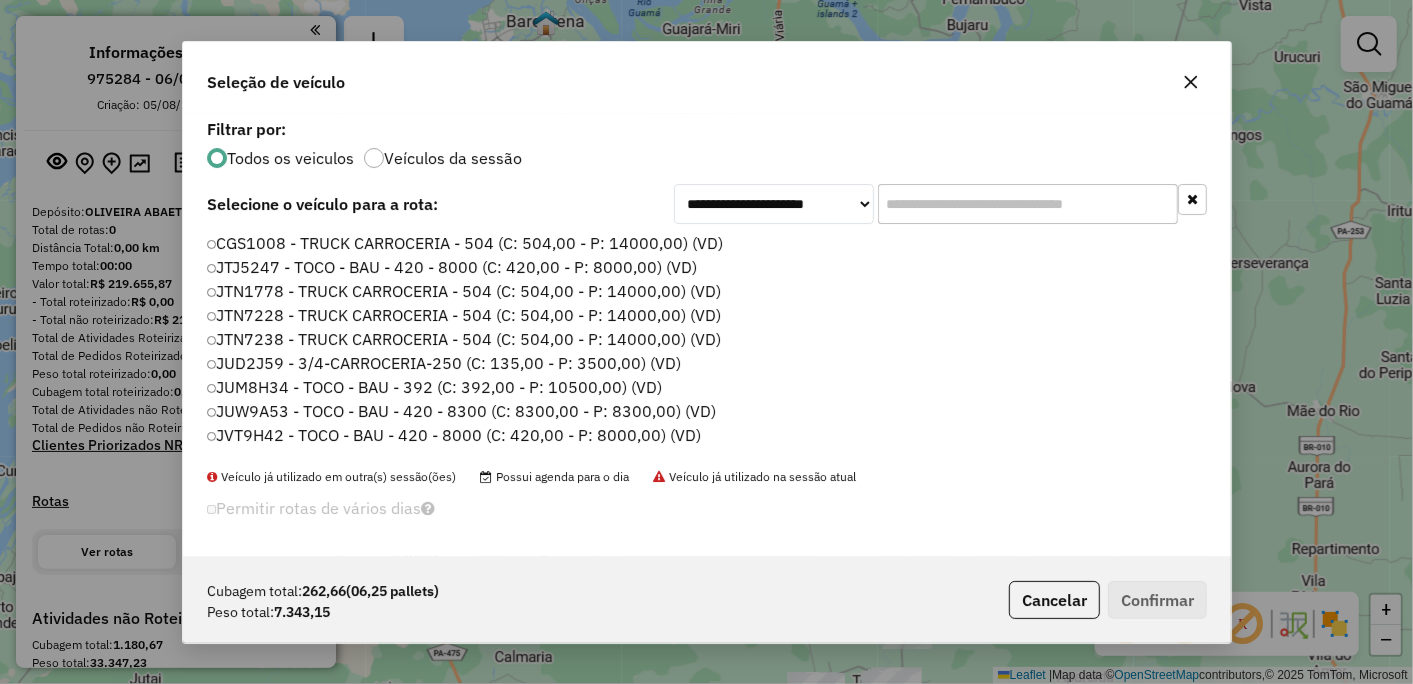 scroll, scrollTop: 11, scrollLeft: 5, axis: both 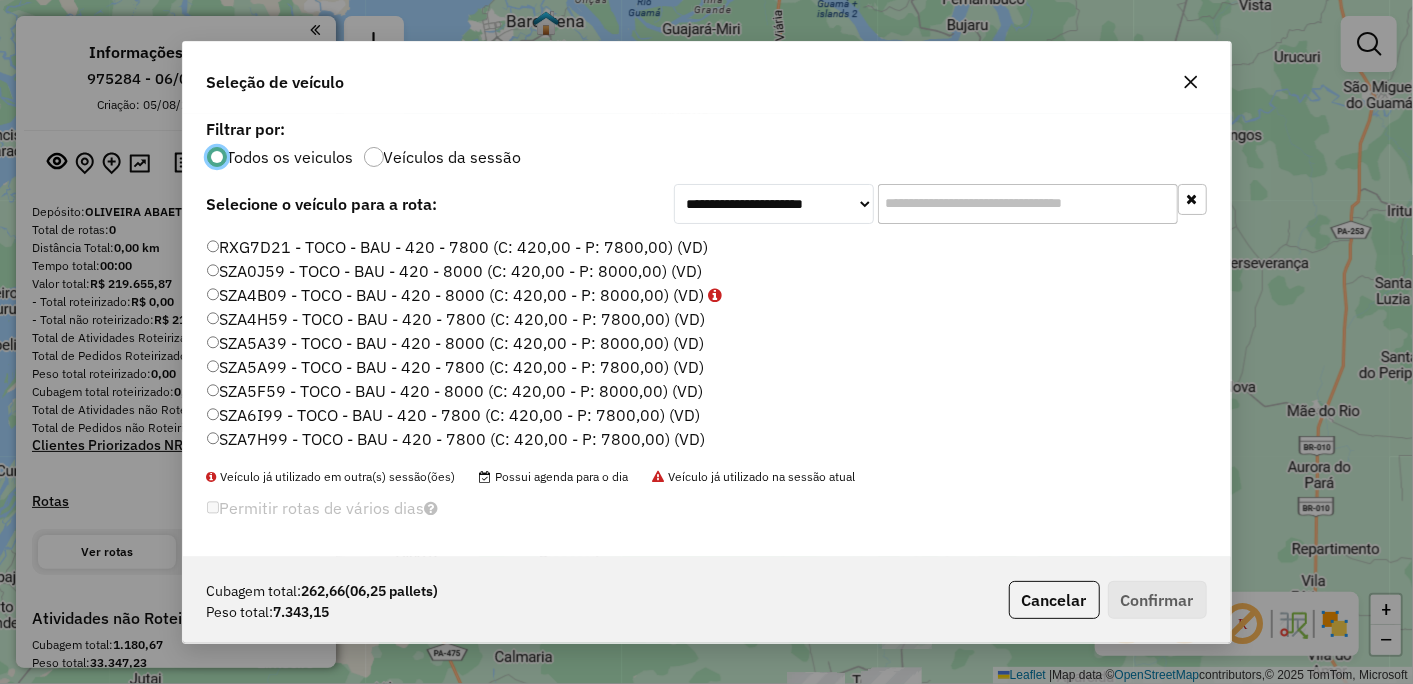 click on "SZA4H59 - TOCO - BAU - 420 - 7800 (C: 420,00 - P: 7800,00) (VD)" 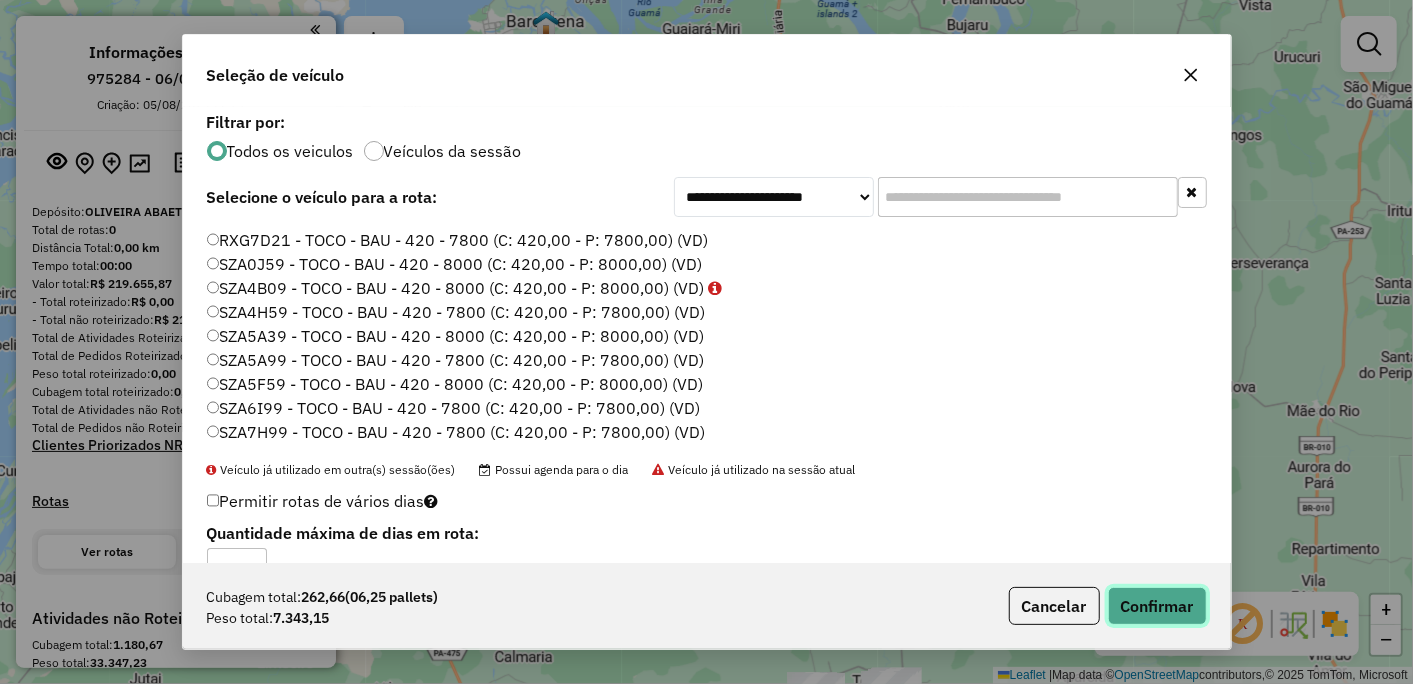 click on "Confirmar" 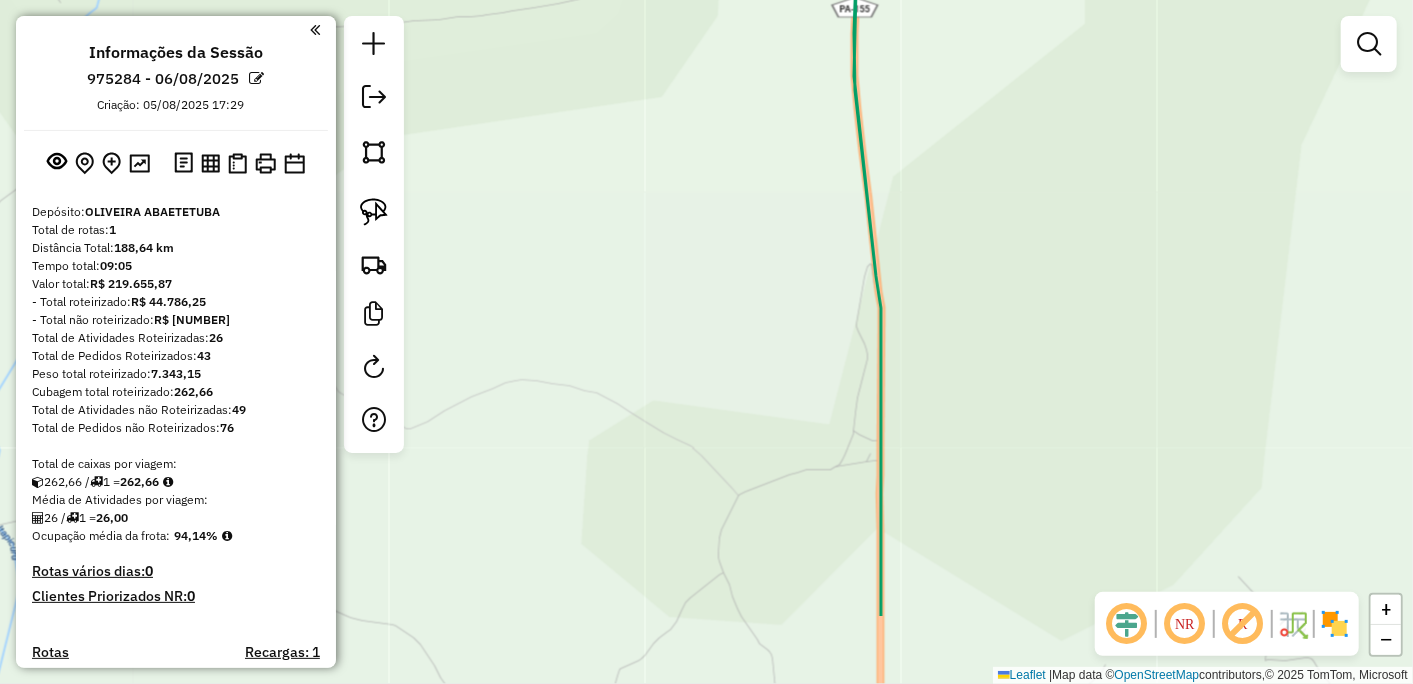 drag, startPoint x: 915, startPoint y: 388, endPoint x: 917, endPoint y: 252, distance: 136.01471 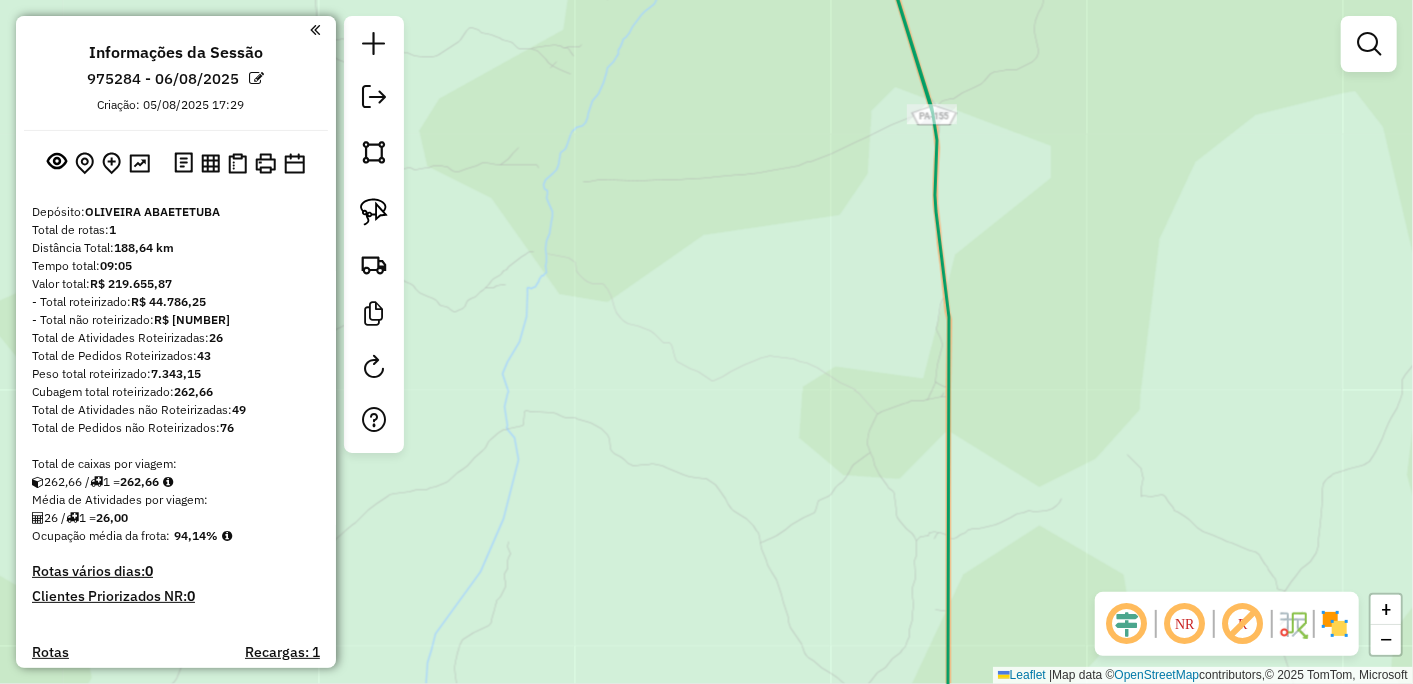 drag, startPoint x: 836, startPoint y: 481, endPoint x: 902, endPoint y: 424, distance: 87.20665 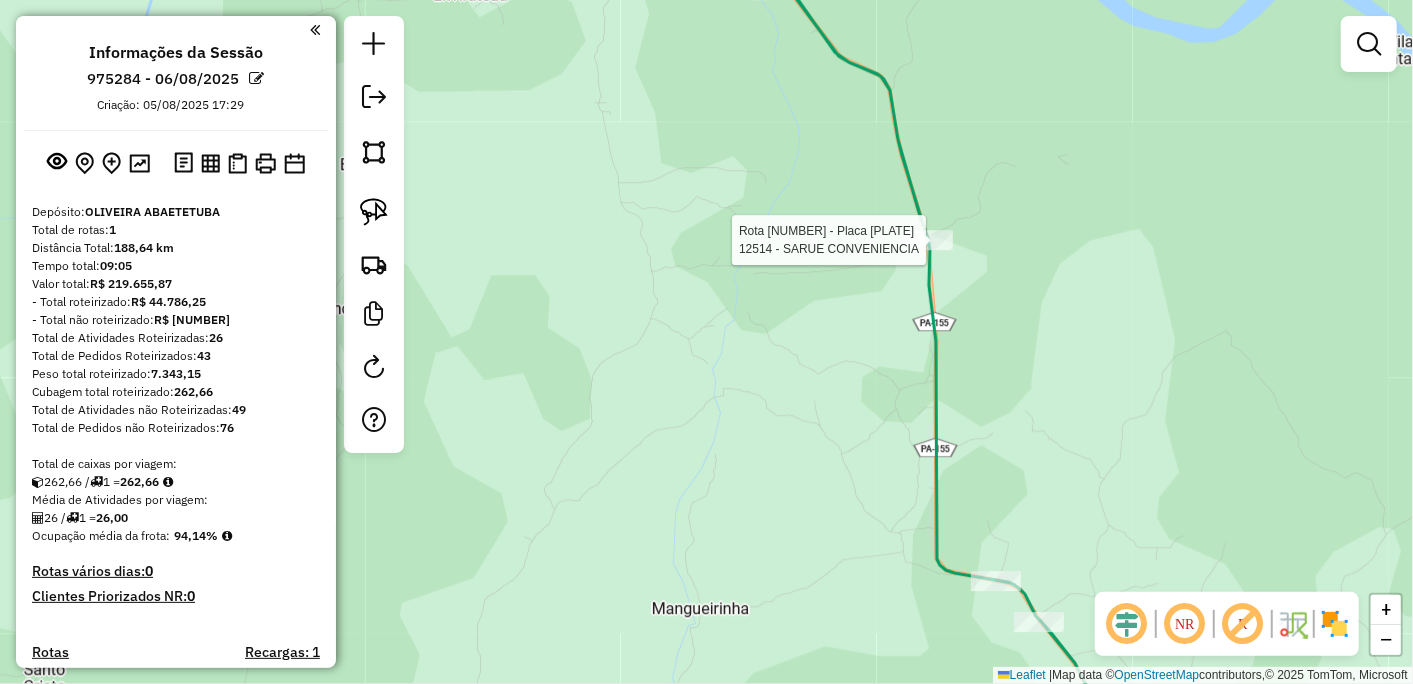 select on "**********" 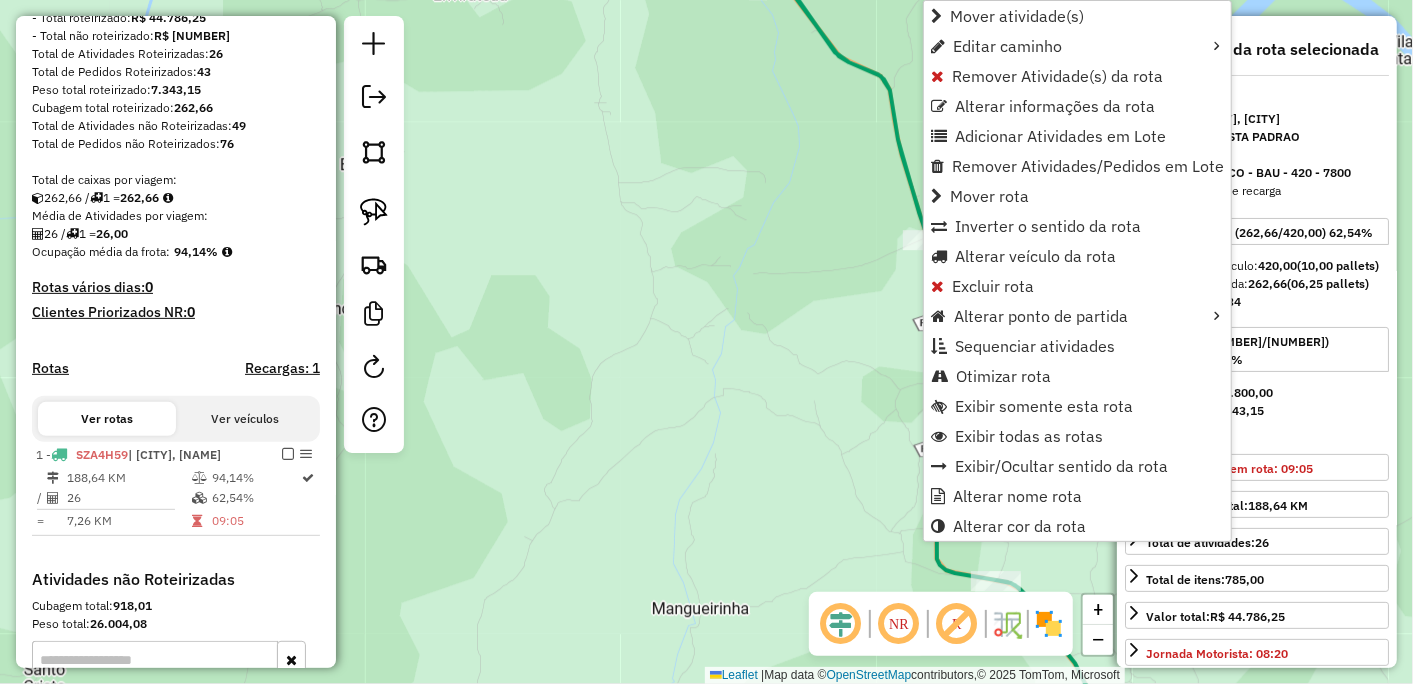 scroll, scrollTop: 562, scrollLeft: 0, axis: vertical 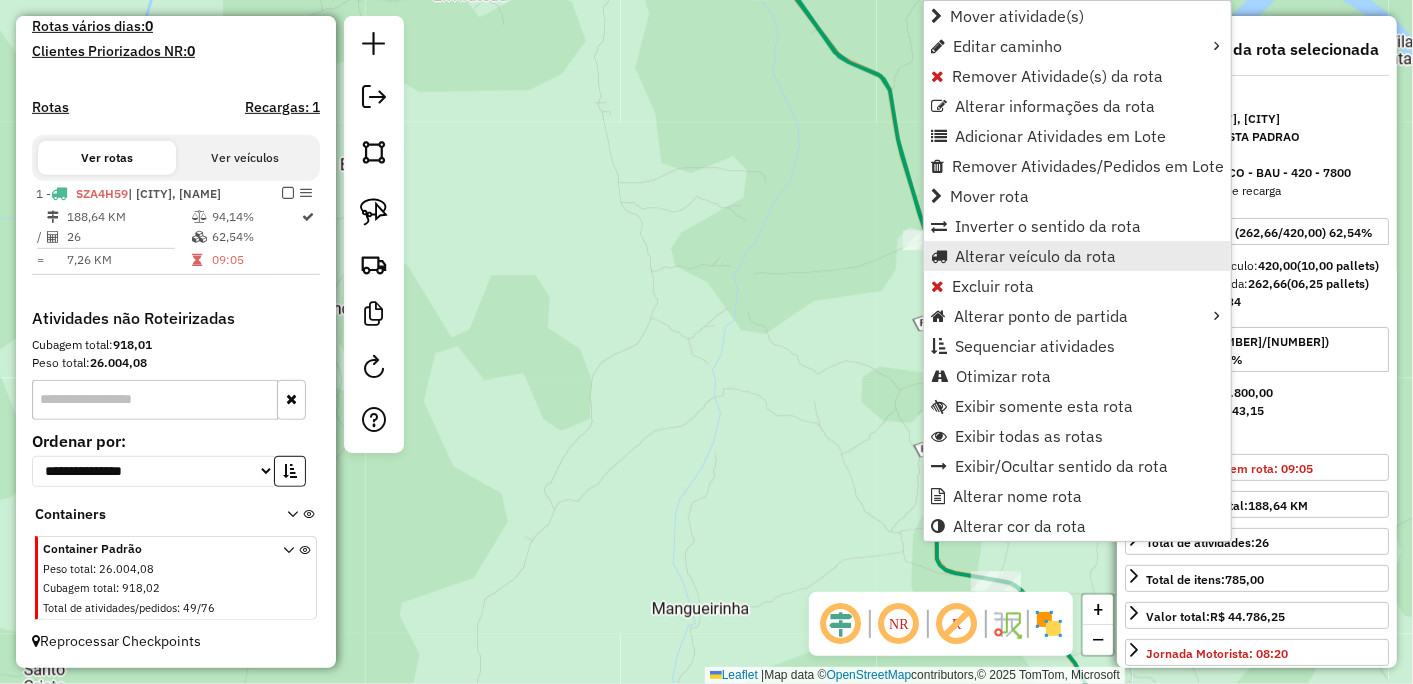 click on "Alterar veículo da rota" at bounding box center (1035, 256) 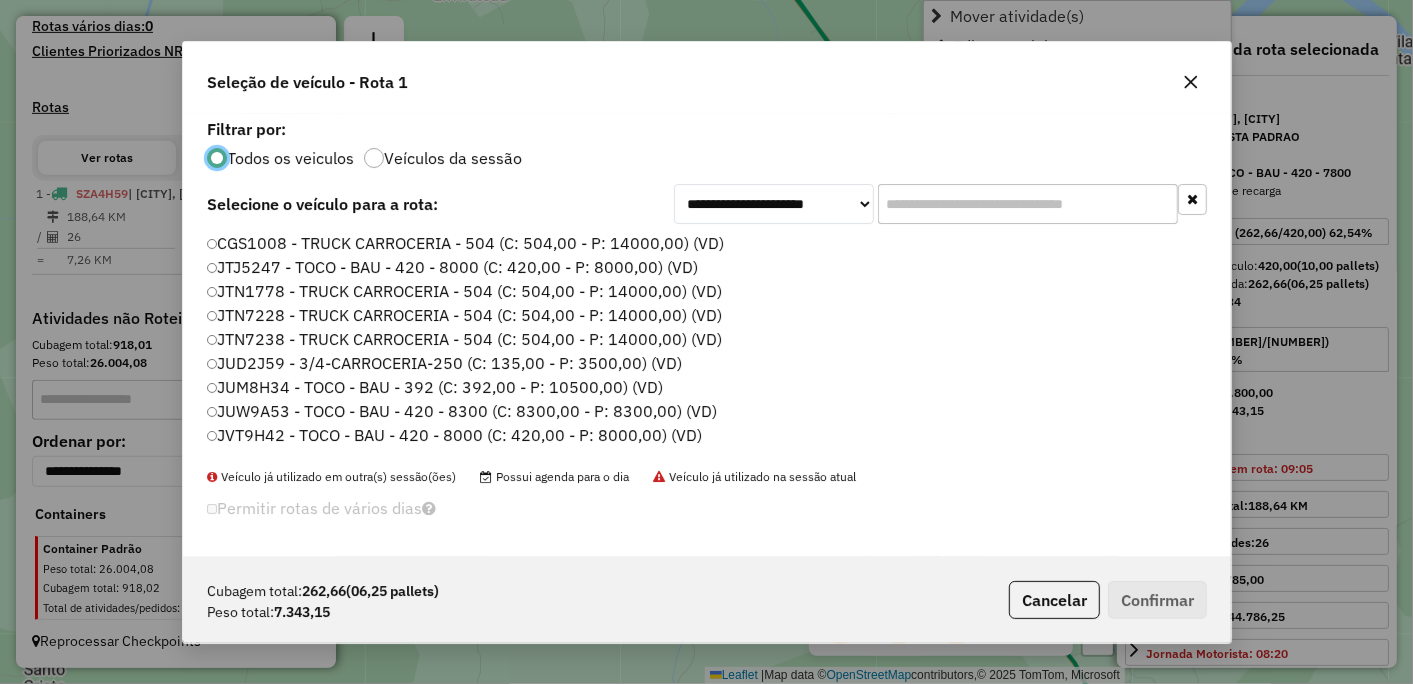 scroll, scrollTop: 11, scrollLeft: 5, axis: both 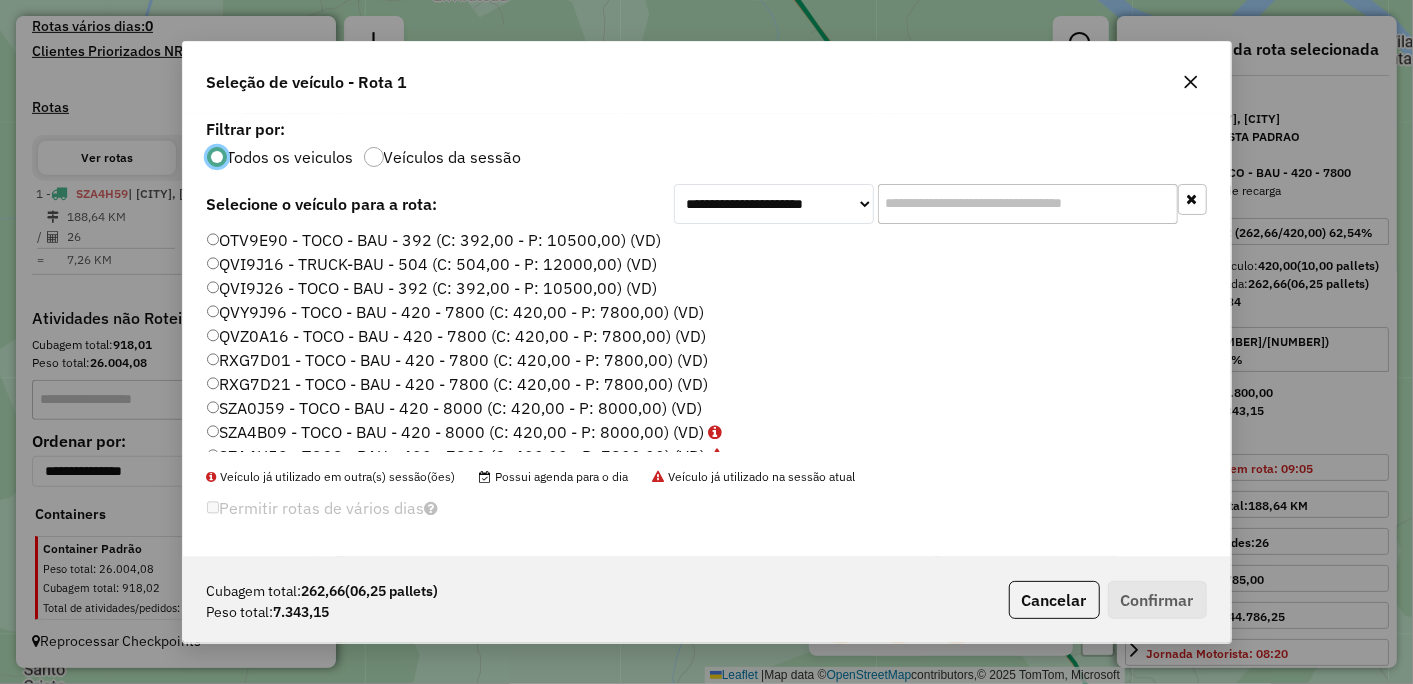 click on "QVY9J96 - TOCO - BAU - 420 - 7800 (C: 420,00 - P: 7800,00) (VD)" 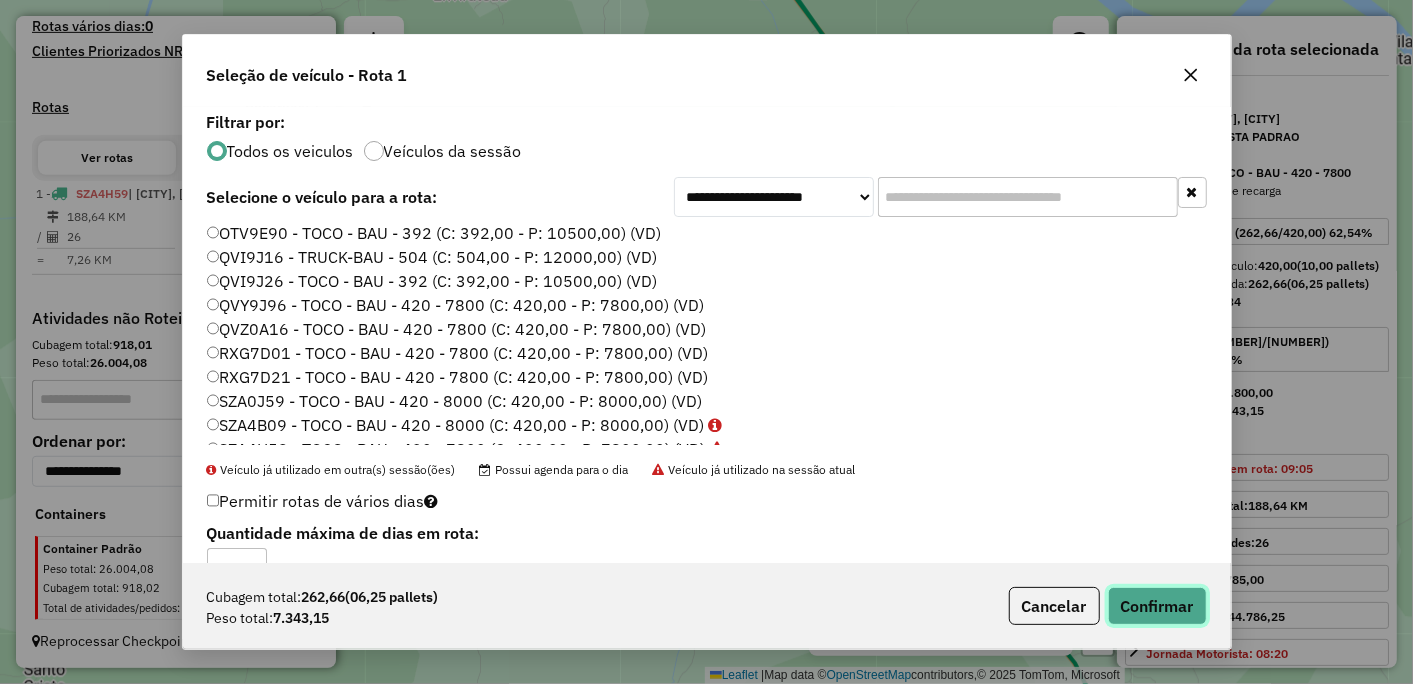 click on "Confirmar" 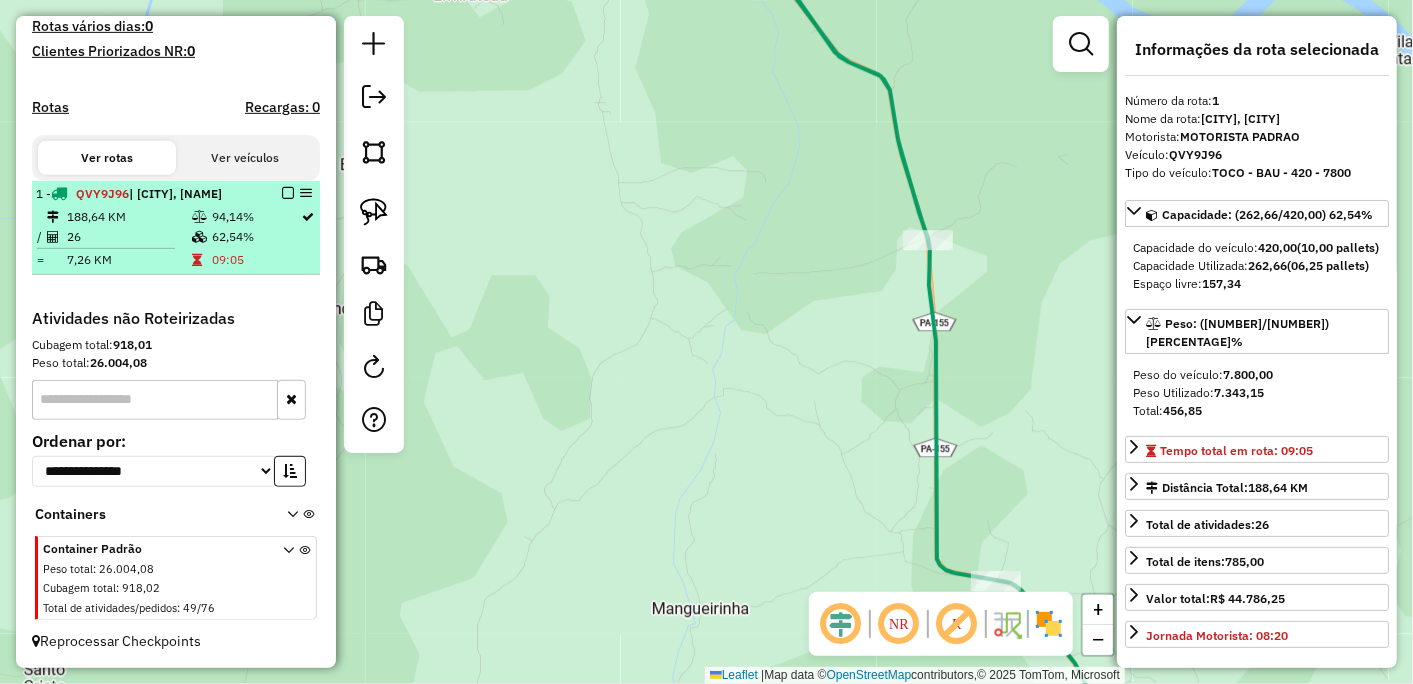 click at bounding box center (288, 193) 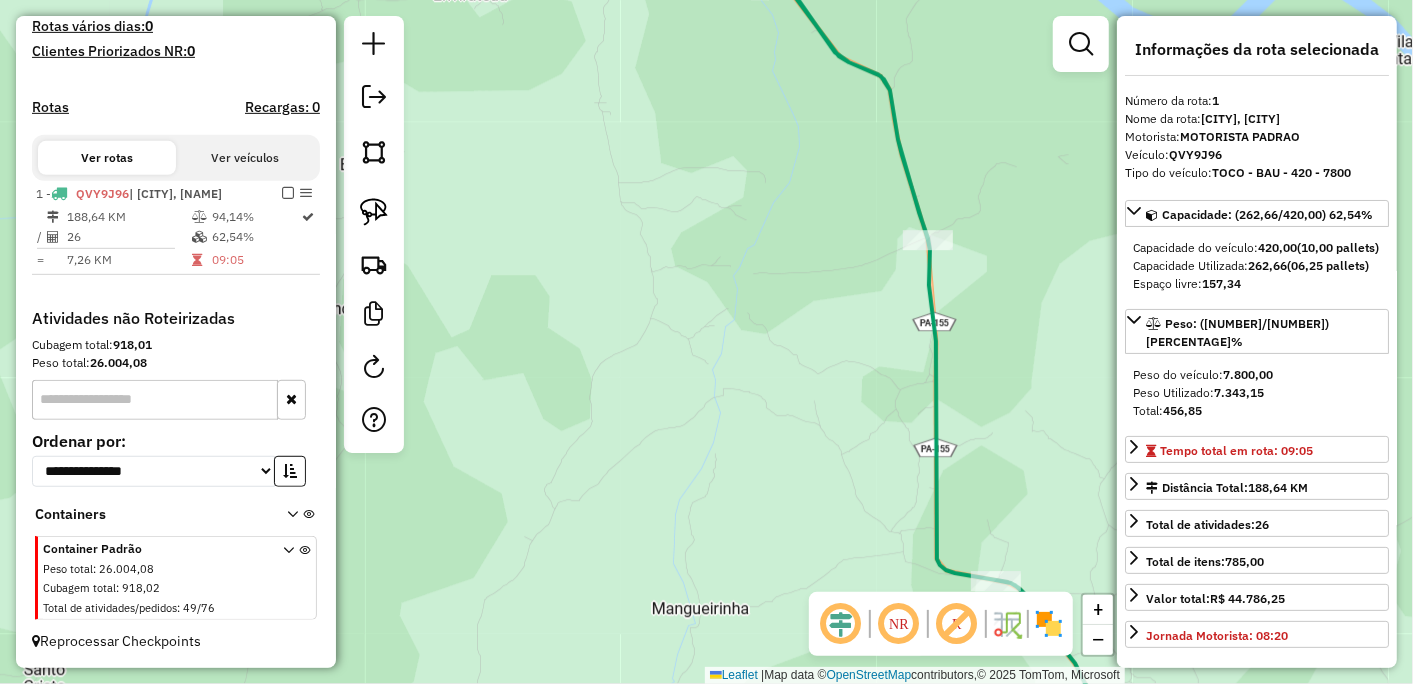 scroll, scrollTop: 477, scrollLeft: 0, axis: vertical 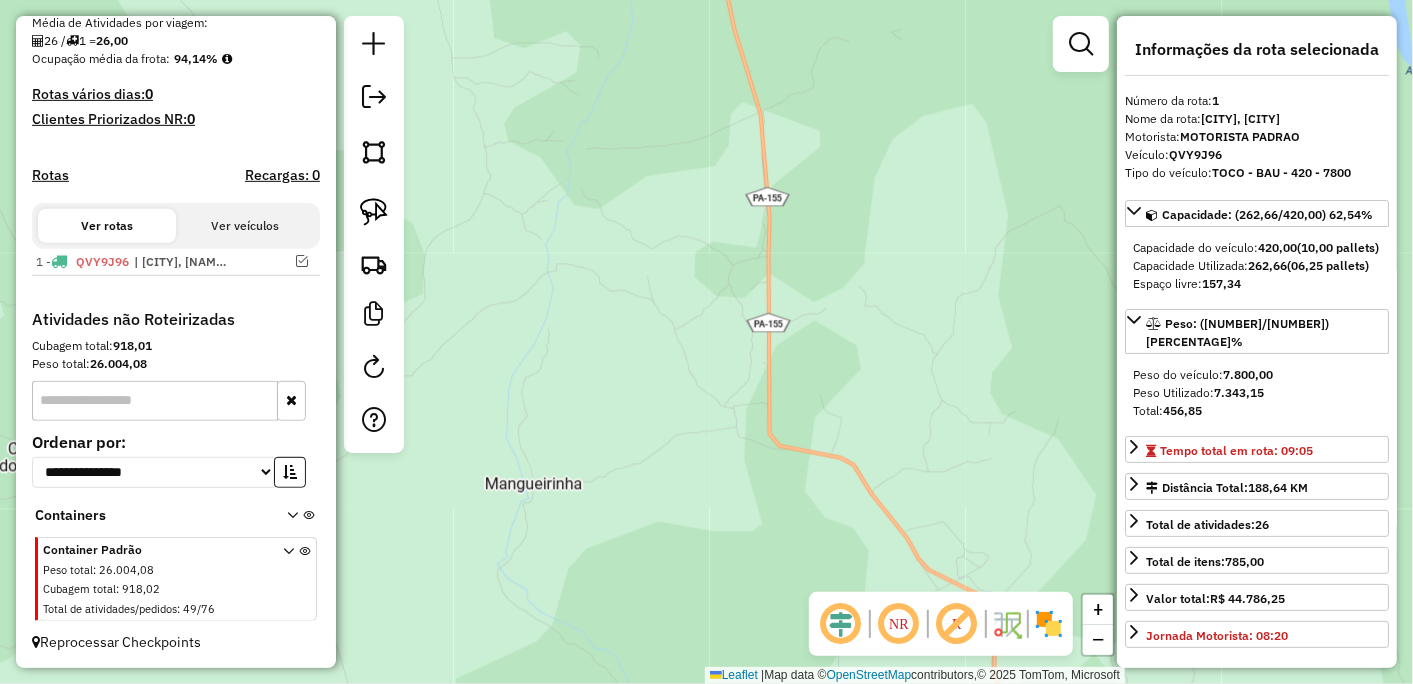 drag, startPoint x: 843, startPoint y: 308, endPoint x: 675, endPoint y: 182, distance: 210 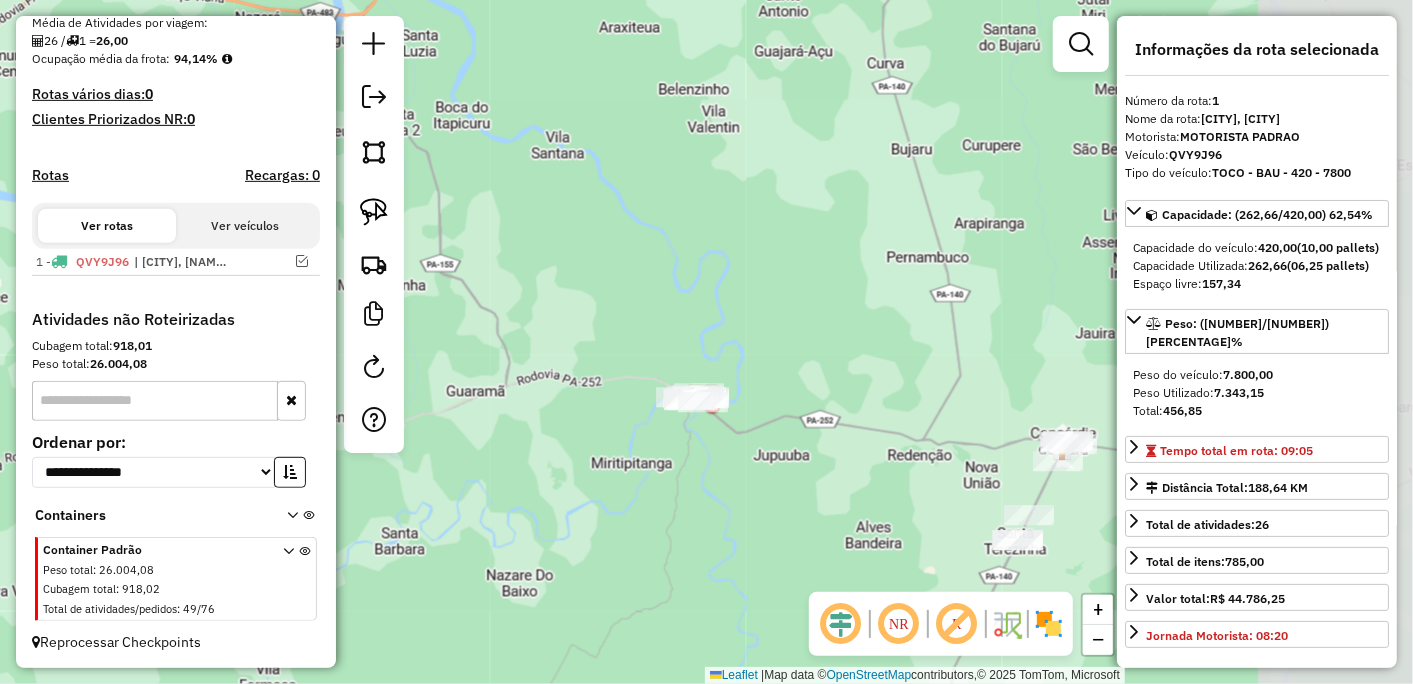 drag, startPoint x: 887, startPoint y: 383, endPoint x: 516, endPoint y: 361, distance: 371.65173 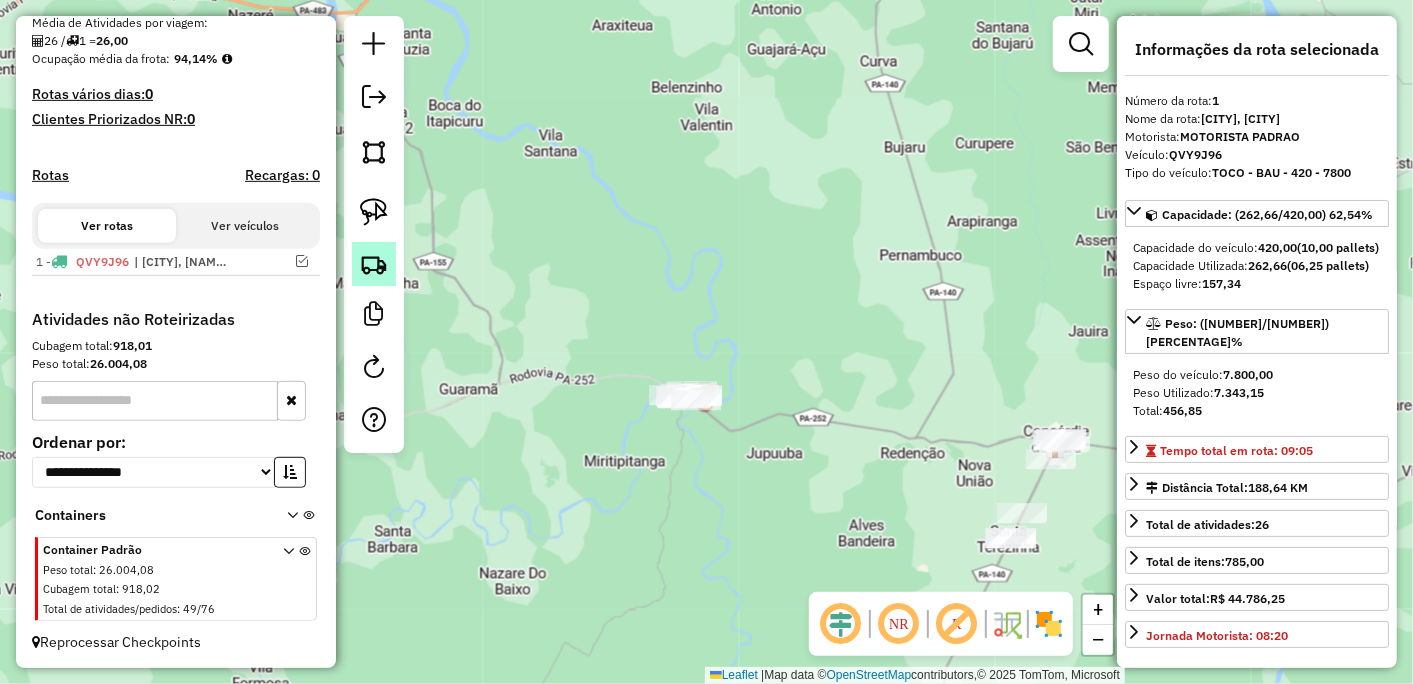 click 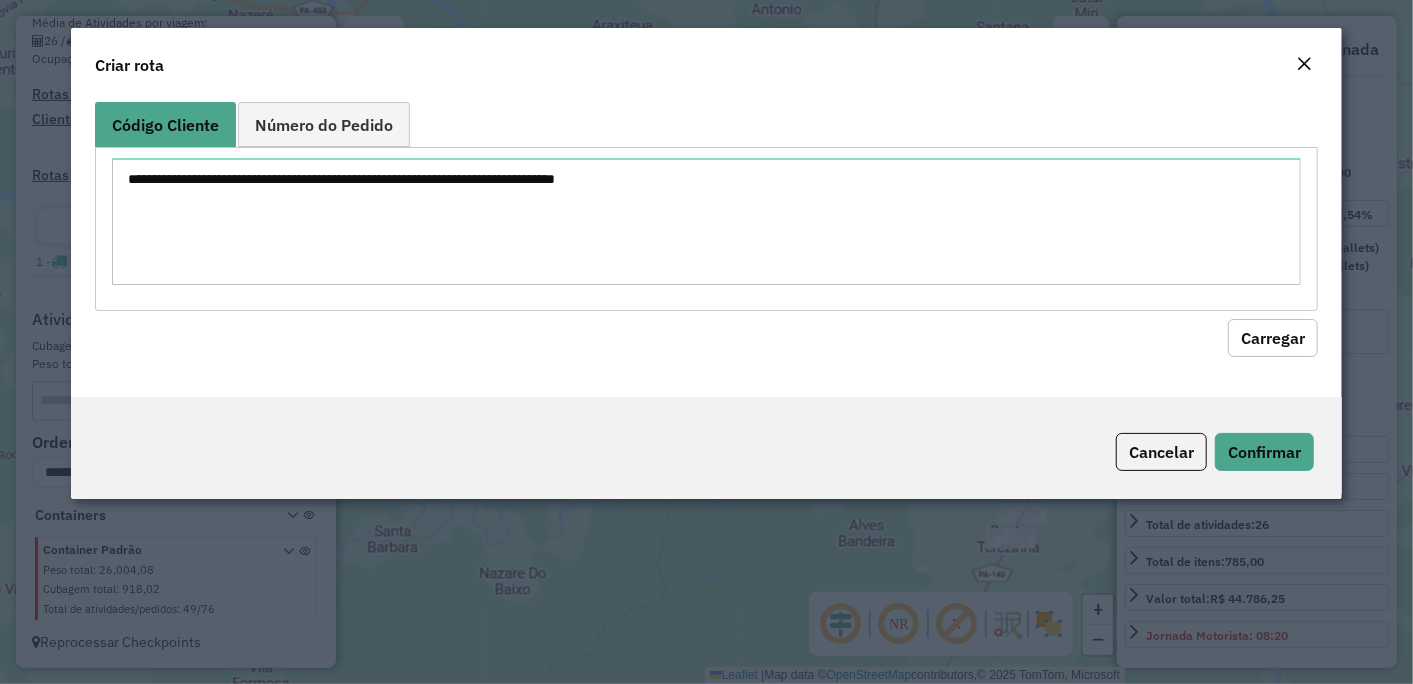 click 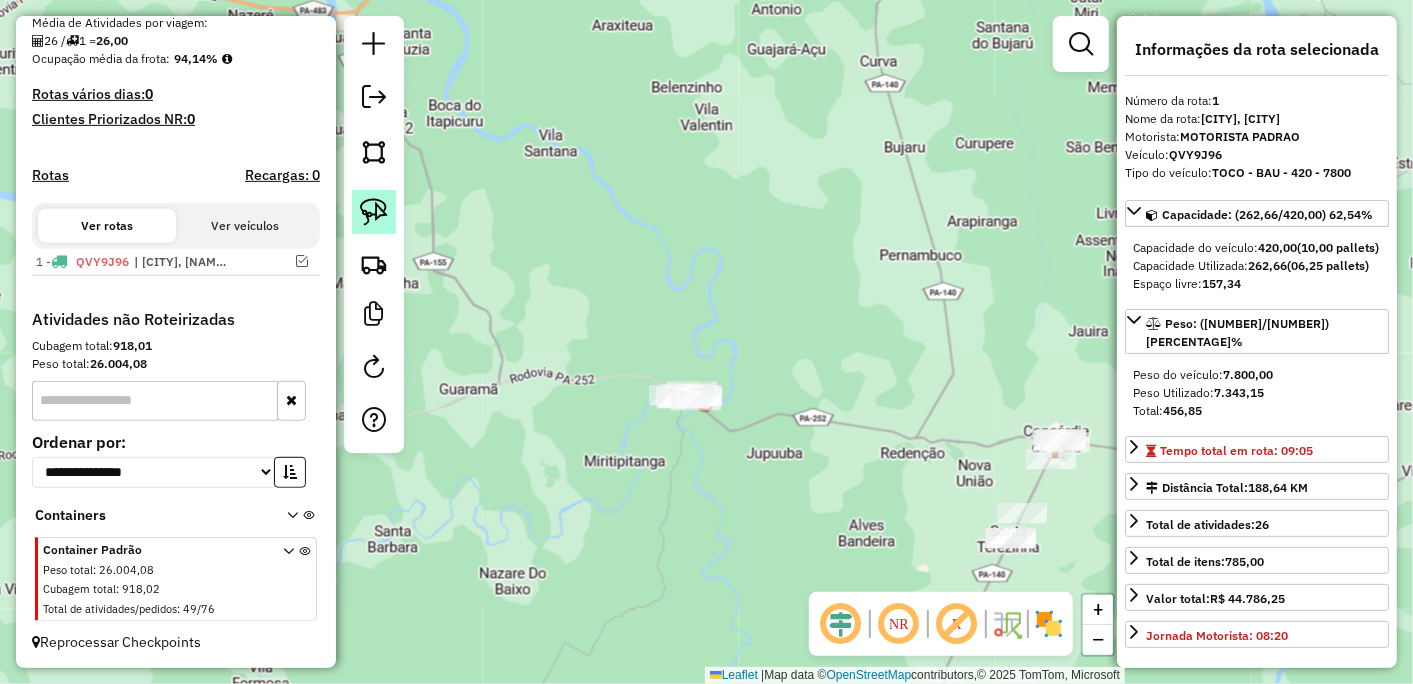 click 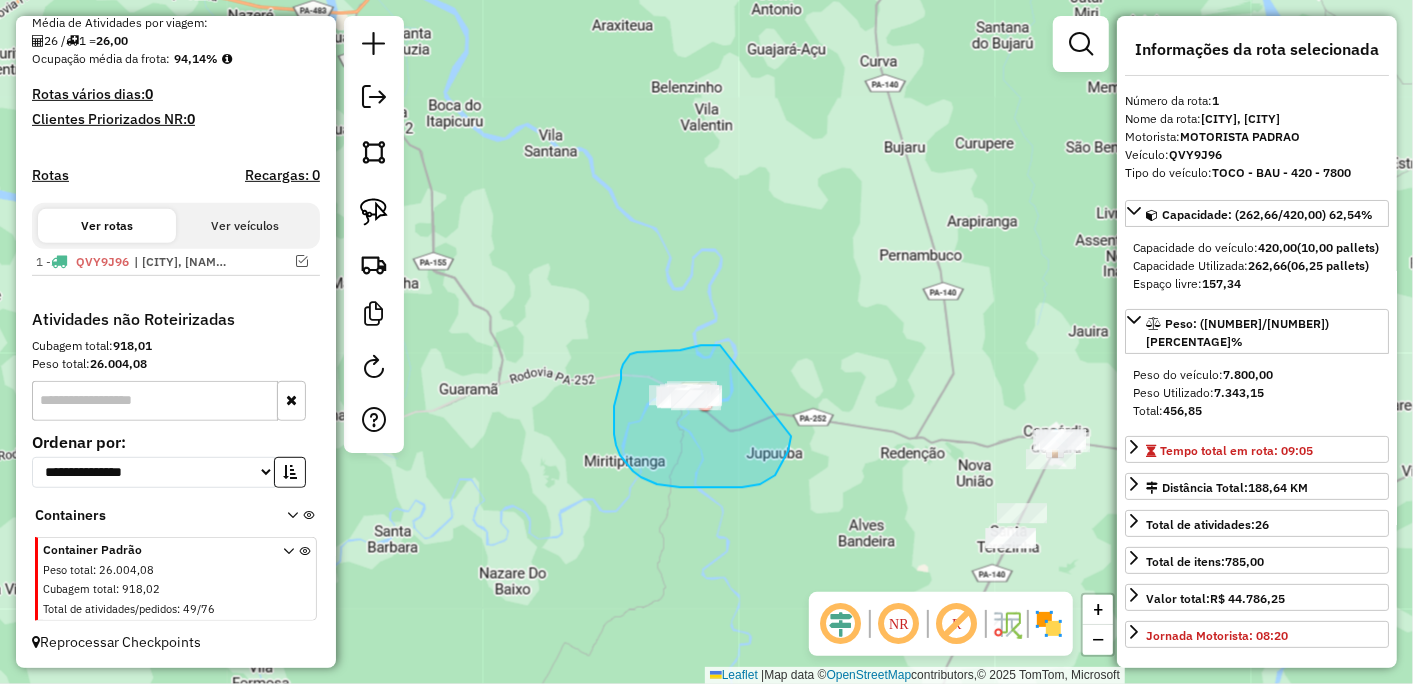 drag, startPoint x: 720, startPoint y: 346, endPoint x: 791, endPoint y: 437, distance: 115.42097 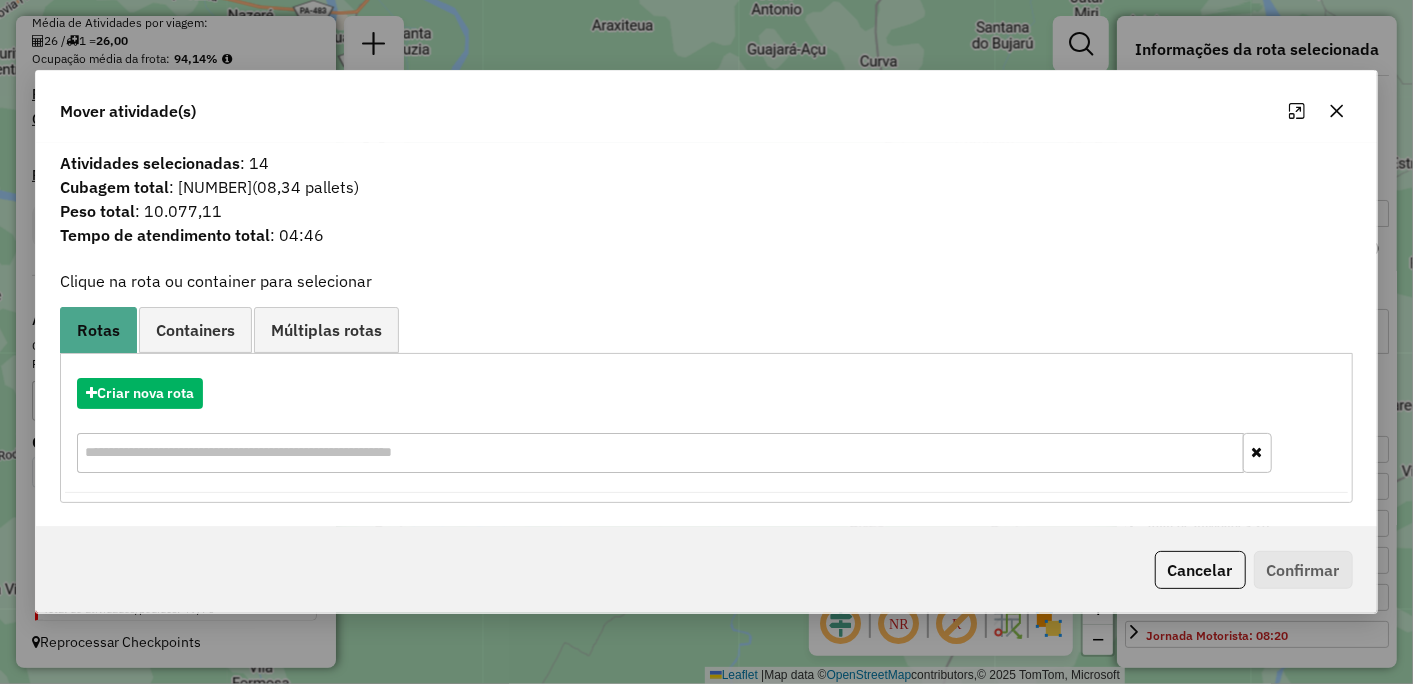 click 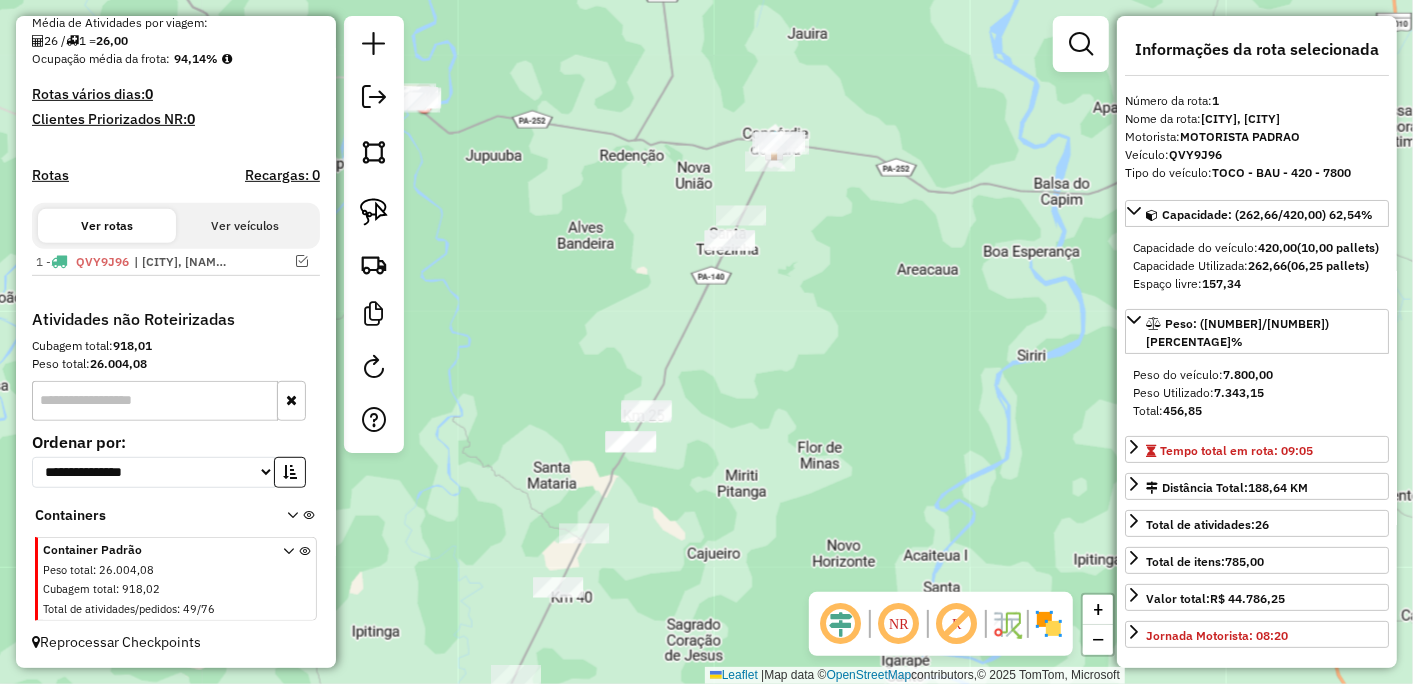 drag, startPoint x: 812, startPoint y: 508, endPoint x: 532, endPoint y: 223, distance: 399.53098 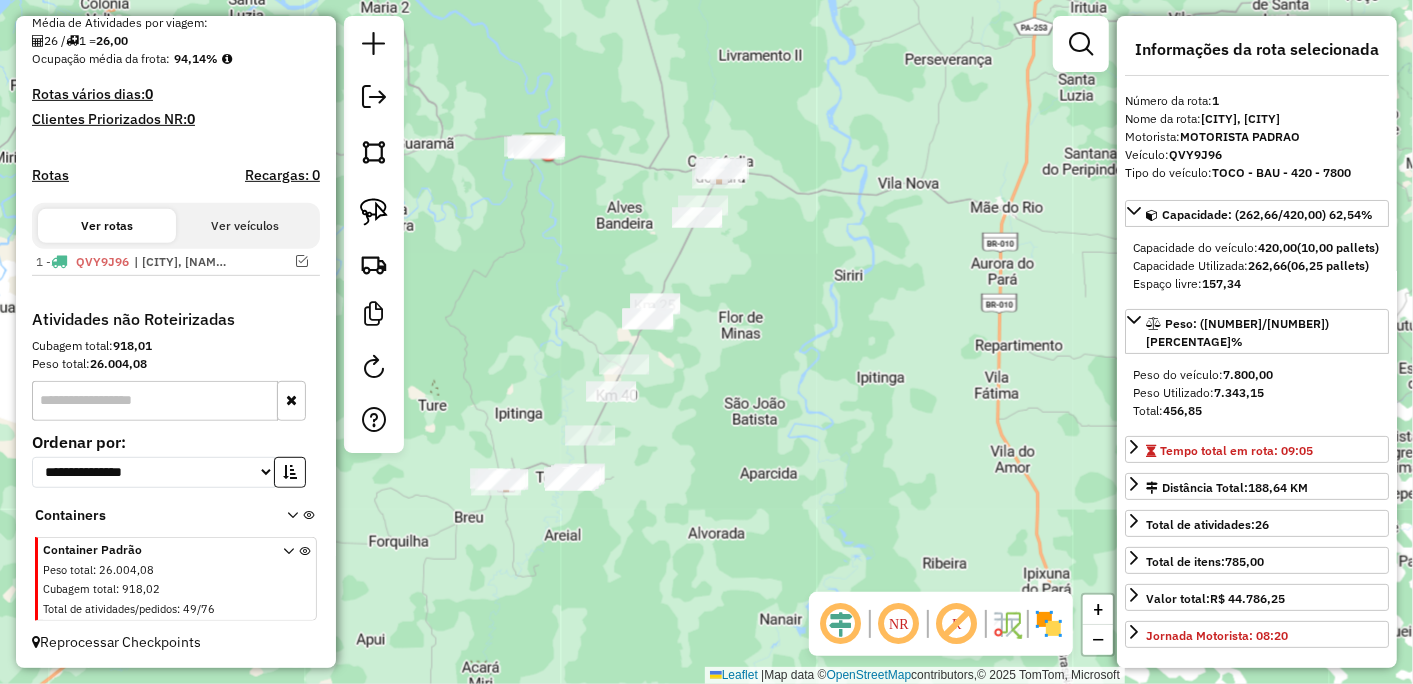 drag, startPoint x: 758, startPoint y: 375, endPoint x: 801, endPoint y: 335, distance: 58.728188 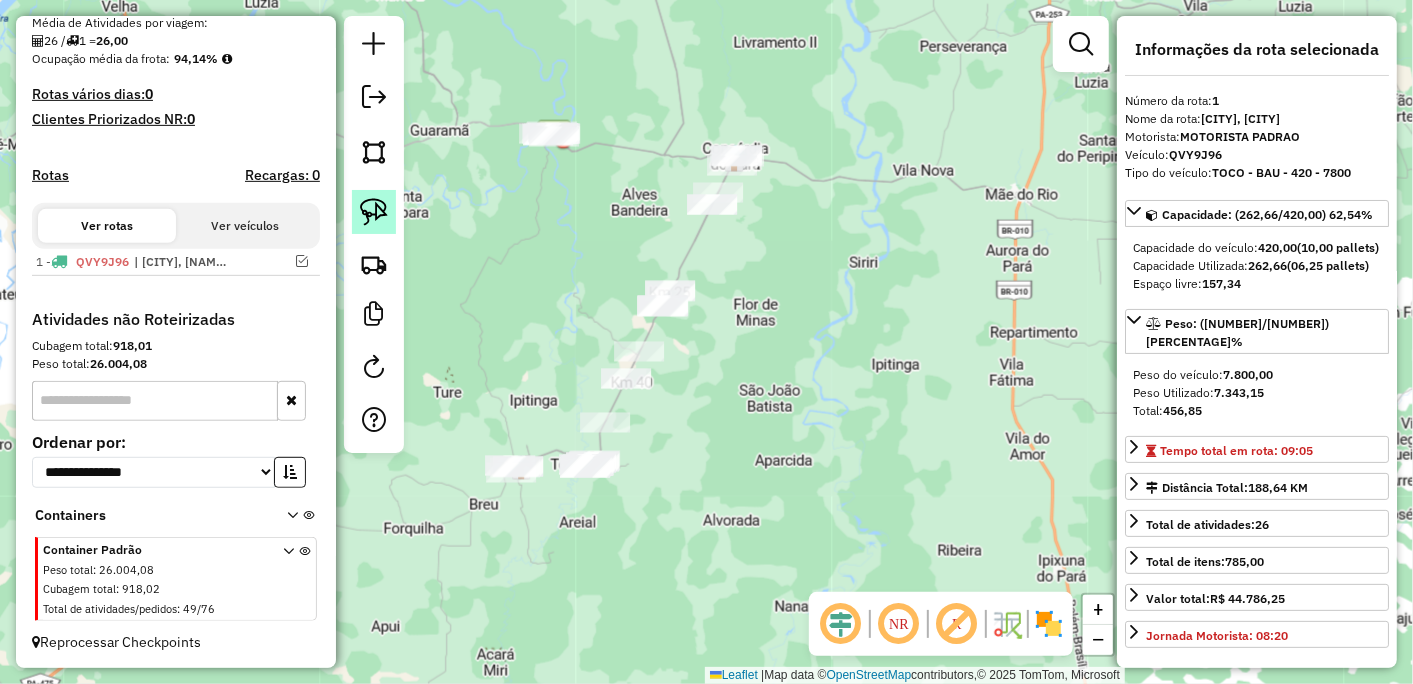 click 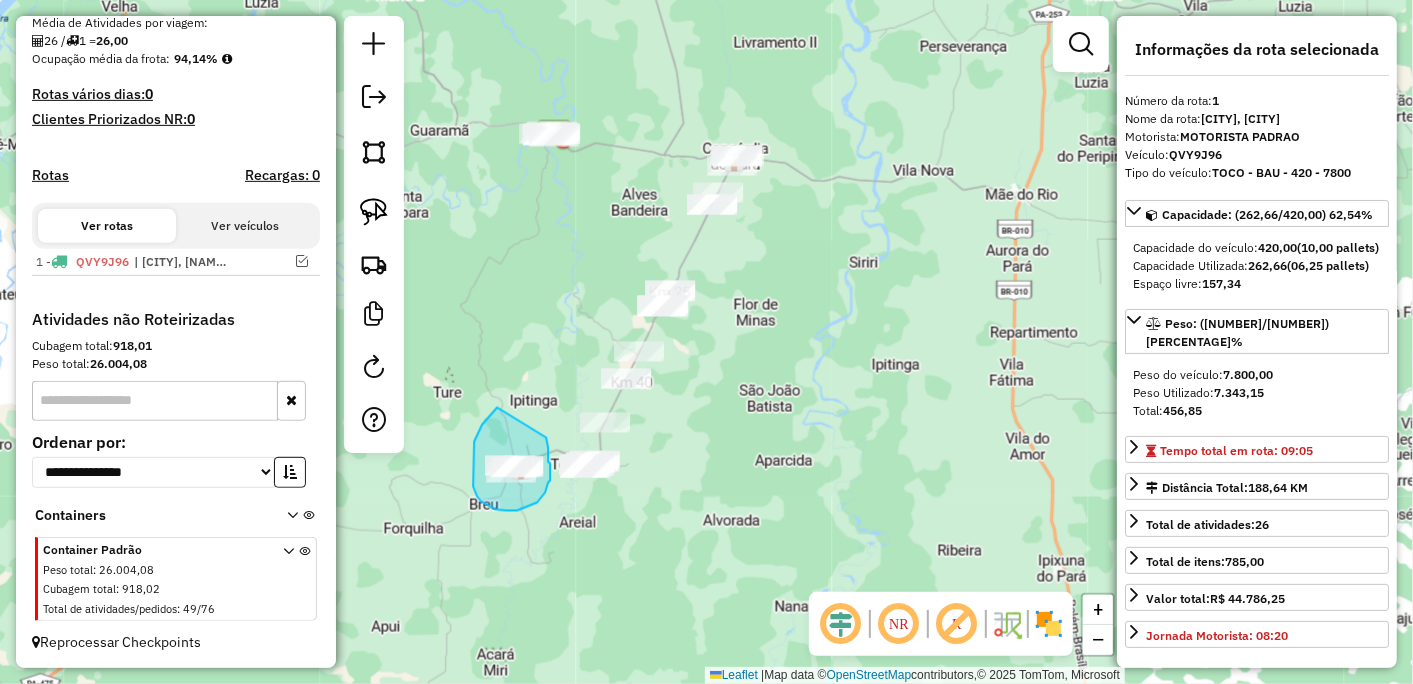 drag, startPoint x: 496, startPoint y: 408, endPoint x: 546, endPoint y: 438, distance: 58.30952 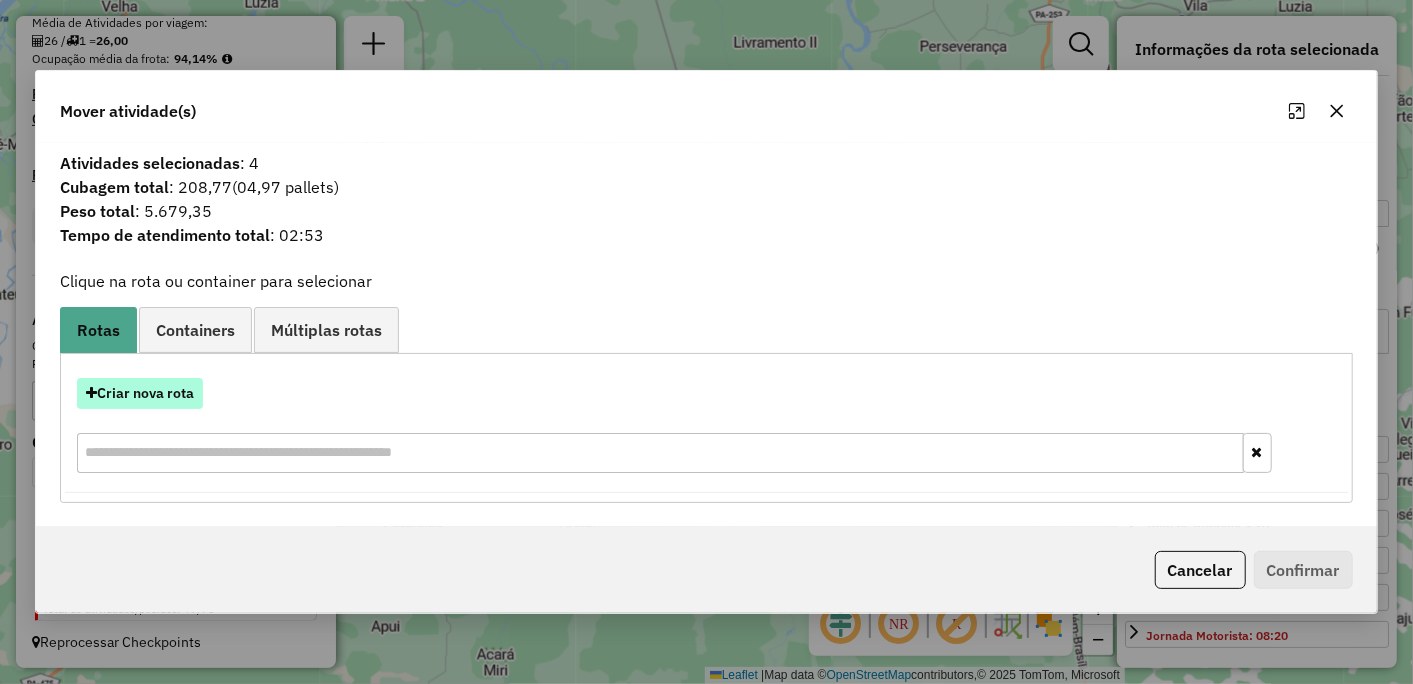 click on "Criar nova rota" at bounding box center [140, 393] 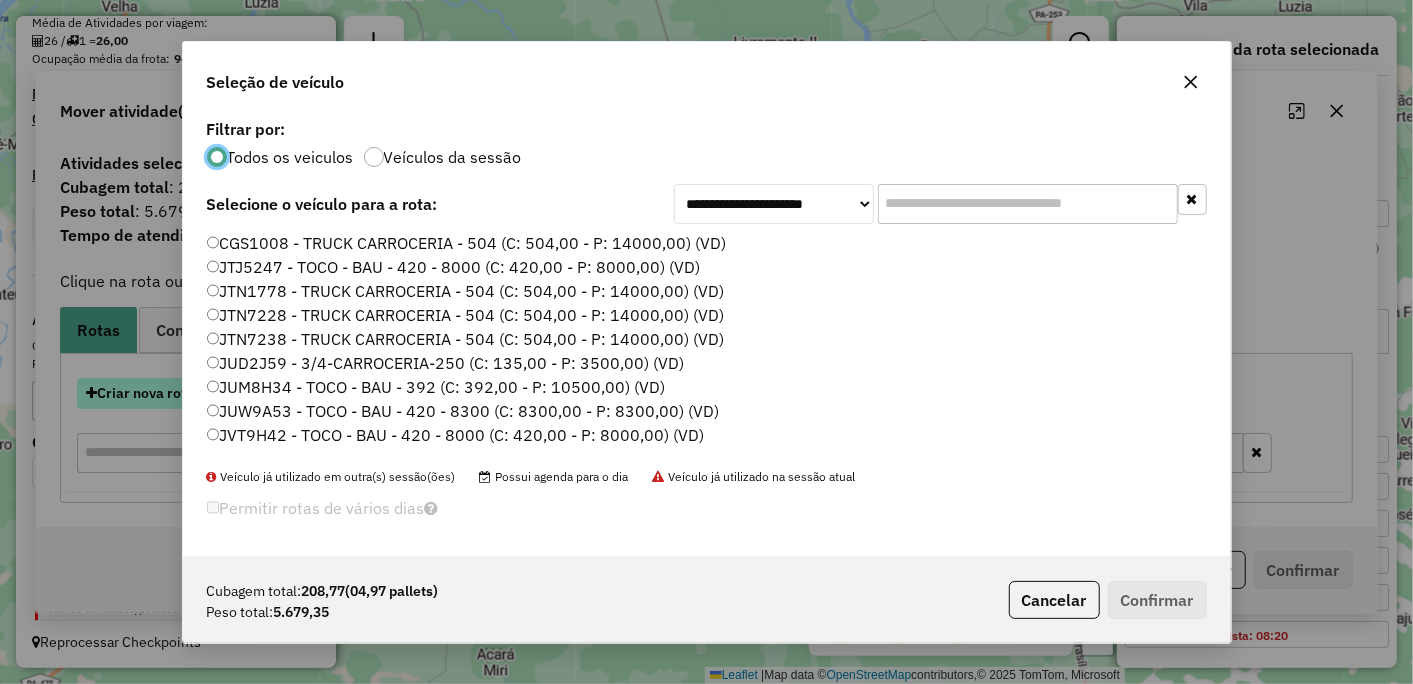 scroll, scrollTop: 11, scrollLeft: 5, axis: both 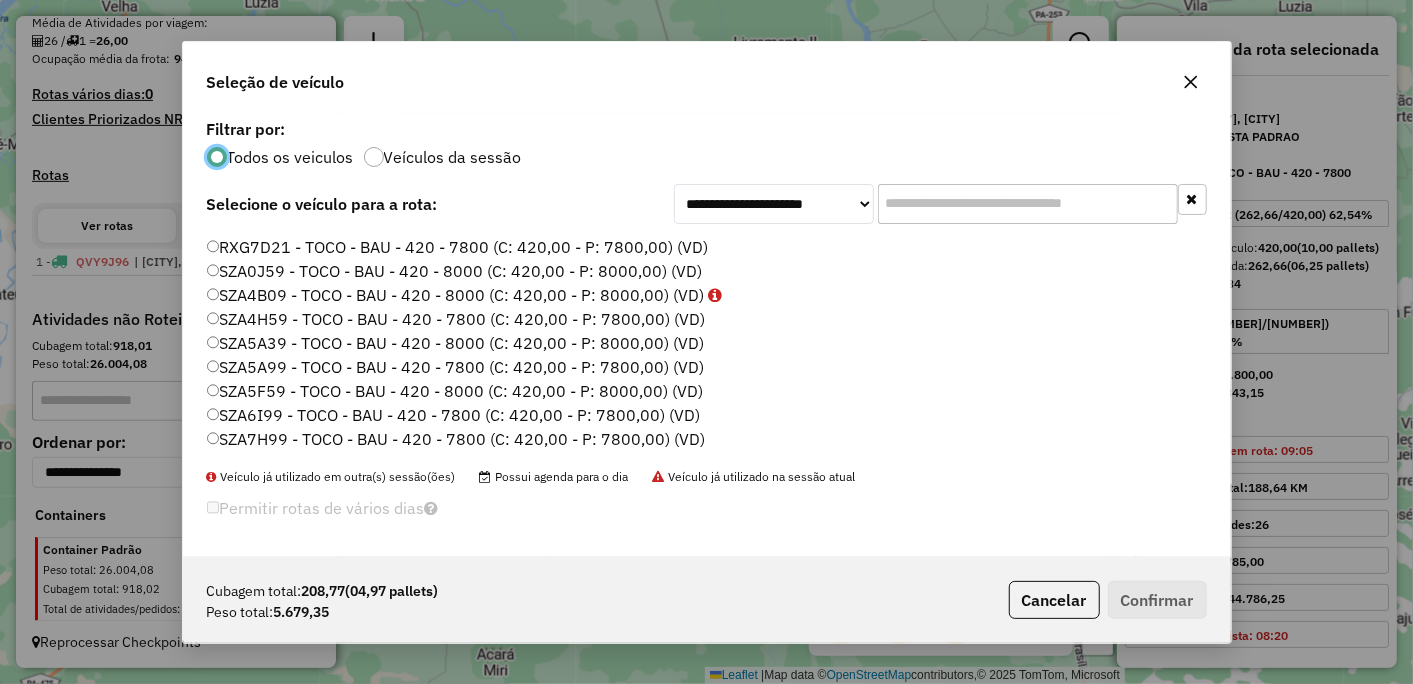 click on "SZA6I99 - TOCO - BAU - 420 - 7800 (C: 420,00 - P: 7800,00) (VD)" 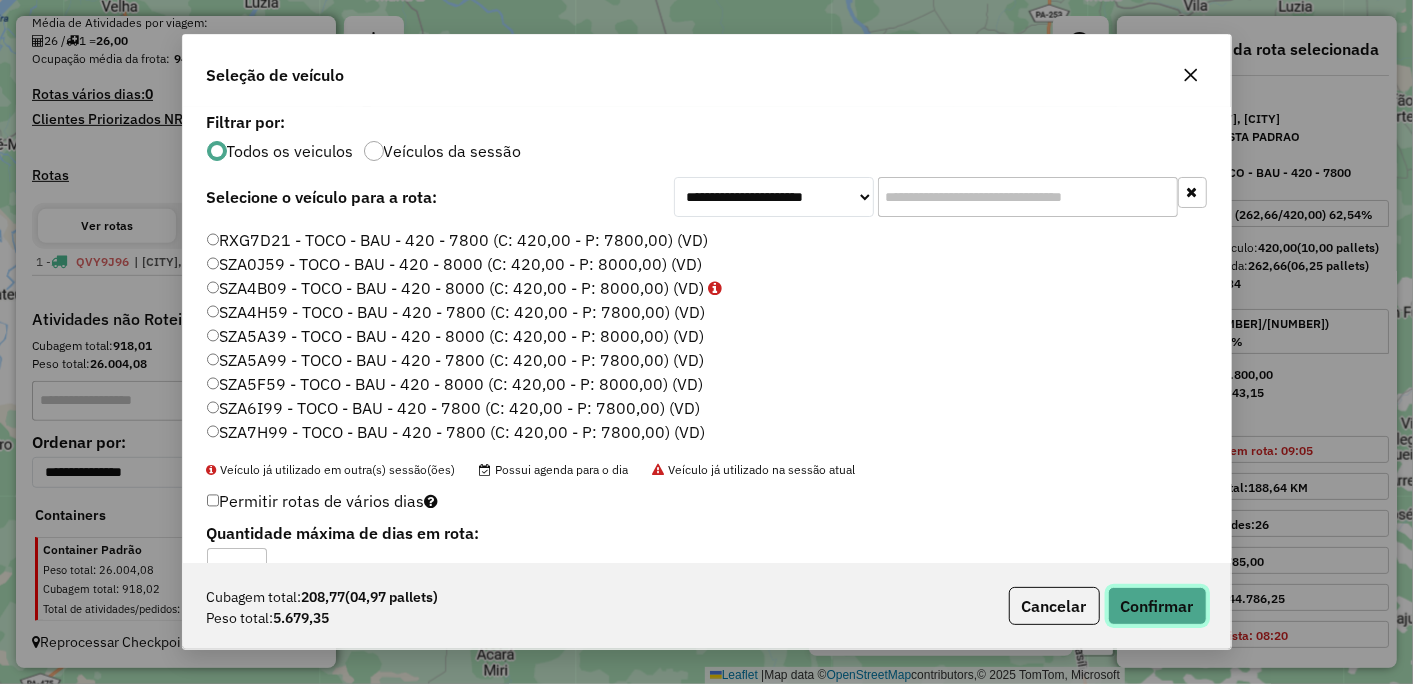click on "Confirmar" 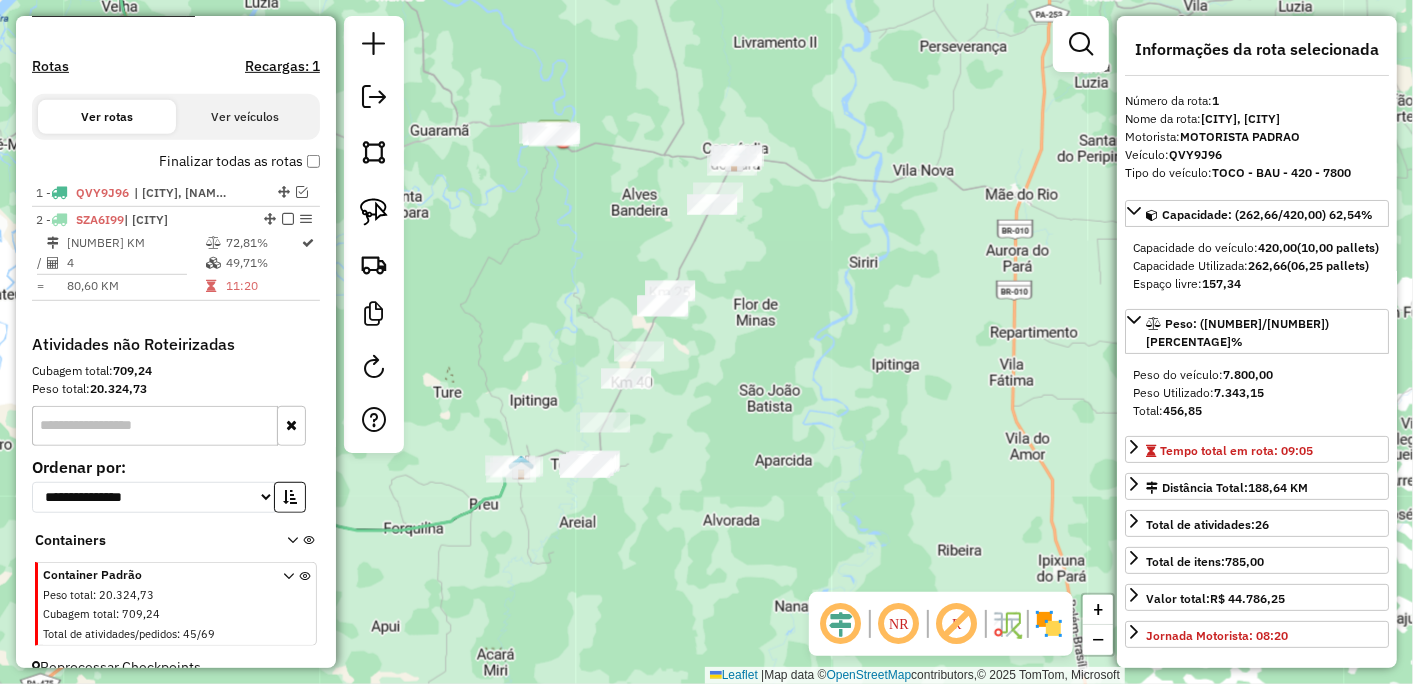 scroll, scrollTop: 611, scrollLeft: 0, axis: vertical 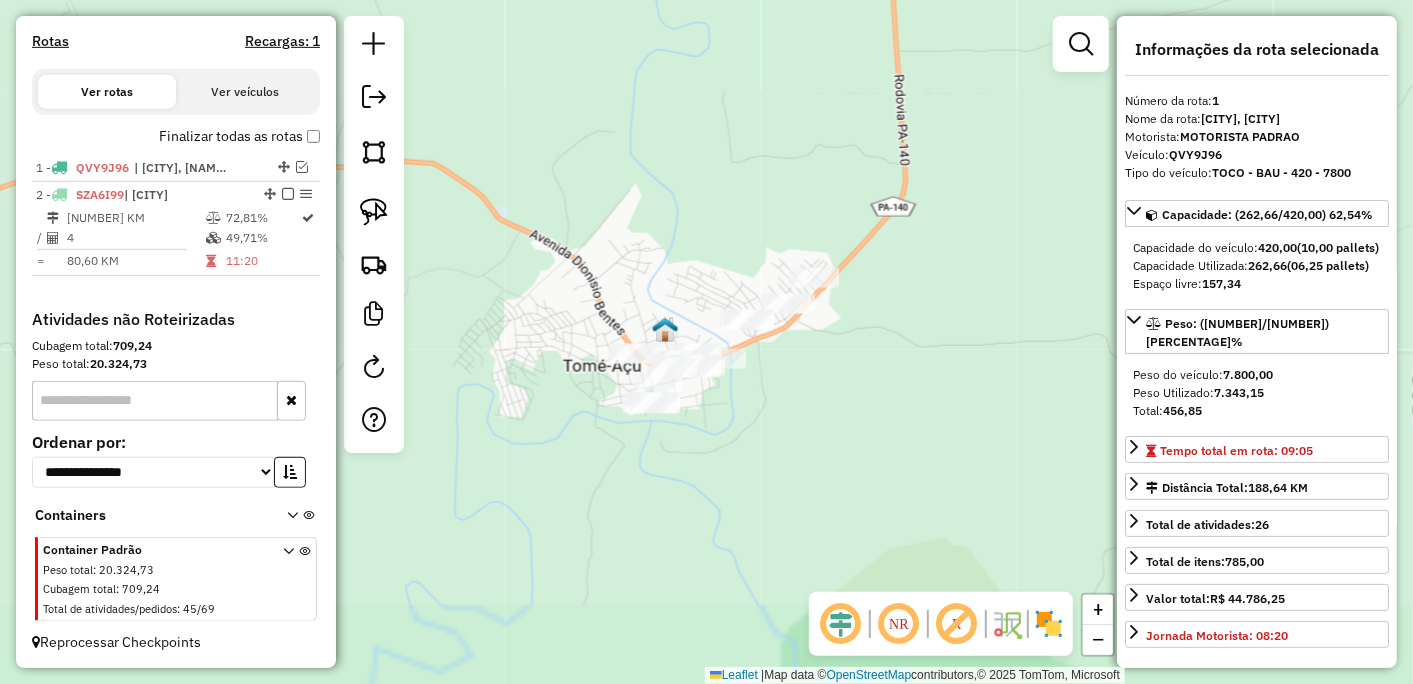 drag, startPoint x: 817, startPoint y: 443, endPoint x: 915, endPoint y: 307, distance: 167.63054 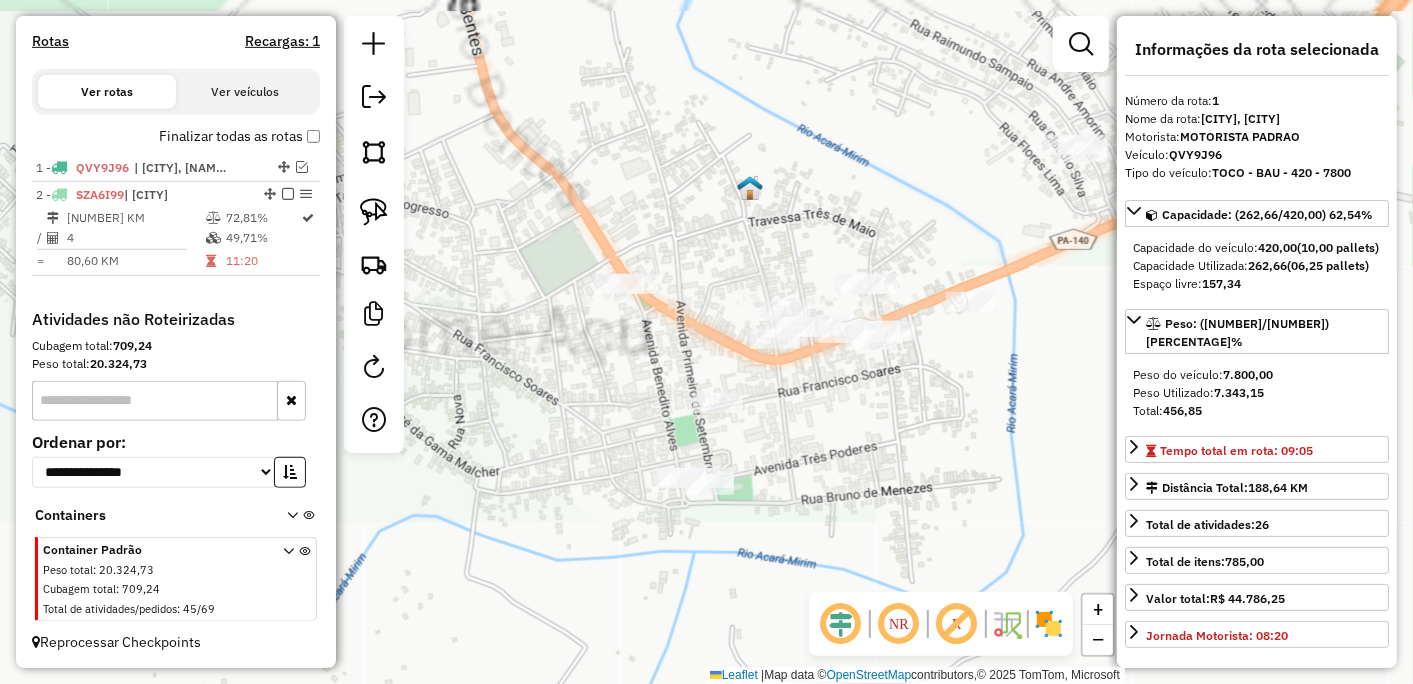 drag, startPoint x: 893, startPoint y: 241, endPoint x: 890, endPoint y: 438, distance: 197.02284 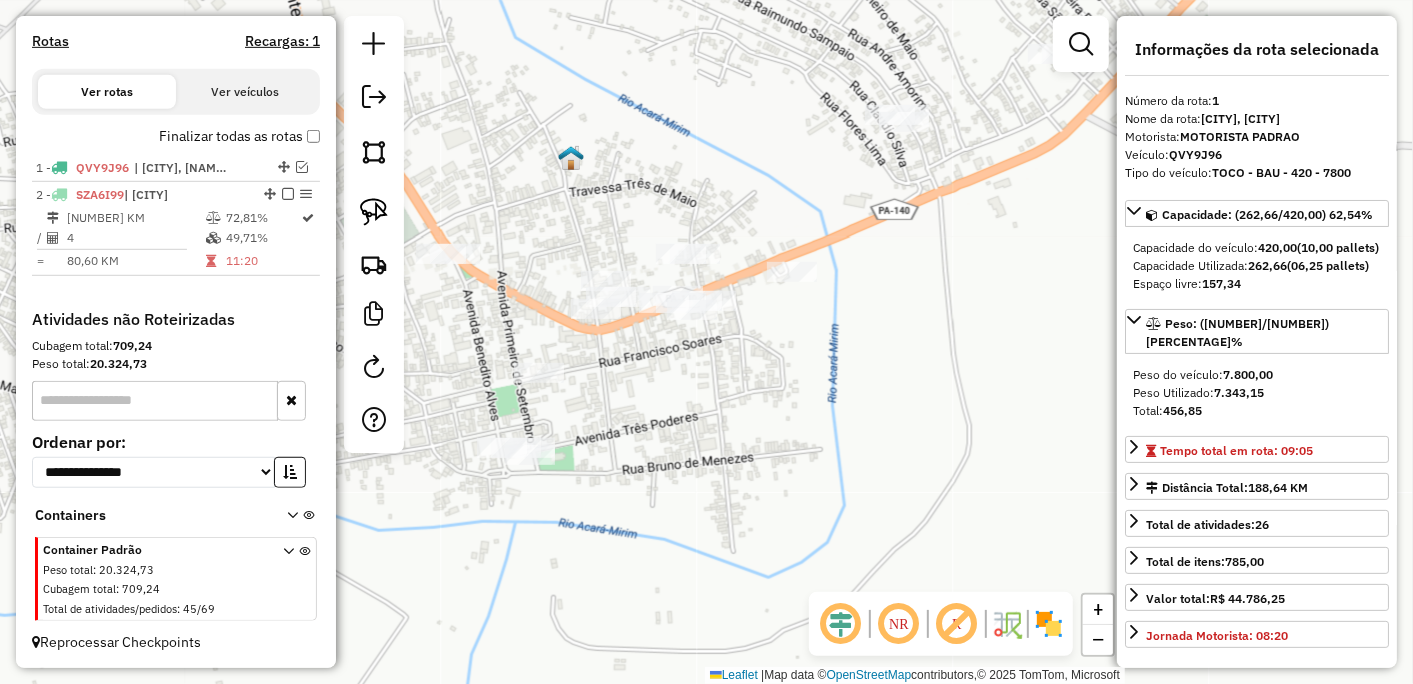 drag, startPoint x: 790, startPoint y: 238, endPoint x: 611, endPoint y: 208, distance: 181.49655 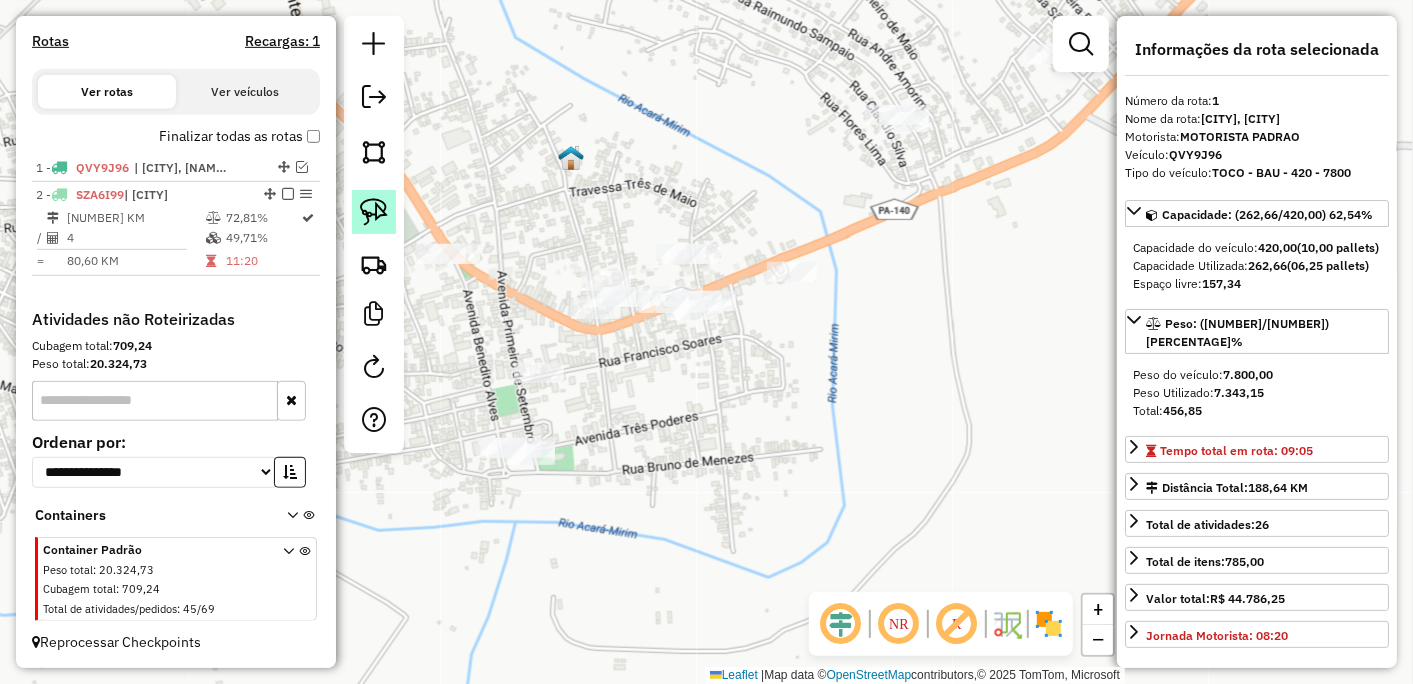 click 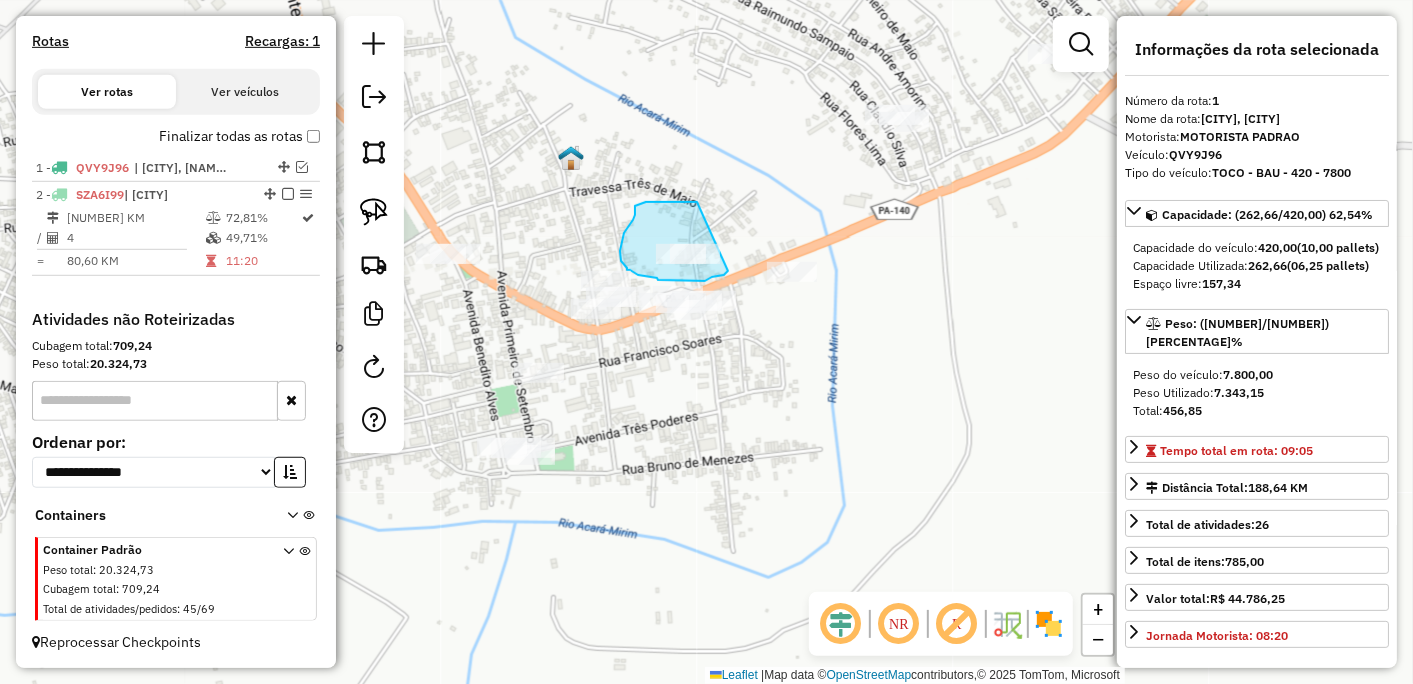 drag, startPoint x: 697, startPoint y: 202, endPoint x: 745, endPoint y: 251, distance: 68.593 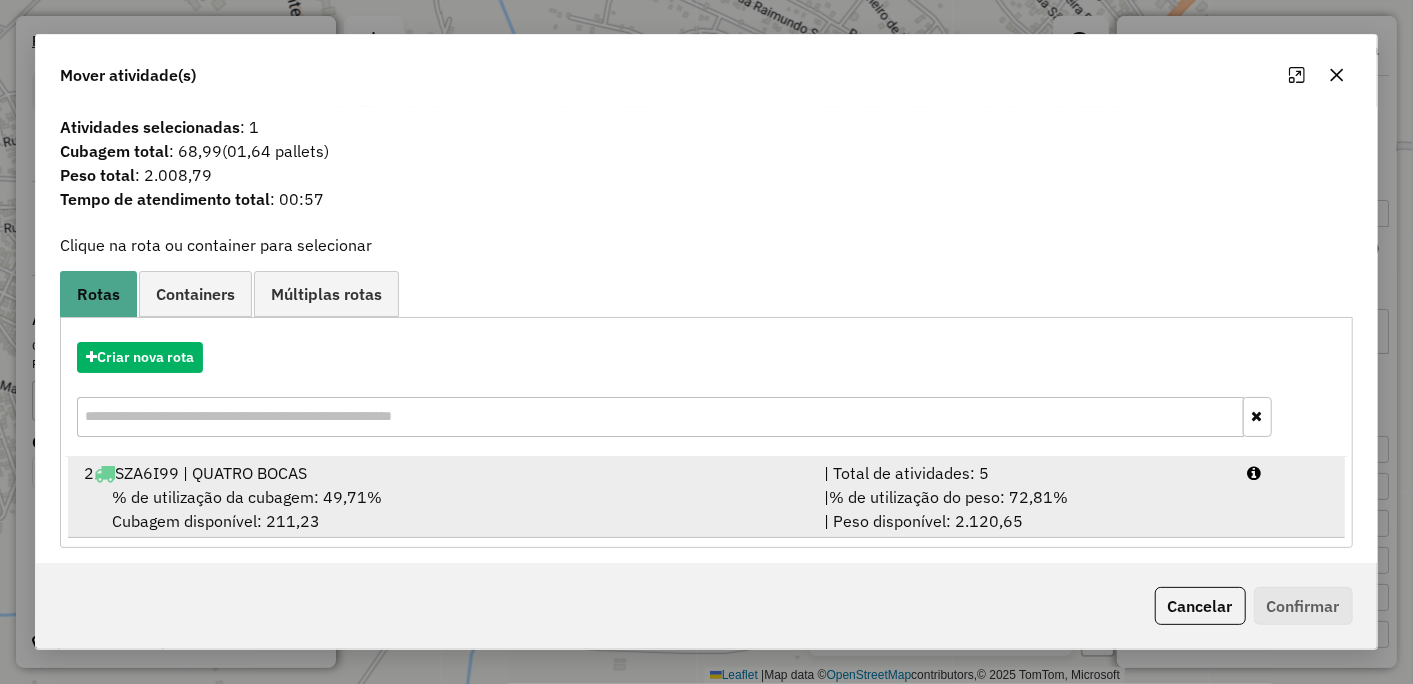 click on "% de utilização da cubagem: 49,71%" at bounding box center (247, 497) 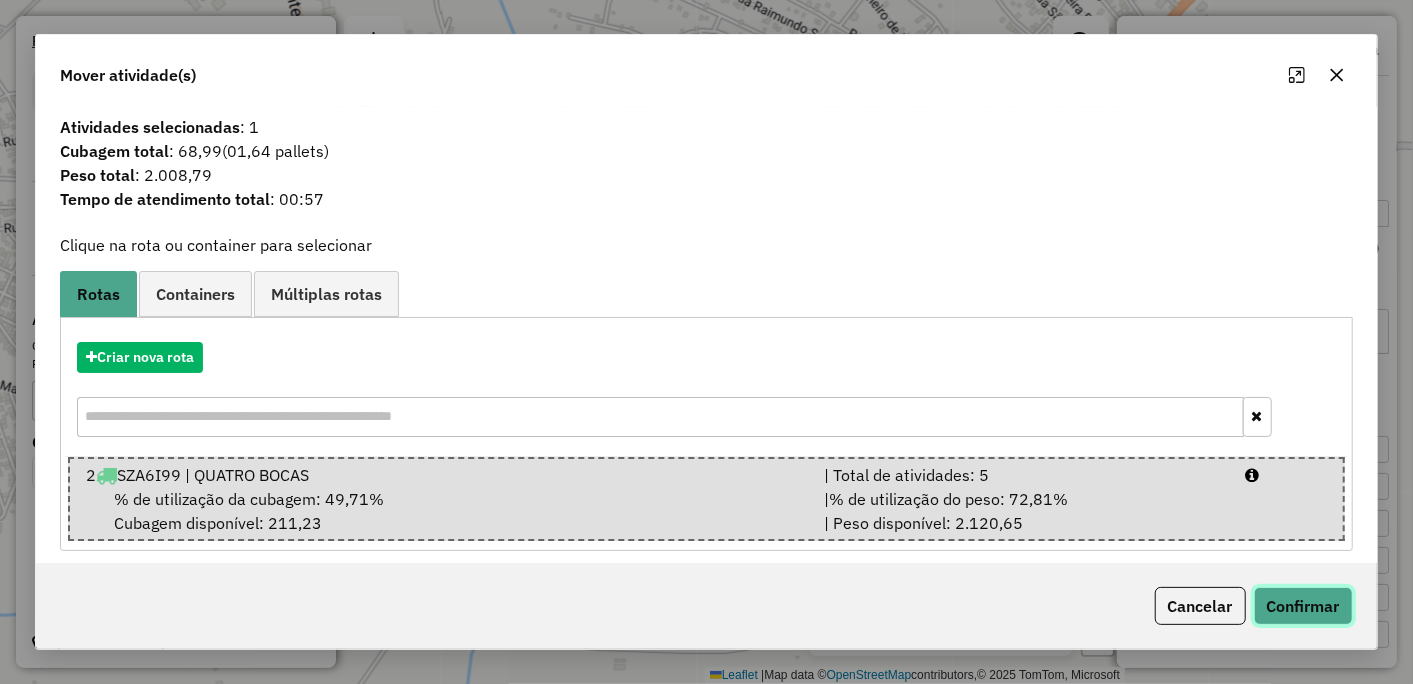 click on "Confirmar" 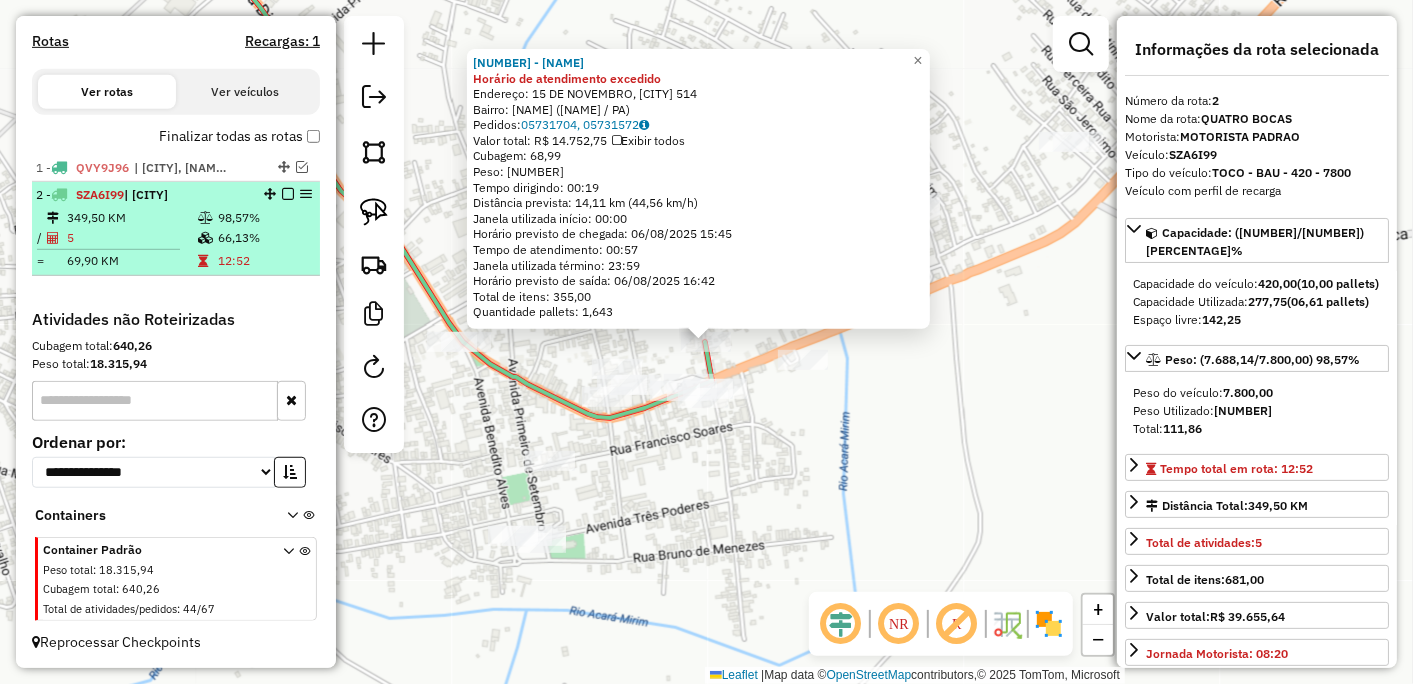 click at bounding box center (288, 194) 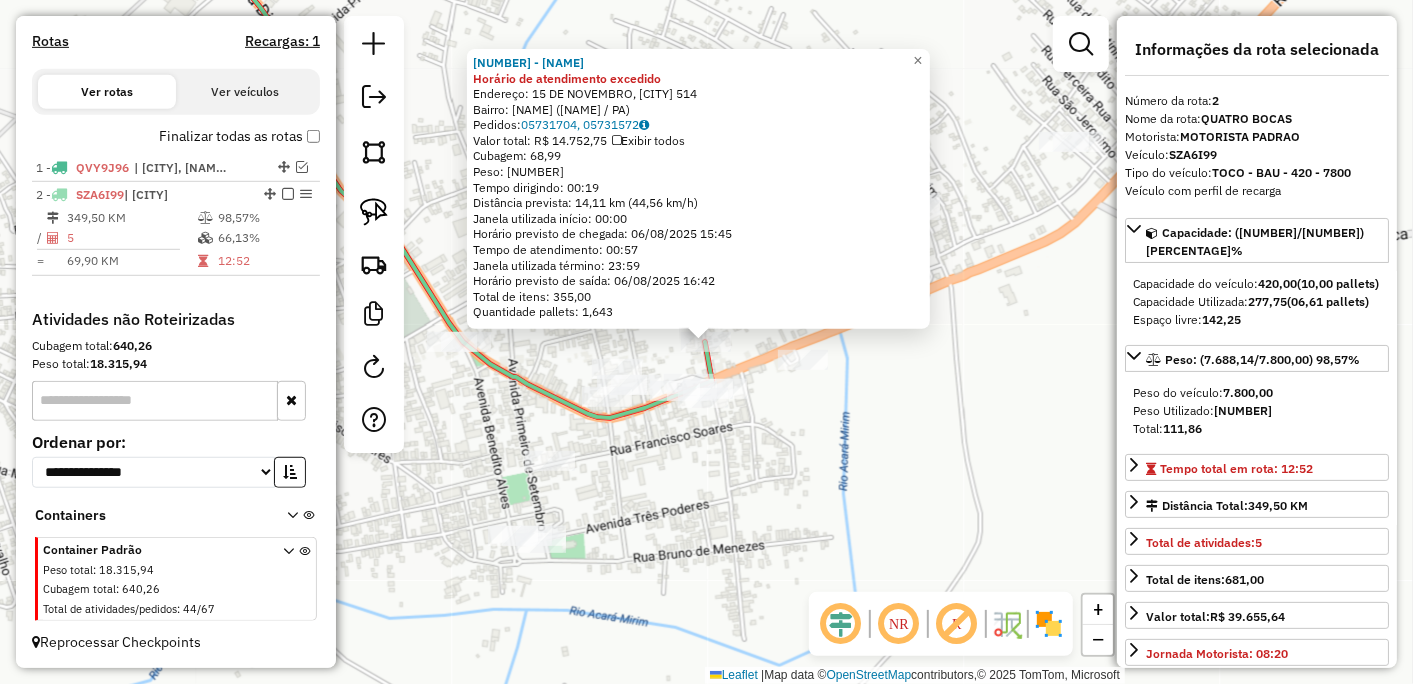 scroll, scrollTop: 544, scrollLeft: 0, axis: vertical 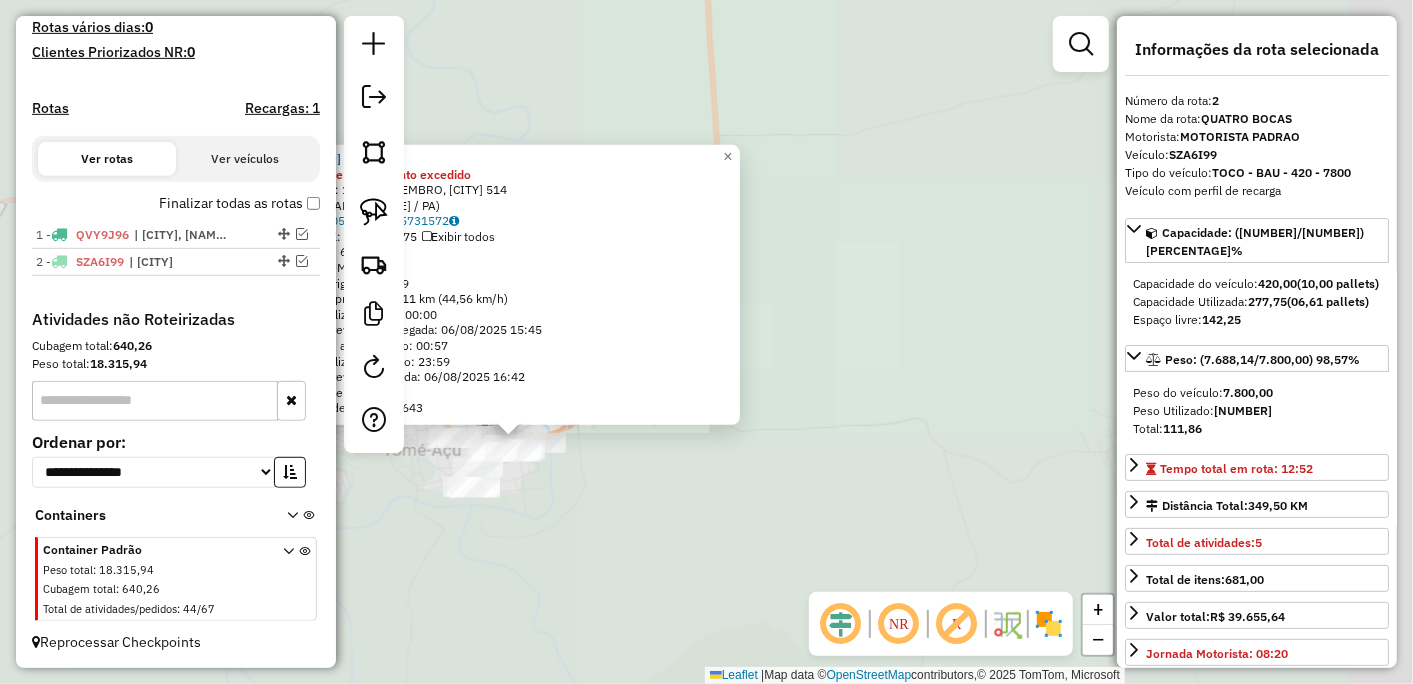 click on "12519 - RP BEBIDAS Horário de atendimento excedido  Endereço:  15 DE NOVEMBRO, MOMBACA 514   Bairro: BAIRRO NOVO (TOME-ACU / PA)   Pedidos:  05731704, 05731572   Valor total: R$ 14.752,75   Exibir todos   Cubagem: 68,99  Peso: 2.008,79  Tempo dirigindo: 00:19   Distância prevista: 14,11 km (44,56 km/h)   Janela utilizada início: 00:00   Horário previsto de chegada: 06/08/2025 15:45   Tempo de atendimento: 00:57   Janela utilizada término: 23:59   Horário previsto de saída: 06/08/2025 16:42   Total de itens: 355,00   Quantidade pallets: 1,643  × Janela de atendimento Grade de atendimento Capacidade Transportadoras Veículos Cliente Pedidos  Rotas Selecione os dias de semana para filtrar as janelas de atendimento  Seg   Ter   Qua   Qui   Sex   Sáb   Dom  Informe o período da janela de atendimento: De: Até:  Filtrar exatamente a janela do cliente  Considerar janela de atendimento padrão  Selecione os dias de semana para filtrar as grades de atendimento  Seg   Ter   Qua   Qui   Sex   Sáb   Dom  De:" 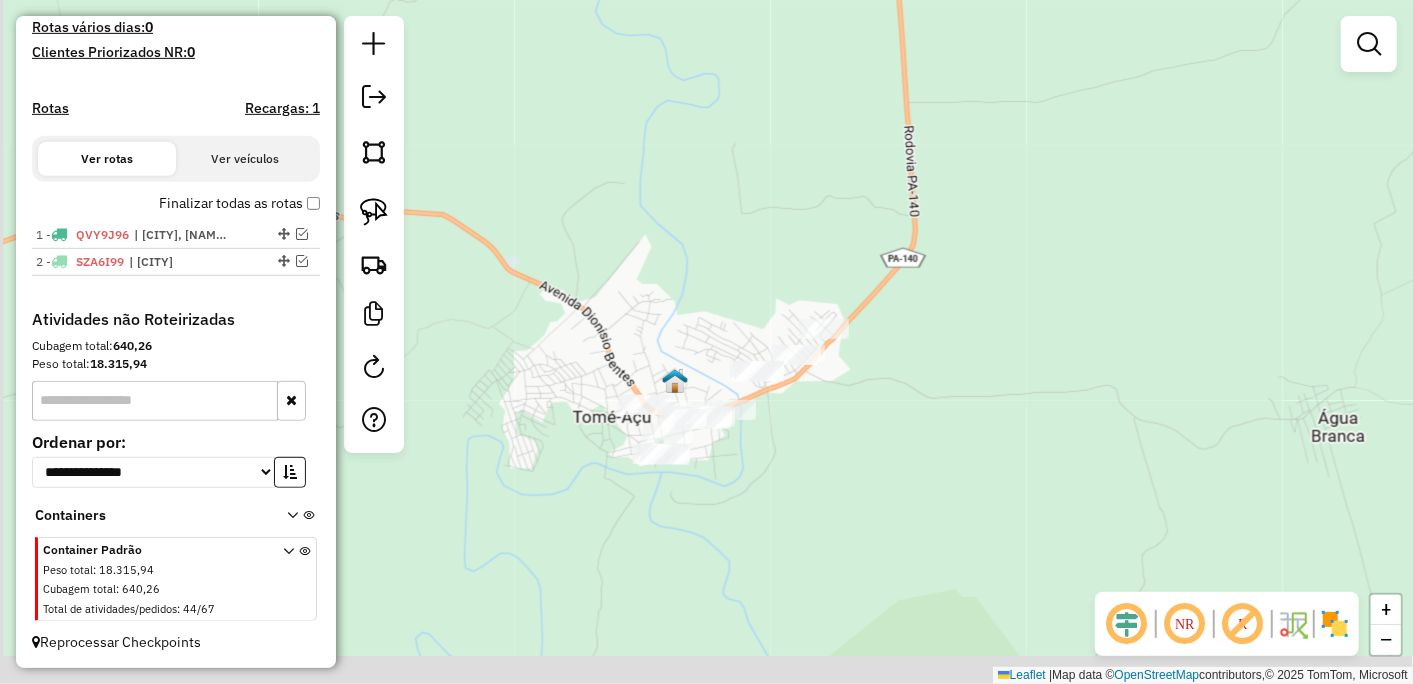 drag, startPoint x: 606, startPoint y: 541, endPoint x: 893, endPoint y: 488, distance: 291.8527 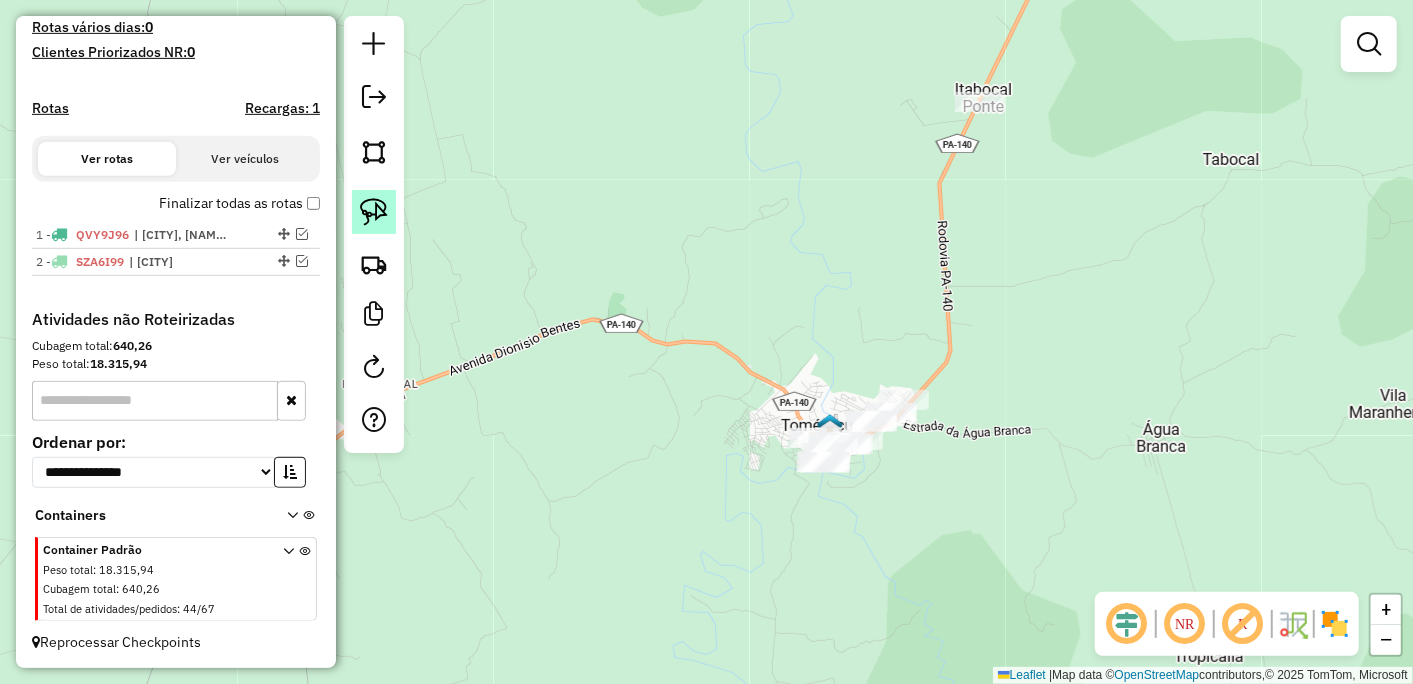 click 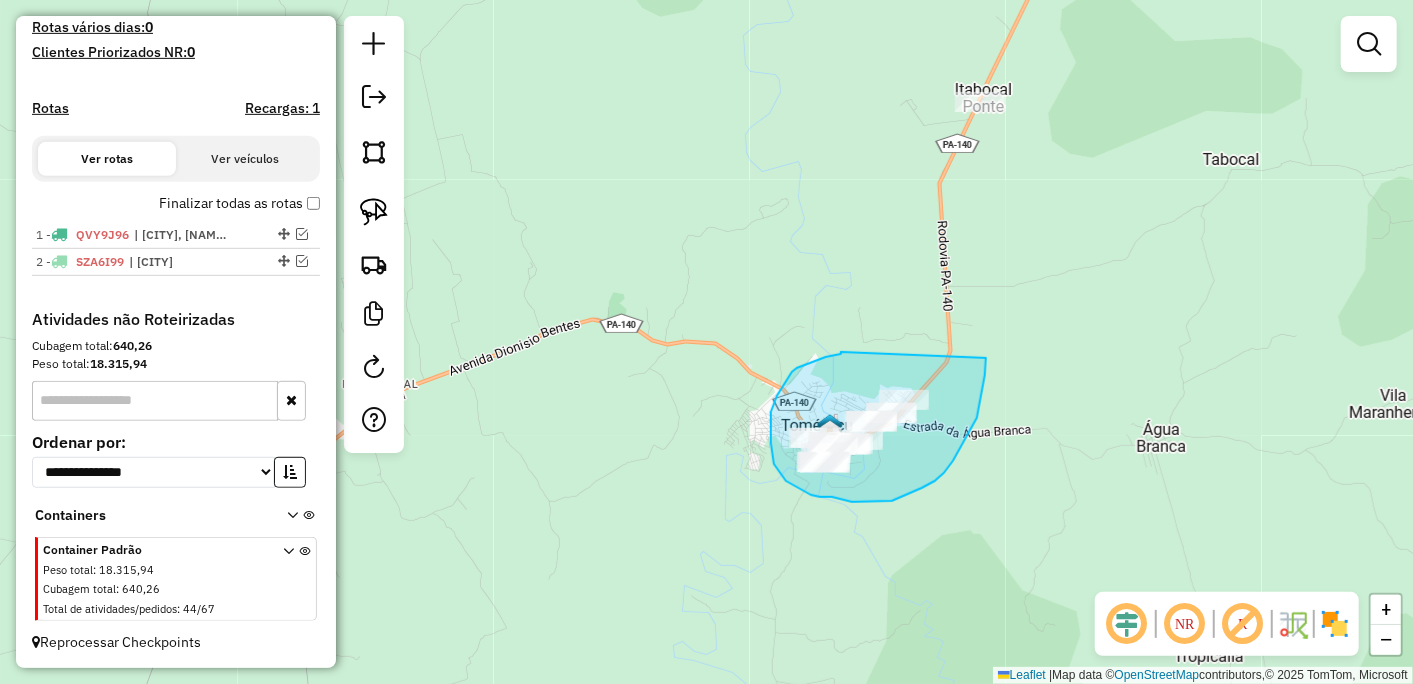 drag, startPoint x: 835, startPoint y: 356, endPoint x: 986, endPoint y: 358, distance: 151.01324 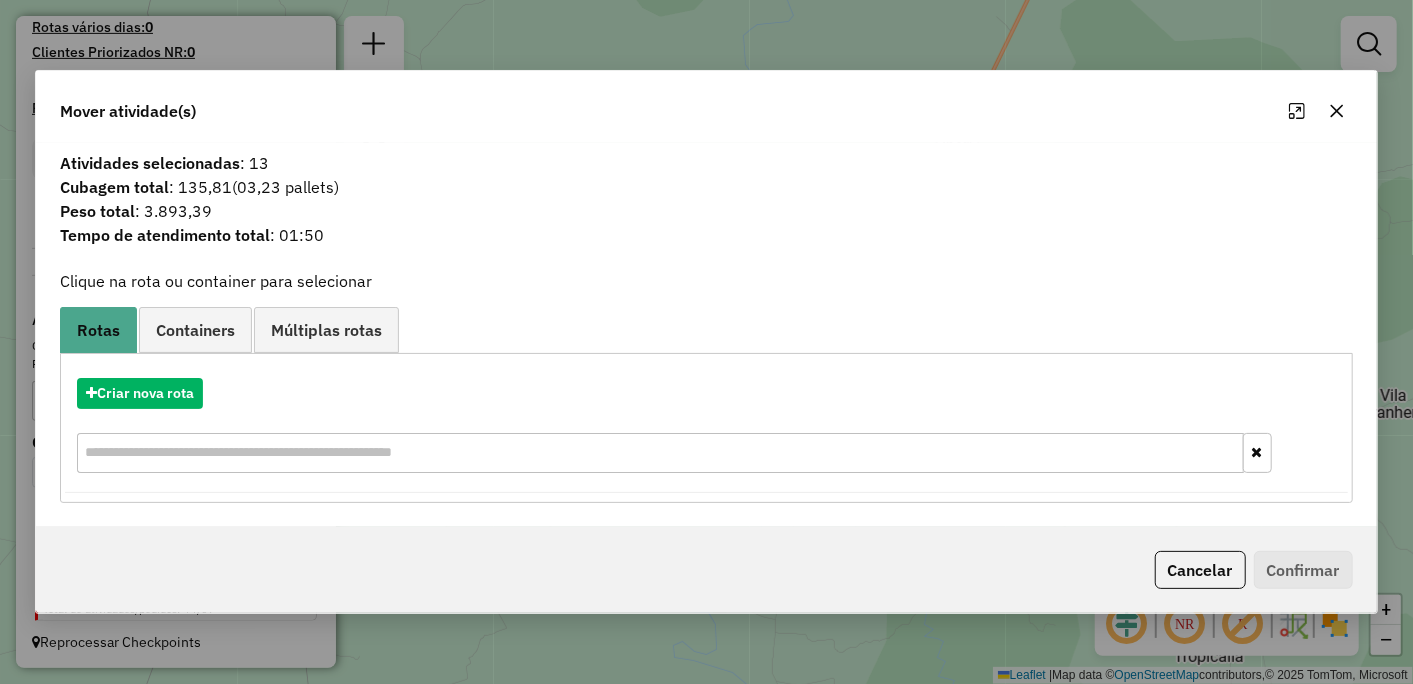 click 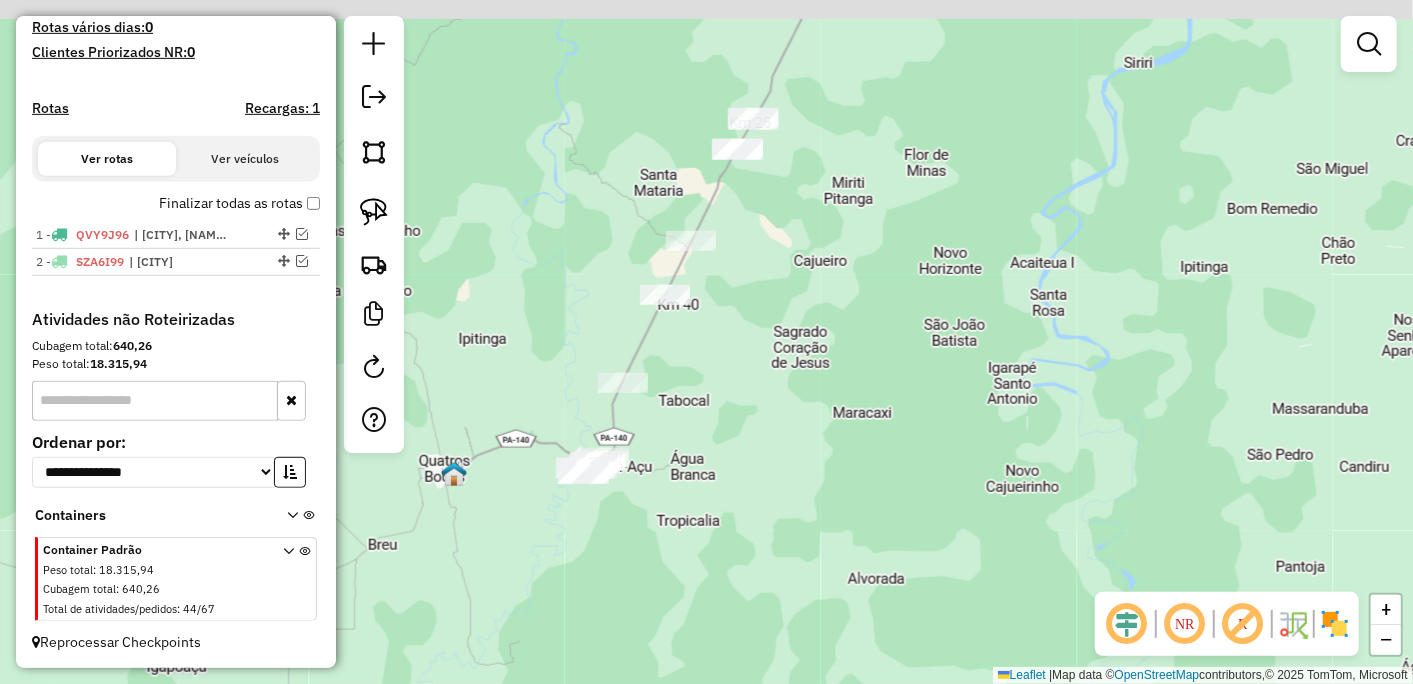 drag, startPoint x: 907, startPoint y: 253, endPoint x: 847, endPoint y: 493, distance: 247.38634 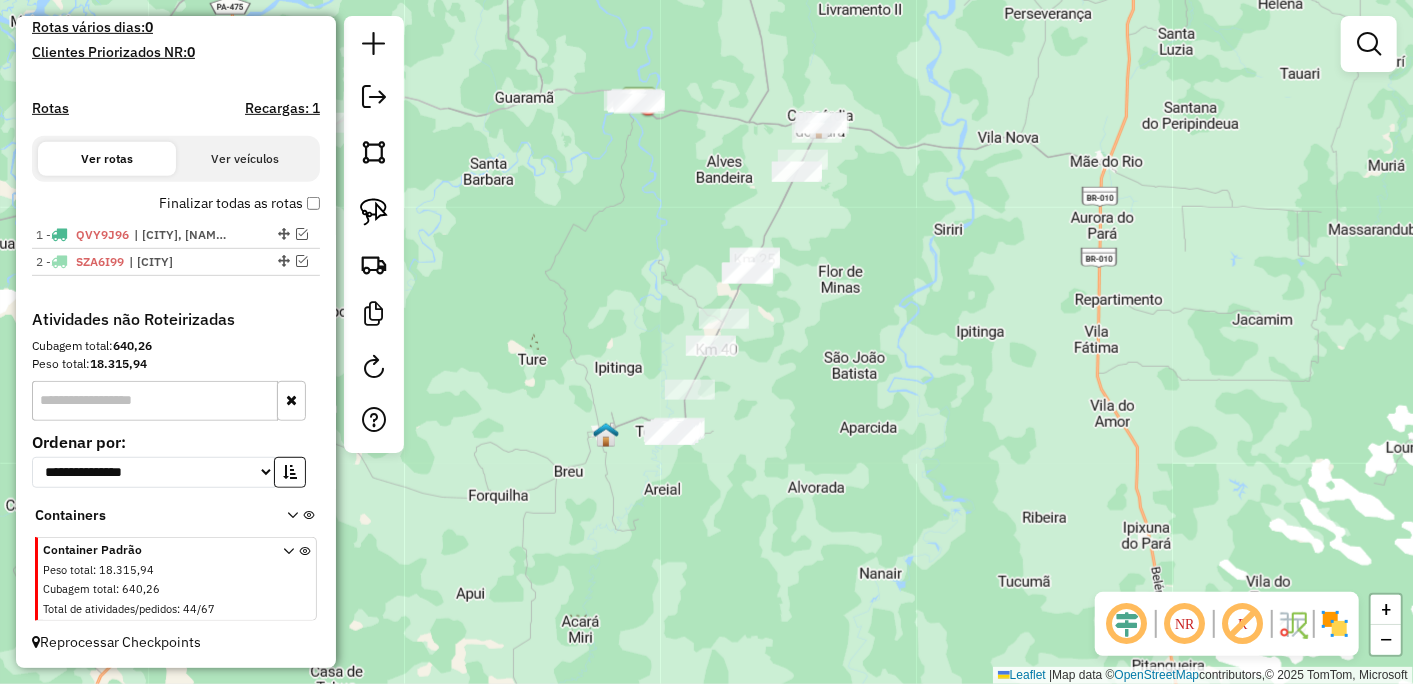 drag, startPoint x: 878, startPoint y: 216, endPoint x: 844, endPoint y: 363, distance: 150.88075 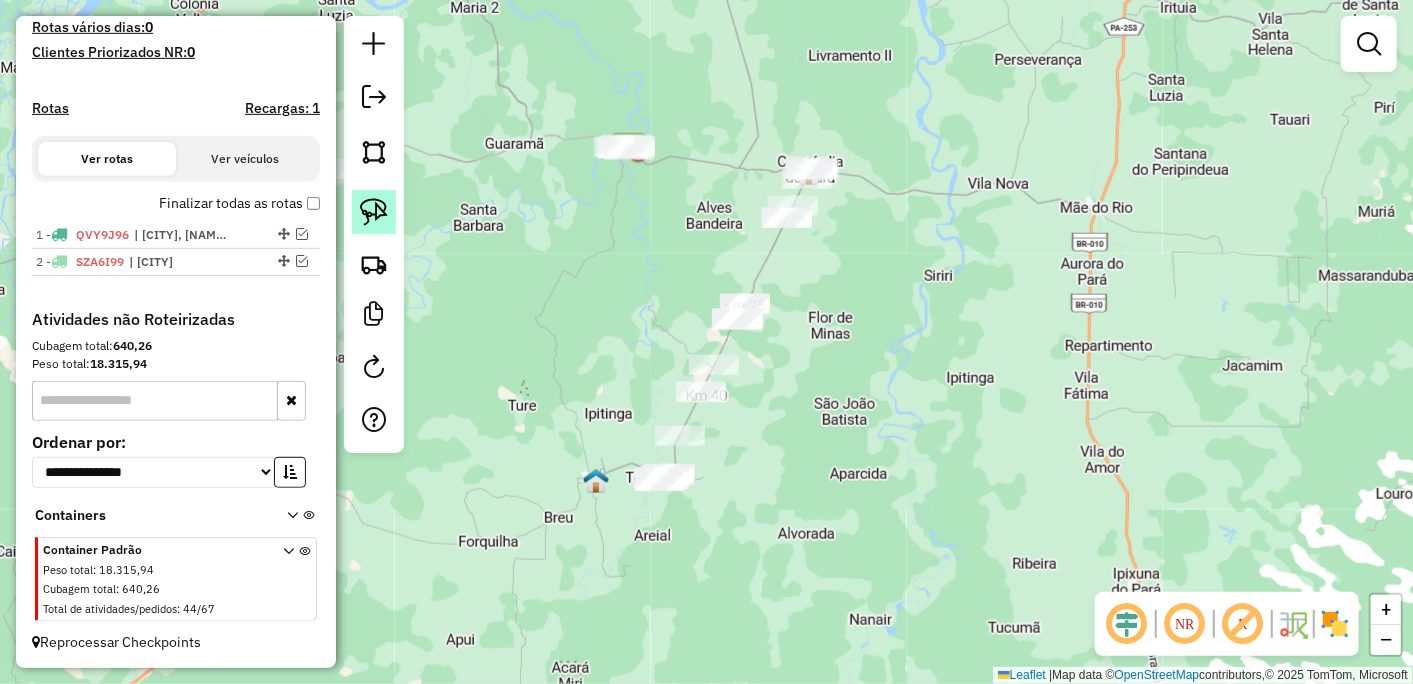 click 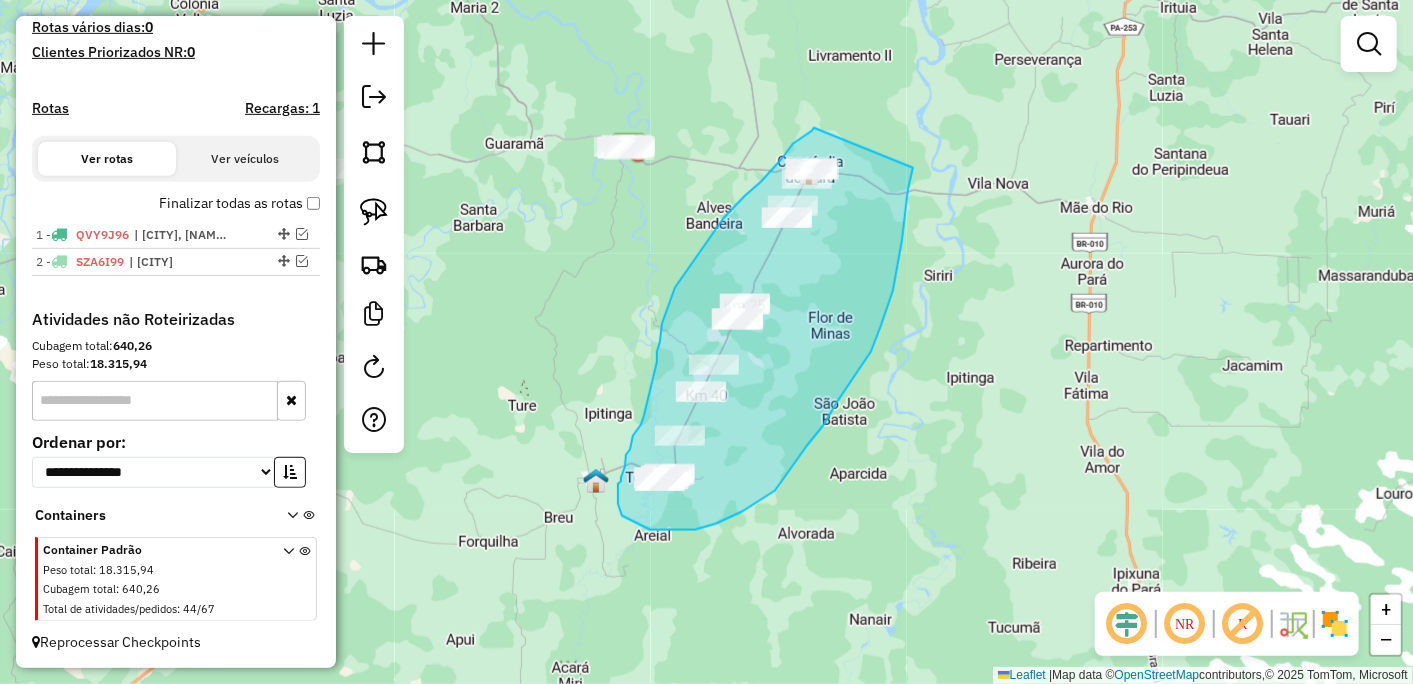 drag, startPoint x: 793, startPoint y: 144, endPoint x: 913, endPoint y: 168, distance: 122.376465 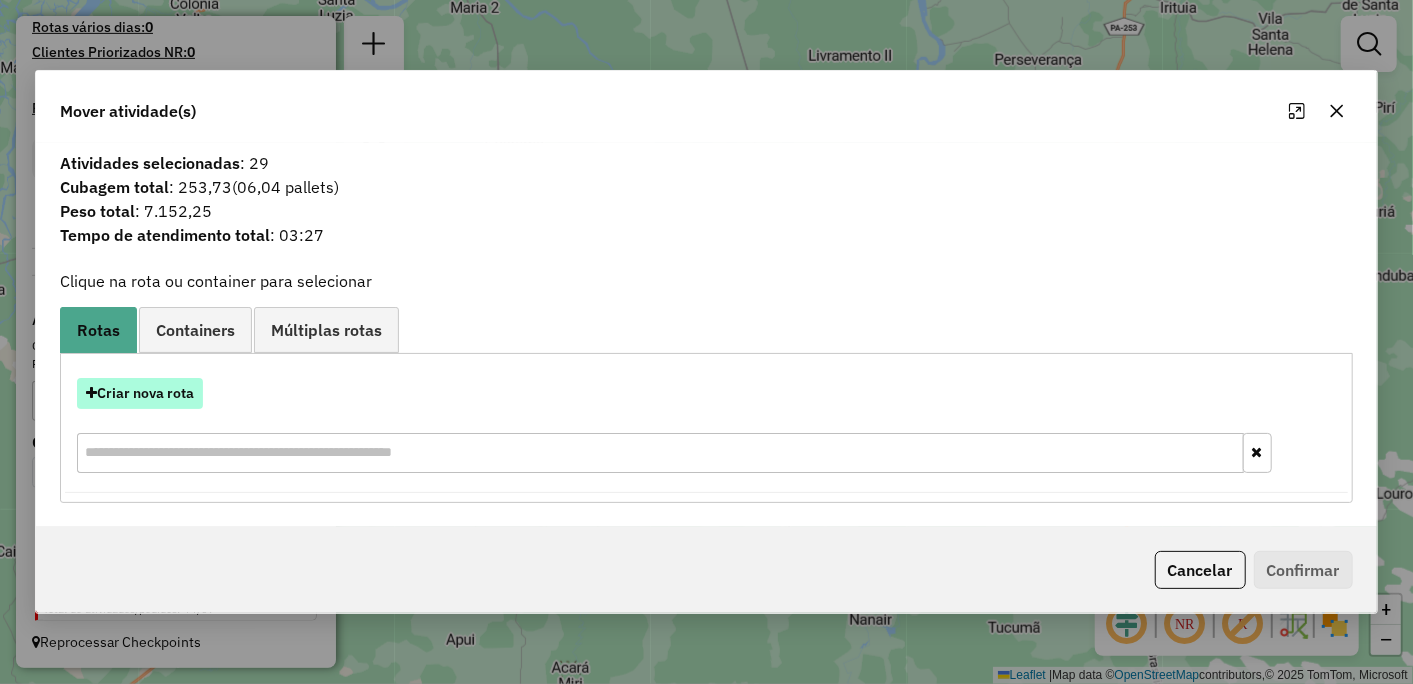 click on "Criar nova rota" at bounding box center [140, 393] 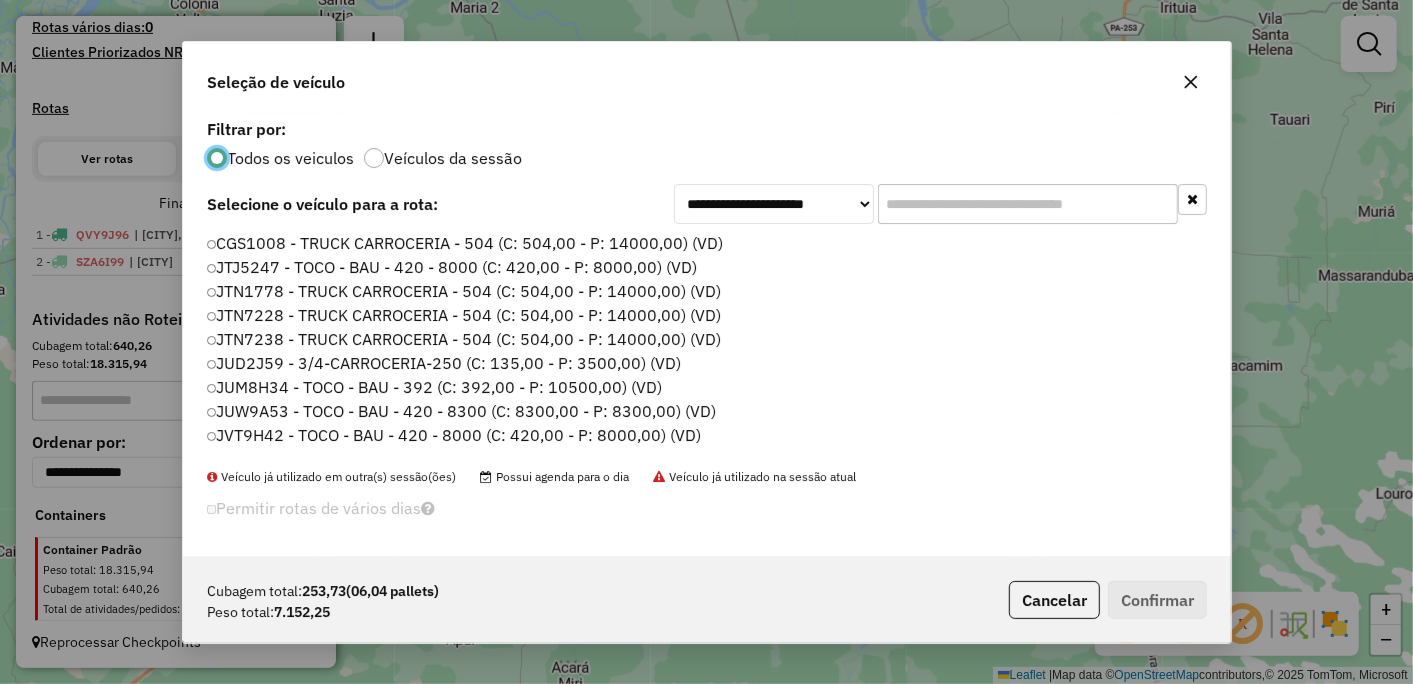 scroll, scrollTop: 11, scrollLeft: 5, axis: both 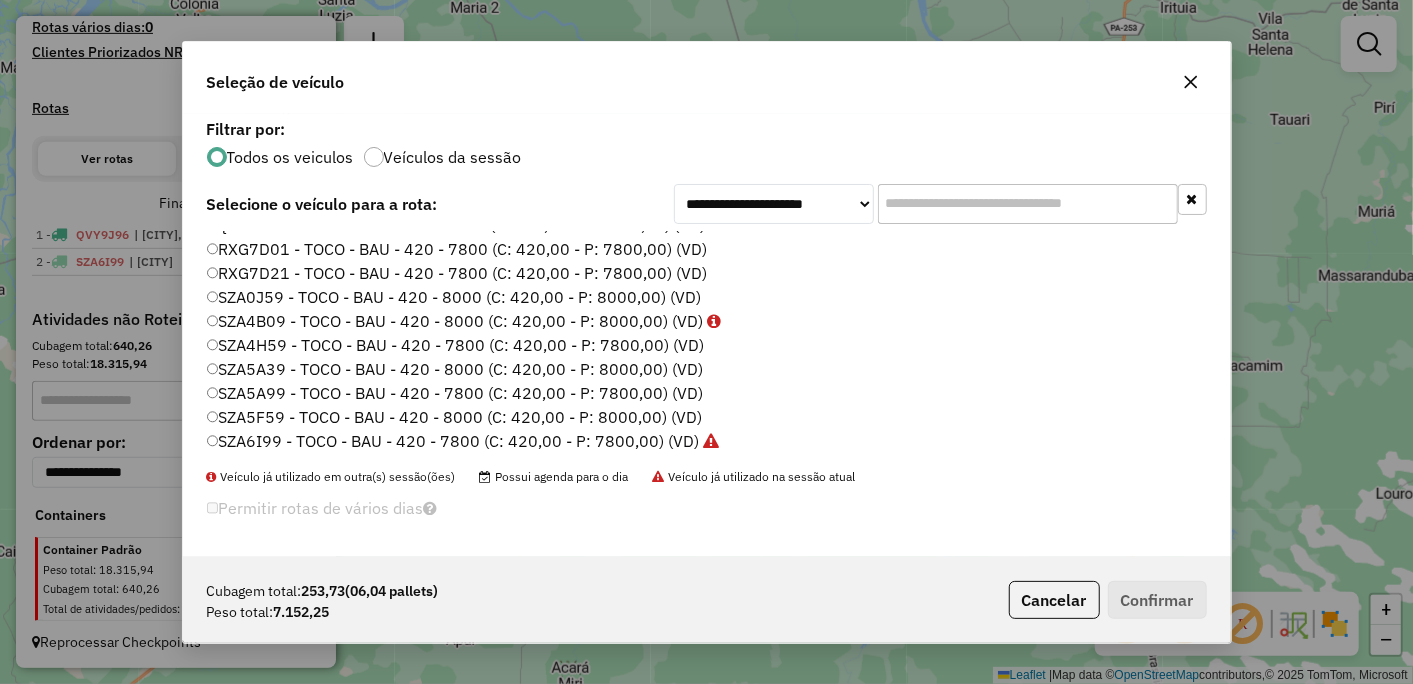 click on "RXG7D01 - TOCO - BAU - 420 - 7800 (C: 420,00 - P: 7800,00) (VD)" 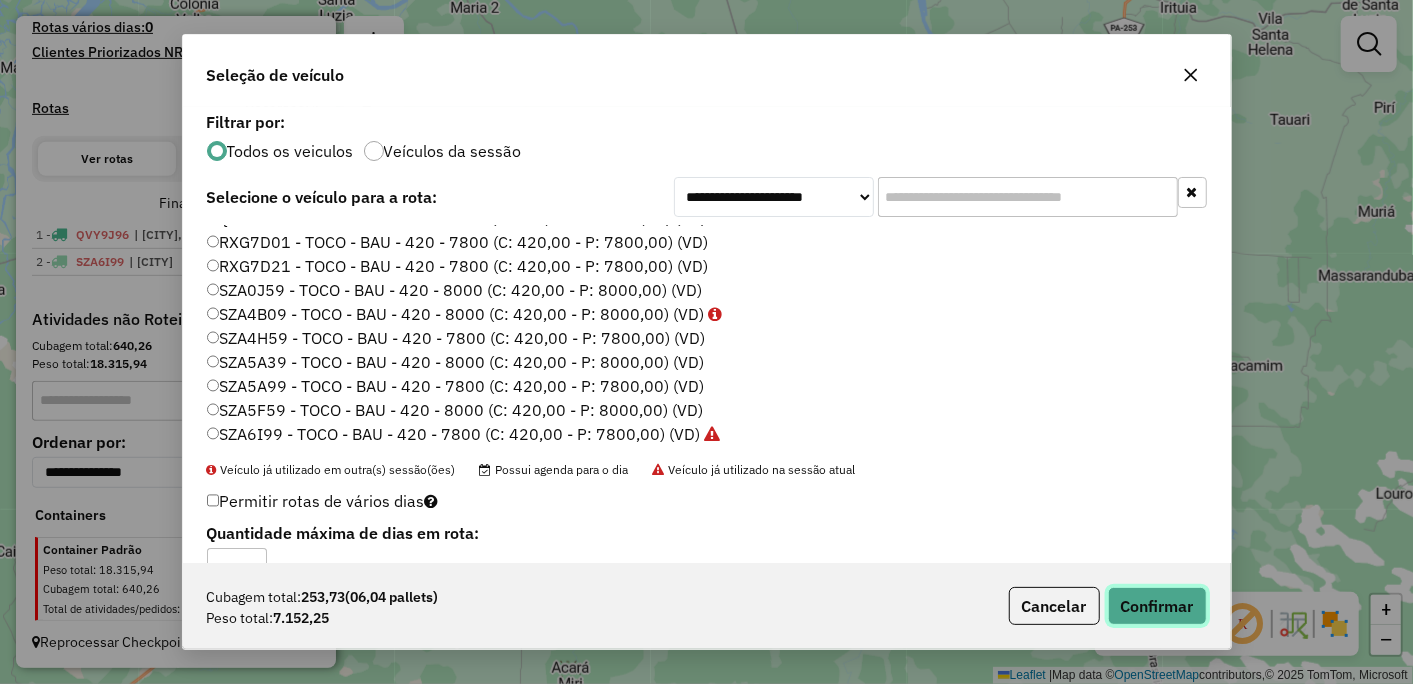 click on "Confirmar" 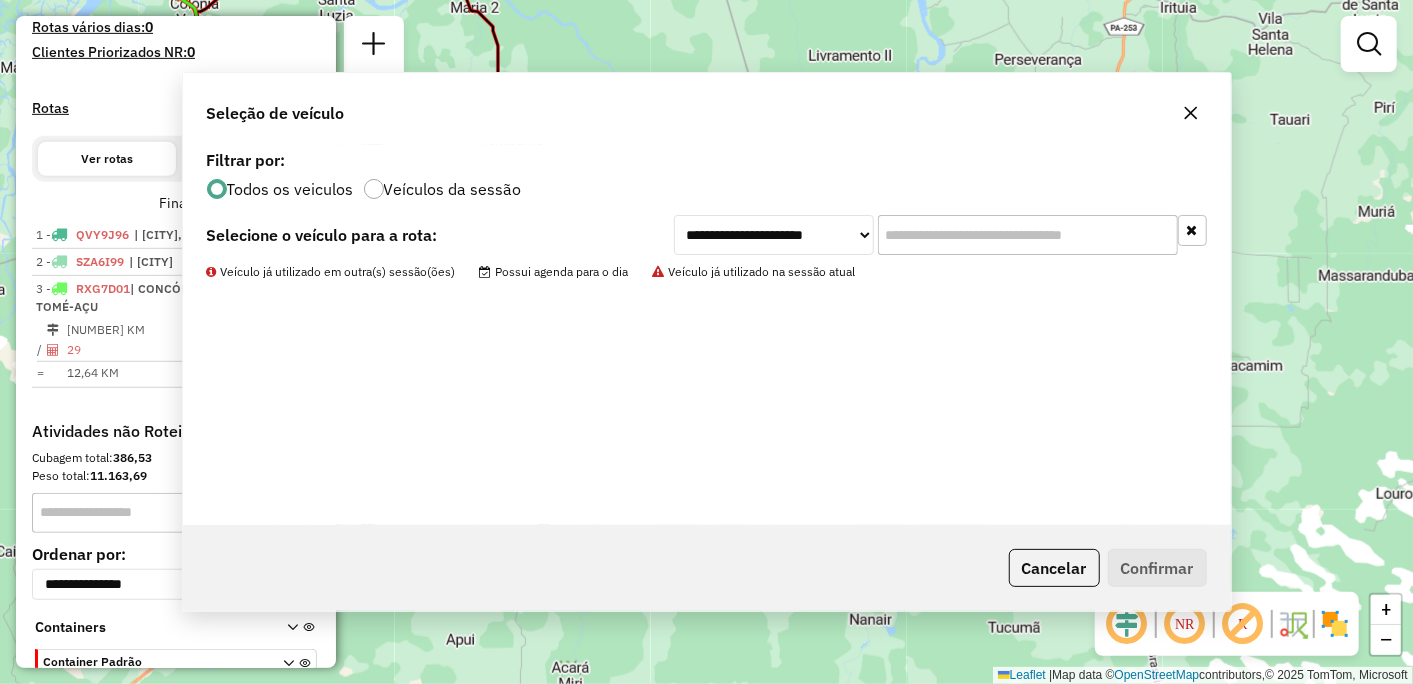 scroll, scrollTop: 611, scrollLeft: 0, axis: vertical 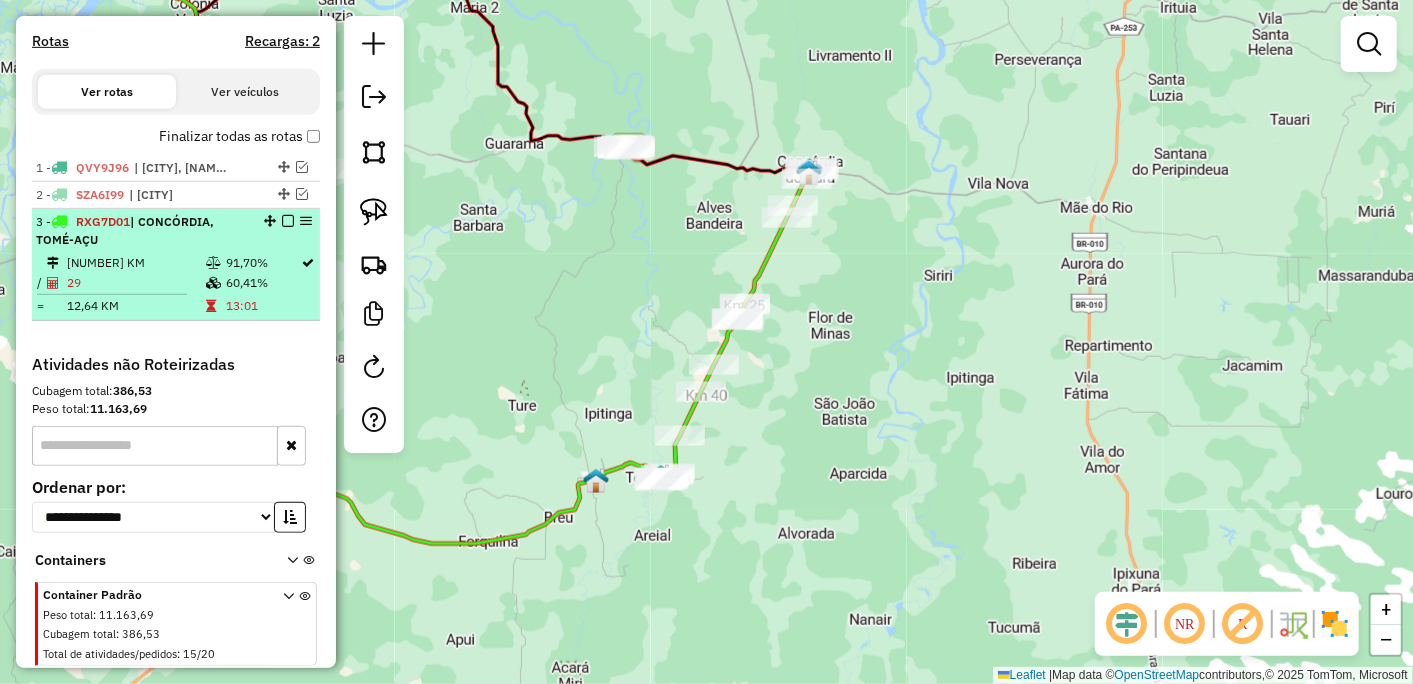 click at bounding box center [288, 221] 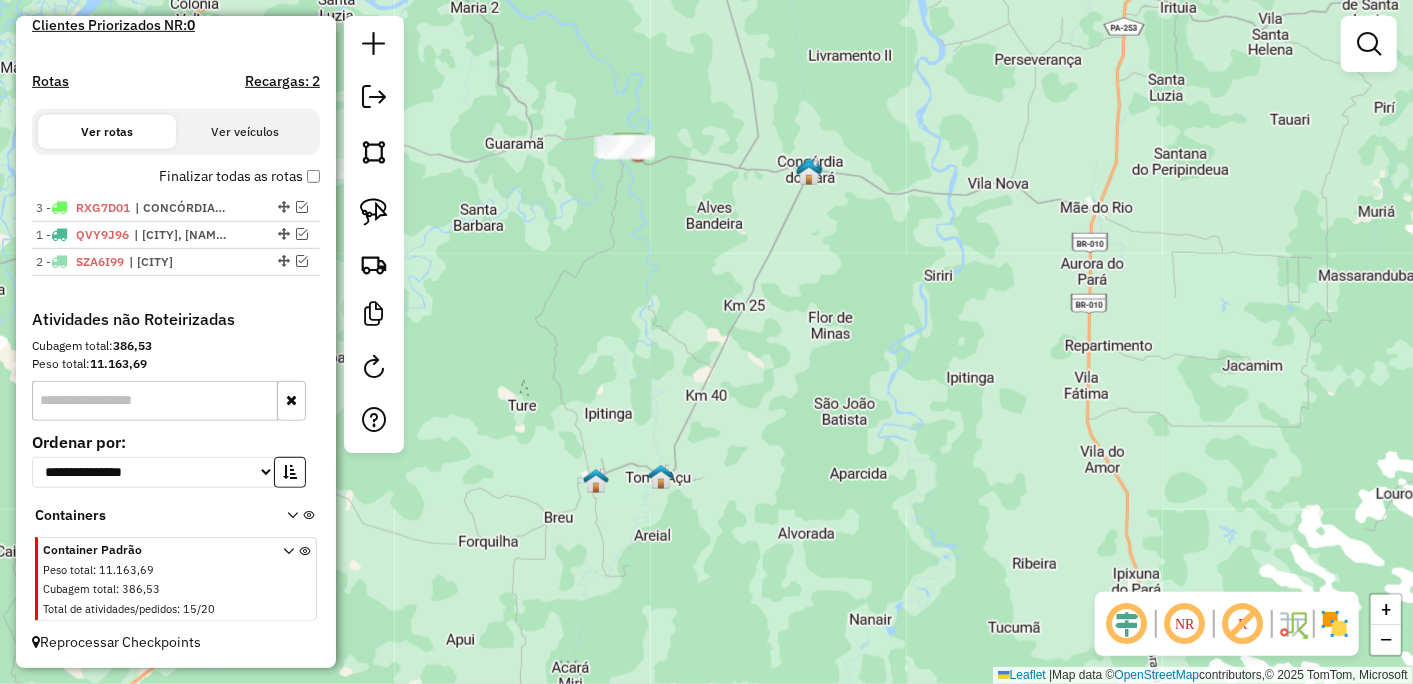 drag, startPoint x: 276, startPoint y: 256, endPoint x: 266, endPoint y: 197, distance: 59.841457 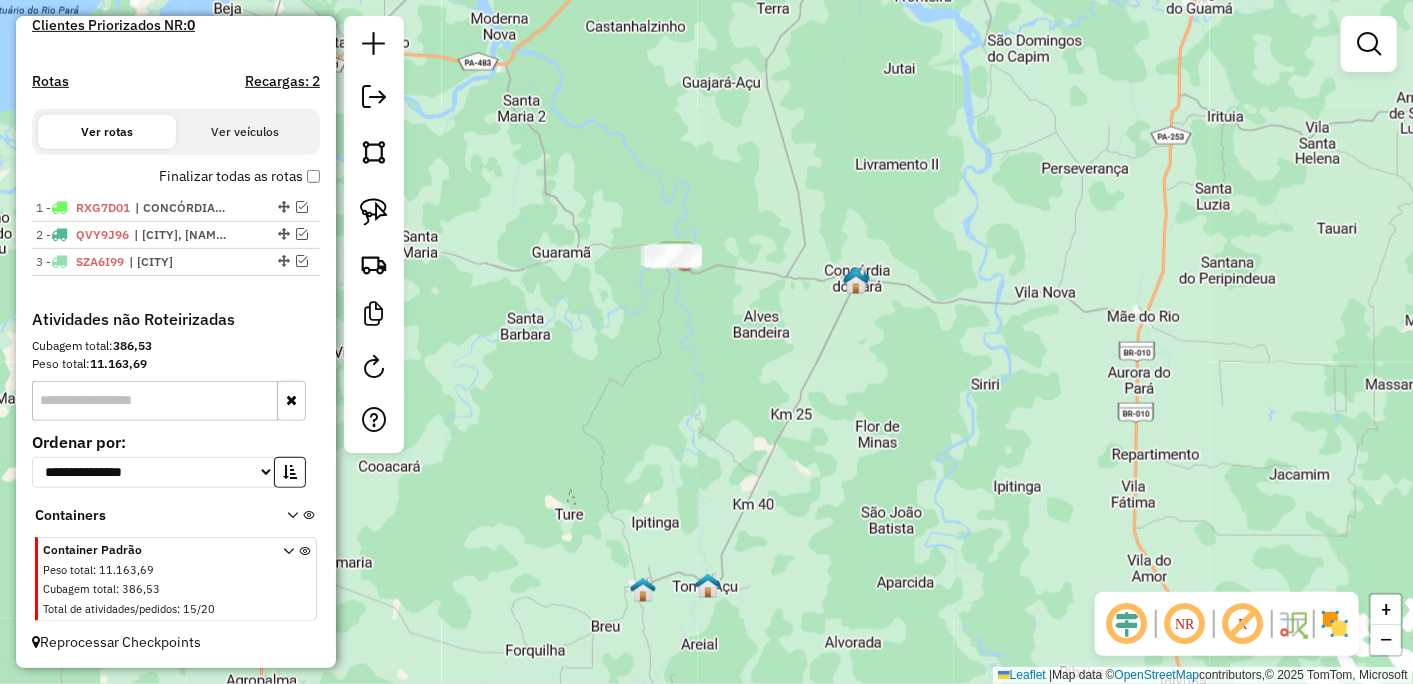 drag, startPoint x: 600, startPoint y: 238, endPoint x: 661, endPoint y: 364, distance: 139.98929 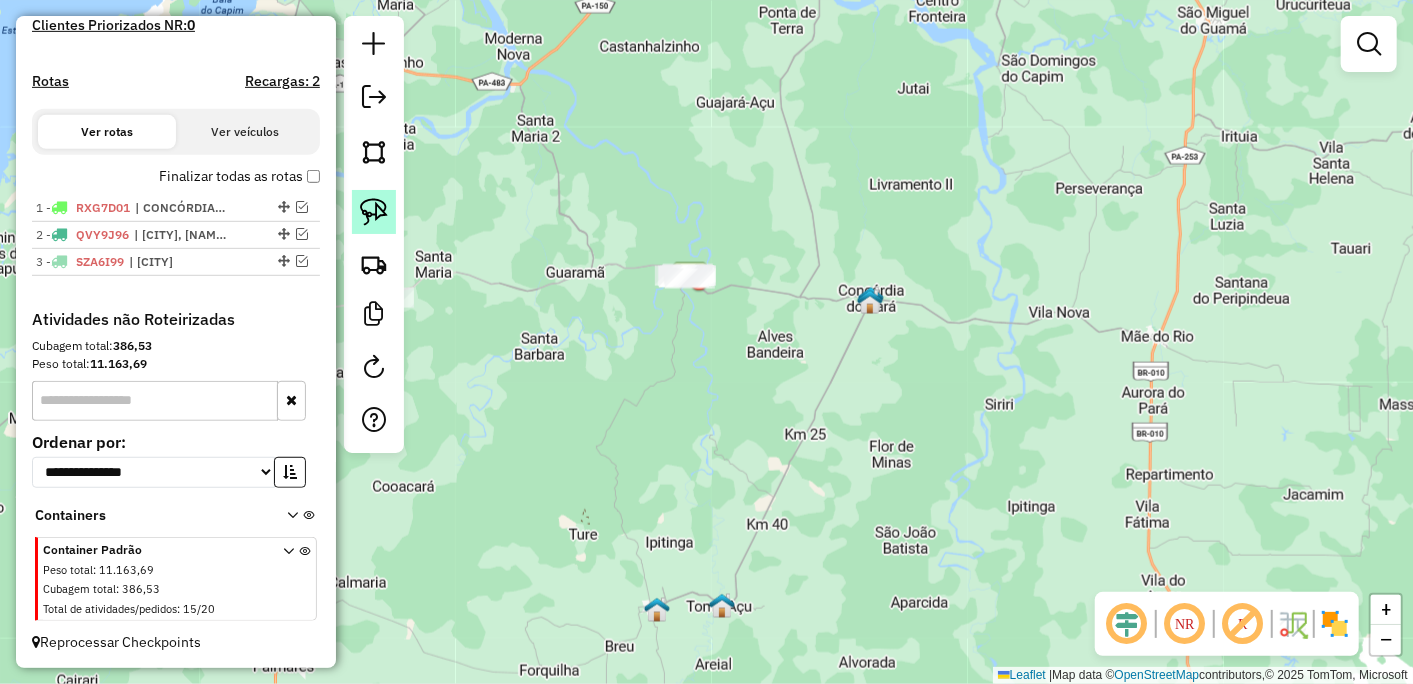 click 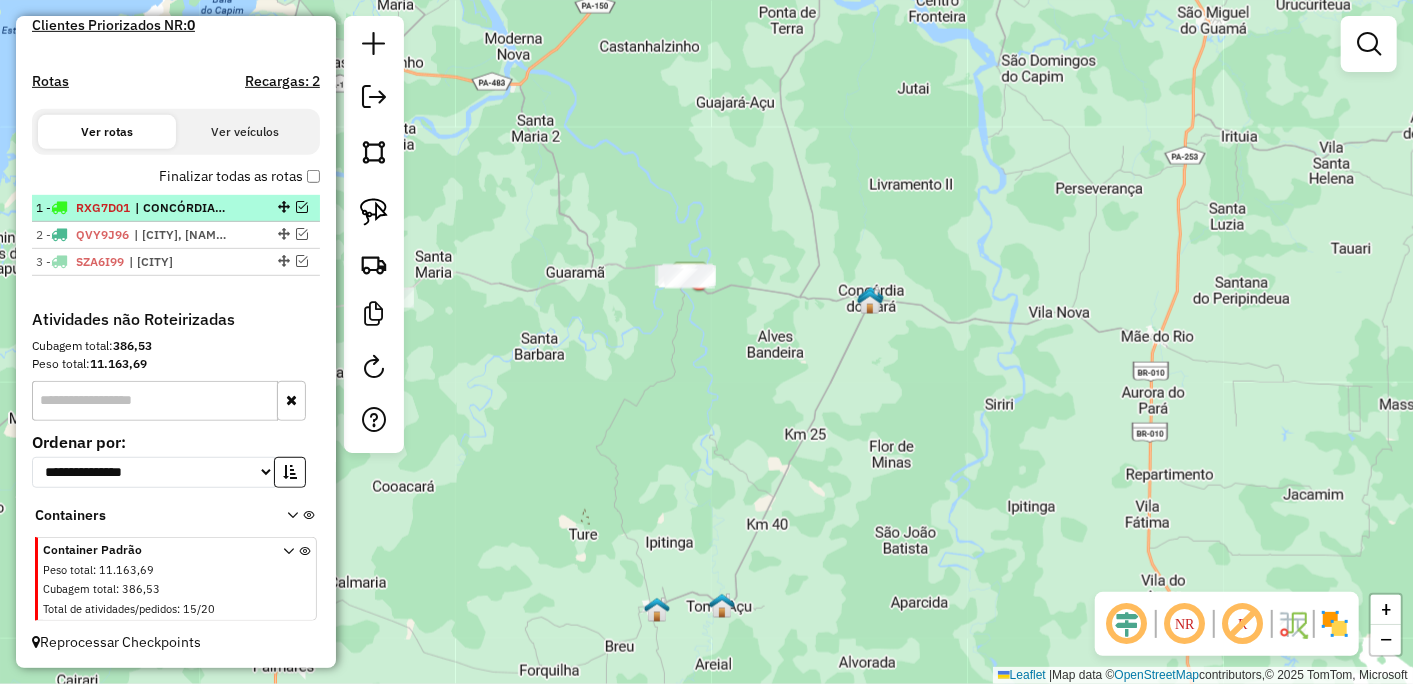 click on "1 -       RXG7D01   | CONCÓRDIA, TOMÉ-AÇU" at bounding box center (176, 208) 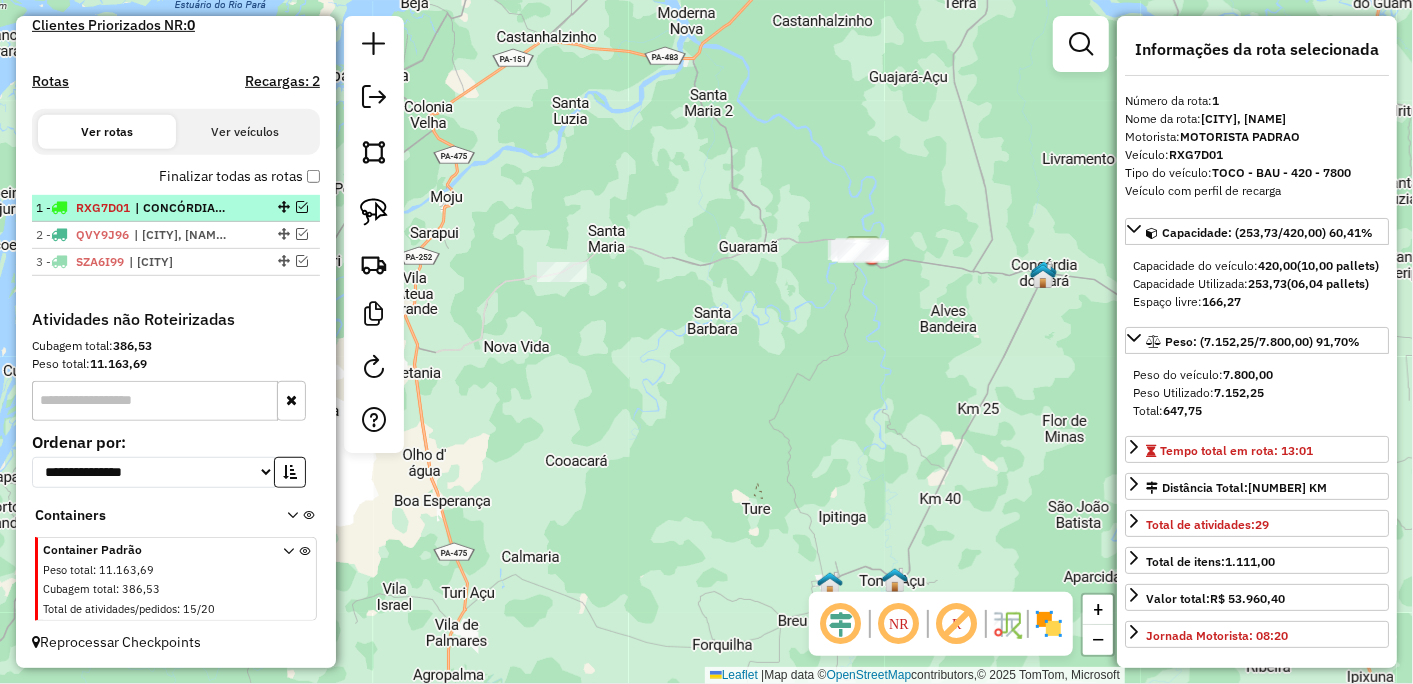 click at bounding box center (302, 207) 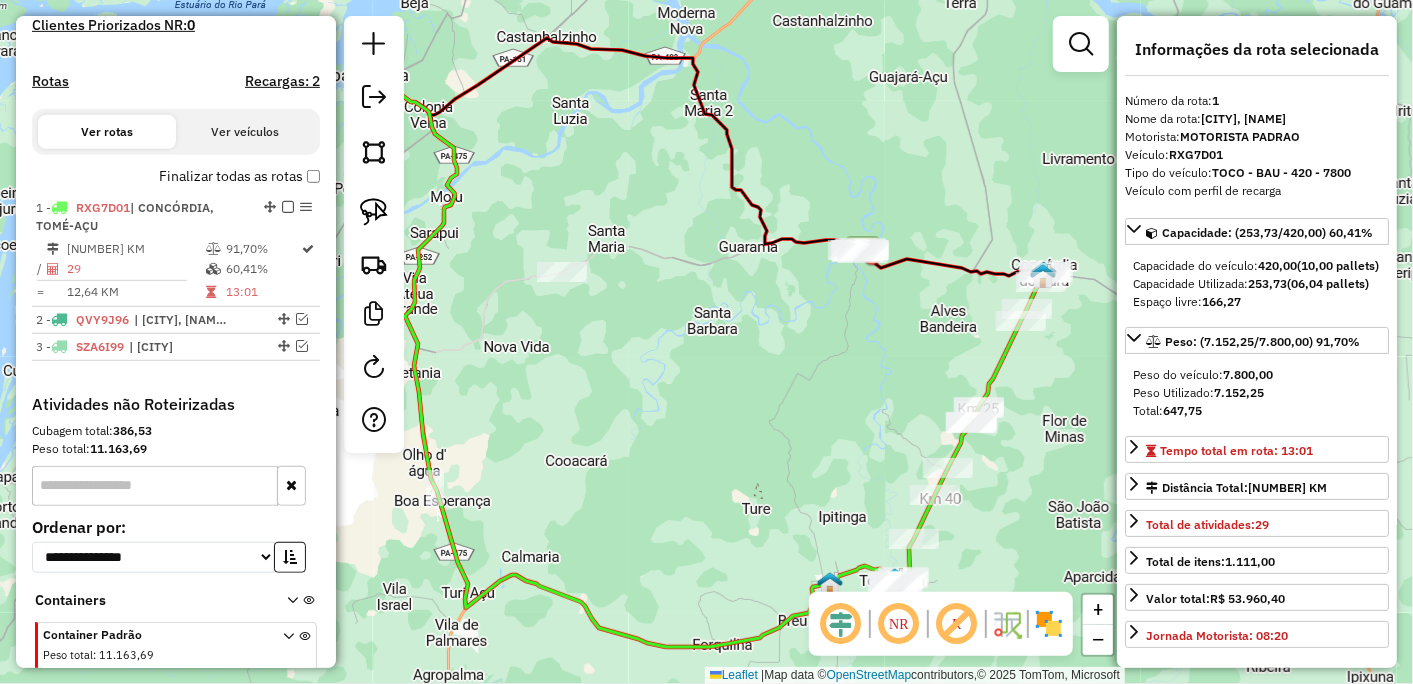 scroll, scrollTop: 611, scrollLeft: 0, axis: vertical 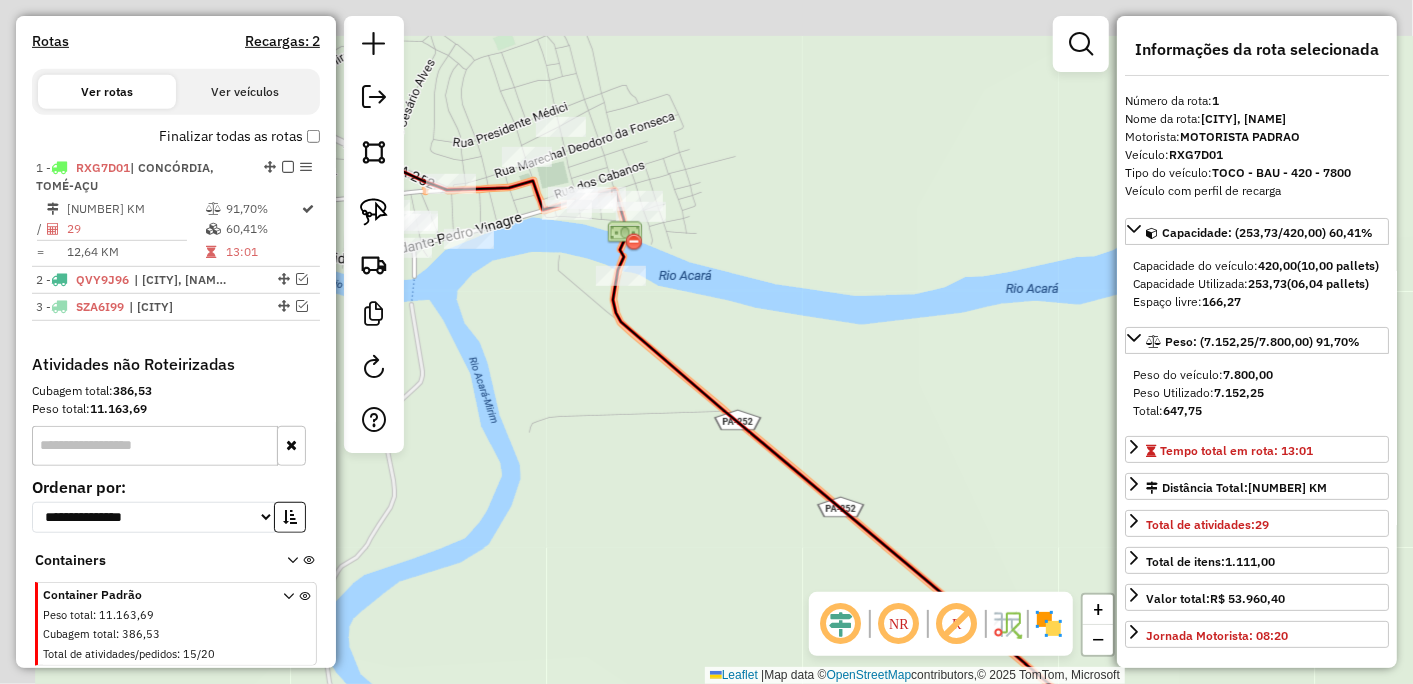 drag, startPoint x: 585, startPoint y: 91, endPoint x: 711, endPoint y: 315, distance: 257.00583 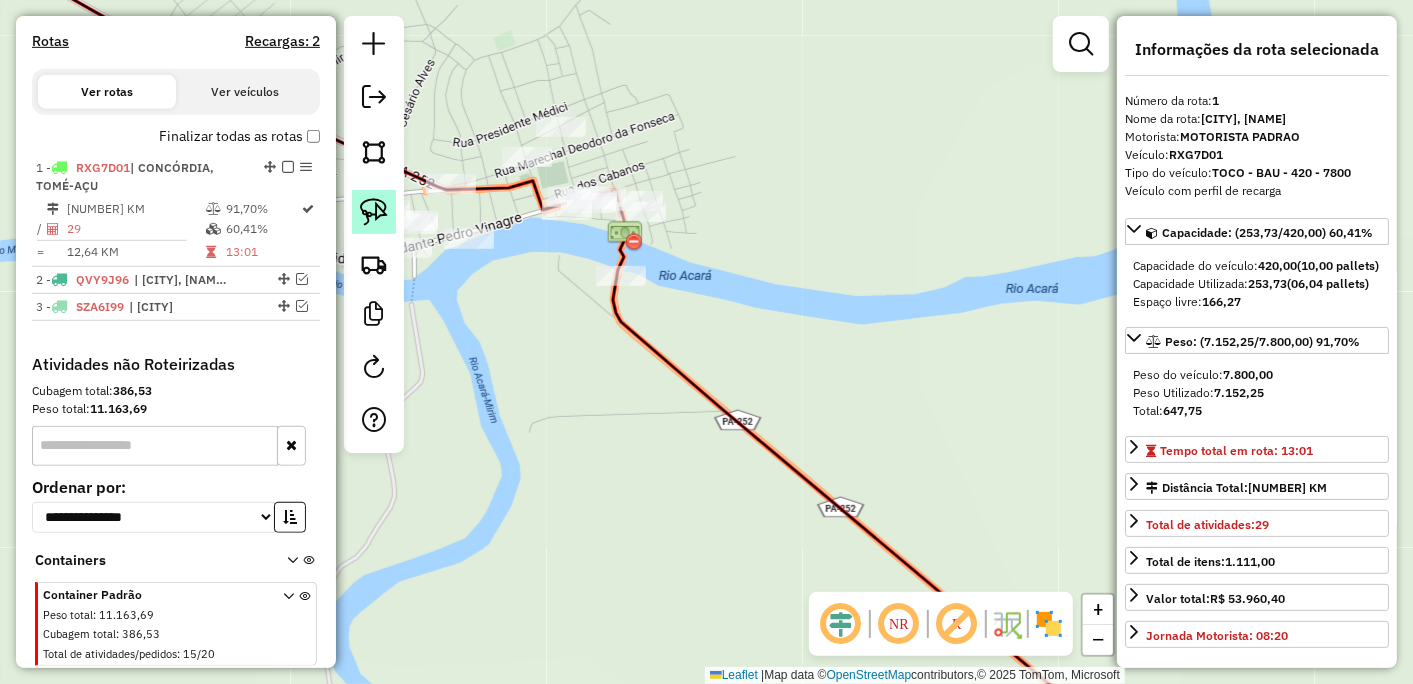 click 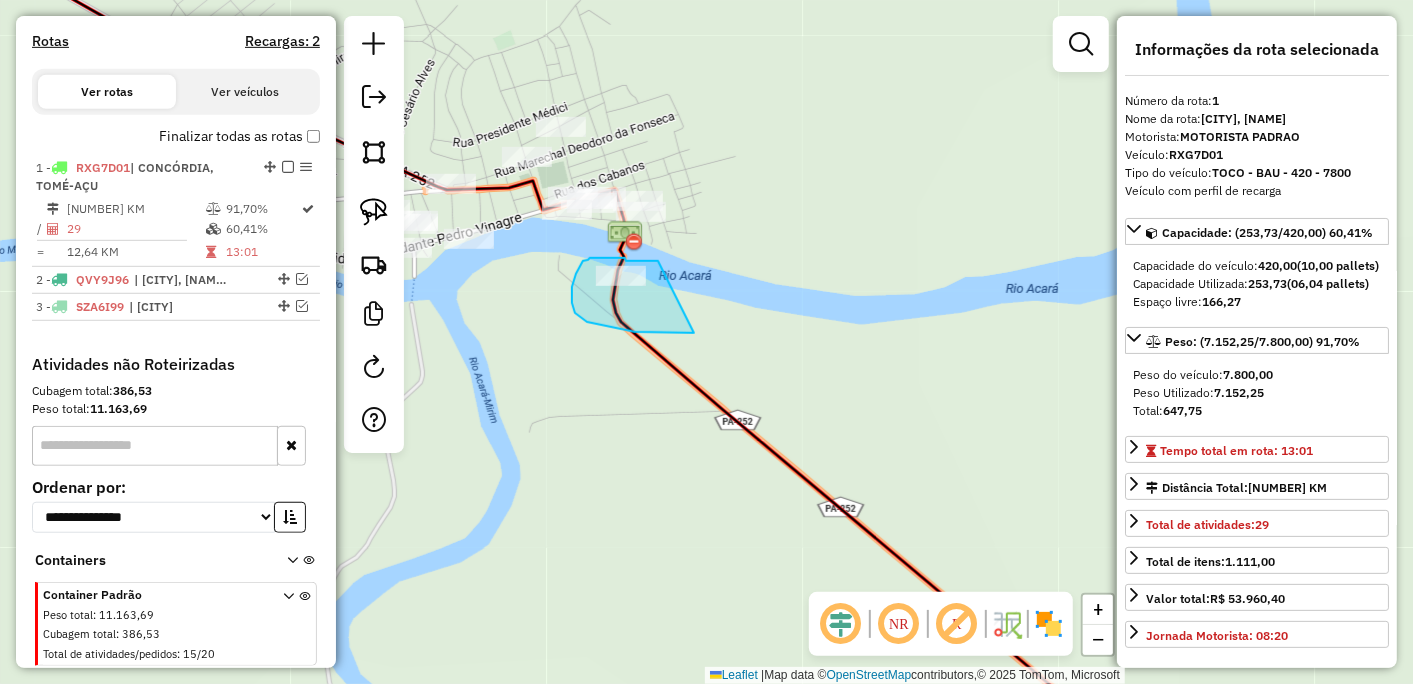 drag, startPoint x: 658, startPoint y: 261, endPoint x: 694, endPoint y: 333, distance: 80.49844 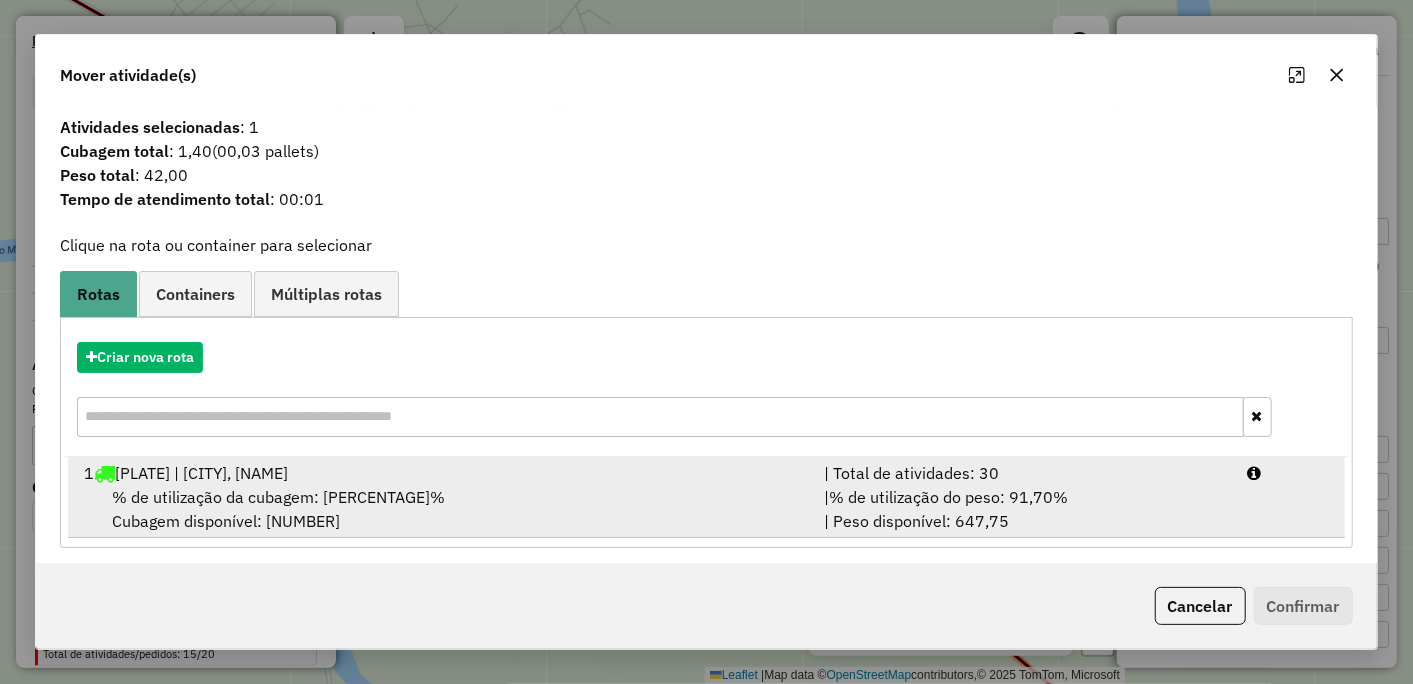 click on "1  RXG7D01 | CONCÓRDIA, TOMÉ-AÇU" at bounding box center [442, 473] 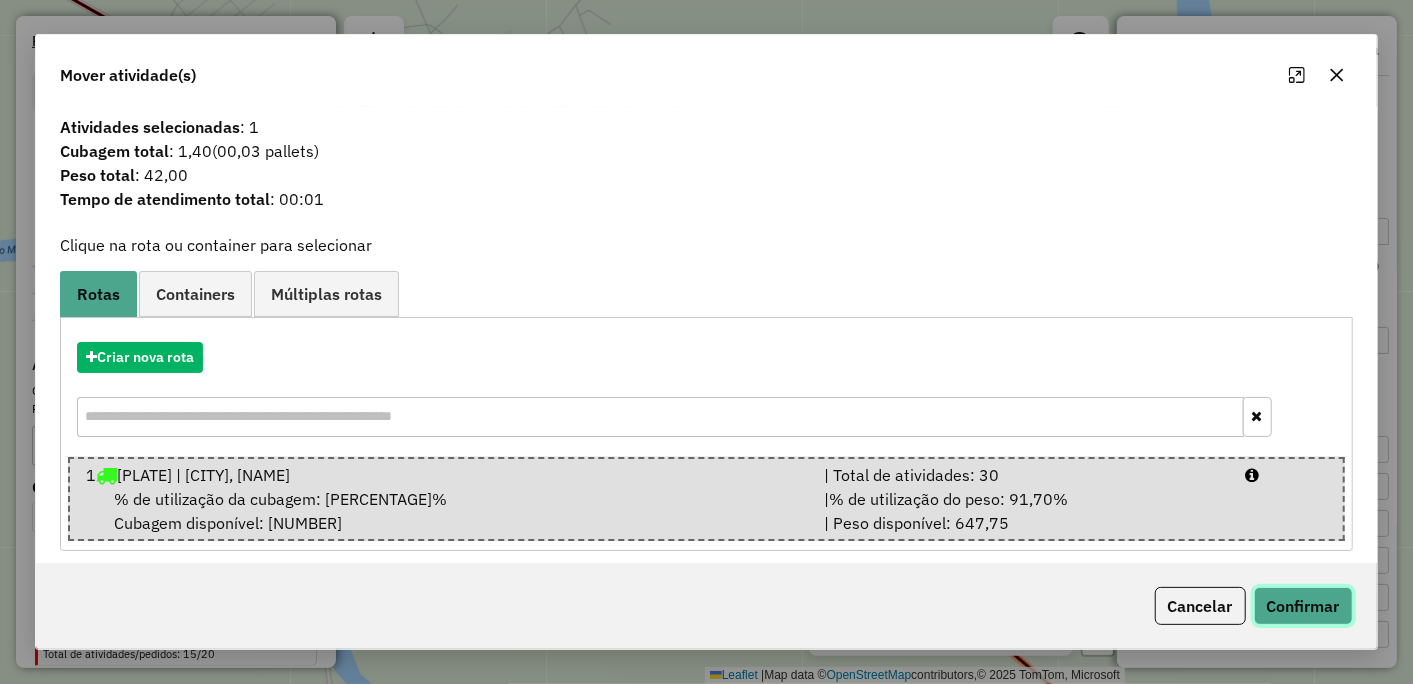 click on "Confirmar" 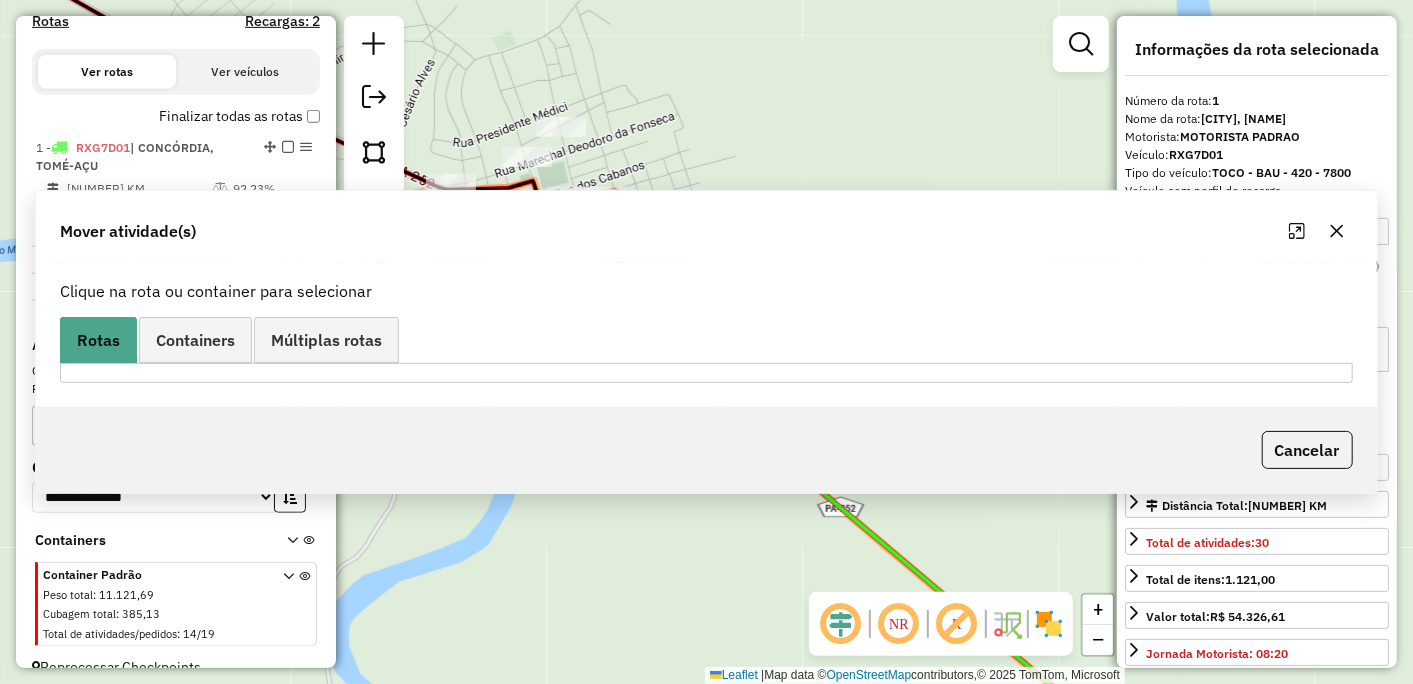scroll, scrollTop: 656, scrollLeft: 0, axis: vertical 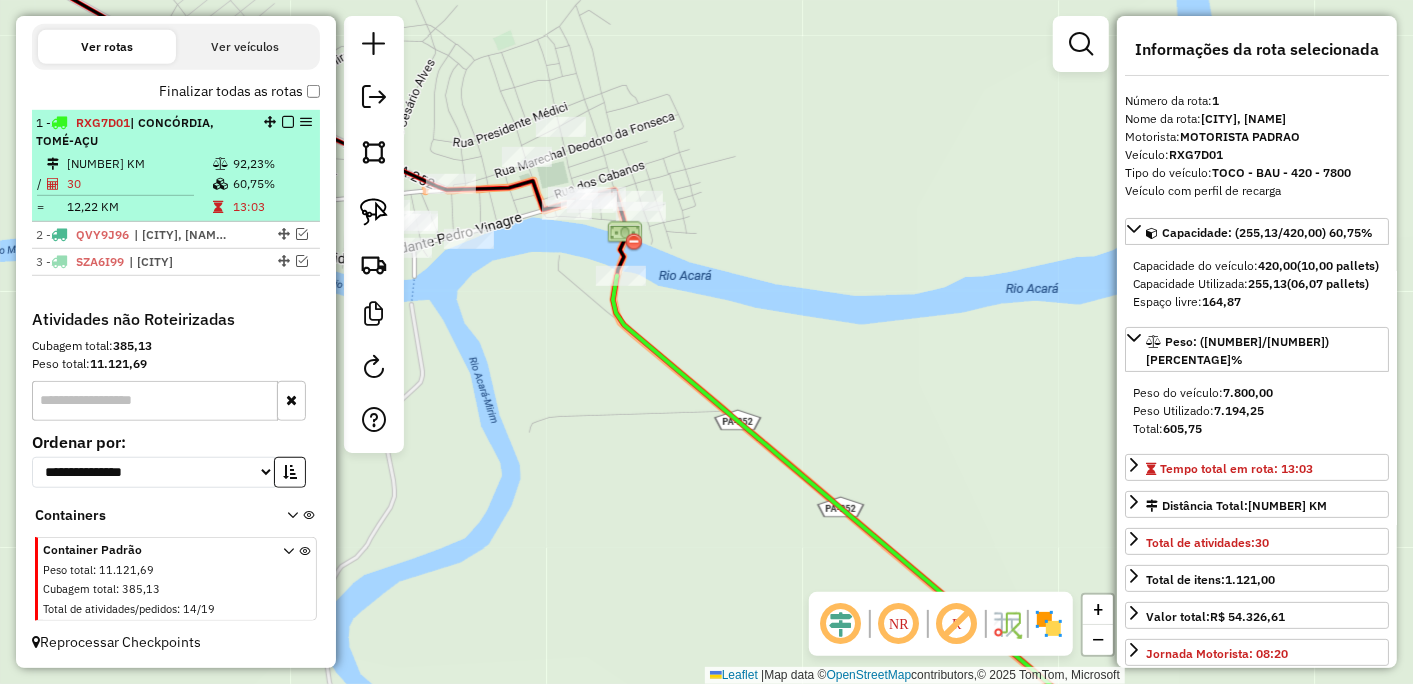 click at bounding box center [288, 122] 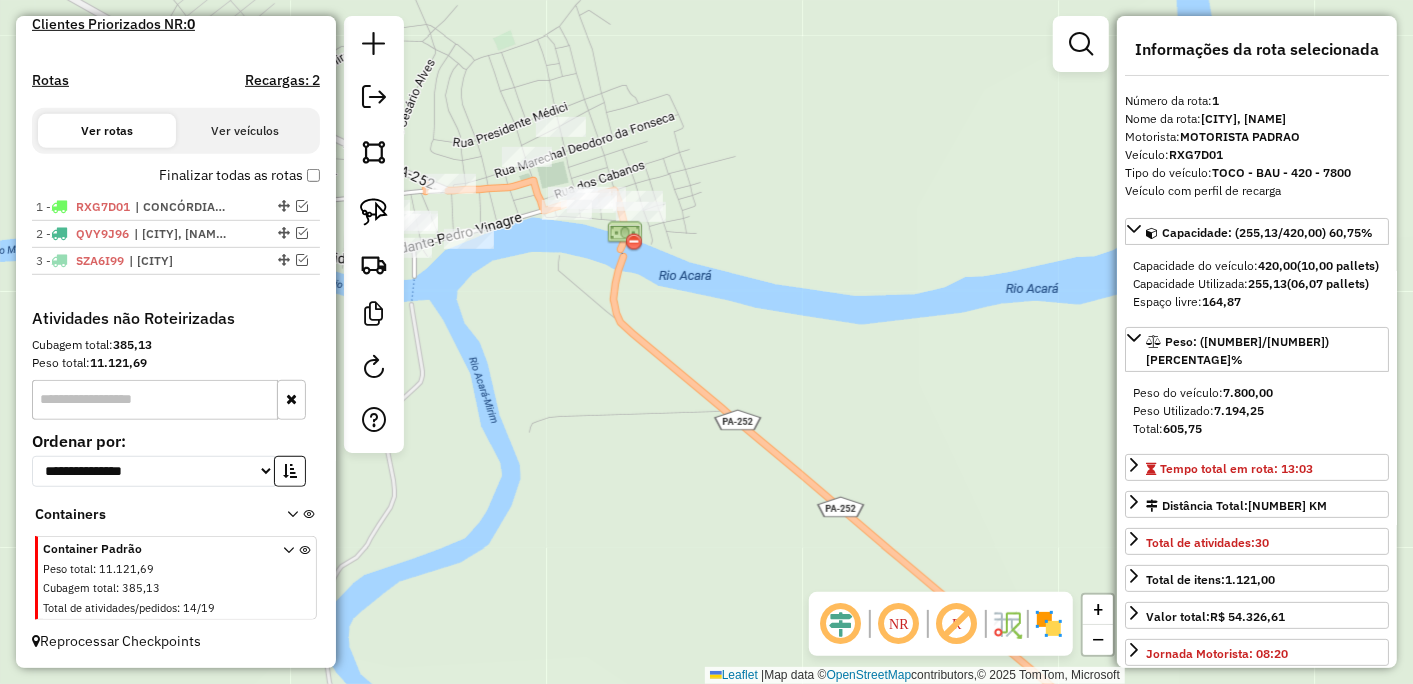 scroll, scrollTop: 571, scrollLeft: 0, axis: vertical 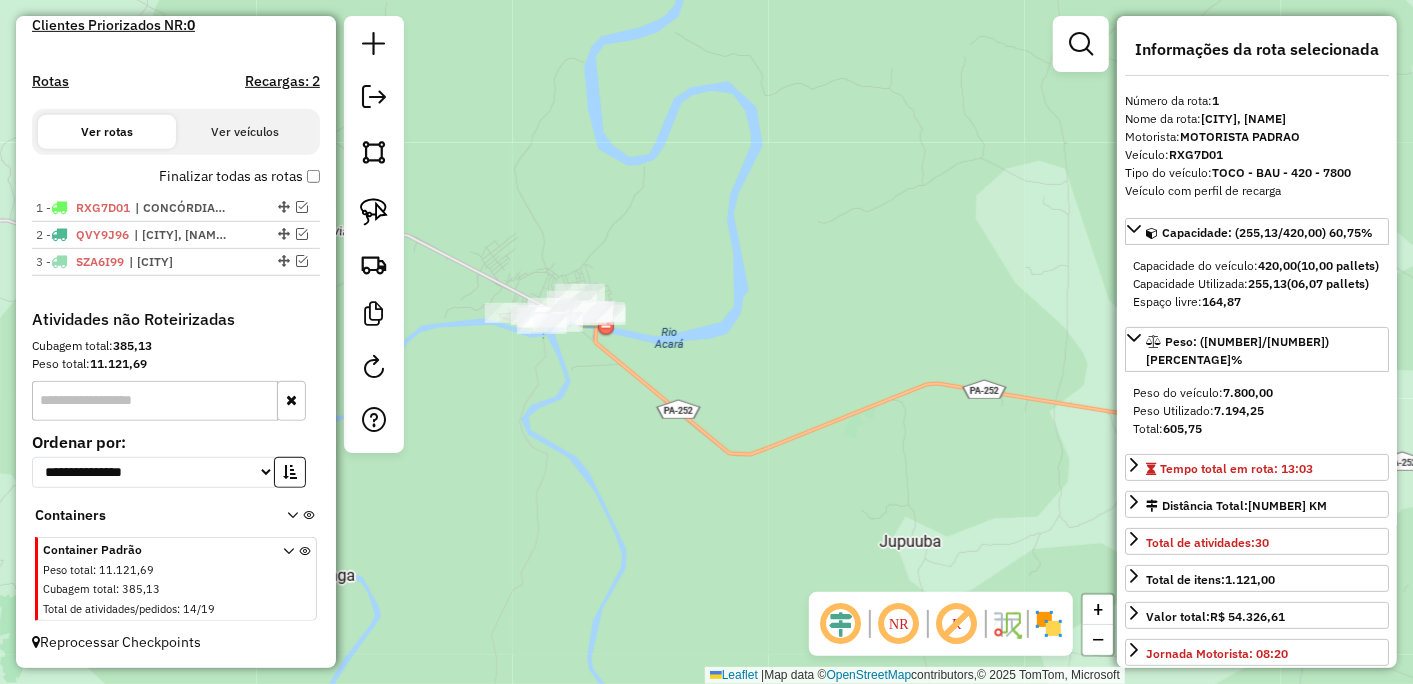 drag, startPoint x: 551, startPoint y: 408, endPoint x: 640, endPoint y: 445, distance: 96.38464 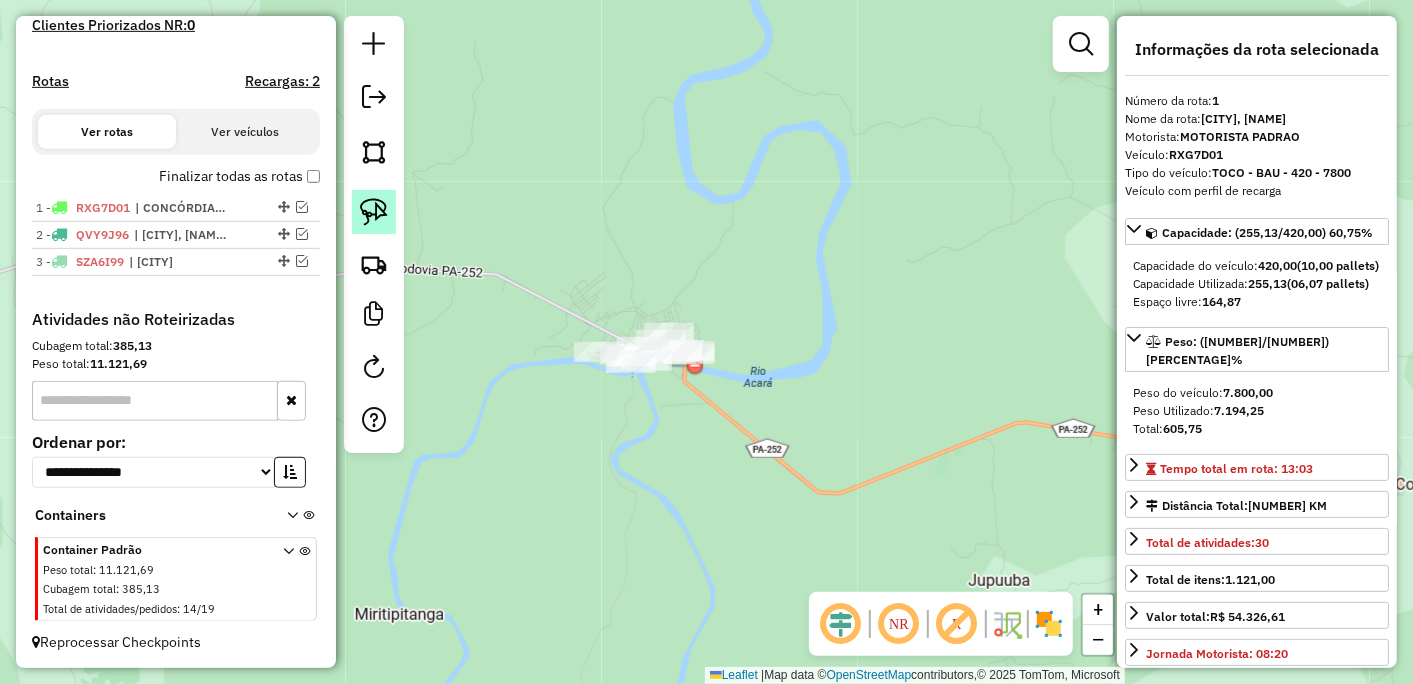 click 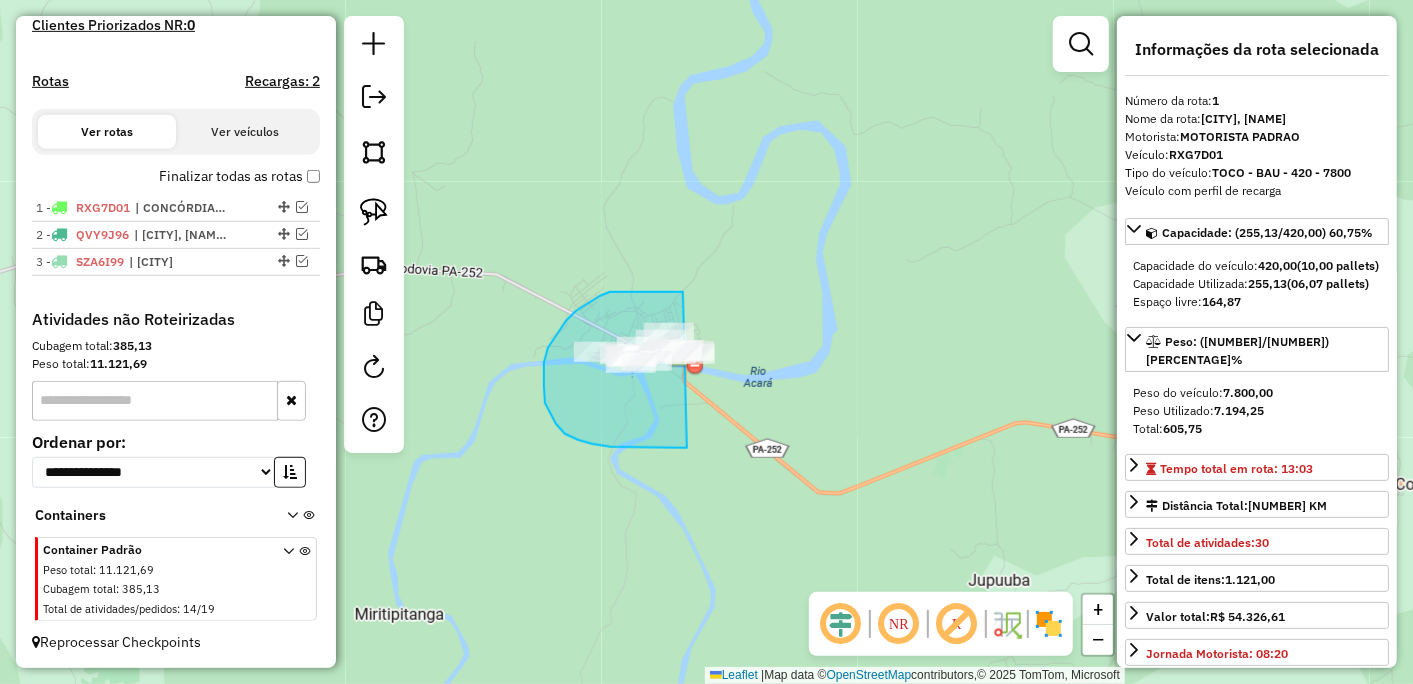 drag, startPoint x: 667, startPoint y: 292, endPoint x: 787, endPoint y: 371, distance: 143.66975 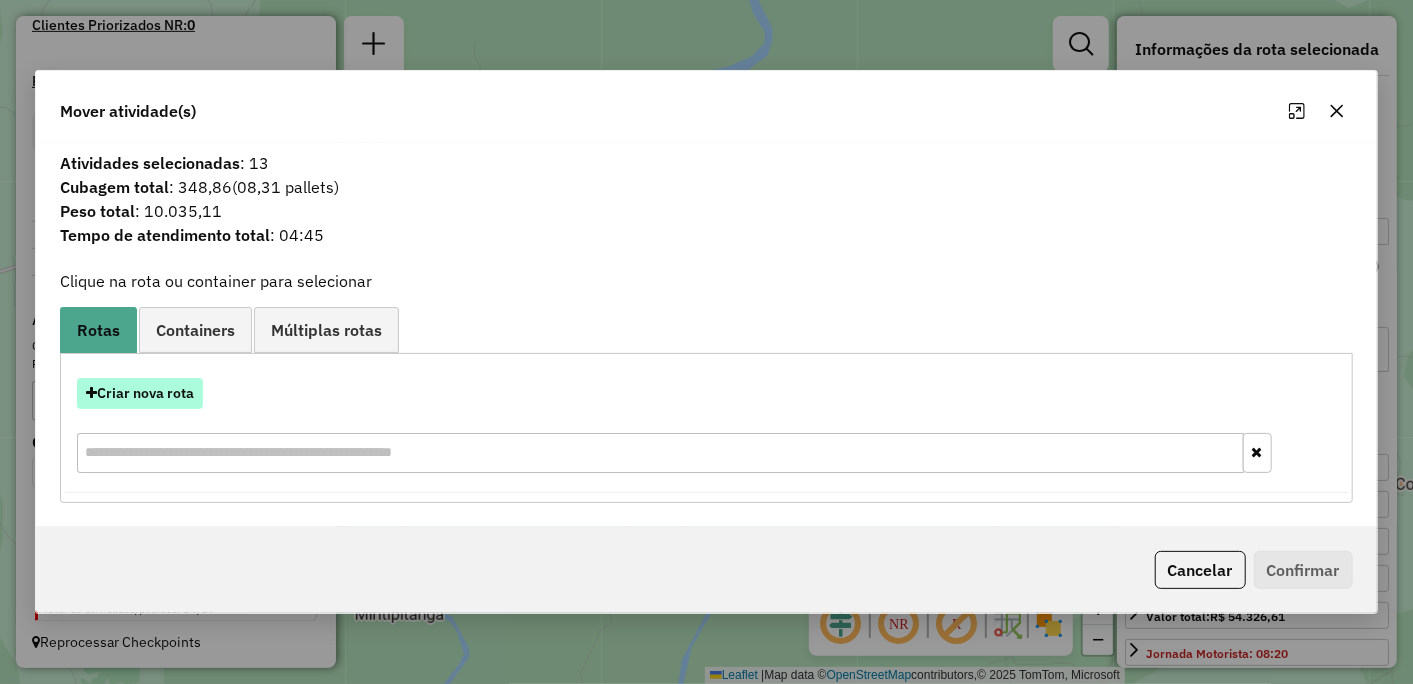 click on "Criar nova rota" at bounding box center (140, 393) 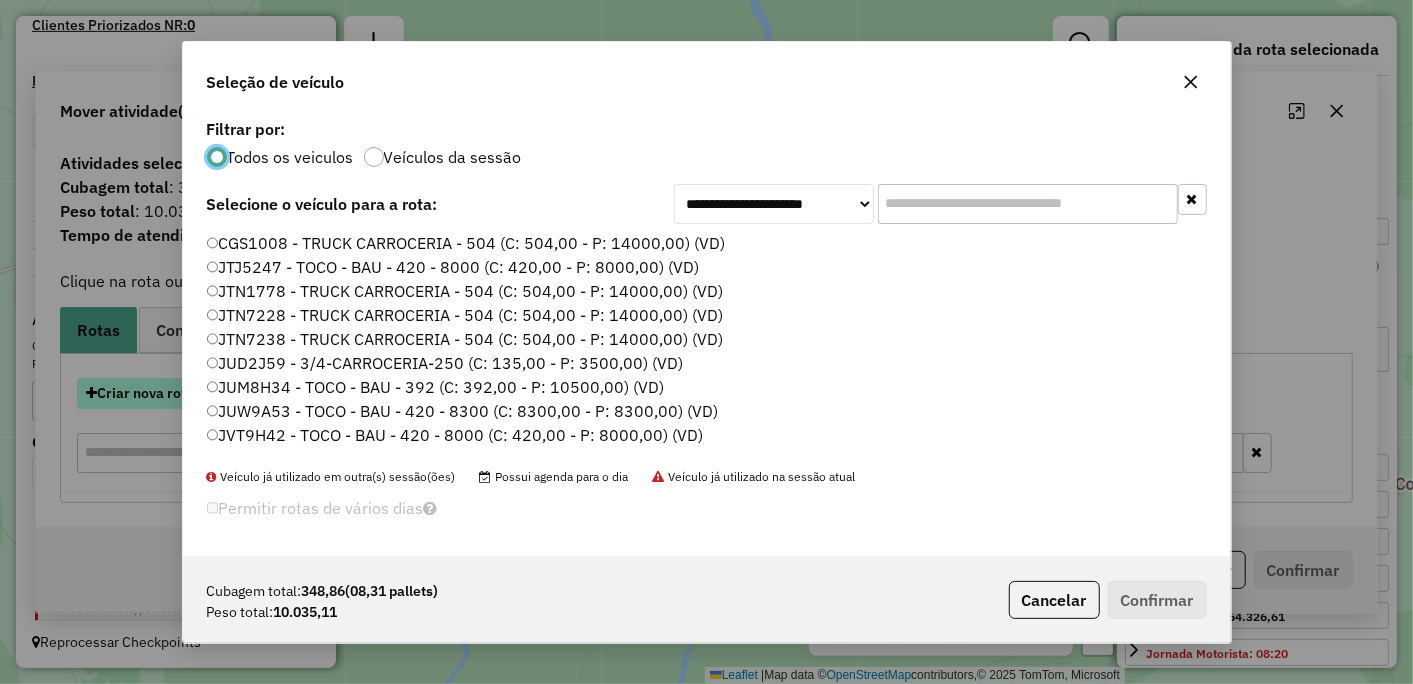 scroll, scrollTop: 11, scrollLeft: 5, axis: both 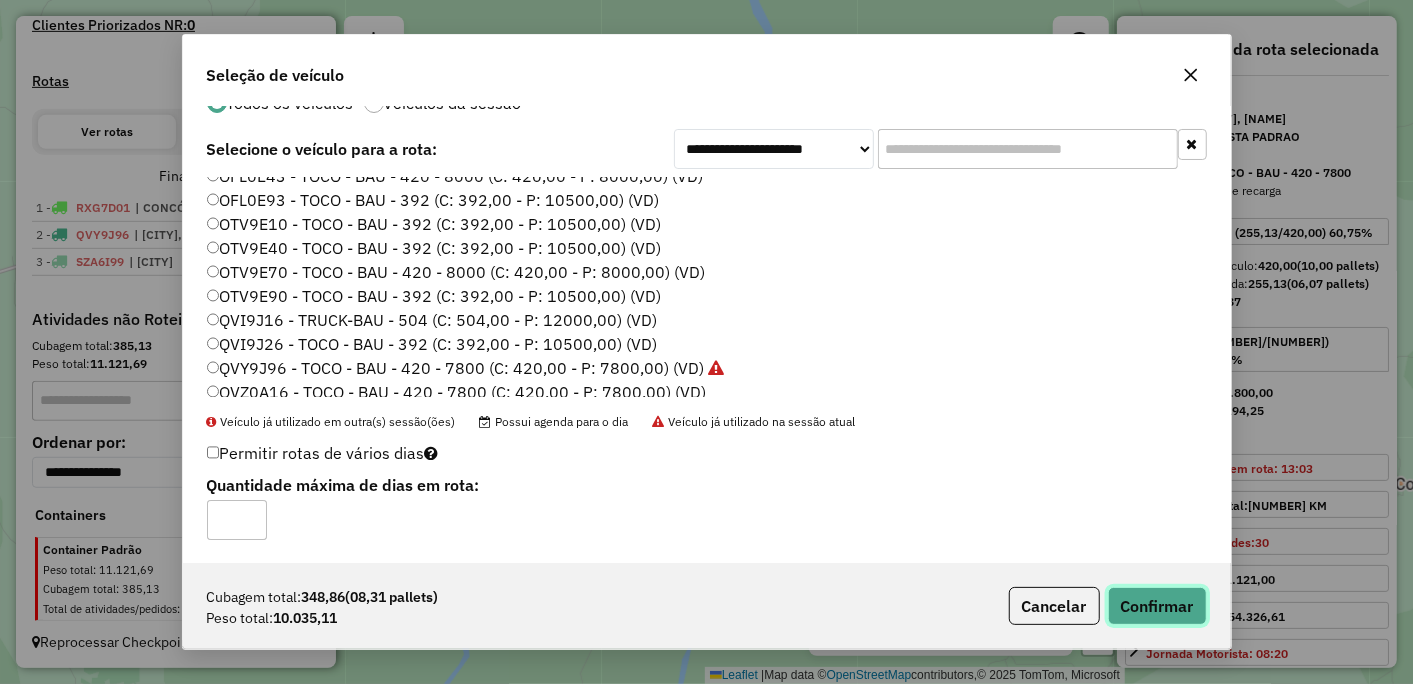 click on "Confirmar" 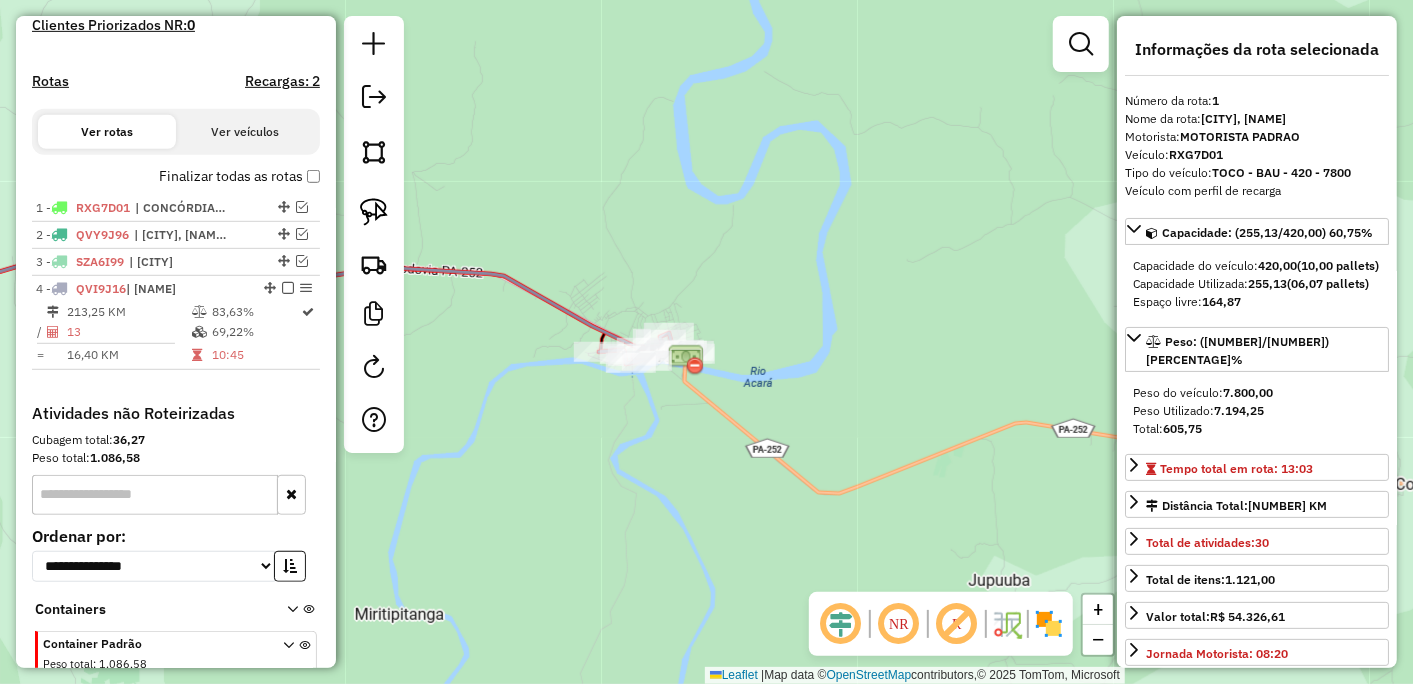 scroll, scrollTop: 665, scrollLeft: 0, axis: vertical 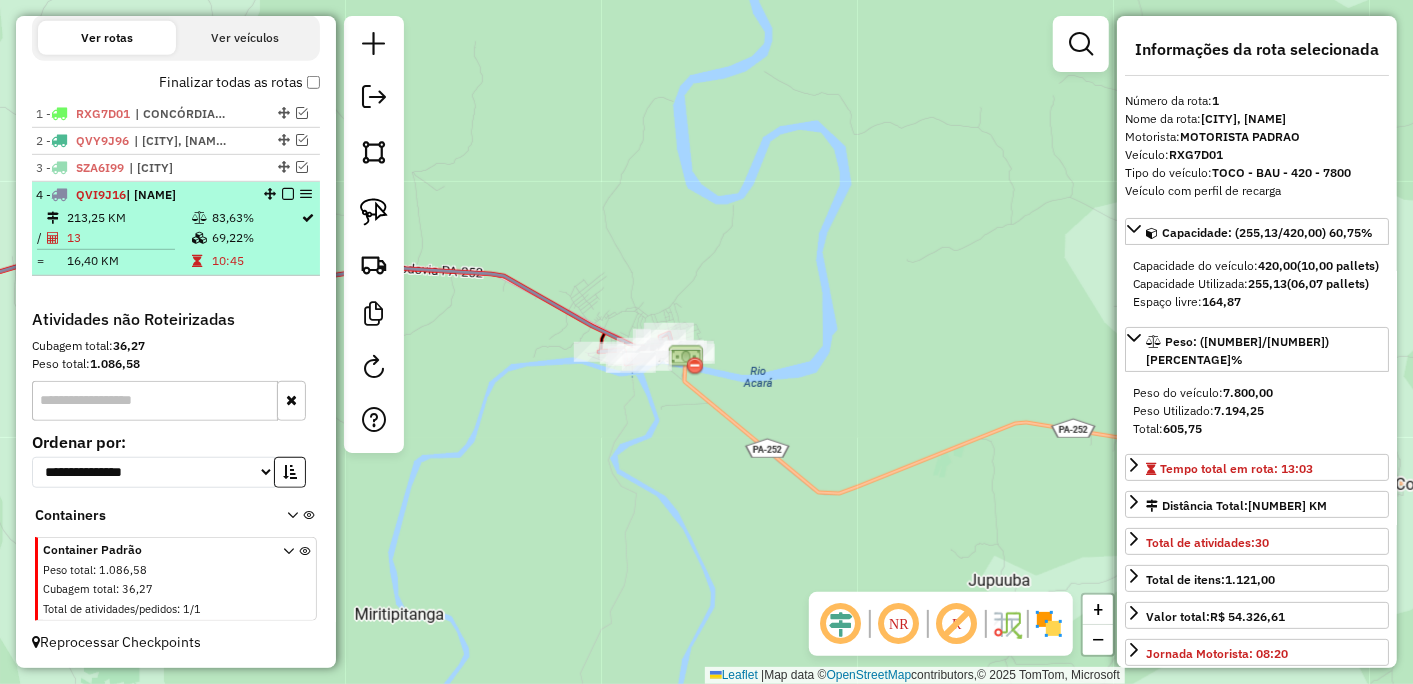 click at bounding box center [288, 194] 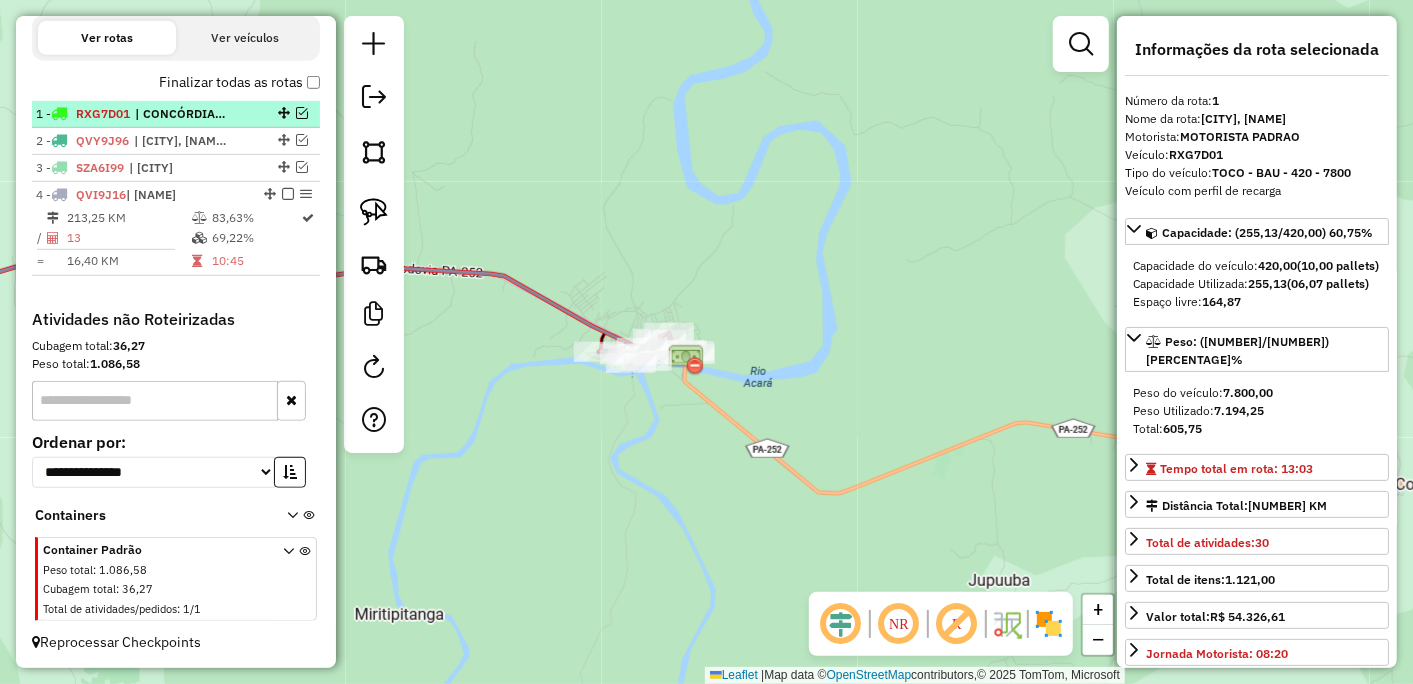 scroll, scrollTop: 598, scrollLeft: 0, axis: vertical 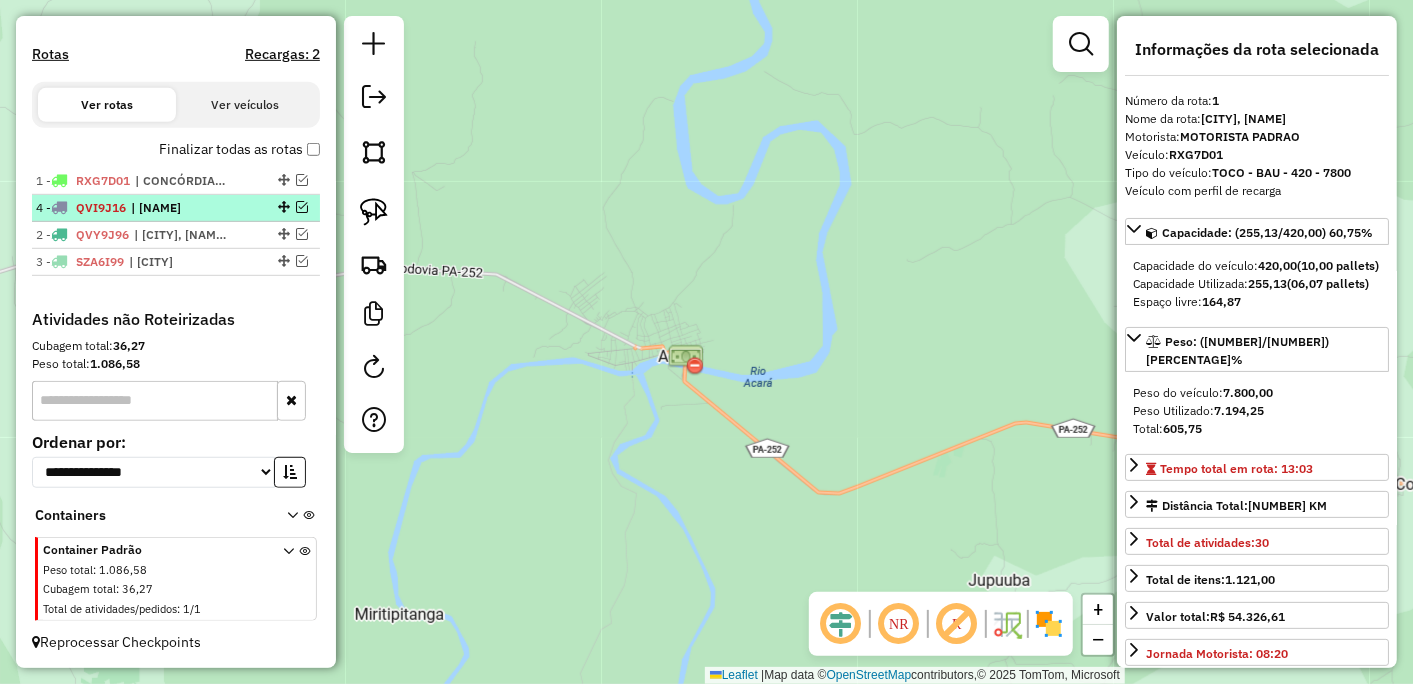 drag, startPoint x: 278, startPoint y: 255, endPoint x: 270, endPoint y: 210, distance: 45.705578 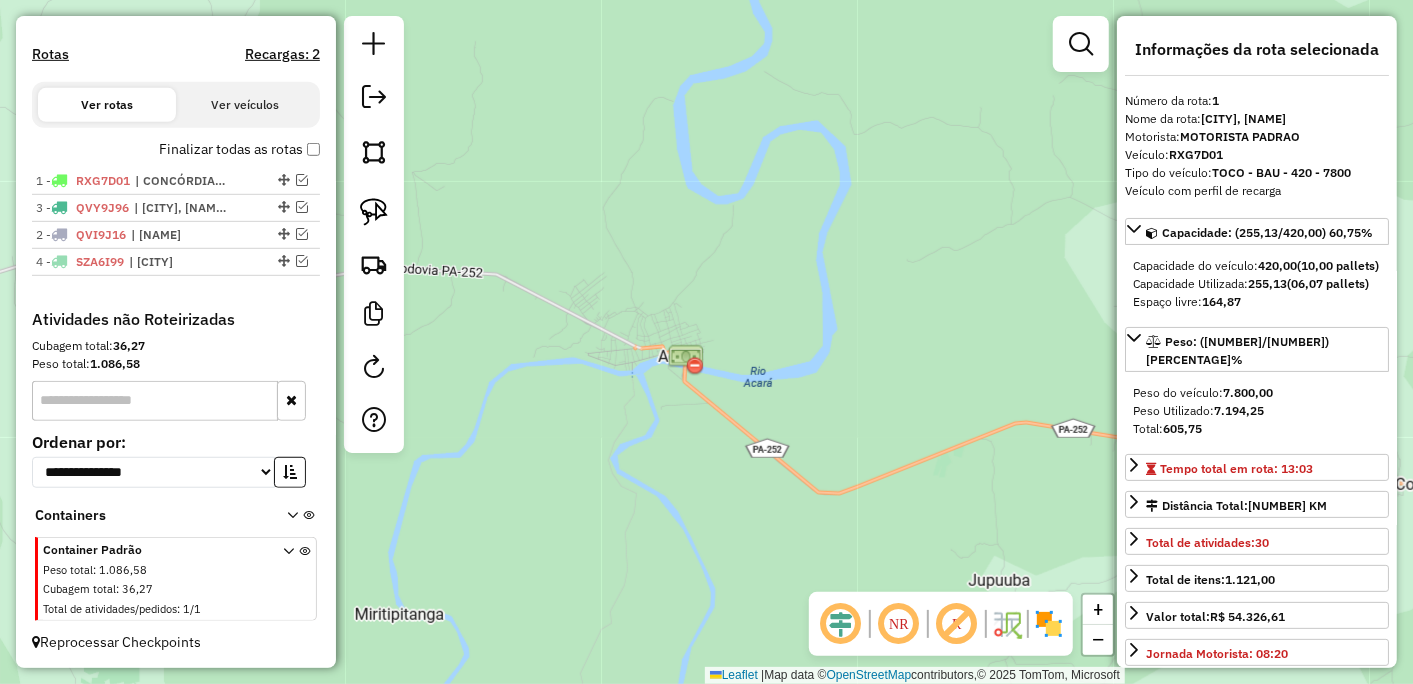 drag, startPoint x: 280, startPoint y: 231, endPoint x: 267, endPoint y: 201, distance: 32.695564 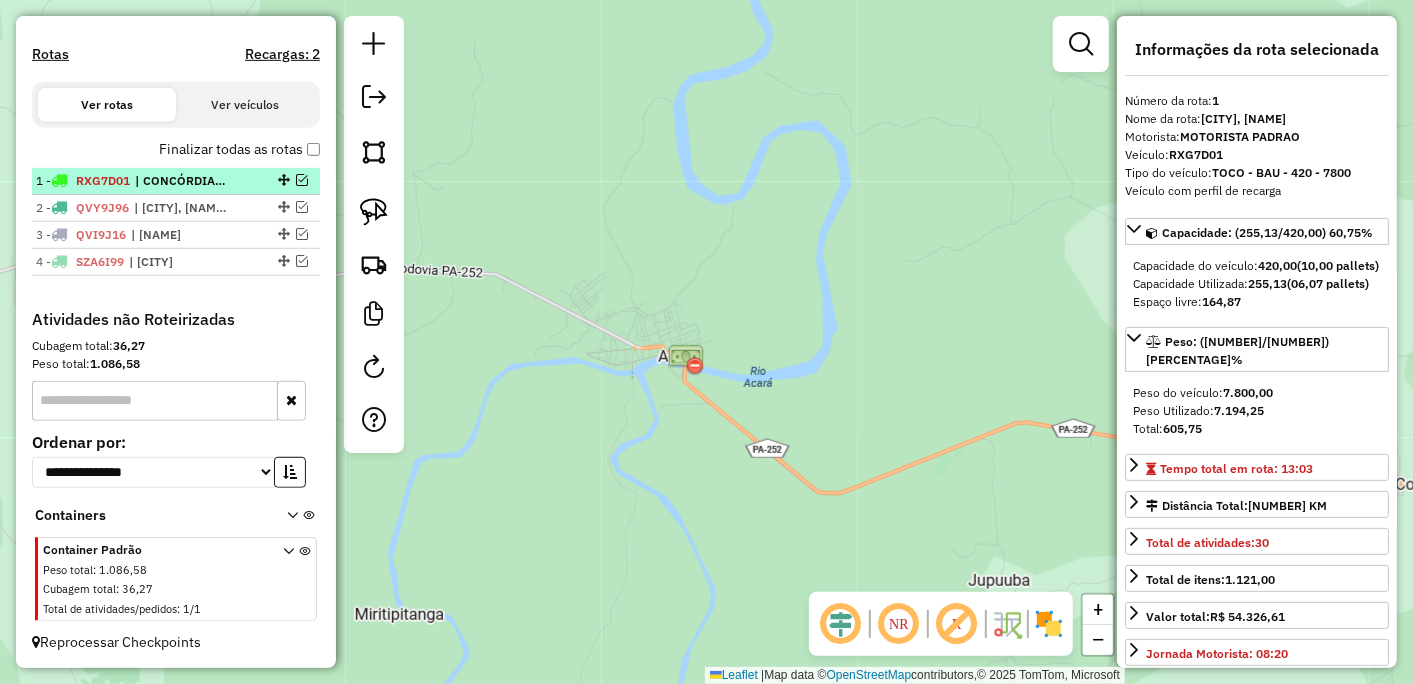 click on "| CONCÓRDIA, TOMÉ-AÇU" at bounding box center (181, 181) 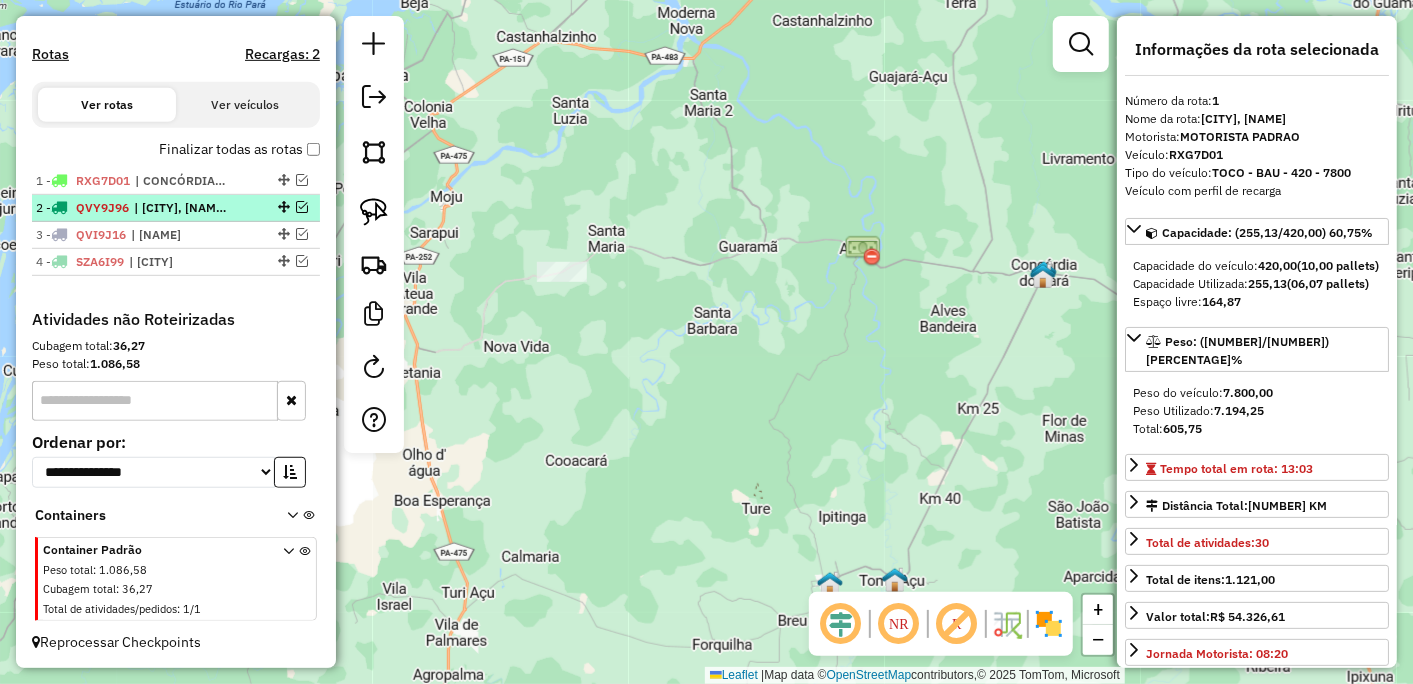 click on "| GUARUMÃ, PERNASUL" at bounding box center (180, 208) 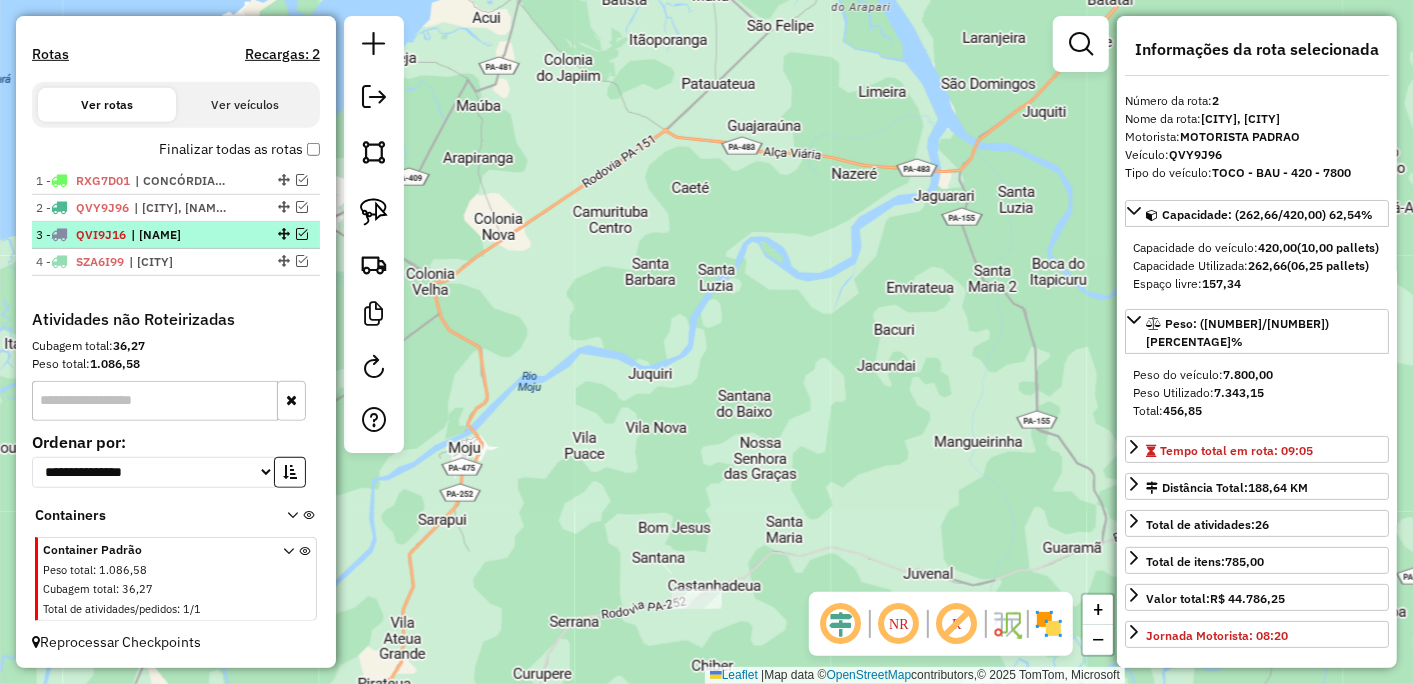 click on "| ACARÁ" at bounding box center [177, 235] 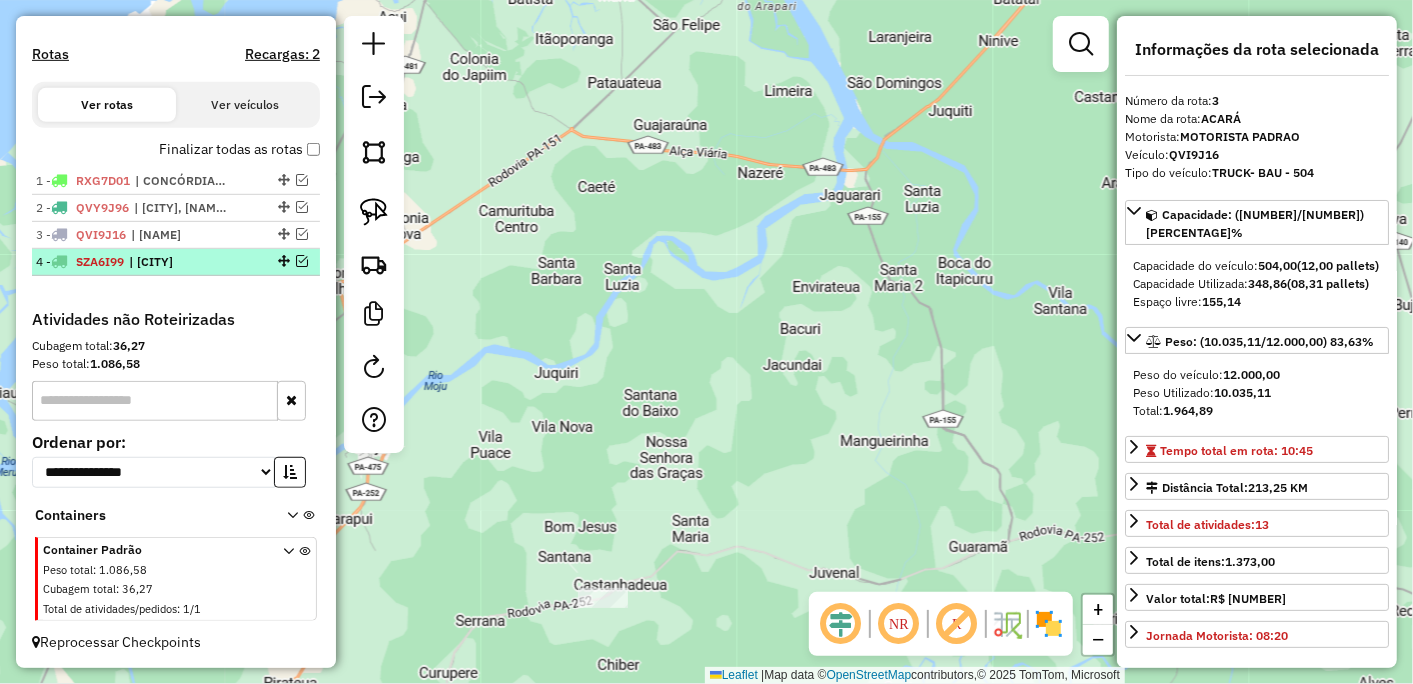 click on "| QUATRO BOCAS" at bounding box center (175, 262) 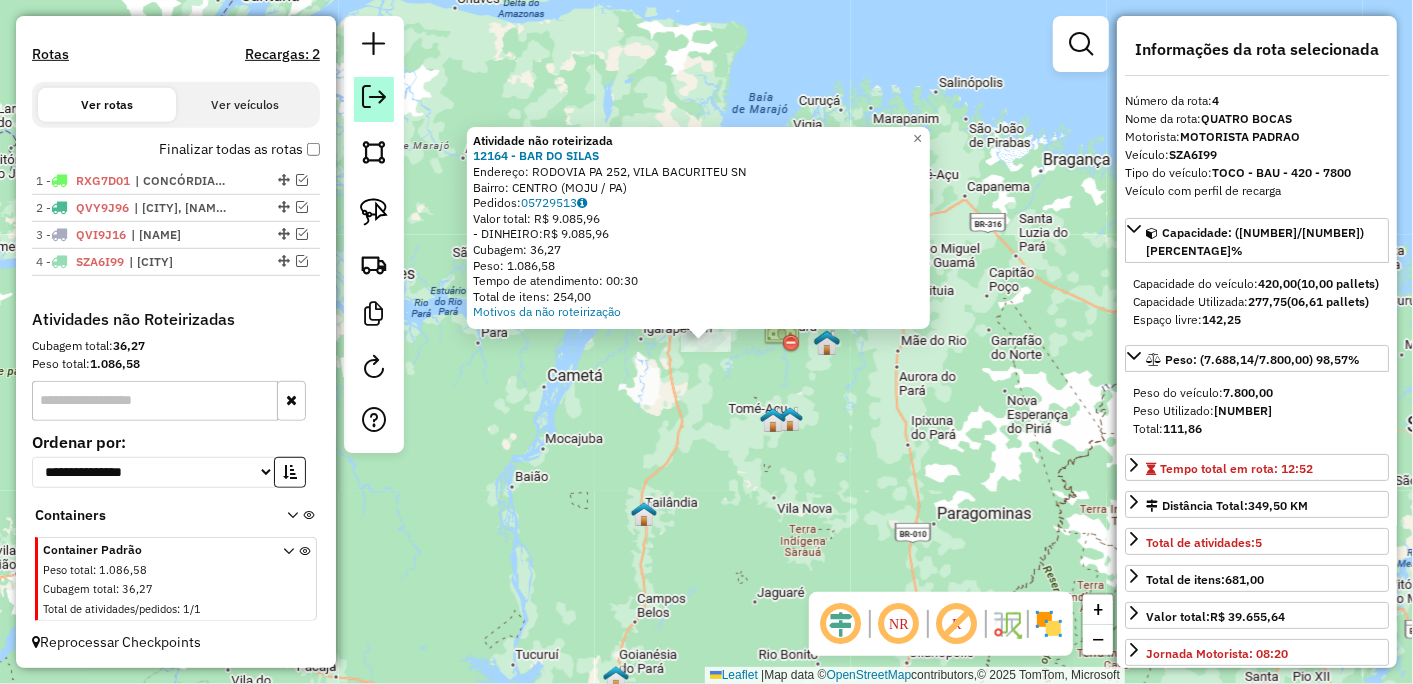 click 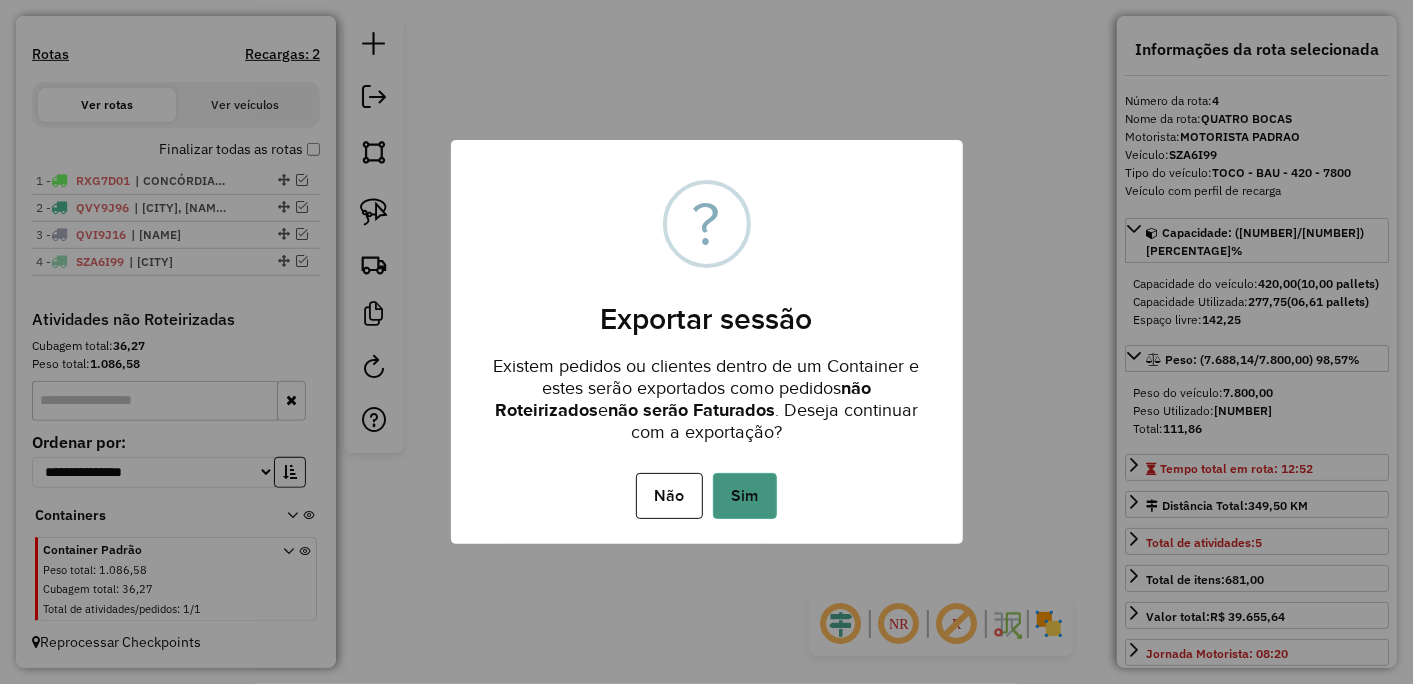 click on "Sim" at bounding box center [745, 496] 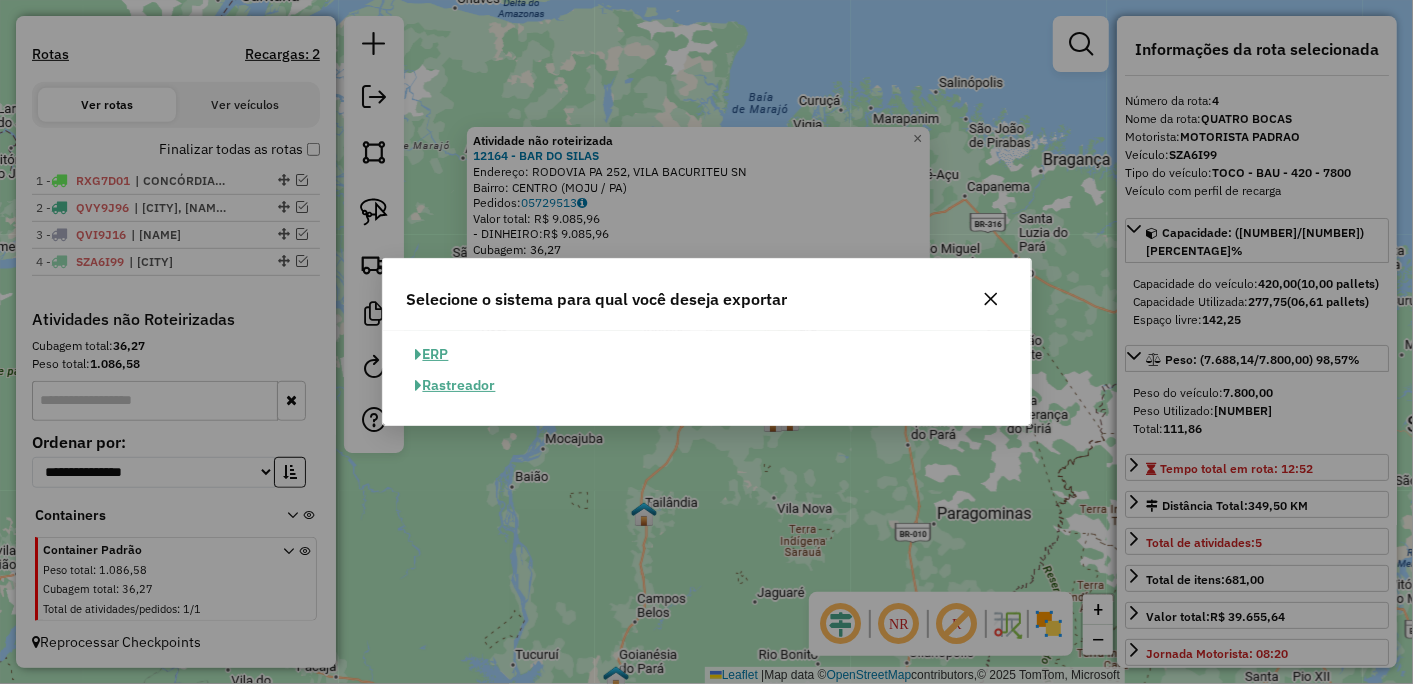 click on "ERP" 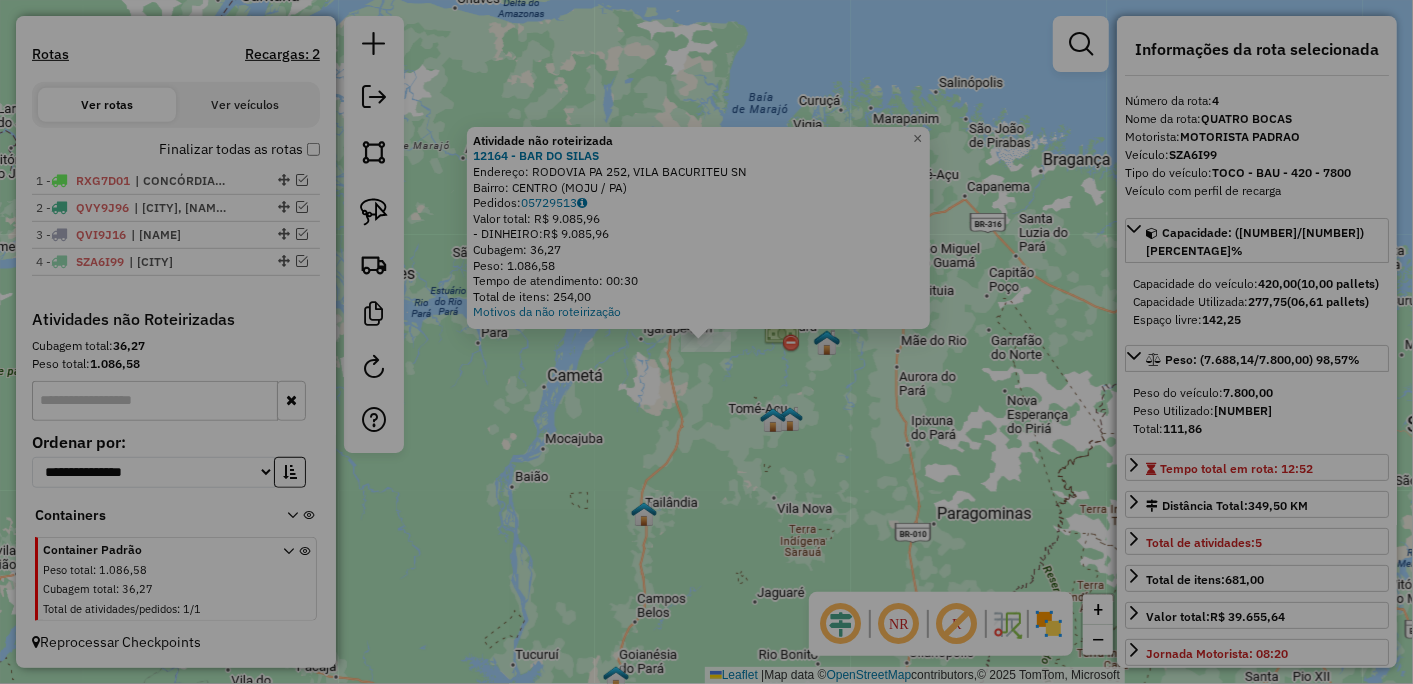 select on "**" 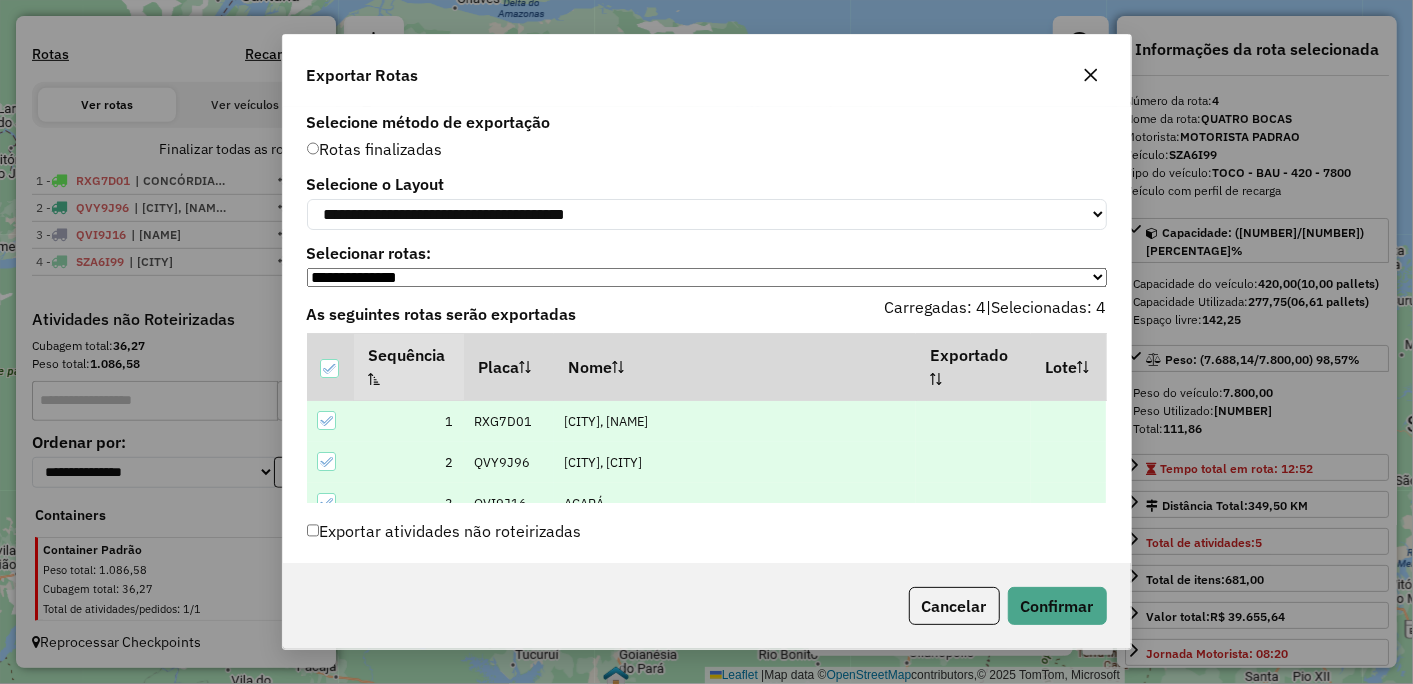 scroll, scrollTop: 25, scrollLeft: 0, axis: vertical 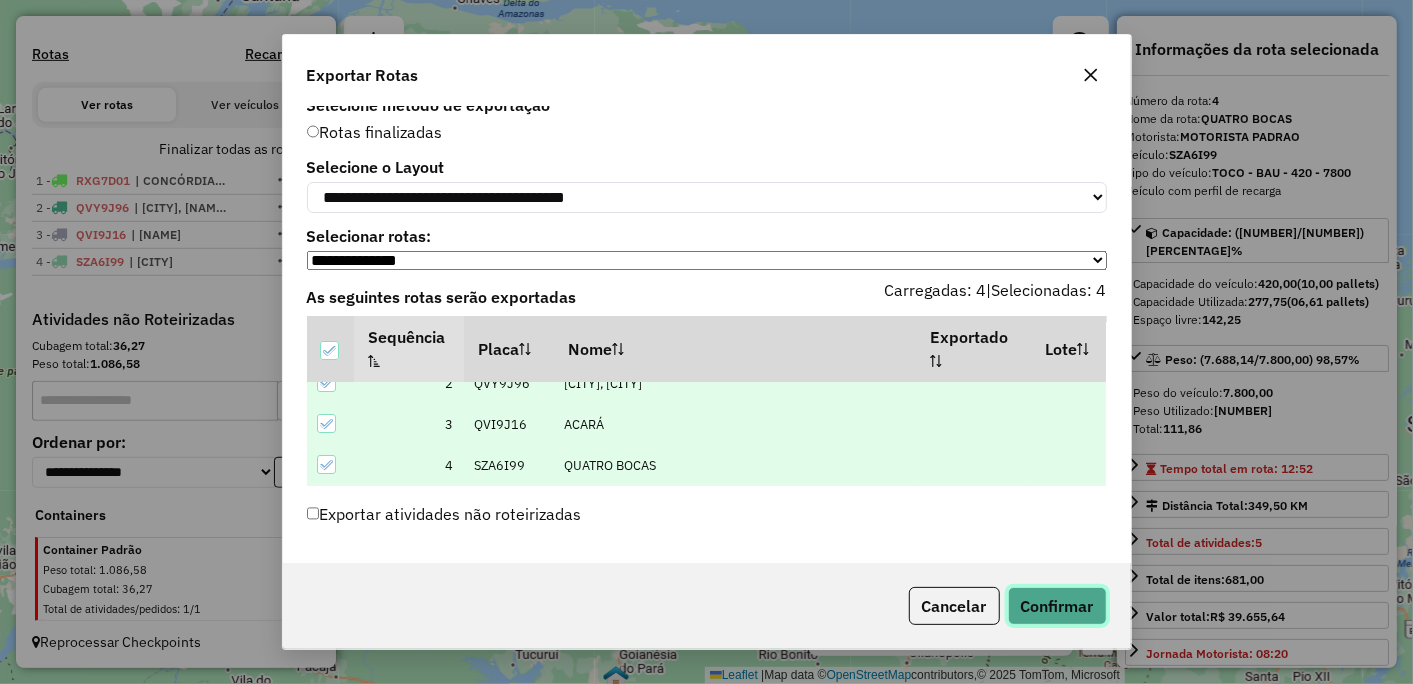 click on "Confirmar" 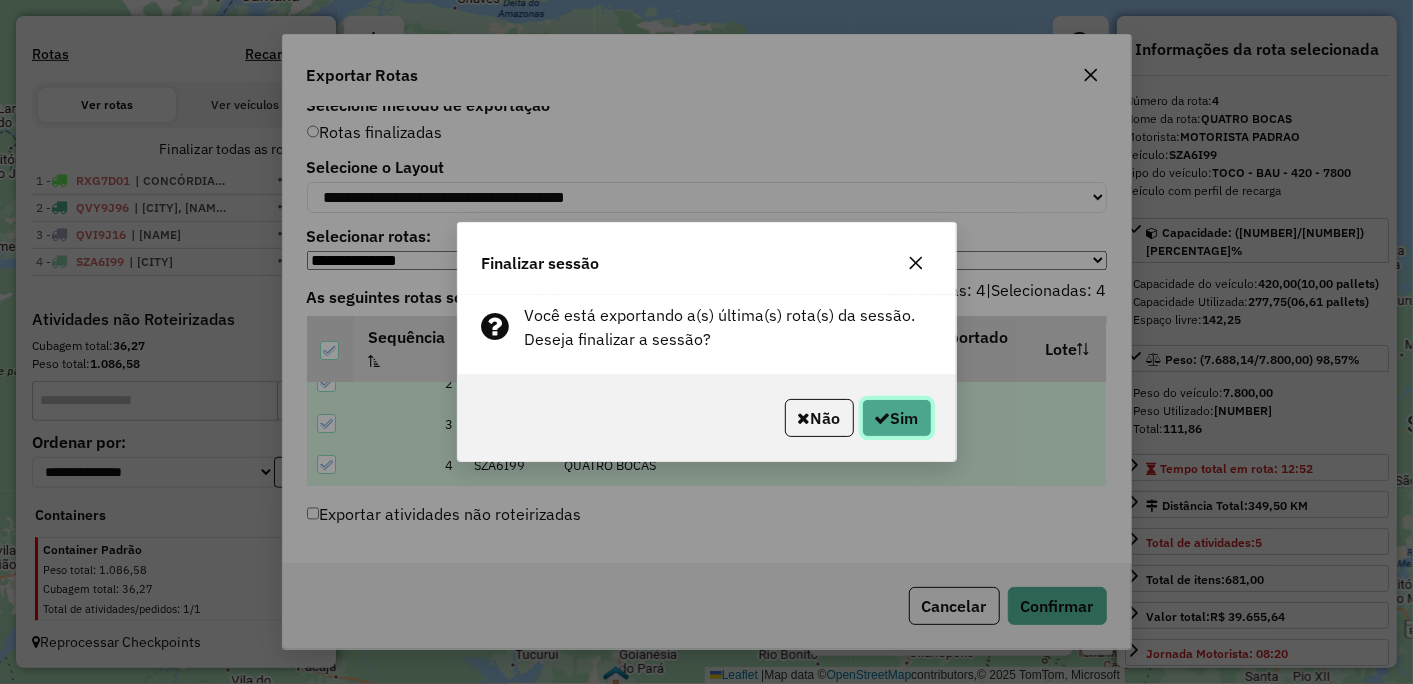 click on "Sim" 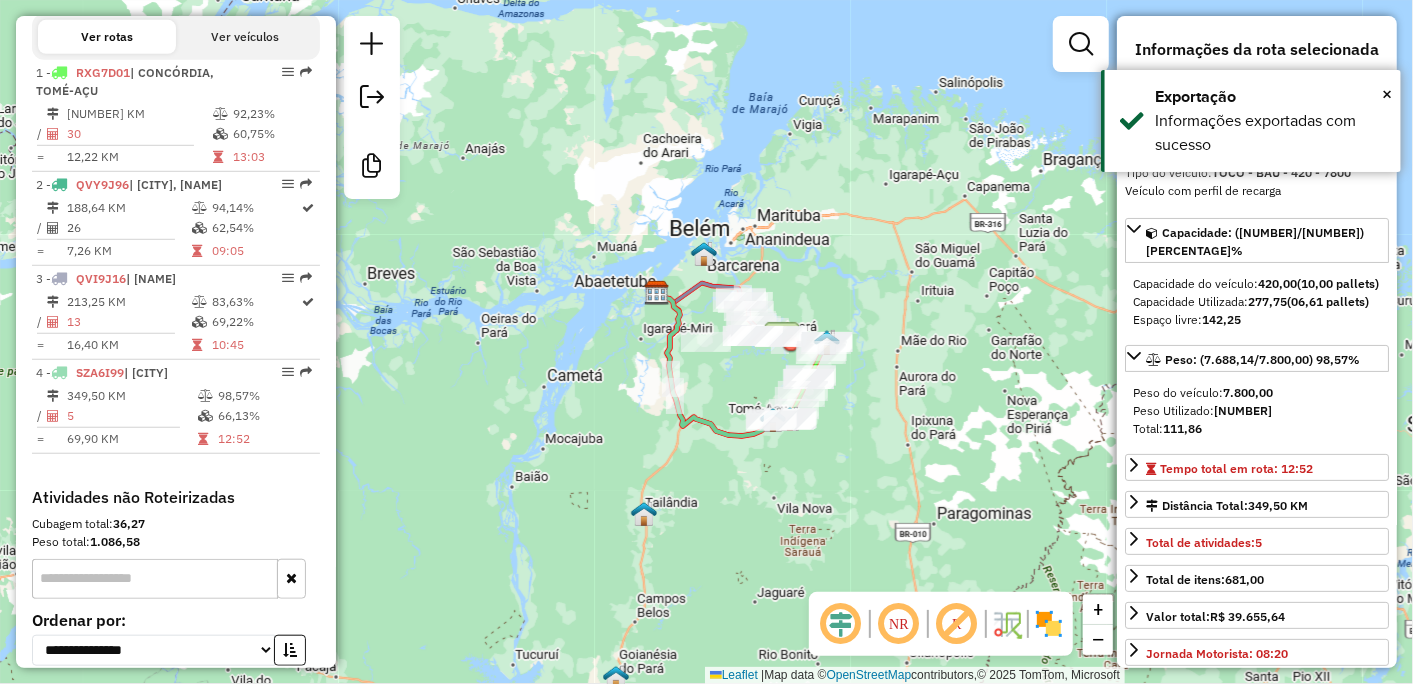 scroll, scrollTop: 871, scrollLeft: 0, axis: vertical 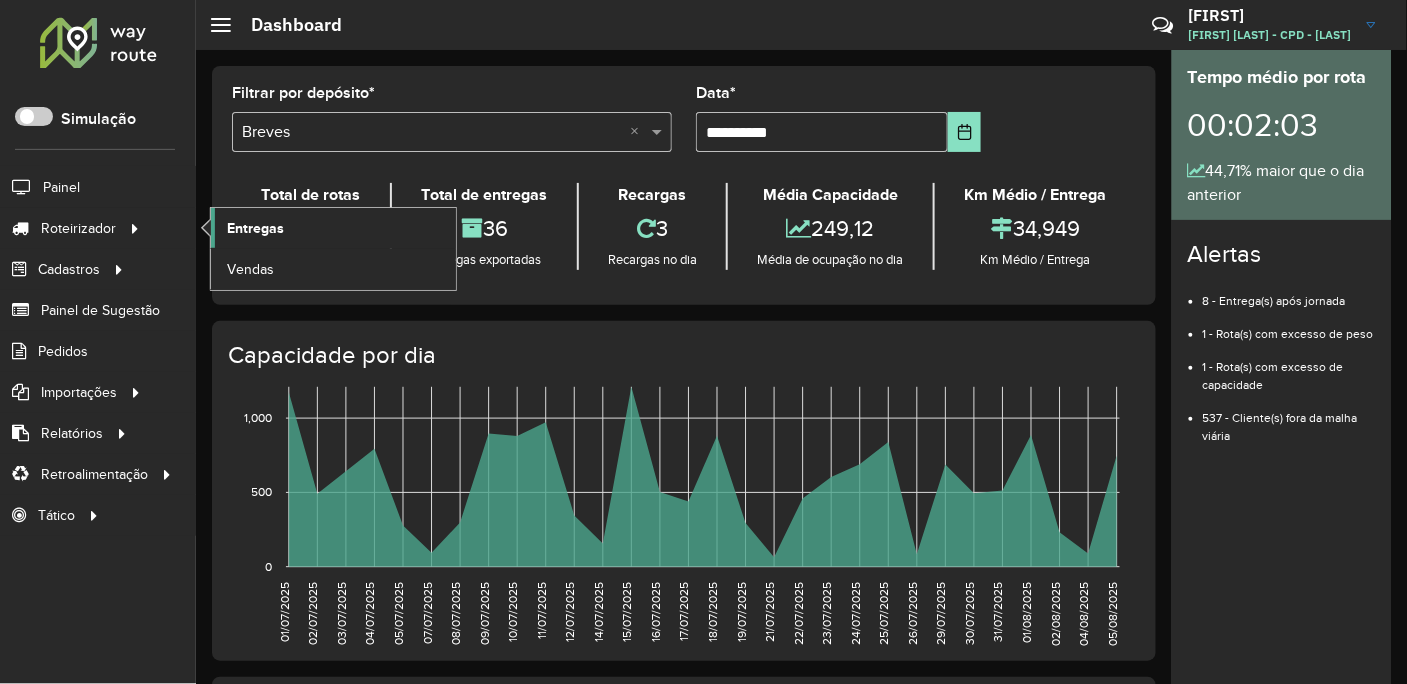 click on "Entregas" 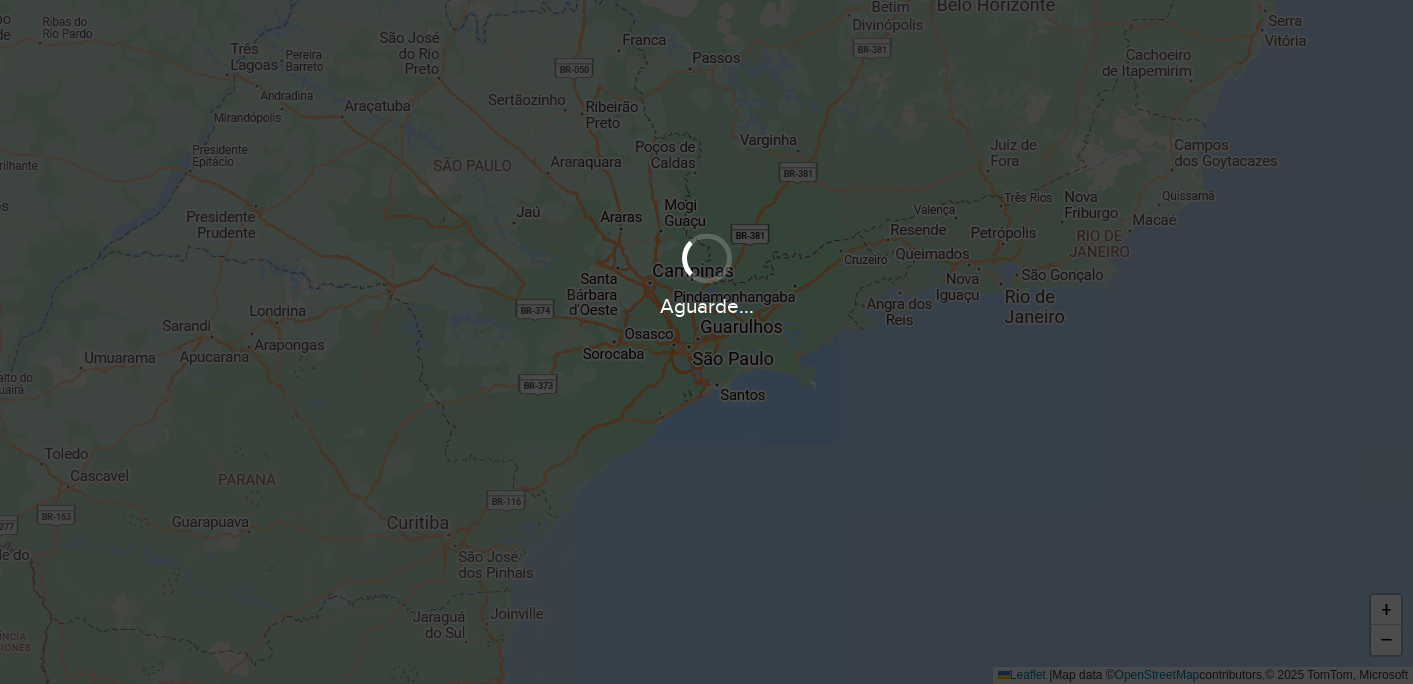 scroll, scrollTop: 0, scrollLeft: 0, axis: both 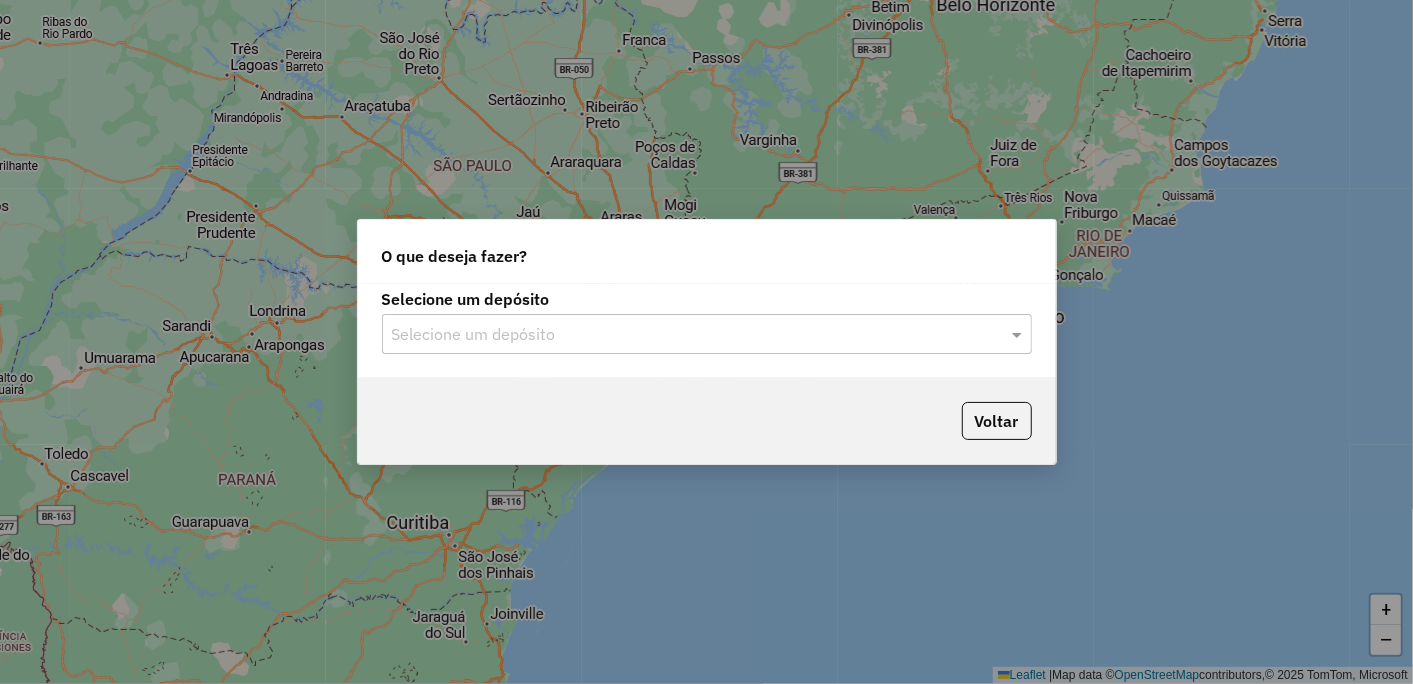 click 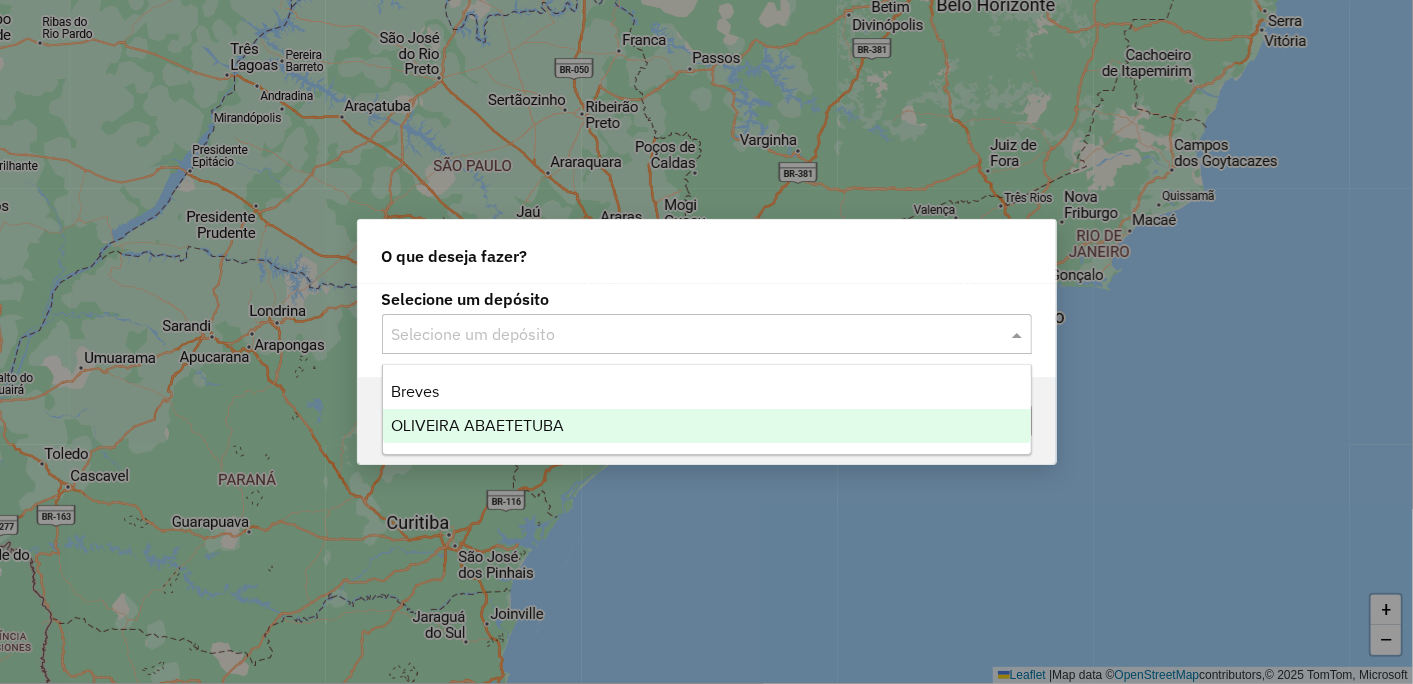 click on "OLIVEIRA ABAETETUBA" at bounding box center (477, 425) 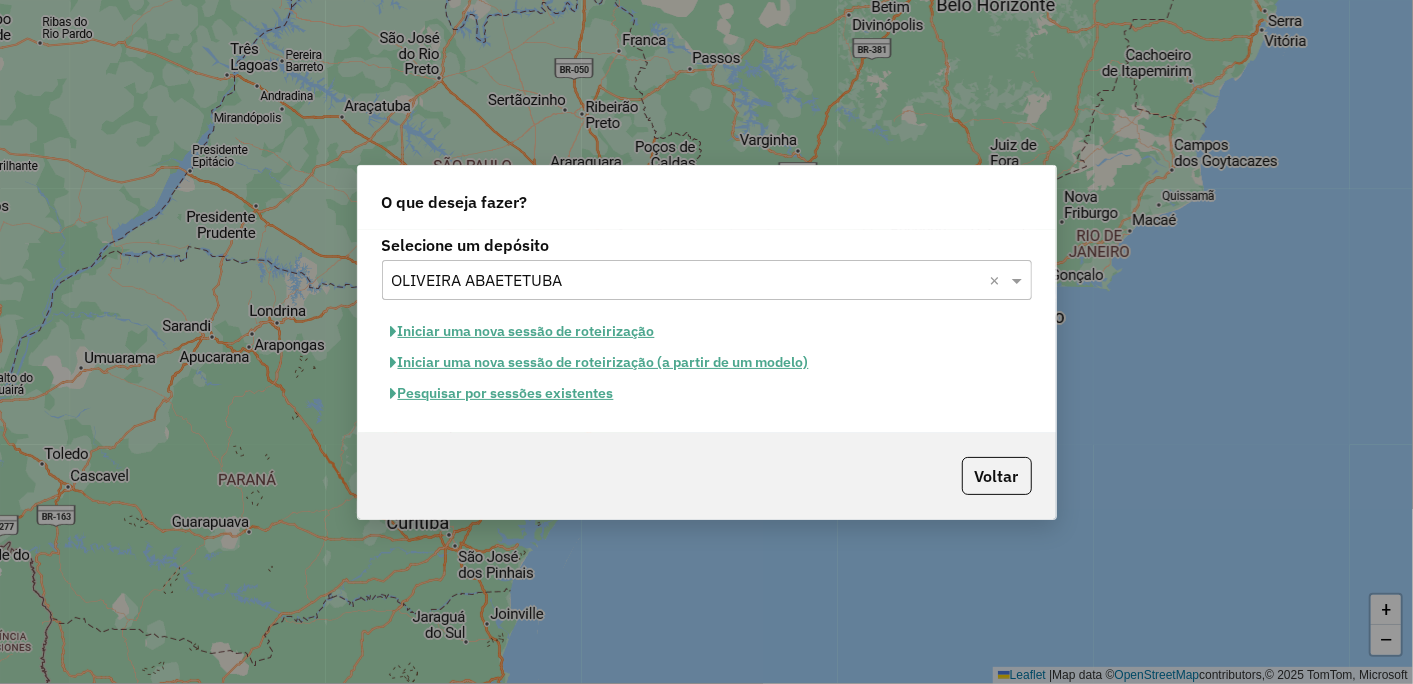 click on "Iniciar uma nova sessão de roteirização" 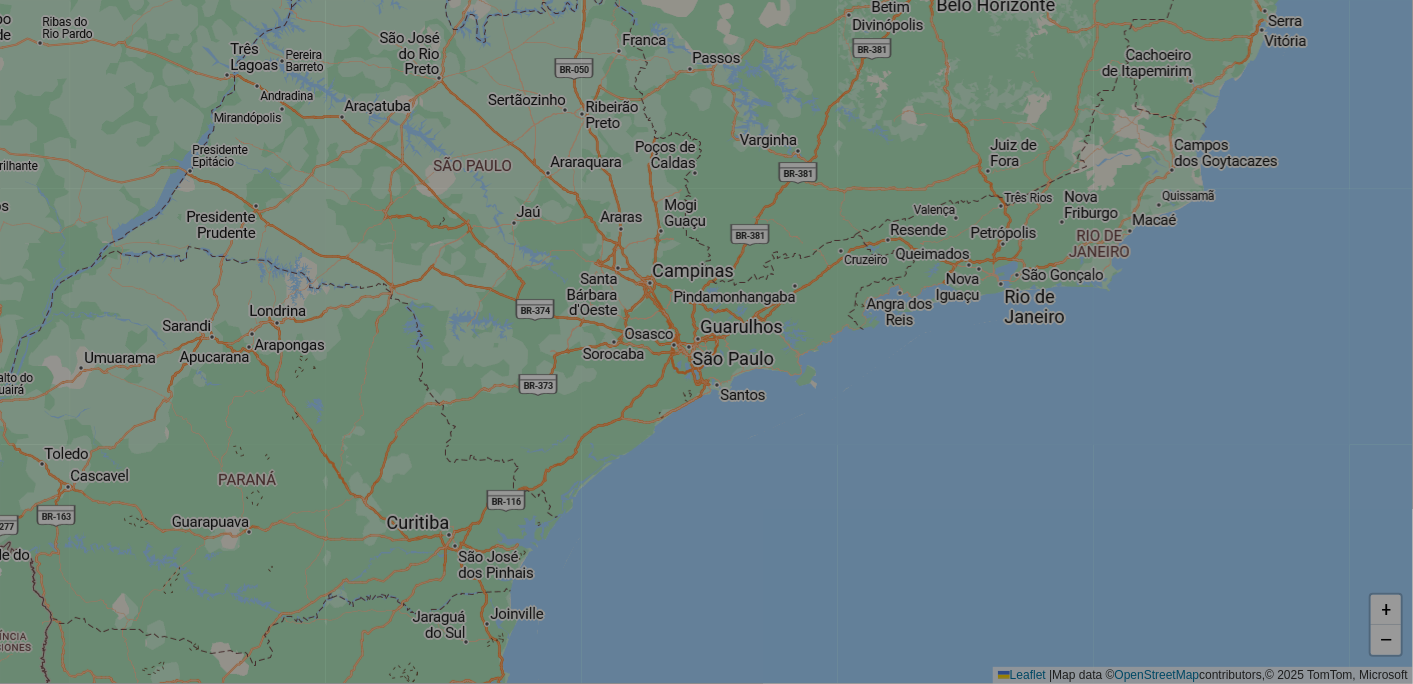 select on "*" 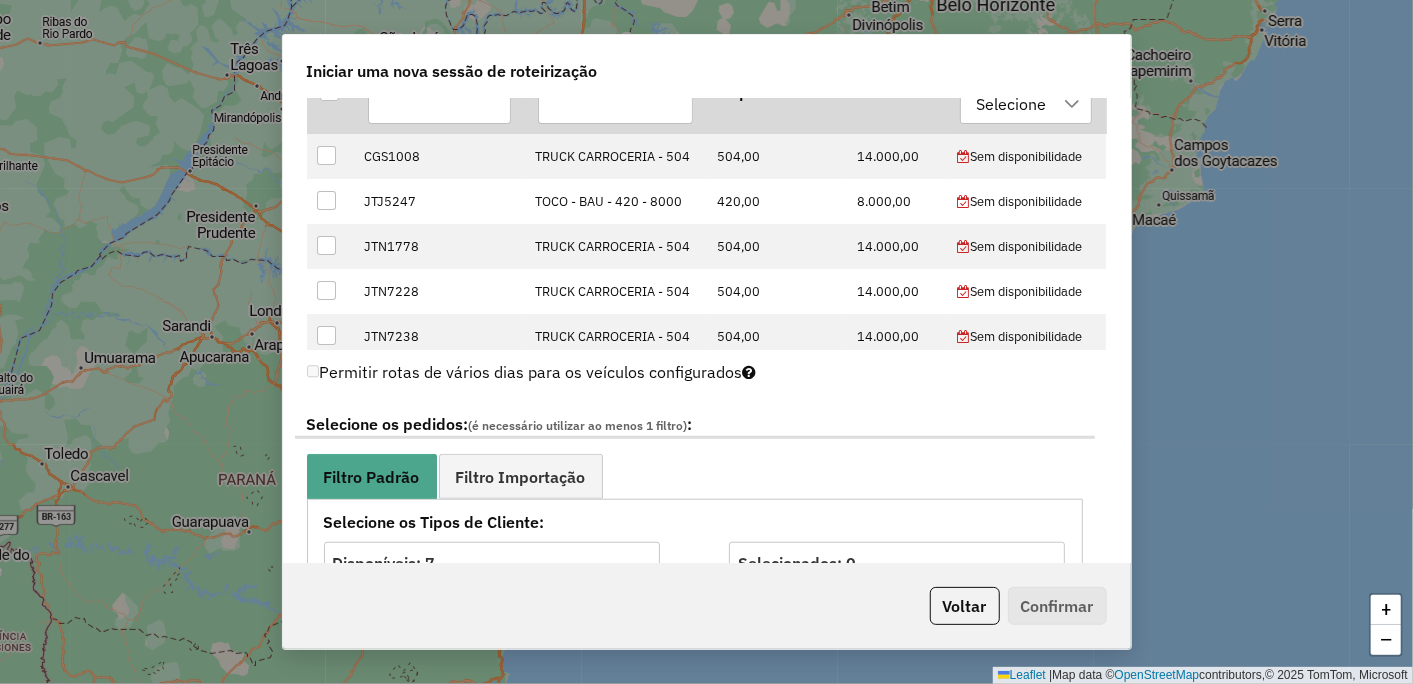 scroll, scrollTop: 888, scrollLeft: 0, axis: vertical 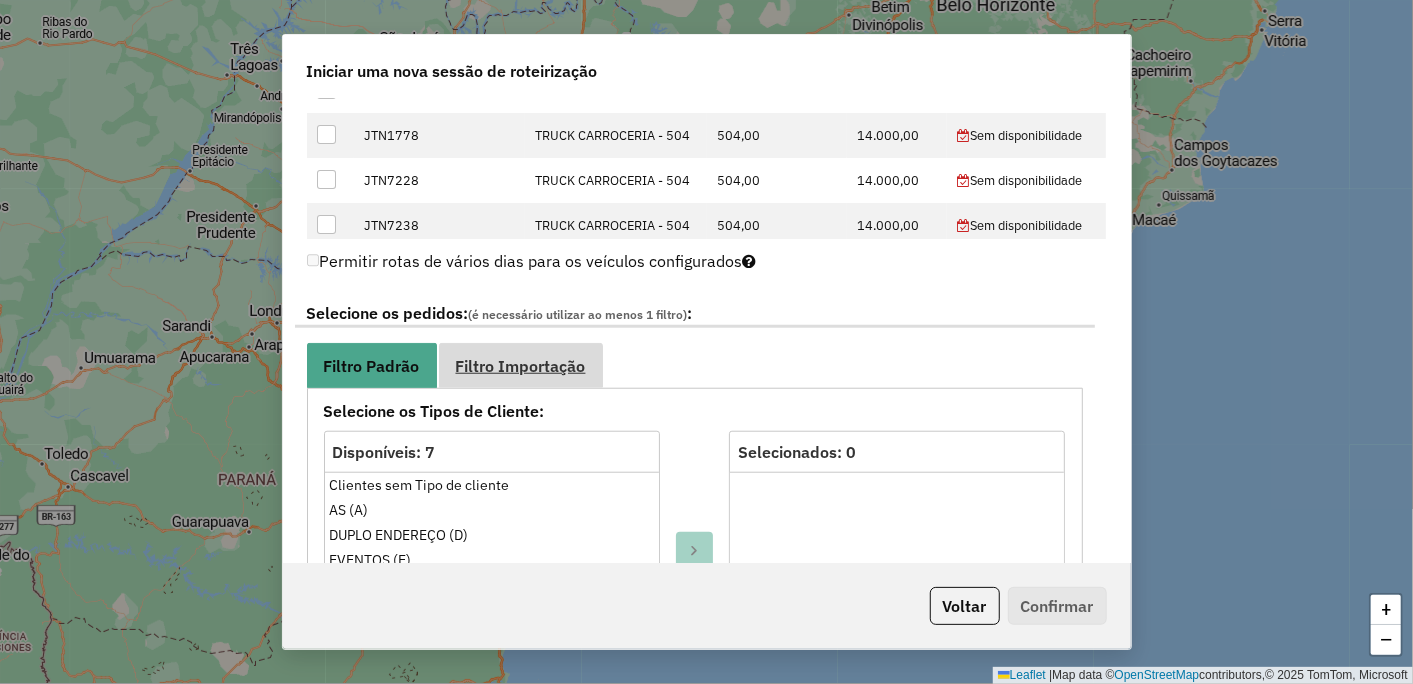 click on "Filtro Importação" at bounding box center [521, 365] 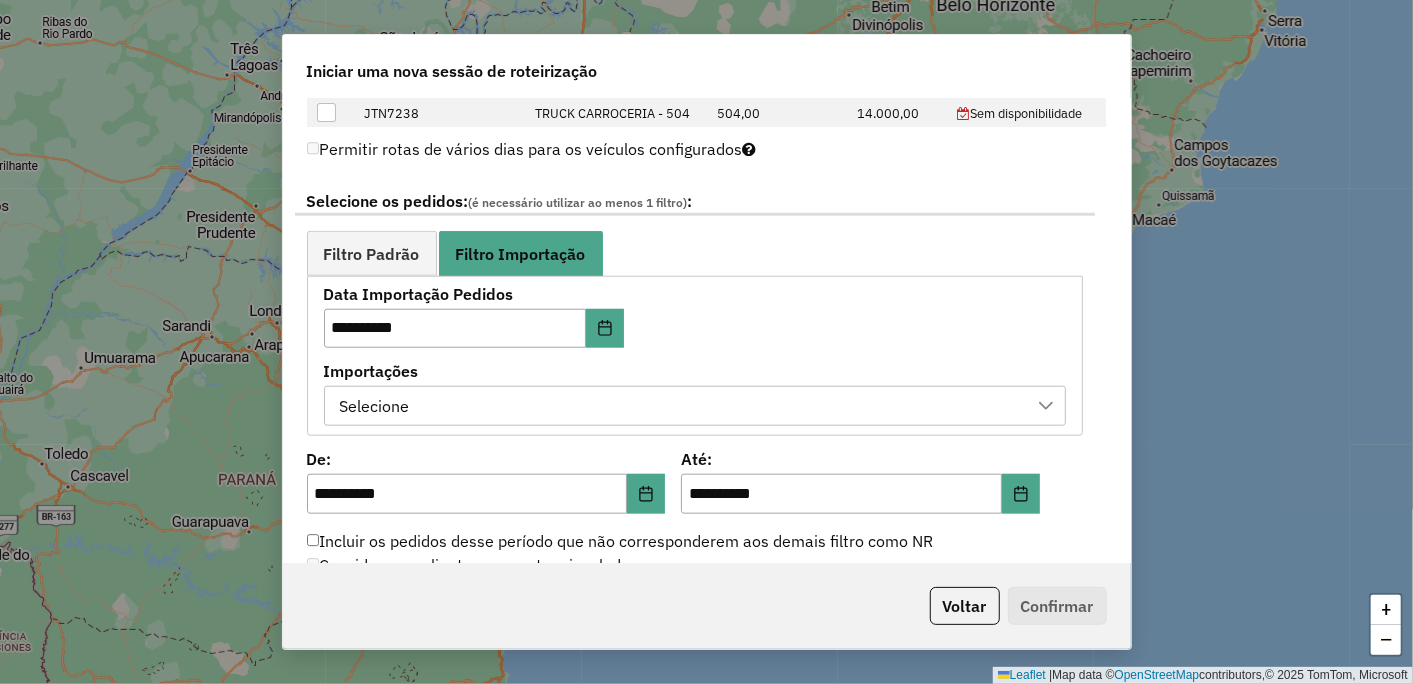 scroll, scrollTop: 1111, scrollLeft: 0, axis: vertical 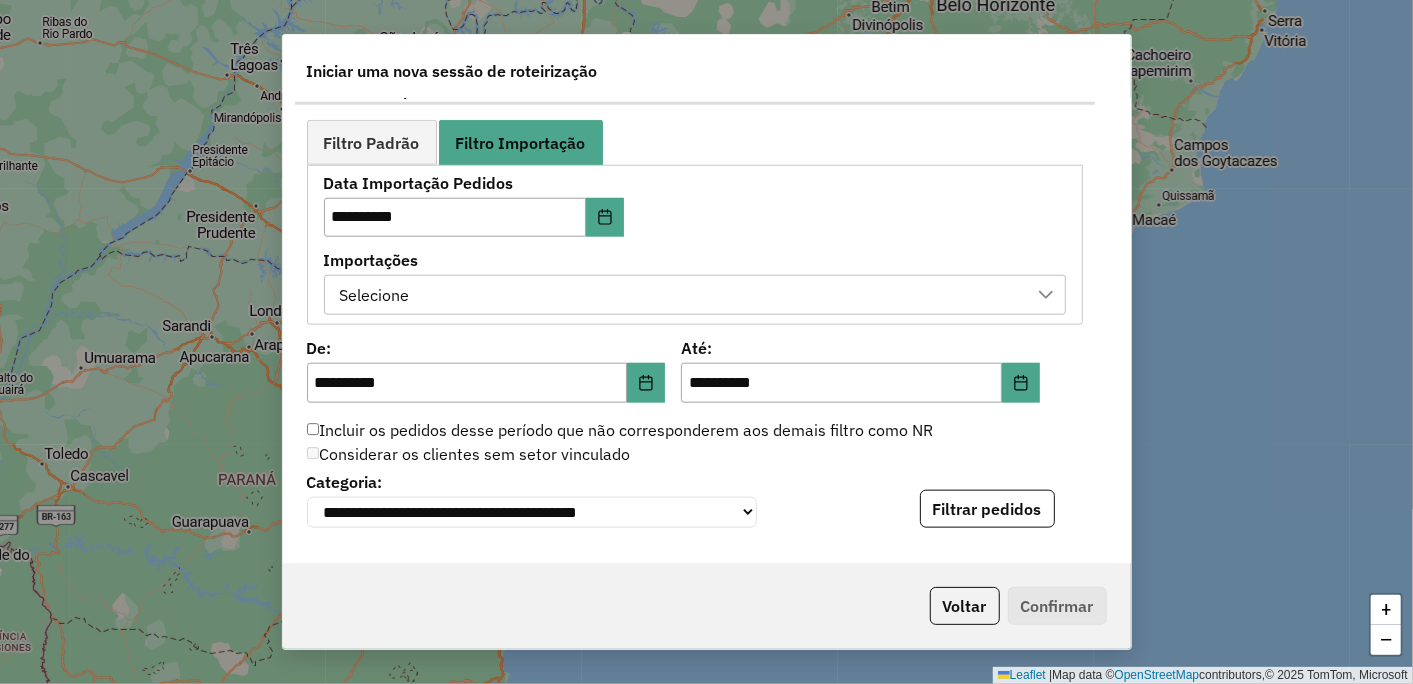 click on "Selecione" at bounding box center [680, 295] 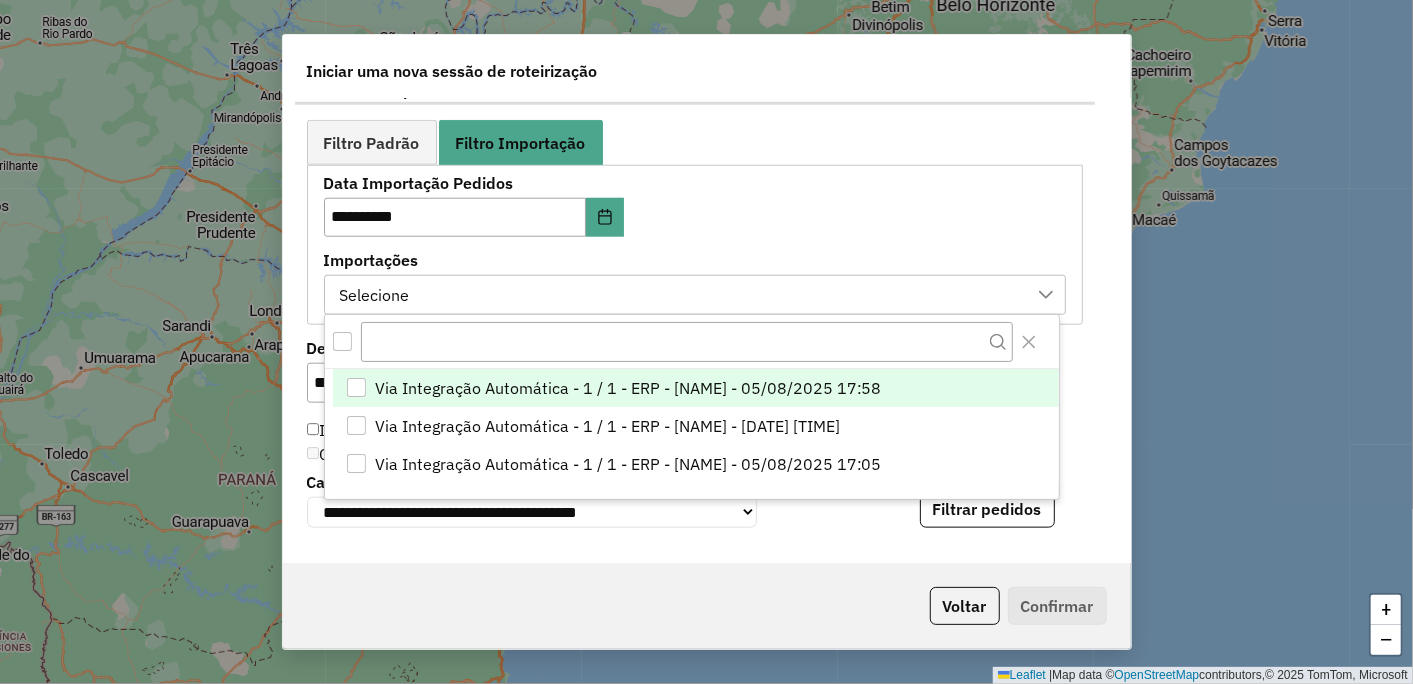 scroll, scrollTop: 13, scrollLeft: 90, axis: both 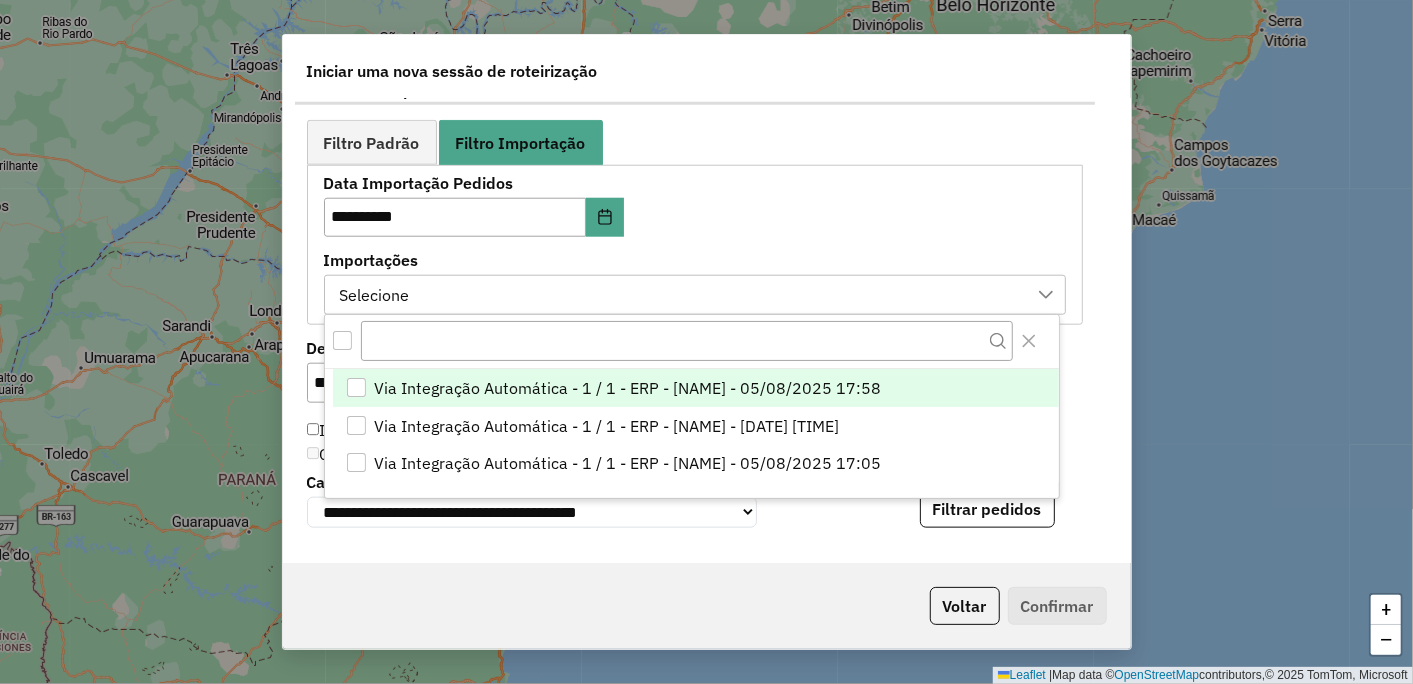 click at bounding box center (356, 387) 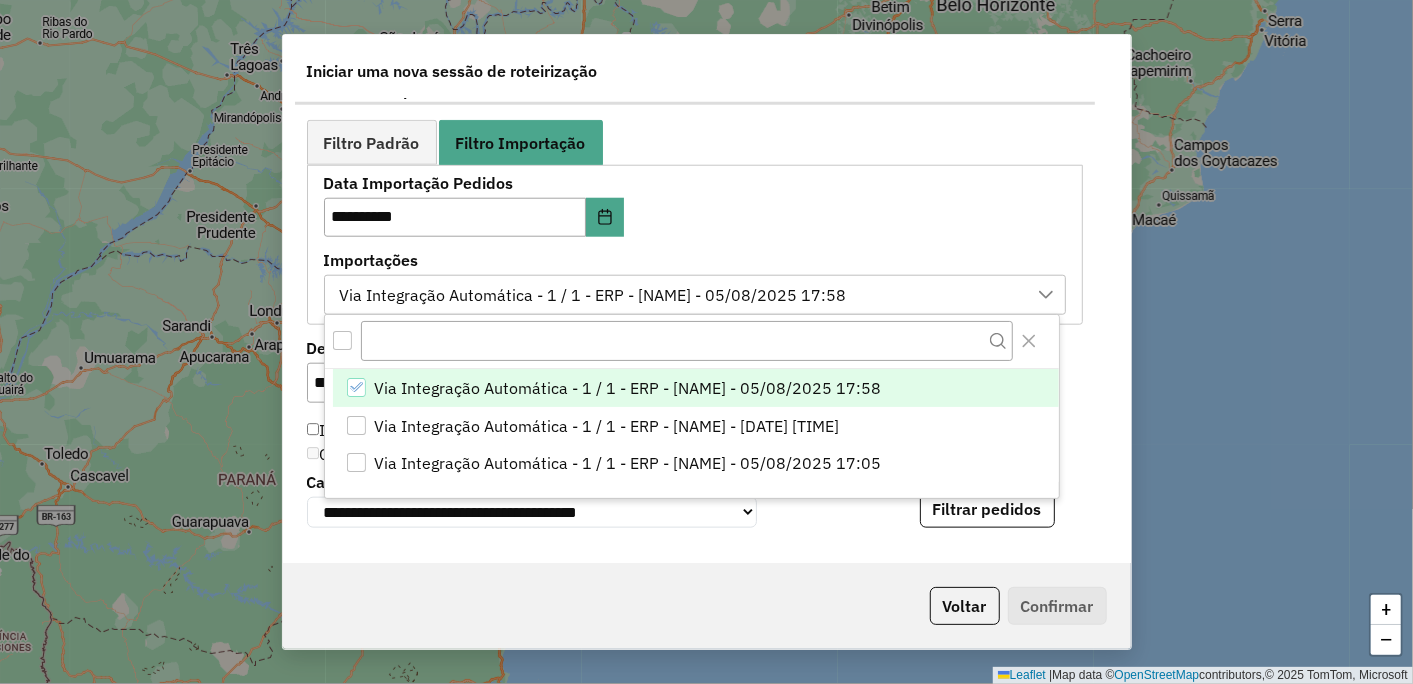 click 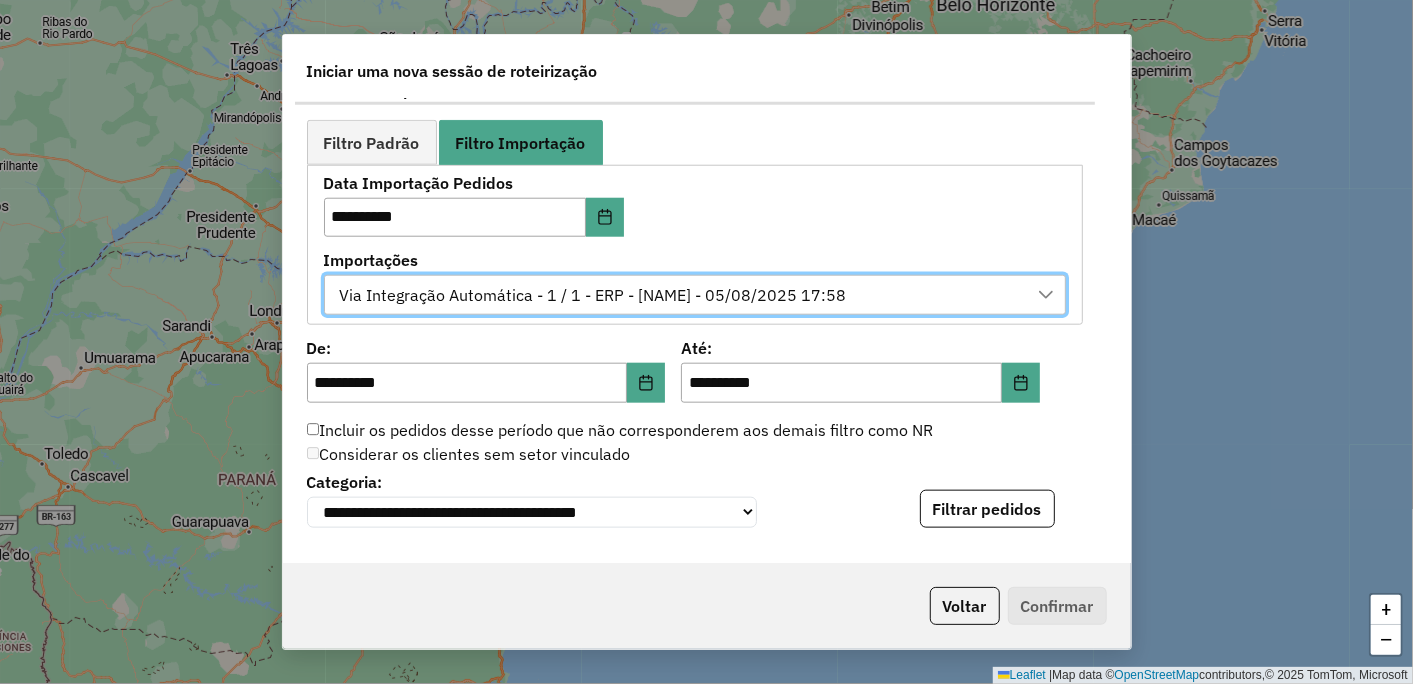 scroll, scrollTop: 1333, scrollLeft: 0, axis: vertical 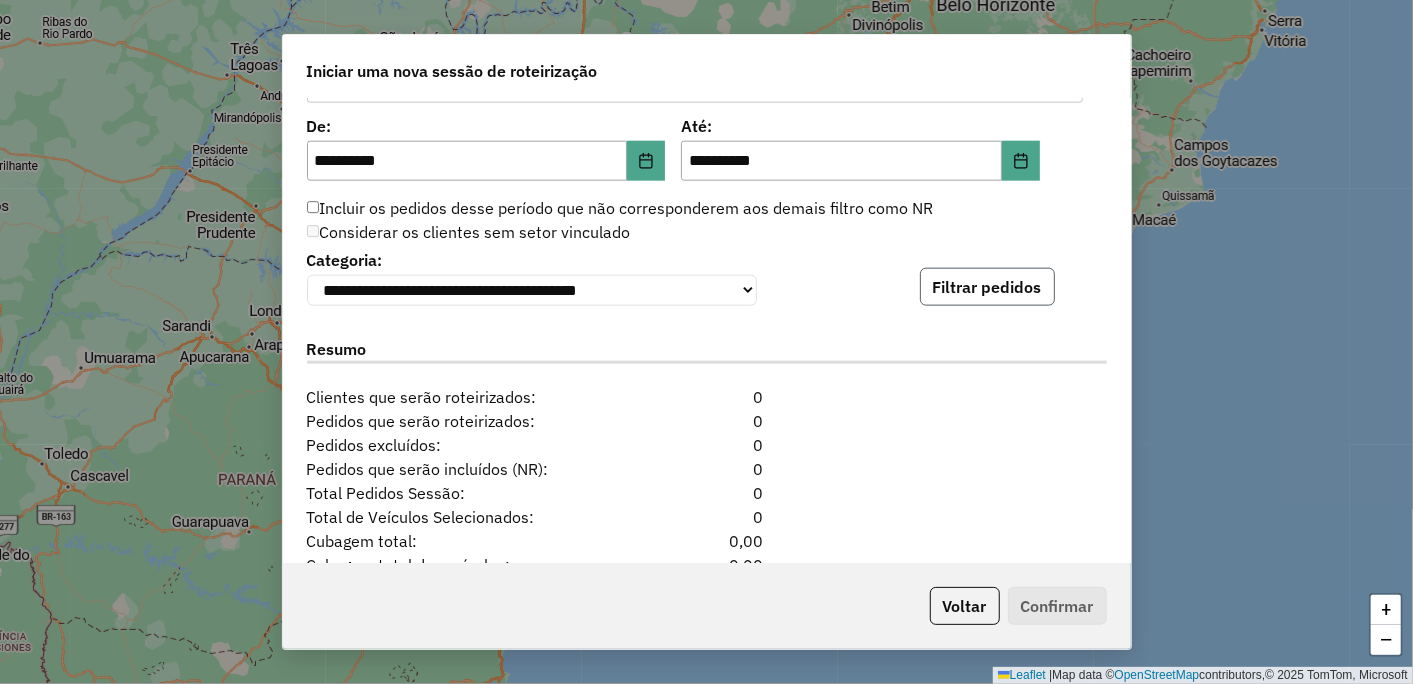 click on "Filtrar pedidos" 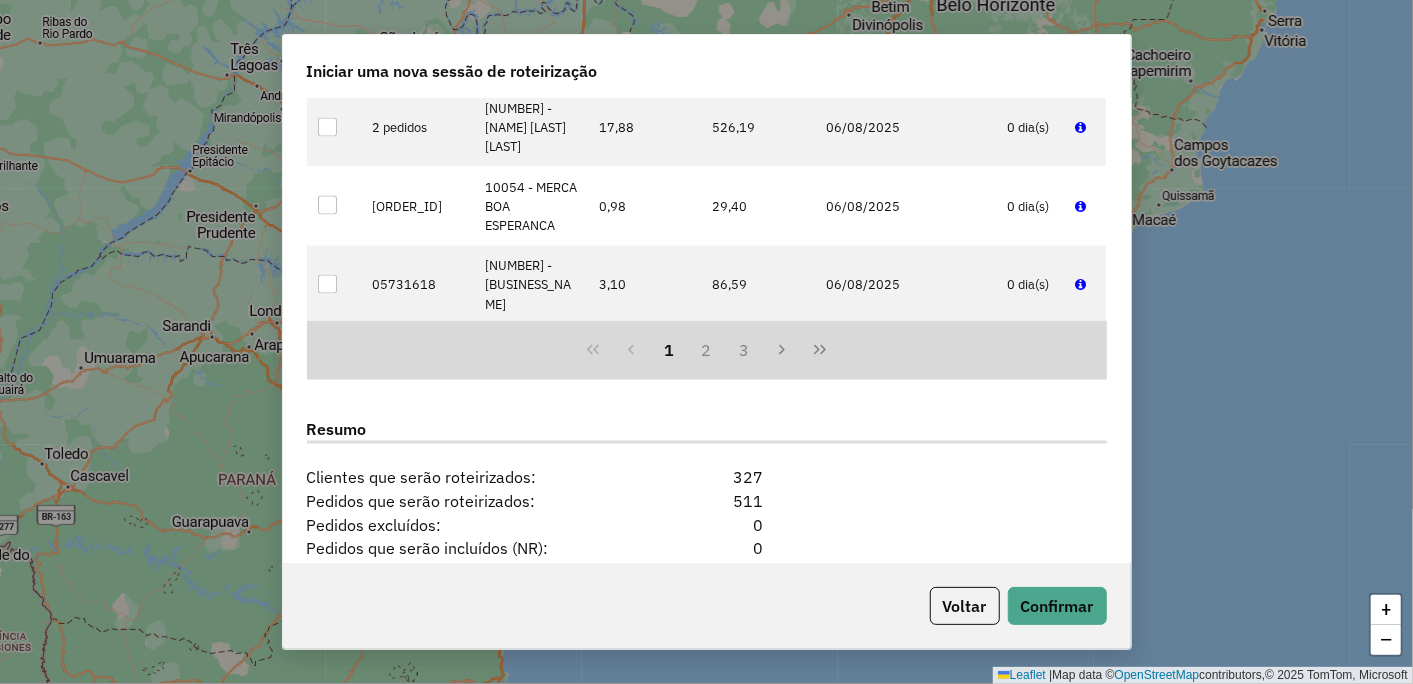 scroll, scrollTop: 1898, scrollLeft: 0, axis: vertical 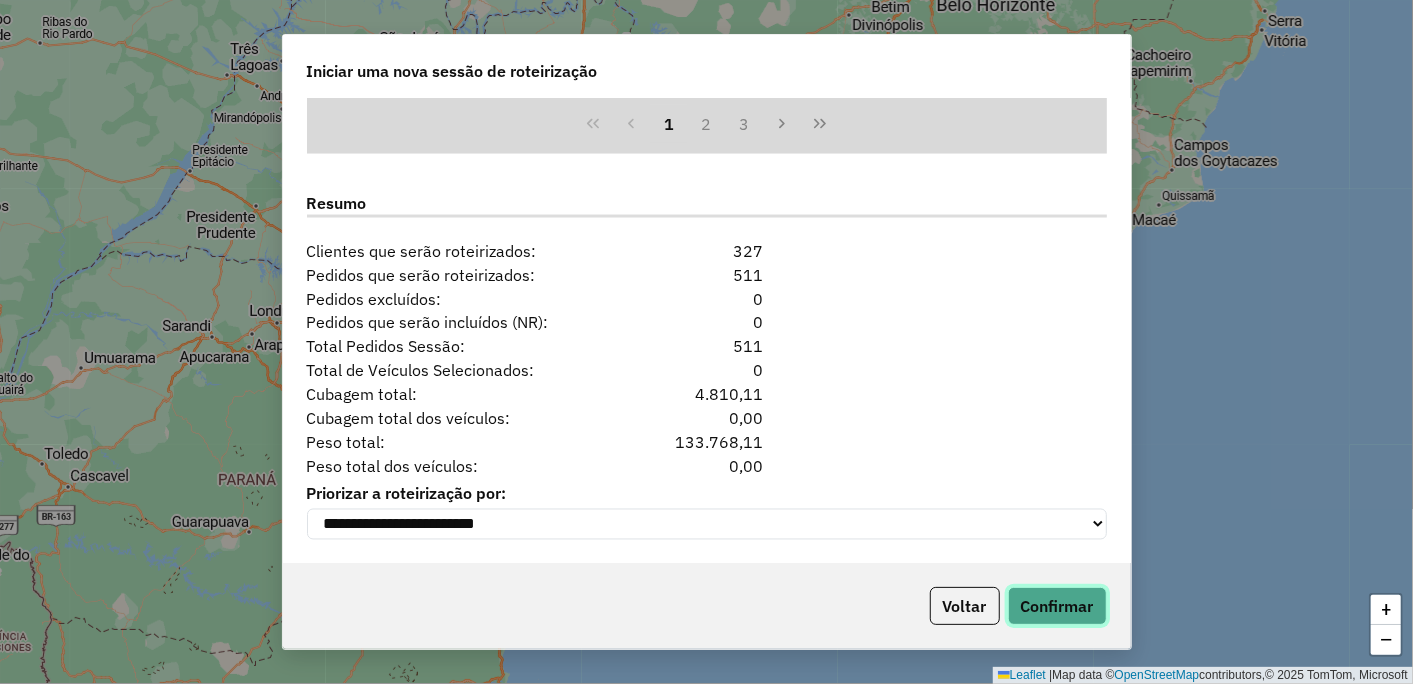 click on "Confirmar" 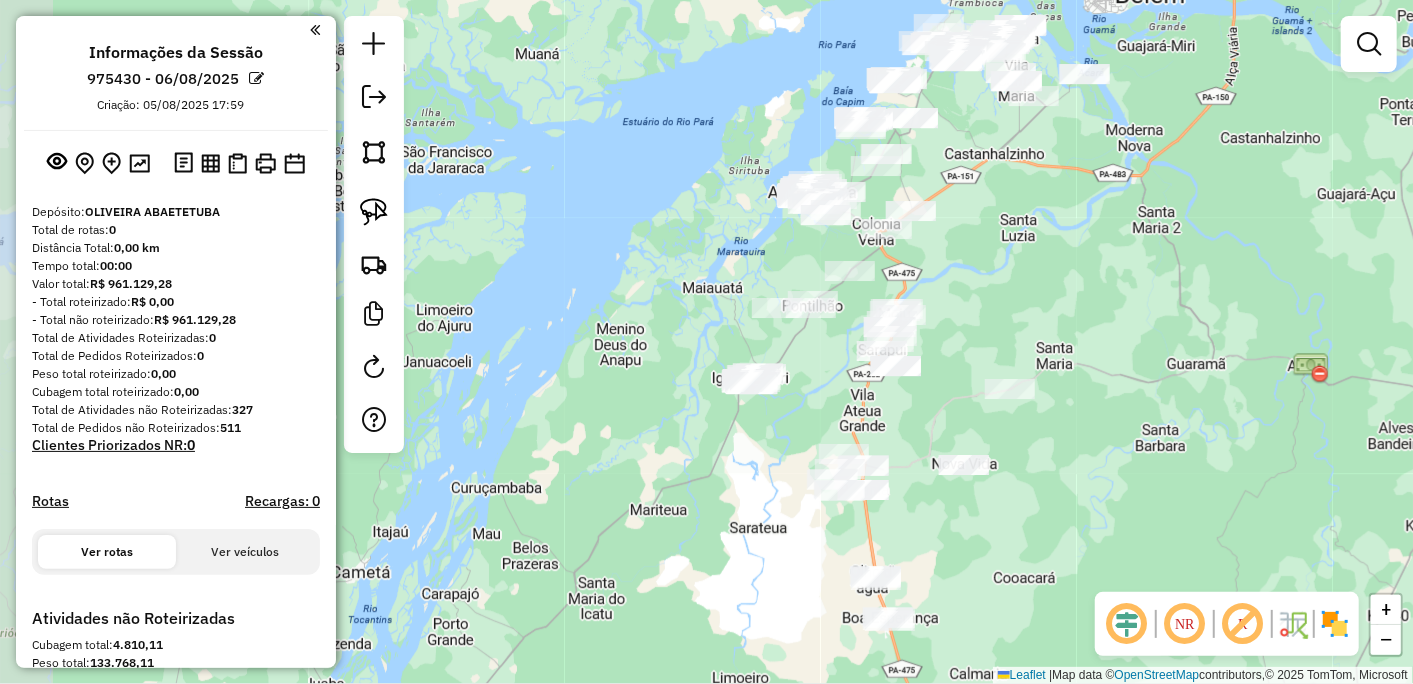 drag, startPoint x: 835, startPoint y: 492, endPoint x: 946, endPoint y: 345, distance: 184.20097 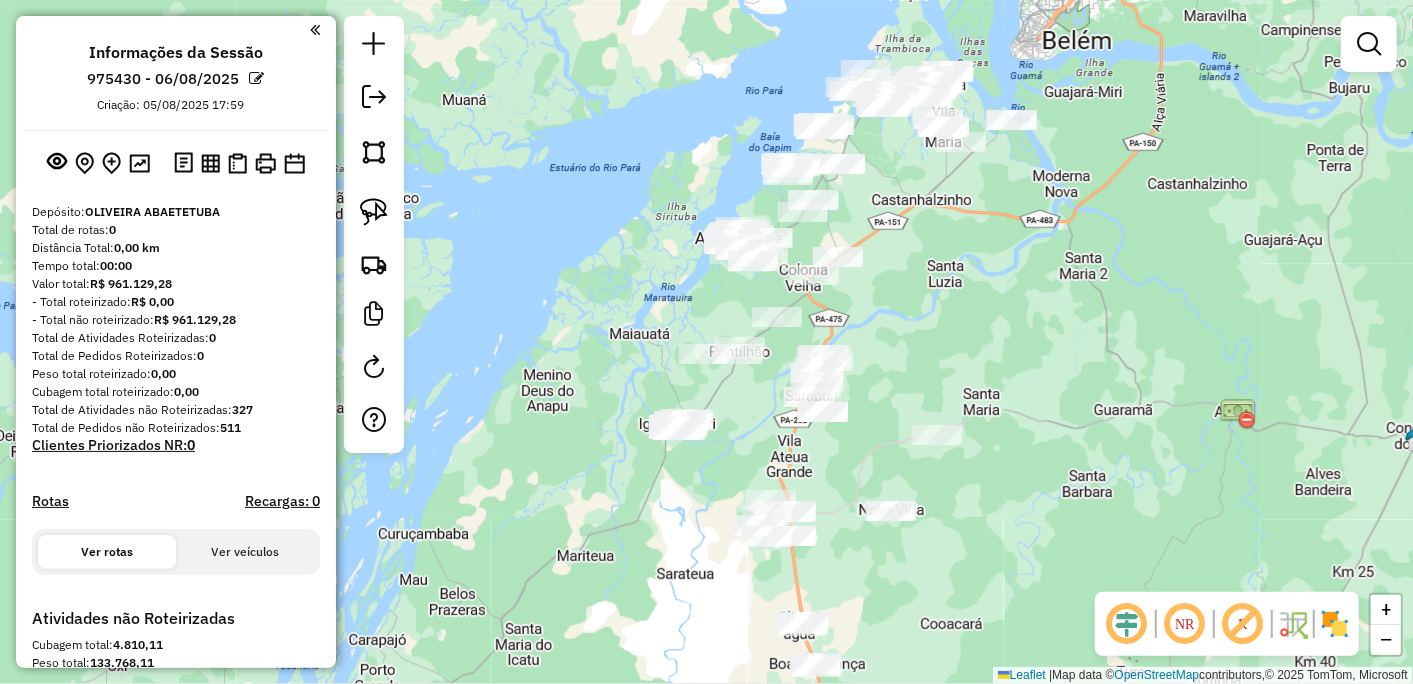 drag, startPoint x: 963, startPoint y: 357, endPoint x: 888, endPoint y: 402, distance: 87.46428 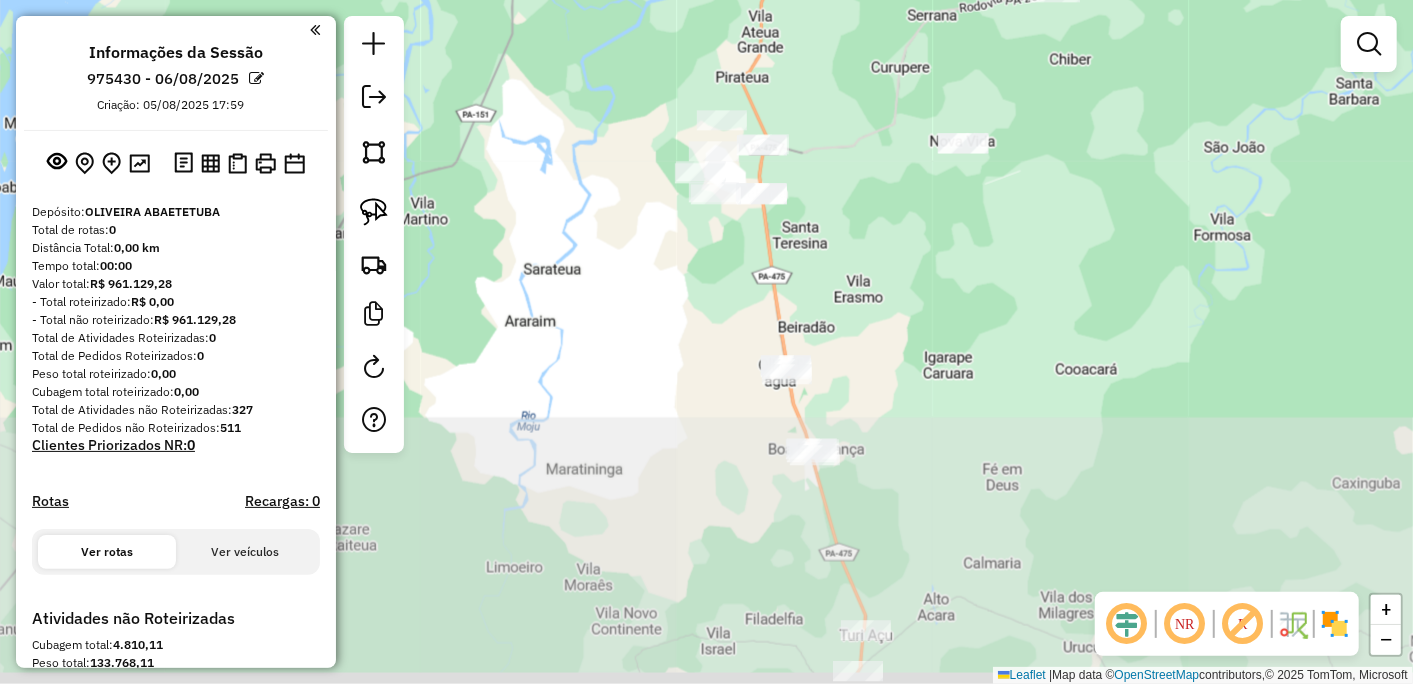 drag, startPoint x: 833, startPoint y: 523, endPoint x: 816, endPoint y: 40, distance: 483.29907 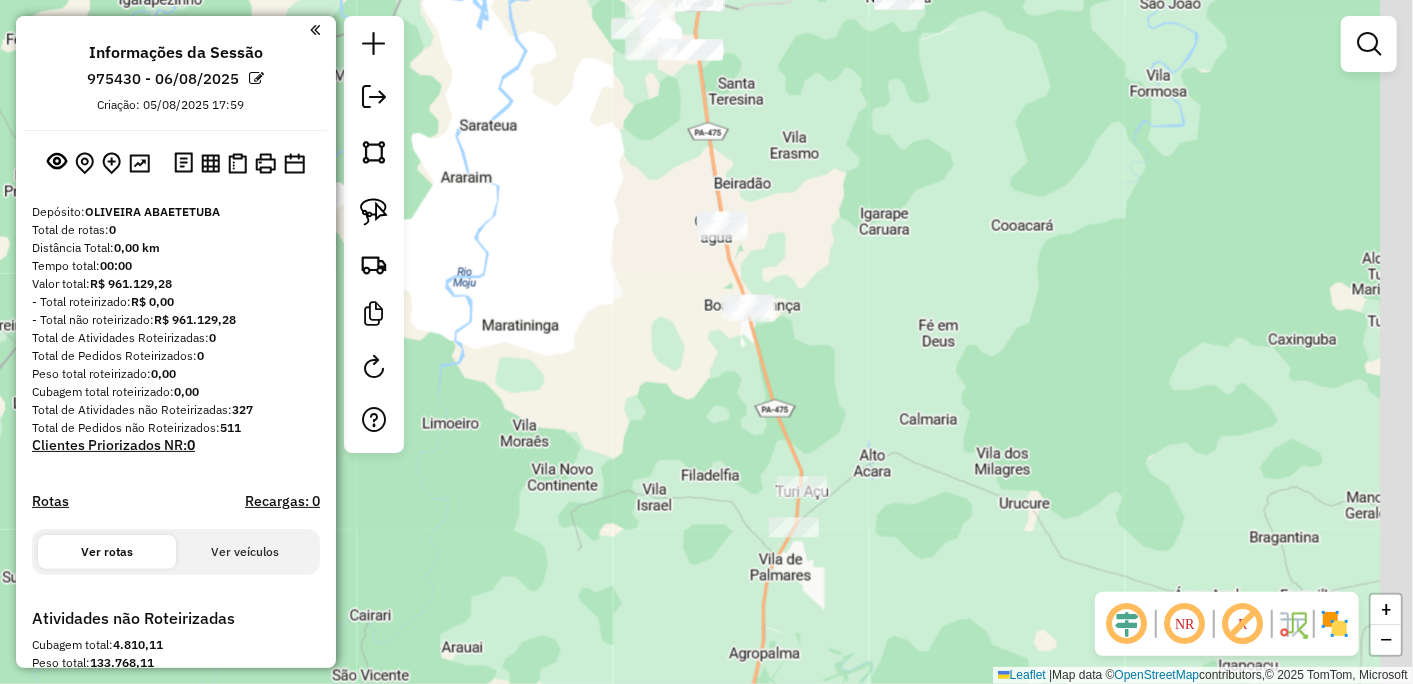 drag, startPoint x: 954, startPoint y: 523, endPoint x: 850, endPoint y: 371, distance: 184.17383 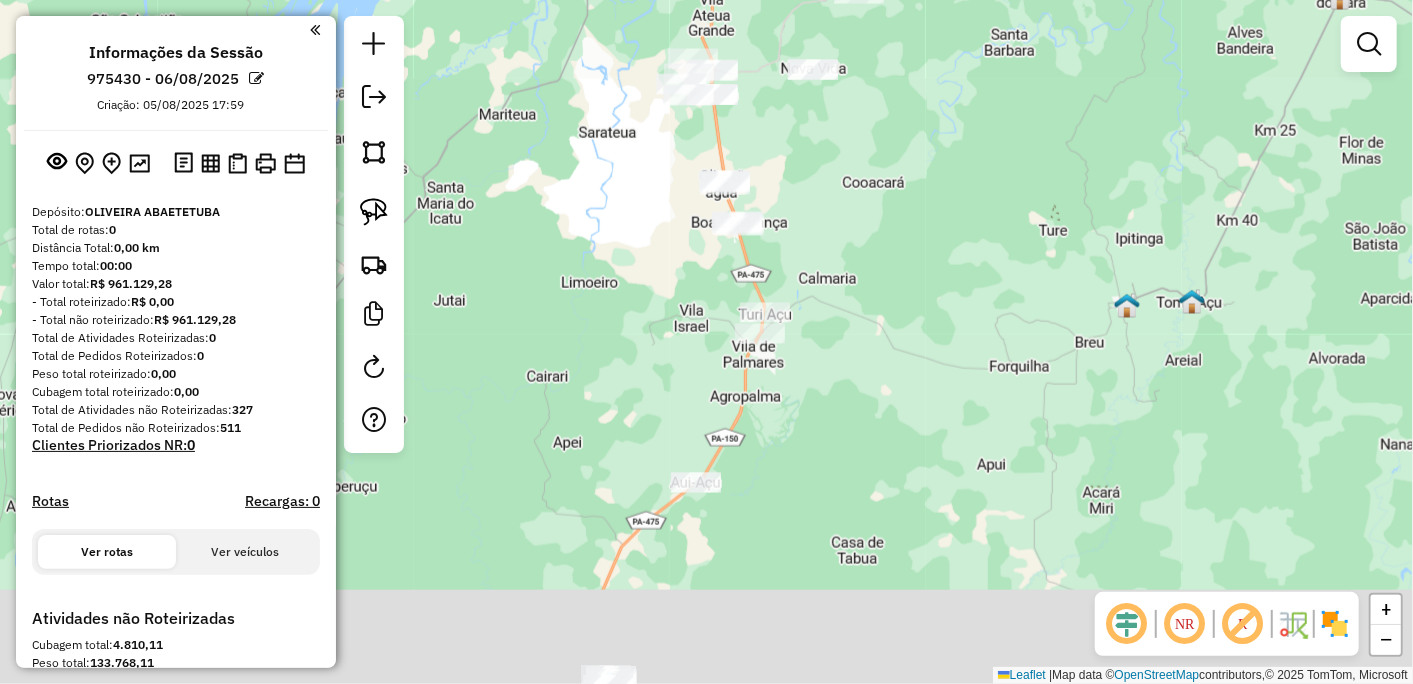 drag, startPoint x: 916, startPoint y: 412, endPoint x: 831, endPoint y: 248, distance: 184.7187 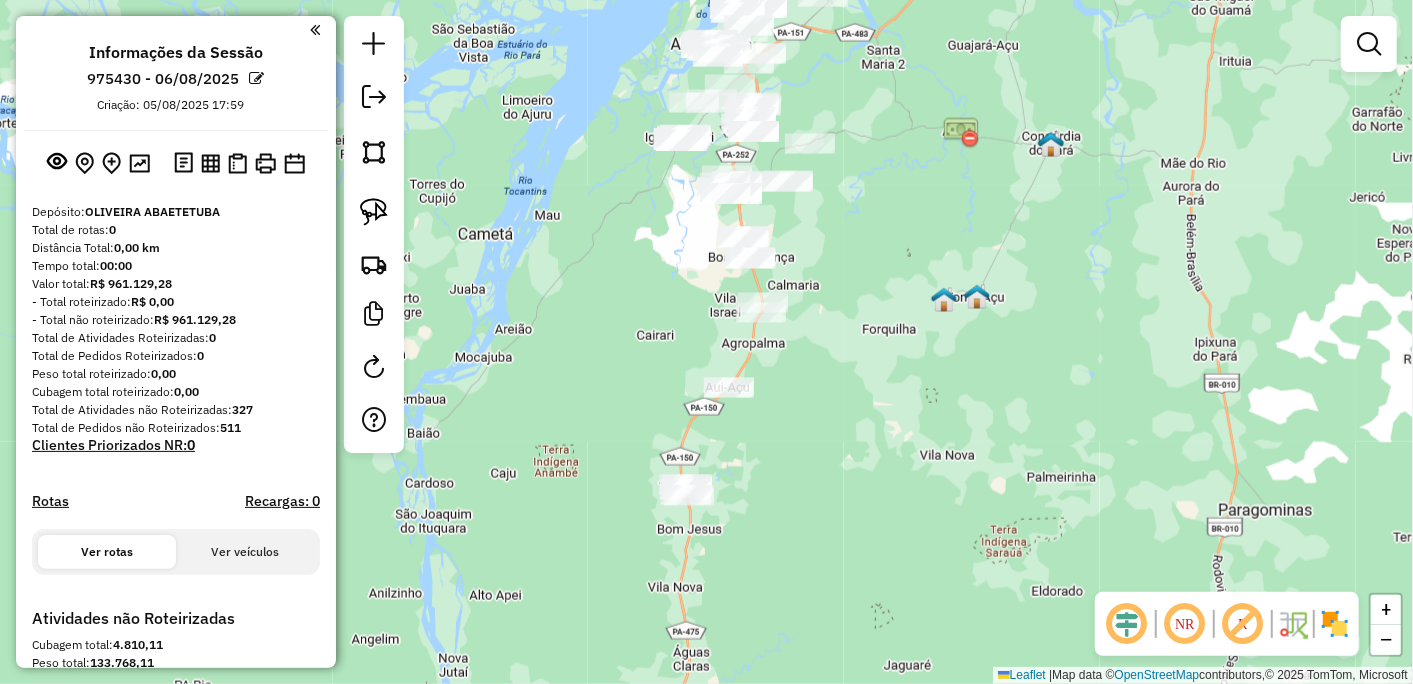 drag, startPoint x: 864, startPoint y: 297, endPoint x: 838, endPoint y: 333, distance: 44.407207 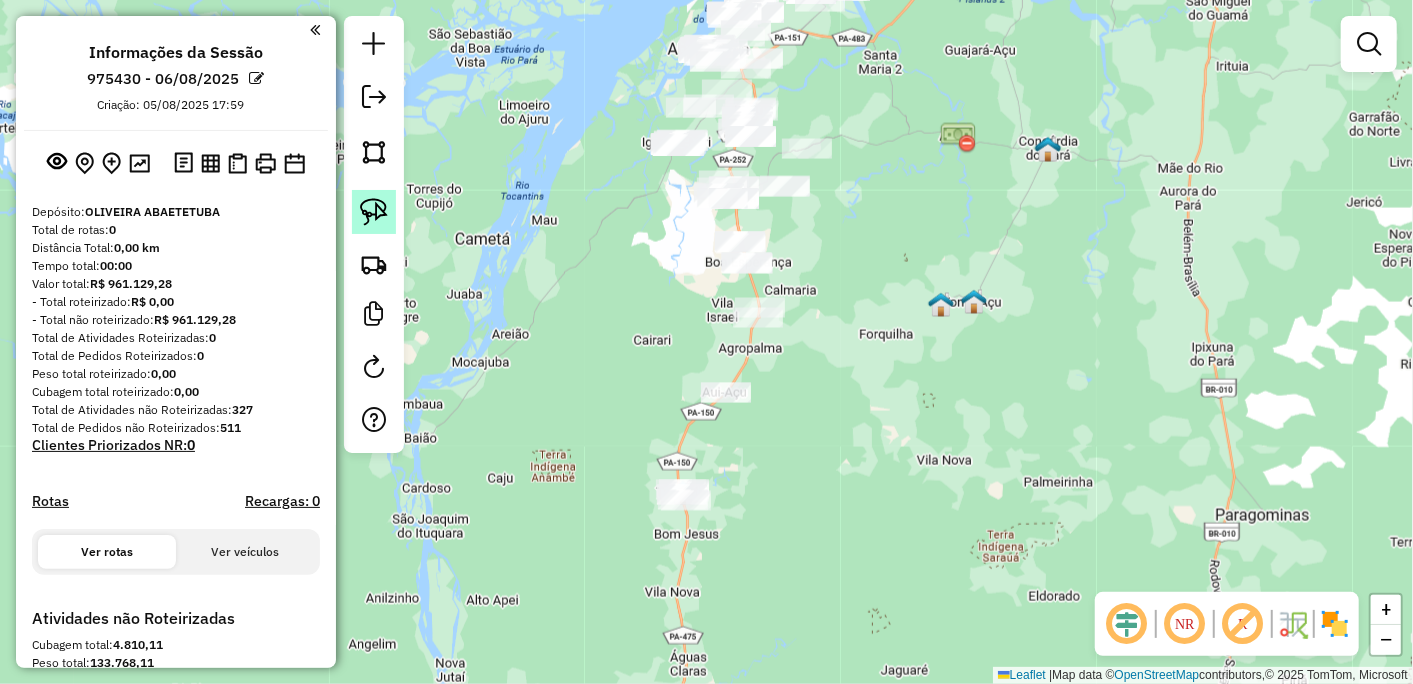 click 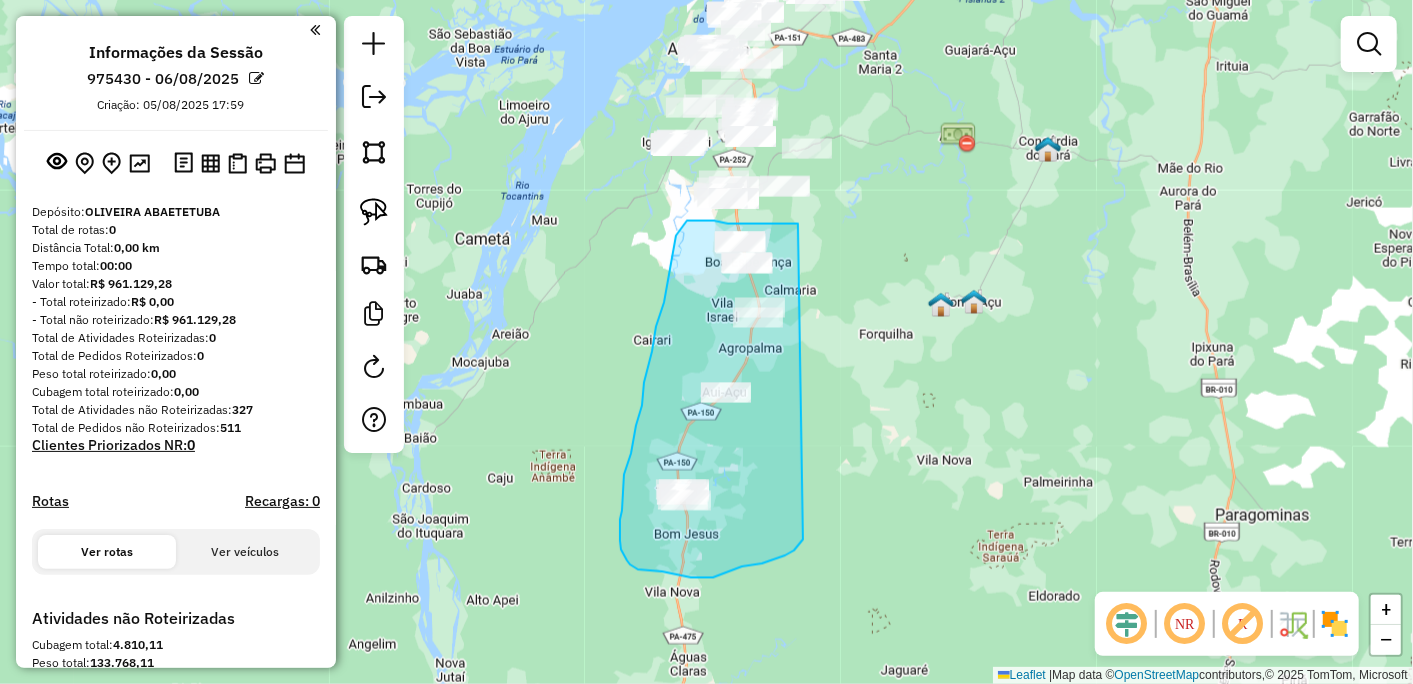 drag, startPoint x: 798, startPoint y: 224, endPoint x: 803, endPoint y: 538, distance: 314.0398 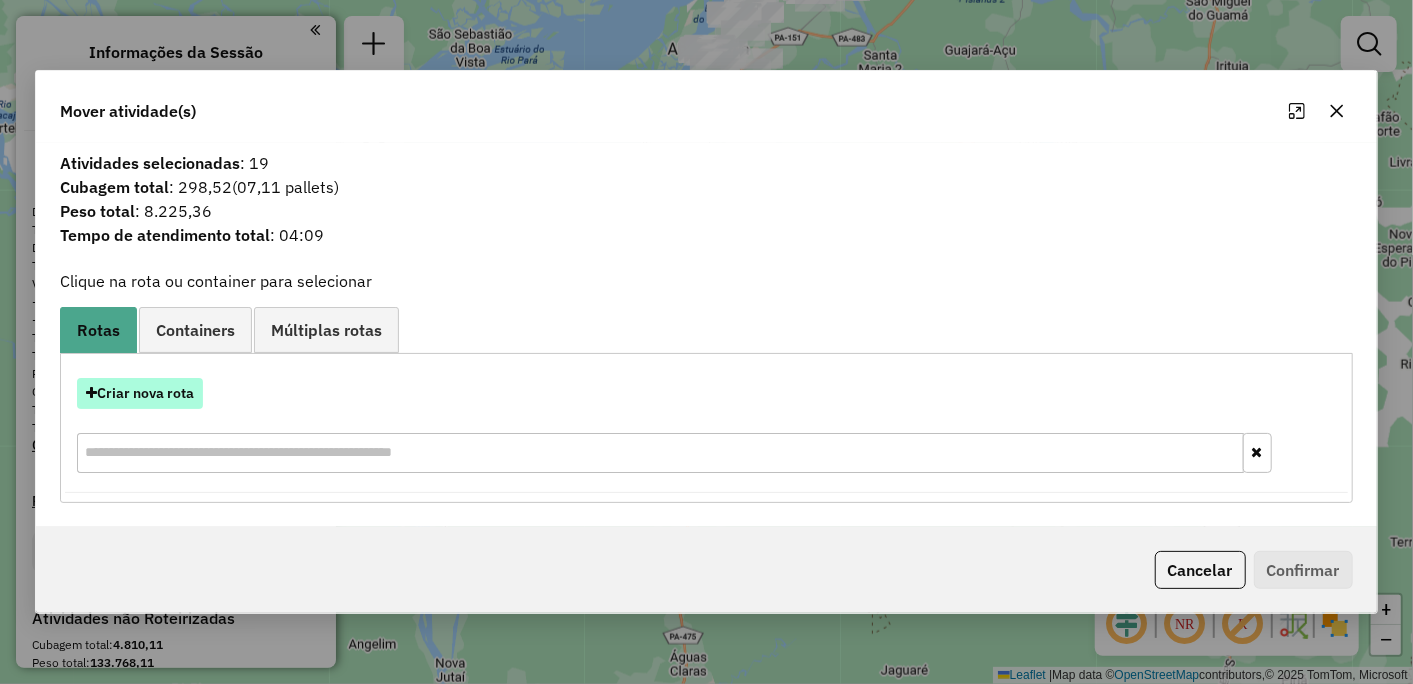 click on "Criar nova rota" at bounding box center [140, 393] 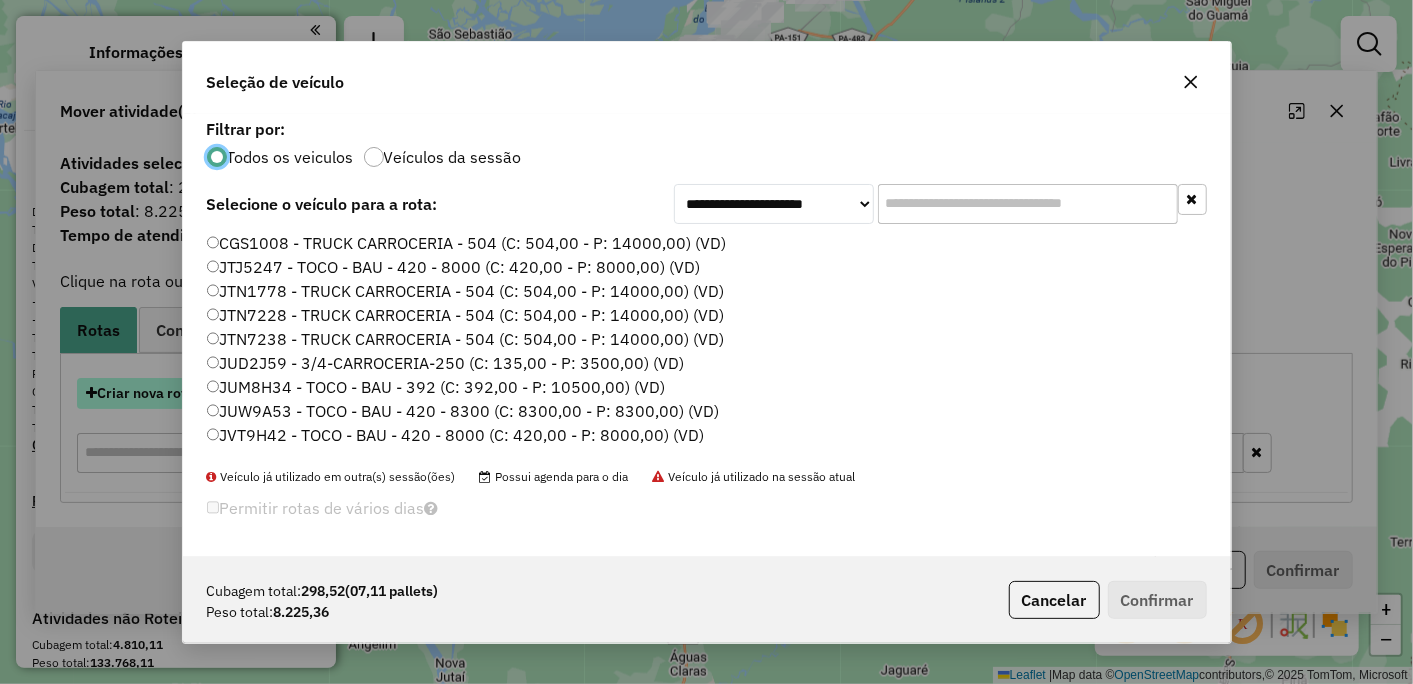 scroll, scrollTop: 11, scrollLeft: 5, axis: both 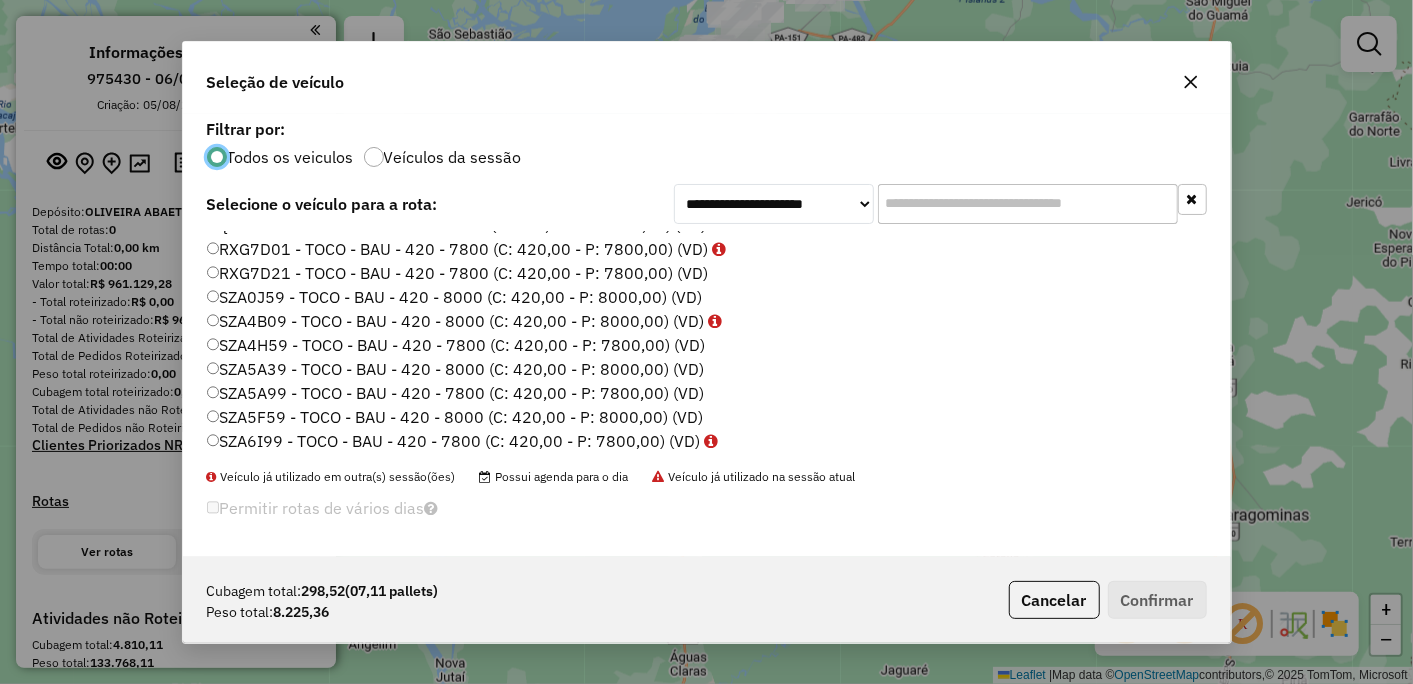 click on "SZA5F59 - TOCO - BAU - 420 - 8000 (C: 420,00 - P: 8000,00) (VD)" 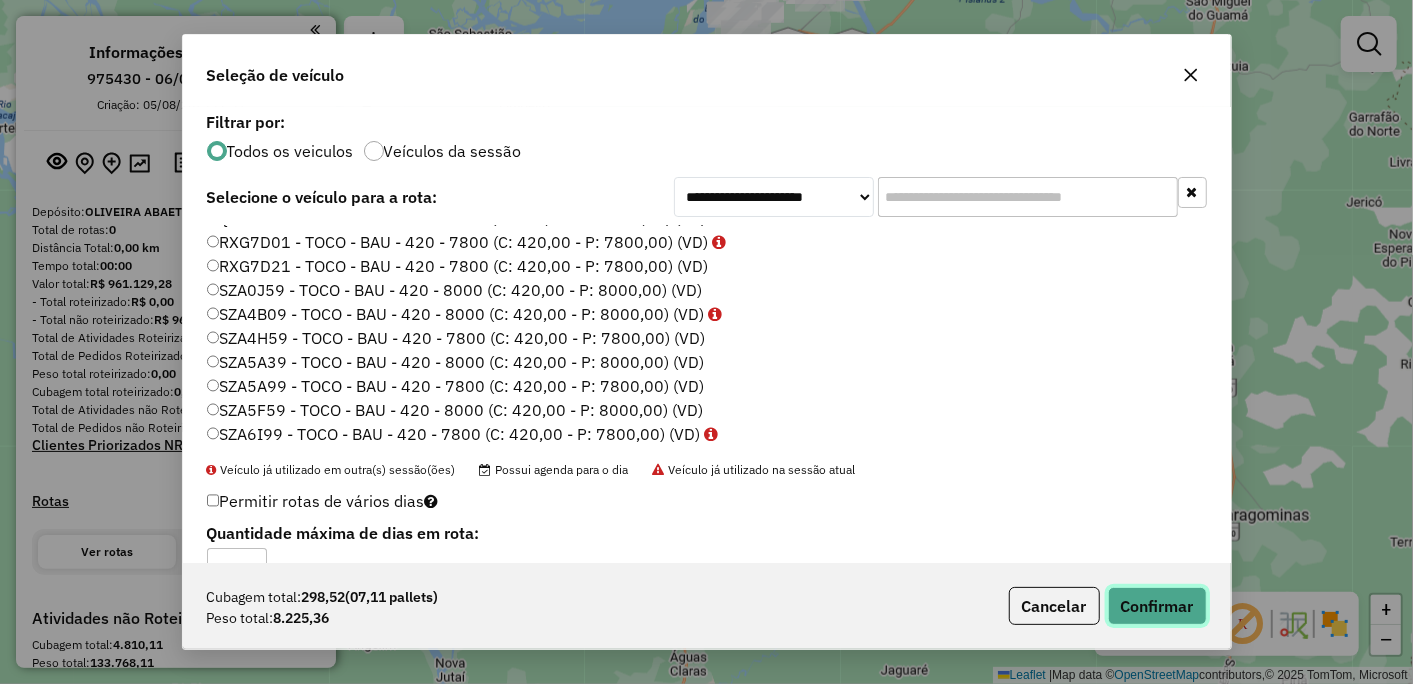 click on "Confirmar" 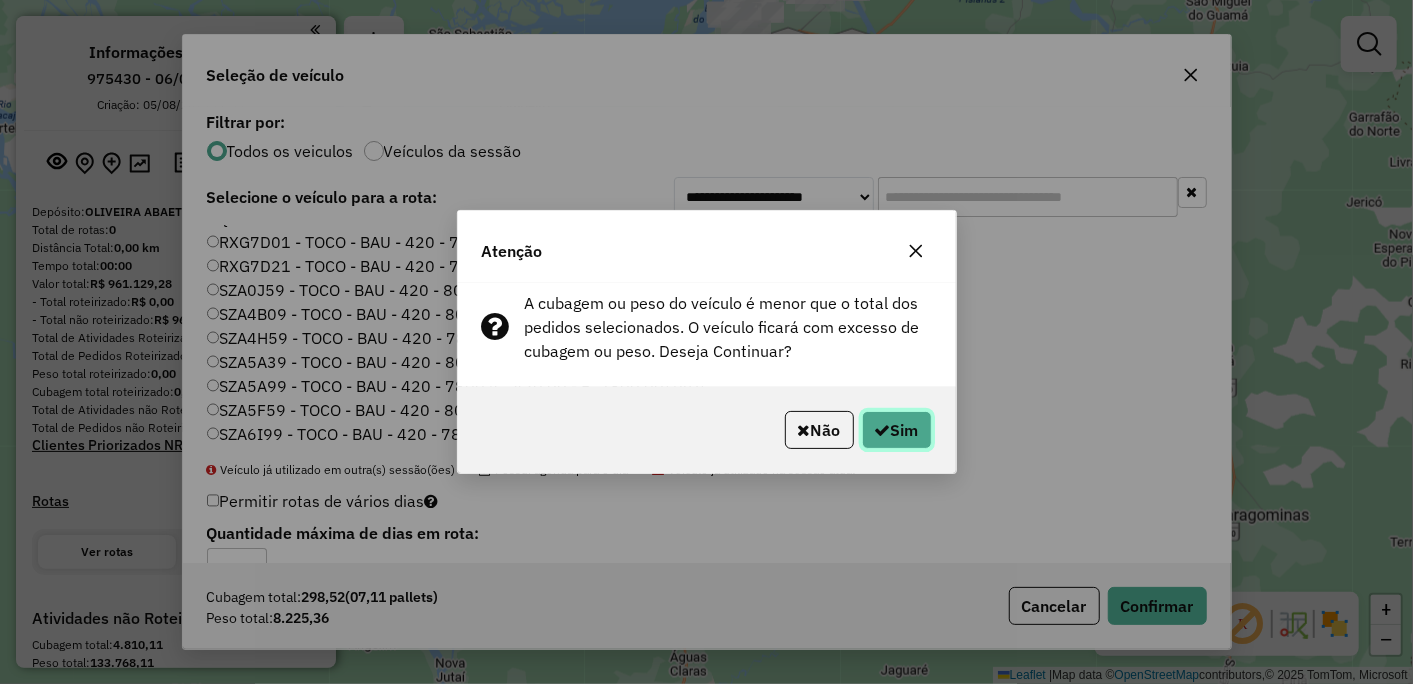 click on "Sim" 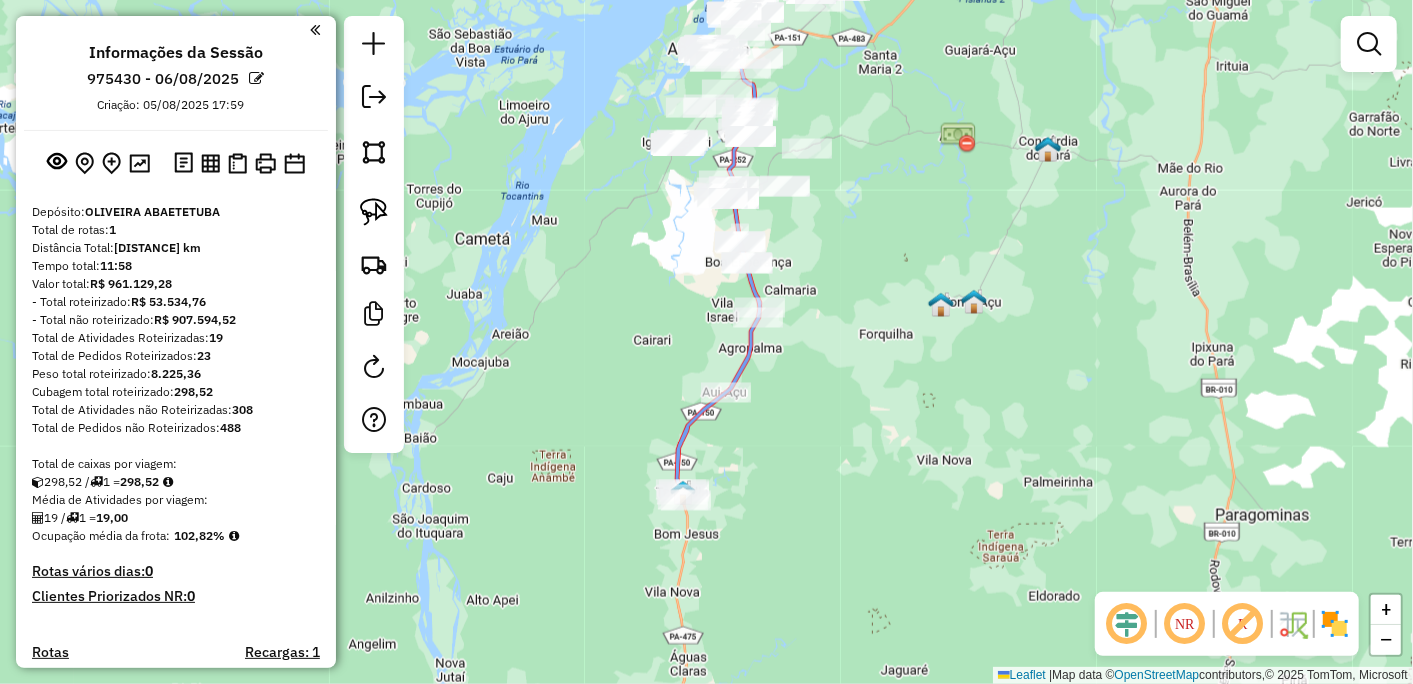 scroll, scrollTop: 444, scrollLeft: 0, axis: vertical 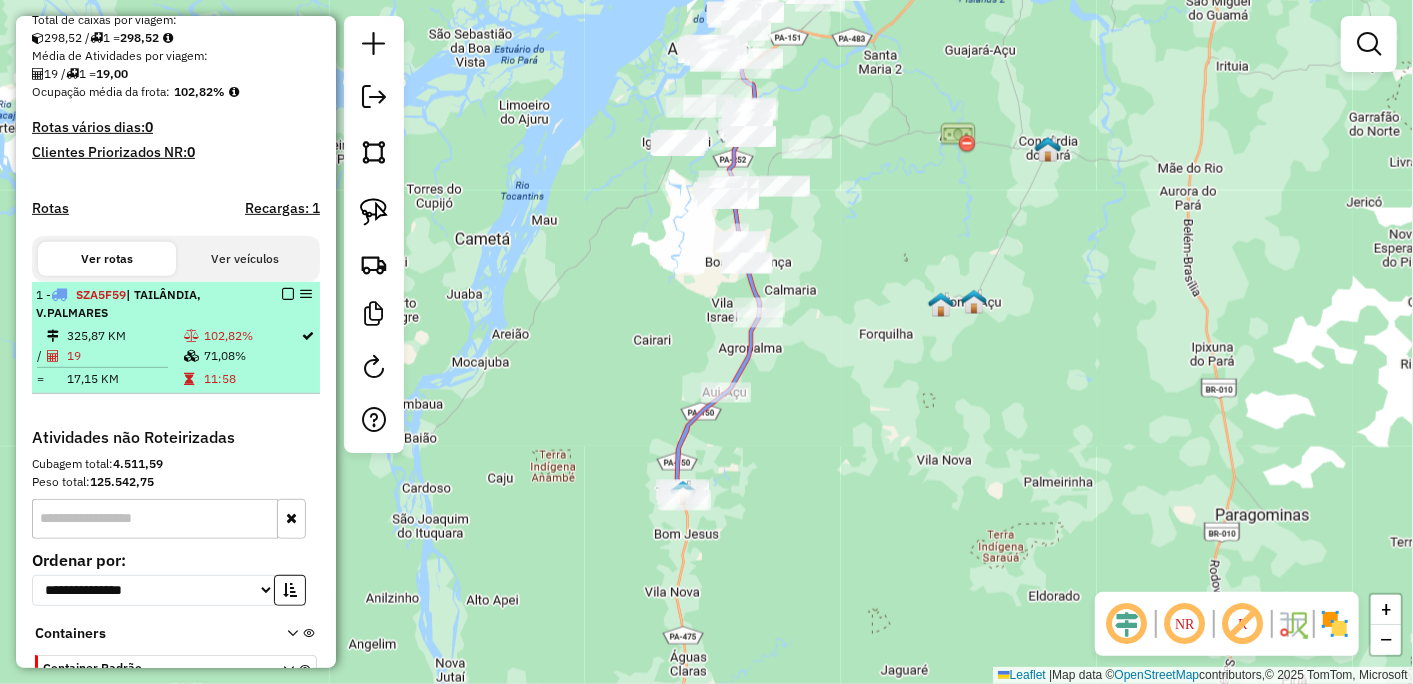 click at bounding box center (288, 294) 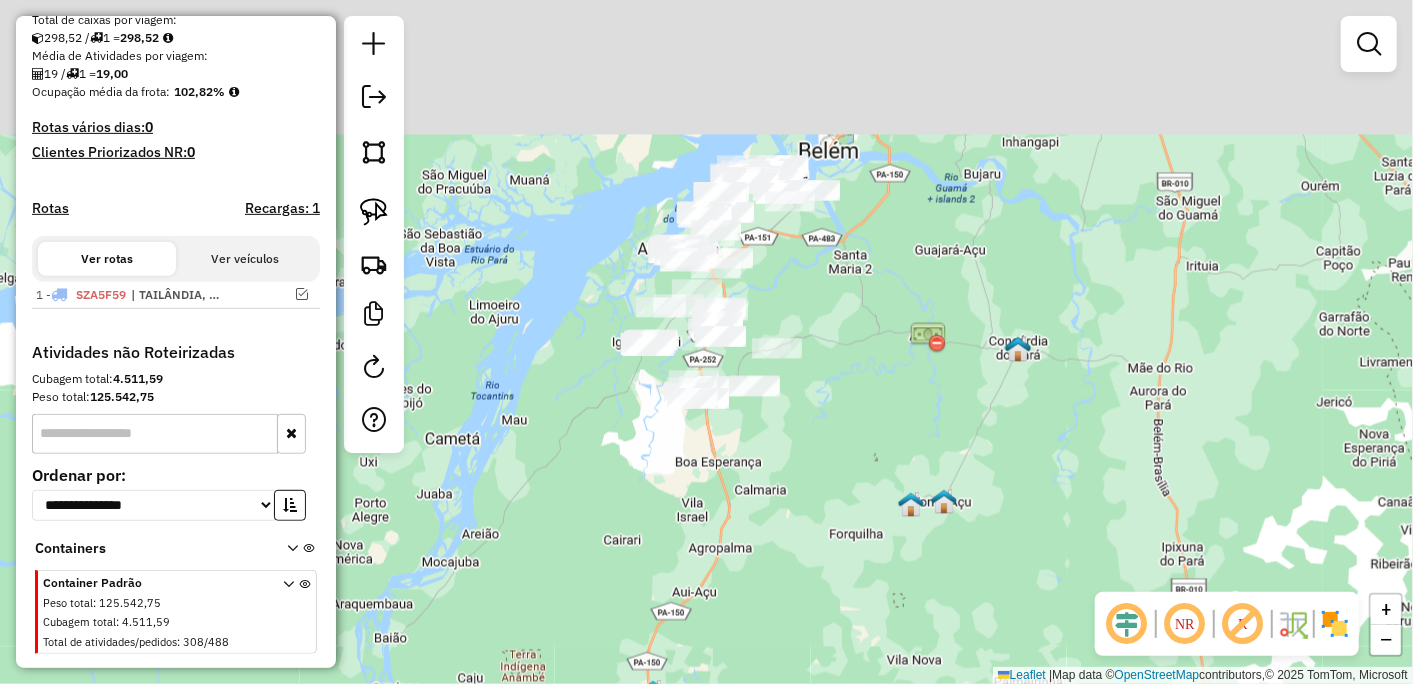 drag, startPoint x: 693, startPoint y: 351, endPoint x: 675, endPoint y: 450, distance: 100.62306 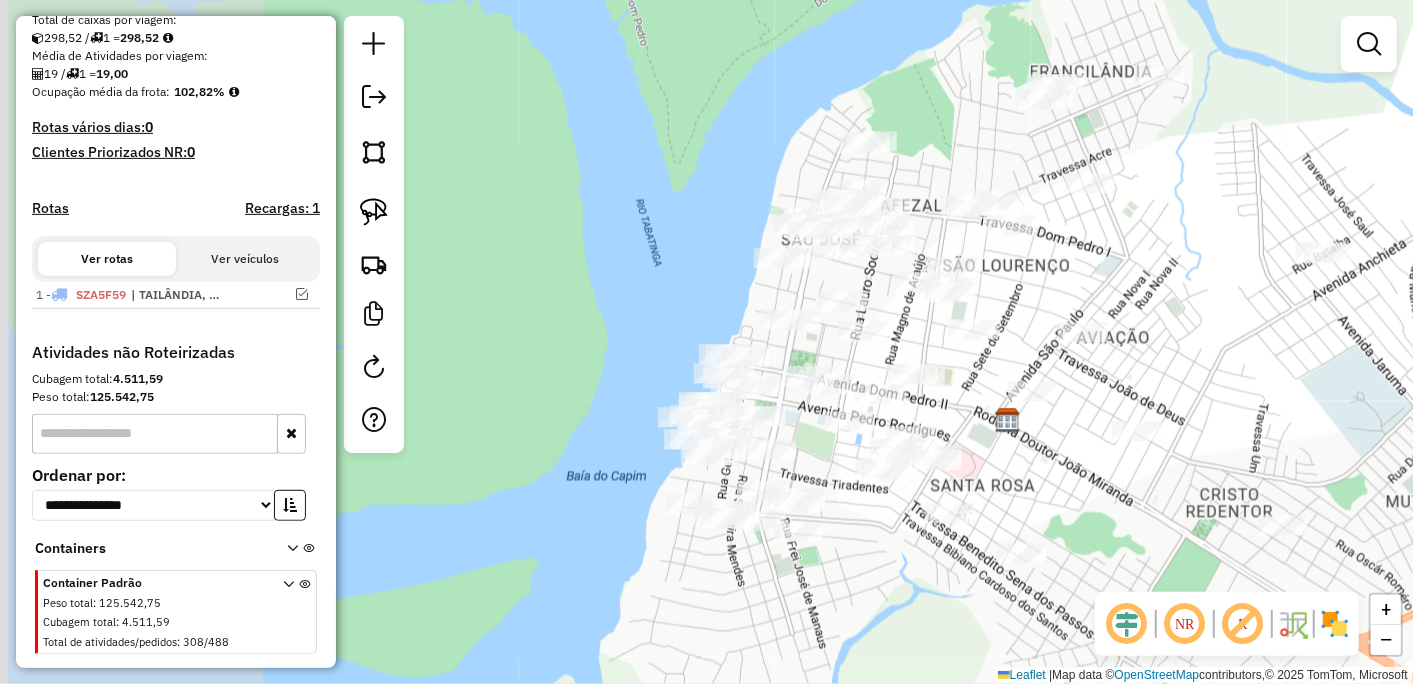 drag, startPoint x: 568, startPoint y: 403, endPoint x: 828, endPoint y: 474, distance: 269.51996 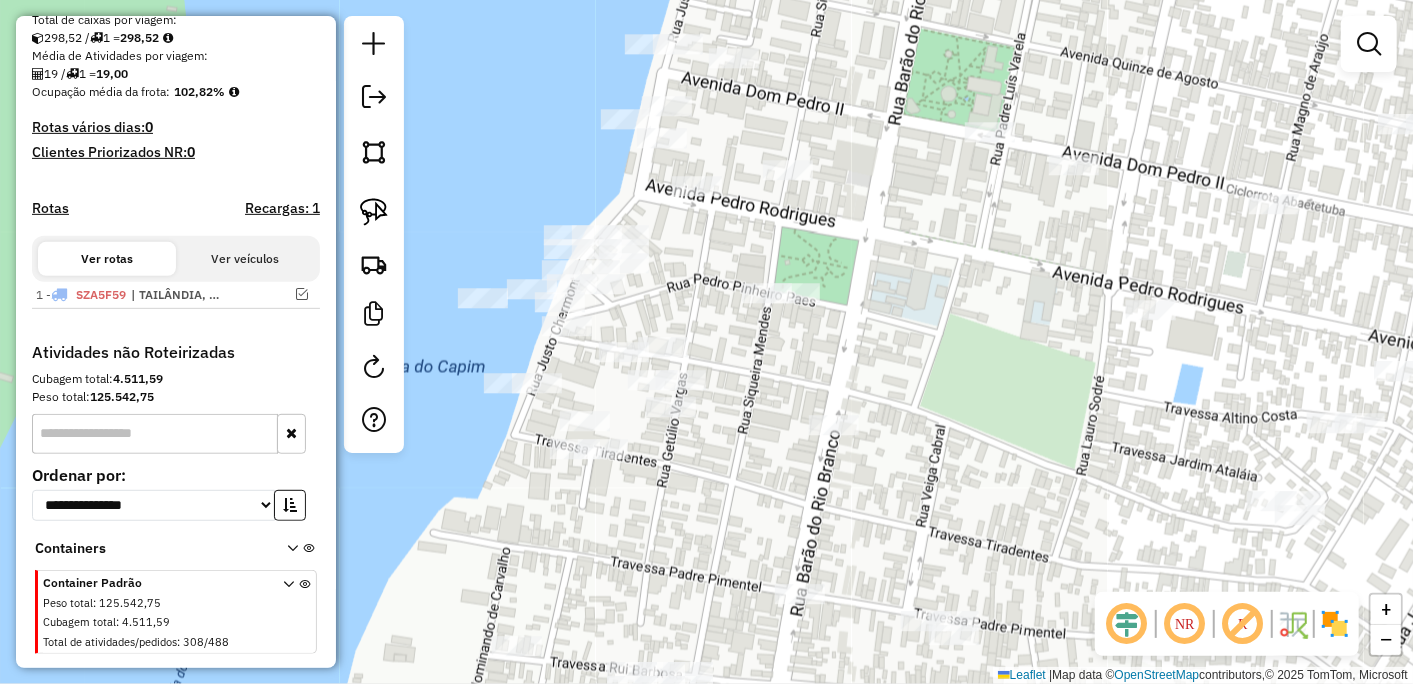 drag, startPoint x: 733, startPoint y: 446, endPoint x: 757, endPoint y: 478, distance: 40 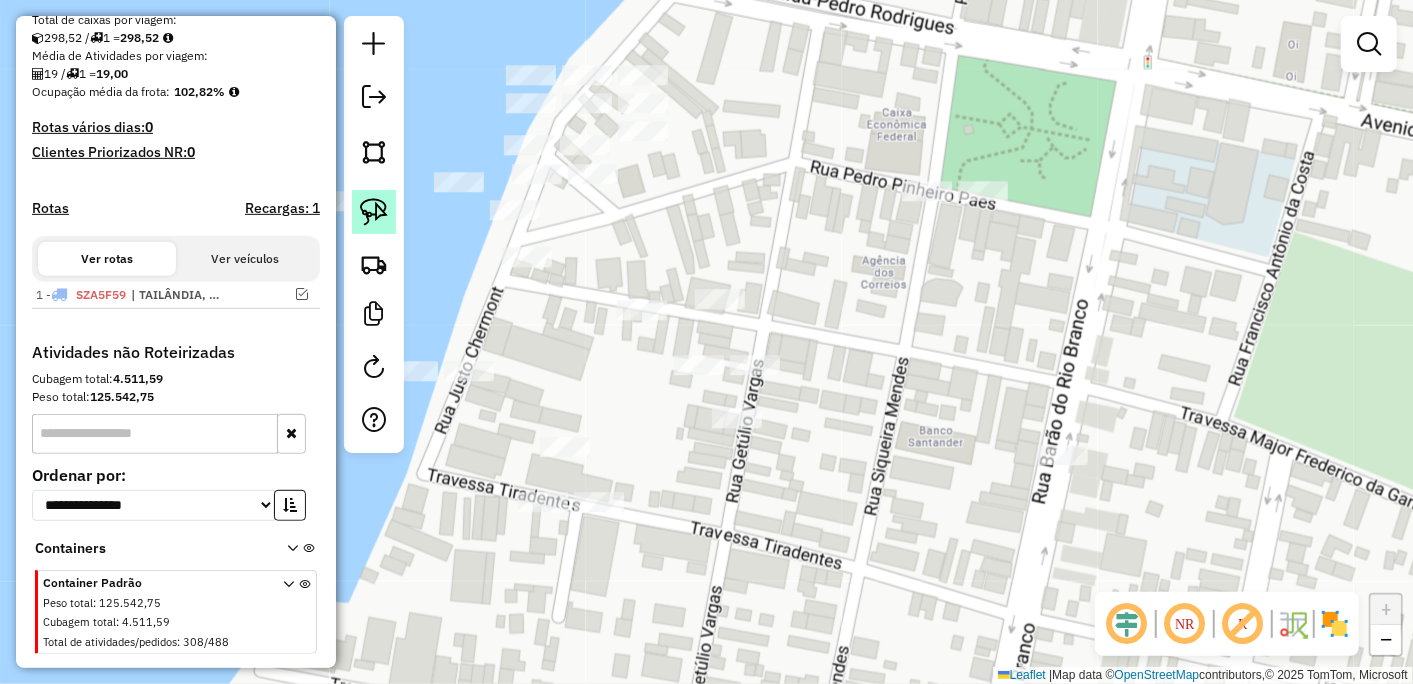 click 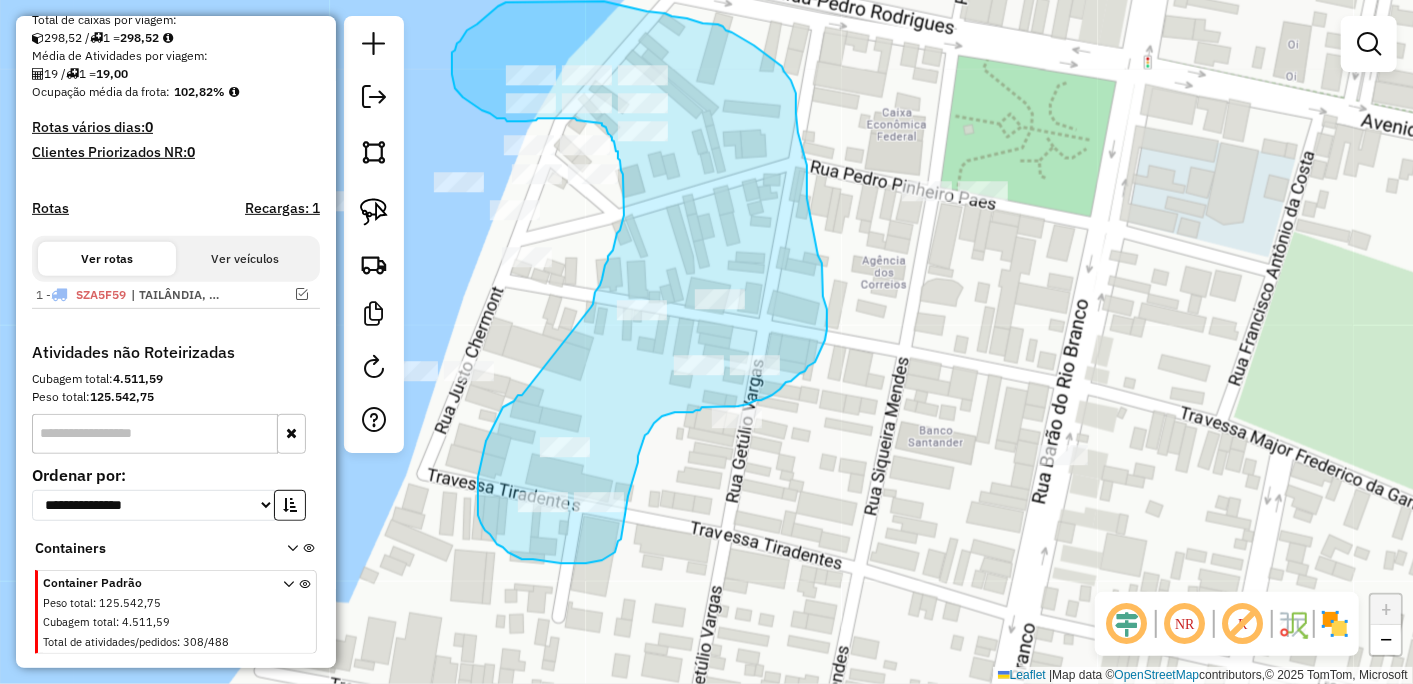 drag, startPoint x: 521, startPoint y: 396, endPoint x: 591, endPoint y: 312, distance: 109.3435 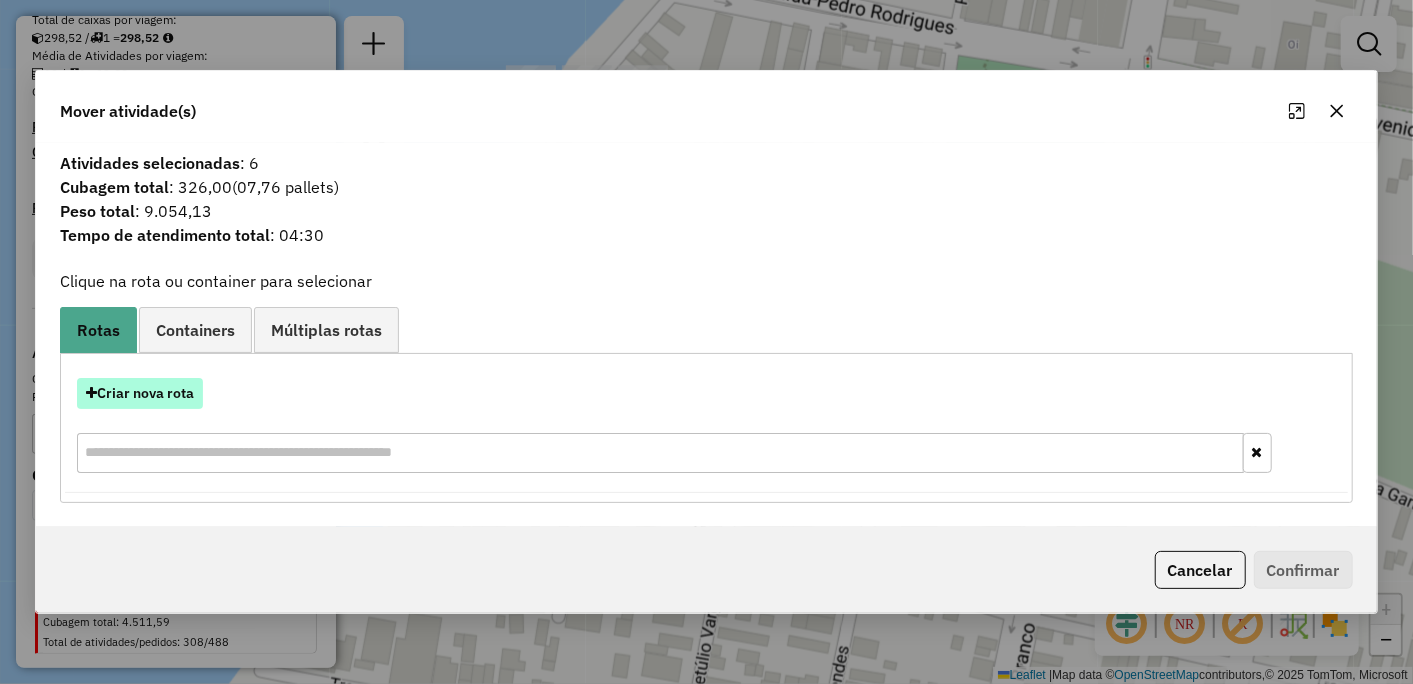 click on "Criar nova rota" at bounding box center [140, 393] 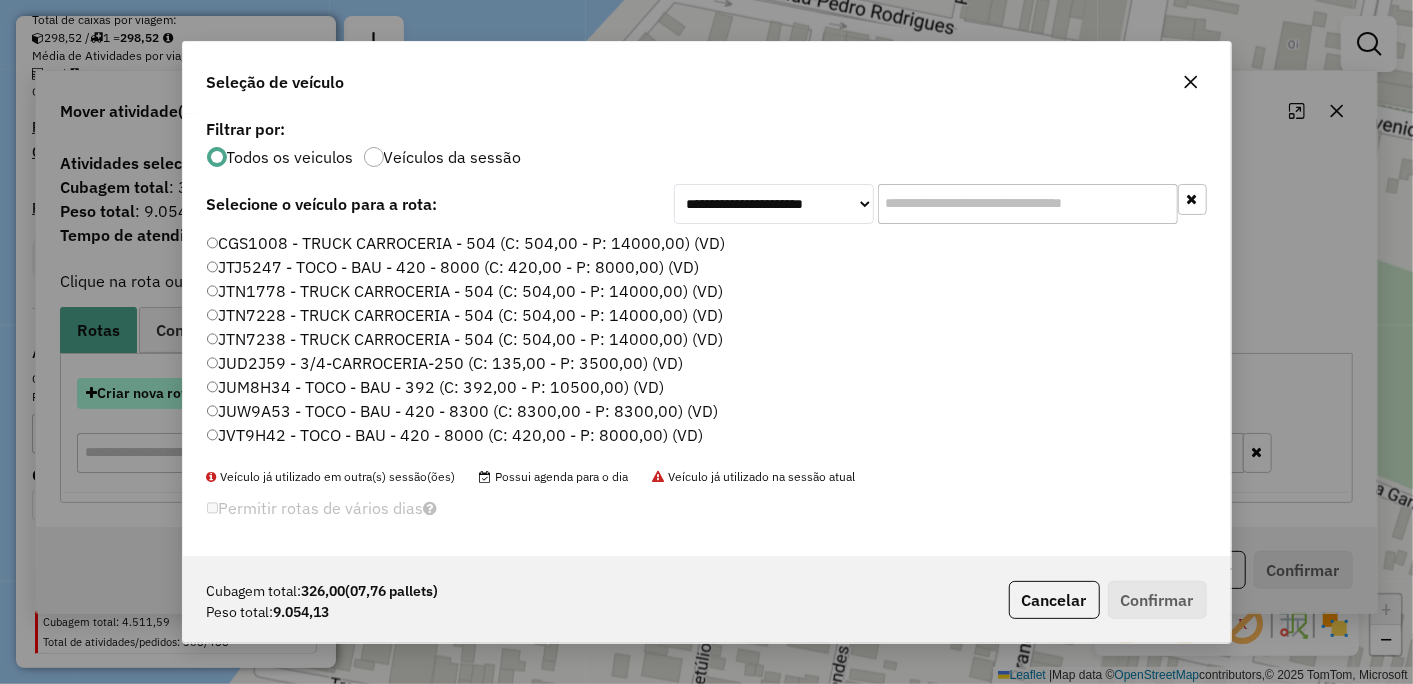 scroll, scrollTop: 11, scrollLeft: 5, axis: both 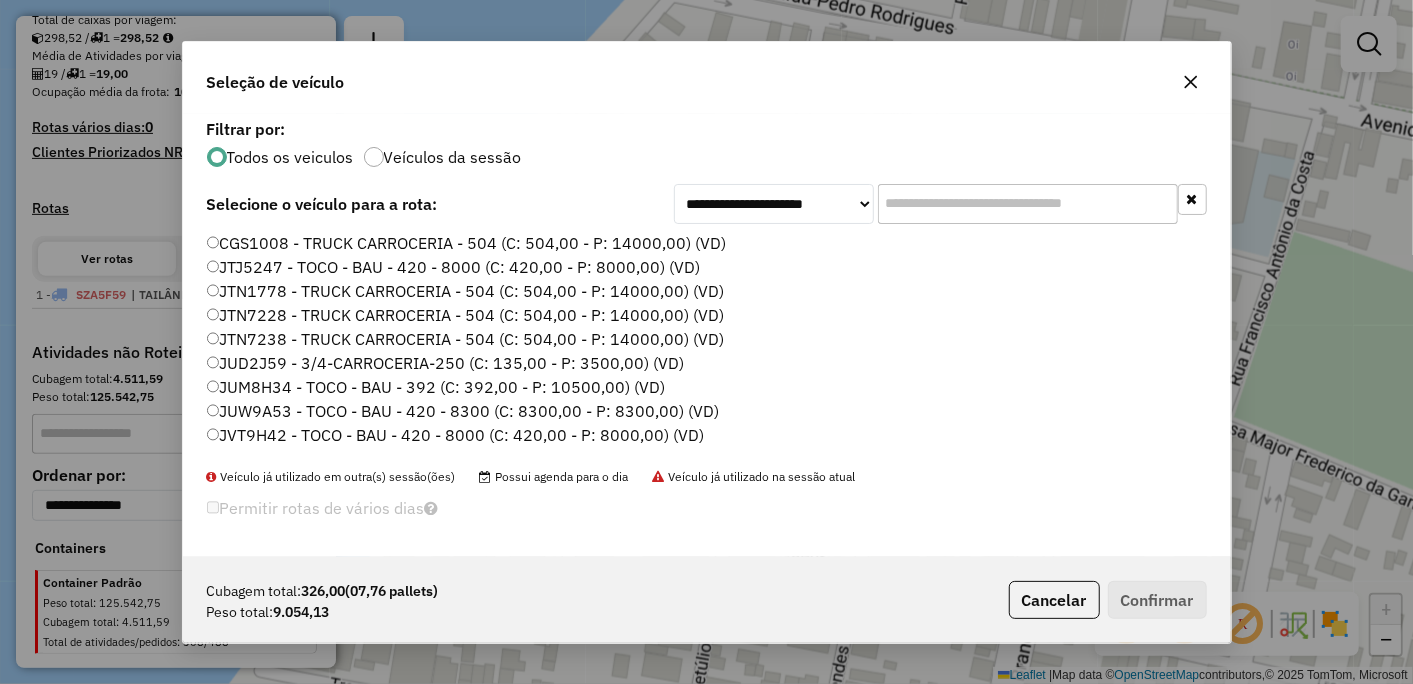 click on "JUW9A53 - TOCO - BAU - 420 - 8300 (C: 8300,00 - P: 8300,00) (VD)" 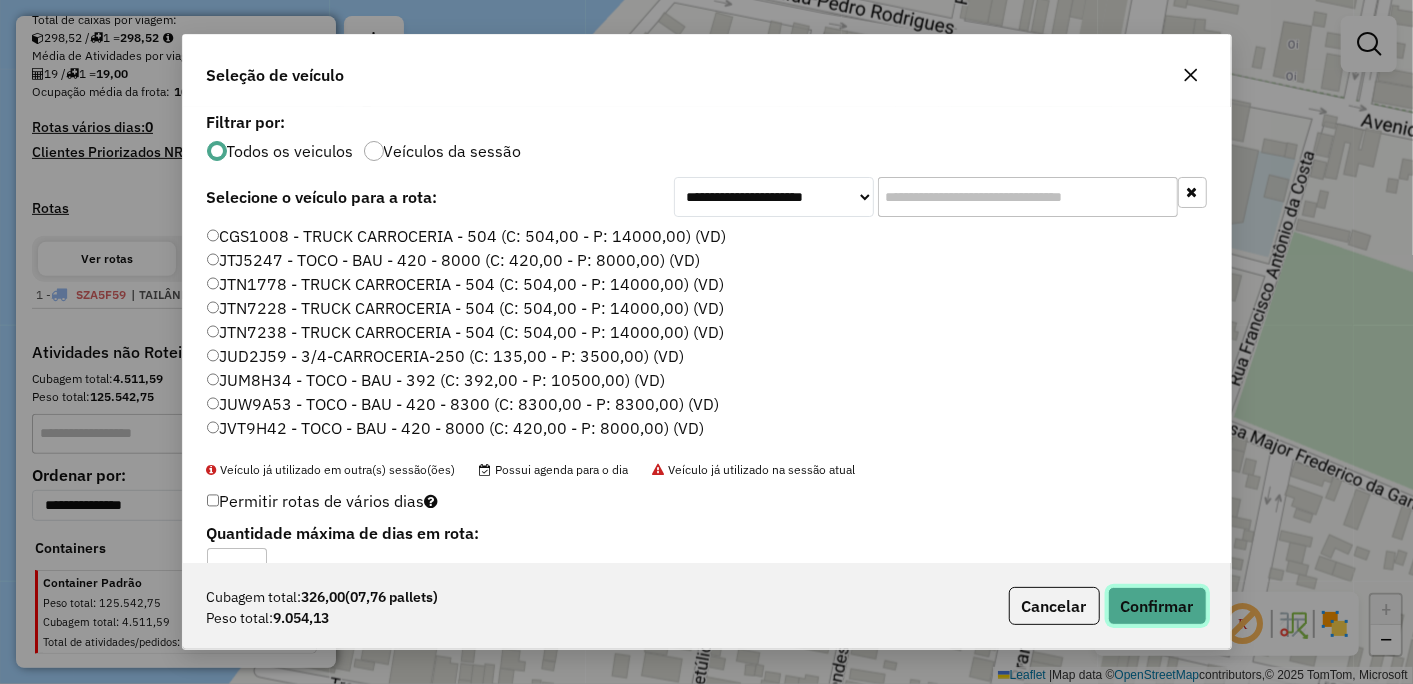 click on "Confirmar" 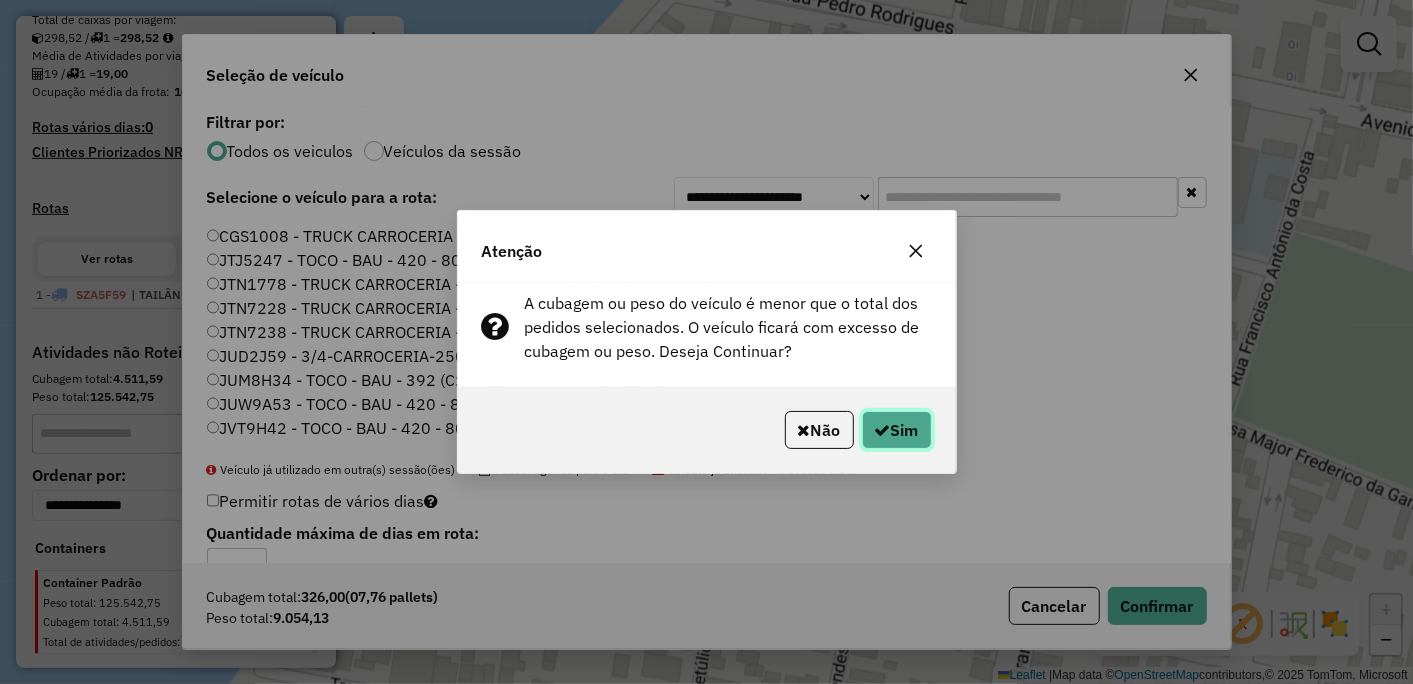 click on "Sim" 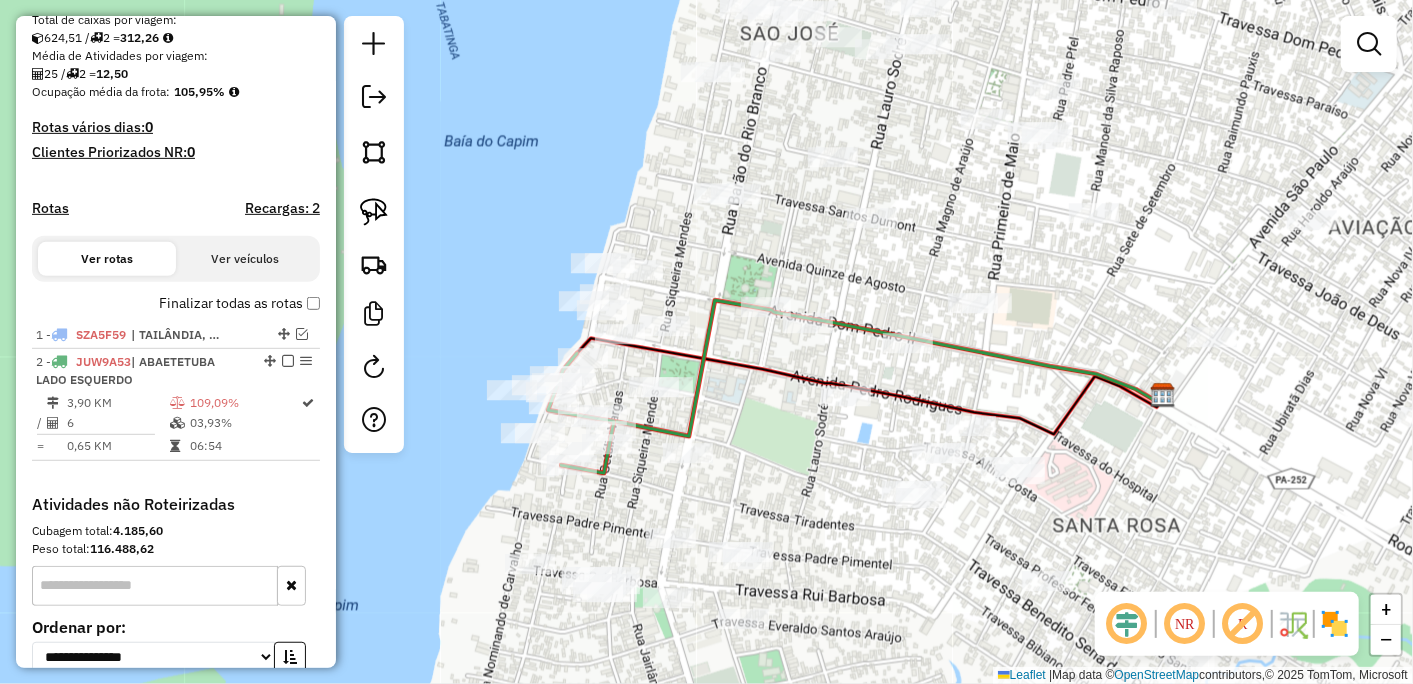 drag, startPoint x: 973, startPoint y: 442, endPoint x: 817, endPoint y: 488, distance: 162.6407 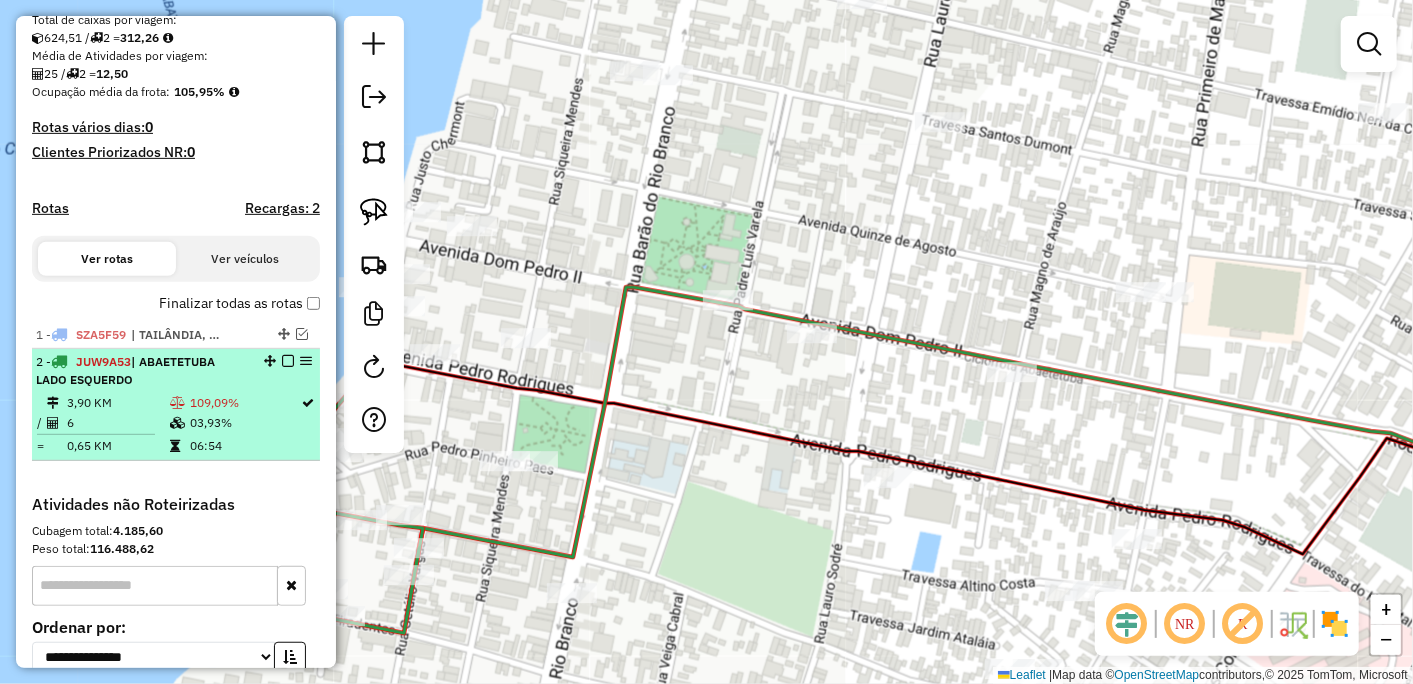 click at bounding box center [288, 361] 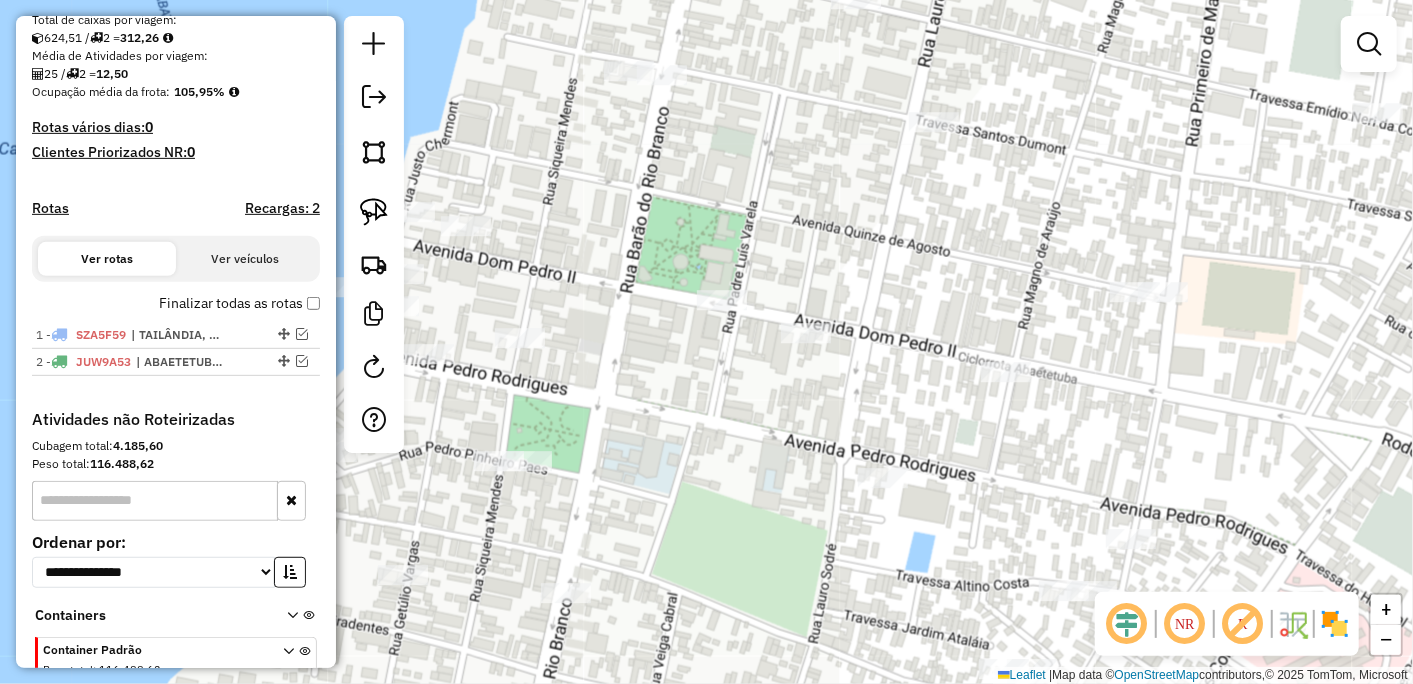 drag, startPoint x: 937, startPoint y: 422, endPoint x: 804, endPoint y: 377, distance: 140.40656 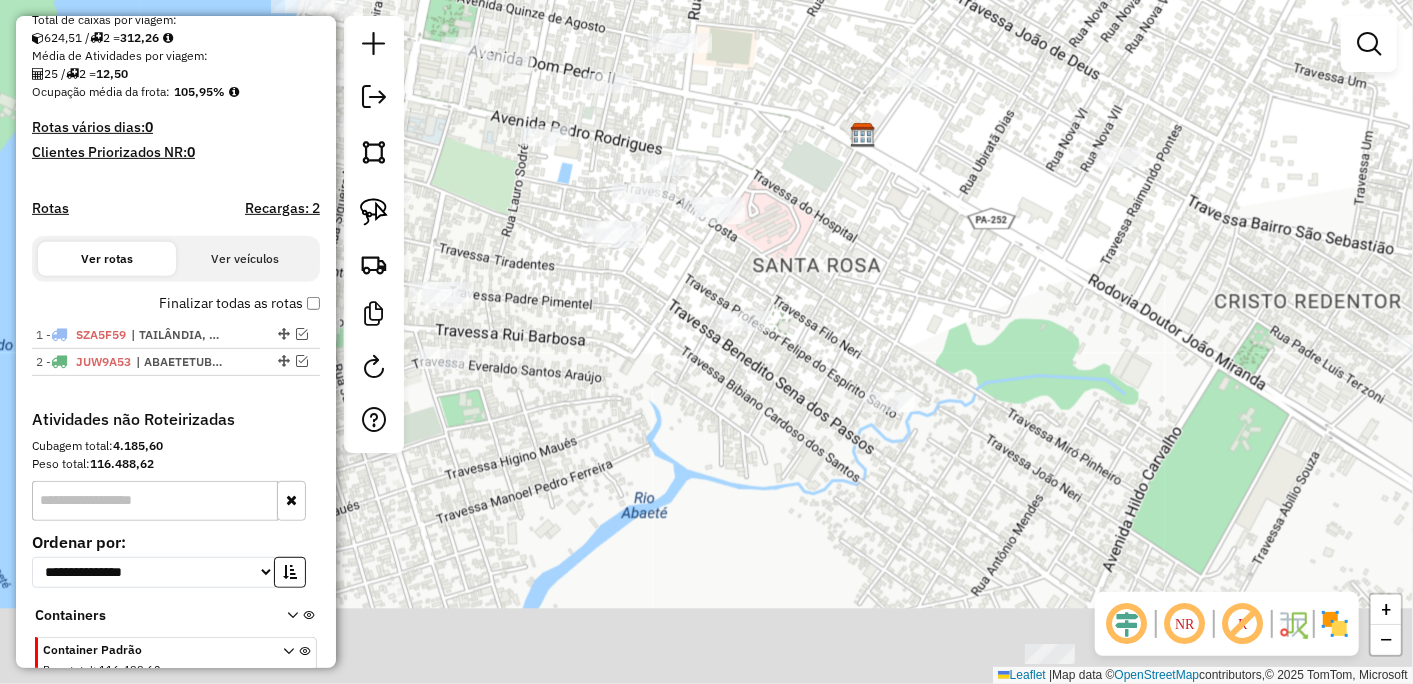 drag, startPoint x: 921, startPoint y: 555, endPoint x: 618, endPoint y: 196, distance: 469.77655 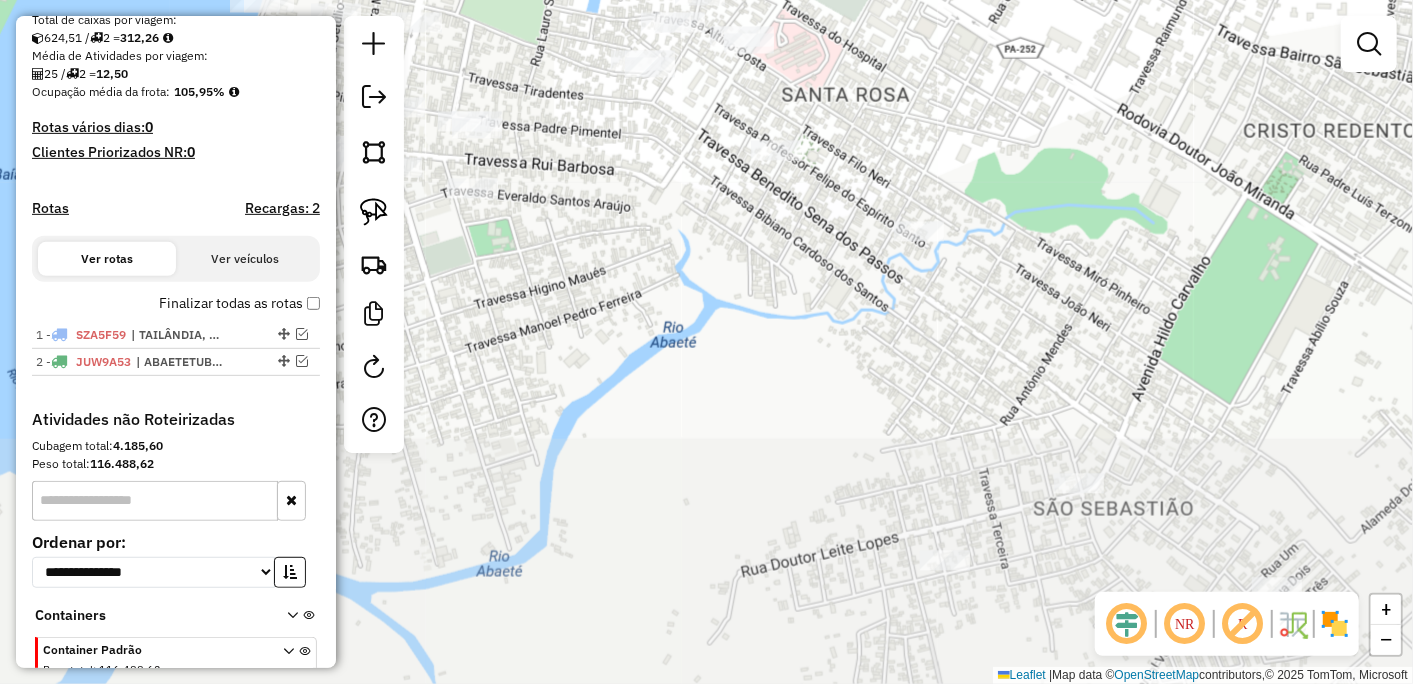drag, startPoint x: 666, startPoint y: 466, endPoint x: 701, endPoint y: 134, distance: 333.83978 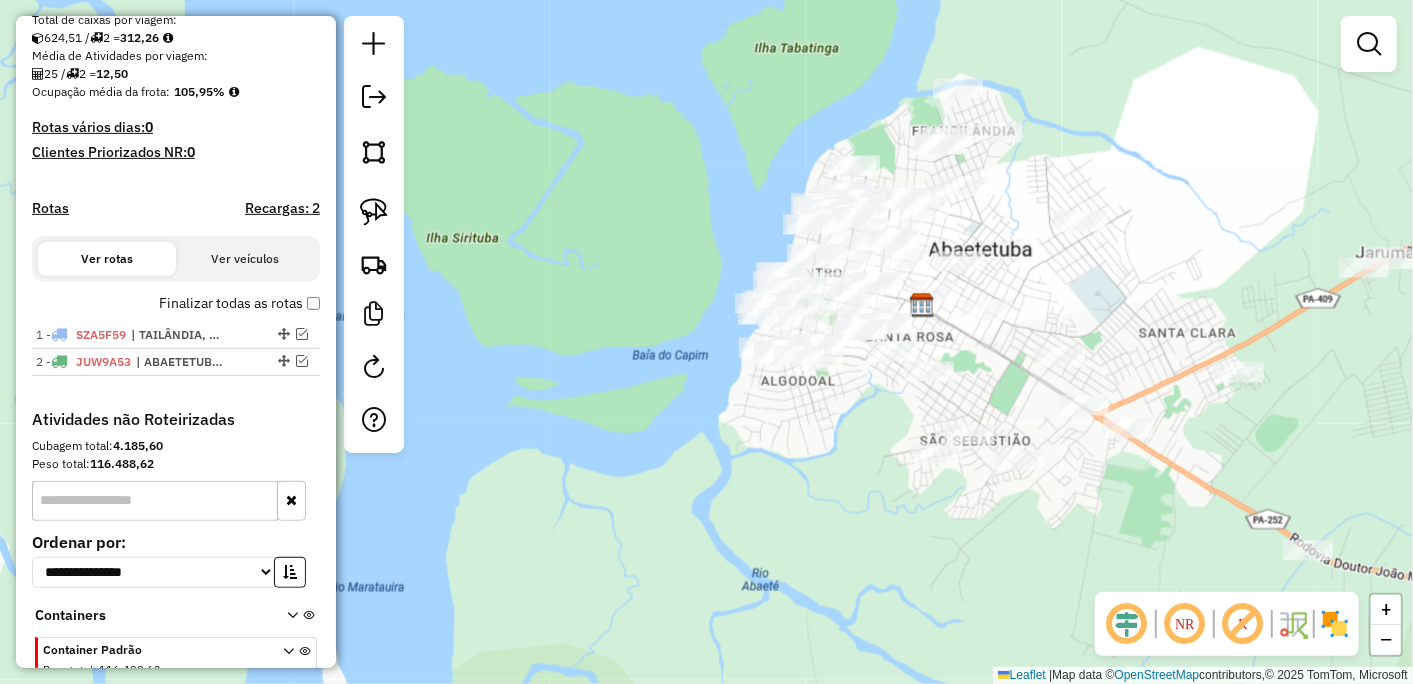 drag, startPoint x: 961, startPoint y: 518, endPoint x: 924, endPoint y: 703, distance: 188.66373 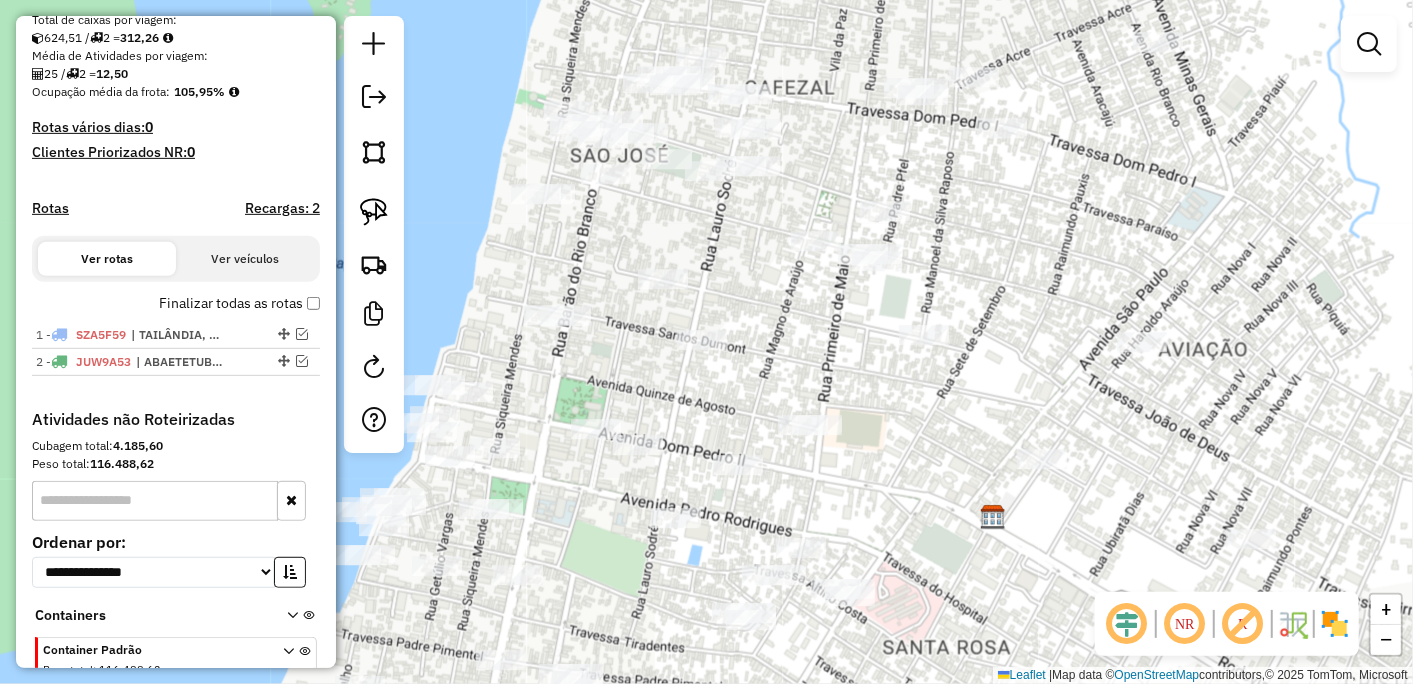 drag, startPoint x: 740, startPoint y: 416, endPoint x: 671, endPoint y: 434, distance: 71.30919 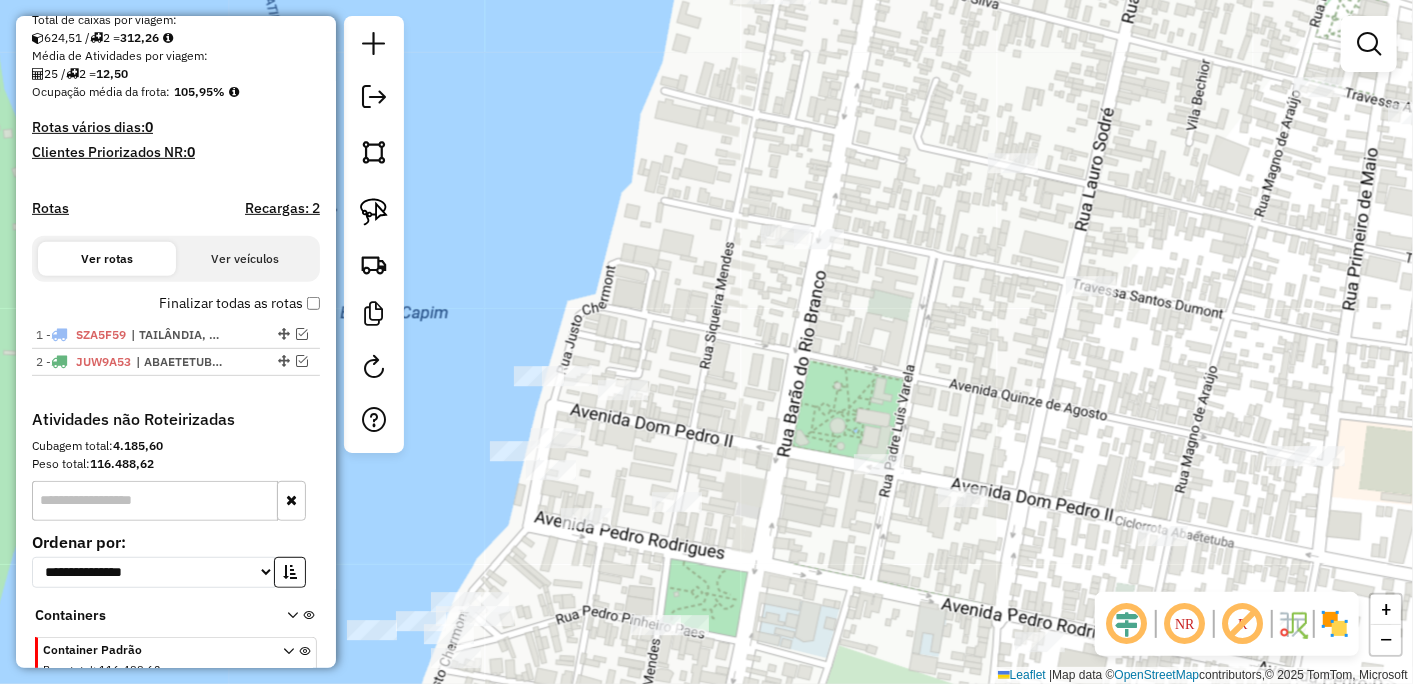 drag, startPoint x: 641, startPoint y: 412, endPoint x: 952, endPoint y: 362, distance: 314.99365 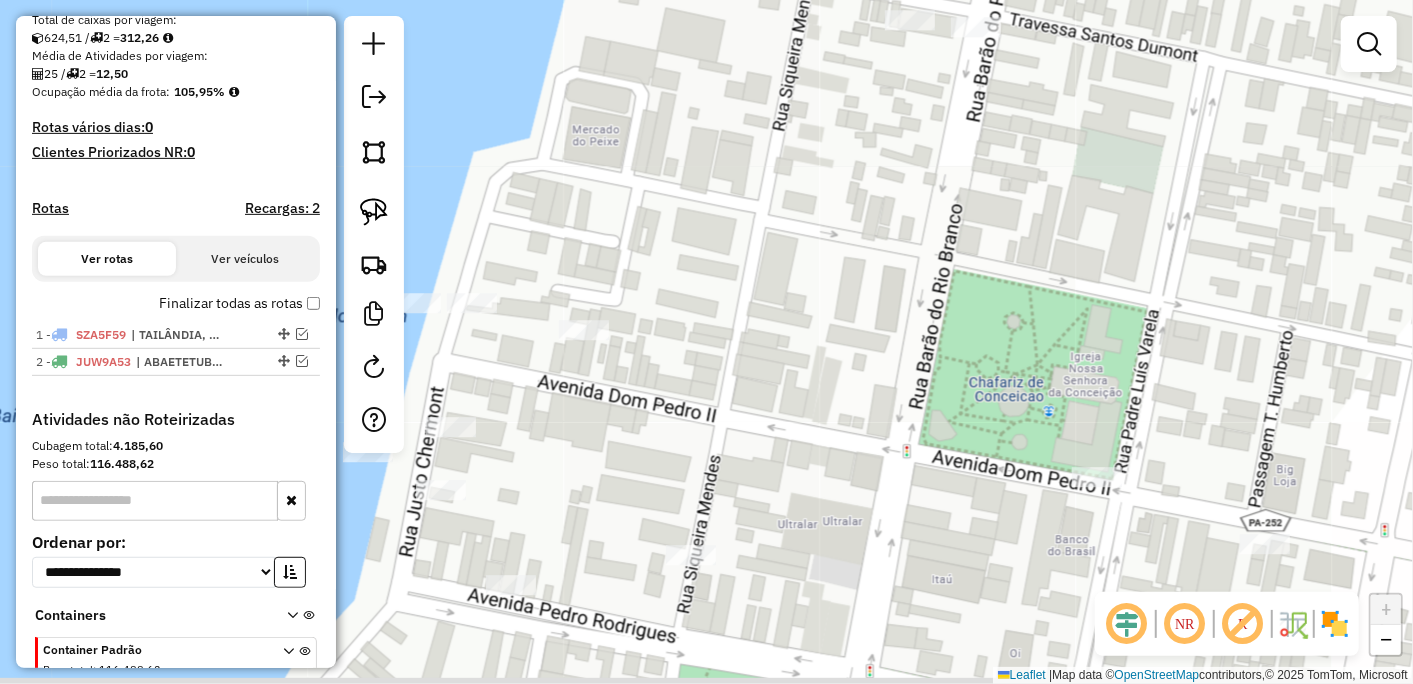 drag, startPoint x: 722, startPoint y: 418, endPoint x: 658, endPoint y: 322, distance: 115.37764 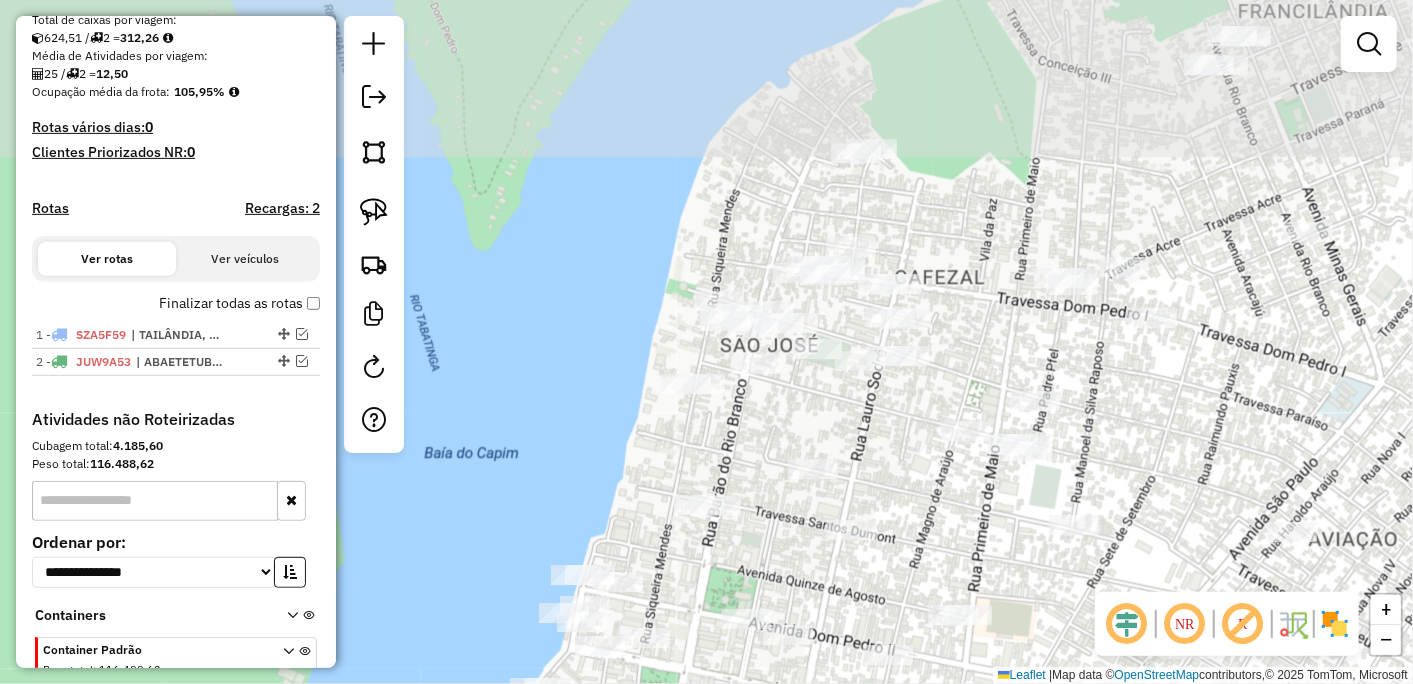 drag, startPoint x: 914, startPoint y: 315, endPoint x: 782, endPoint y: 557, distance: 275.6592 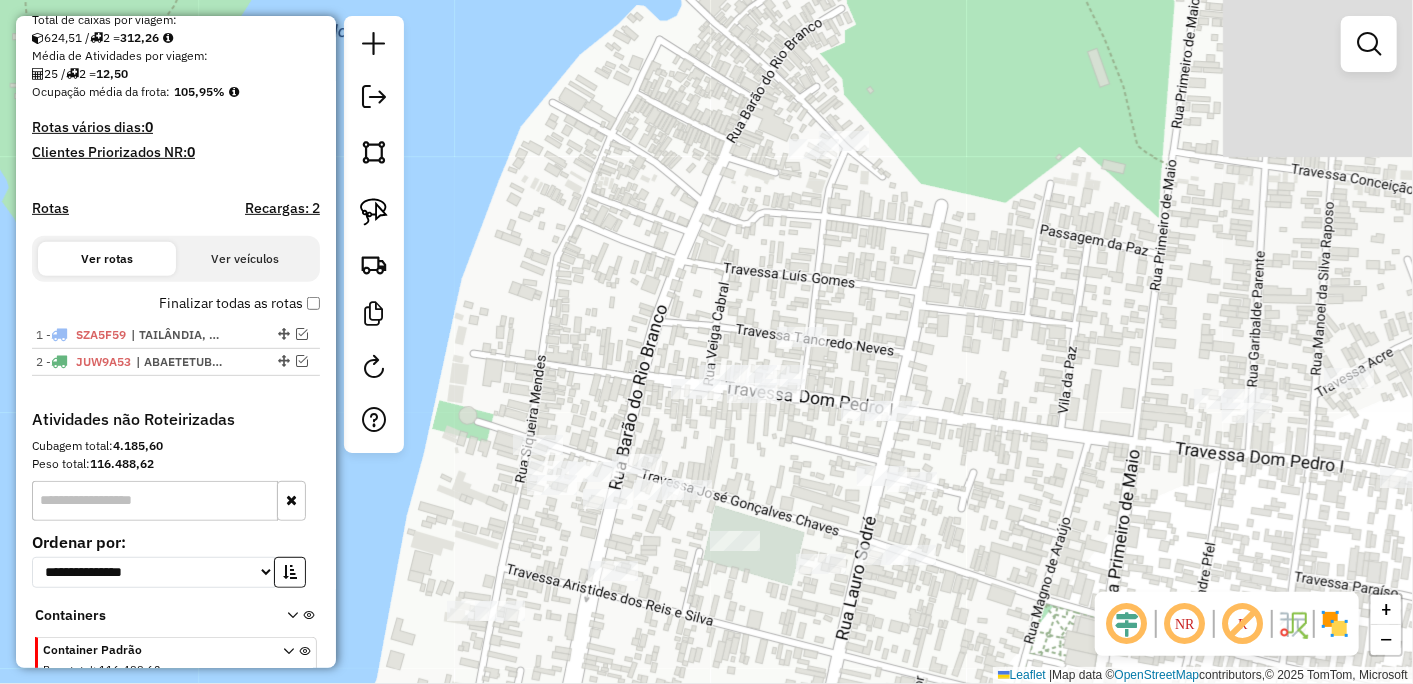 drag, startPoint x: 1008, startPoint y: 295, endPoint x: 766, endPoint y: 441, distance: 282.6305 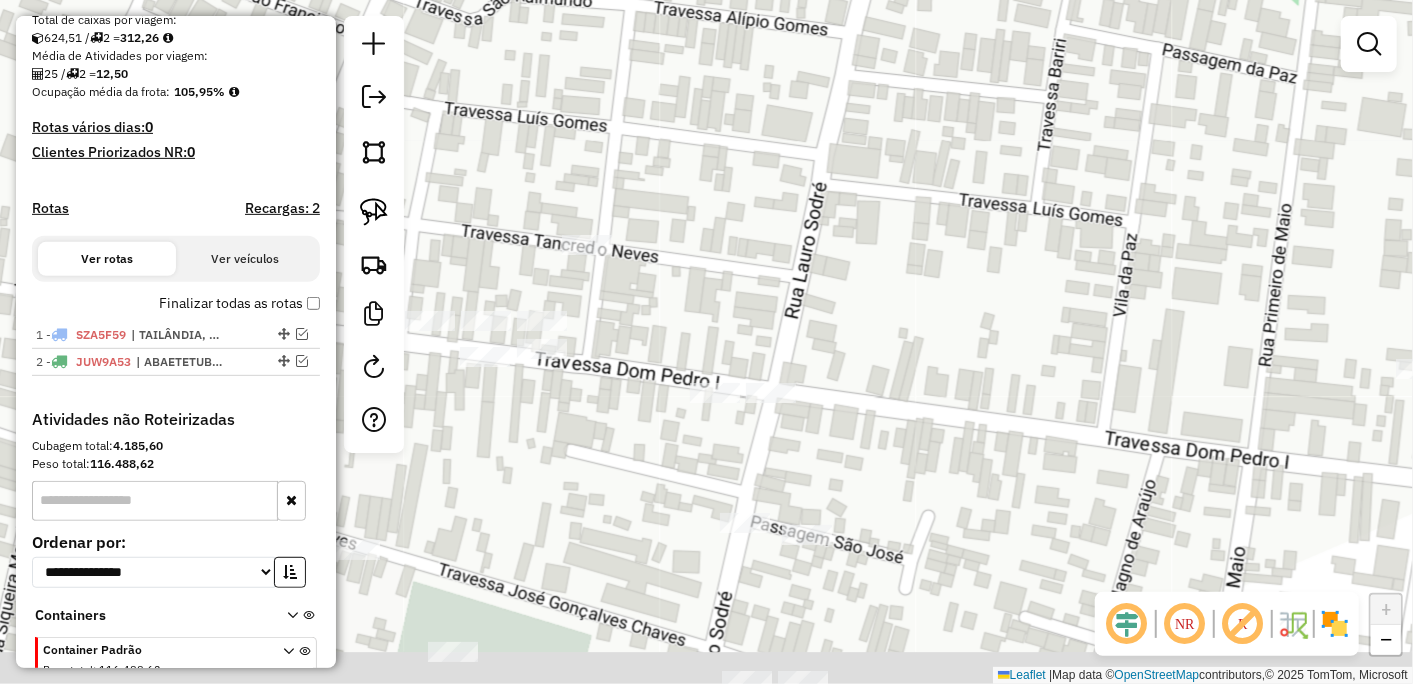 drag, startPoint x: 1056, startPoint y: 525, endPoint x: 828, endPoint y: 467, distance: 235.26155 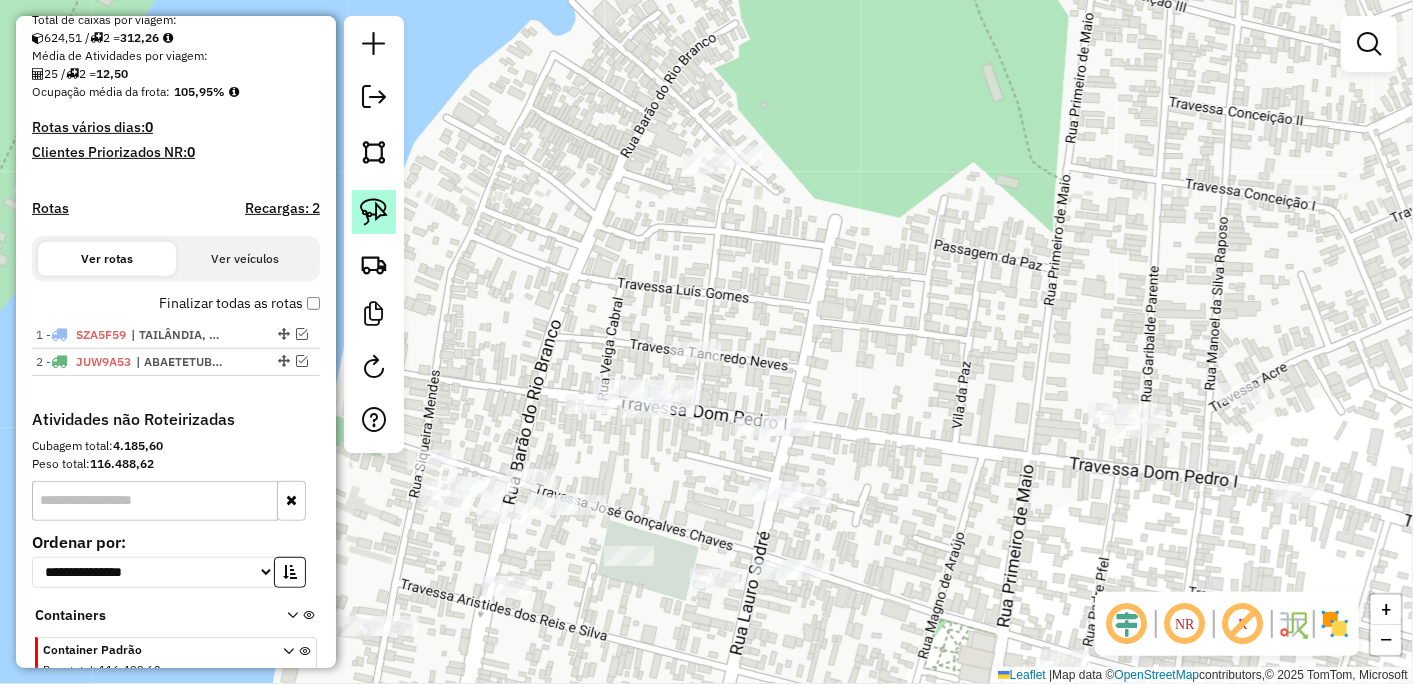 click 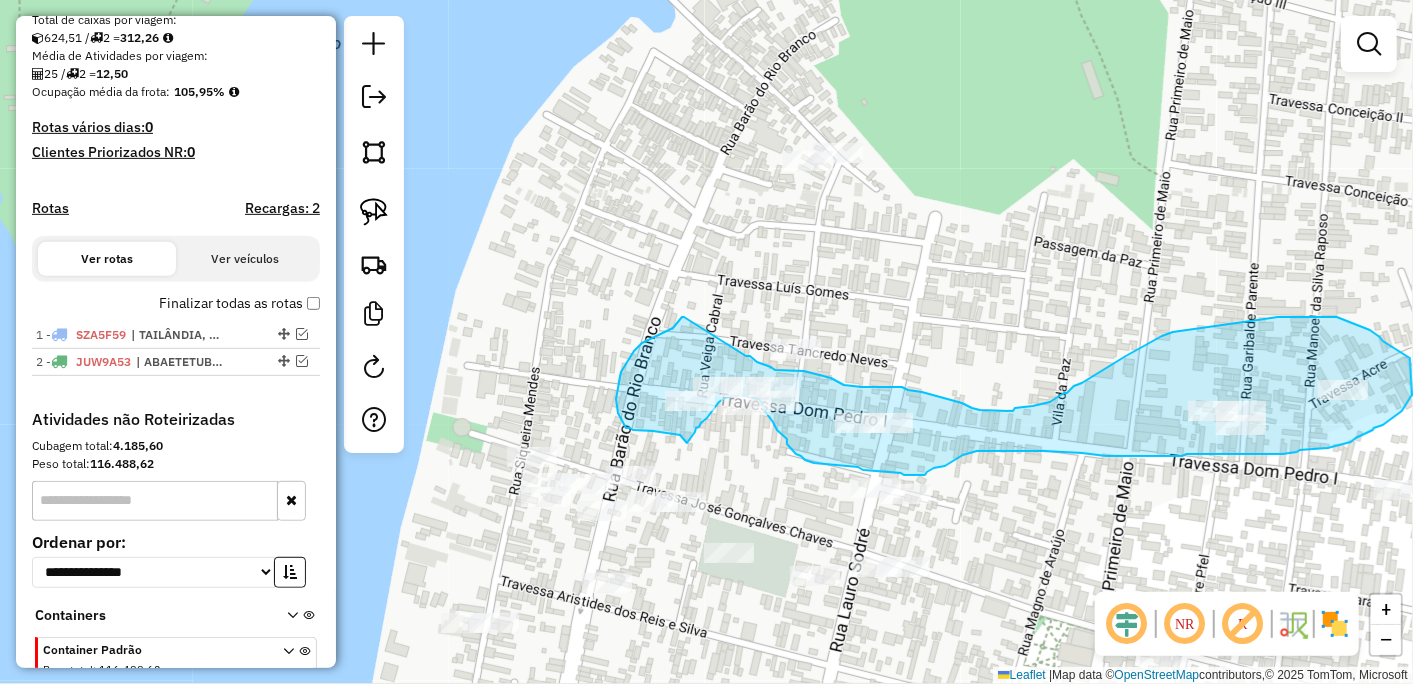 drag, startPoint x: 582, startPoint y: 321, endPoint x: 746, endPoint y: 356, distance: 167.69318 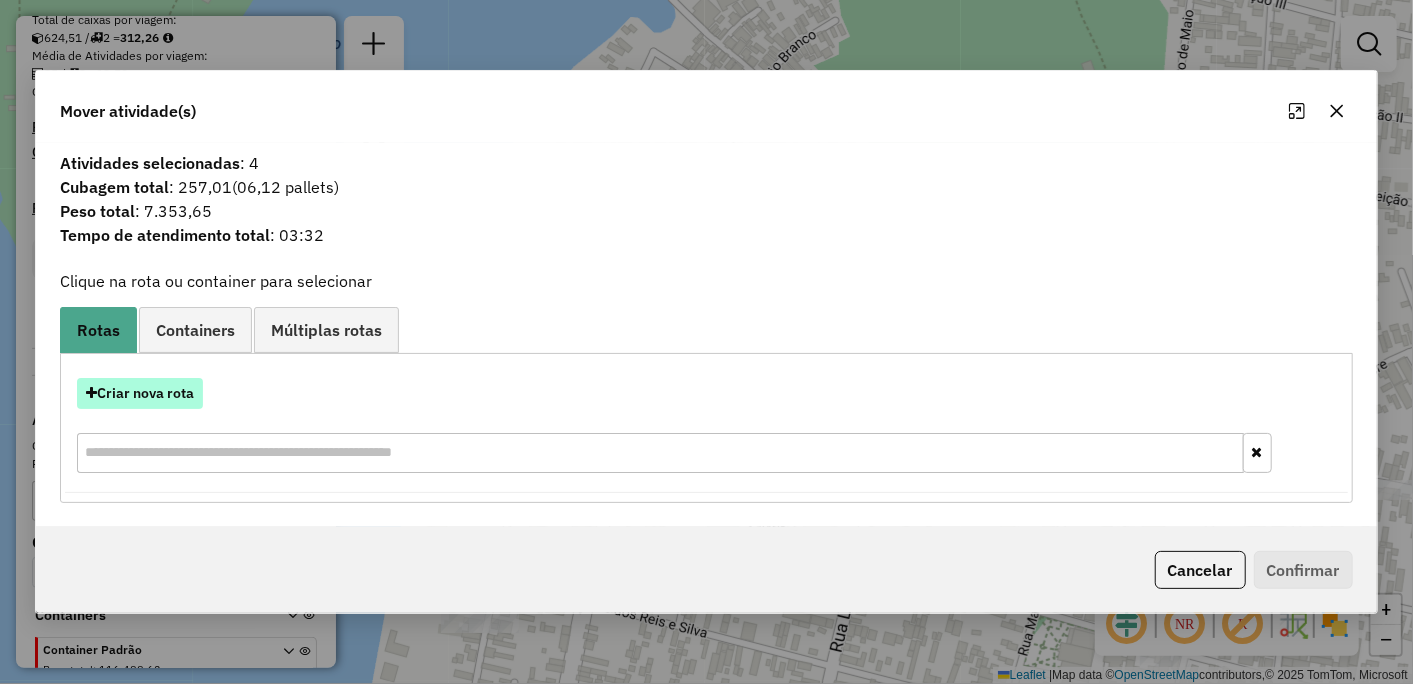 click on "Criar nova rota" at bounding box center (140, 393) 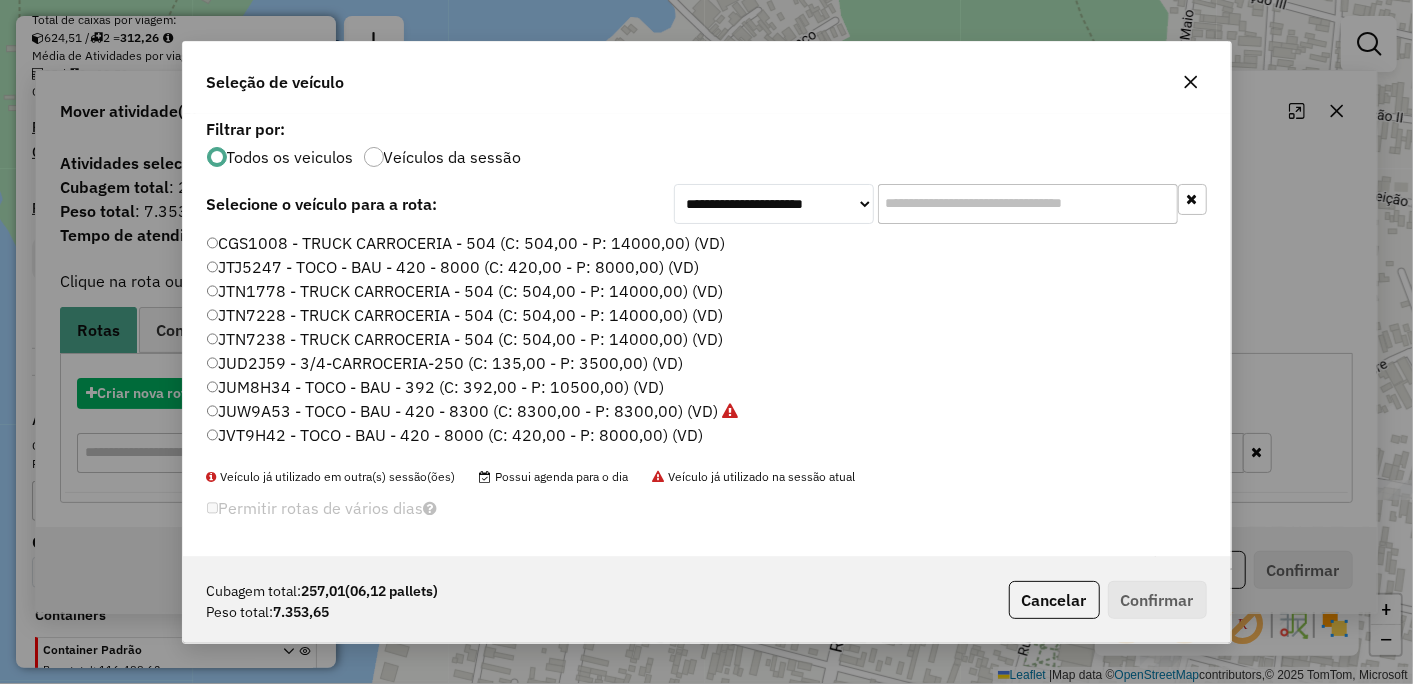 scroll, scrollTop: 11, scrollLeft: 5, axis: both 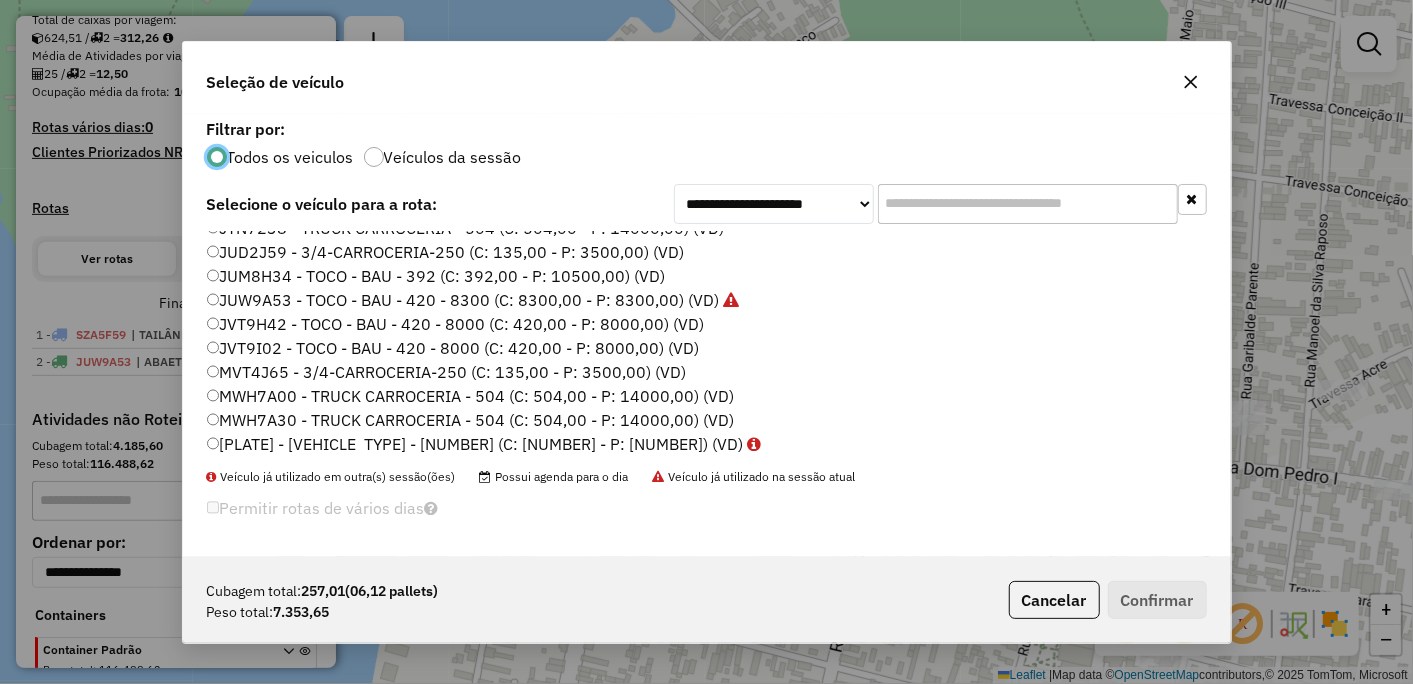 click on "JVT9I02 - TOCO - BAU - 420 - 8000 (C: 420,00 - P: 8000,00) (VD)" 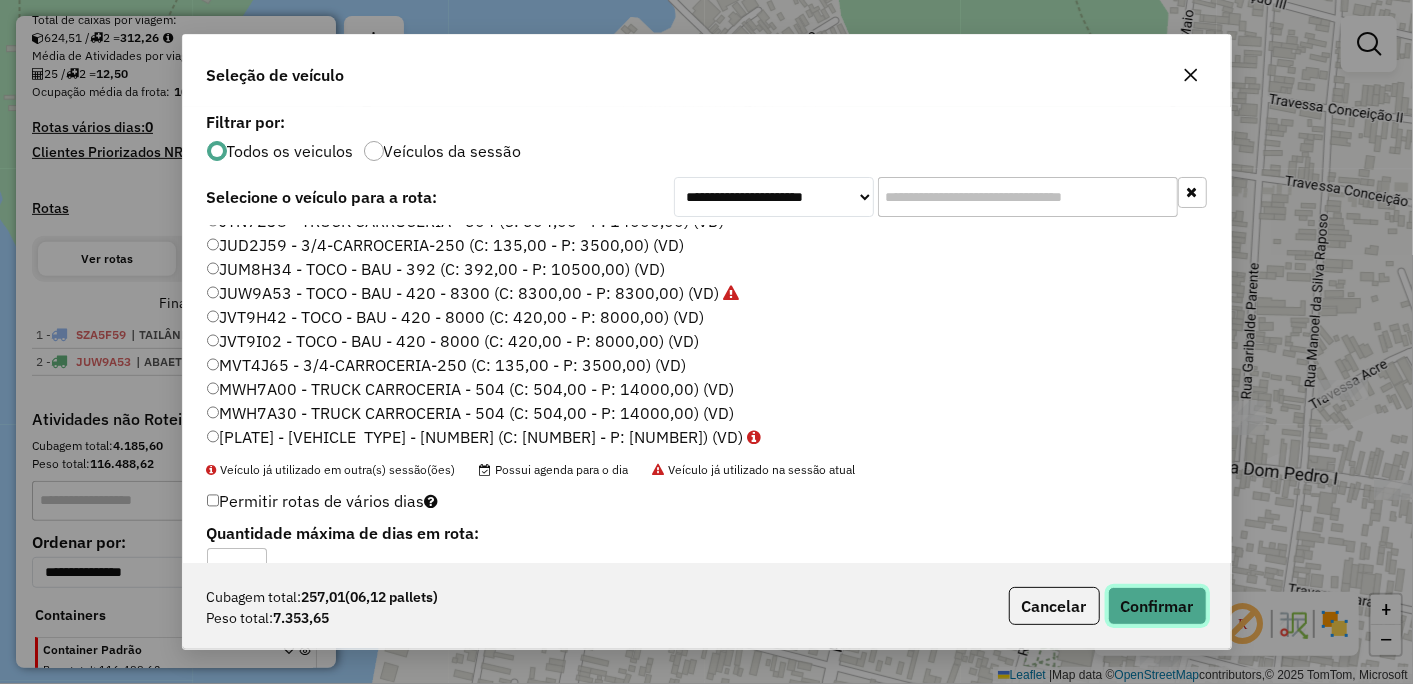 click on "Confirmar" 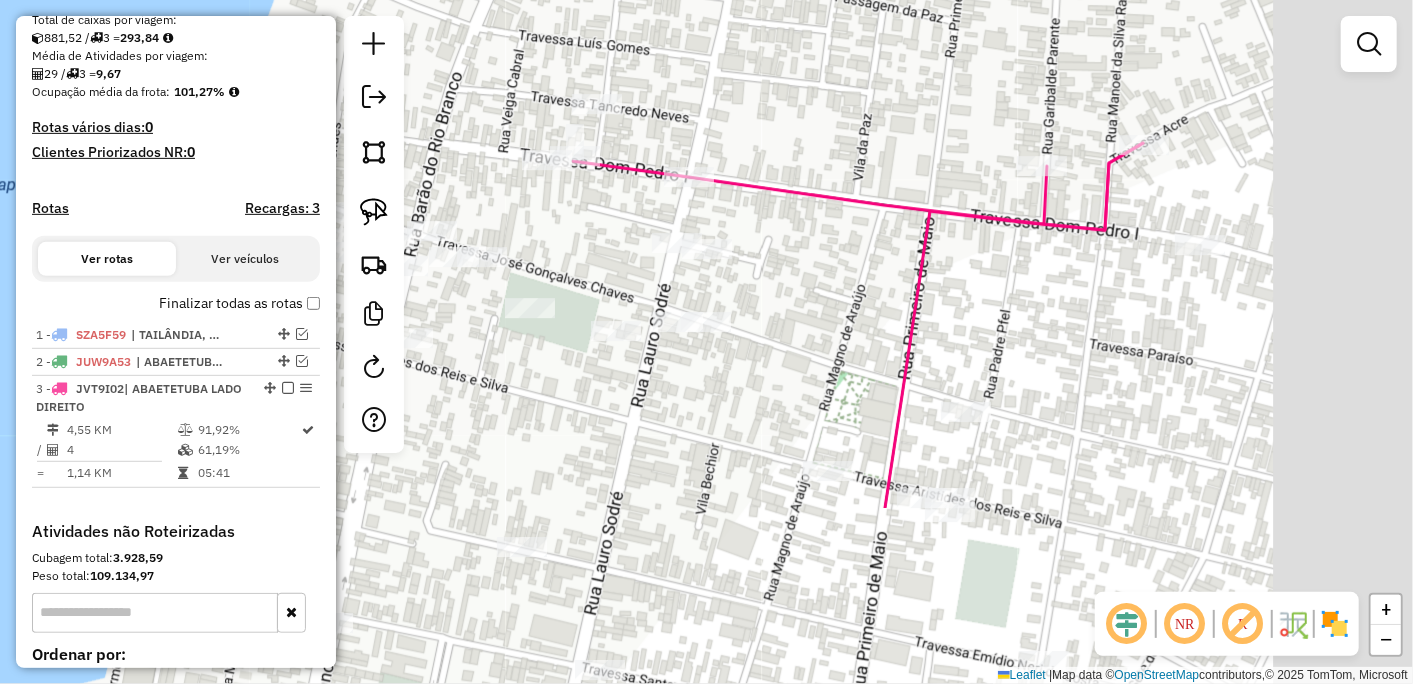 drag, startPoint x: 985, startPoint y: 546, endPoint x: 707, endPoint y: 245, distance: 409.73773 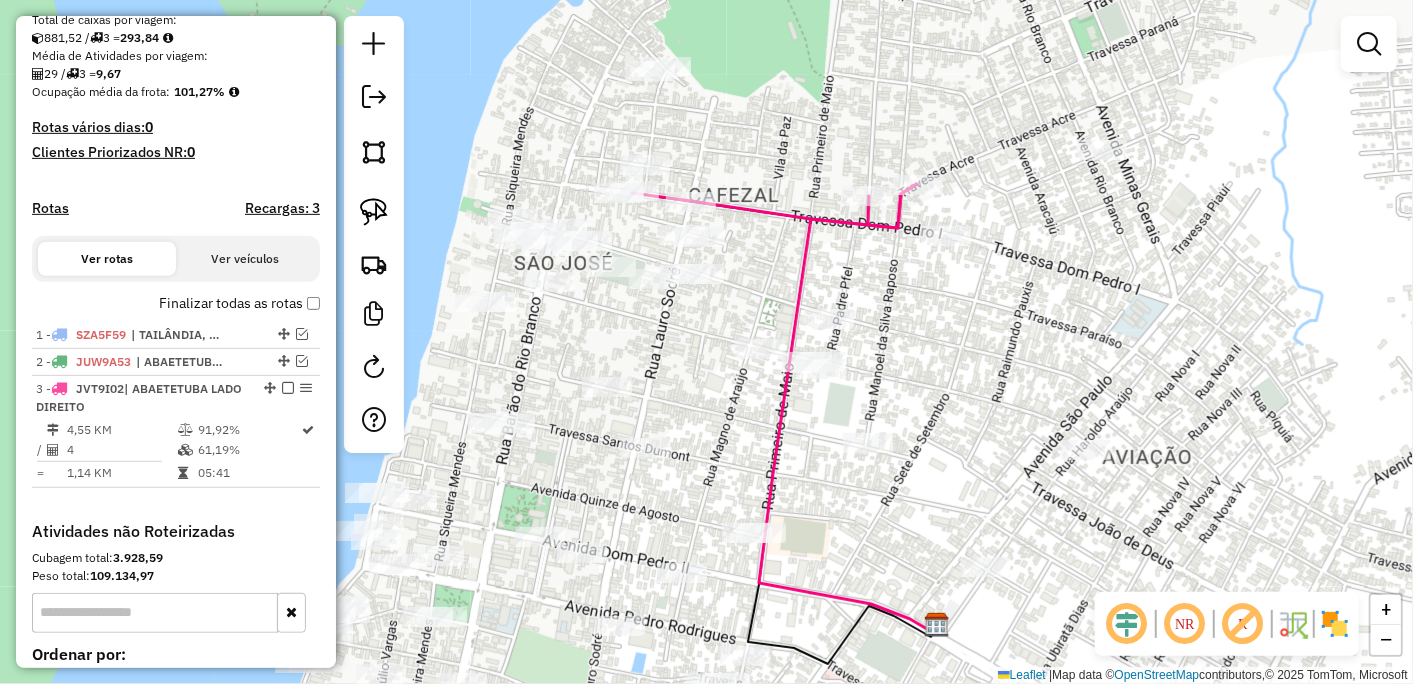 drag, startPoint x: 838, startPoint y: 480, endPoint x: 850, endPoint y: 438, distance: 43.68066 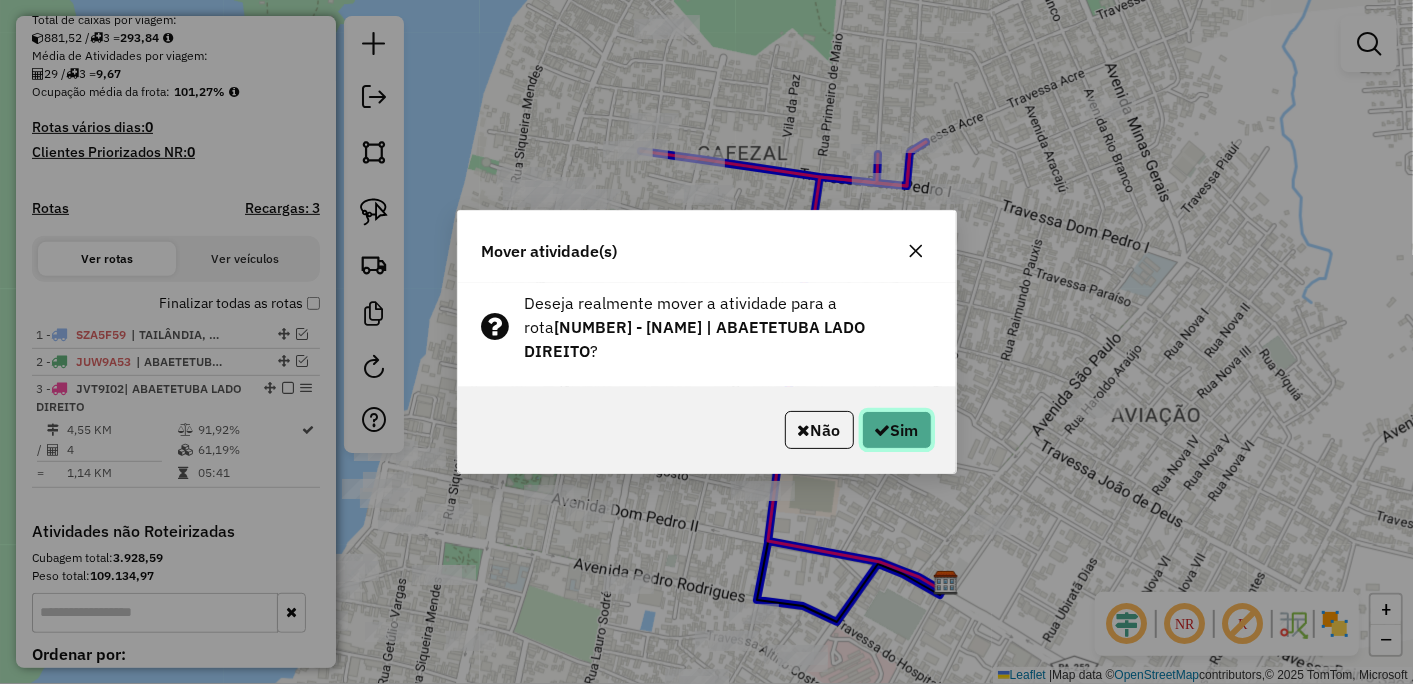 click on "Sim" 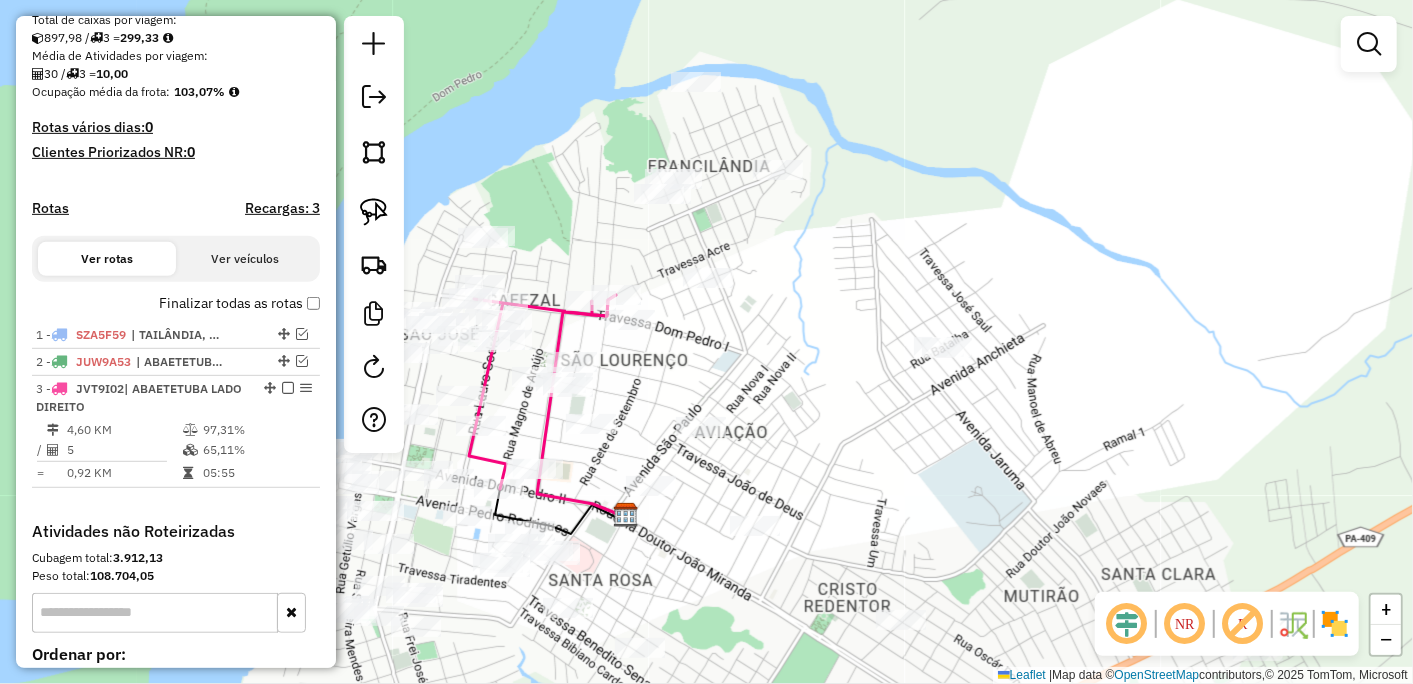 drag, startPoint x: 1050, startPoint y: 356, endPoint x: 716, endPoint y: 387, distance: 335.43555 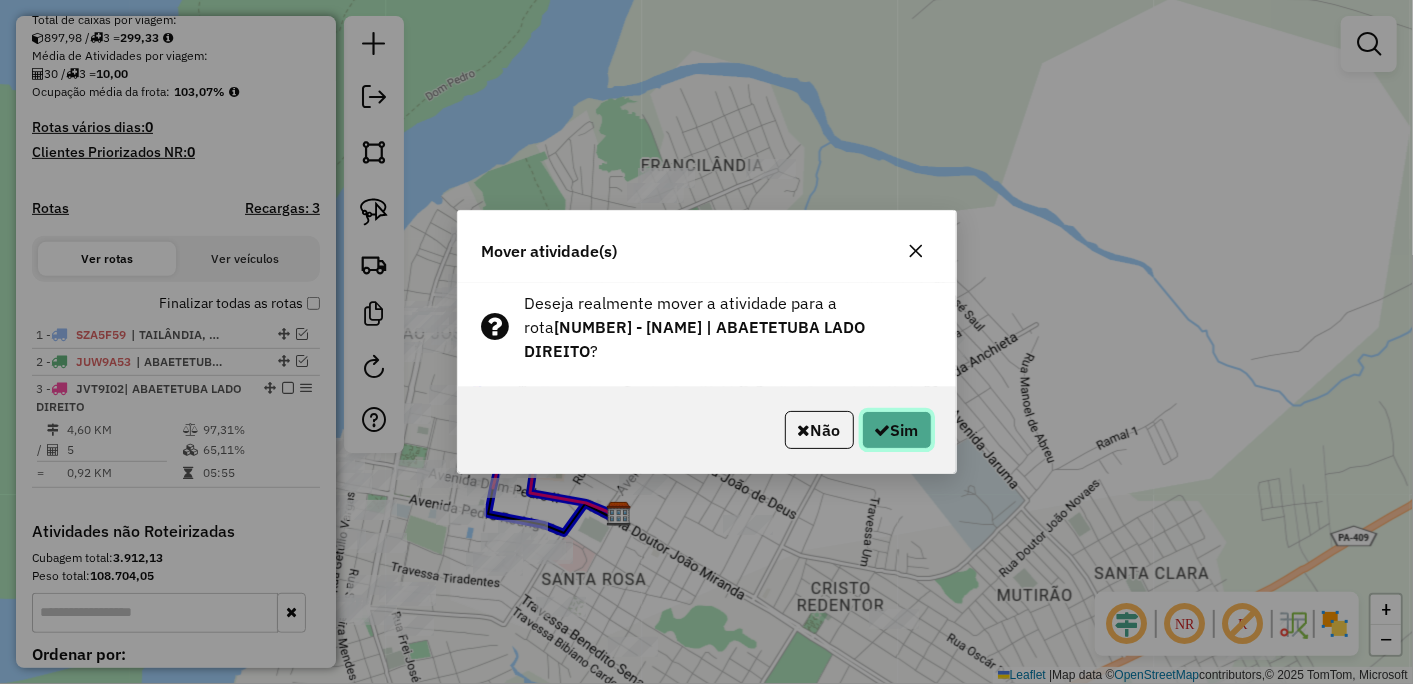 click on "Sim" 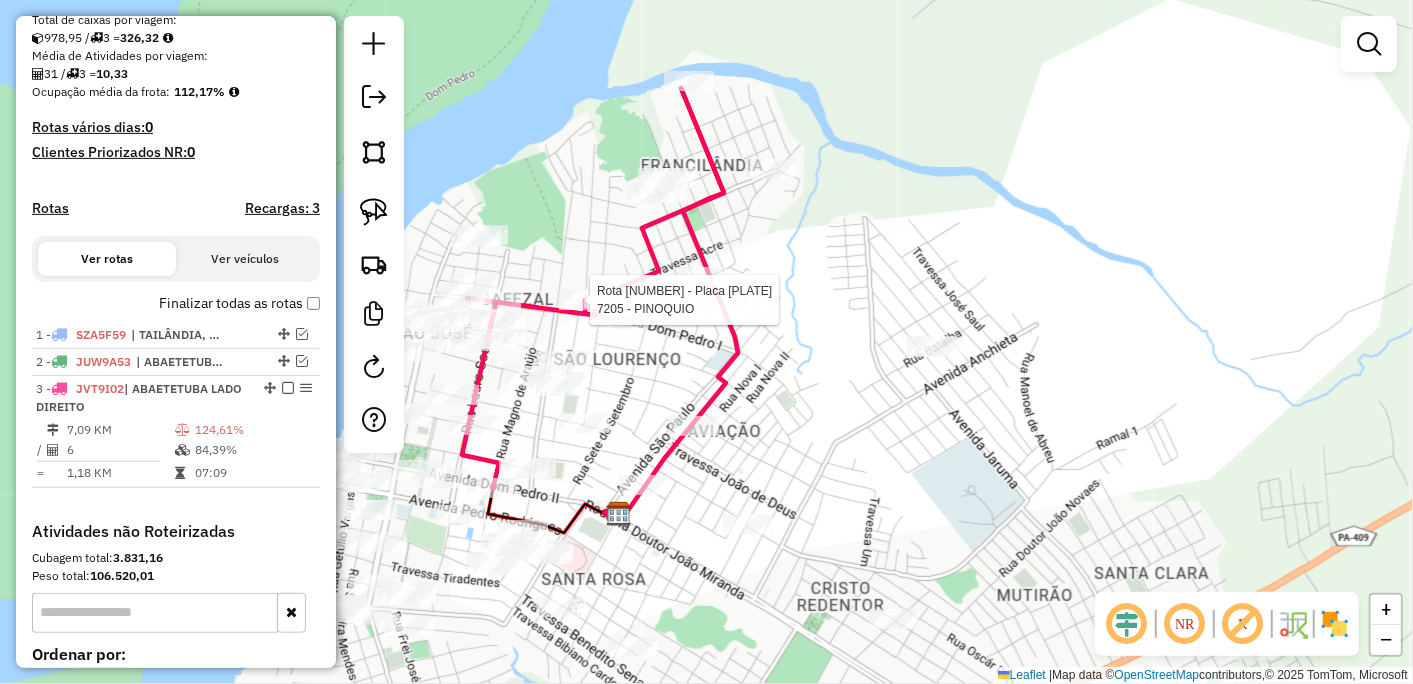 select on "**********" 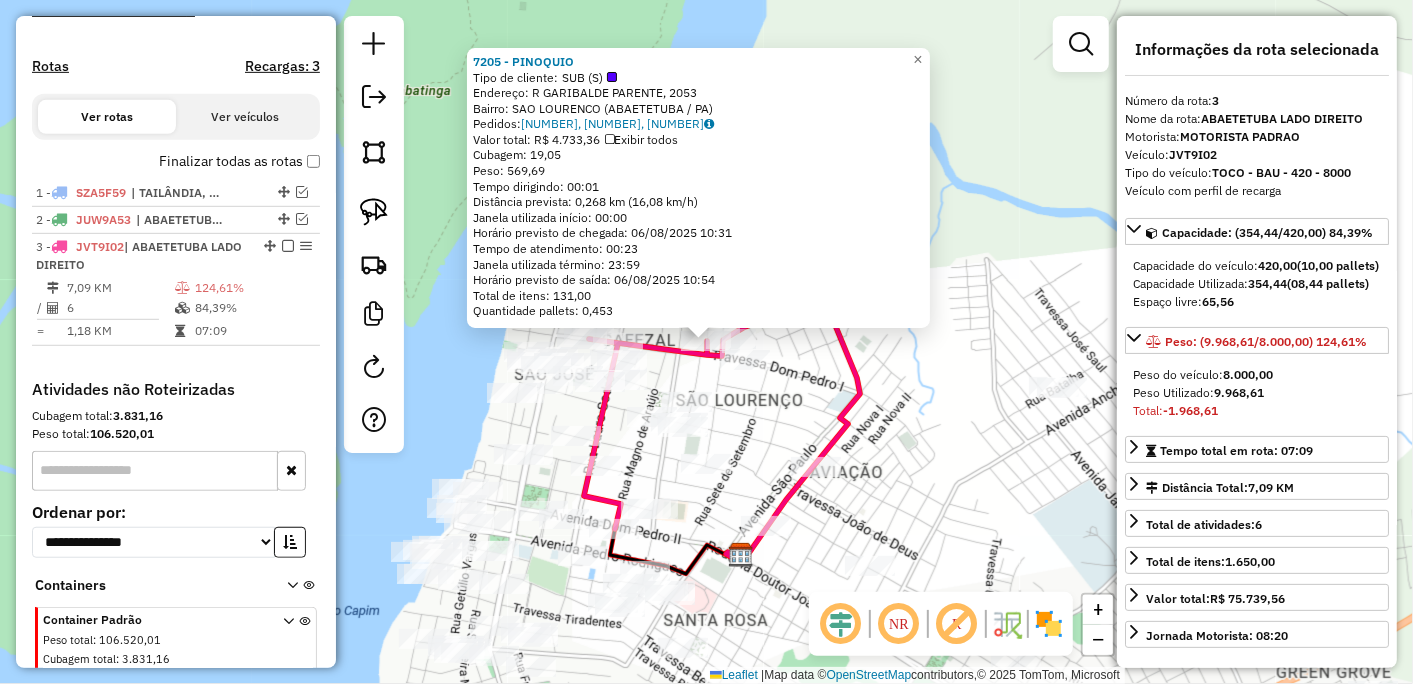 scroll, scrollTop: 656, scrollLeft: 0, axis: vertical 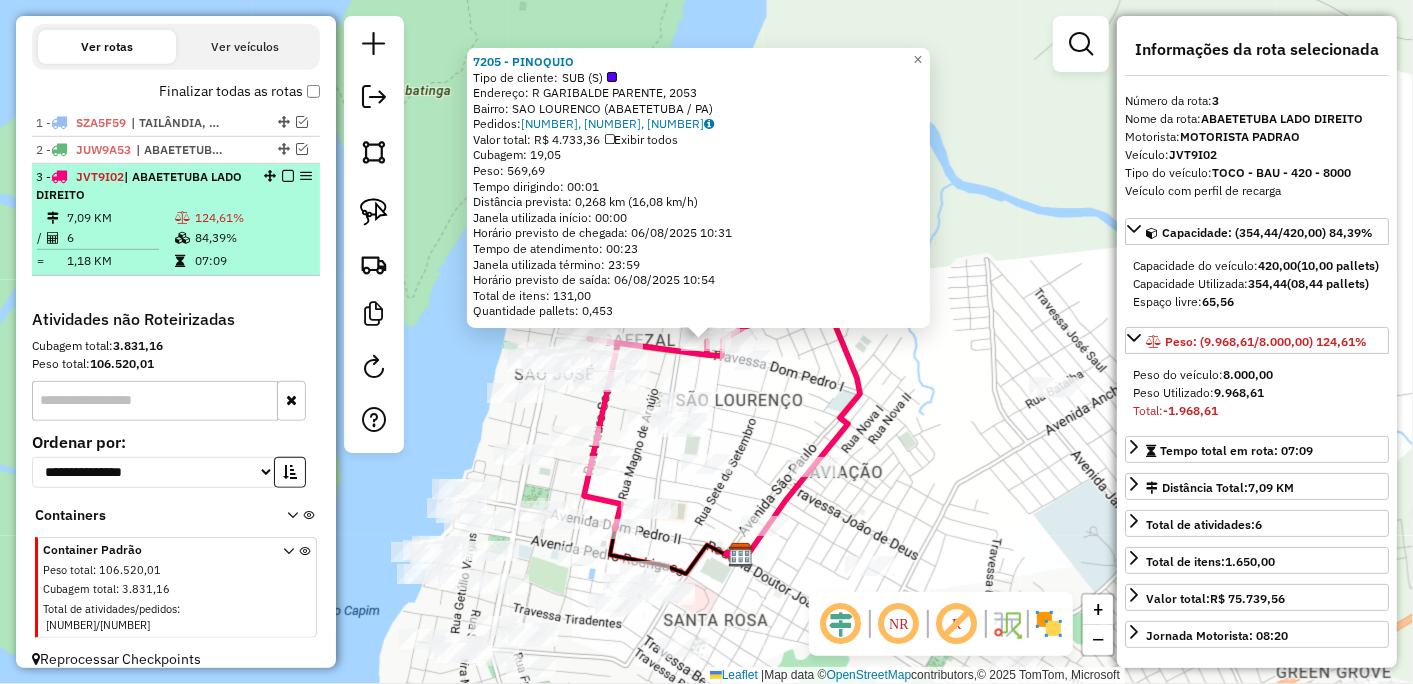 click at bounding box center [288, 176] 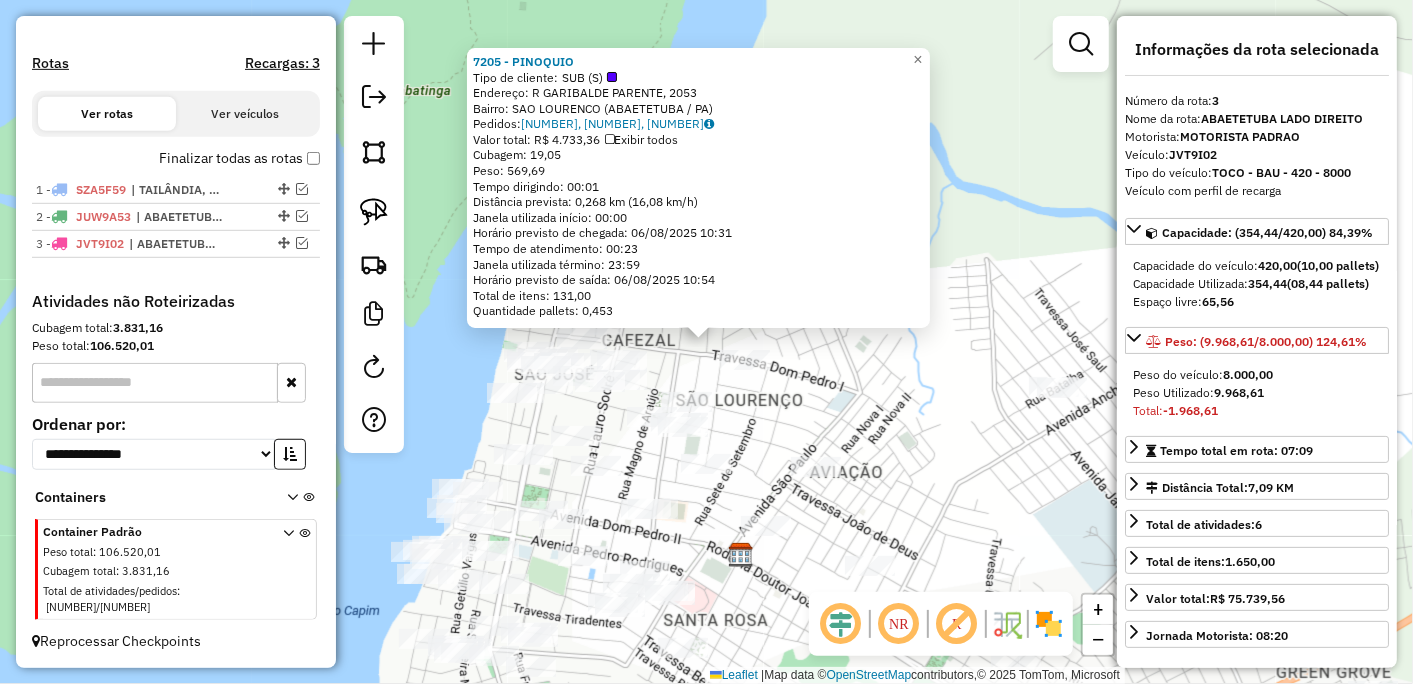 scroll, scrollTop: 571, scrollLeft: 0, axis: vertical 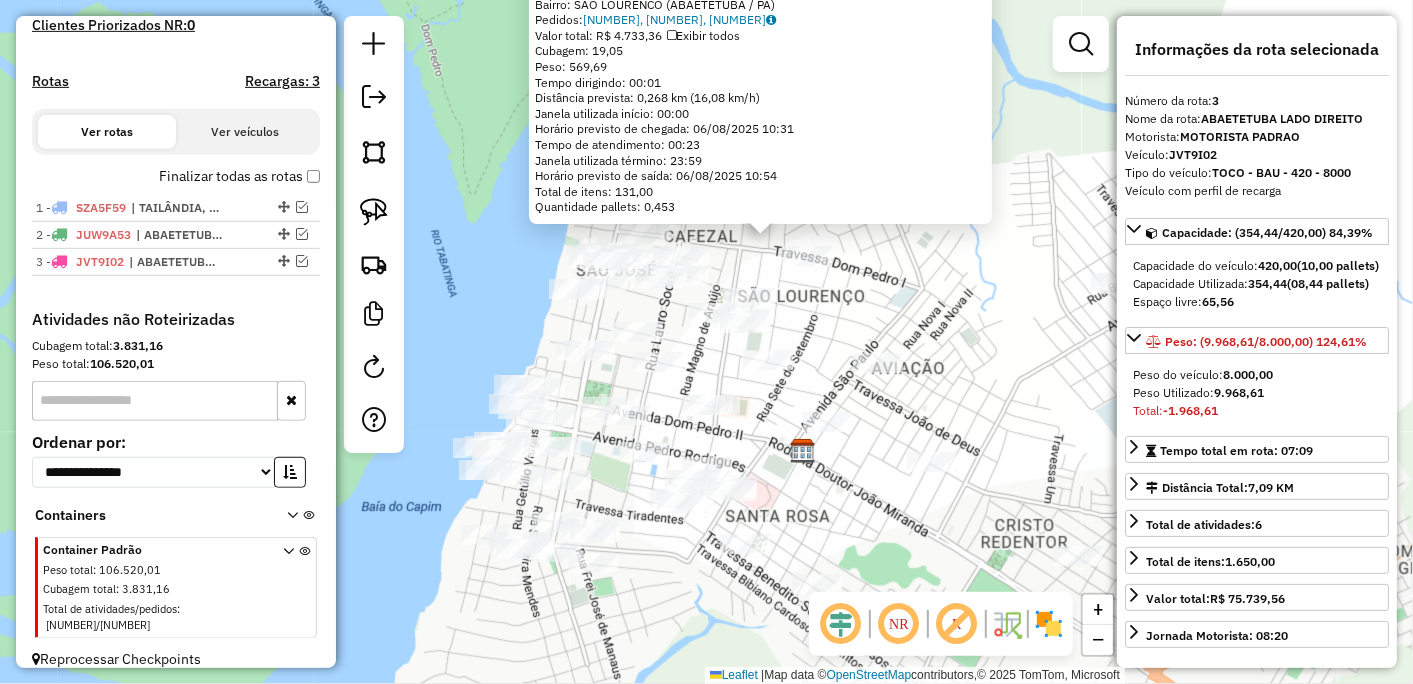 drag, startPoint x: 985, startPoint y: 391, endPoint x: 1055, endPoint y: 302, distance: 113.22986 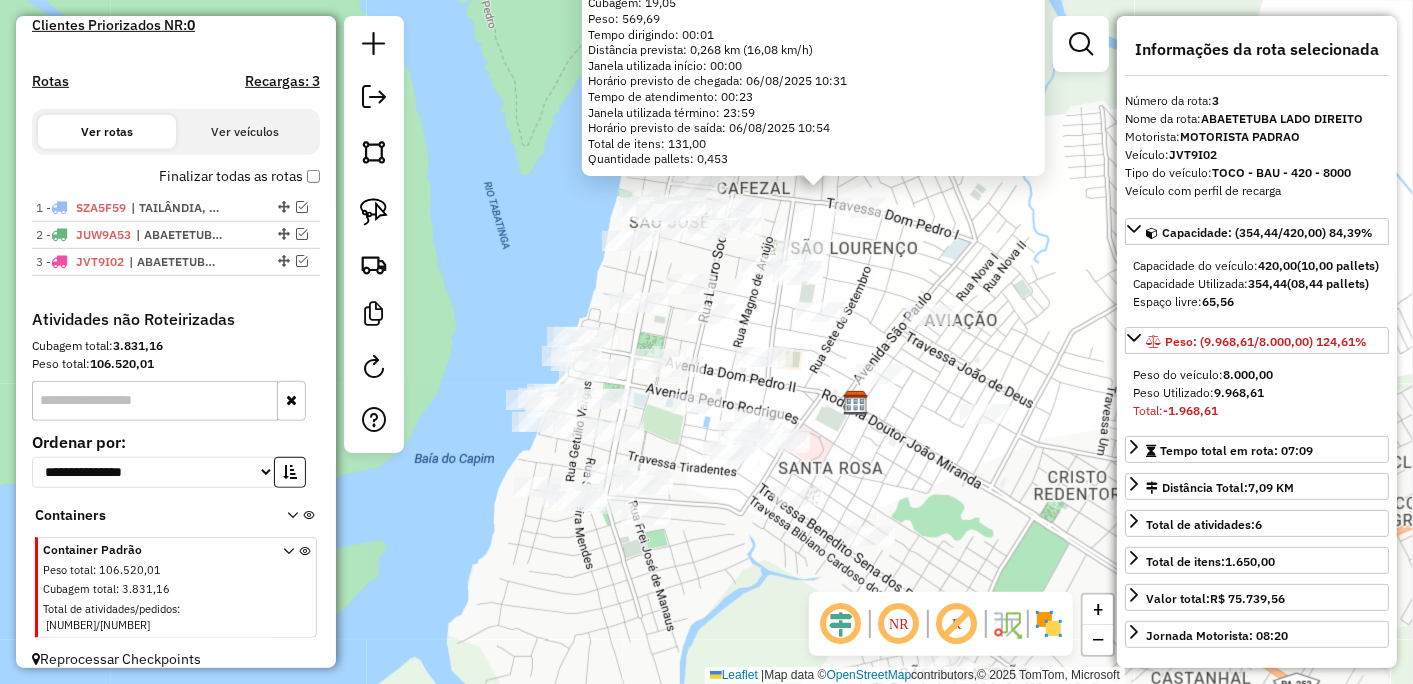 drag, startPoint x: 1061, startPoint y: 305, endPoint x: 1022, endPoint y: 367, distance: 73.24616 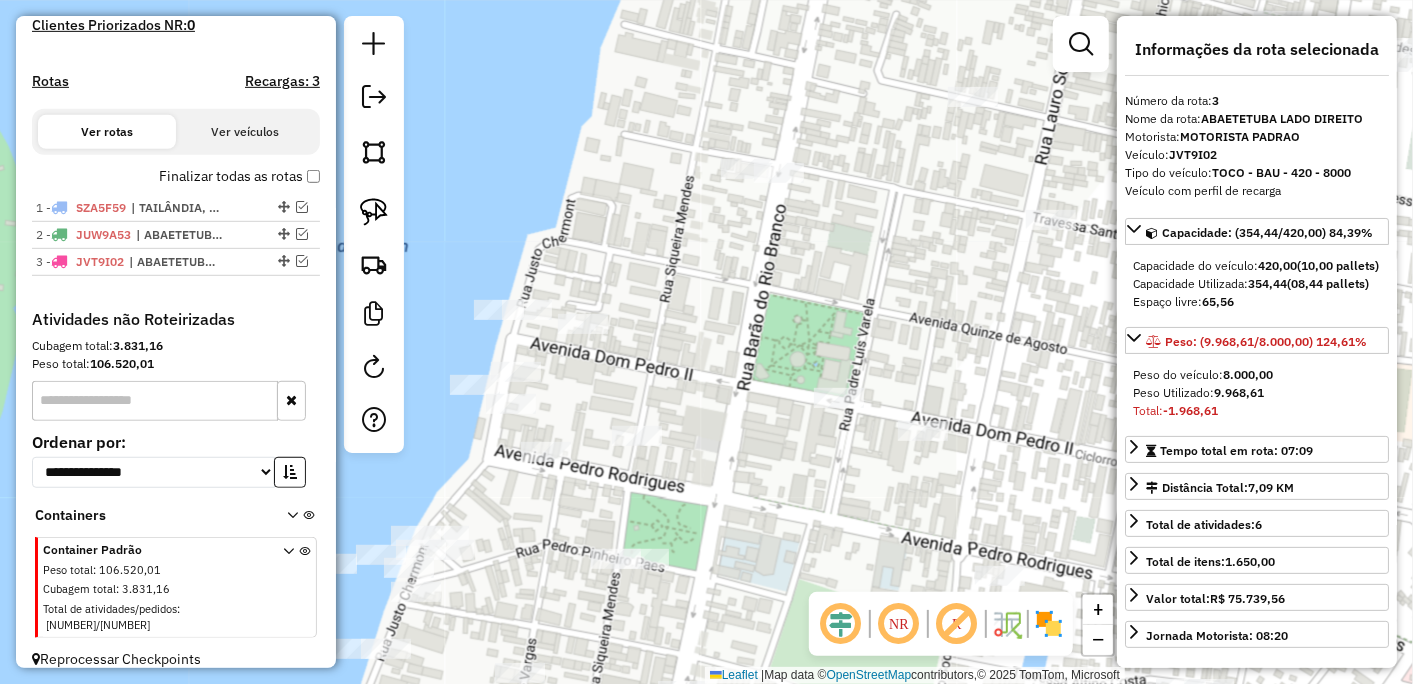 drag, startPoint x: 743, startPoint y: 381, endPoint x: 705, endPoint y: 465, distance: 92.19544 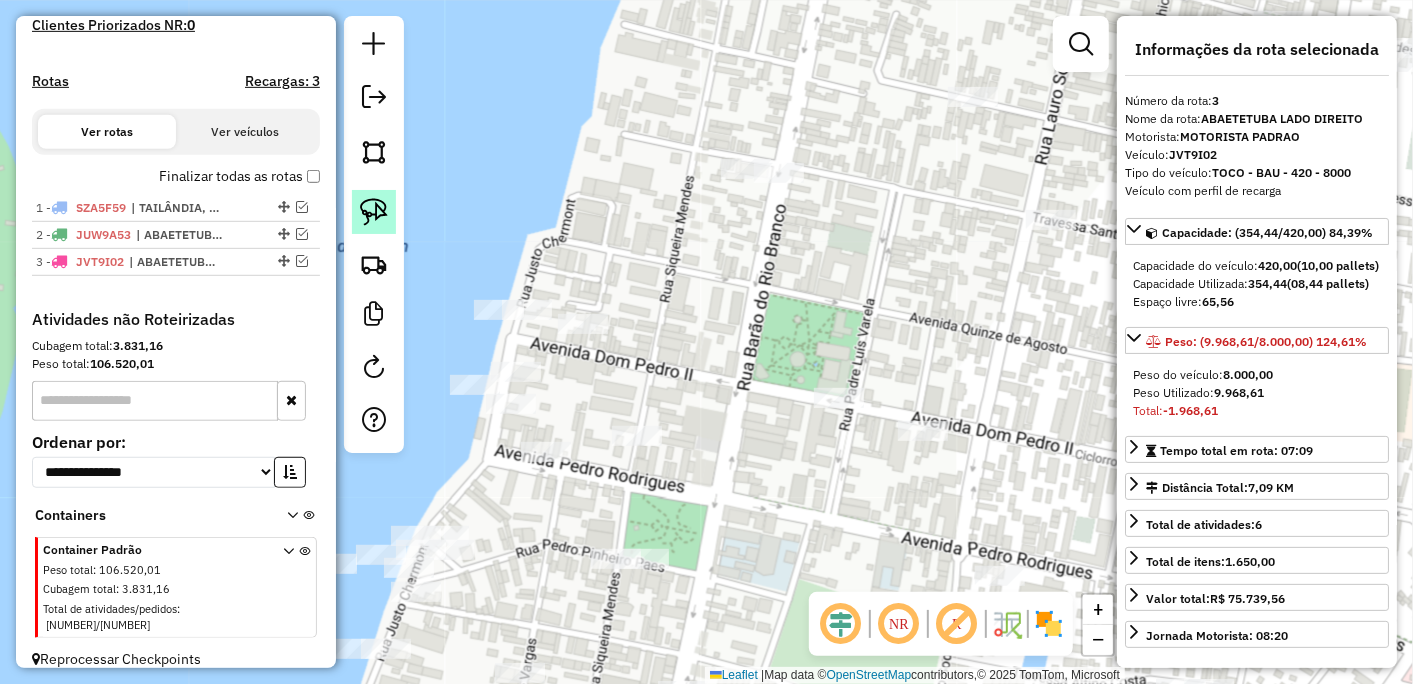 click 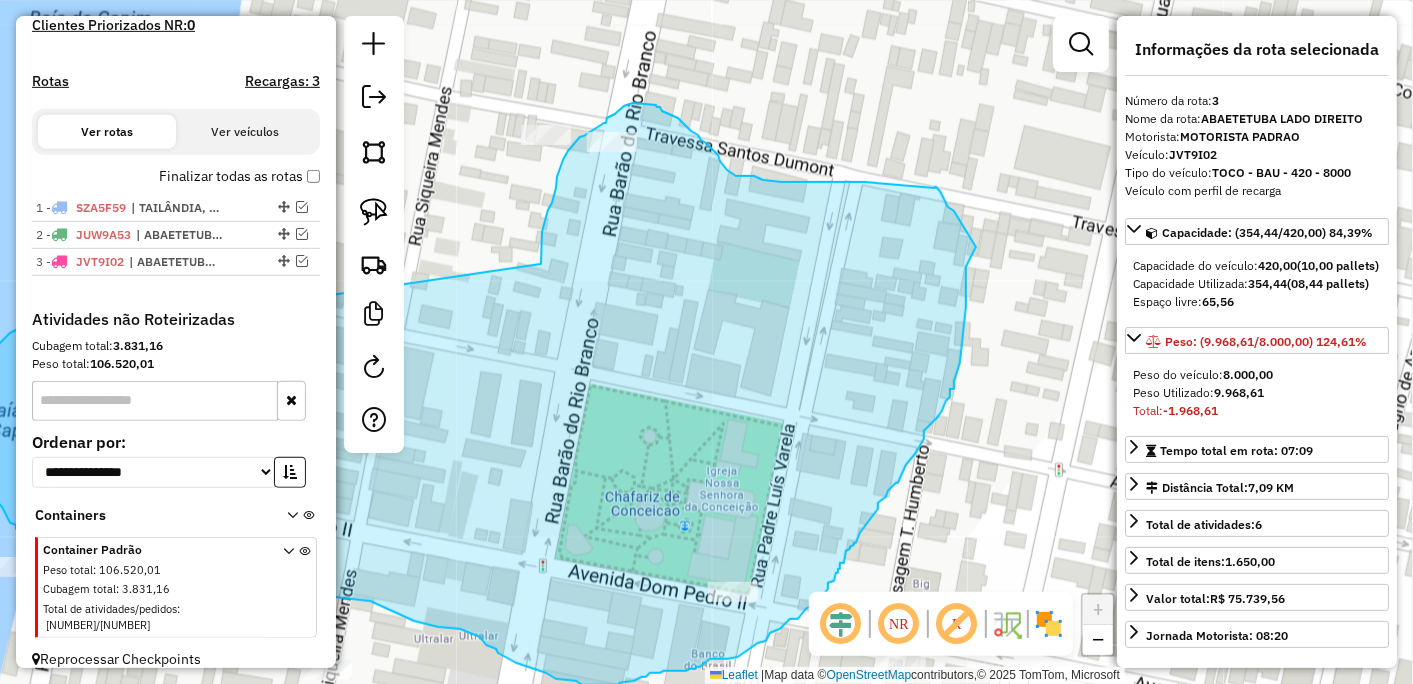 drag, startPoint x: 565, startPoint y: 260, endPoint x: 540, endPoint y: 266, distance: 25.70992 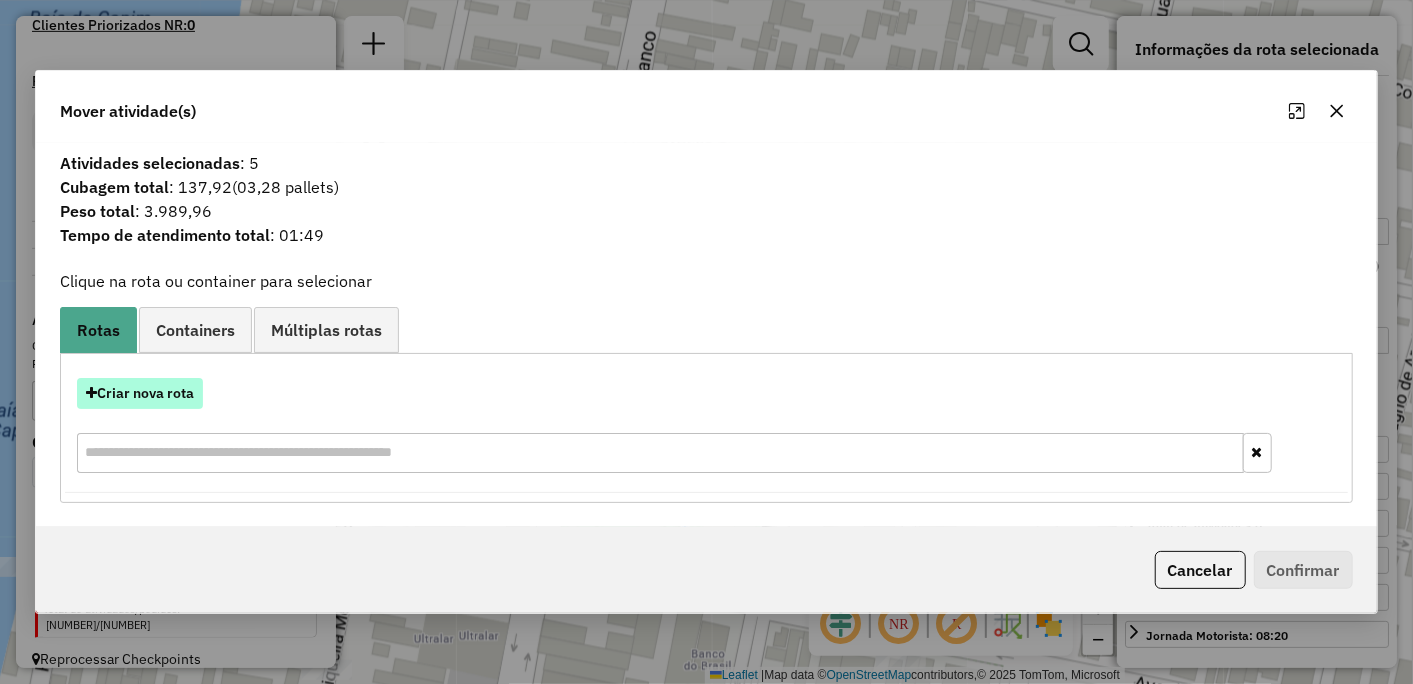 click on "Criar nova rota" at bounding box center [140, 393] 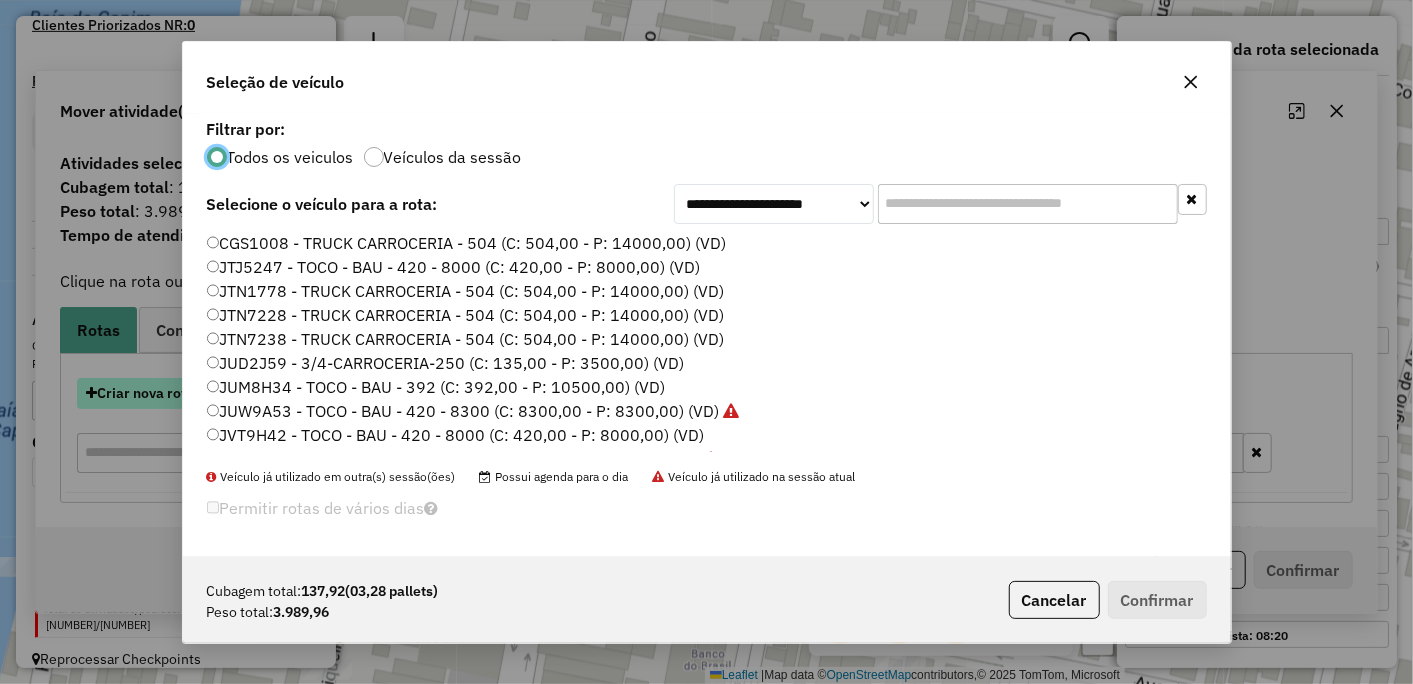 scroll, scrollTop: 11, scrollLeft: 5, axis: both 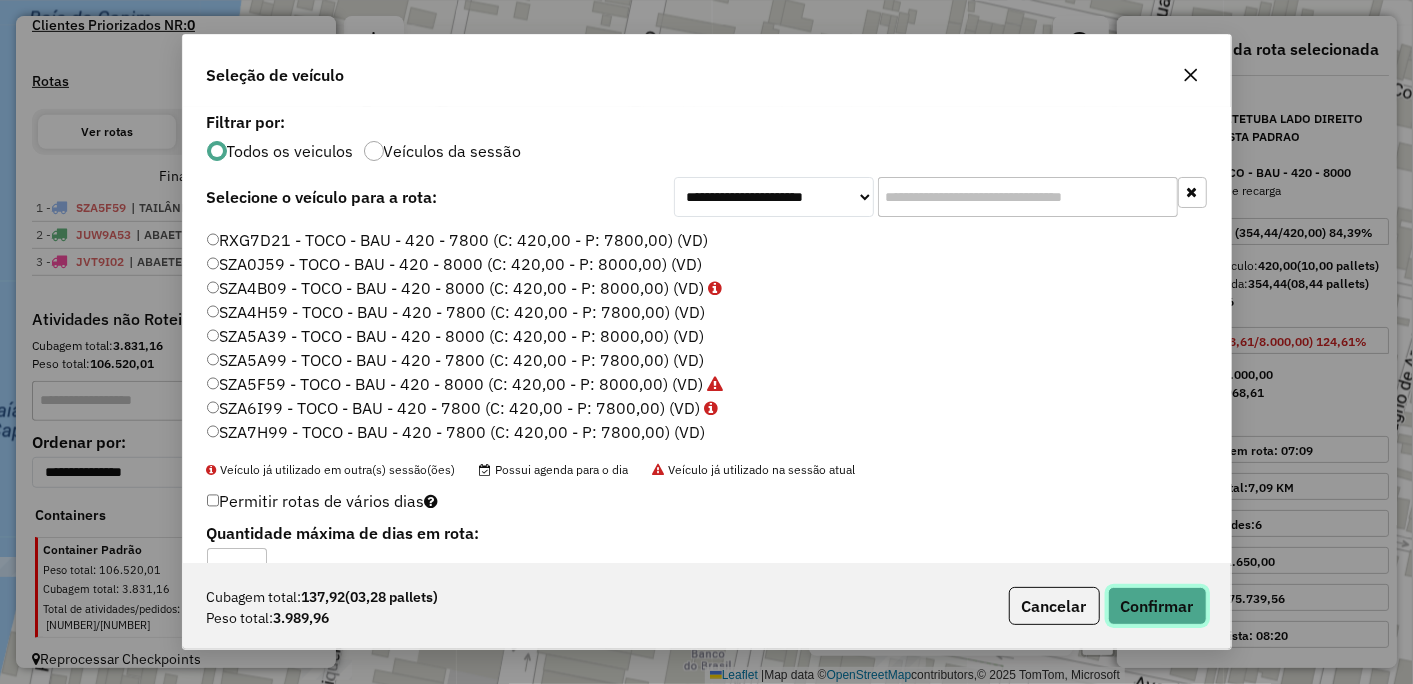 click on "Confirmar" 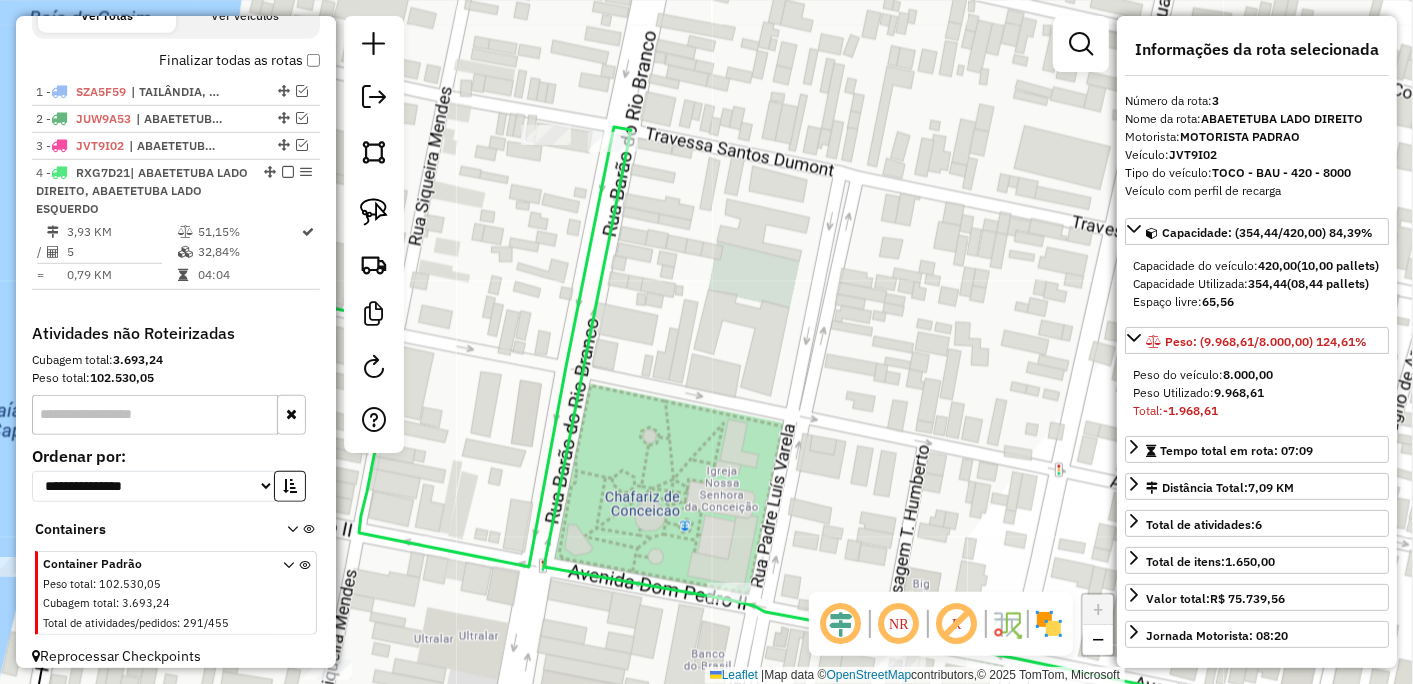 scroll, scrollTop: 701, scrollLeft: 0, axis: vertical 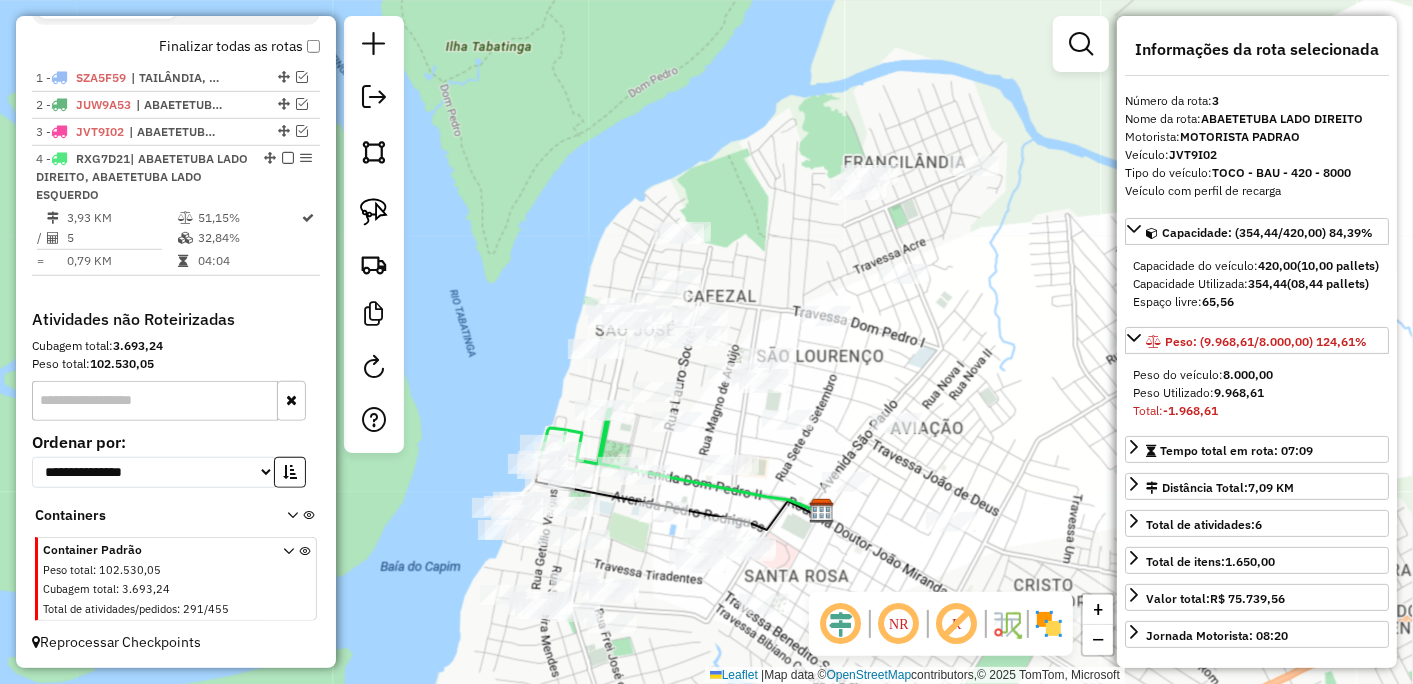 drag, startPoint x: 693, startPoint y: 537, endPoint x: 751, endPoint y: 442, distance: 111.305885 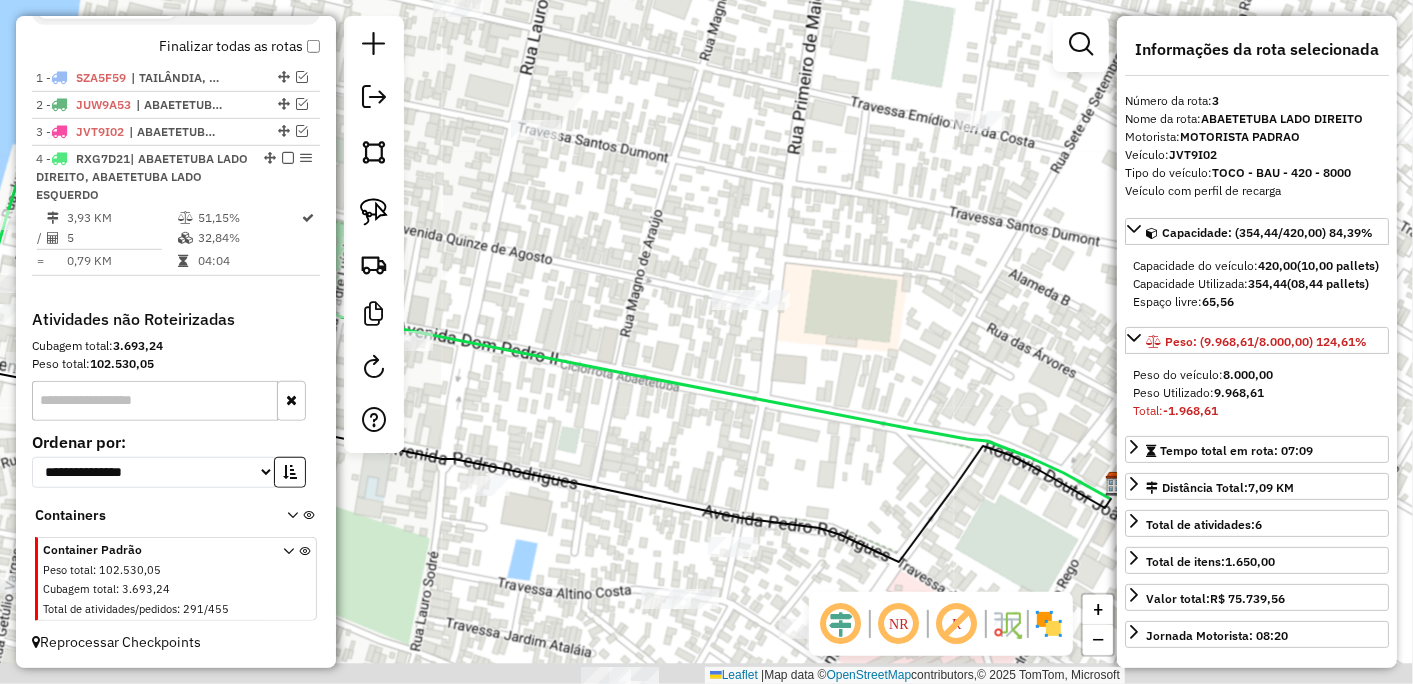 drag, startPoint x: 771, startPoint y: 505, endPoint x: 596, endPoint y: 377, distance: 216.81558 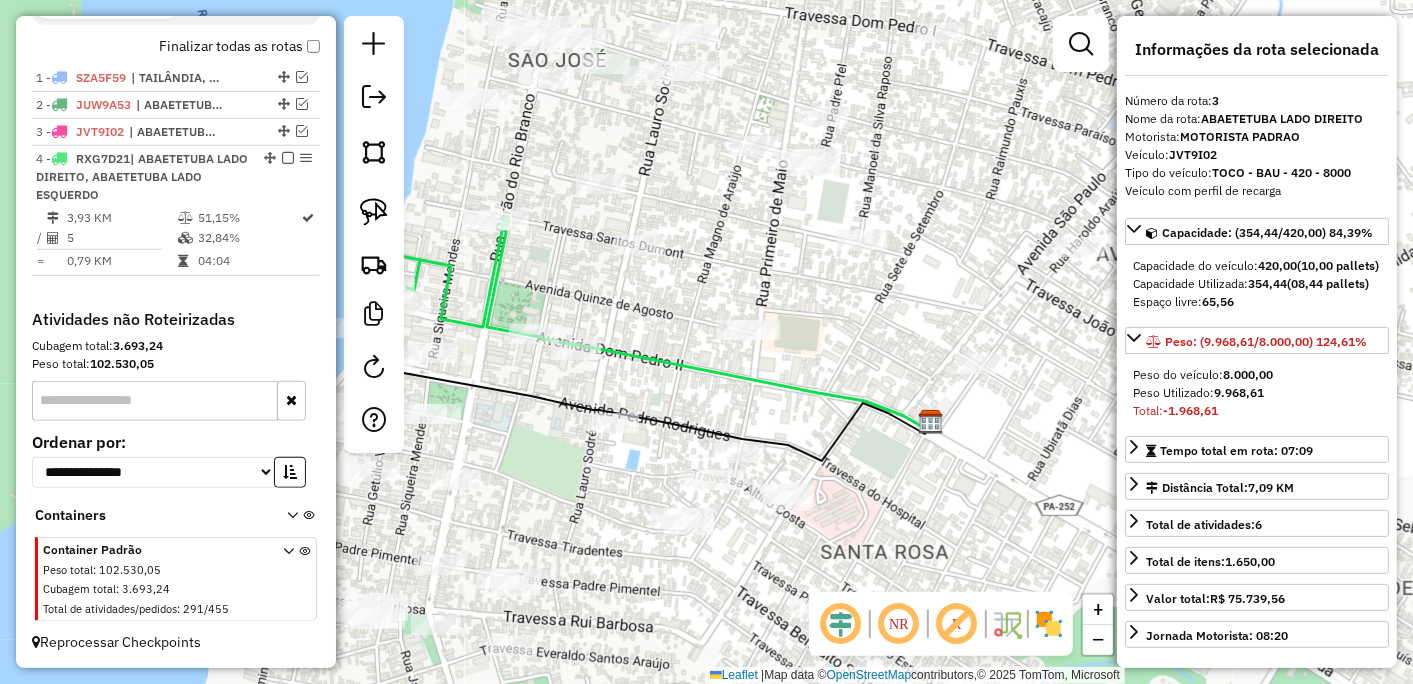 drag, startPoint x: 615, startPoint y: 310, endPoint x: 737, endPoint y: 335, distance: 124.53513 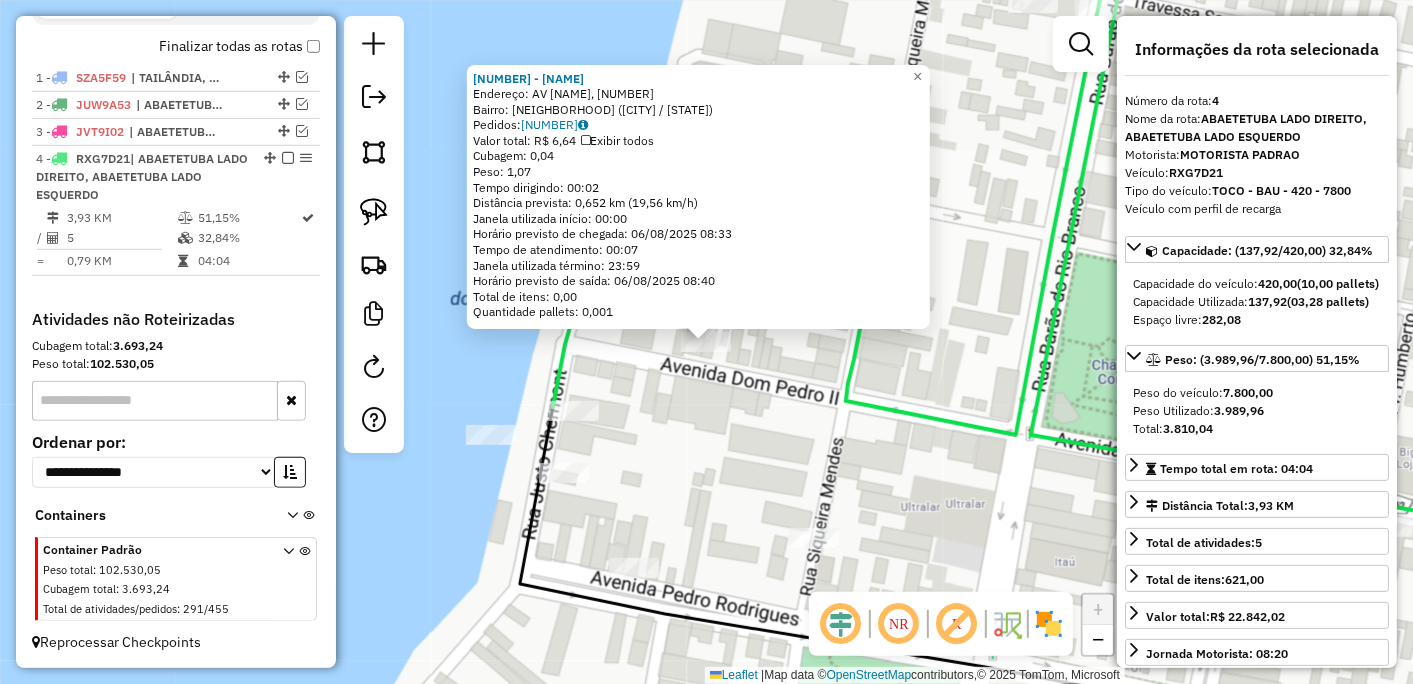 click on "[NUMBER] - CASA MACEDO  Endereço: AV  DOM PEDRO II, [NUMBER]   Bairro: CENTRO ([CITY] / [STATE])   Pedidos:  [ORDER_ID]   Valor total: R$ 6,64   Exibir todos   Cubagem: 0,04  Peso: 1,07  Tempo dirigindo: 00:02   Distância prevista: 0,652 km (19,56 km/h)   Janela utilizada início: 00:00   Horário previsto de chegada: 06/08/2025 08:33   Tempo de atendimento: 00:07   Janela utilizada término: 23:59   Horário previsto de saída: 06/08/2025 08:40   Total de itens: 0,00   Quantidade pallets: 0,001  × Janela de atendimento Grade de atendimento Capacidade Transportadoras Veículos Cliente Pedidos  Rotas Selecione os dias de semana para filtrar as janelas de atendimento  Seg   Ter   Qua   Qui   Sex   Sáb   Dom  Informe o período da janela de atendimento: De: Até:  Filtrar exatamente a janela do cliente  Considerar janela de atendimento padrão  Selecione os dias de semana para filtrar as grades de atendimento  Seg   Ter   Qua   Qui   Sex   Sáb   Dom   Considerar clientes sem dia de atendimento cadastrado  Peso mínimo:" 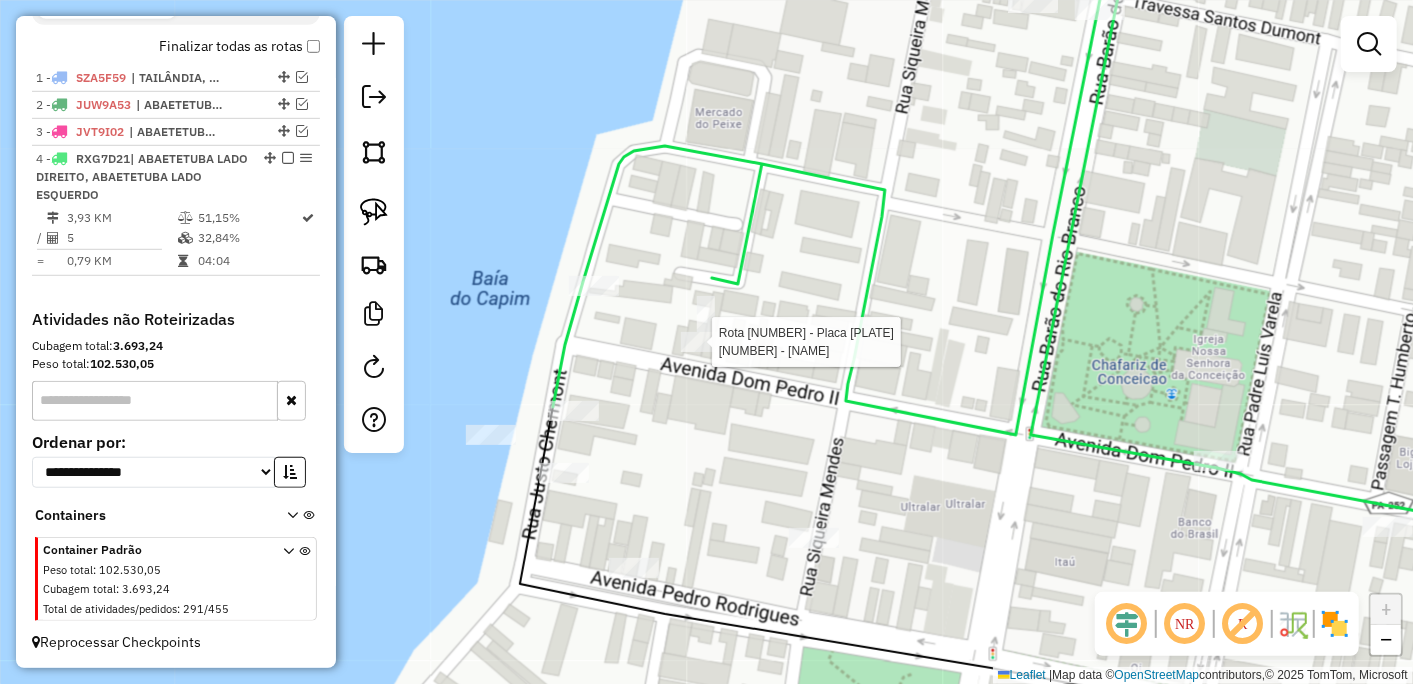 select on "**********" 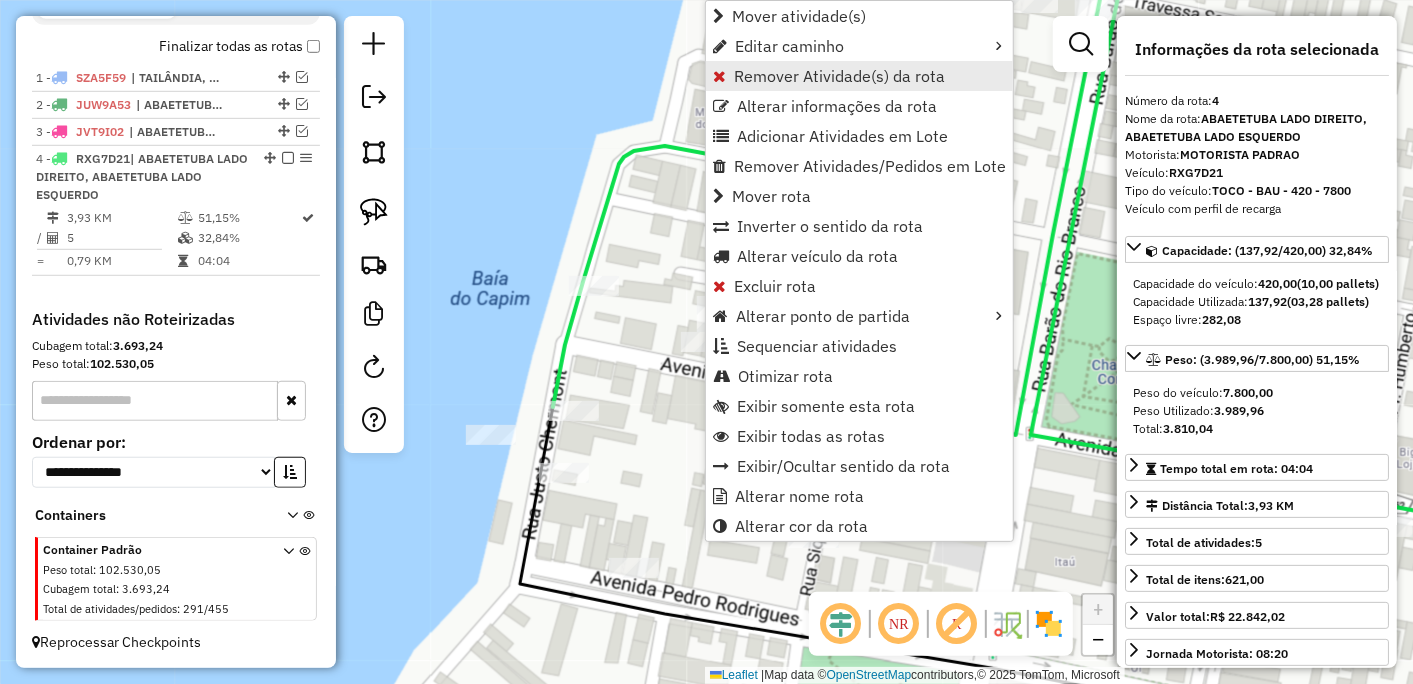 click on "Remover Atividade(s) da rota" at bounding box center (839, 76) 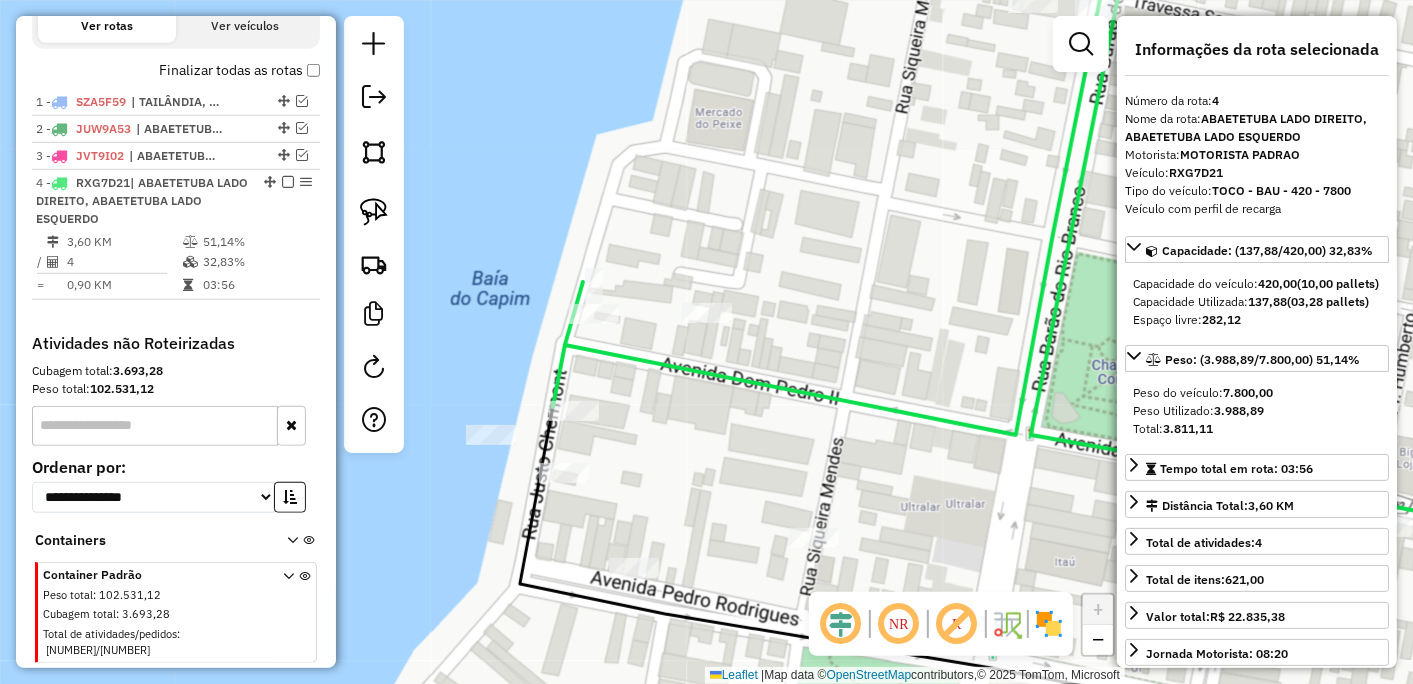 scroll, scrollTop: 726, scrollLeft: 0, axis: vertical 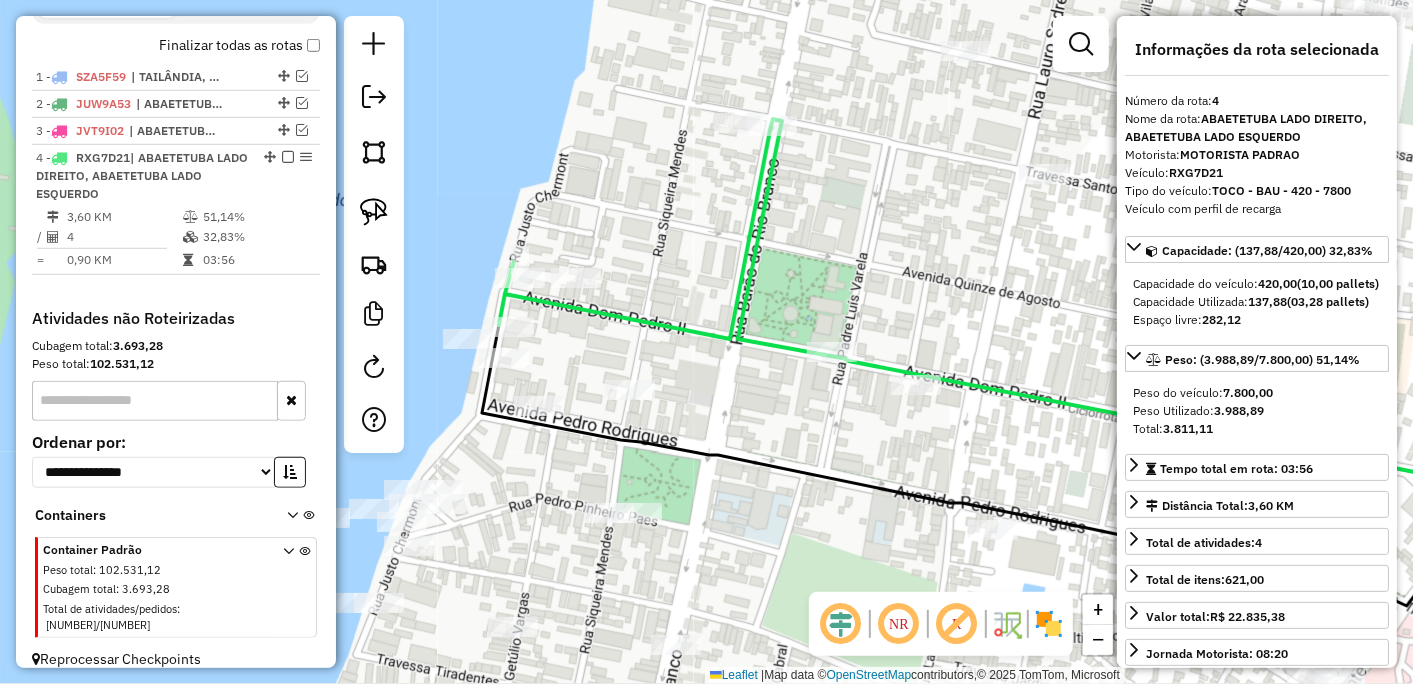 drag, startPoint x: 901, startPoint y: 512, endPoint x: 774, endPoint y: 394, distance: 173.35802 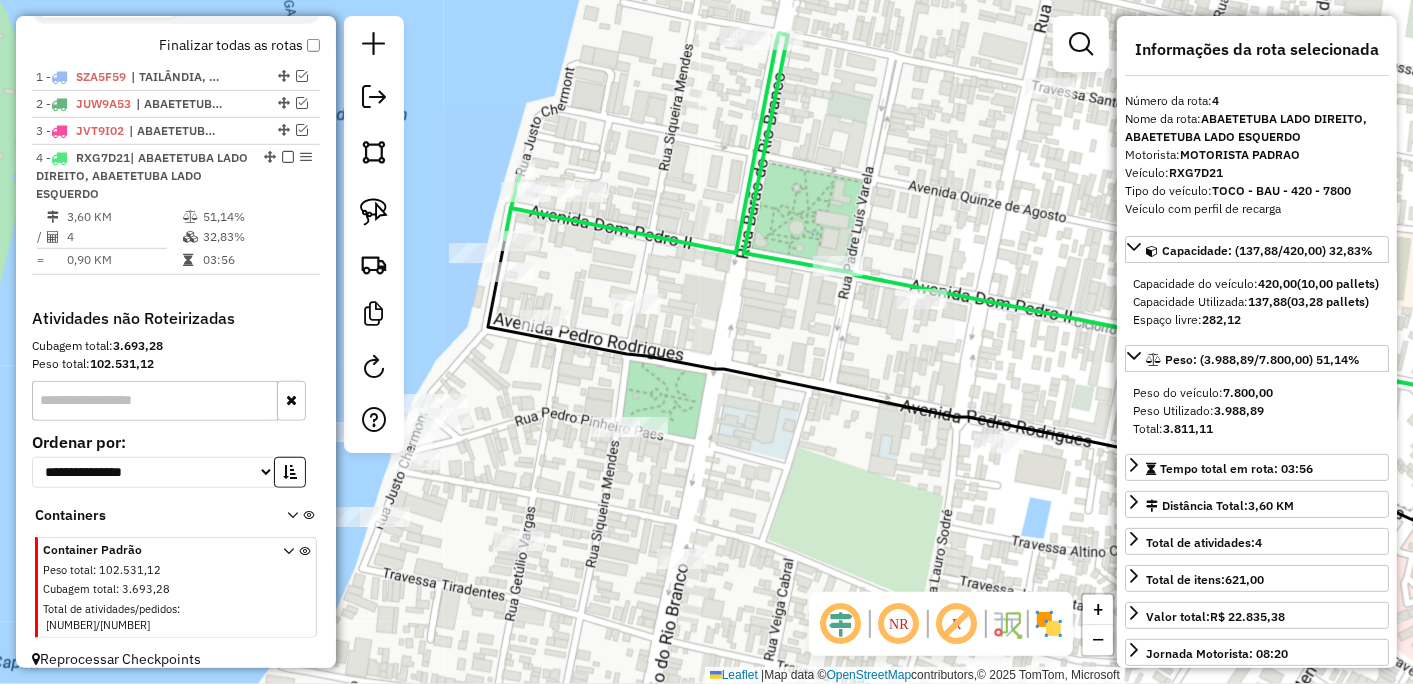 drag, startPoint x: 698, startPoint y: 535, endPoint x: 703, endPoint y: 385, distance: 150.08331 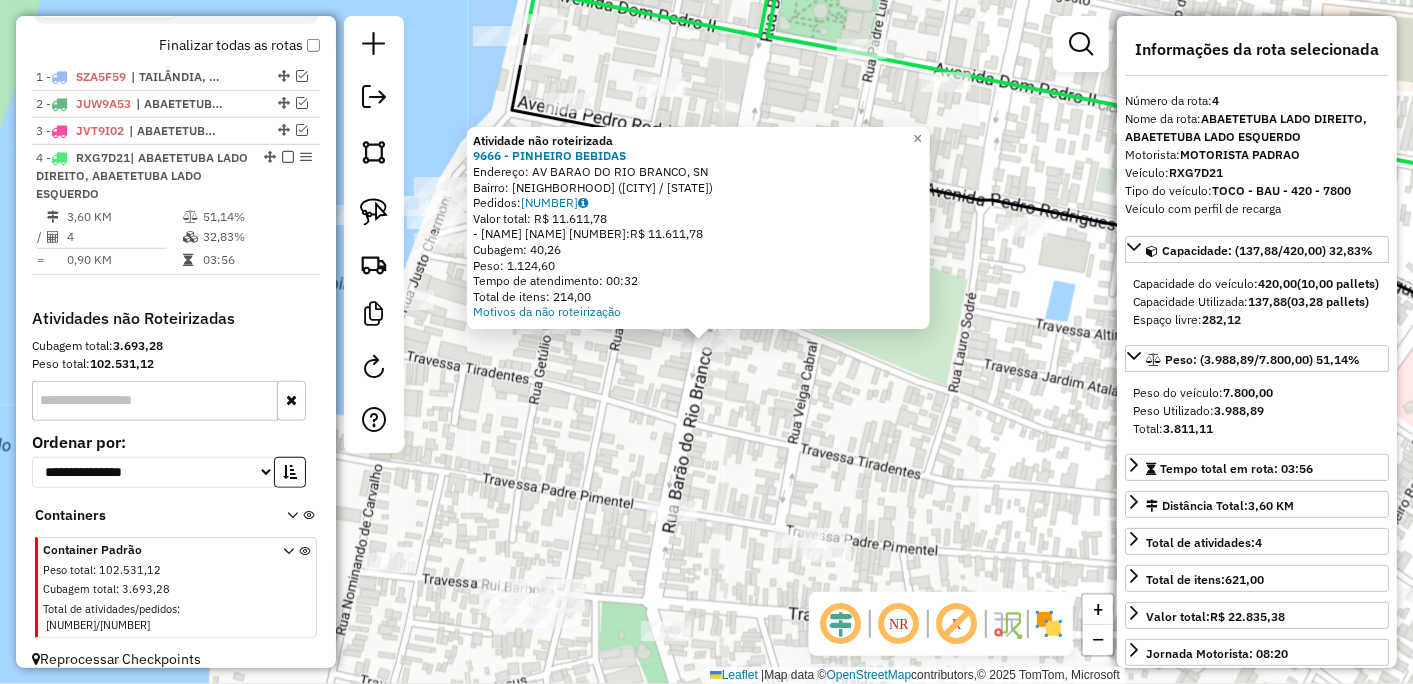 click on "Atividade não roteirizada [NUMBER] - [NAME]  Endereço: AV  BARAO DO RIO BRANCO, SN   Bairro: [NEIGHBORHOOD] ([CITY] / [STATE])   Pedidos:  [NUMBER]   Valor total: R$ [PRICE]   - BOLETO BRAD [NUMBER] DIAS:  R$ [PRICE]   Cubagem: [NUMBER]   Peso: [NUMBER]   Tempo de atendimento: [TIME]   Total de itens: [NUMBER]  Motivos da não roteirização × Janela de atendimento Grade de atendimento Capacidade Transportadoras Veículos Cliente Pedidos  Rotas Selecione os dias de semana para filtrar as janelas de atendimento  Seg   Ter   Qua   Qui   Sex   Sáb   Dom  Informe o período da janela de atendimento: De: Até:  Filtrar exatamente a janela do cliente  Considerar janela de atendimento padrão  Selecione os dias de semana para filtrar as grades de atendimento  Seg   Ter   Qua   Qui   Sex   Sáb   Dom   Considerar clientes sem dia de atendimento cadastrado  Clientes fora do dia de atendimento selecionado Filtrar as atividades entre os valores definidos abaixo:  Peso mínimo:   Peso máximo:   Cubagem mínima:   De:   Até:  +" 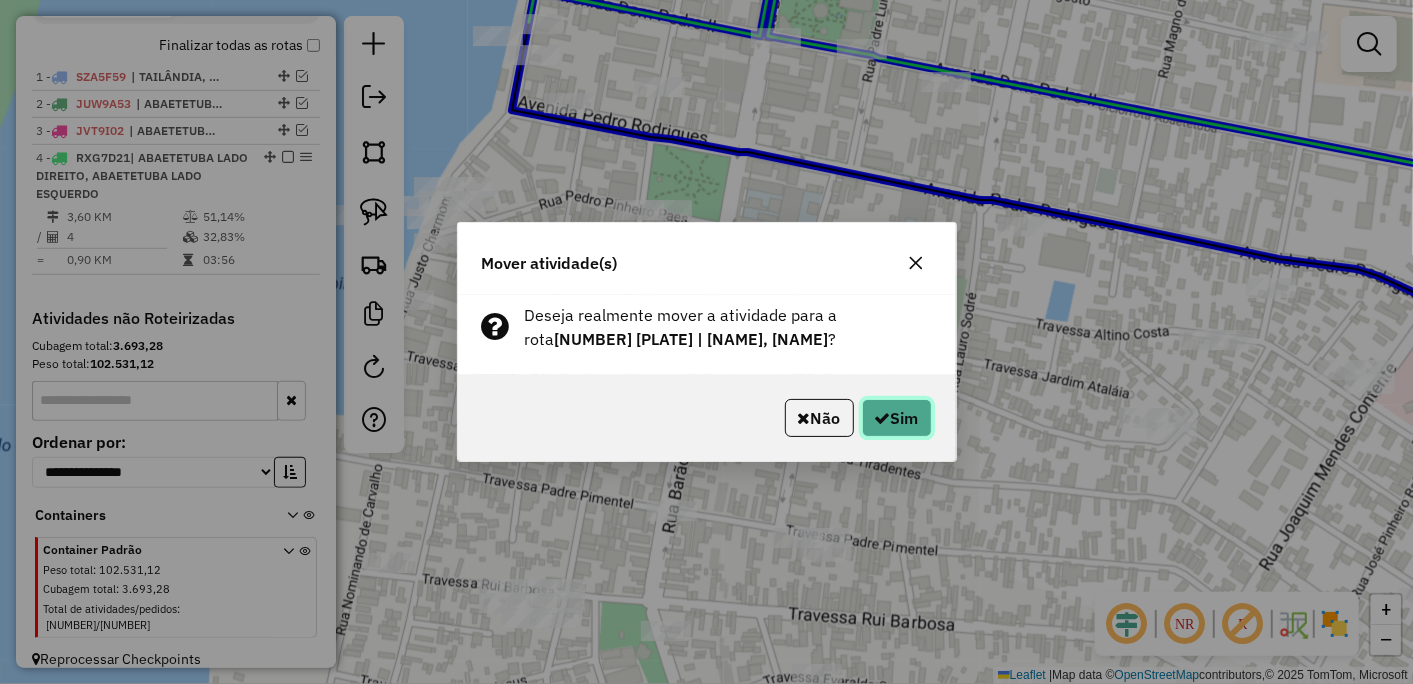 click on "Sim" 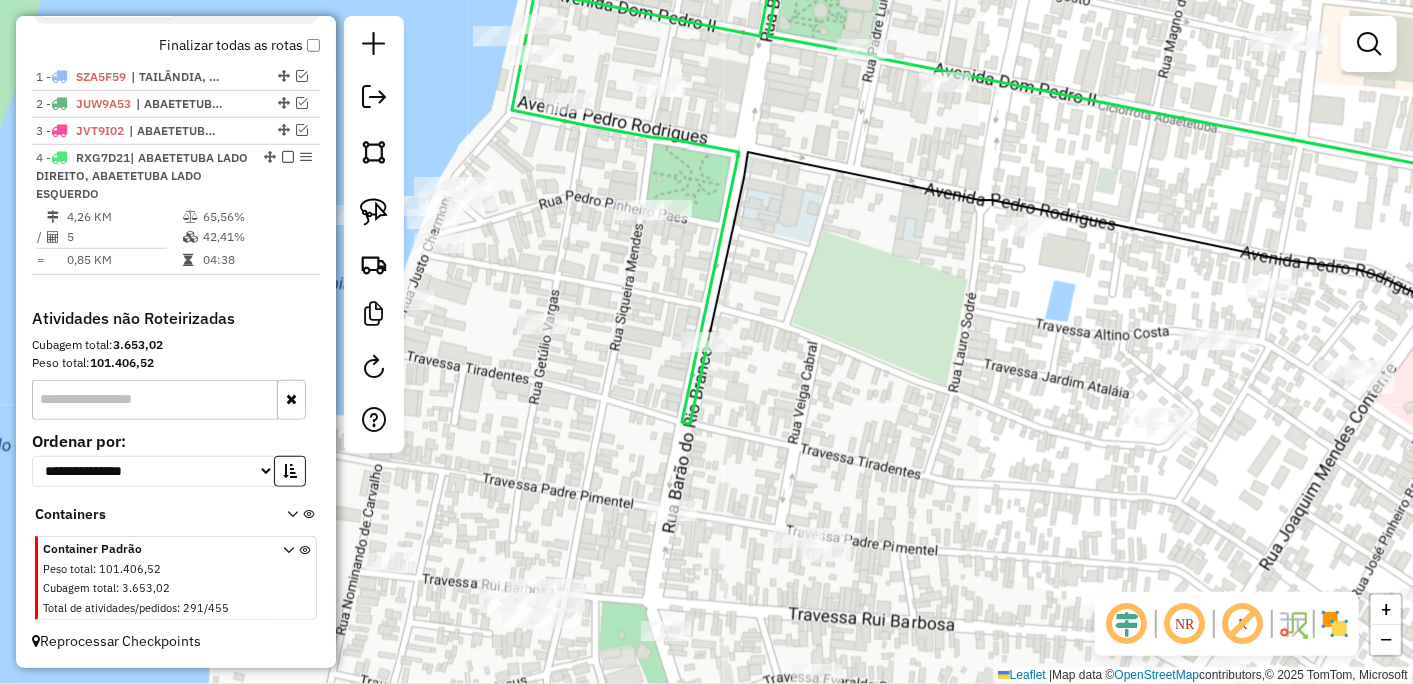 scroll, scrollTop: 701, scrollLeft: 0, axis: vertical 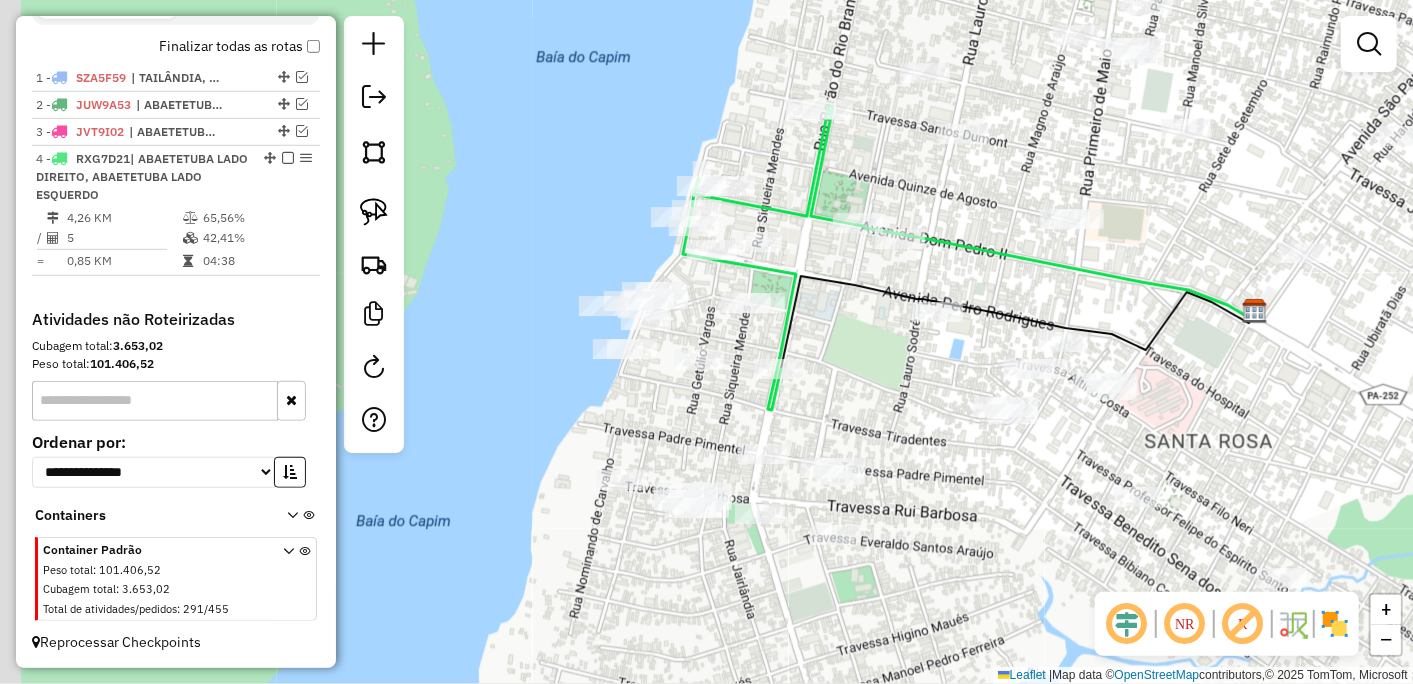 drag, startPoint x: 628, startPoint y: 417, endPoint x: 755, endPoint y: 418, distance: 127.00394 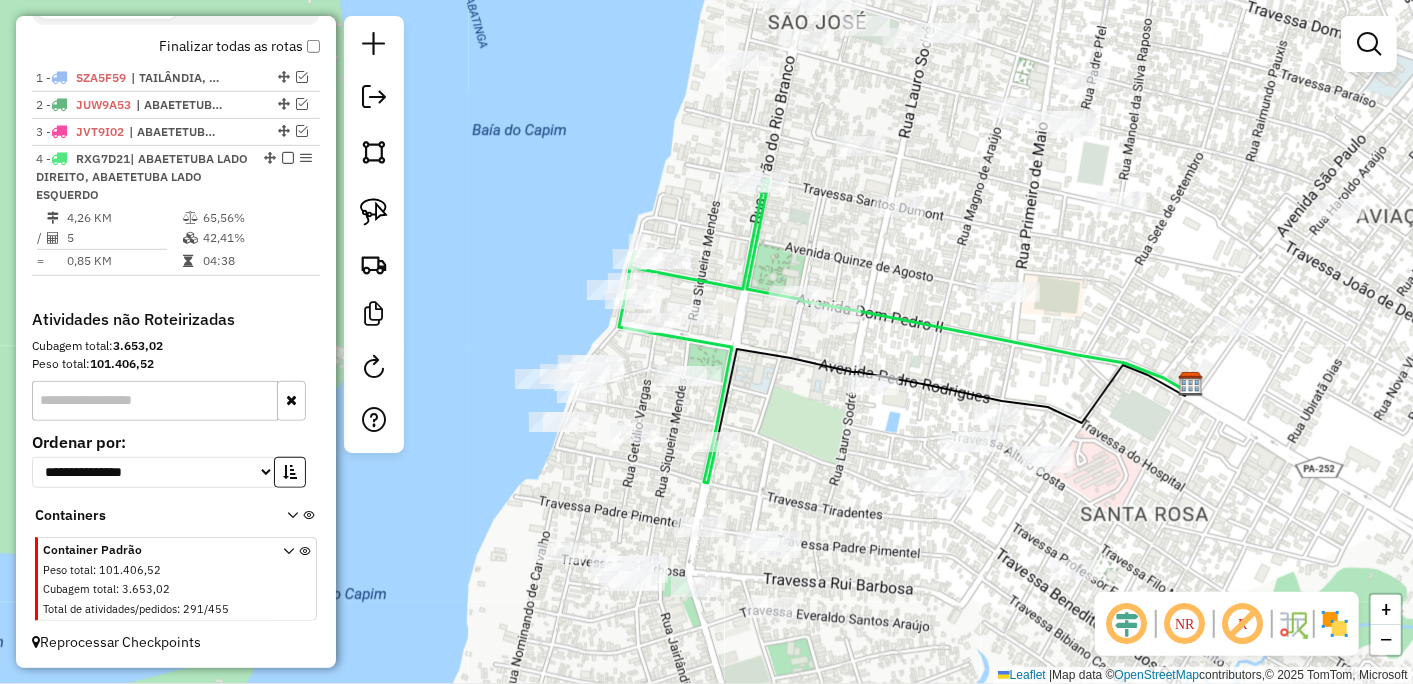 drag, startPoint x: 927, startPoint y: 403, endPoint x: 866, endPoint y: 468, distance: 89.140335 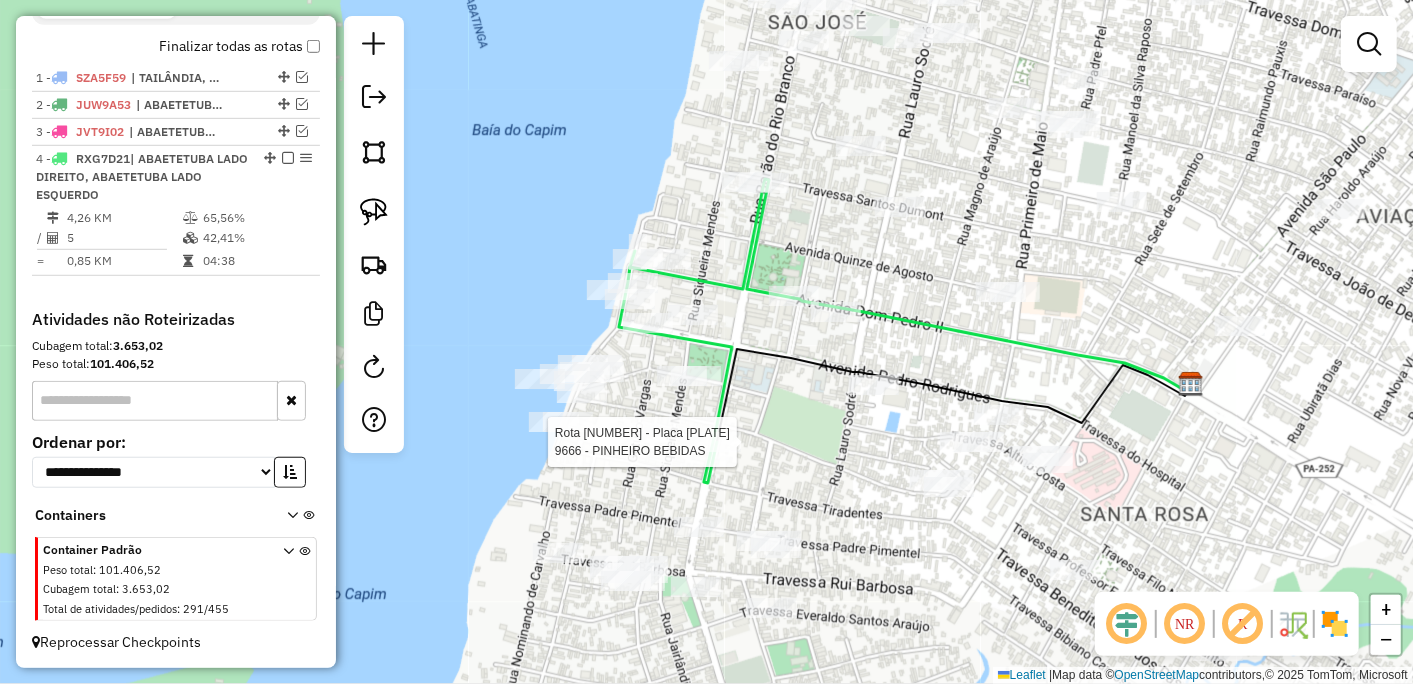 click 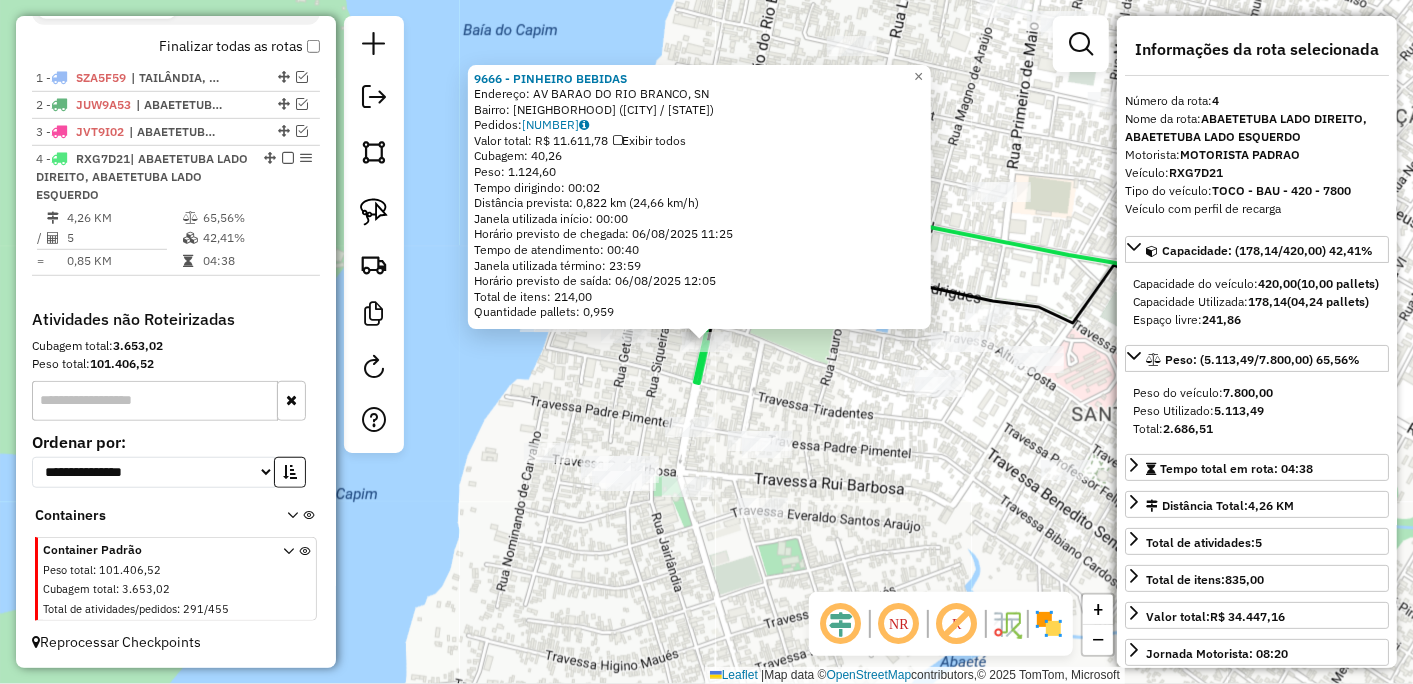 click on "[NUMBER] - [NAME]  Endereço: AV  BARAO DO RIO BRANCO, SN   Bairro: CENTRO ([CITY] / [STATE])   Pedidos:  [ORDER_ID]   Valor total: R$ [PRICE]   Exibir todos   Cubagem: [CUBAGE]  Peso: [WEIGHT]  Tempo dirigindo: [TIME]   Distância prevista: [DISTANCE] km ([SPEED])   Janela utilizada início: [TIME]   Horário previsto de chegada: [DATE] [TIME]   Tempo de atendimento: [TIME]   Janela utilizada término: [TIME]   Horário previsto de saída: [DATE] [TIME]   Total de itens: [TOTAL_ITEMS]   Quantidade pallets: [PALLETS]  × Janela de atendimento Grade de atendimento Capacidade Transportadoras Veículos Cliente Pedidos  Rotas Selecione os dias de semana para filtrar as janelas de atendimento  Seg   Ter   Qua   Qui   Sex   Sáb   Dom  Informe o período da janela de atendimento: De: Até:  Filtrar exatamente a janela do cliente  Considerar janela de atendimento padrão  Selecione os dias de semana para filtrar as grades de atendimento  Seg   Ter   Qua   Qui   Sex   Sáb   Dom   Peso mínimo:   Peso máximo:   De:   Até:" 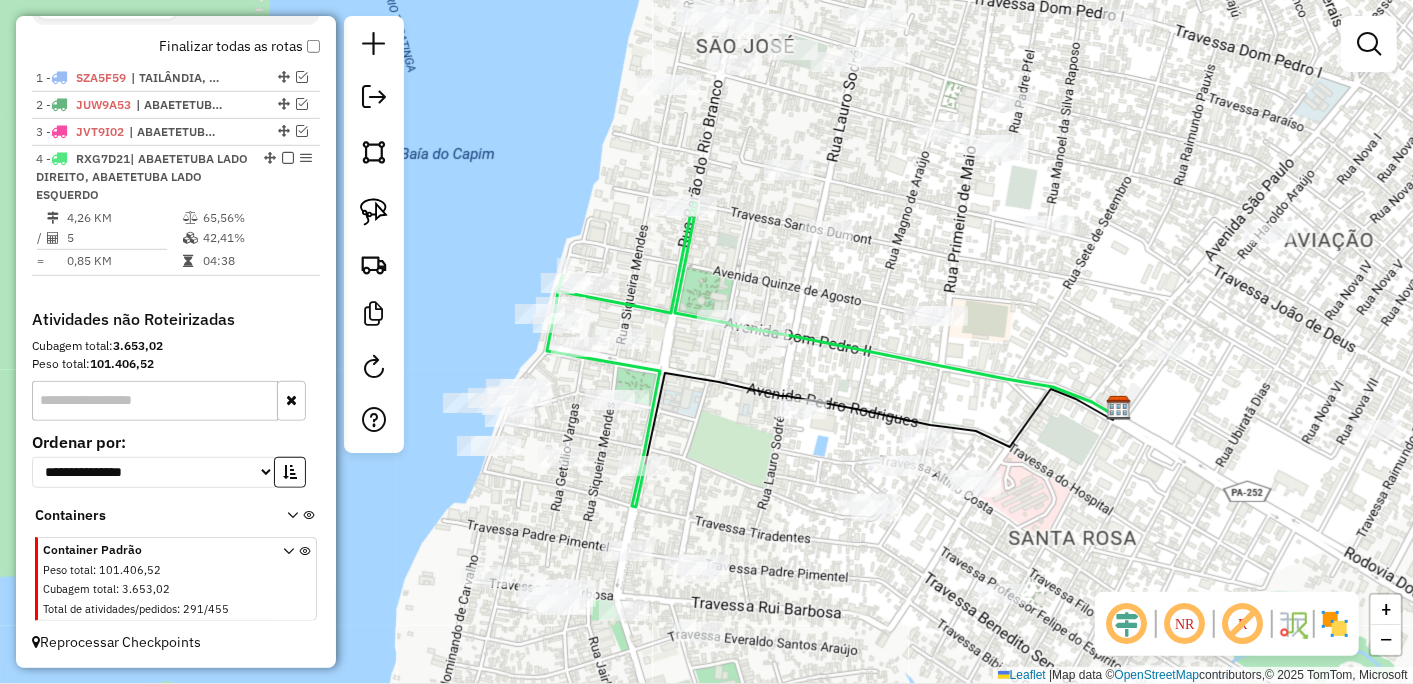 drag, startPoint x: 938, startPoint y: 494, endPoint x: 880, endPoint y: 617, distance: 135.98897 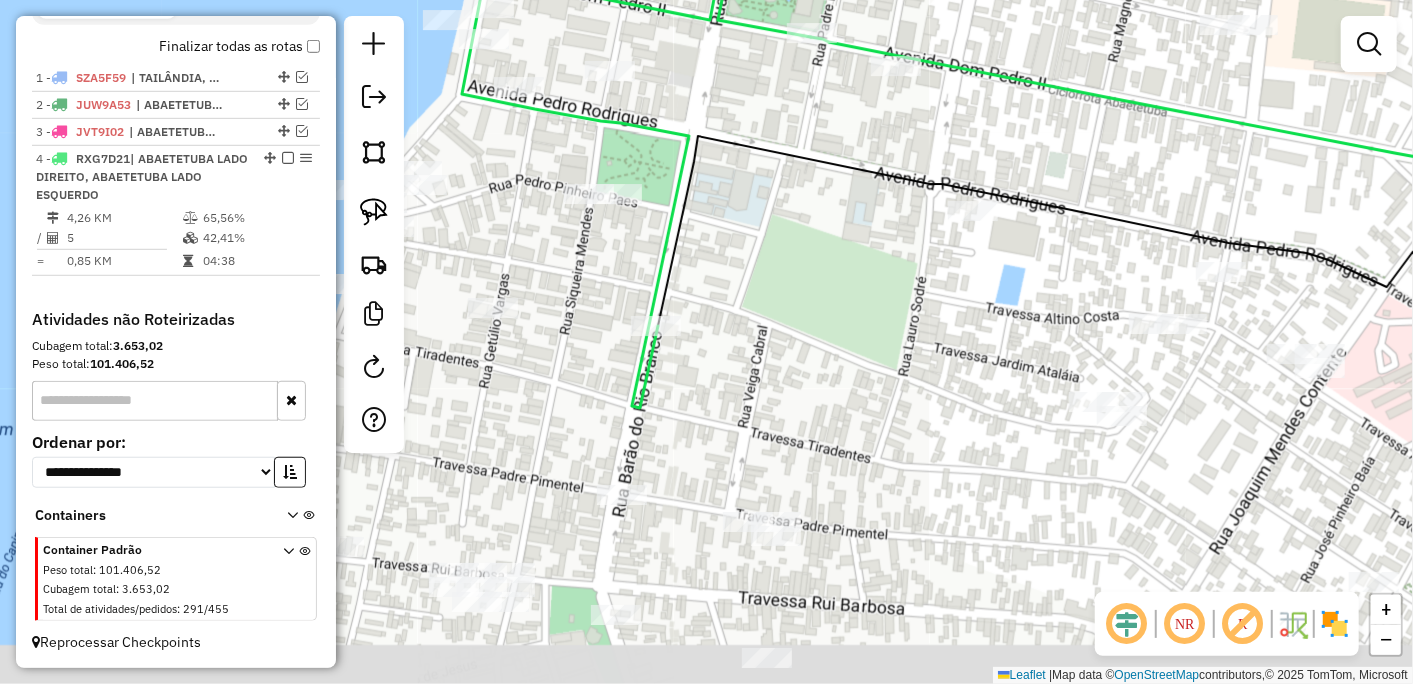 drag, startPoint x: 888, startPoint y: 520, endPoint x: 806, endPoint y: 388, distance: 155.39627 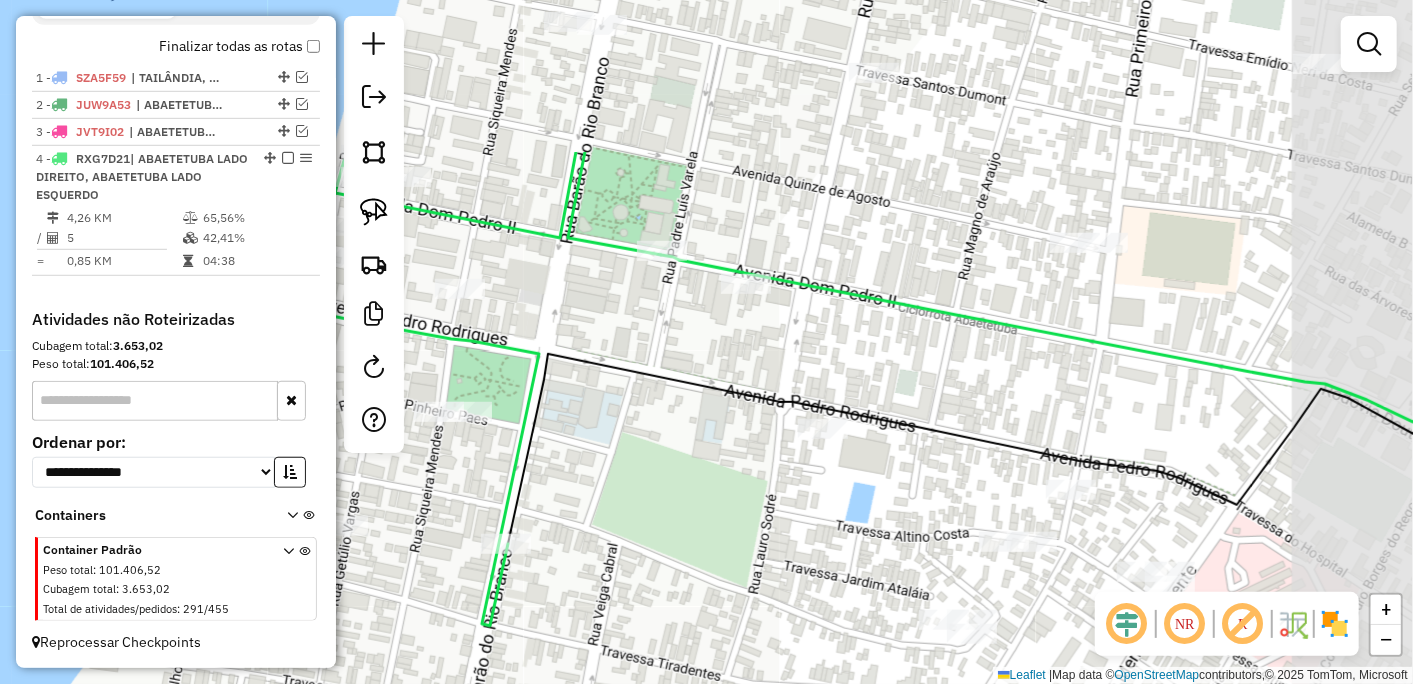 drag, startPoint x: 882, startPoint y: 364, endPoint x: 762, endPoint y: 562, distance: 231.52538 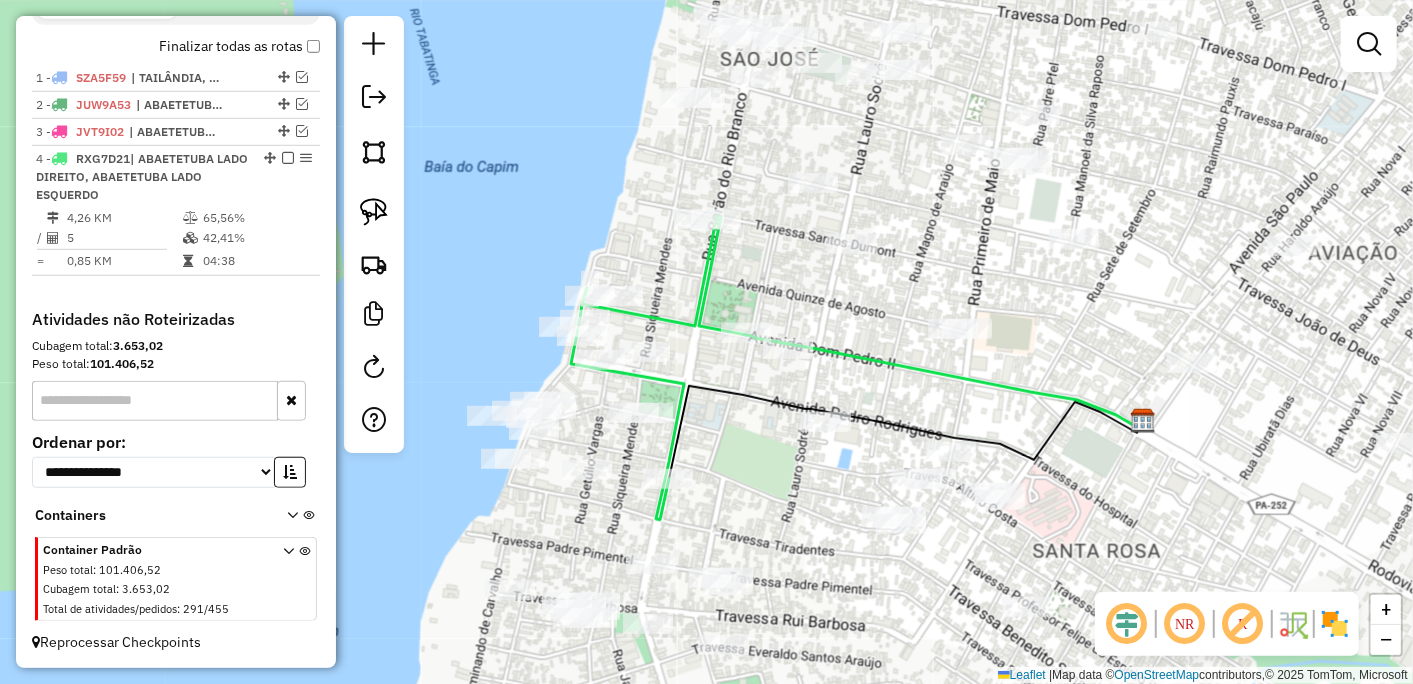drag, startPoint x: 1190, startPoint y: 467, endPoint x: 822, endPoint y: 477, distance: 368.13583 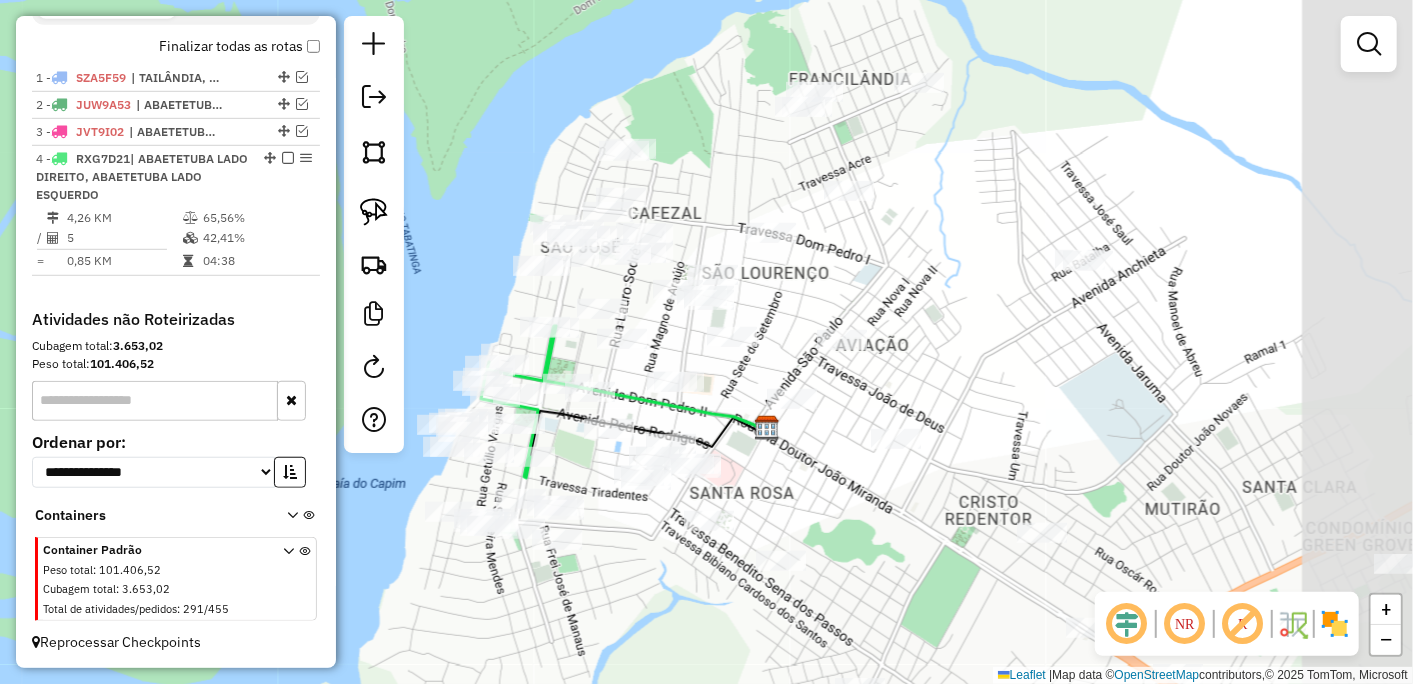 drag, startPoint x: 1102, startPoint y: 515, endPoint x: 731, endPoint y: 485, distance: 372.21097 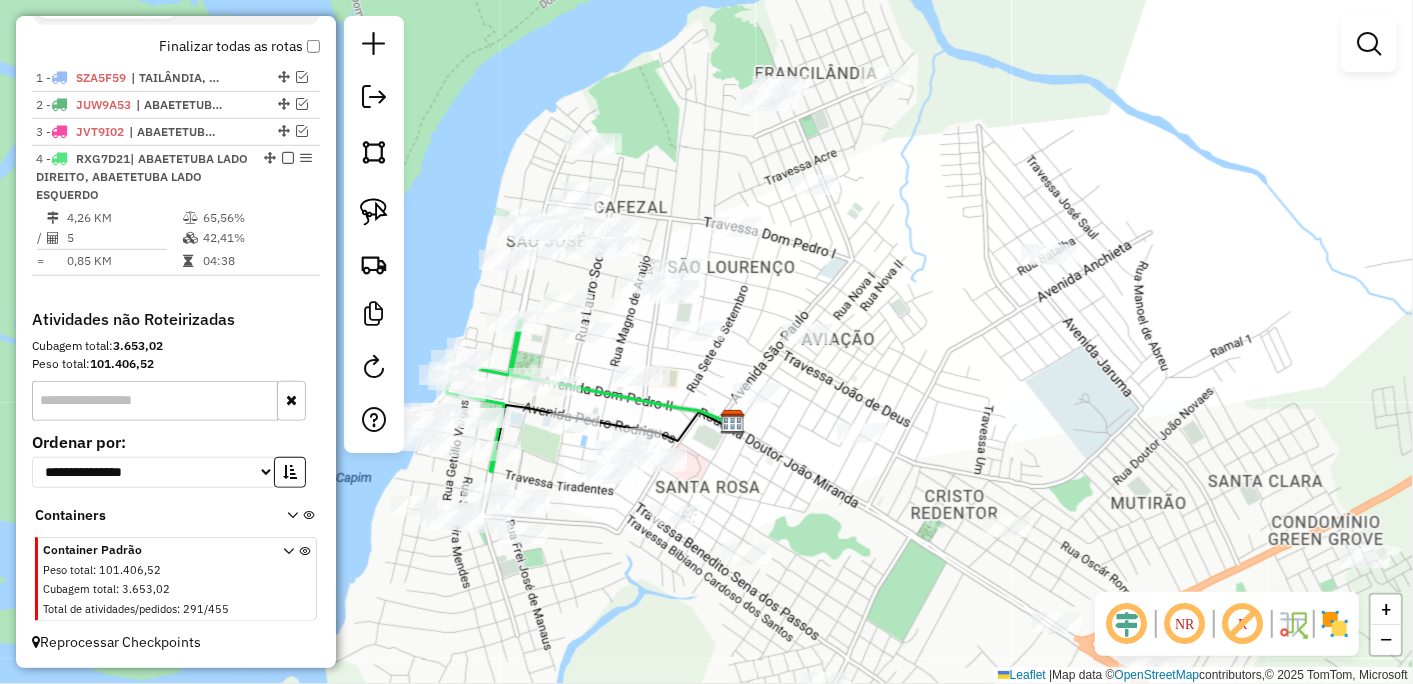 click at bounding box center [288, 158] 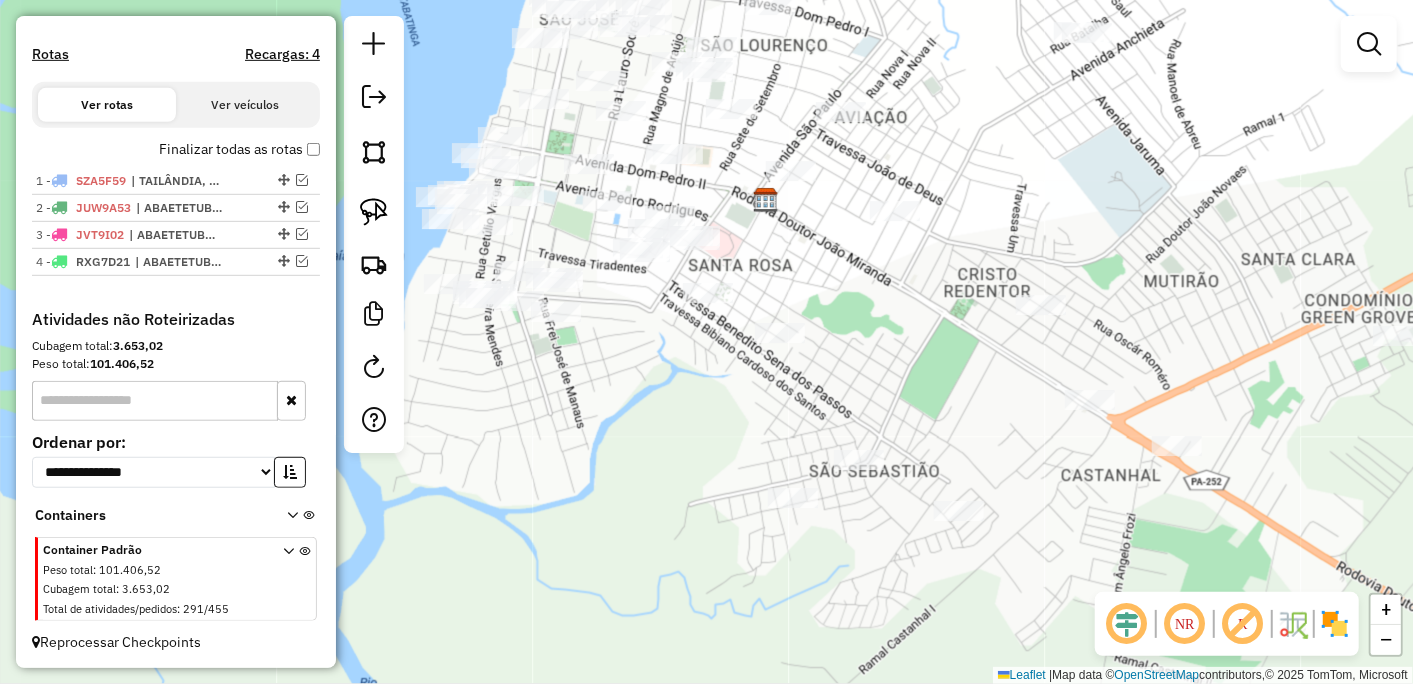 drag, startPoint x: 765, startPoint y: 498, endPoint x: 810, endPoint y: 264, distance: 238.28764 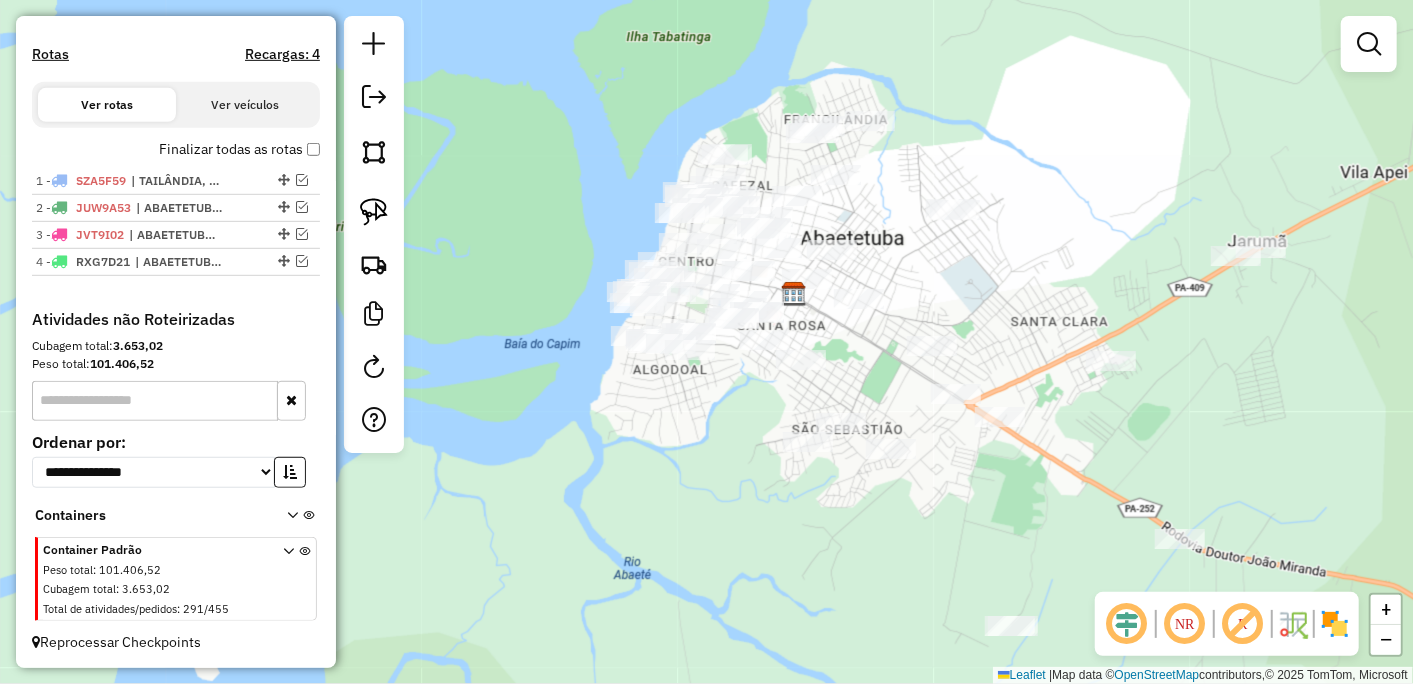 drag, startPoint x: 856, startPoint y: 501, endPoint x: 861, endPoint y: 555, distance: 54.230988 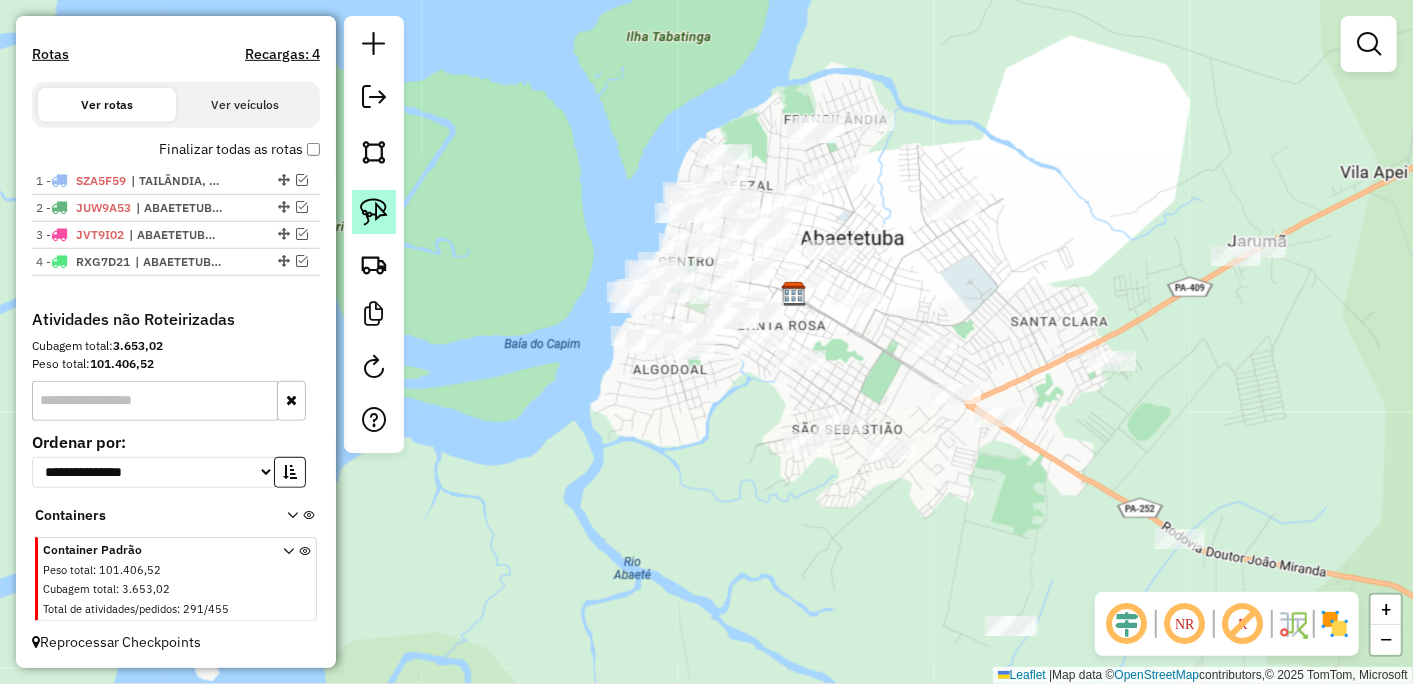click 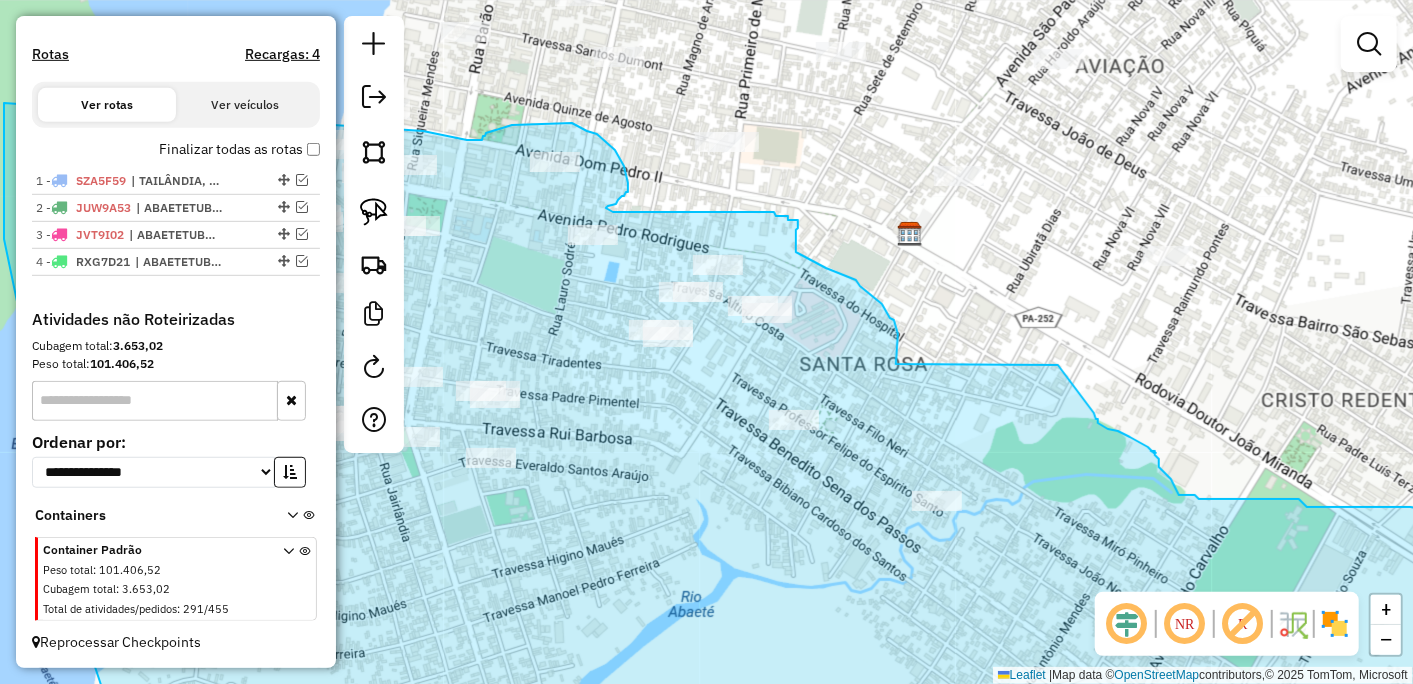 drag, startPoint x: 568, startPoint y: 265, endPoint x: 423, endPoint y: 131, distance: 197.43607 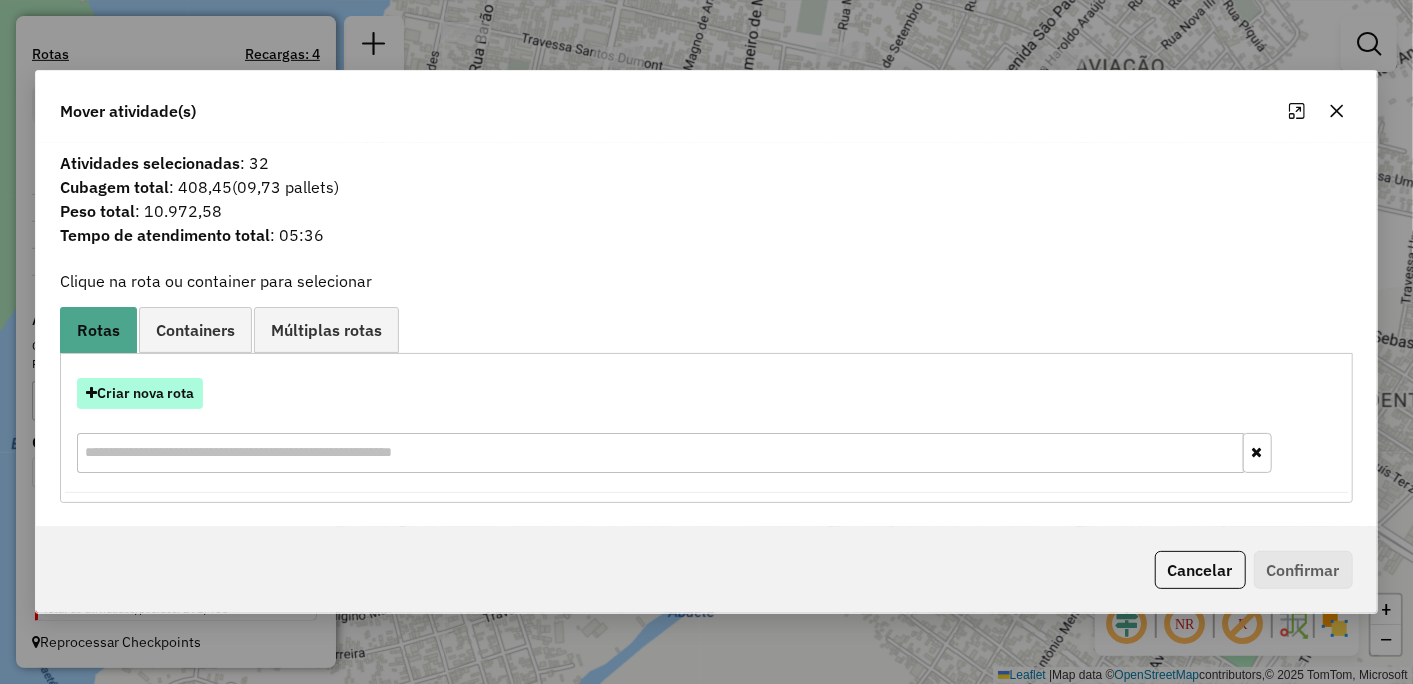 click on "Criar nova rota" at bounding box center [140, 393] 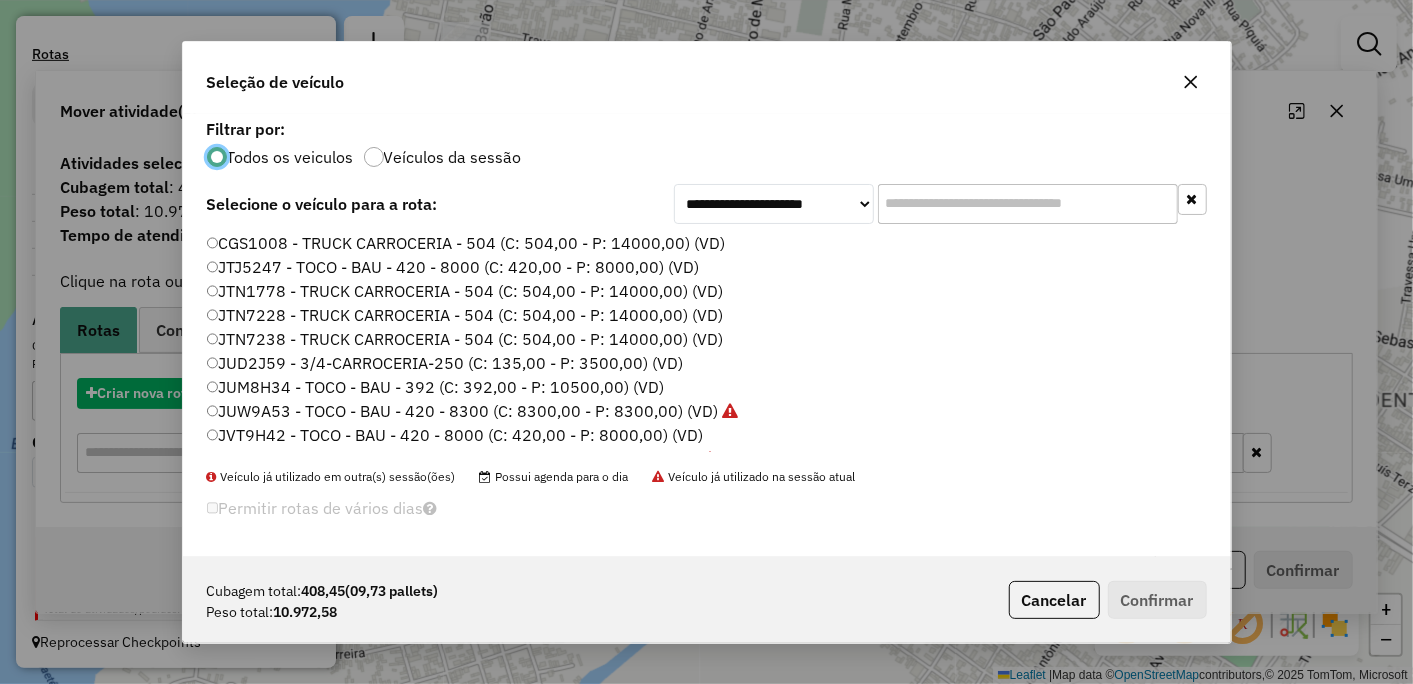 scroll, scrollTop: 11, scrollLeft: 5, axis: both 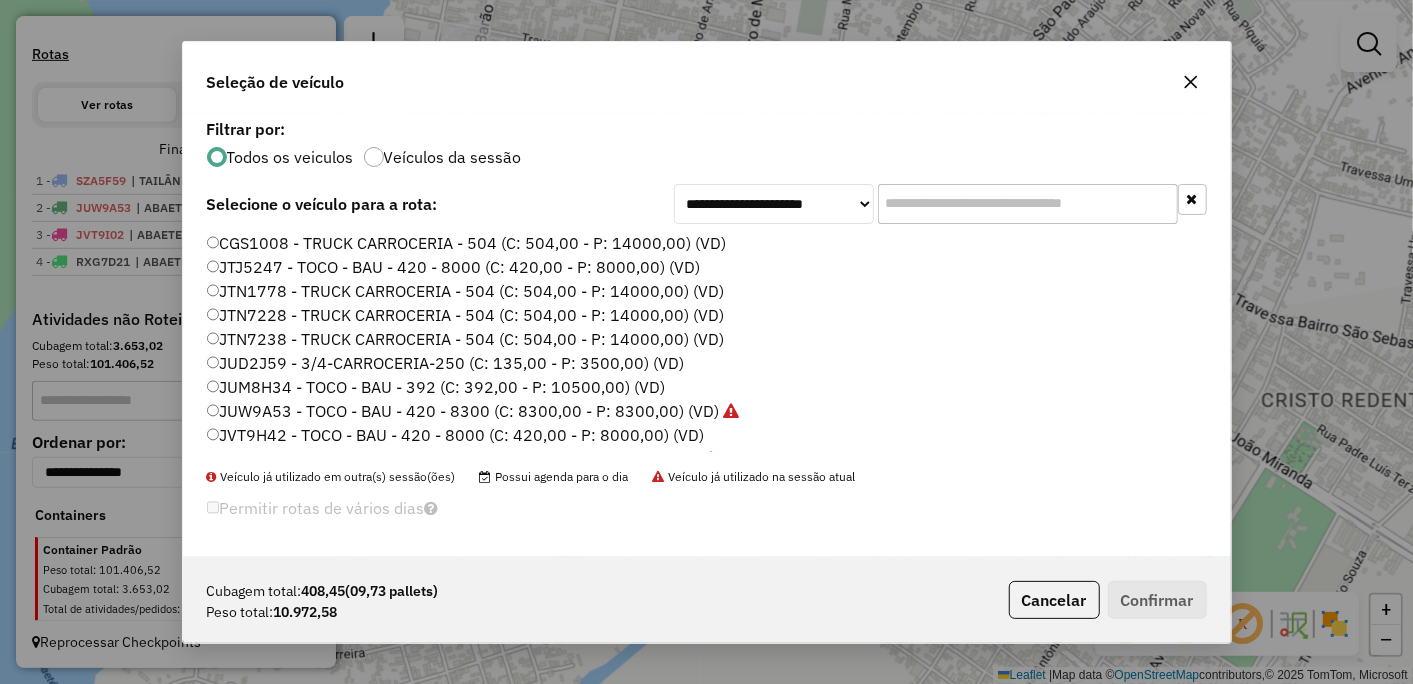 click on "JVT9H42 - TOCO - BAU - 420 - 8000 (C: 420,00 - P: 8000,00) (VD)" 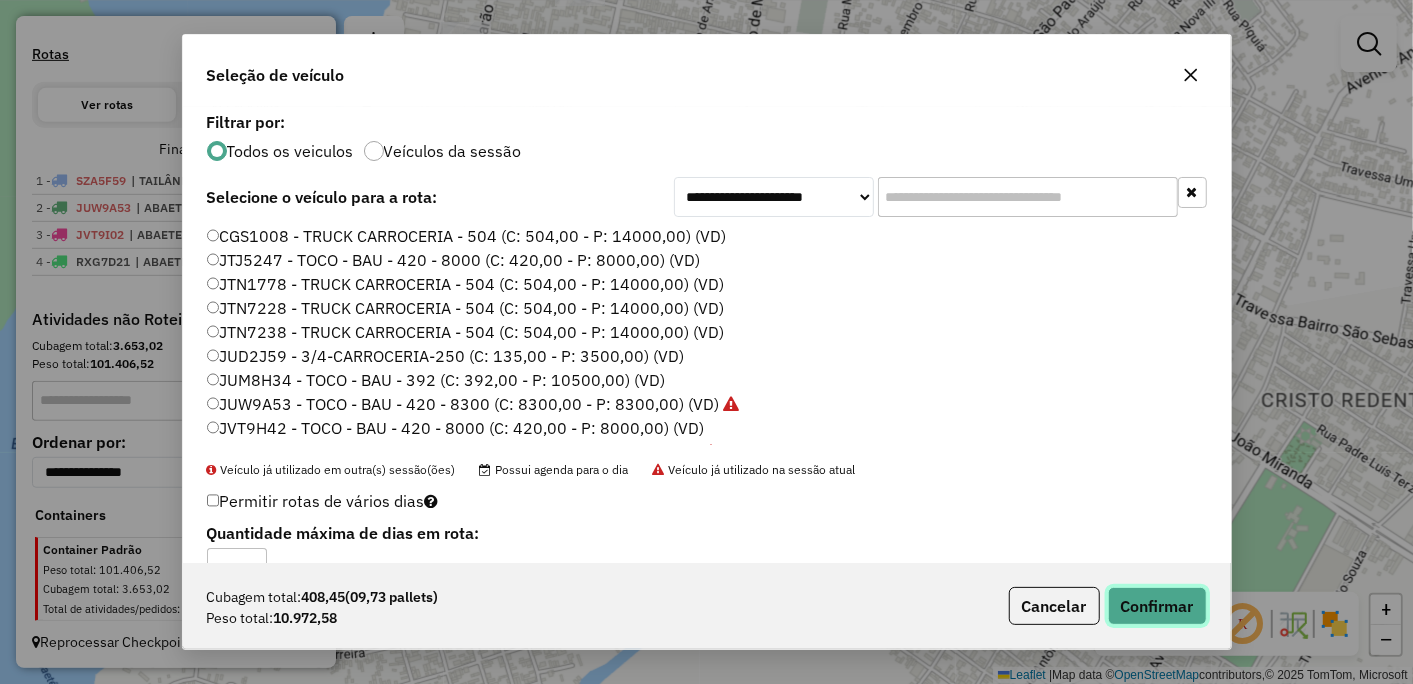 click on "Confirmar" 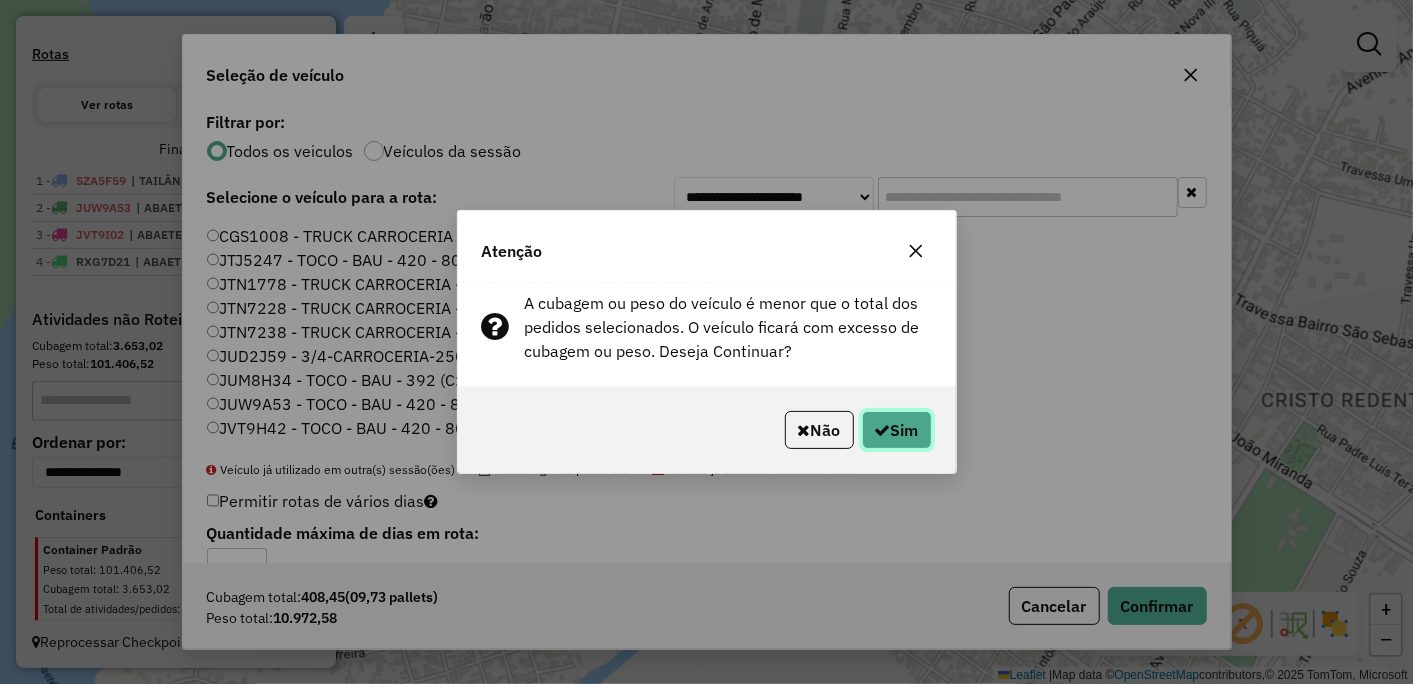 click on "Sim" 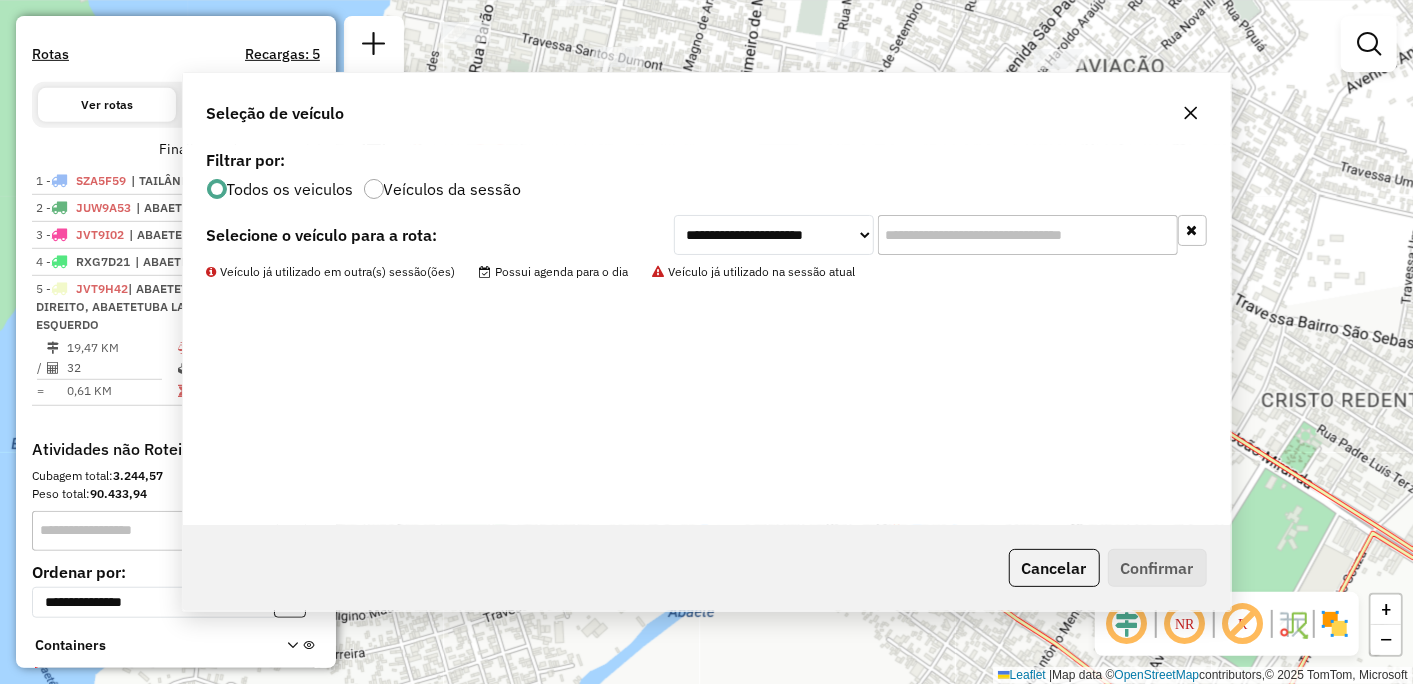 scroll, scrollTop: 702, scrollLeft: 0, axis: vertical 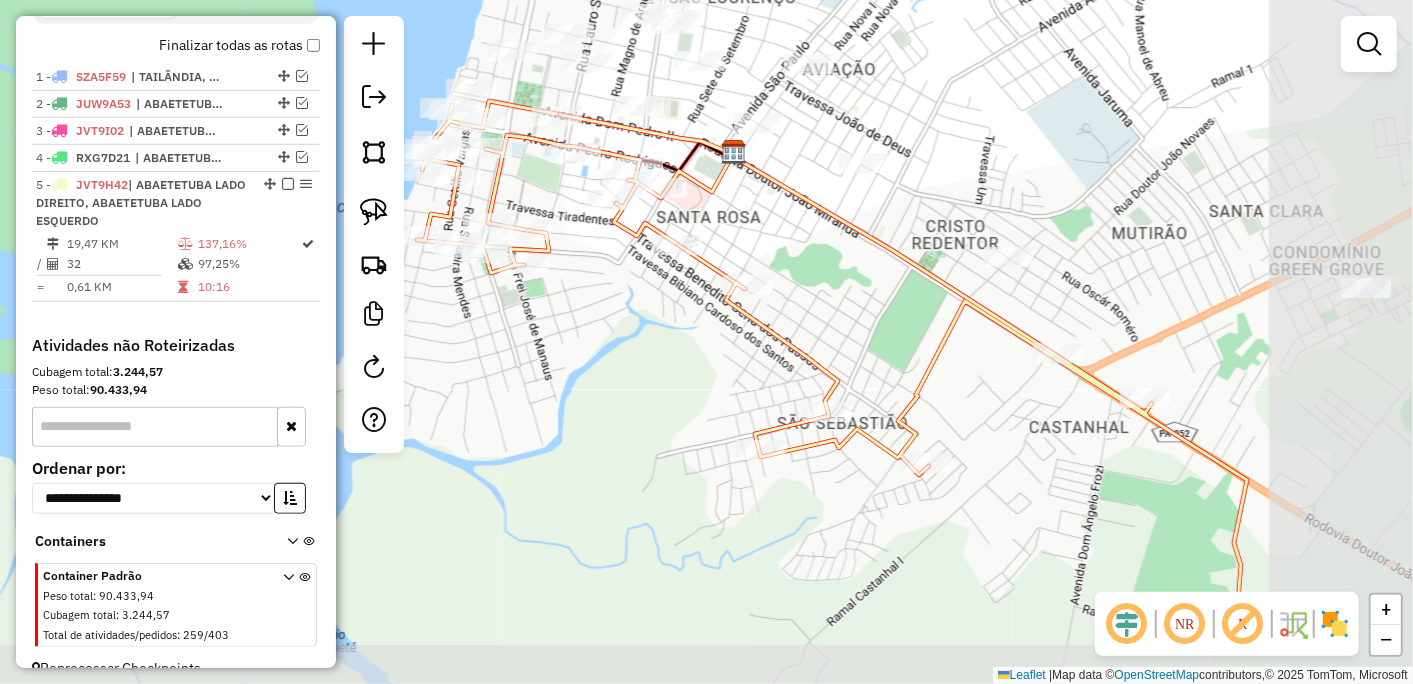 drag, startPoint x: 832, startPoint y: 510, endPoint x: 623, endPoint y: 372, distance: 250.4496 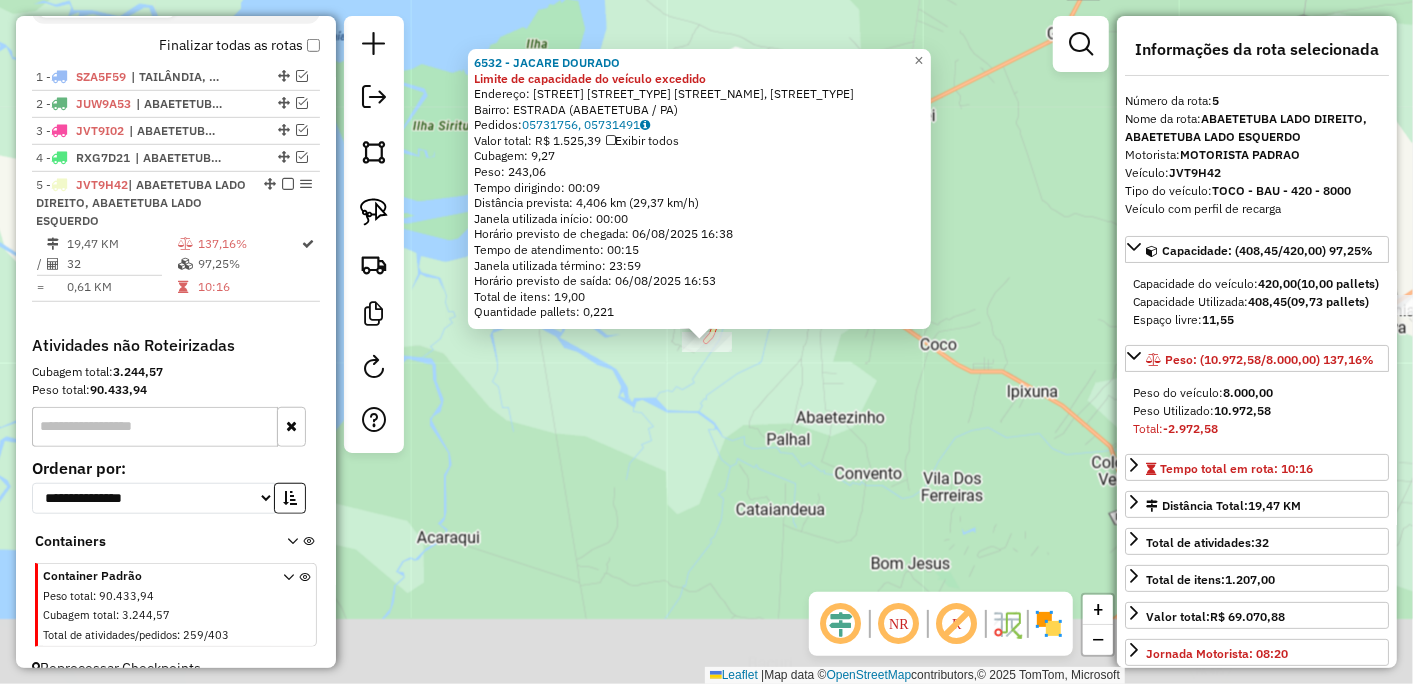 scroll, scrollTop: 728, scrollLeft: 0, axis: vertical 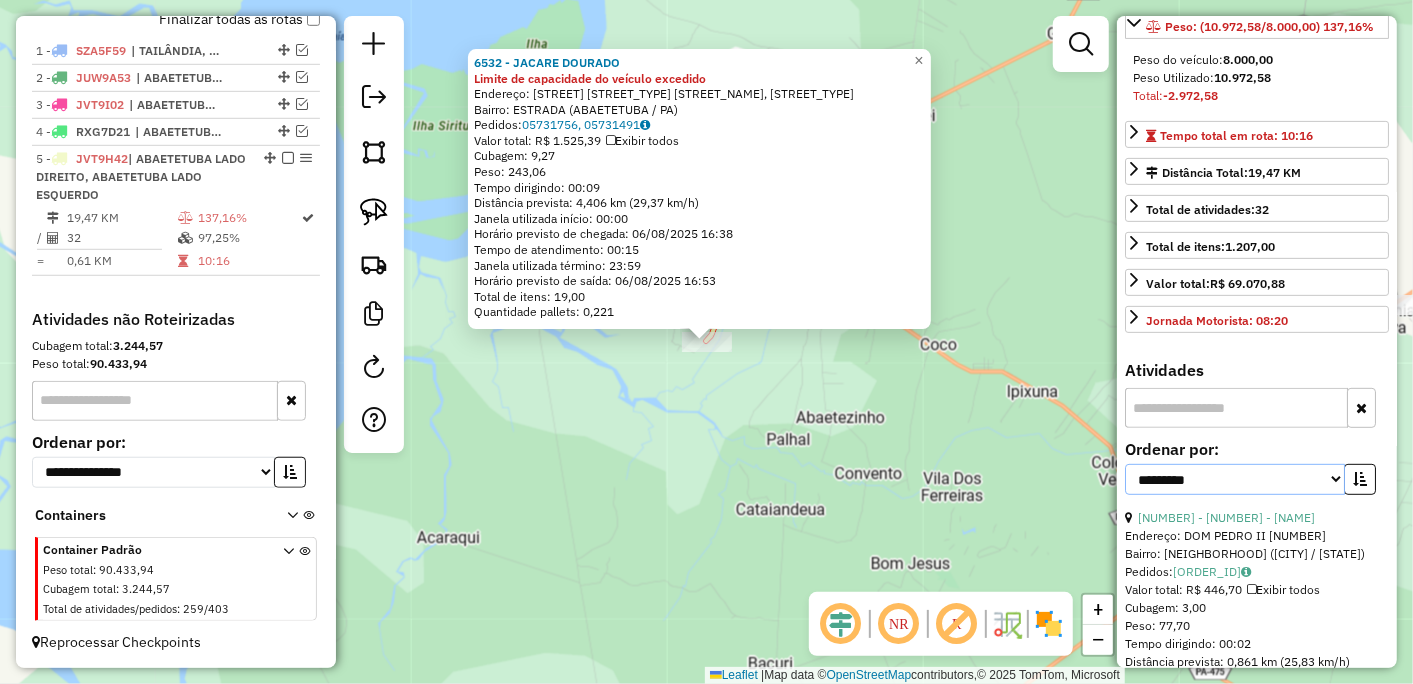 click on "**********" at bounding box center (1235, 479) 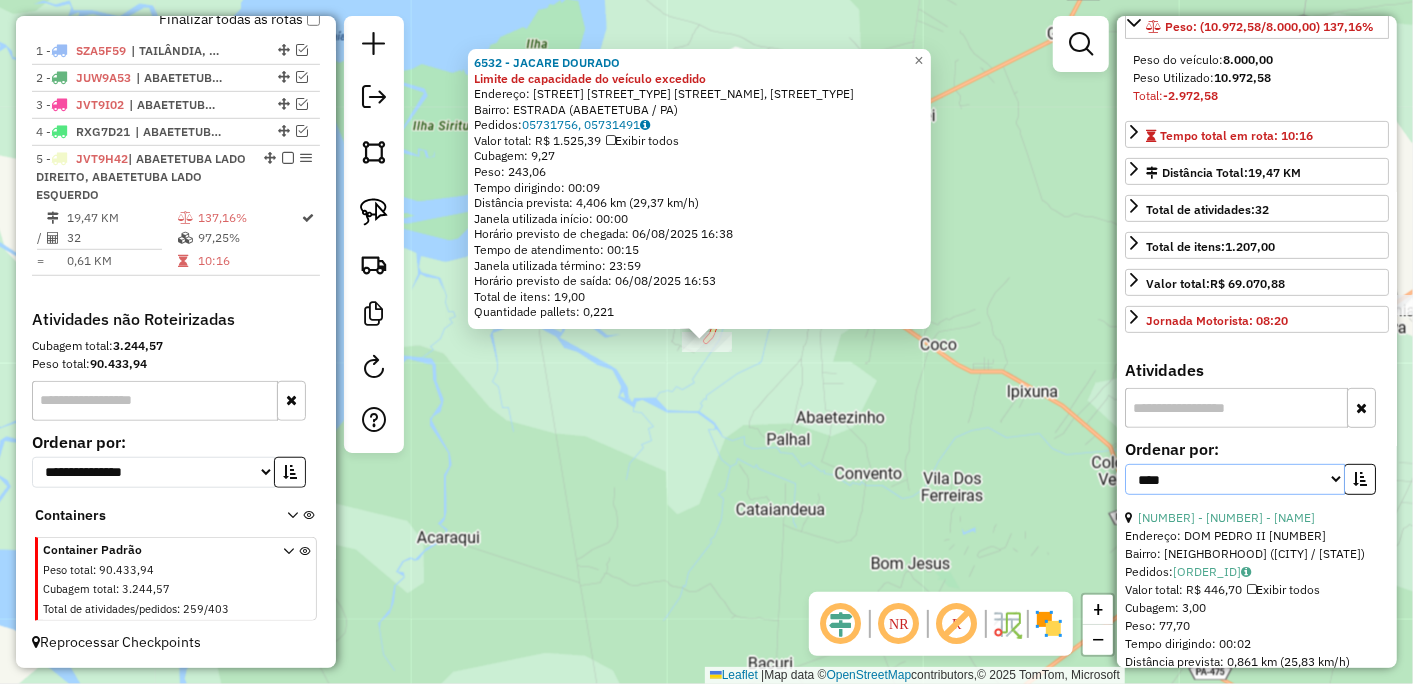 click on "**********" at bounding box center [1235, 479] 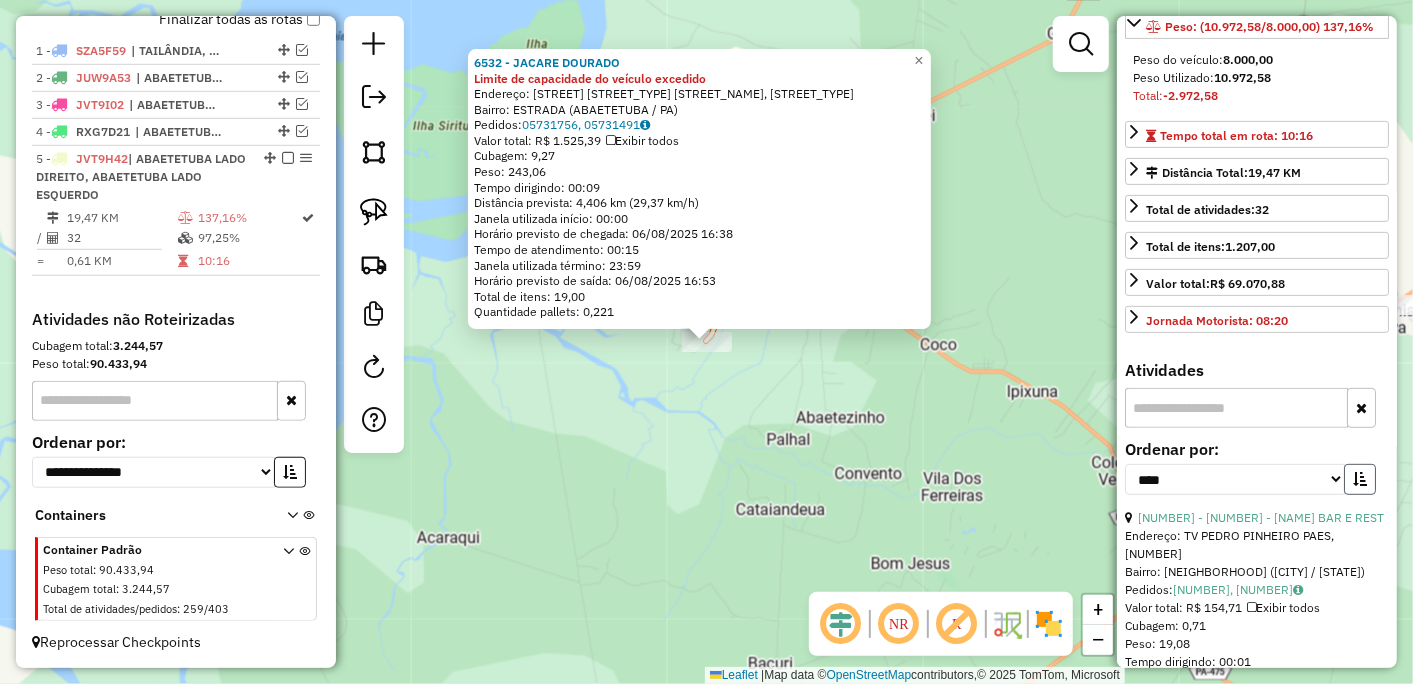 click at bounding box center [1360, 479] 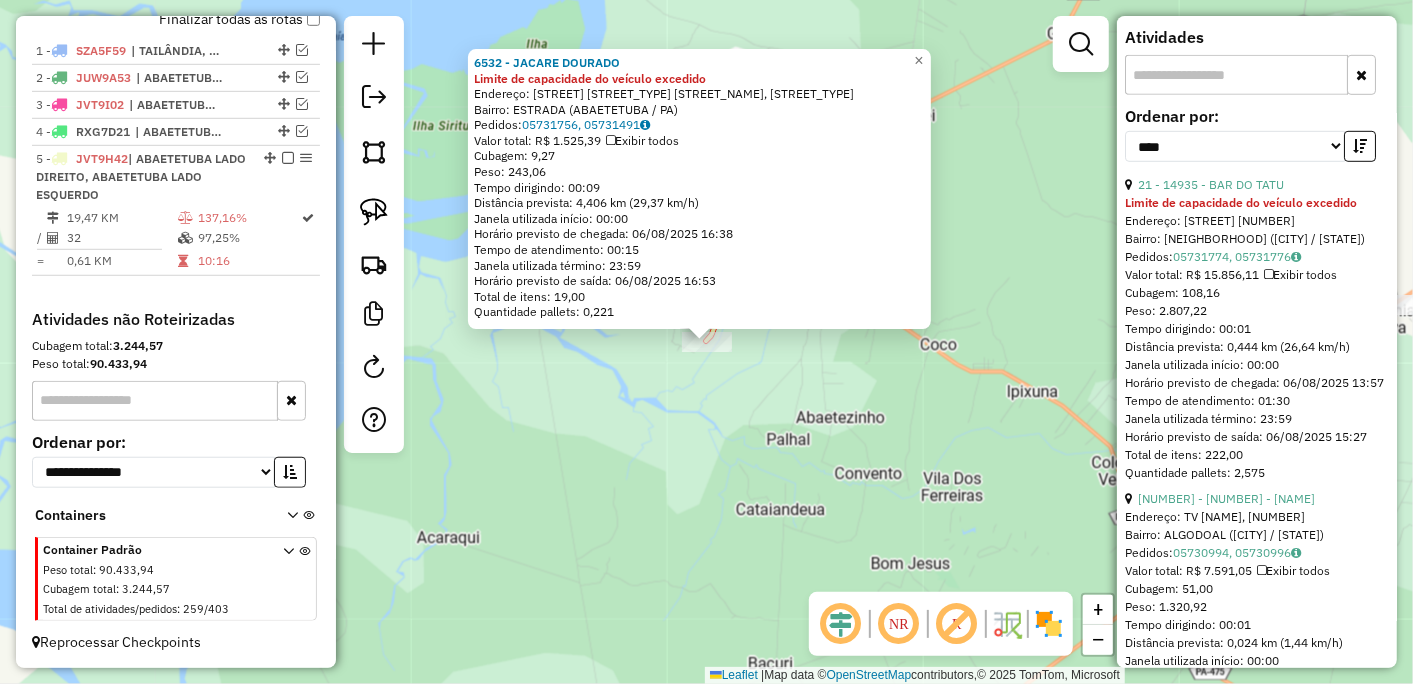 scroll, scrollTop: 777, scrollLeft: 0, axis: vertical 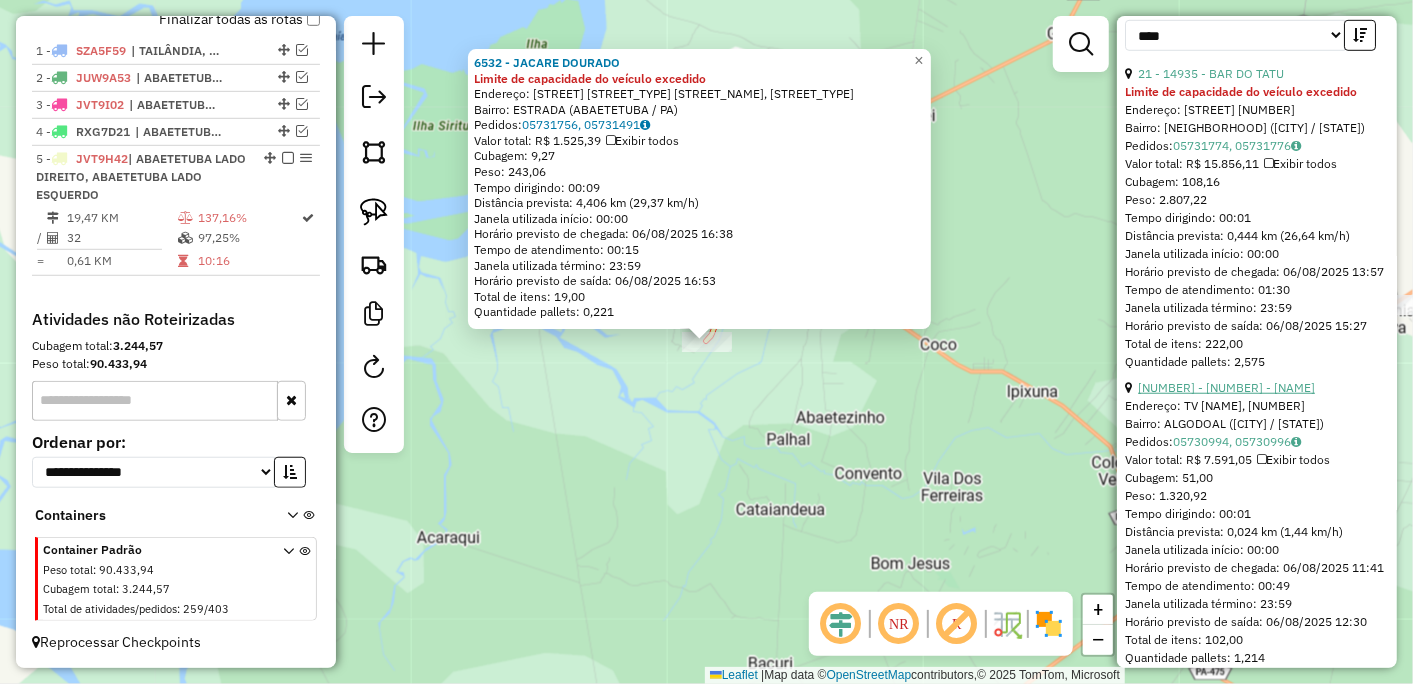 click on "[NUMBER] - [NUMBER] - [NAME]" at bounding box center [1226, 387] 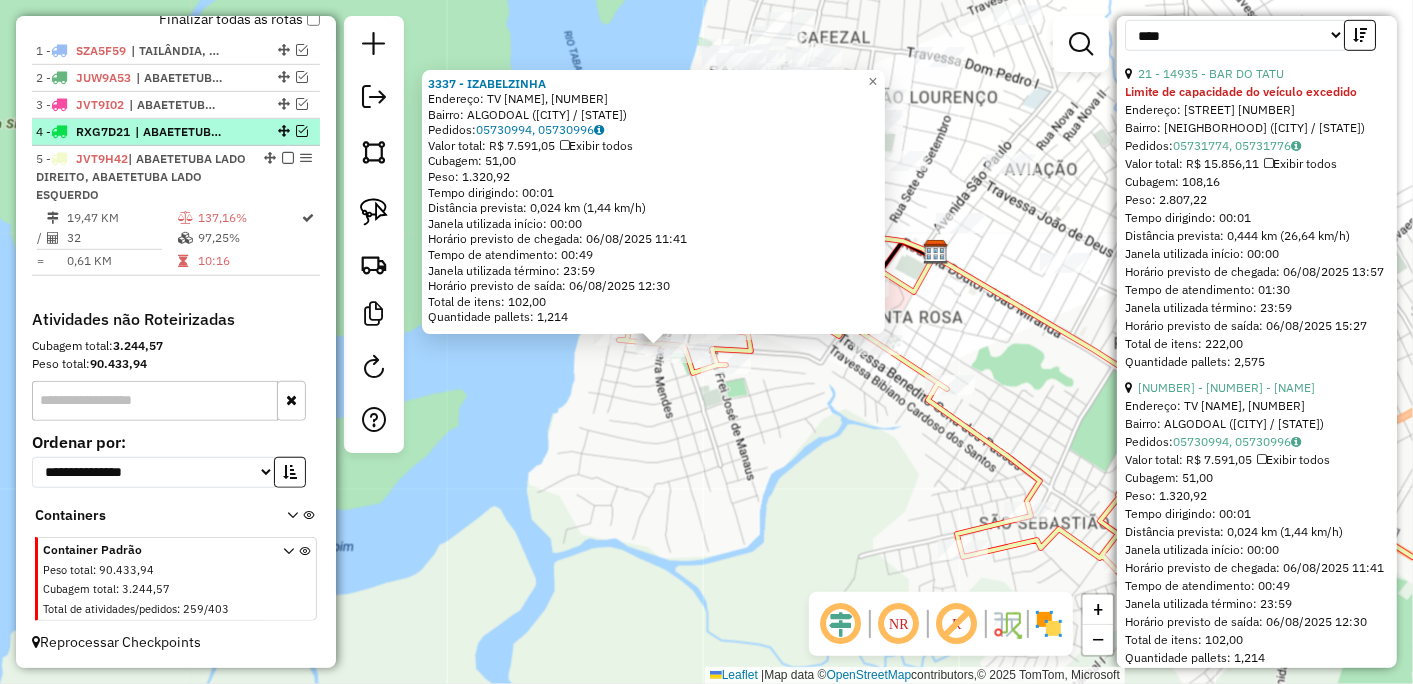 click at bounding box center [302, 131] 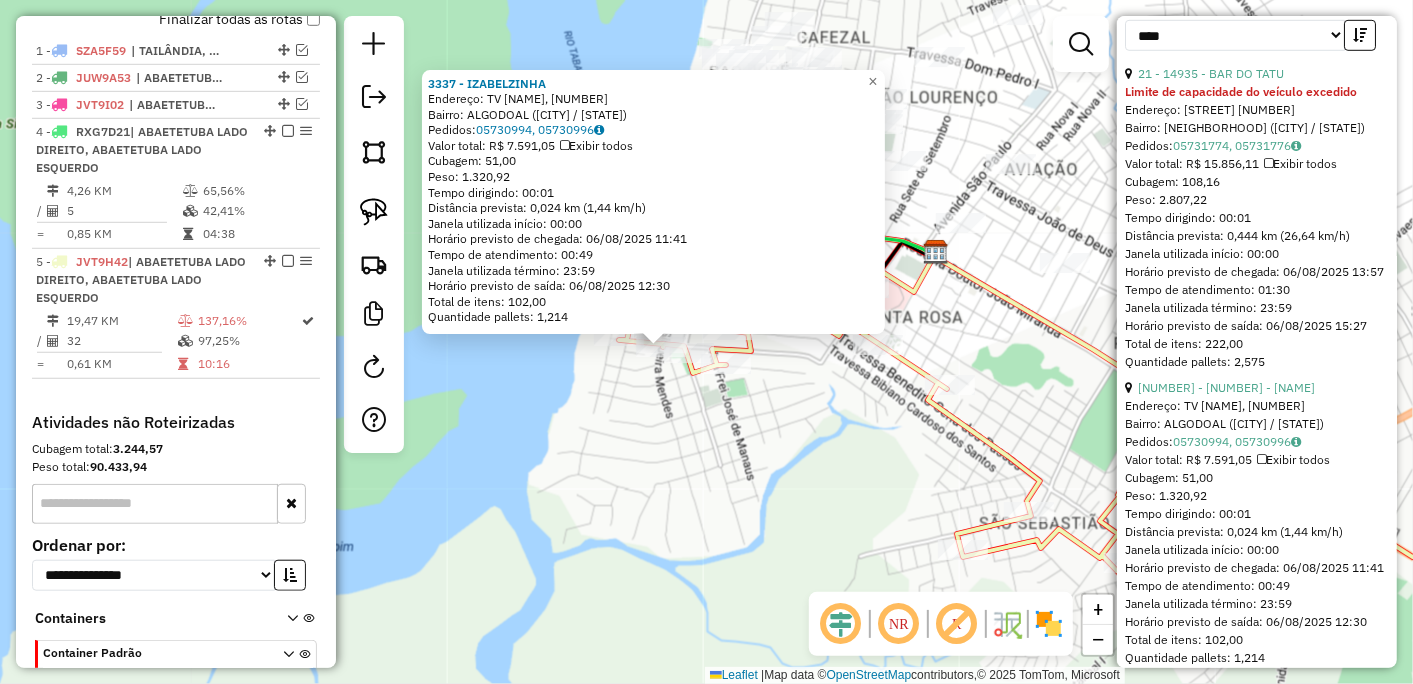 click on "[NUMBER] - [NAME]  Endereço: TV  [NAME], [NUMBER]   Bairro: [NEIGHBORHOOD] ([CITY] / [STATE])   Pedidos:  [NUMBER], [NUMBER]   Valor total: R$ [PRICE]   Exibir todos   Cubagem: [NUMBER]  Peso: [NUMBER]  Tempo dirigindo: [TIME]   Distância prevista: [NUMBER] km ([NUMBER] km/h)   Janela utilizada início: [TIME]   Horário previsto de chegada: [DATE] [TIME]   Tempo de atendimento: [TIME]   Janela utilizada término: [TIME]   Horário previsto de saída: [DATE] [TIME]   Total de itens: [NUMBER]   Quantidade pallets: [NUMBER]  × Janela de atendimento Grade de atendimento Capacidade Transportadoras Veículos Cliente Pedidos  Rotas Selecione os dias de semana para filtrar as janelas de atendimento  Seg   Ter   Qua   Qui   Sex   Sáb   Dom  Informe o período da janela de atendimento: De: Até:  Filtrar exatamente a janela do cliente  Considerar janela de atendimento padrão  Selecione os dias de semana para filtrar as grades de atendimento  Seg   Ter   Qua   Qui   Sex   Sáb   Dom   Considerar clientes sem dia de atendimento cadastrado  Clientes fora do dia de atendimento selecionado" 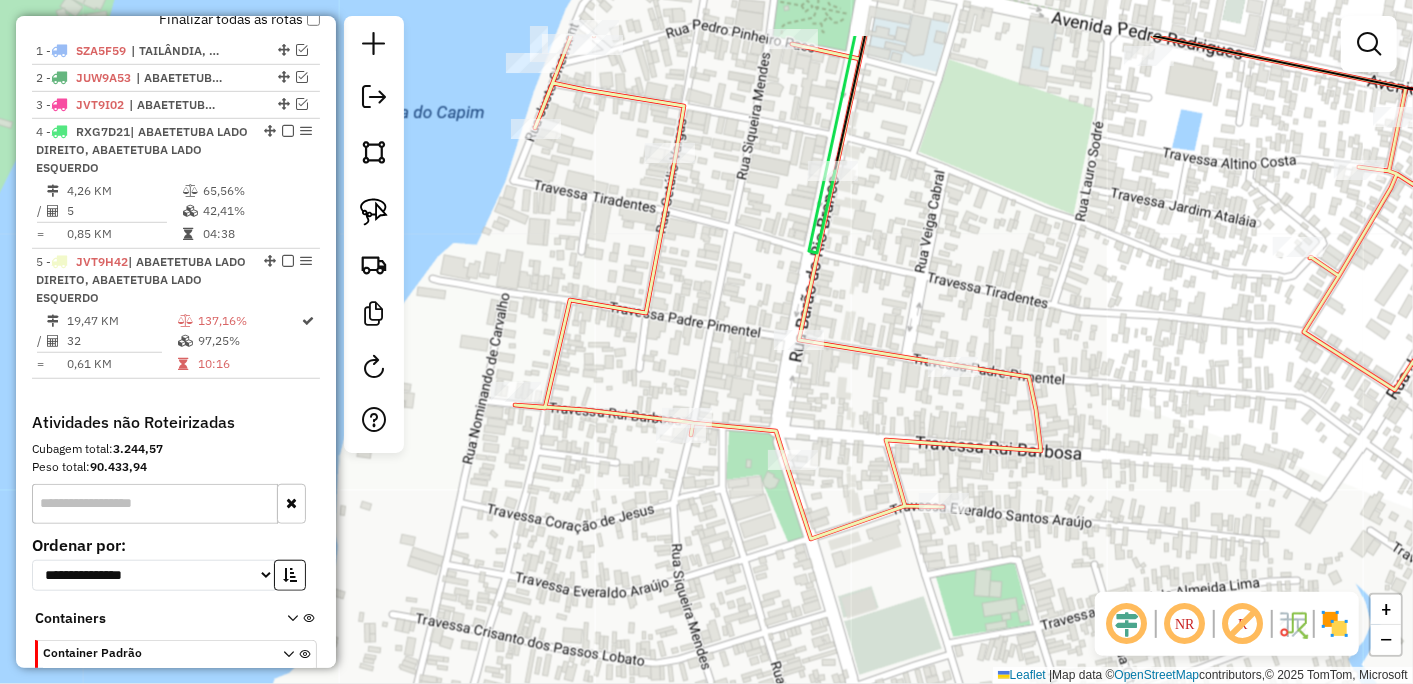drag, startPoint x: 680, startPoint y: 460, endPoint x: 656, endPoint y: 571, distance: 113.56496 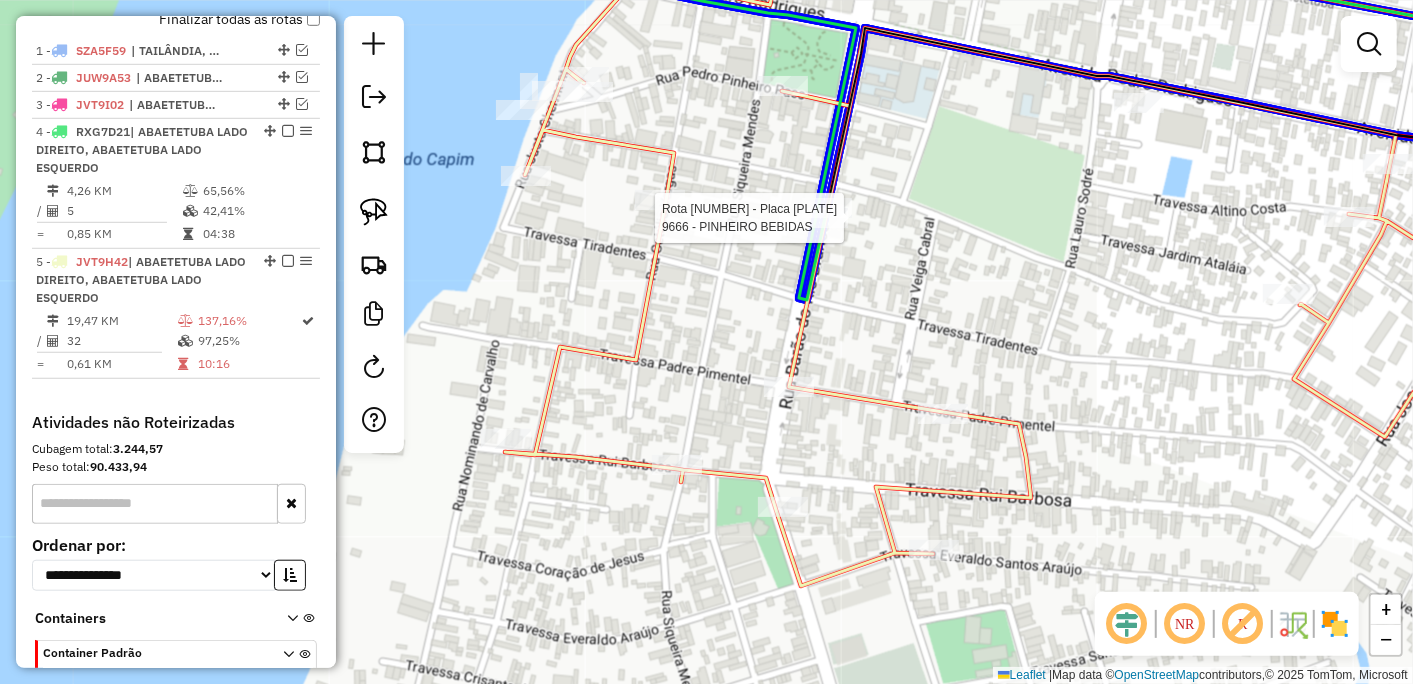 click 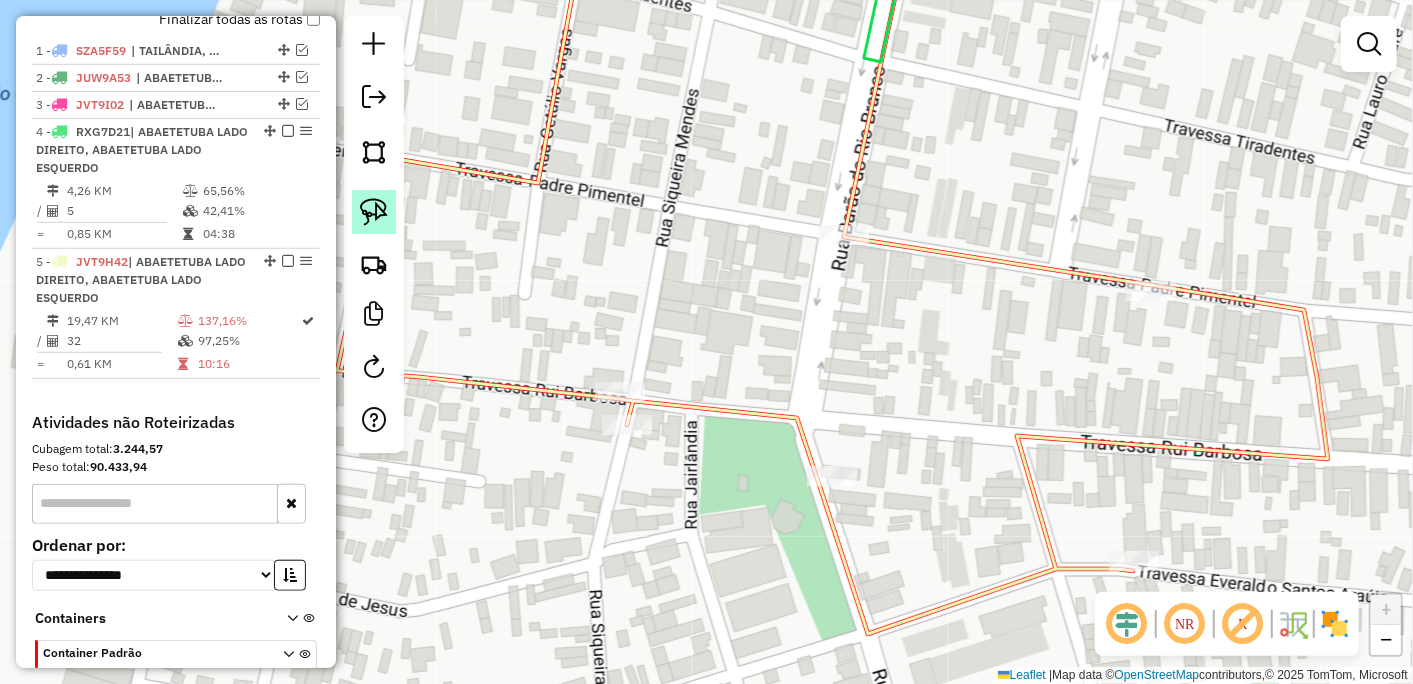 click 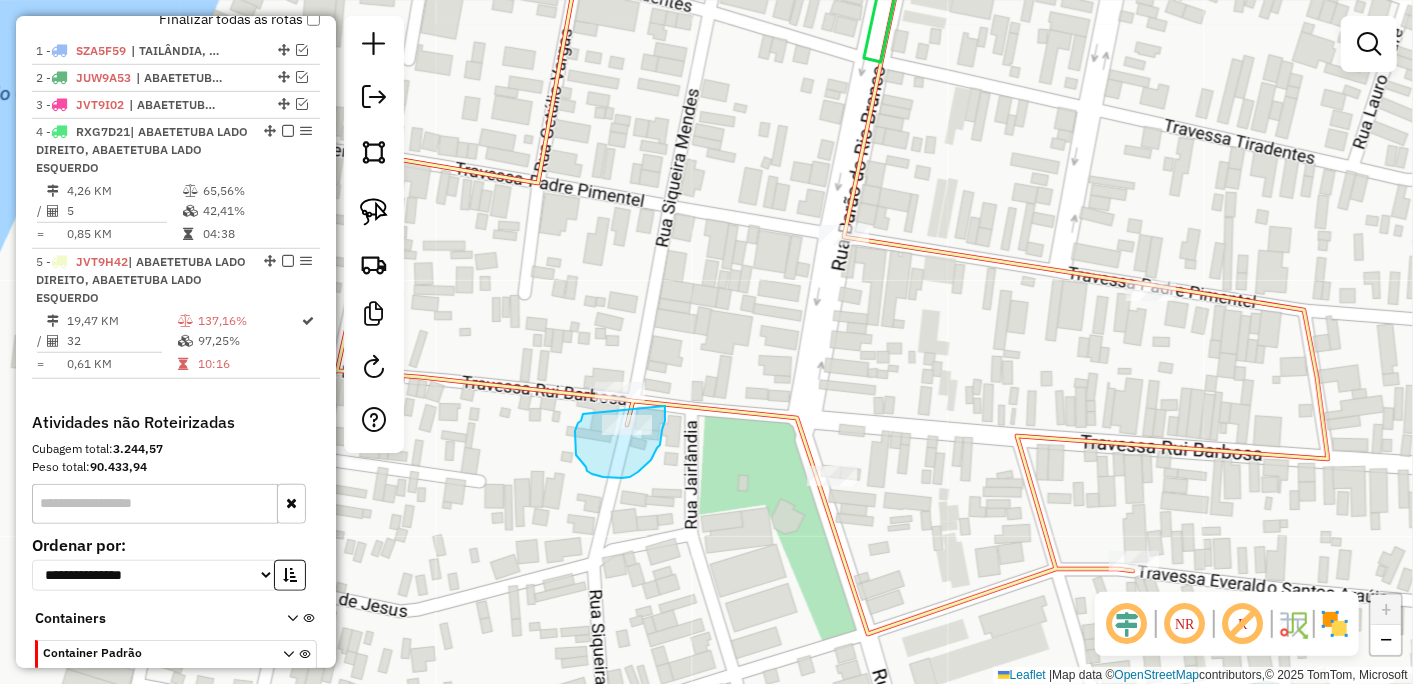 drag, startPoint x: 575, startPoint y: 442, endPoint x: 665, endPoint y: 404, distance: 97.6934 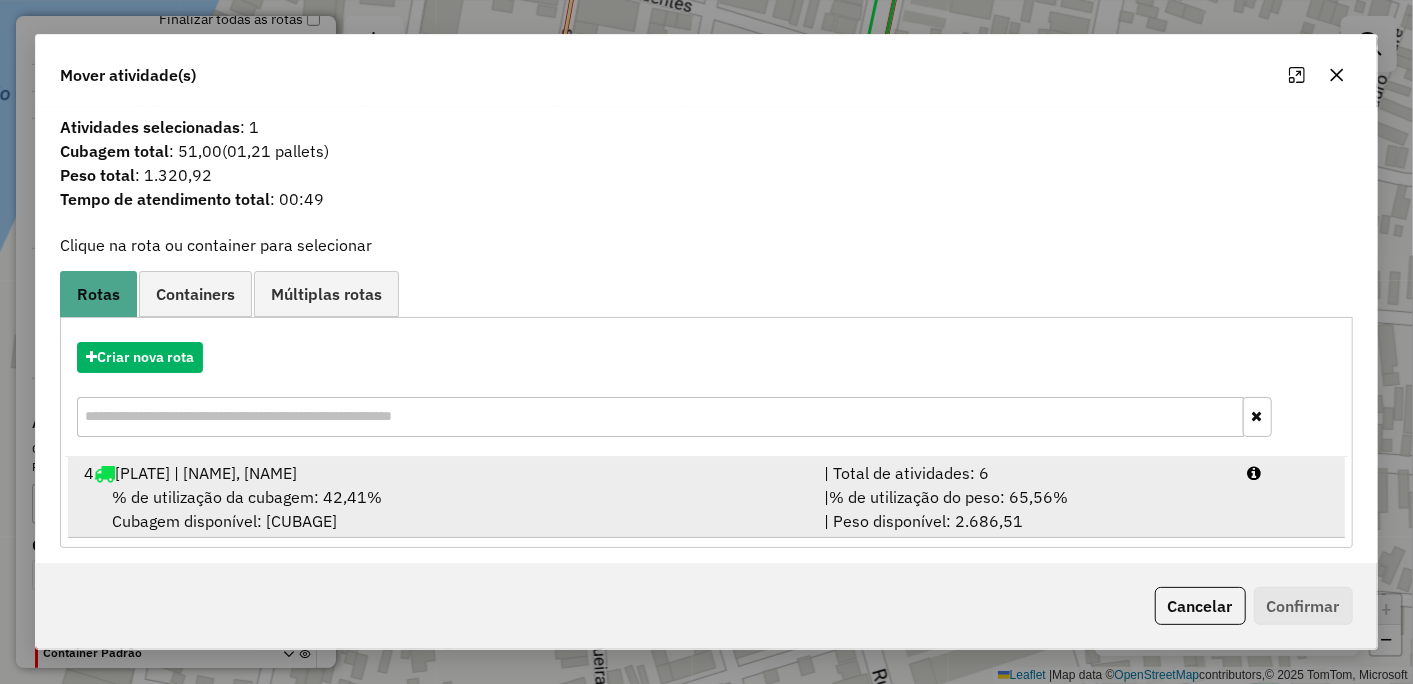 click on "% de utilização da cubagem: 42,41%" at bounding box center [247, 497] 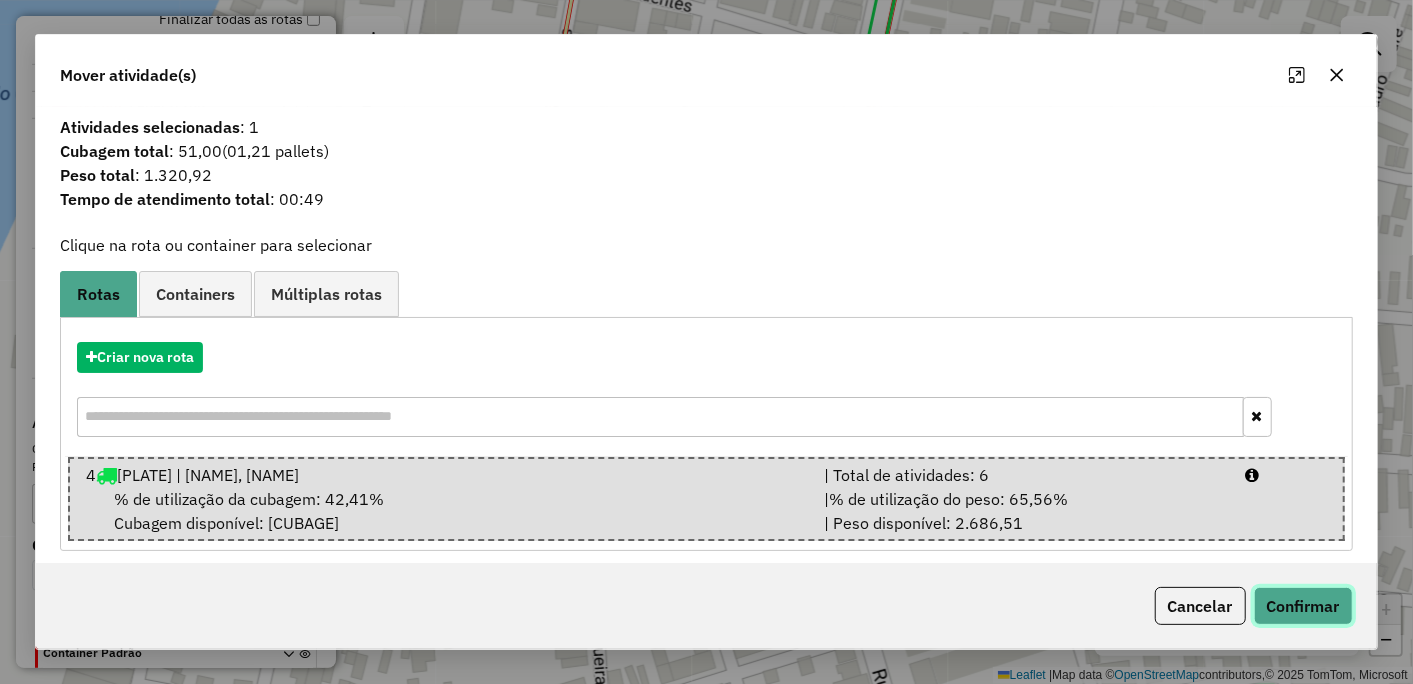 click on "Confirmar" 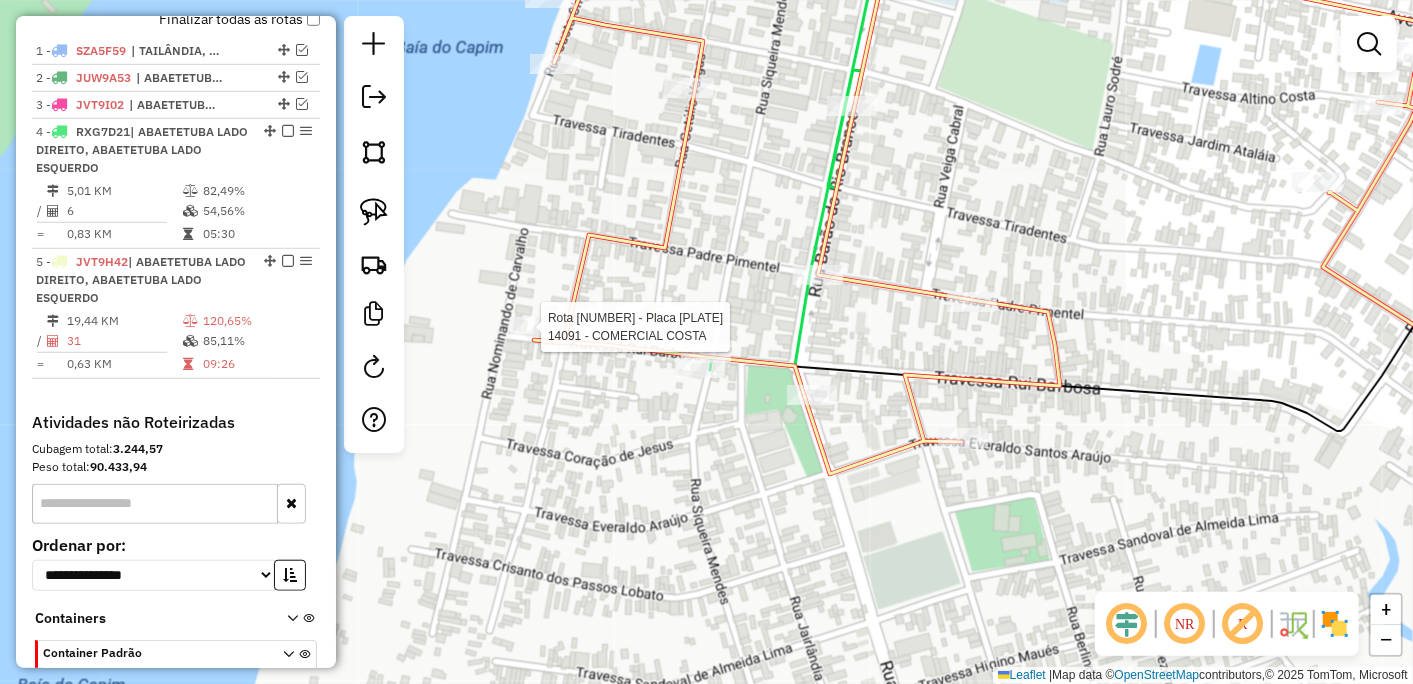 select on "*********" 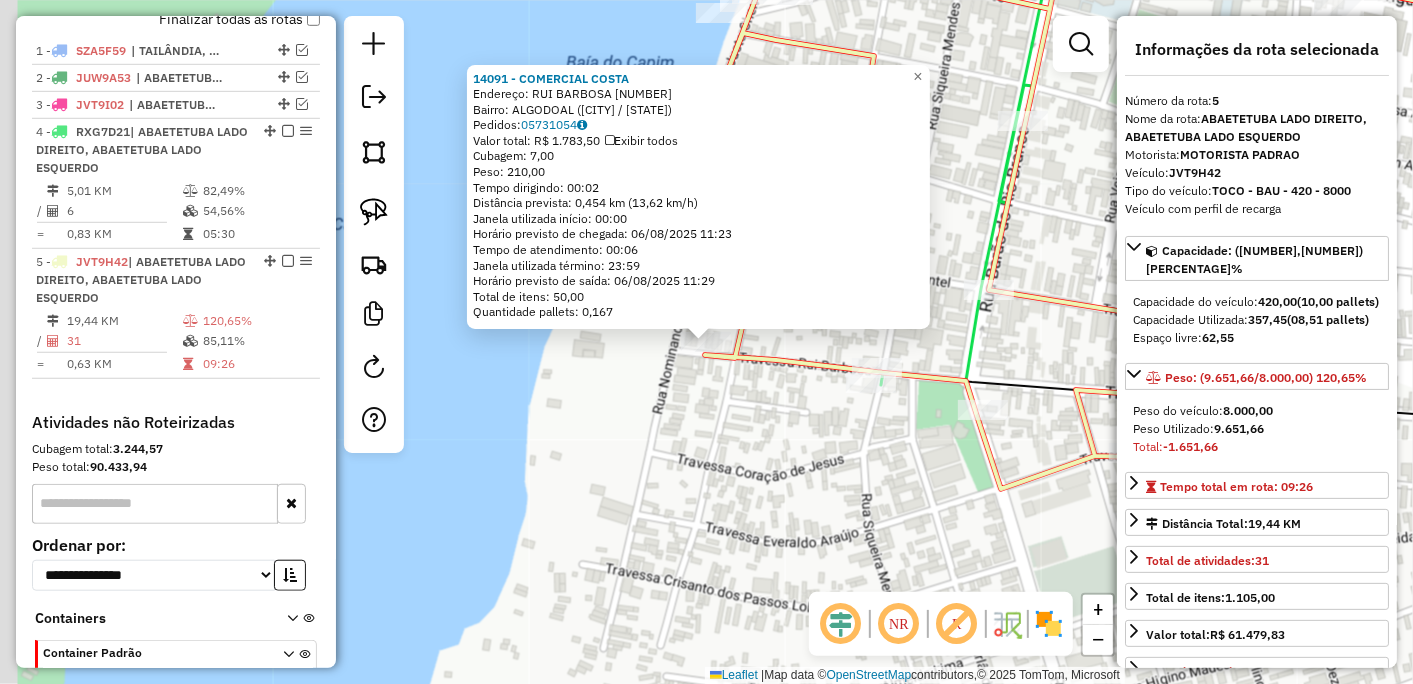 scroll, scrollTop: 831, scrollLeft: 0, axis: vertical 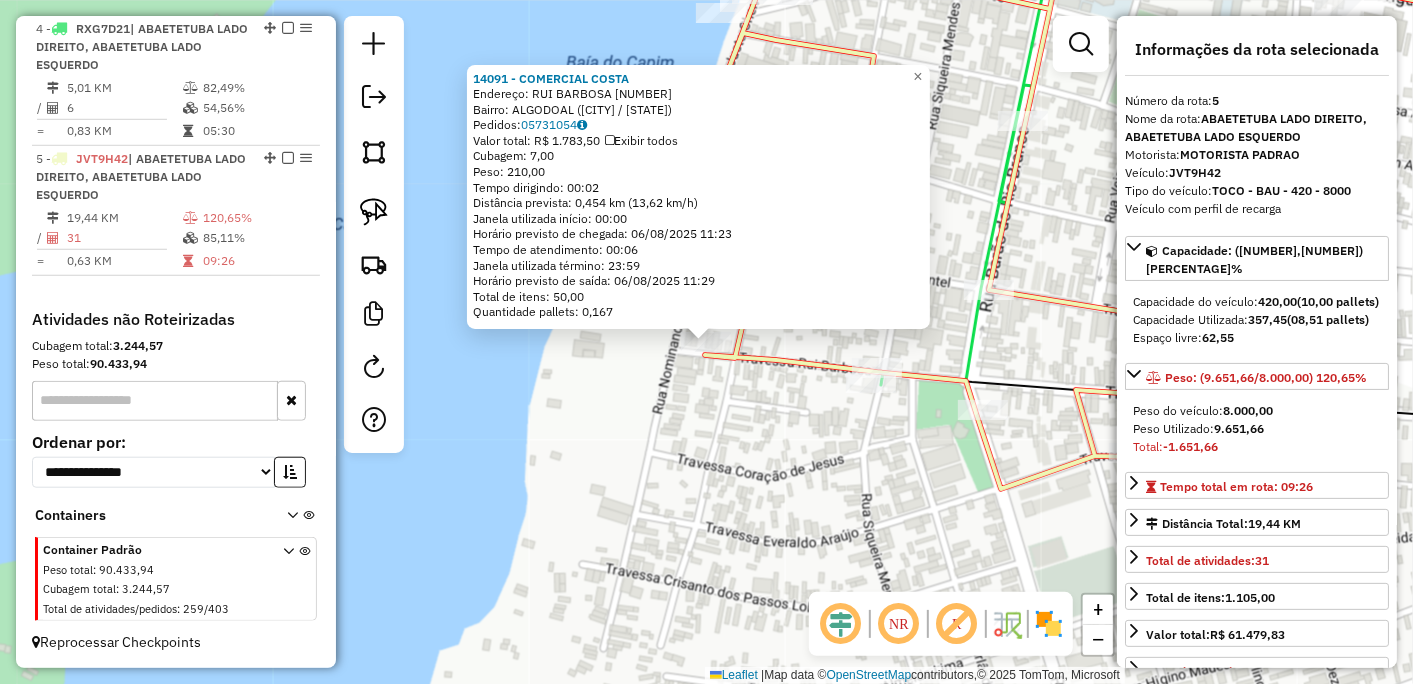 drag, startPoint x: 776, startPoint y: 404, endPoint x: 767, endPoint y: 412, distance: 12.0415945 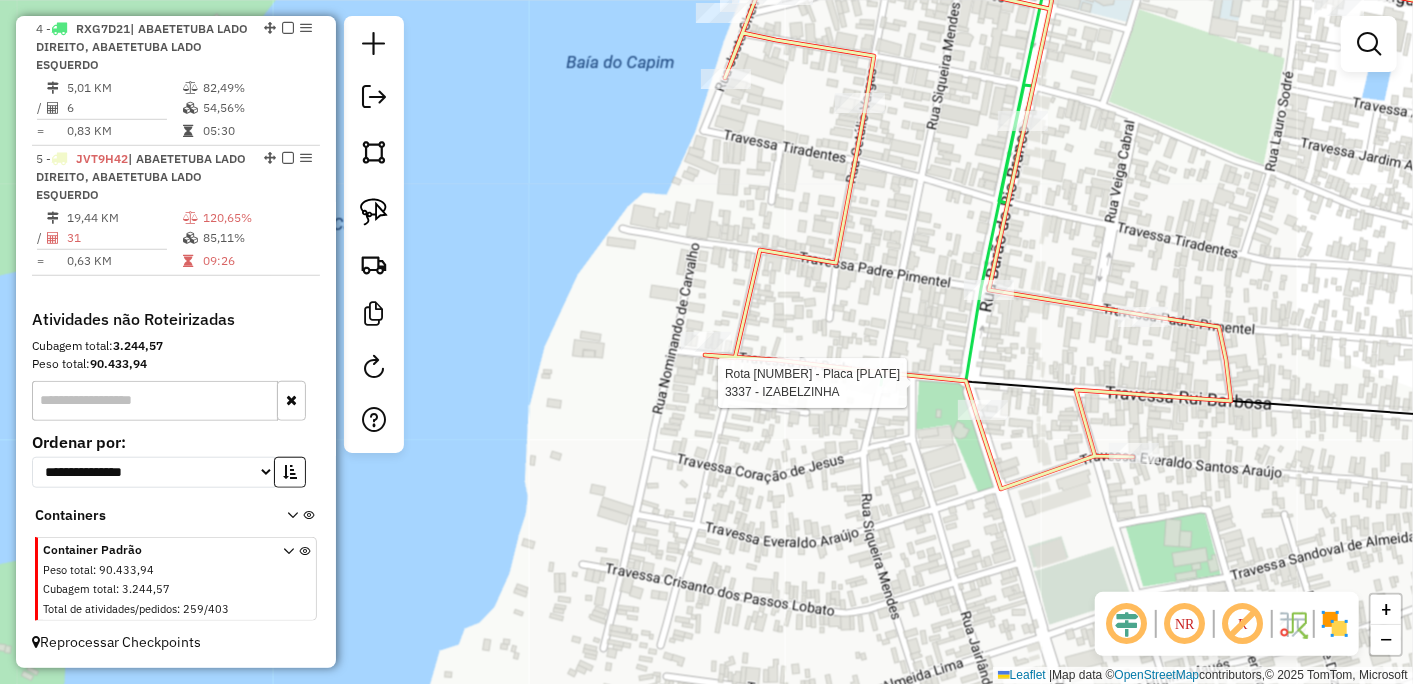select on "*********" 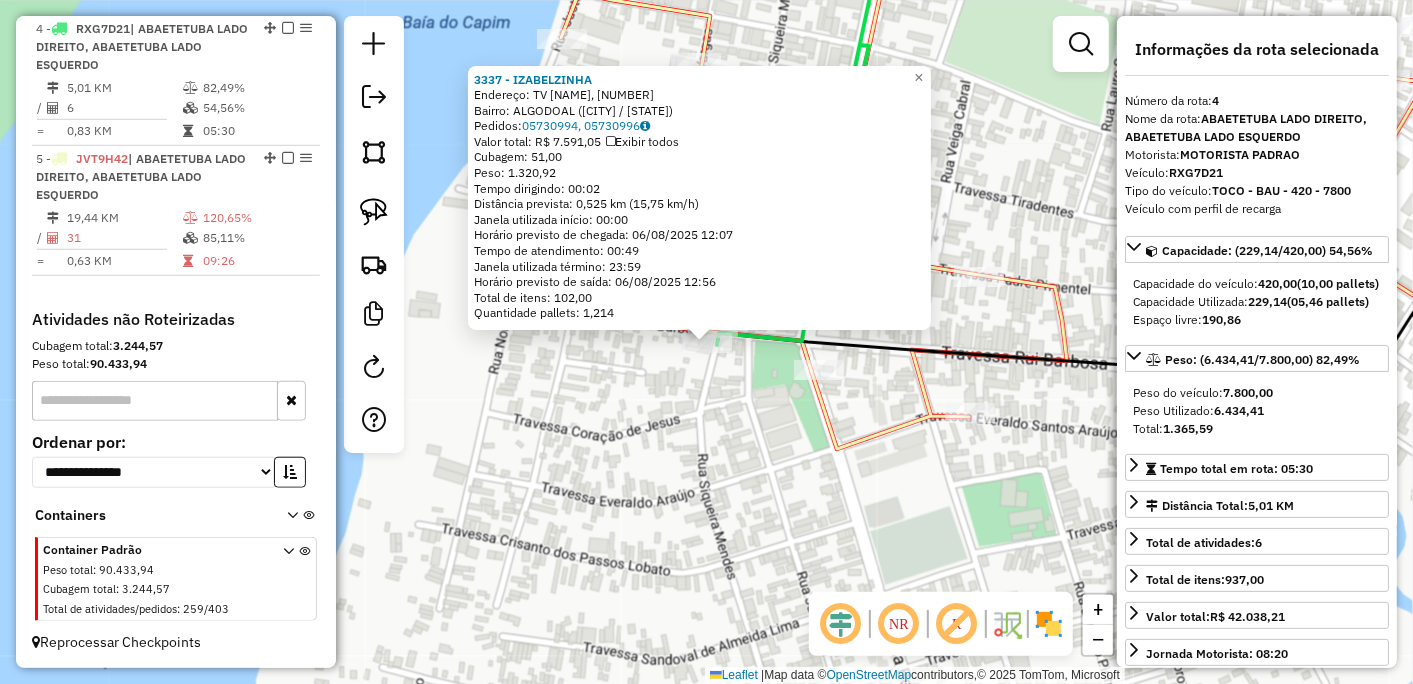 scroll, scrollTop: 830, scrollLeft: 0, axis: vertical 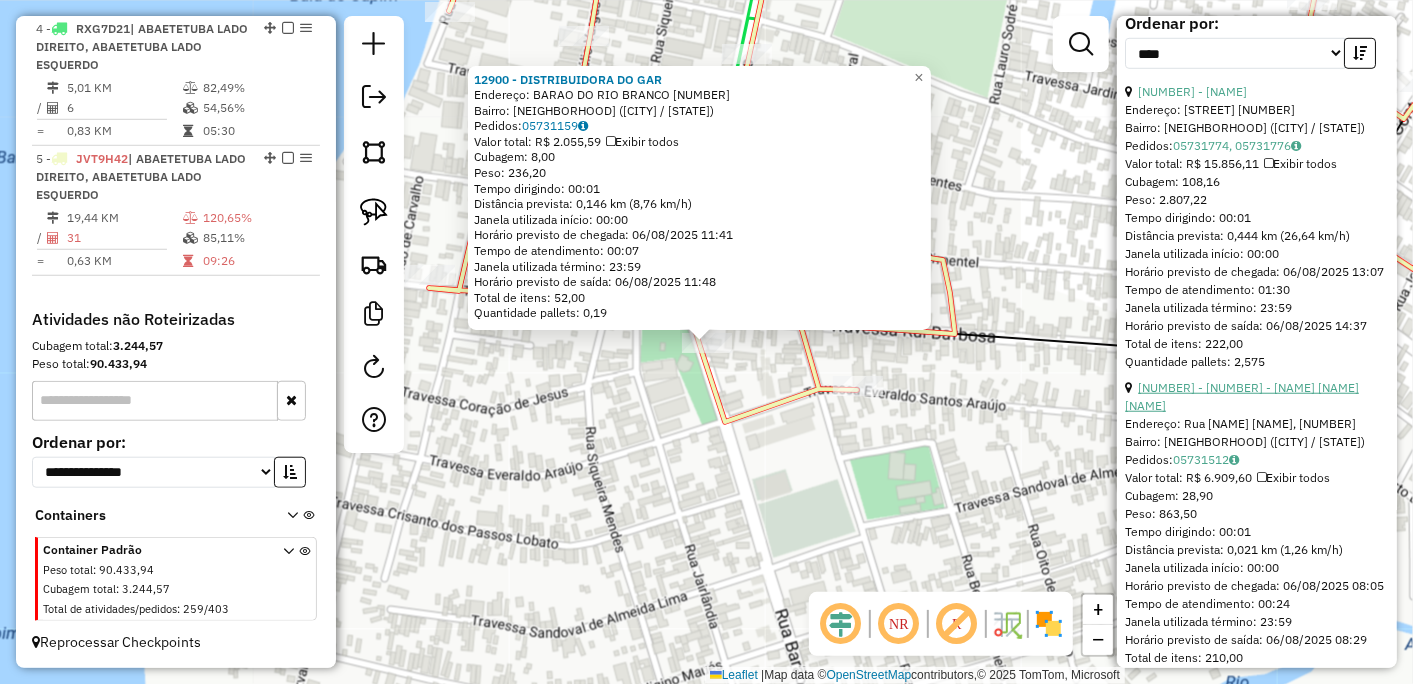 click on "[NUMBER] - [NUMBER] - [NAME] [NAME] [NAME]" at bounding box center [1242, 396] 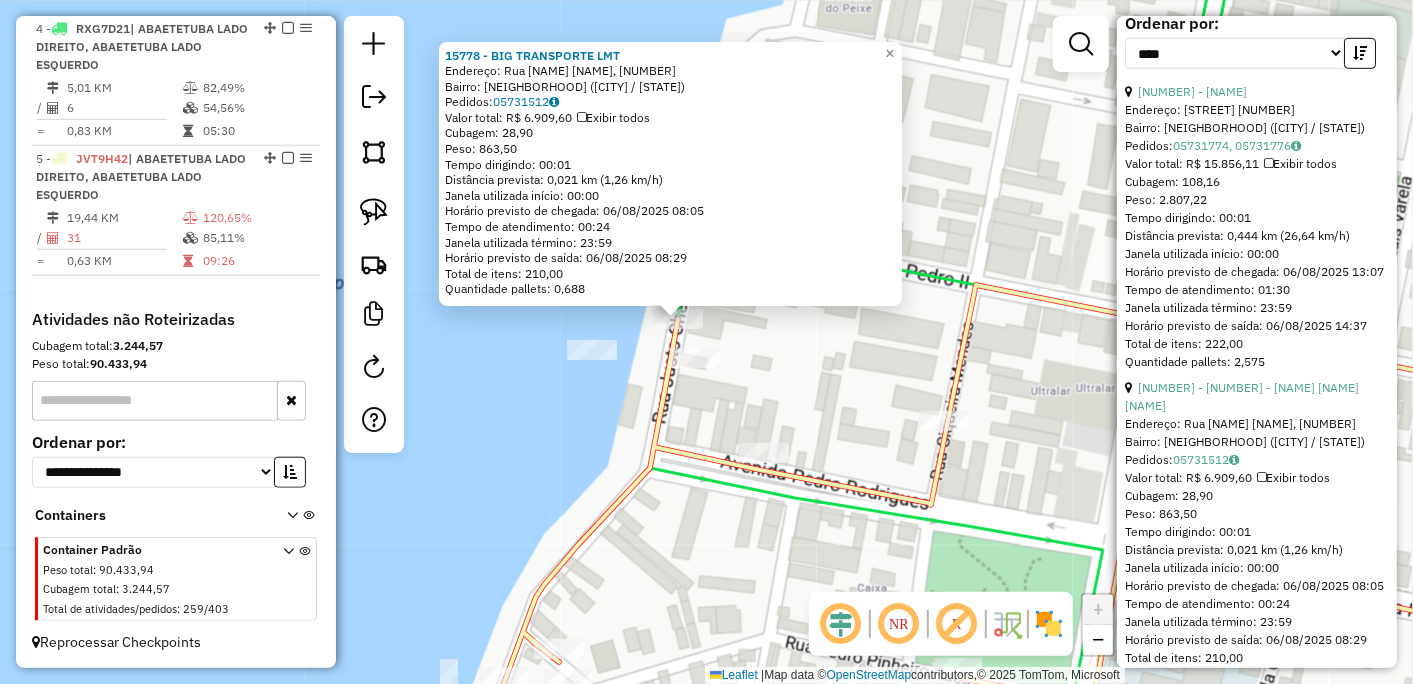 click on "[NUMBER] - [NAME]  Endereço: Rua Justo Chermont, [NUMBER]   Bairro: Centro ([CITY] / [STATE])   Pedidos:  [ORDER_ID]   Valor total: R$ [PRICE]   Exibir todos   Cubagem: [CUBAGE]  Peso: [WEIGHT]  Tempo dirigindo: [TIME]   Distância prevista: [DISTANCE] km ([SPEED])   Janela utilizada início: [TIME]   Horário previsto de chegada: [DATE] [TIME]   Tempo de atendimento: [TIME]   Janela utilizada término: [TIME]   Horário previsto de saída: [DATE] [TIME]   Total de itens: [TOTAL_ITEMS]   Quantidade pallets: [PALLETS]  × Janela de atendimento Grade de atendimento Capacidade Transportadoras Veículos Cliente Pedidos  Rotas Selecione os dias de semana para filtrar as janelas de atendimento  Seg   Ter   Qua   Qui   Sex   Sáb   Dom  Informe o período da janela de atendimento: De: Até:  Filtrar exatamente a janela do cliente  Considerar janela de atendimento padrão  Selecione os dias de semana para filtrar as grades de atendimento  Seg   Ter   Qua   Qui   Sex   Sáb   Dom   Clientes fora do dia de atendimento selecionado +" 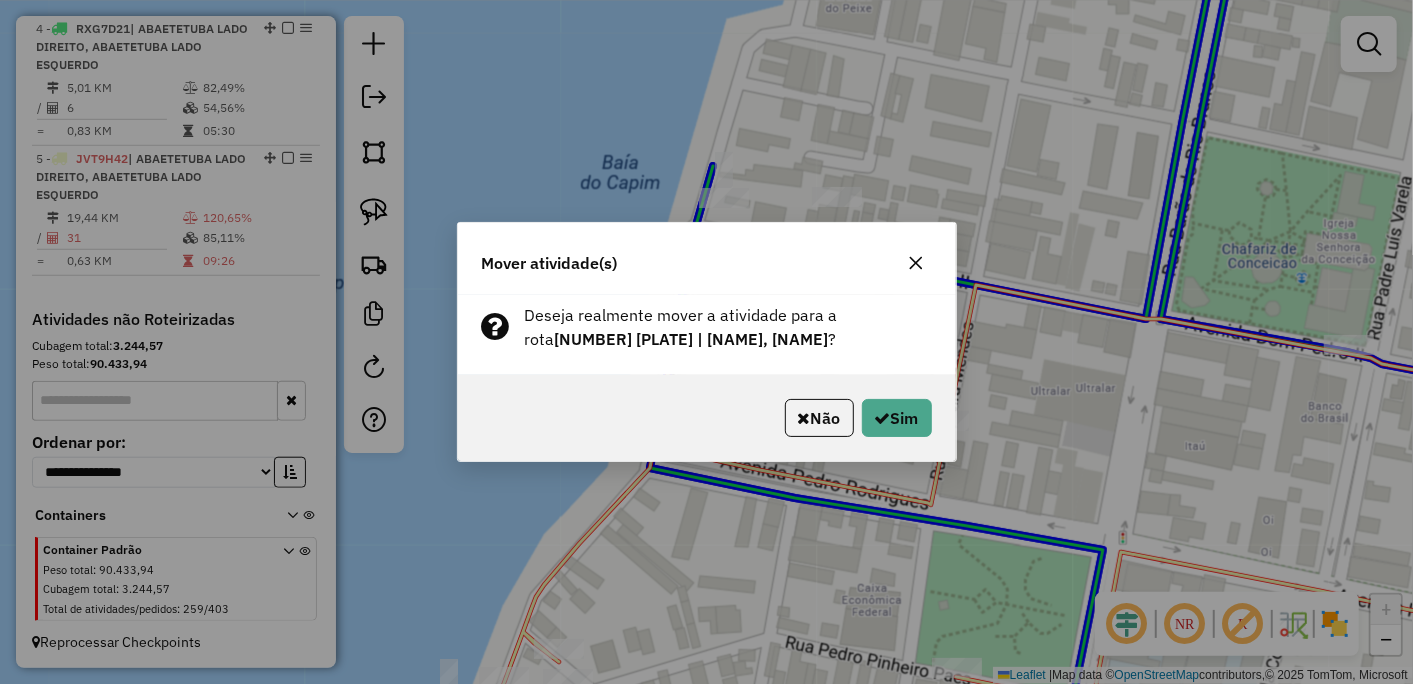 click on "Não   Sim" 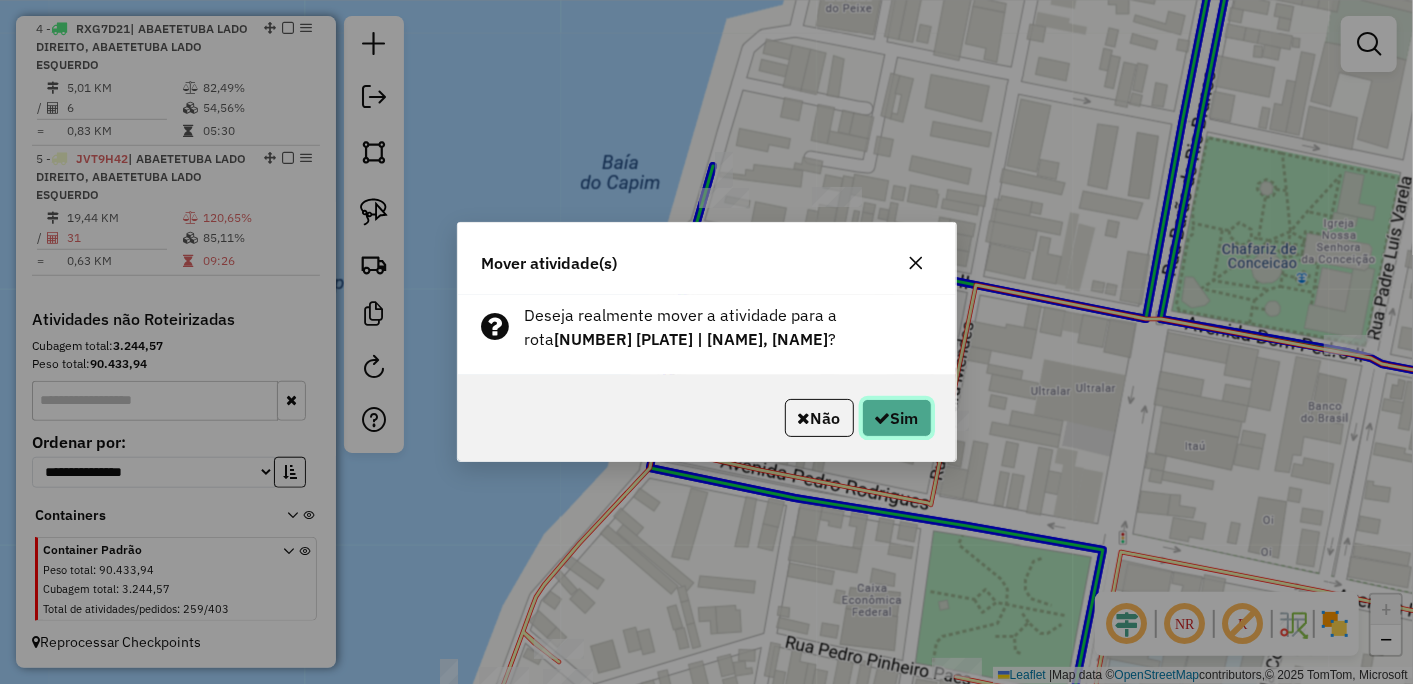 click 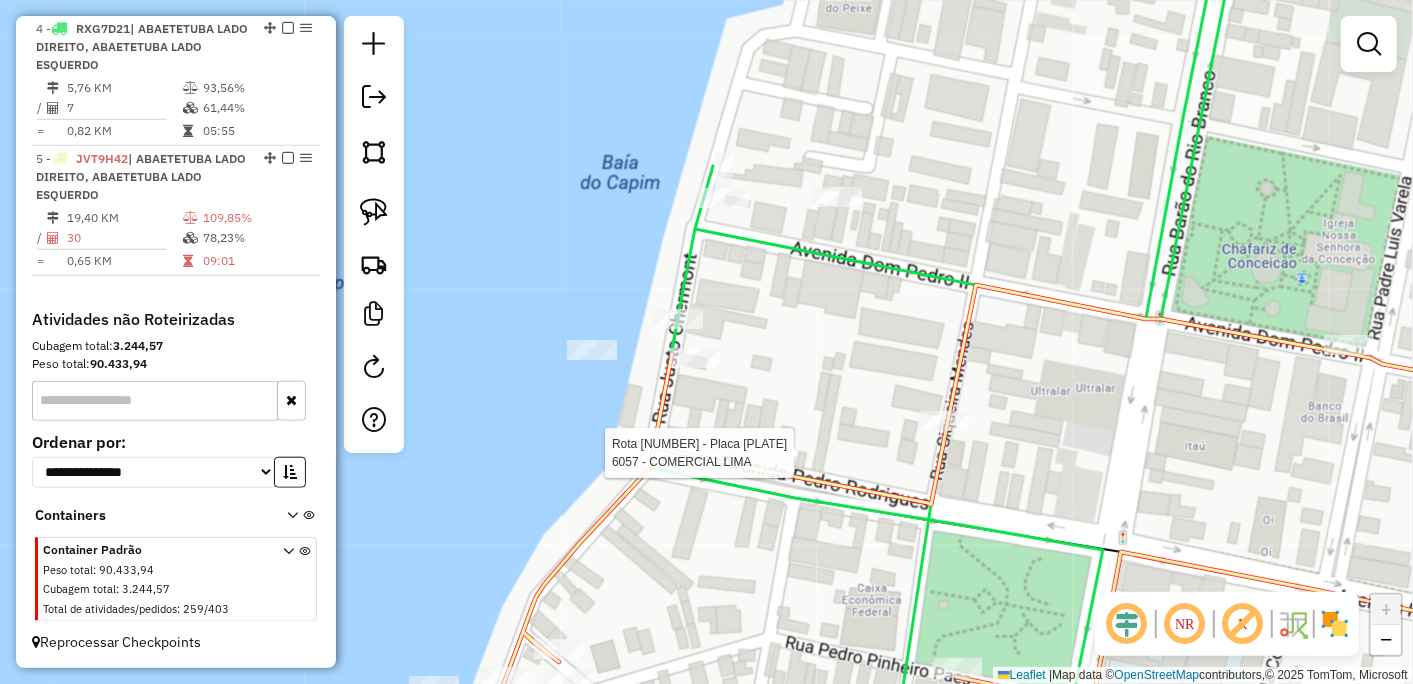 select on "*********" 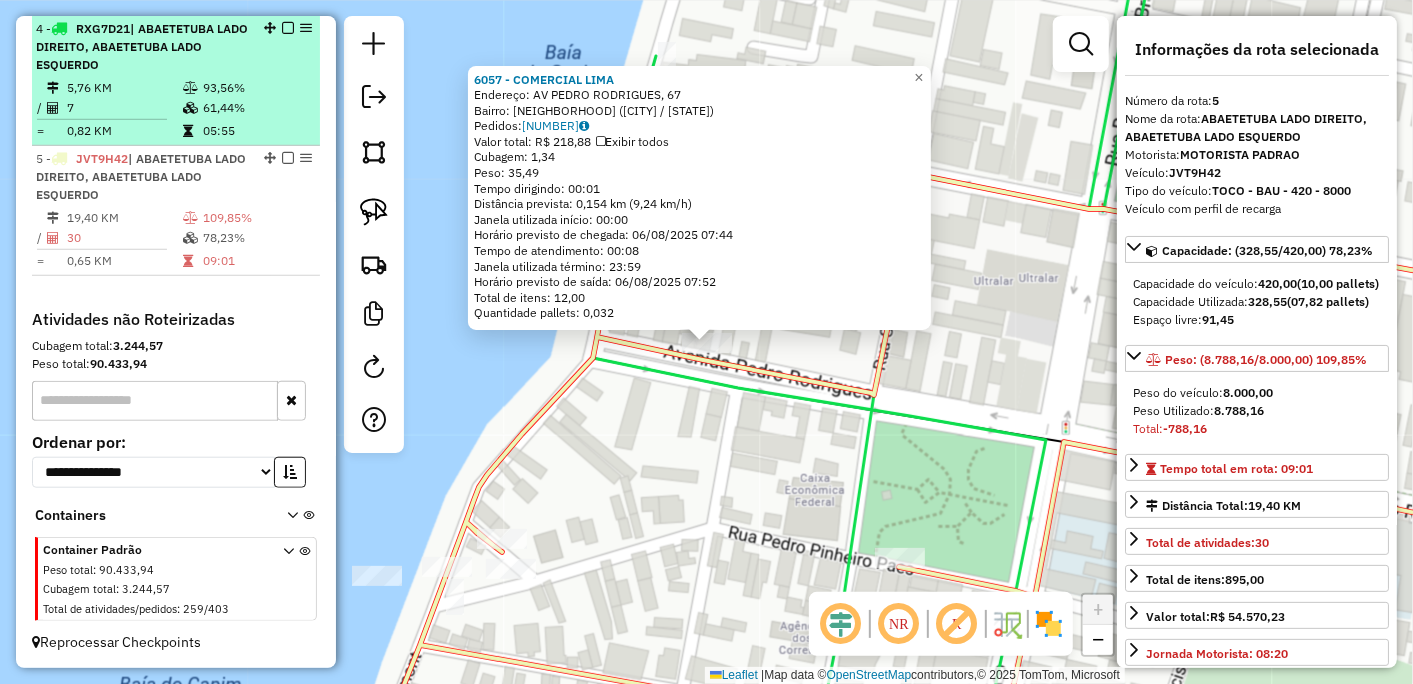 click at bounding box center (288, 158) 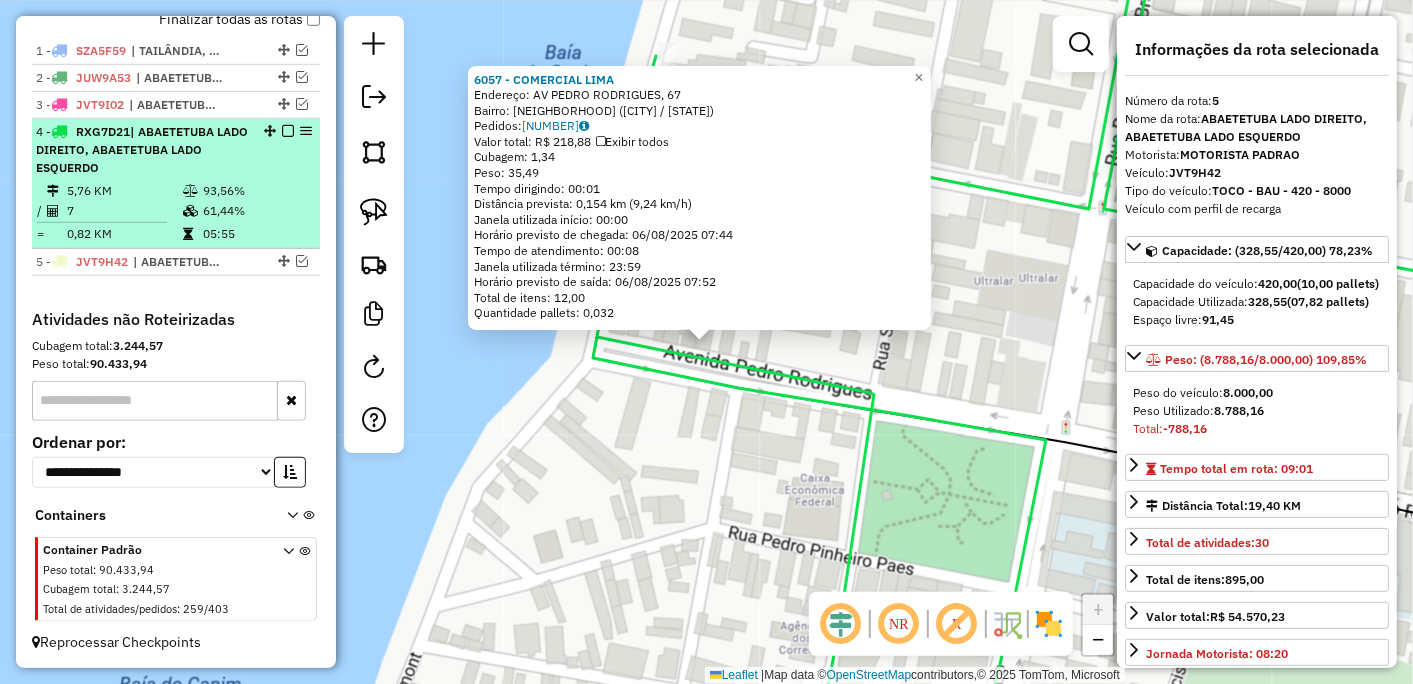 click at bounding box center [288, 131] 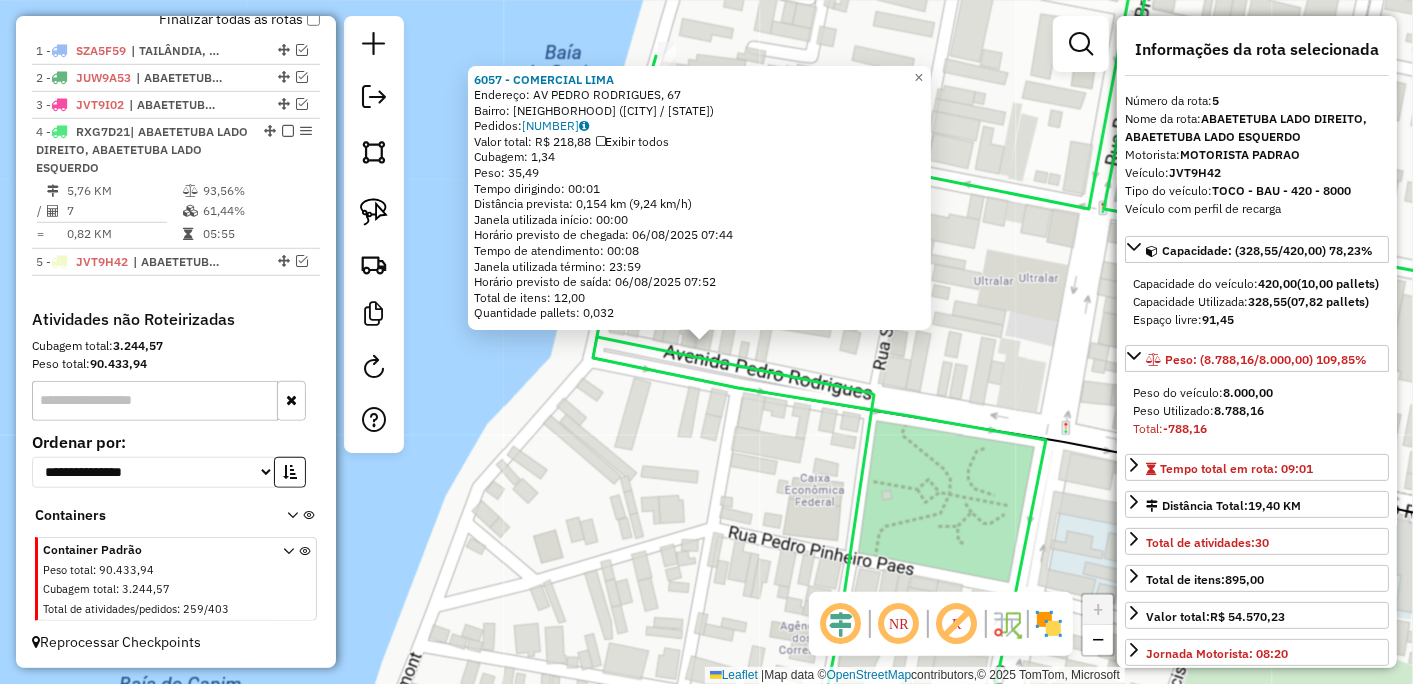 scroll, scrollTop: 625, scrollLeft: 0, axis: vertical 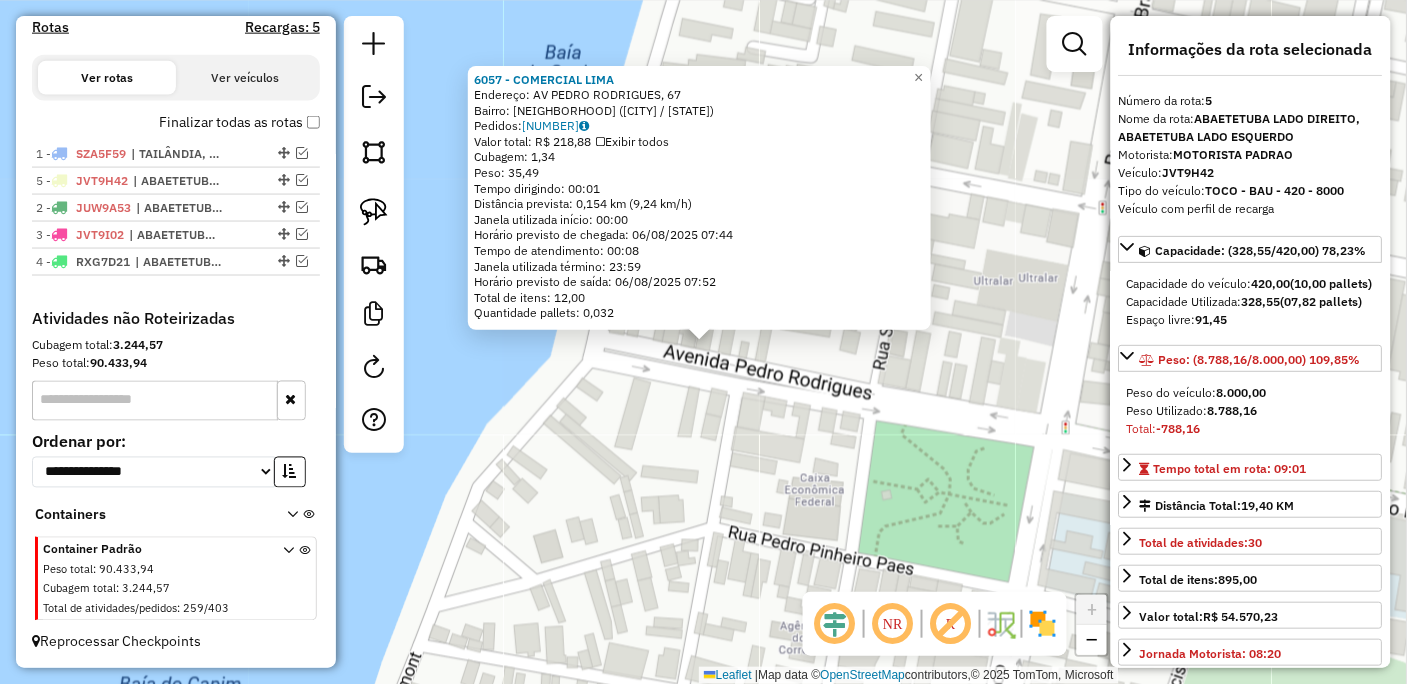 drag, startPoint x: 274, startPoint y: 255, endPoint x: 288, endPoint y: 174, distance: 82.20097 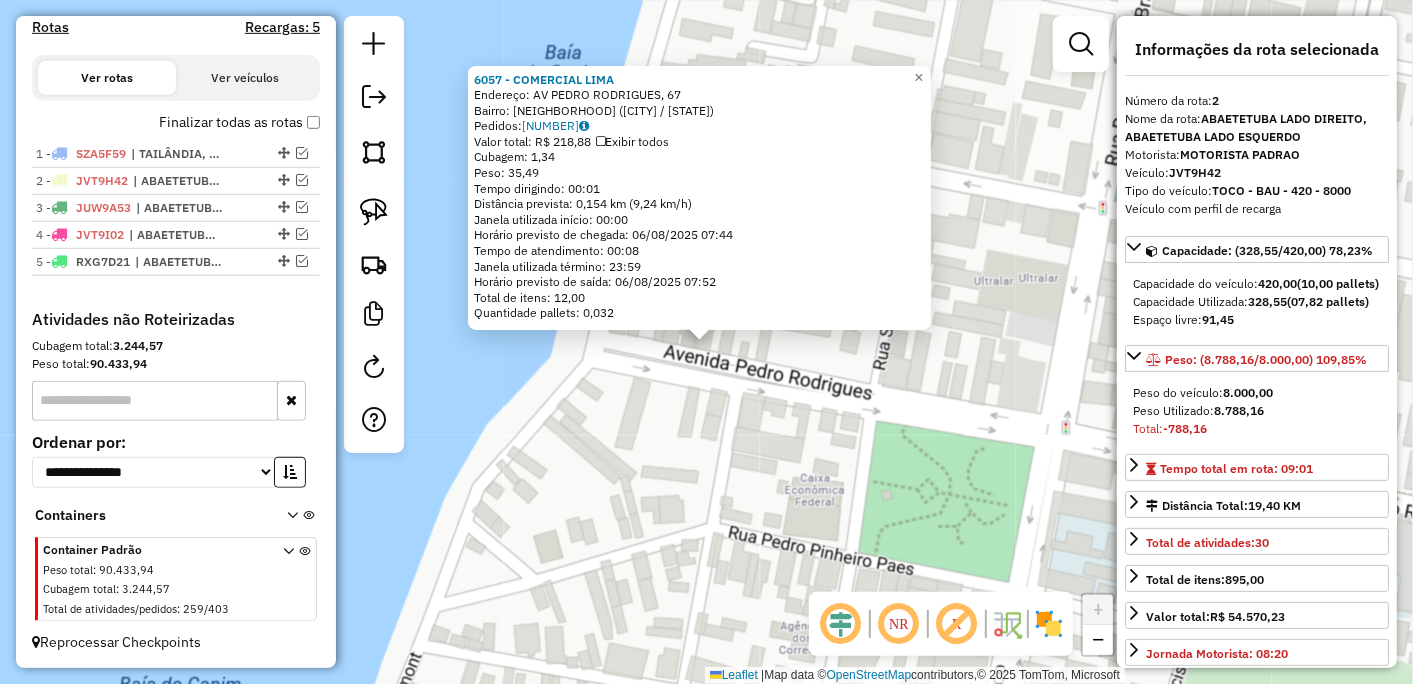 click on "[NUMBER] - [NAME]  Endereço: AV  [NAME], [NUMBER]   Bairro: [NEIGHBORHOOD] ([CITY] / [STATE])   Pedidos:  [NUMBER]   Valor total: R$ [PRICE]   Exibir todos   Cubagem: [NUMBER]  Peso: [NUMBER]  Tempo dirigindo: [TIME]   Distância prevista: [NUMBER] km ([NUMBER] km/h)   Janela utilizada início: [TIME]   Horário previsto de chegada: [DATE] [TIME]   Tempo de atendimento: [TIME]   Janela utilizada término: [TIME]   Horário previsto de saída: [DATE] [TIME]   Total de itens: [NUMBER]   Quantidade pallets: [NUMBER]  × Janela de atendimento Grade de atendimento Capacidade Transportadoras Veículos Cliente Pedidos  Rotas Selecione os dias de semana para filtrar as janelas de atendimento  Seg   Ter   Qua   Qui   Sex   Sáb   Dom  Informe o período da janela de atendimento: De: Até:  Filtrar exatamente a janela do cliente  Considerar janela de atendimento padrão  Selecione os dias de semana para filtrar as grades de atendimento  Seg   Ter   Qua   Qui   Sex   Sáb   Dom   Considerar clientes sem dia de atendimento cadastrado  De:" 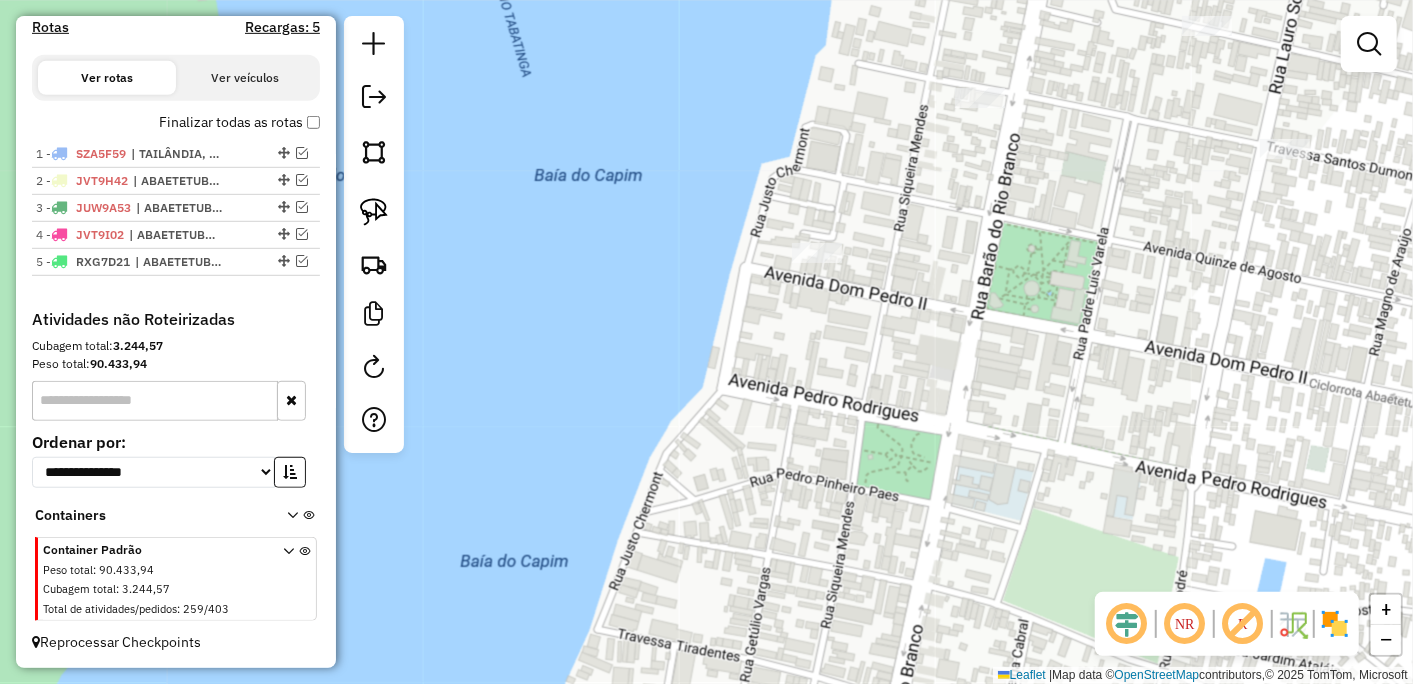 drag, startPoint x: 1155, startPoint y: 366, endPoint x: 868, endPoint y: 454, distance: 300.18826 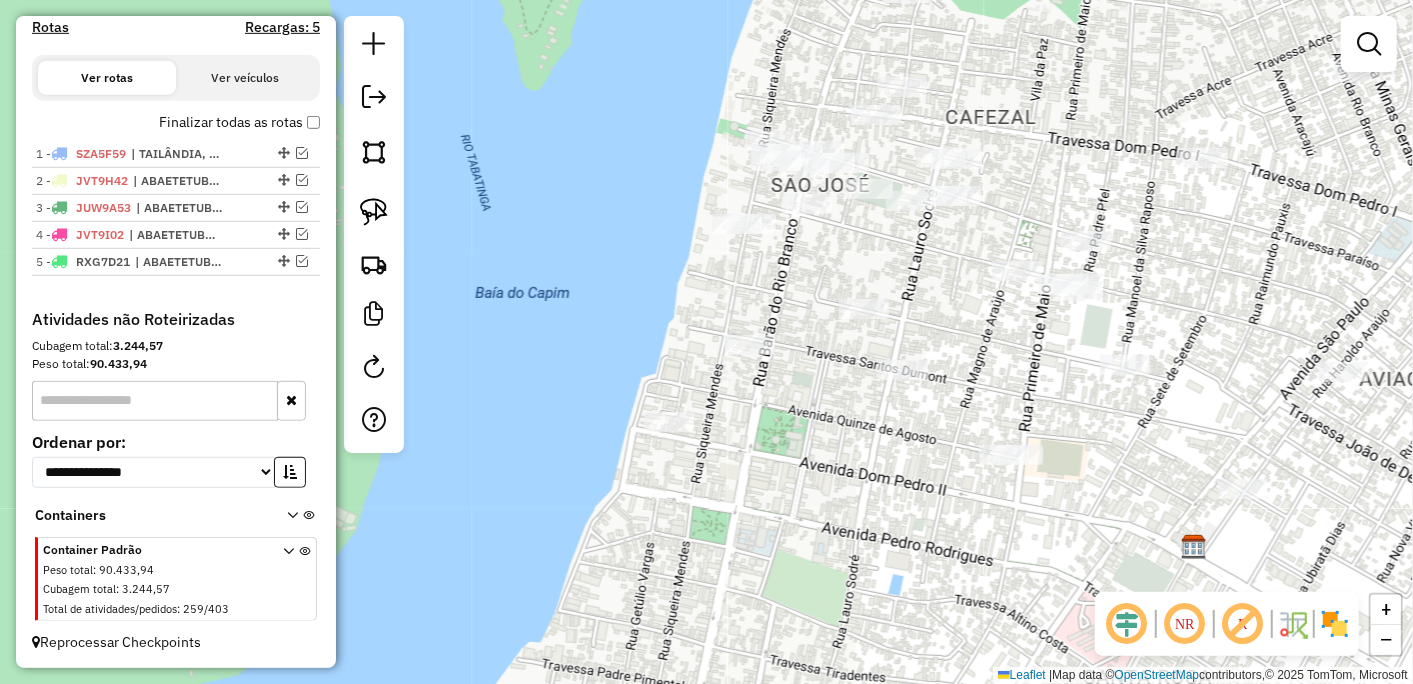 drag, startPoint x: 1050, startPoint y: 445, endPoint x: 927, endPoint y: 515, distance: 141.52385 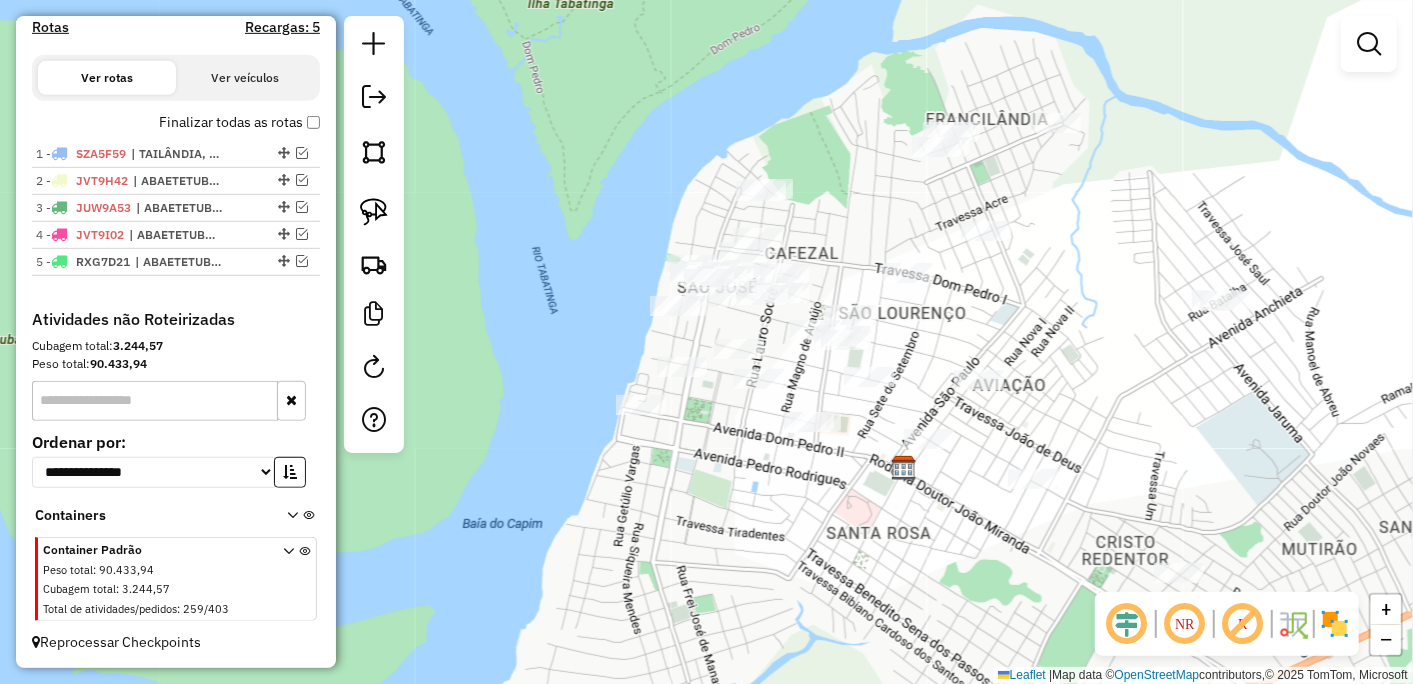 drag, startPoint x: 937, startPoint y: 552, endPoint x: 775, endPoint y: 493, distance: 172.4094 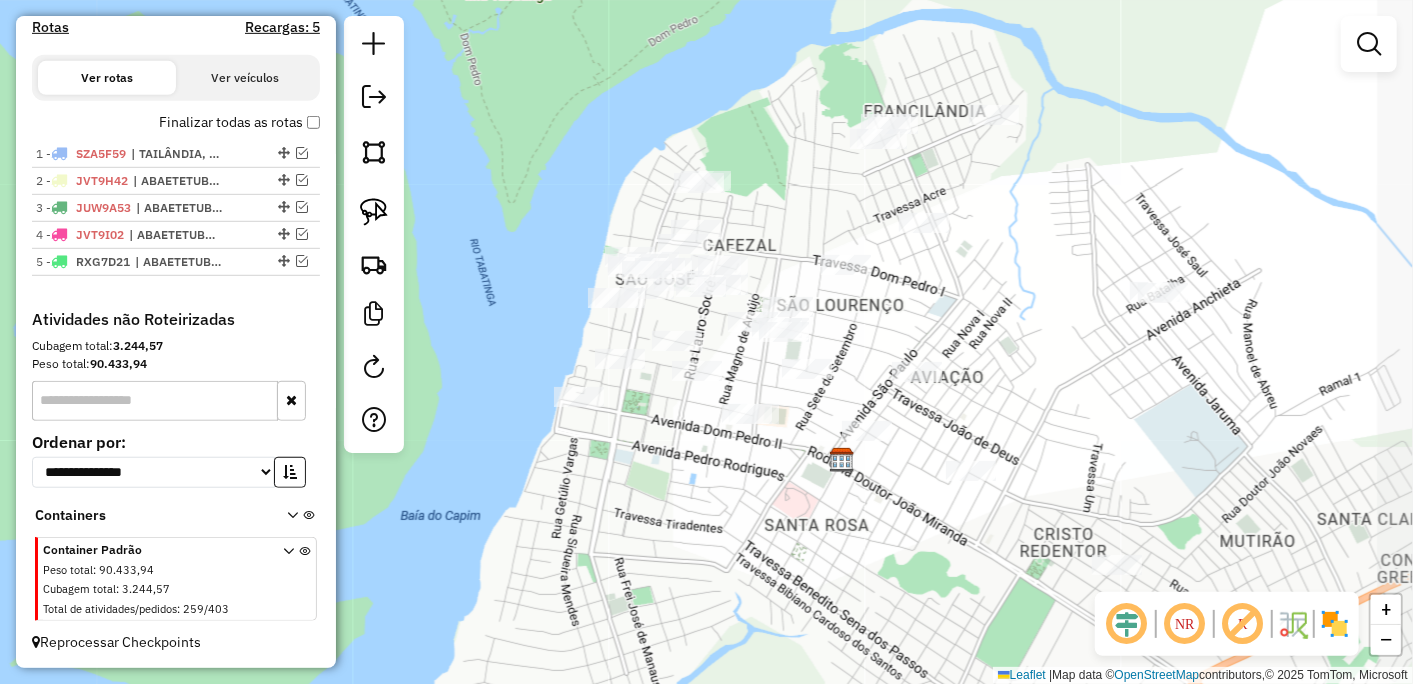 drag, startPoint x: 755, startPoint y: 465, endPoint x: 703, endPoint y: 460, distance: 52.23983 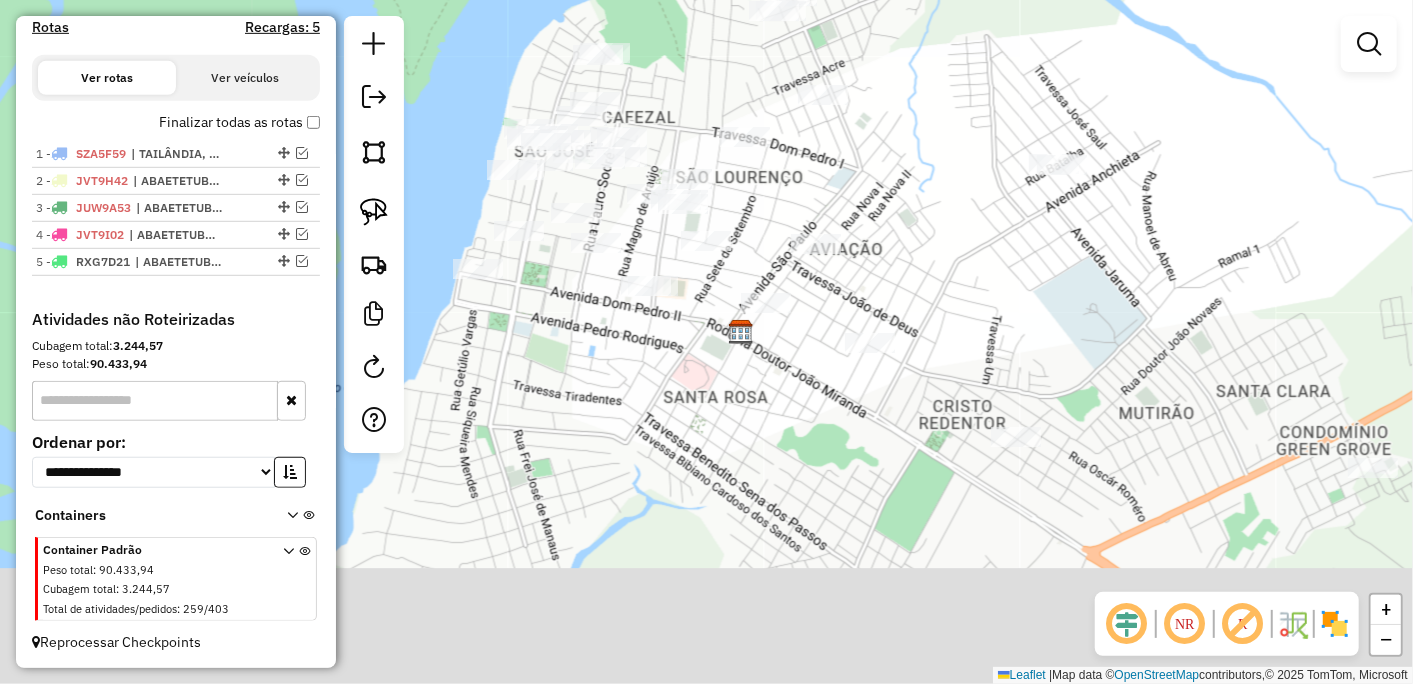 drag, startPoint x: 858, startPoint y: 545, endPoint x: 753, endPoint y: 410, distance: 171.0263 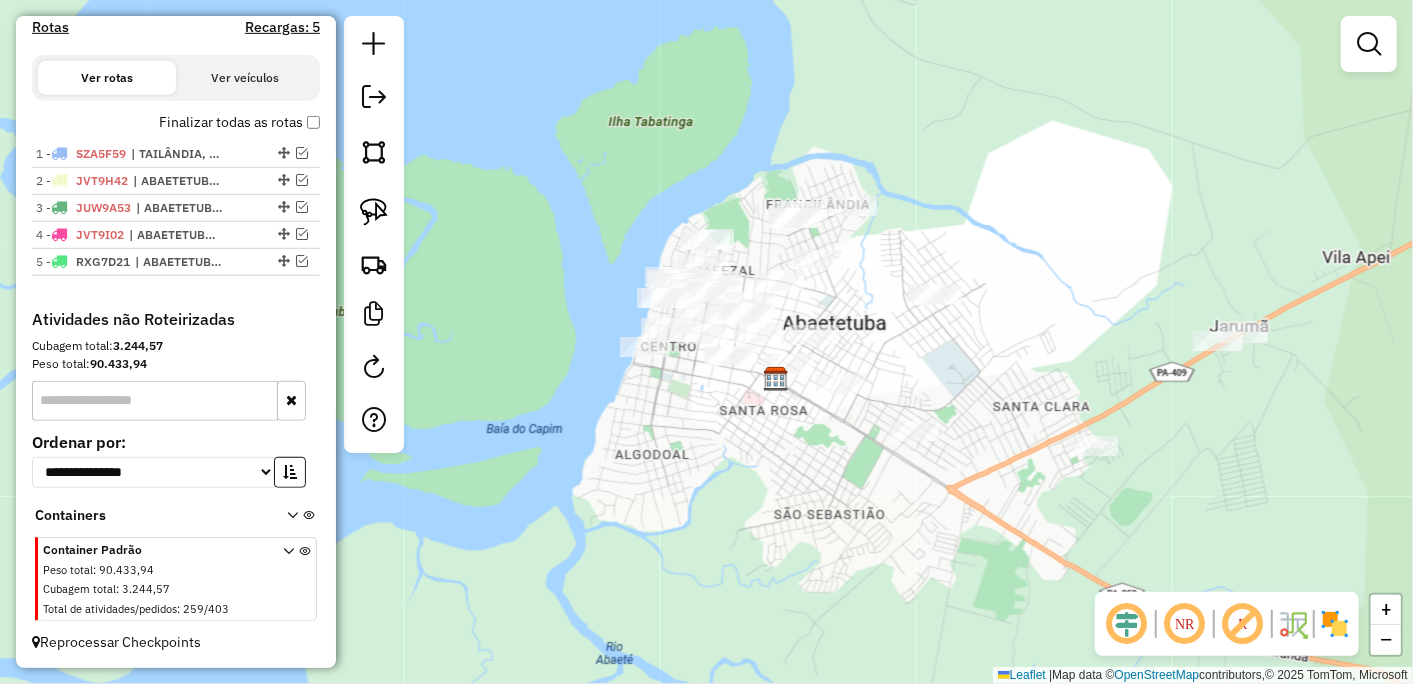 drag, startPoint x: 822, startPoint y: 464, endPoint x: 817, endPoint y: 496, distance: 32.38827 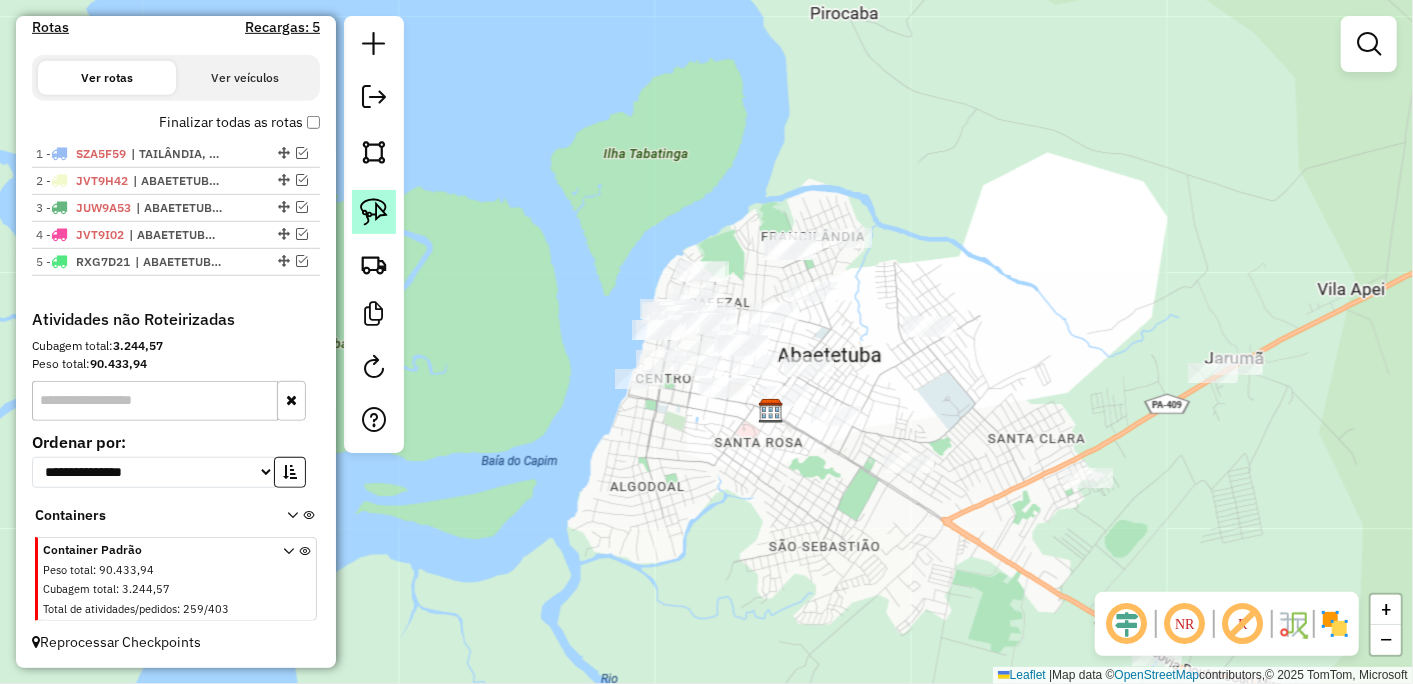 click 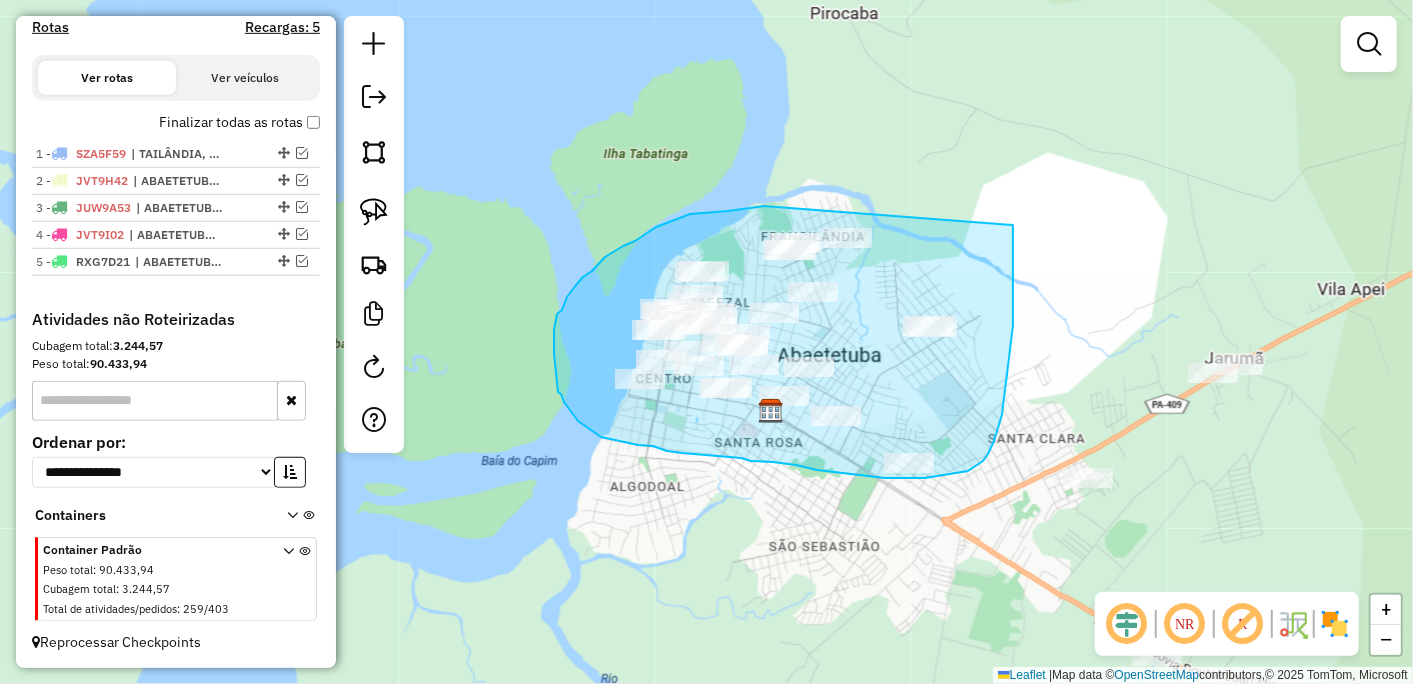 drag, startPoint x: 754, startPoint y: 208, endPoint x: 1014, endPoint y: 215, distance: 260.0942 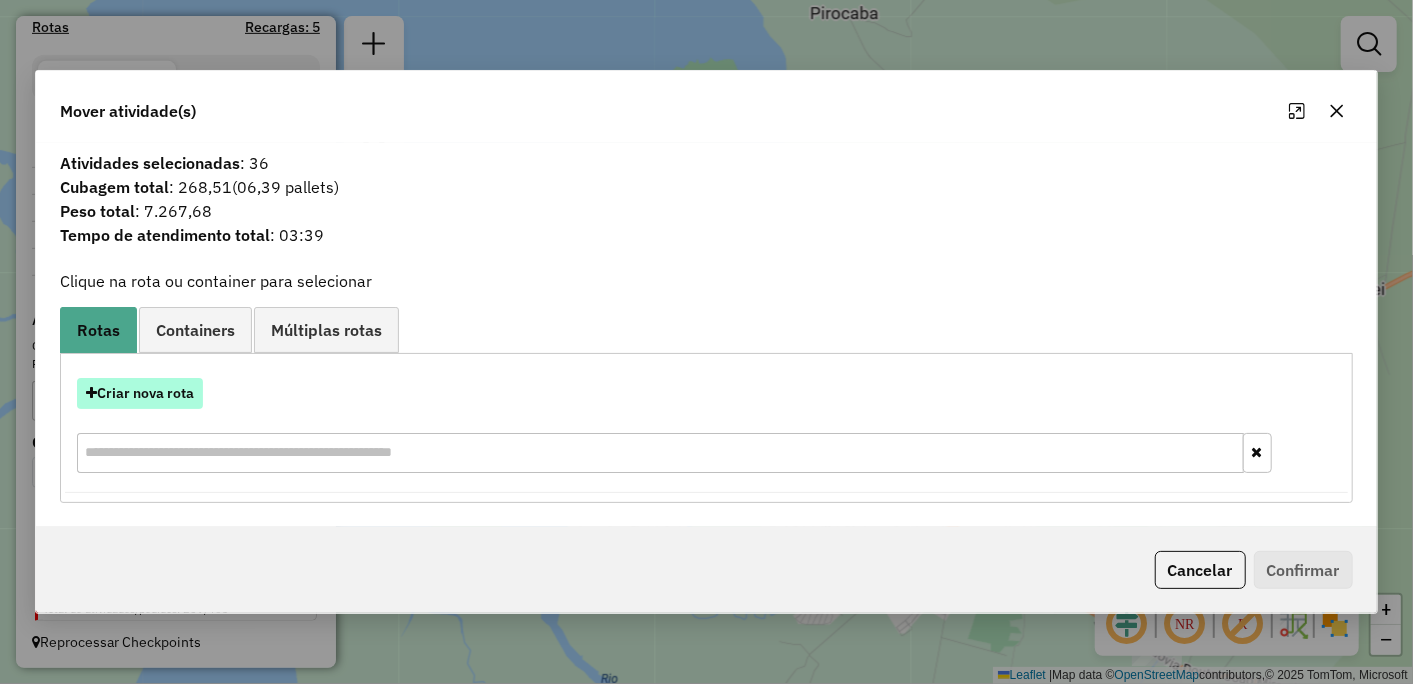 click on "Criar nova rota" at bounding box center (140, 393) 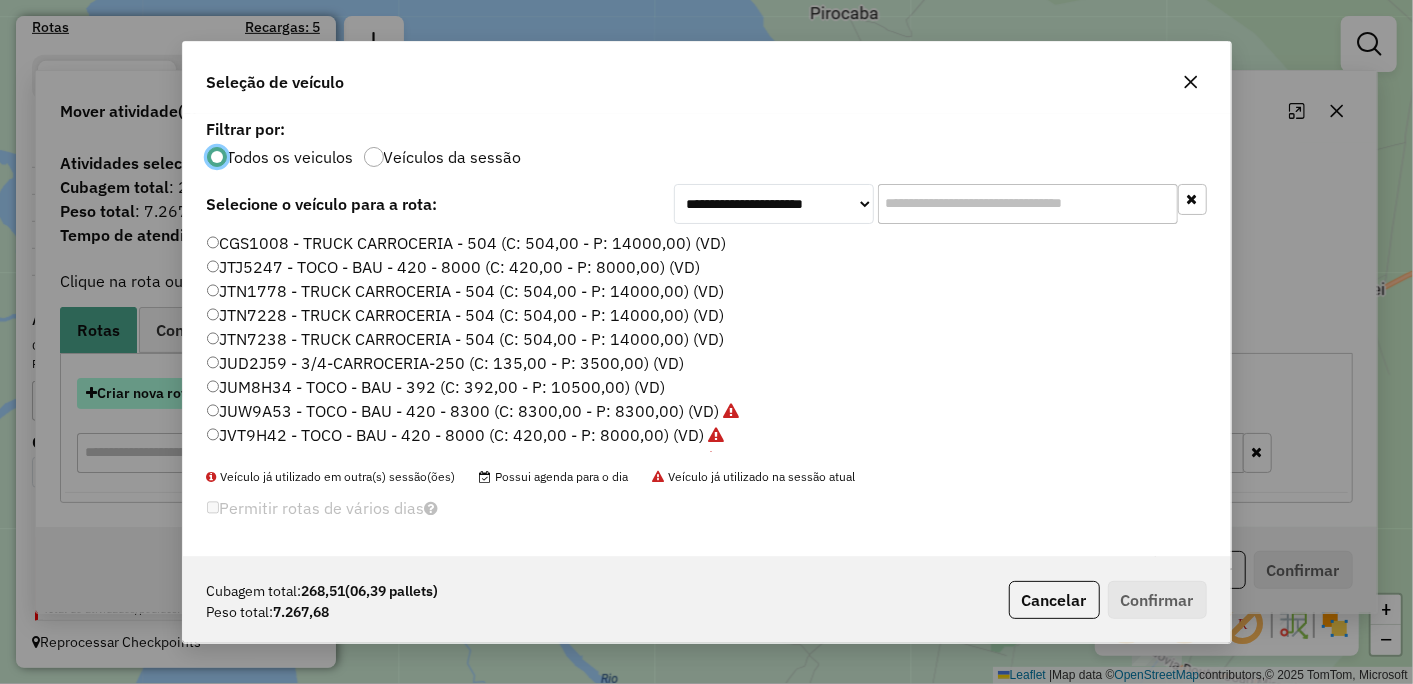 scroll, scrollTop: 11, scrollLeft: 5, axis: both 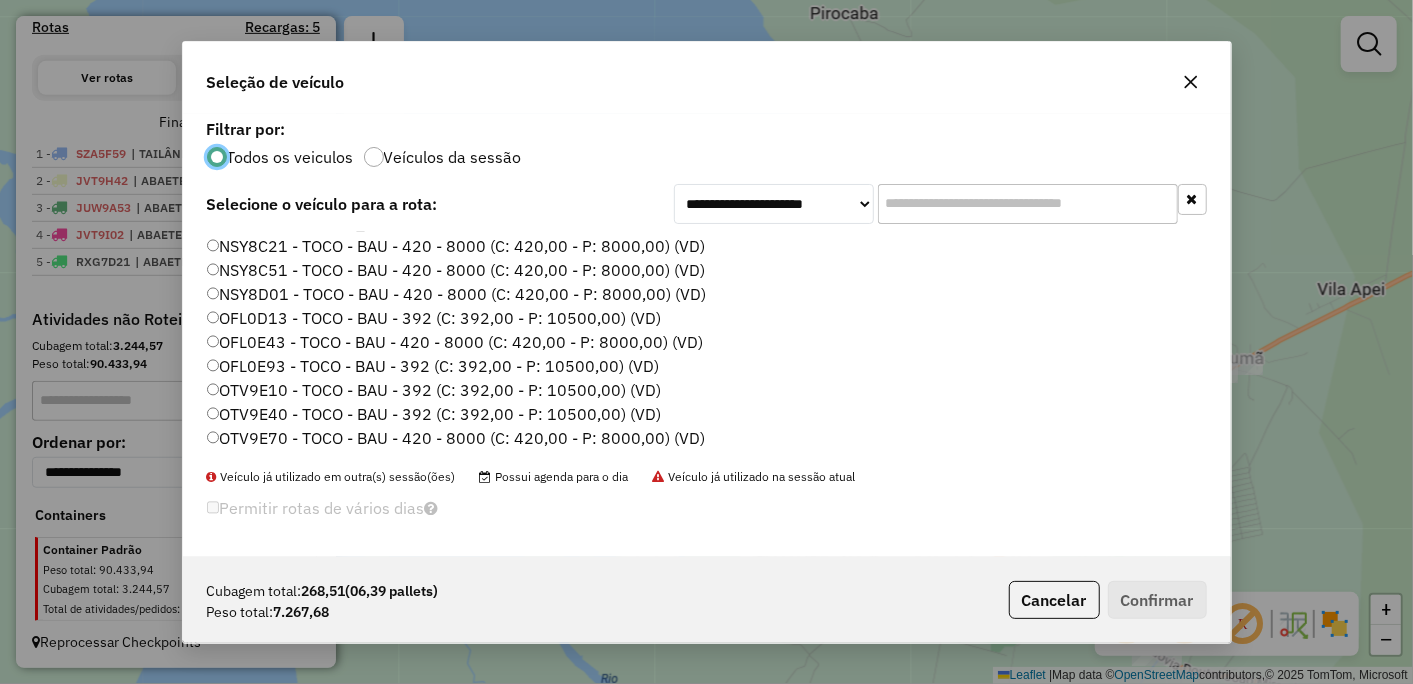click on "OFL0E43 - TOCO - BAU - 420 - 8000 (C: 420,00 - P: 8000,00) (VD)" 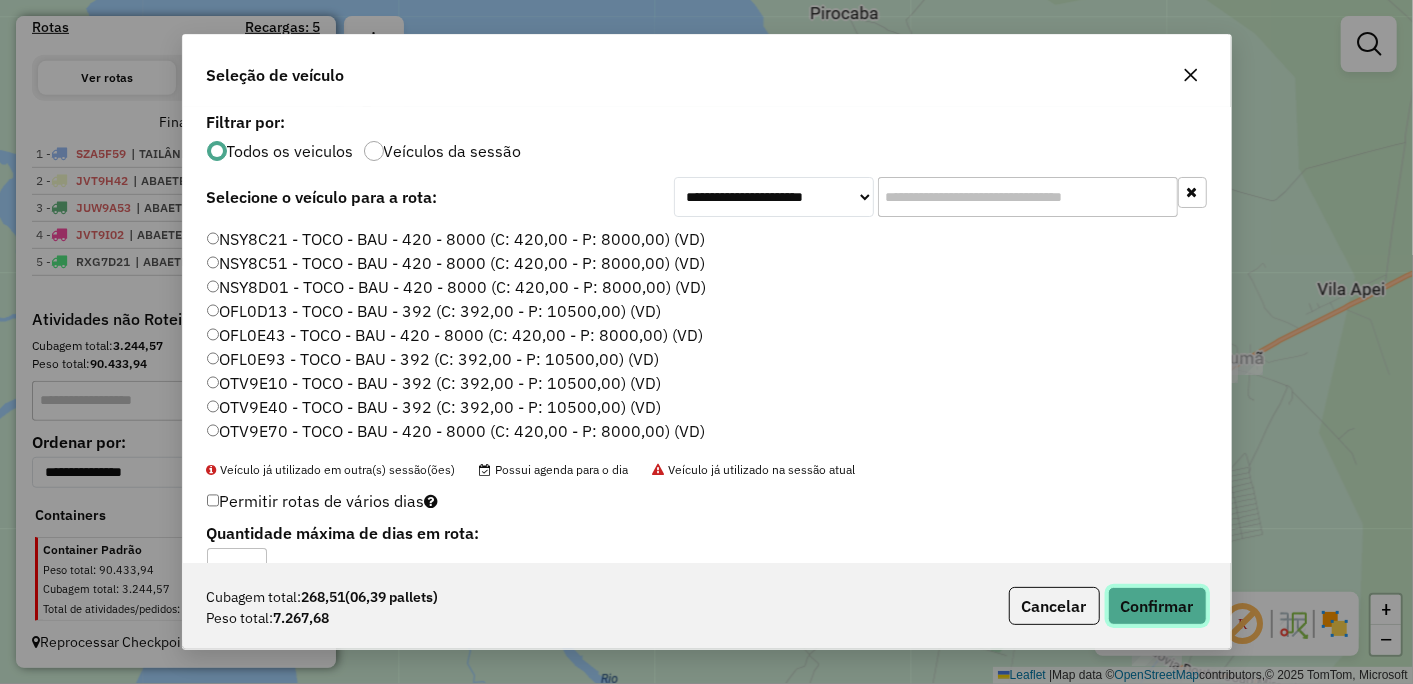 click on "Confirmar" 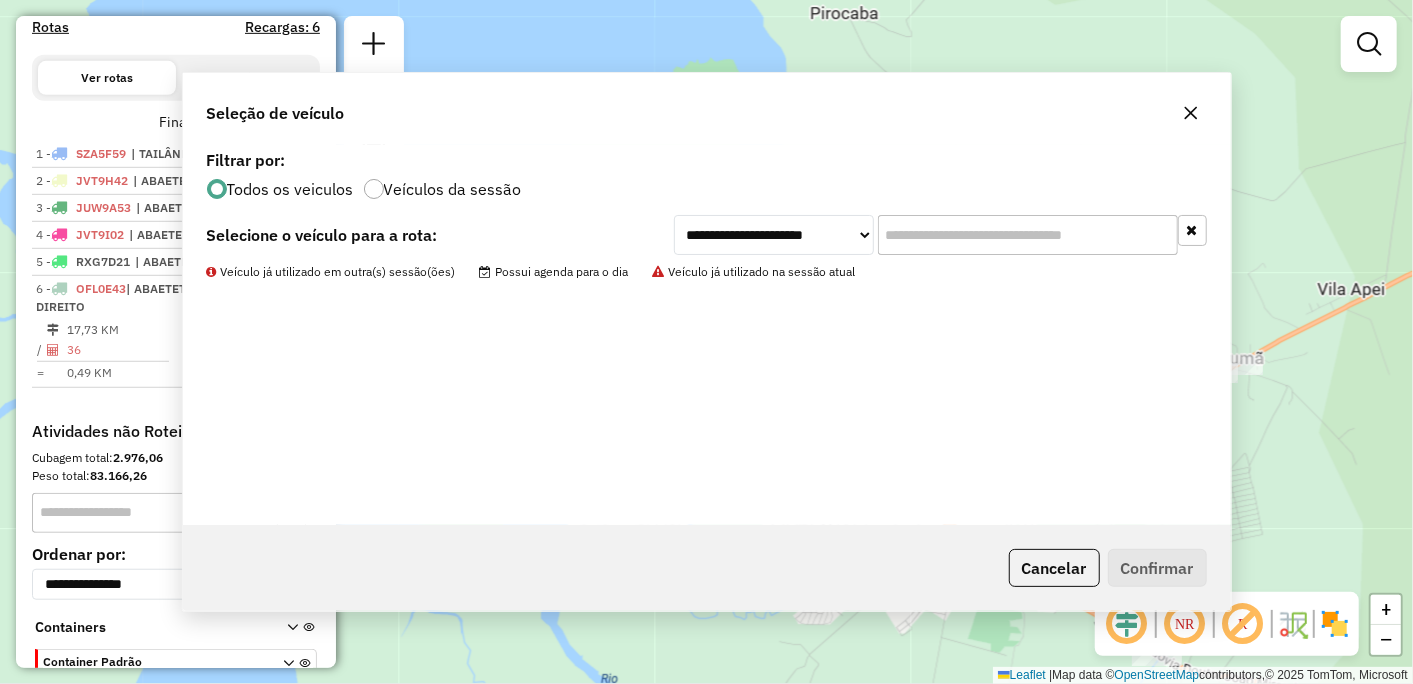 scroll, scrollTop: 737, scrollLeft: 0, axis: vertical 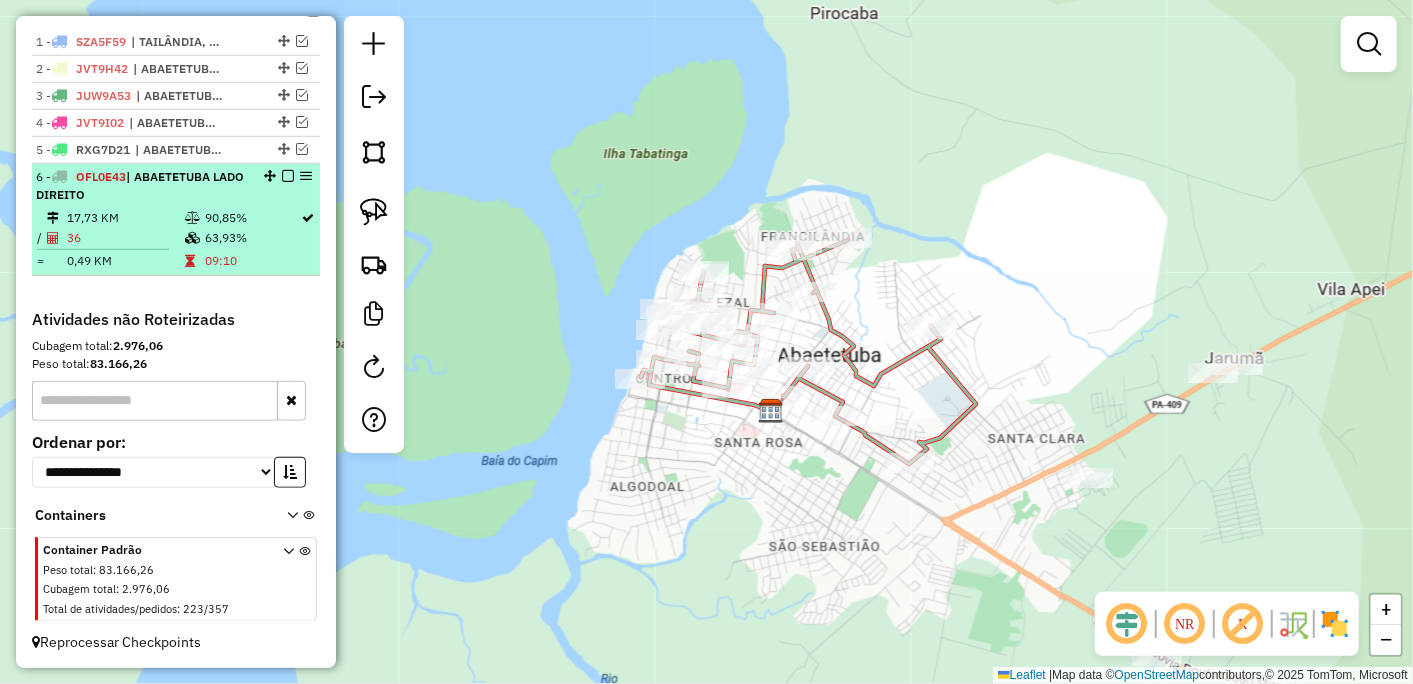 click at bounding box center (288, 176) 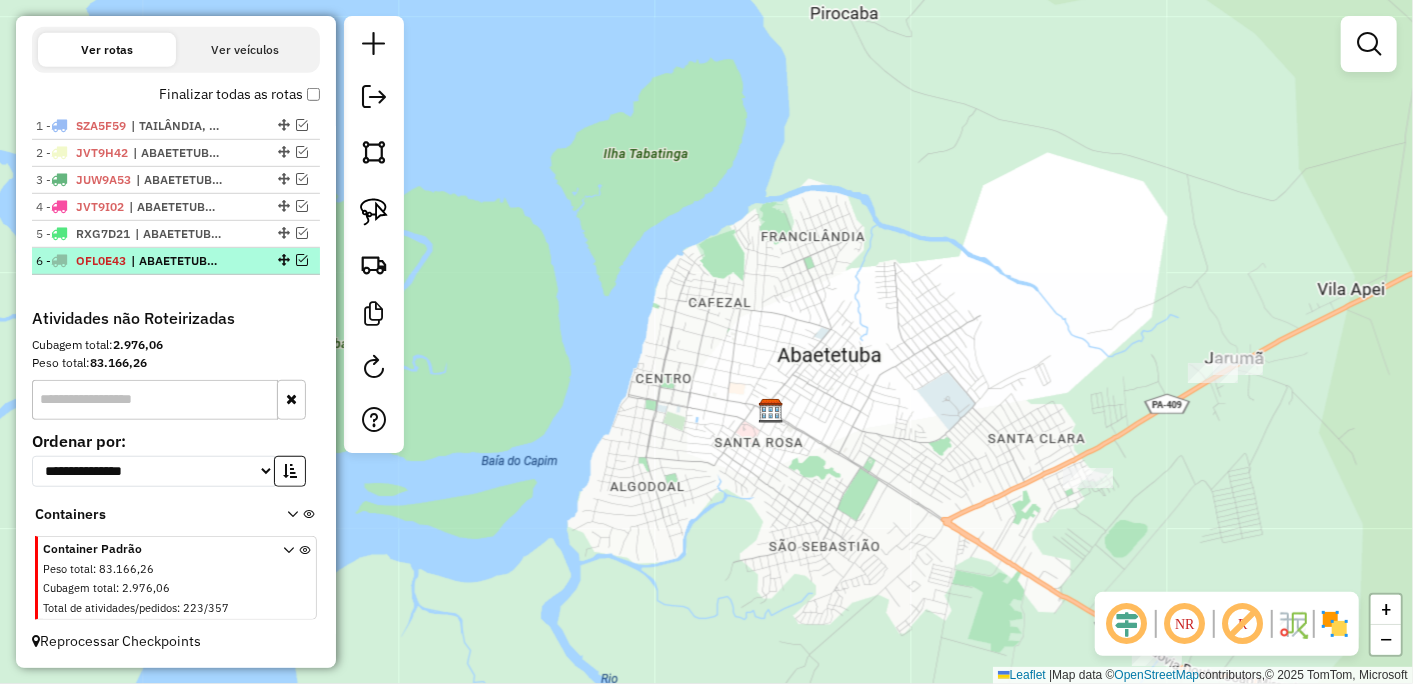 scroll, scrollTop: 652, scrollLeft: 0, axis: vertical 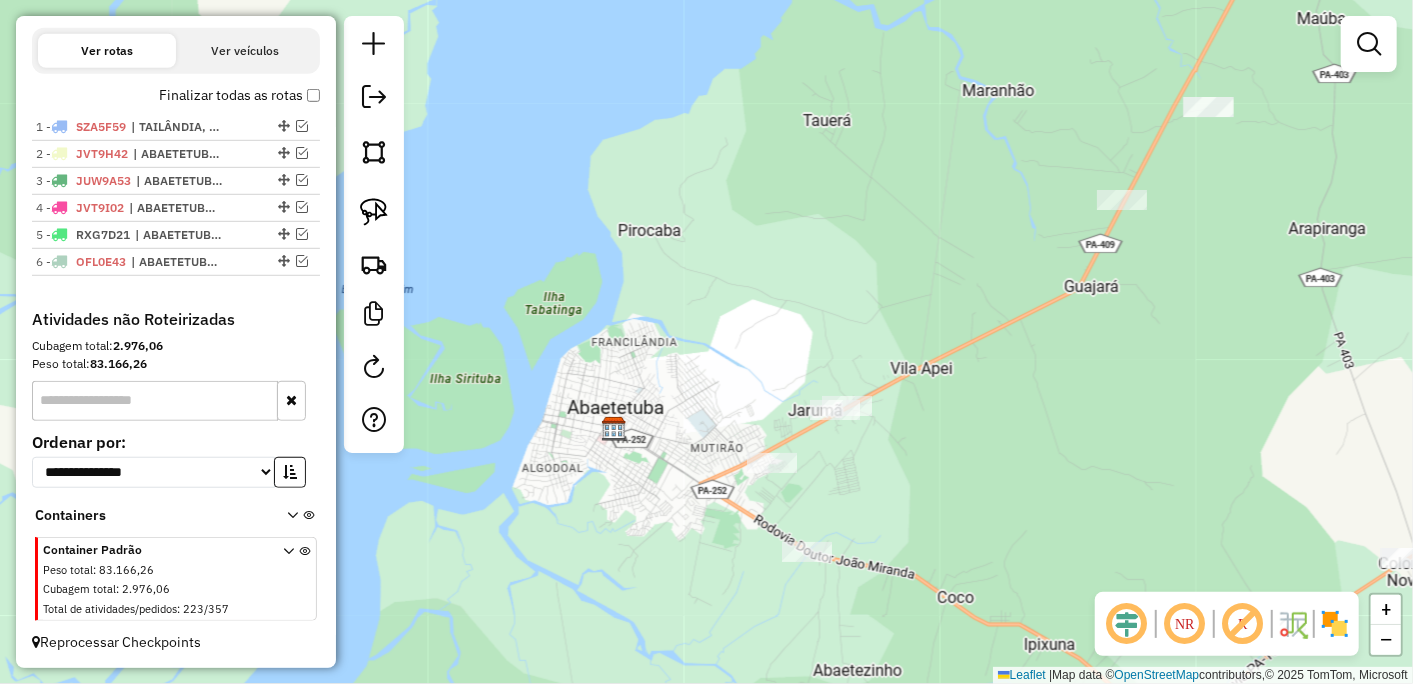 drag, startPoint x: 1100, startPoint y: 473, endPoint x: 864, endPoint y: 503, distance: 237.89914 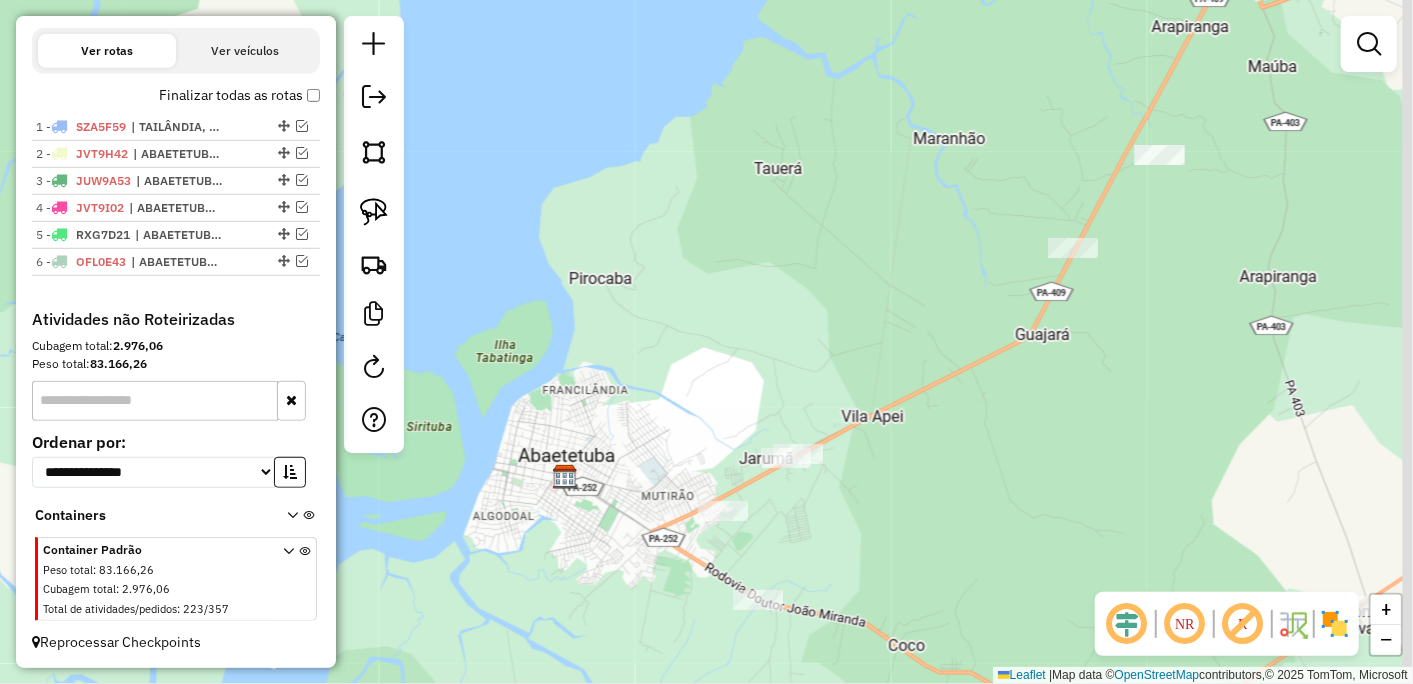drag, startPoint x: 800, startPoint y: 493, endPoint x: 771, endPoint y: 528, distance: 45.453274 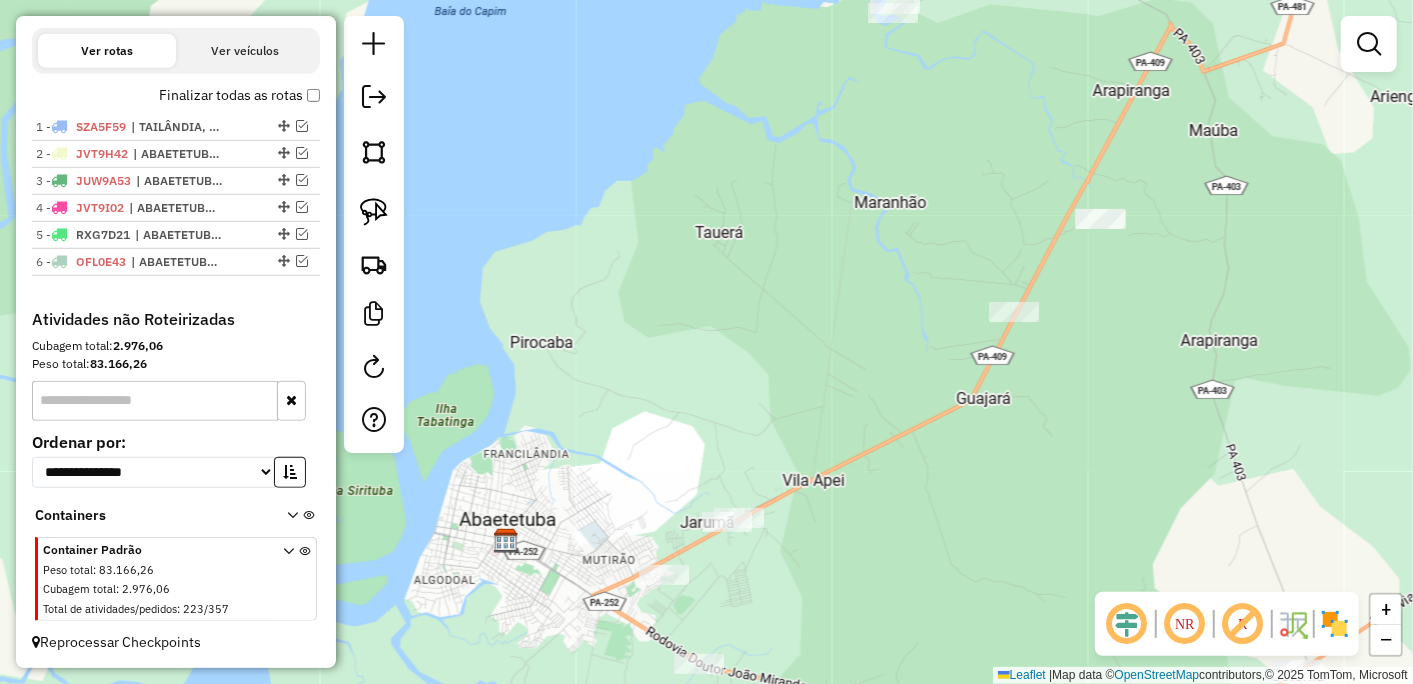 drag, startPoint x: 908, startPoint y: 475, endPoint x: 873, endPoint y: 504, distance: 45.453274 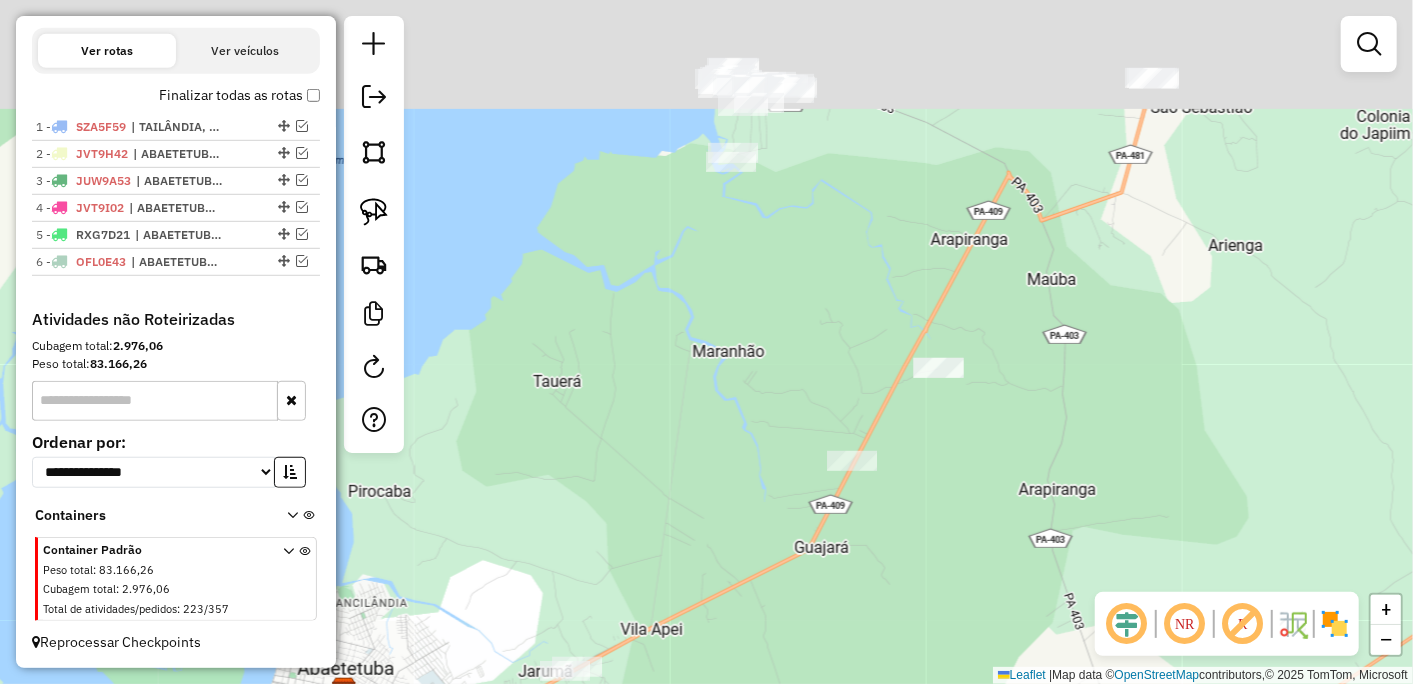 drag, startPoint x: 973, startPoint y: 446, endPoint x: 827, endPoint y: 566, distance: 188.98677 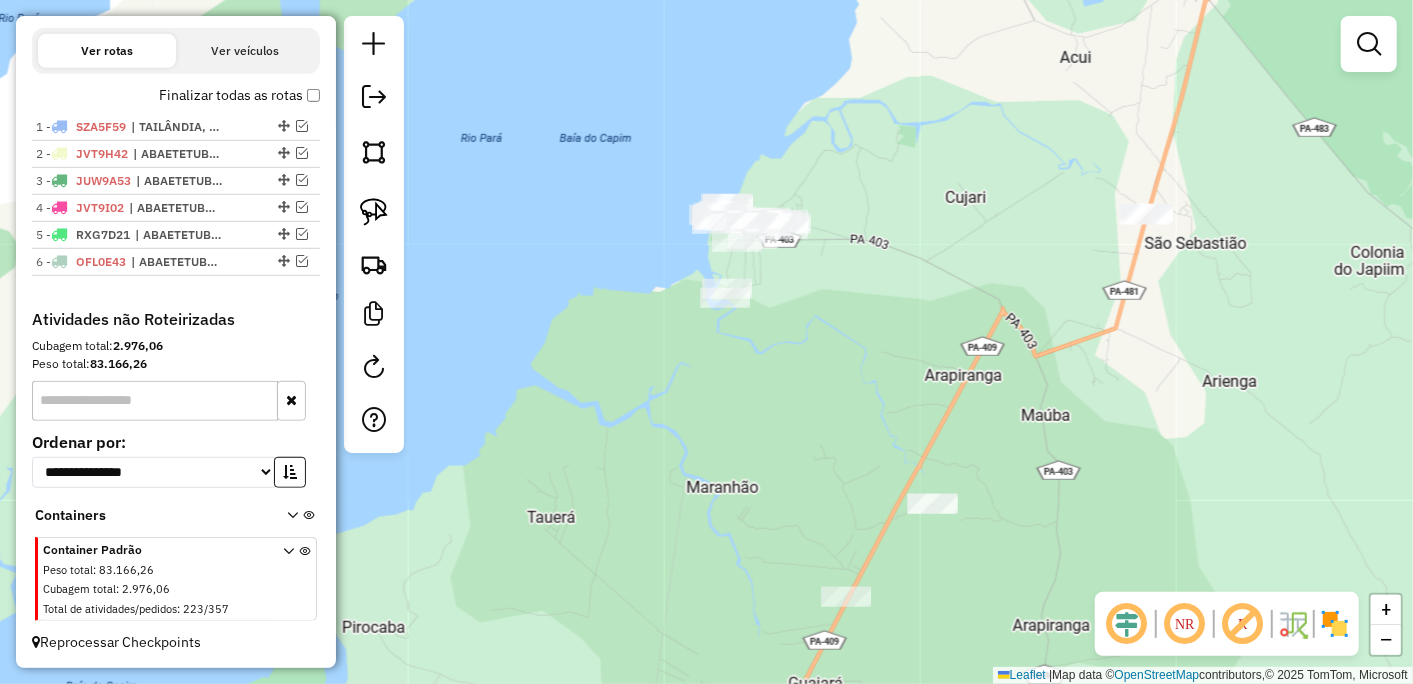drag, startPoint x: 871, startPoint y: 391, endPoint x: 871, endPoint y: 410, distance: 19 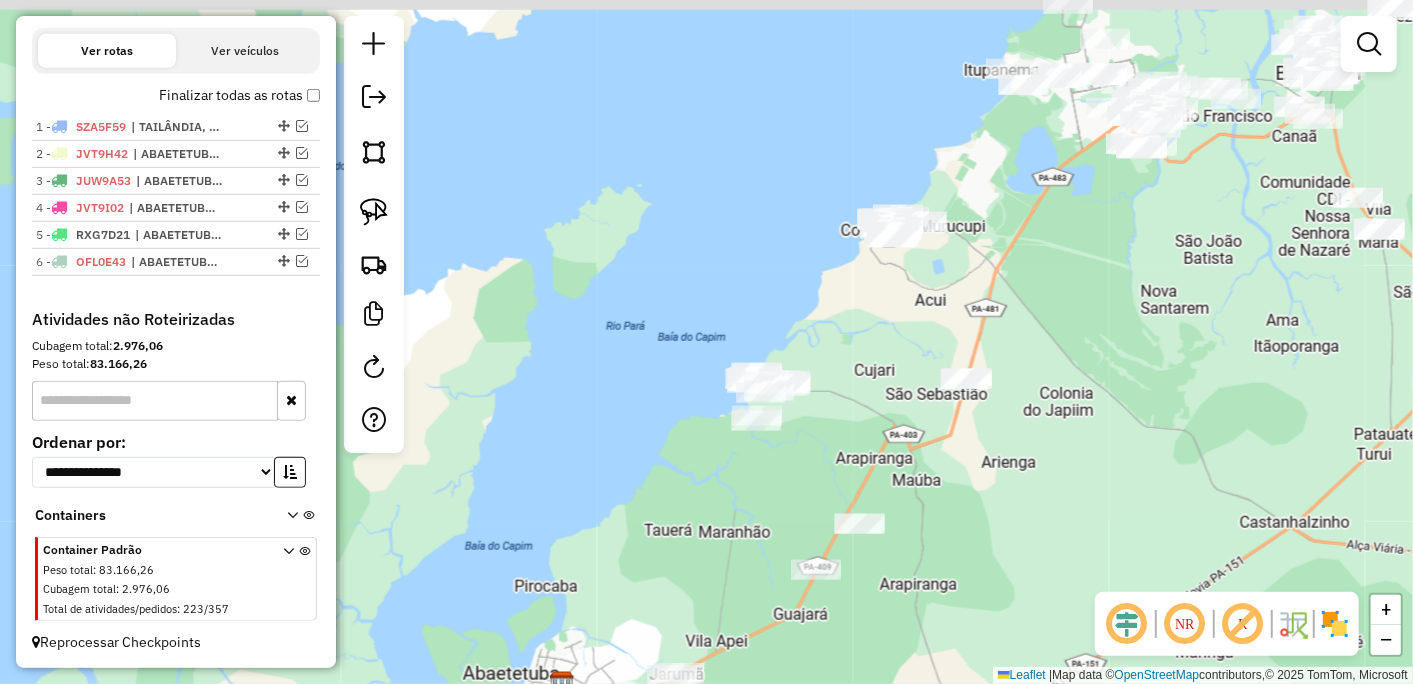drag, startPoint x: 827, startPoint y: 435, endPoint x: 821, endPoint y: 455, distance: 20.880613 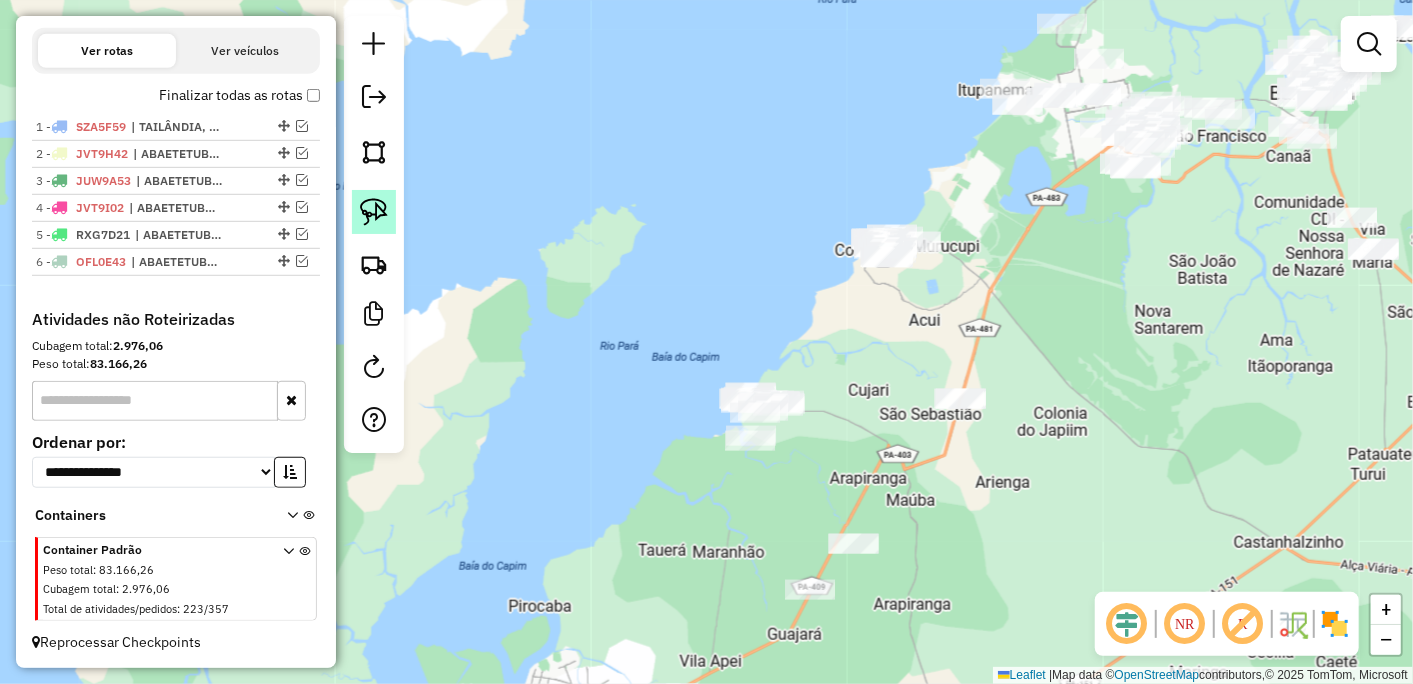 click 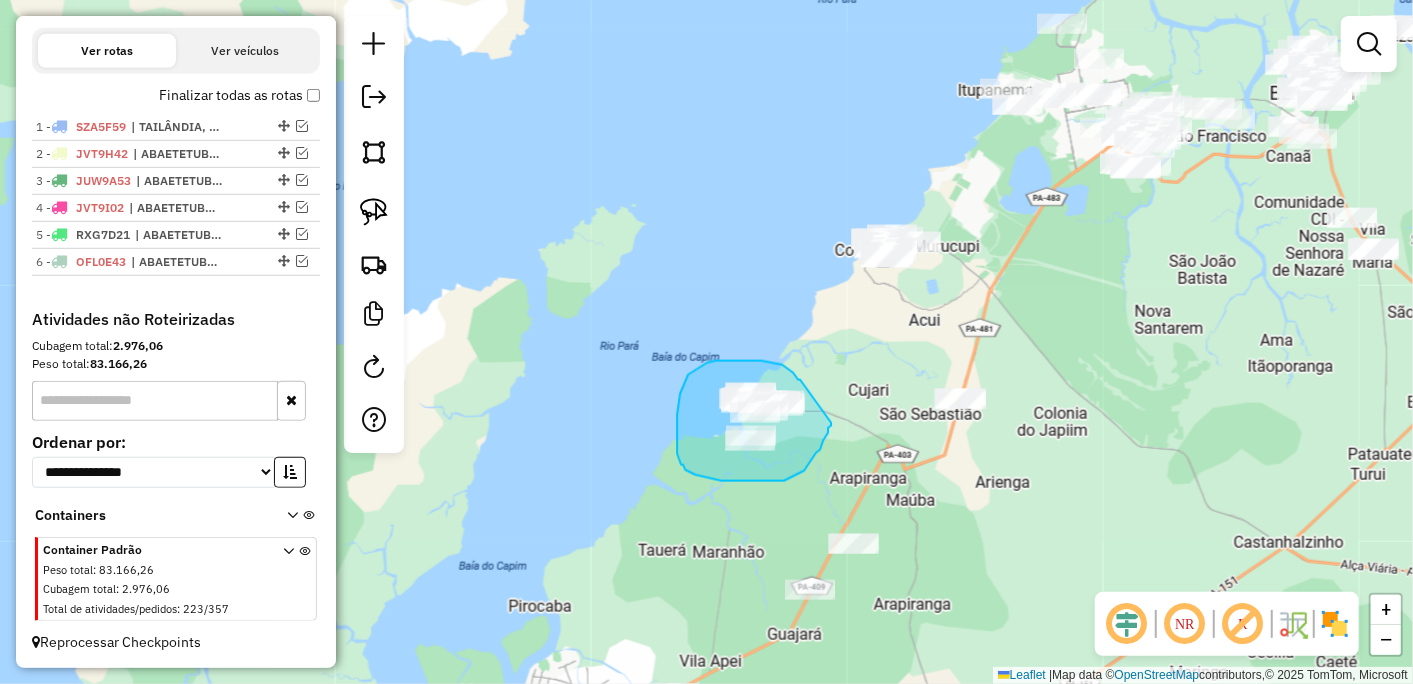 drag, startPoint x: 798, startPoint y: 380, endPoint x: 831, endPoint y: 423, distance: 54.20332 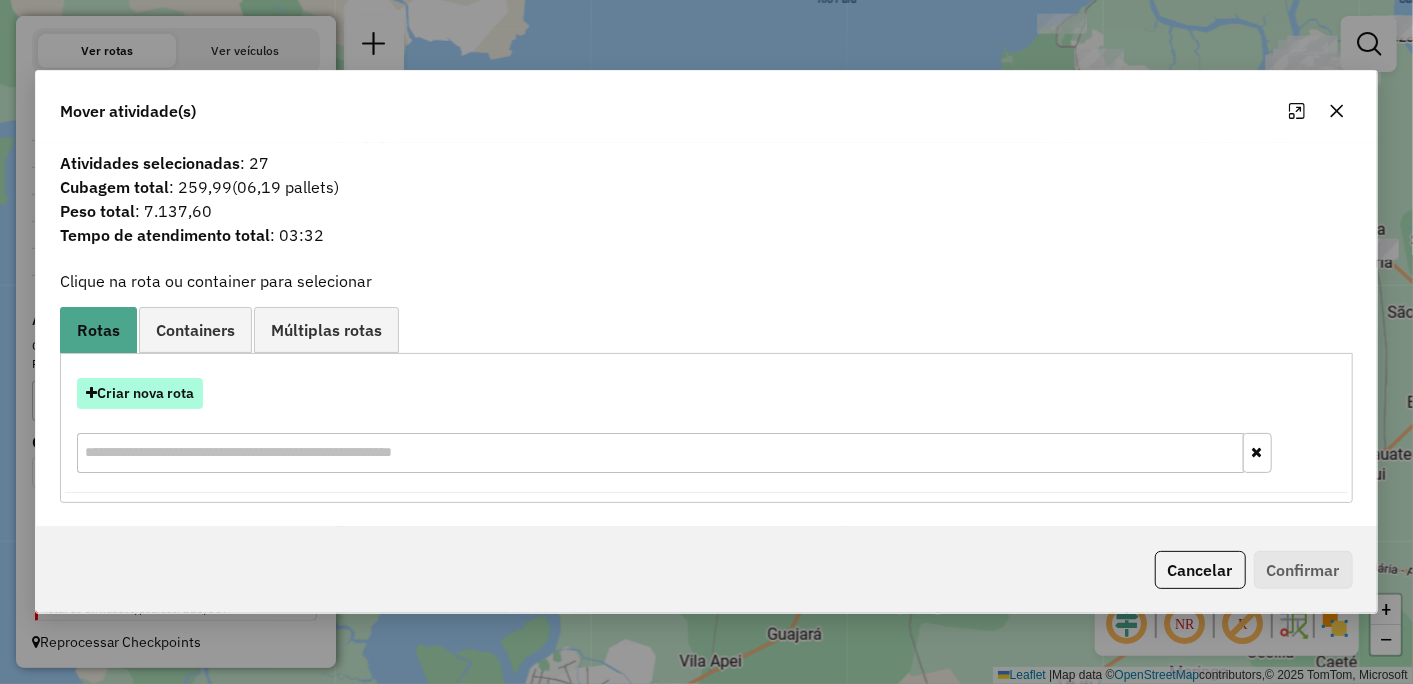 click on "Criar nova rota" at bounding box center [140, 393] 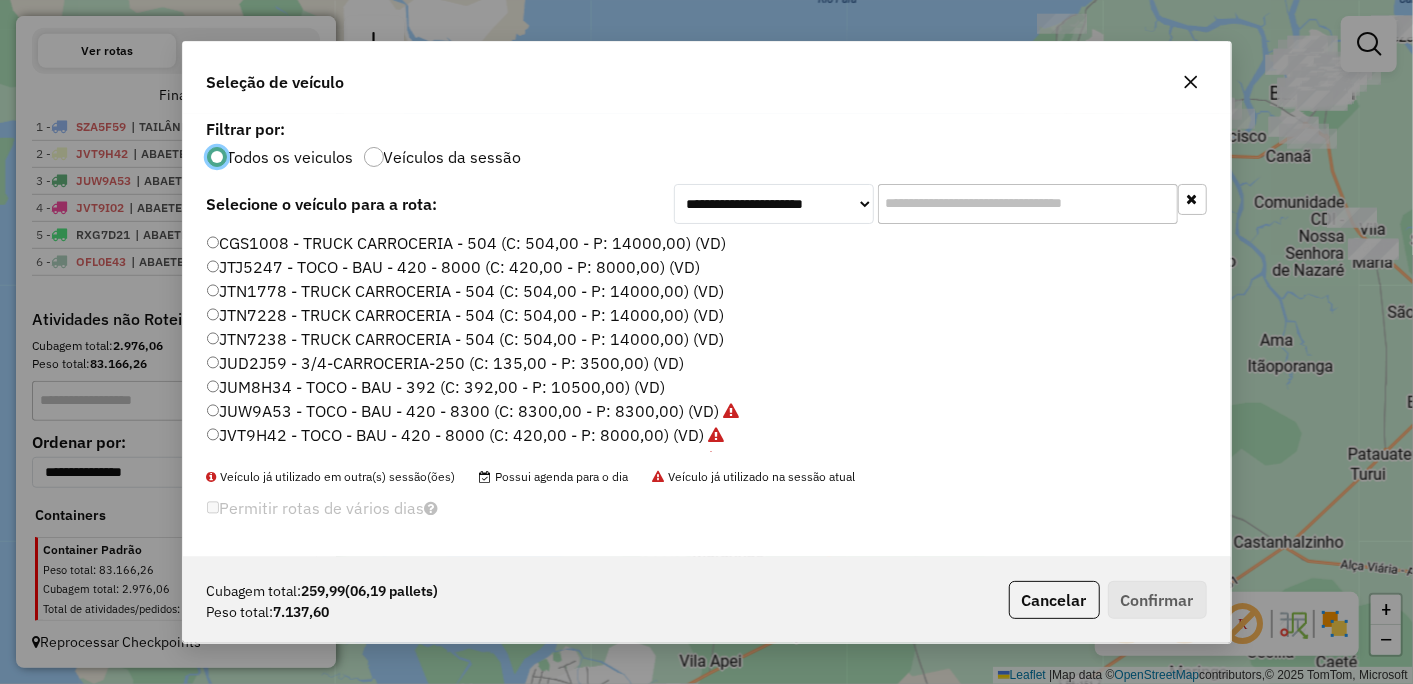 scroll, scrollTop: 11, scrollLeft: 5, axis: both 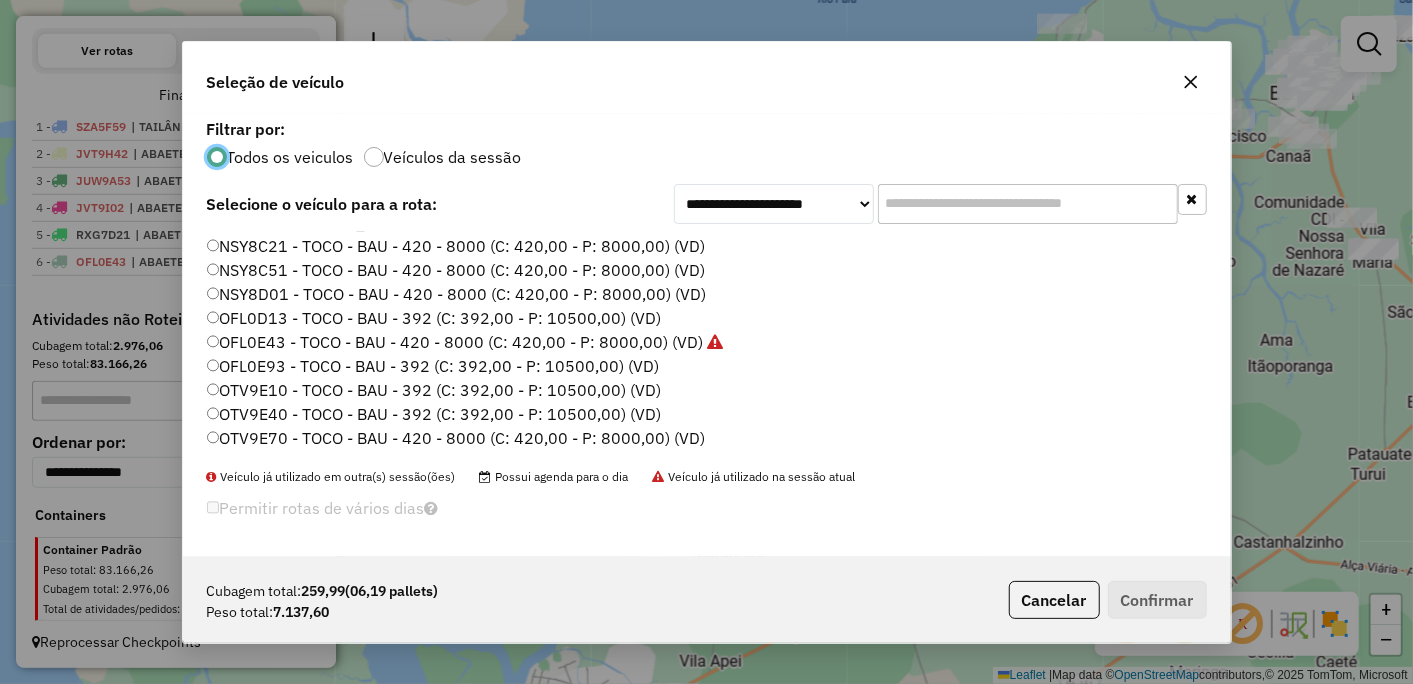 click on "OTV9E10 - TOCO - BAU - 392 (C: 392,00 - P: 10500,00) (VD)" 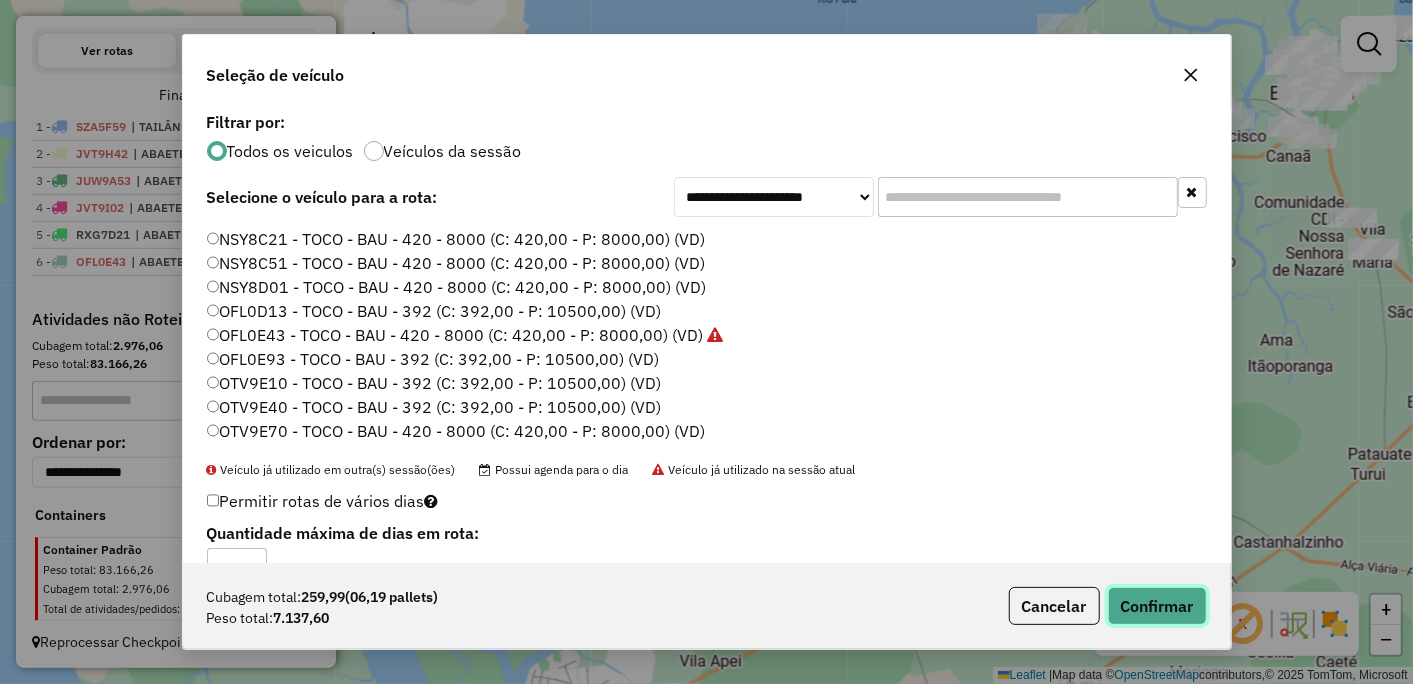click on "Confirmar" 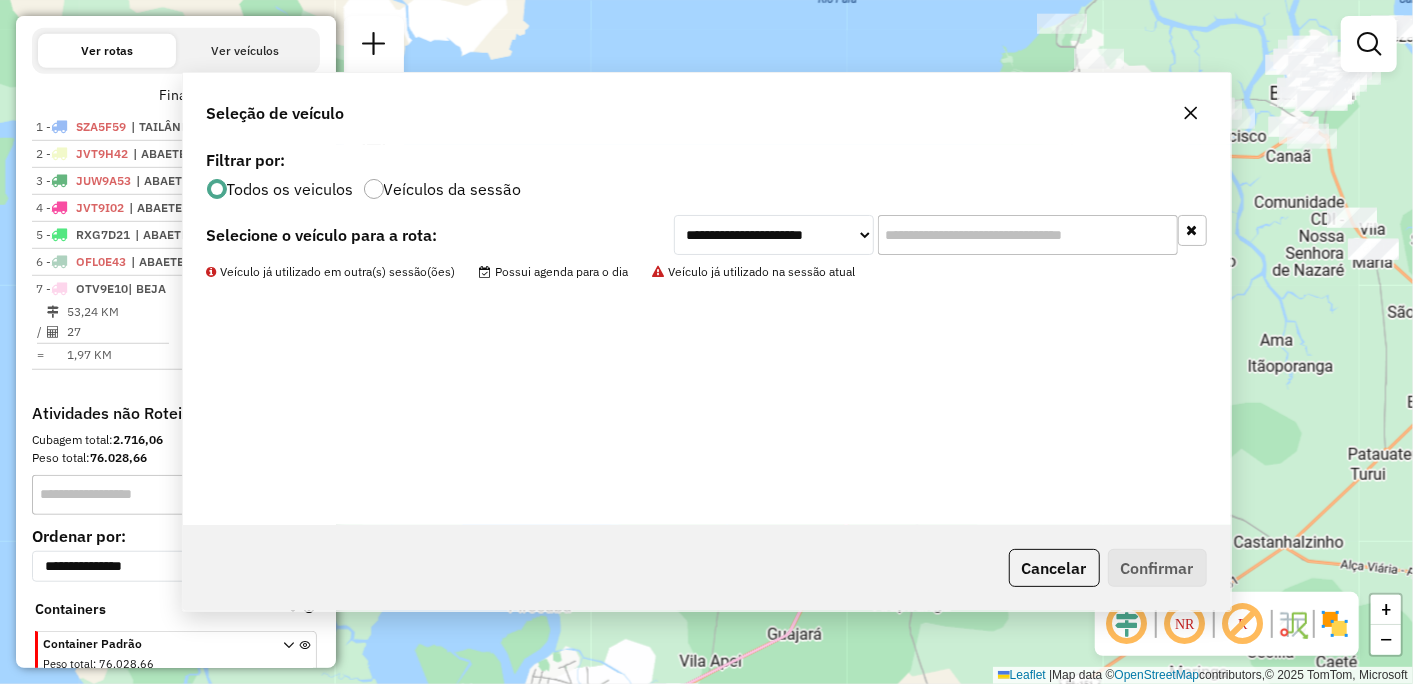 scroll, scrollTop: 746, scrollLeft: 0, axis: vertical 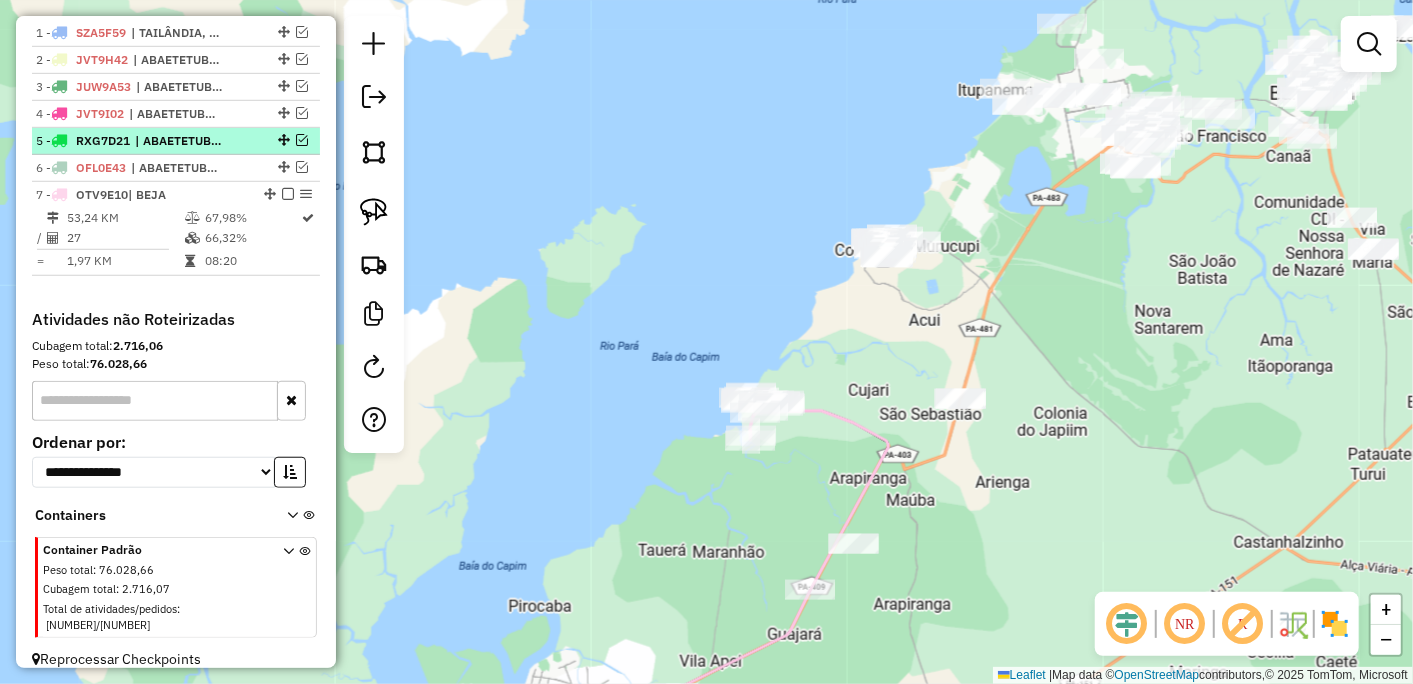 click at bounding box center (288, 194) 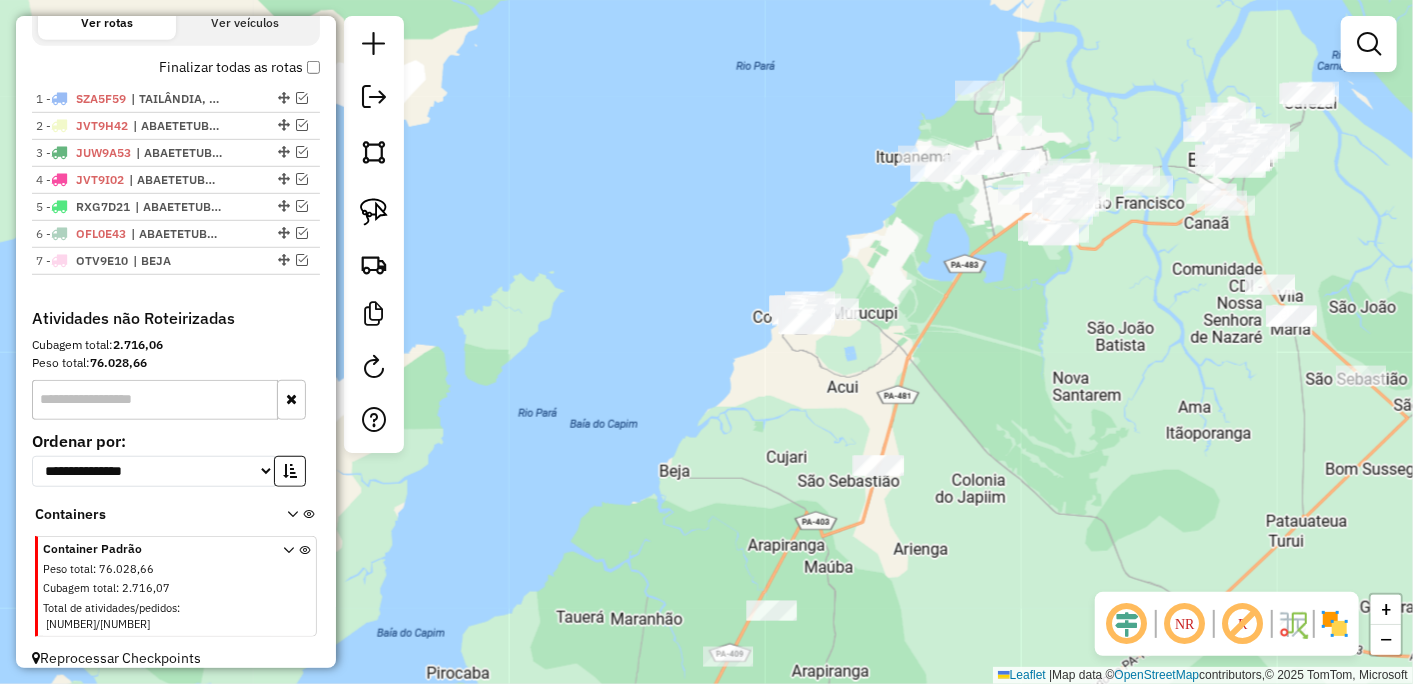 drag, startPoint x: 885, startPoint y: 354, endPoint x: 764, endPoint y: 481, distance: 175.4138 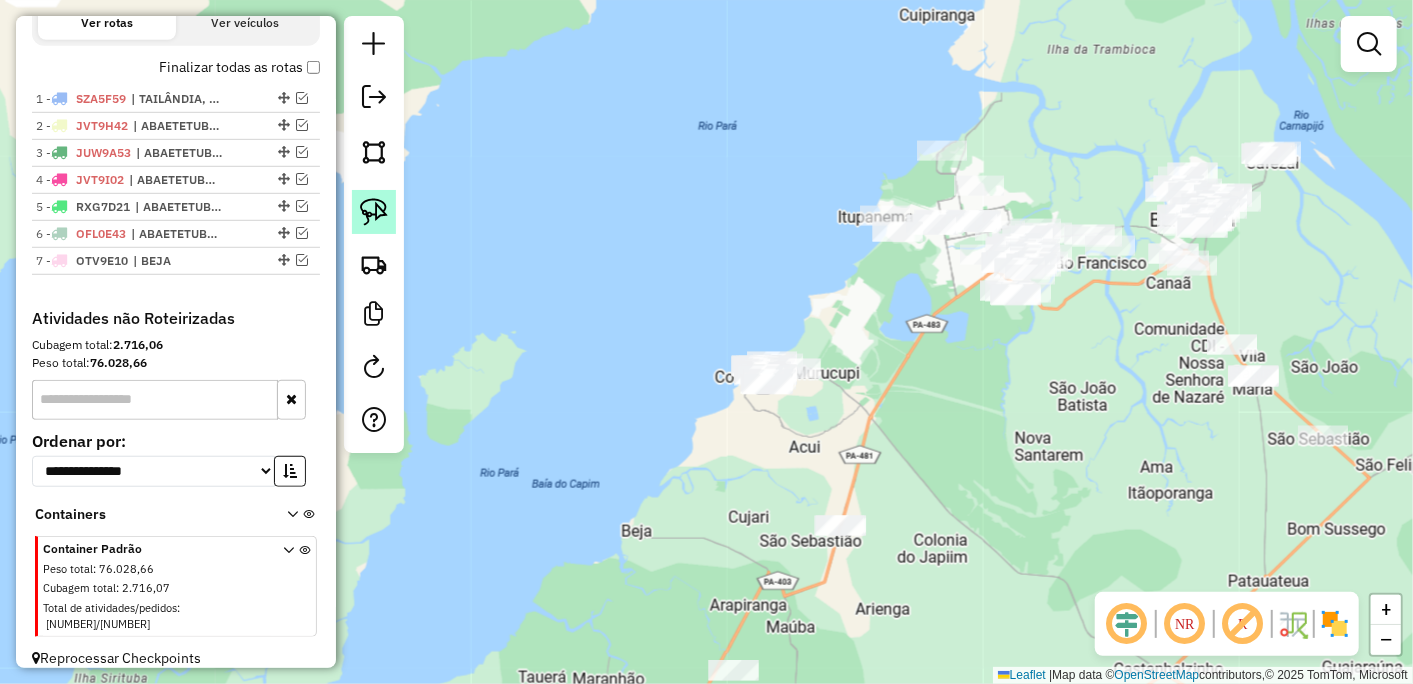 click 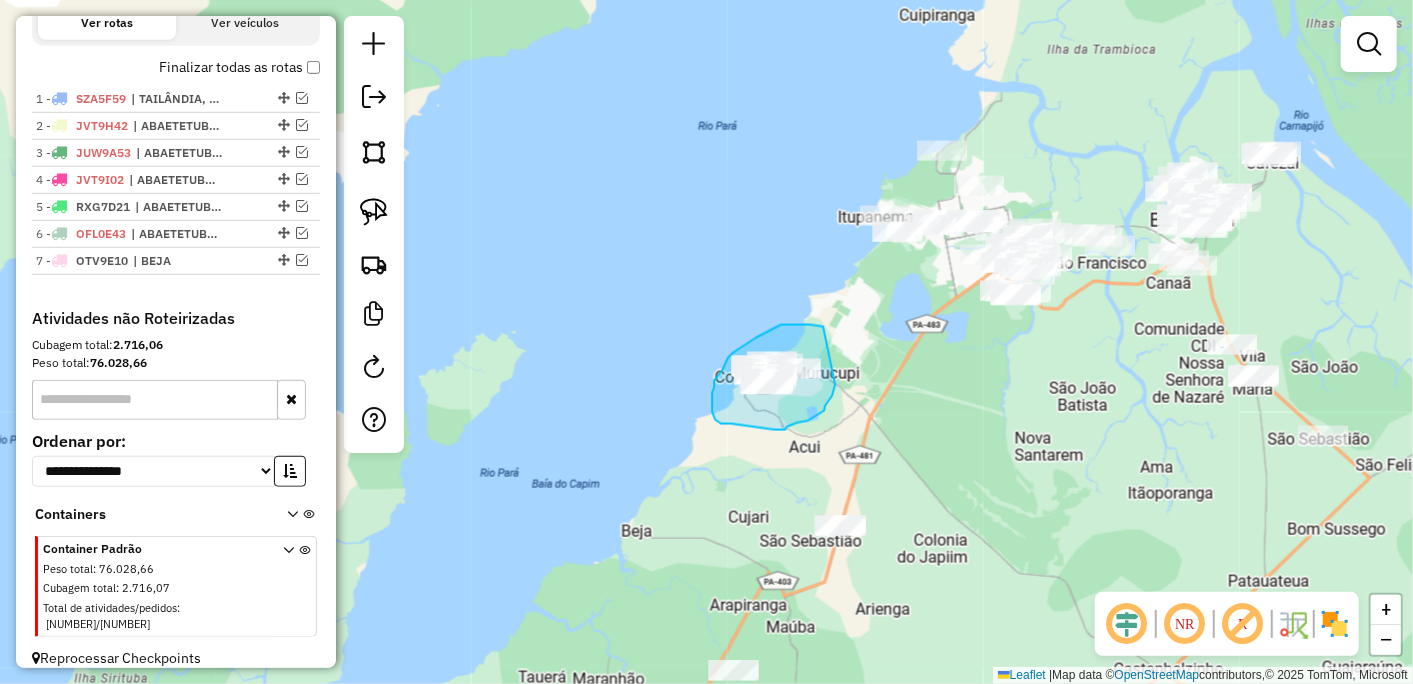 drag, startPoint x: 823, startPoint y: 327, endPoint x: 835, endPoint y: 385, distance: 59.22837 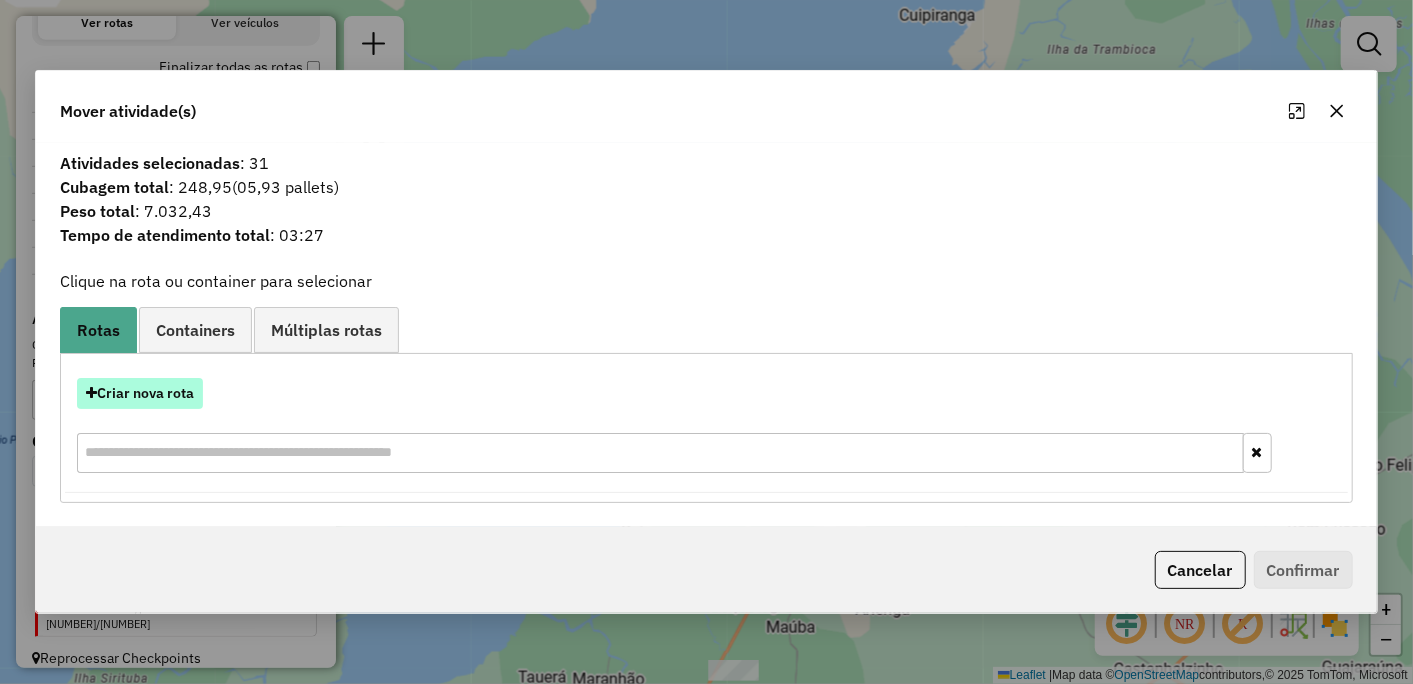 click on "Criar nova rota" at bounding box center (140, 393) 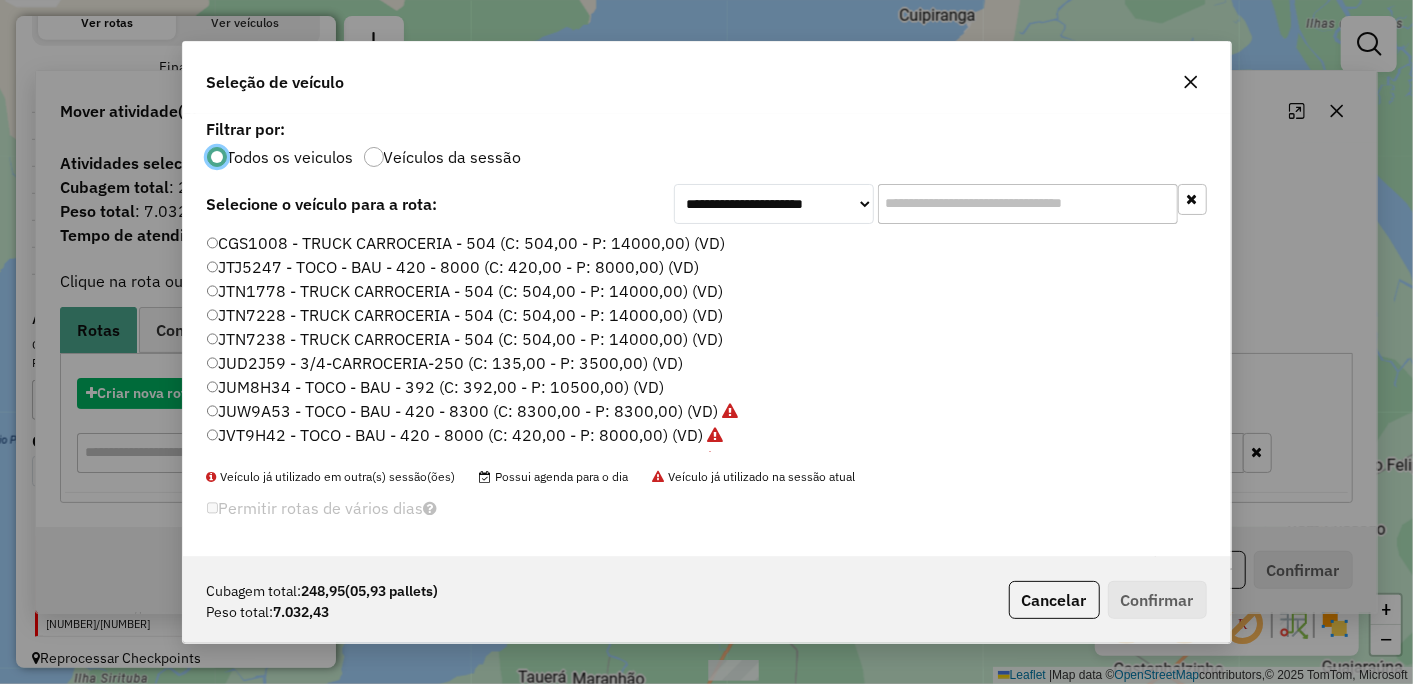 scroll, scrollTop: 11, scrollLeft: 5, axis: both 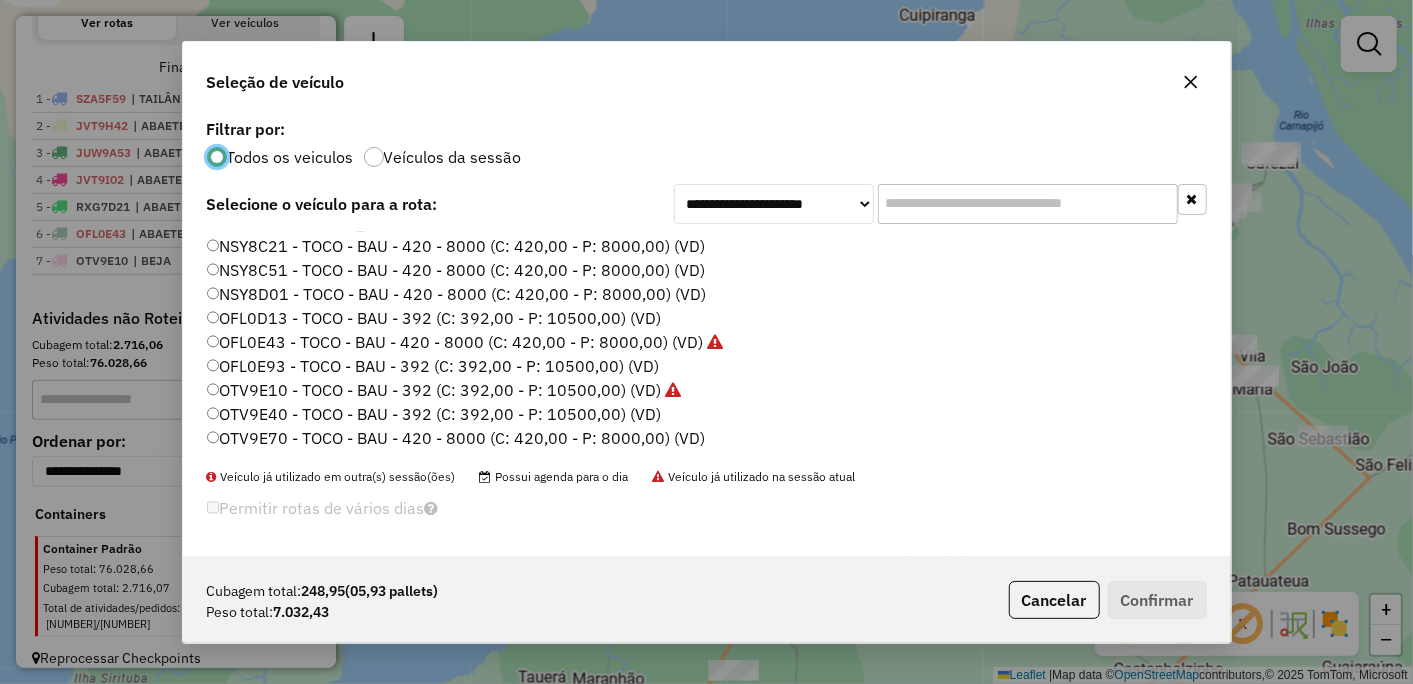 click on "OTV9E40 - TOCO - BAU - 392 (C: 392,00 - P: 10500,00) (VD)" 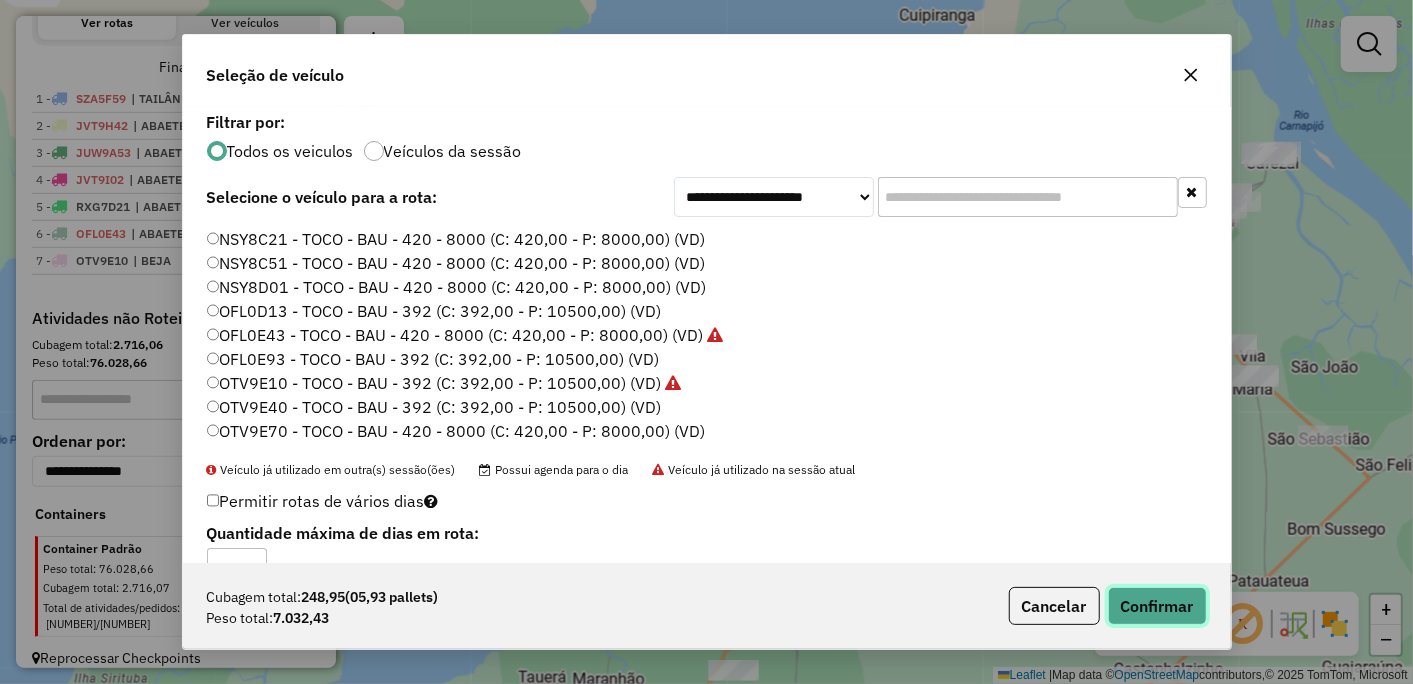 click on "Confirmar" 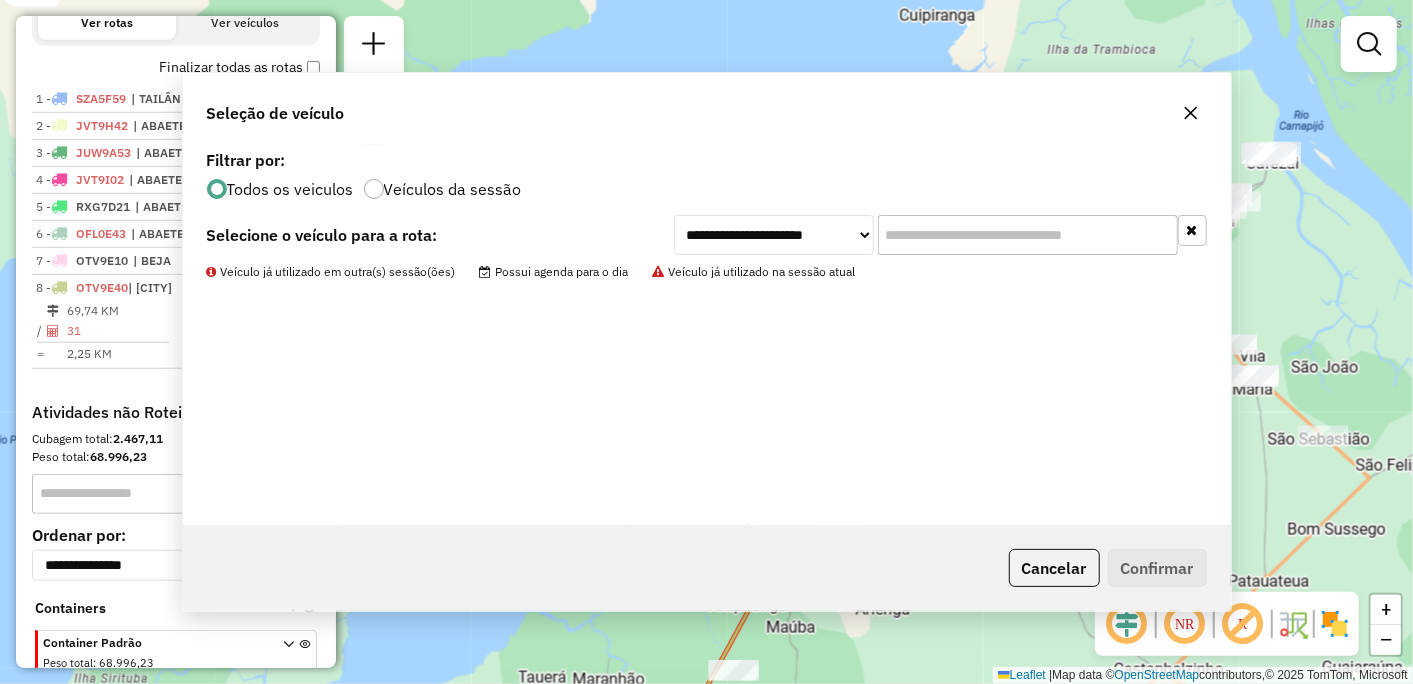 scroll, scrollTop: 773, scrollLeft: 0, axis: vertical 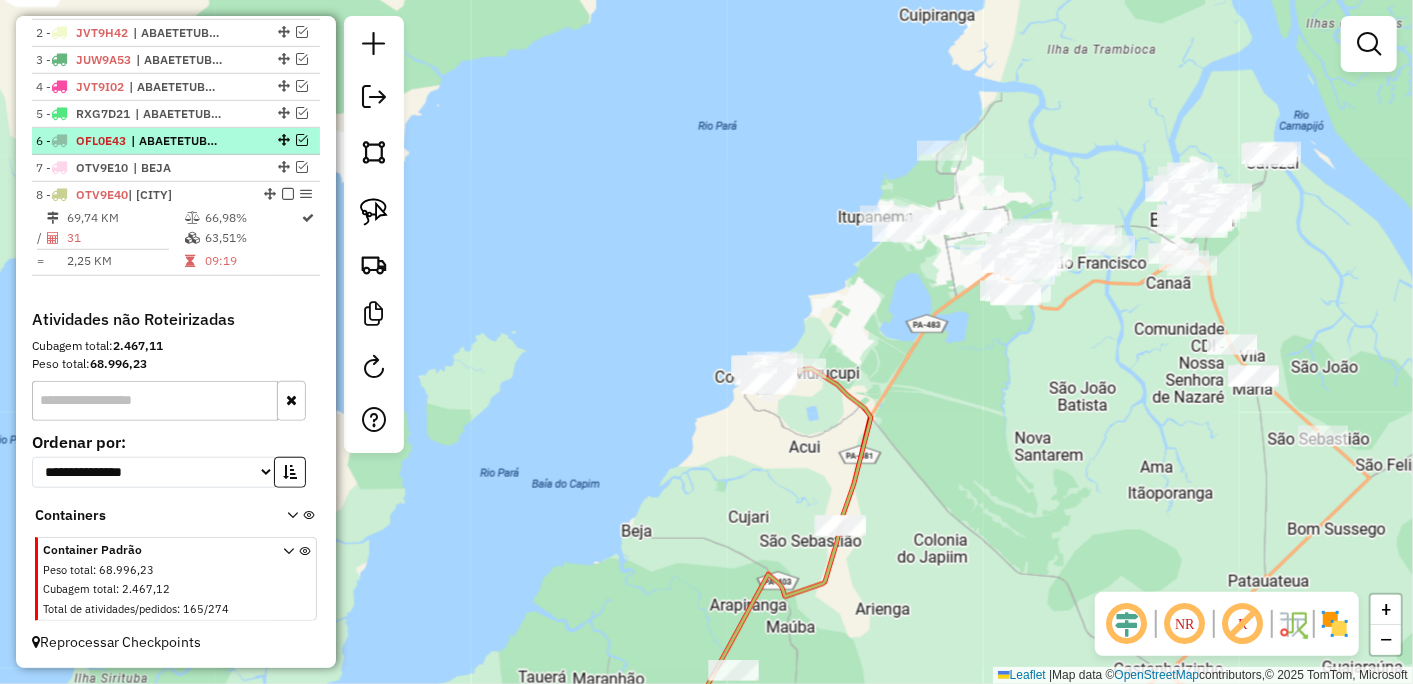 click at bounding box center [288, 194] 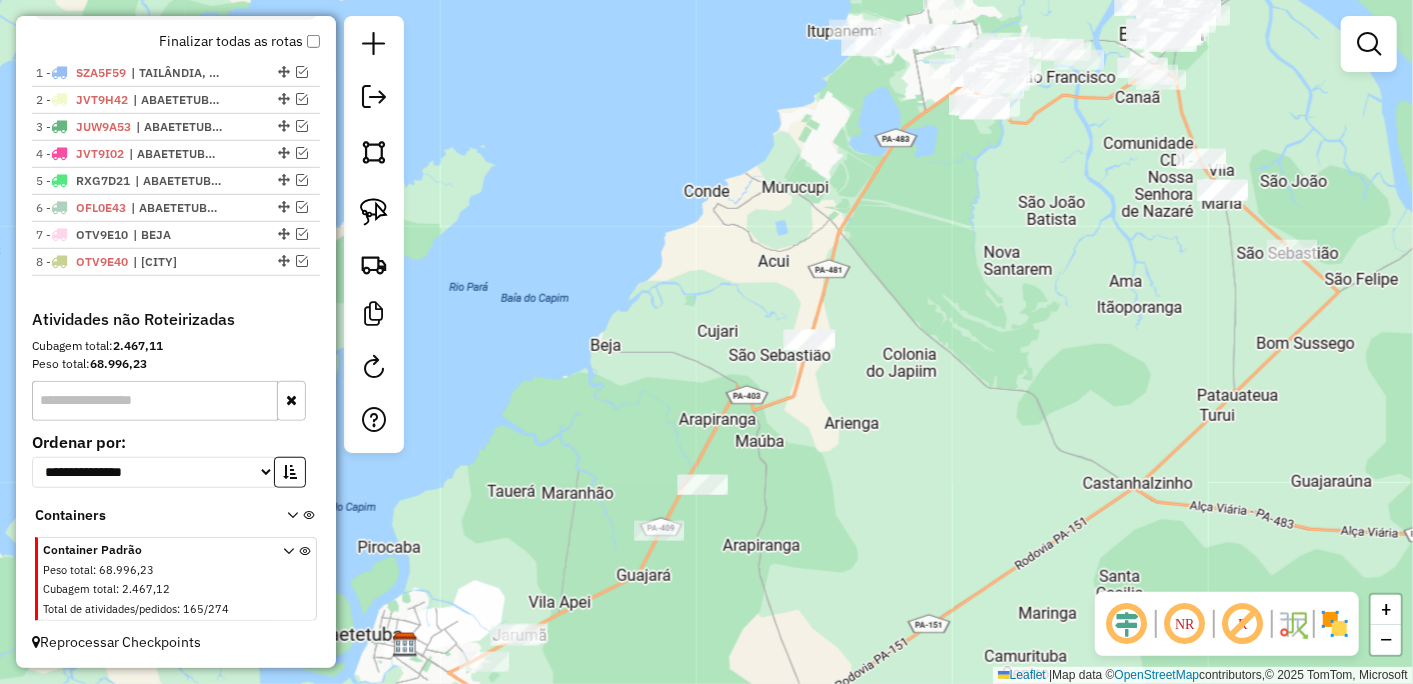 drag, startPoint x: 914, startPoint y: 507, endPoint x: 876, endPoint y: 301, distance: 209.47554 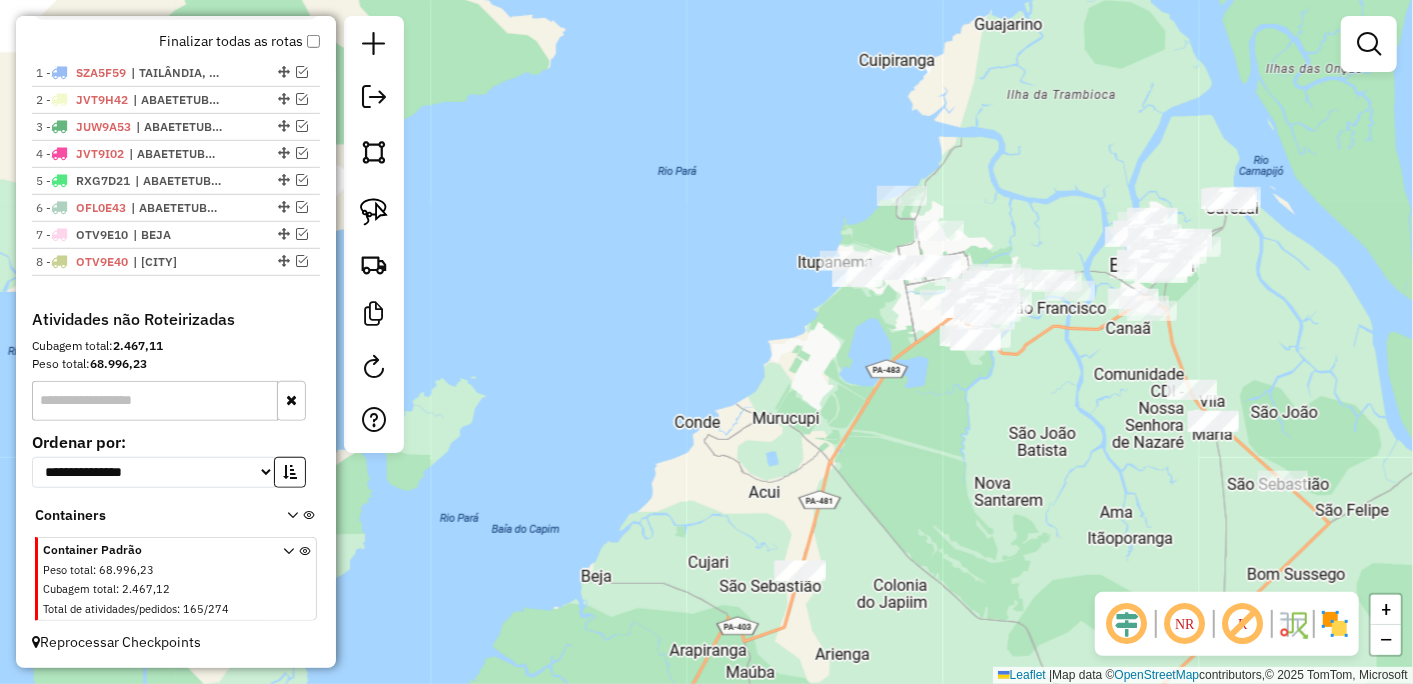 drag, startPoint x: 932, startPoint y: 207, endPoint x: 928, endPoint y: 516, distance: 309.02588 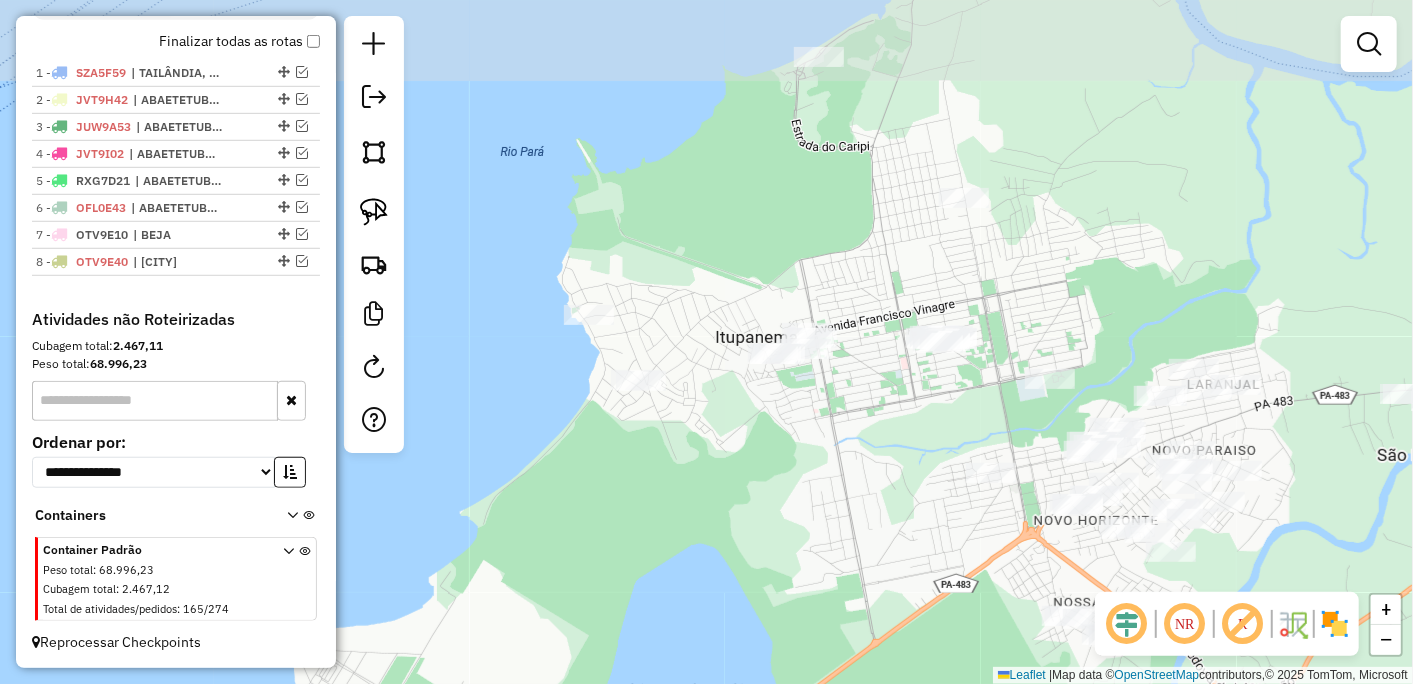 drag, startPoint x: 912, startPoint y: 375, endPoint x: 853, endPoint y: 497, distance: 135.51753 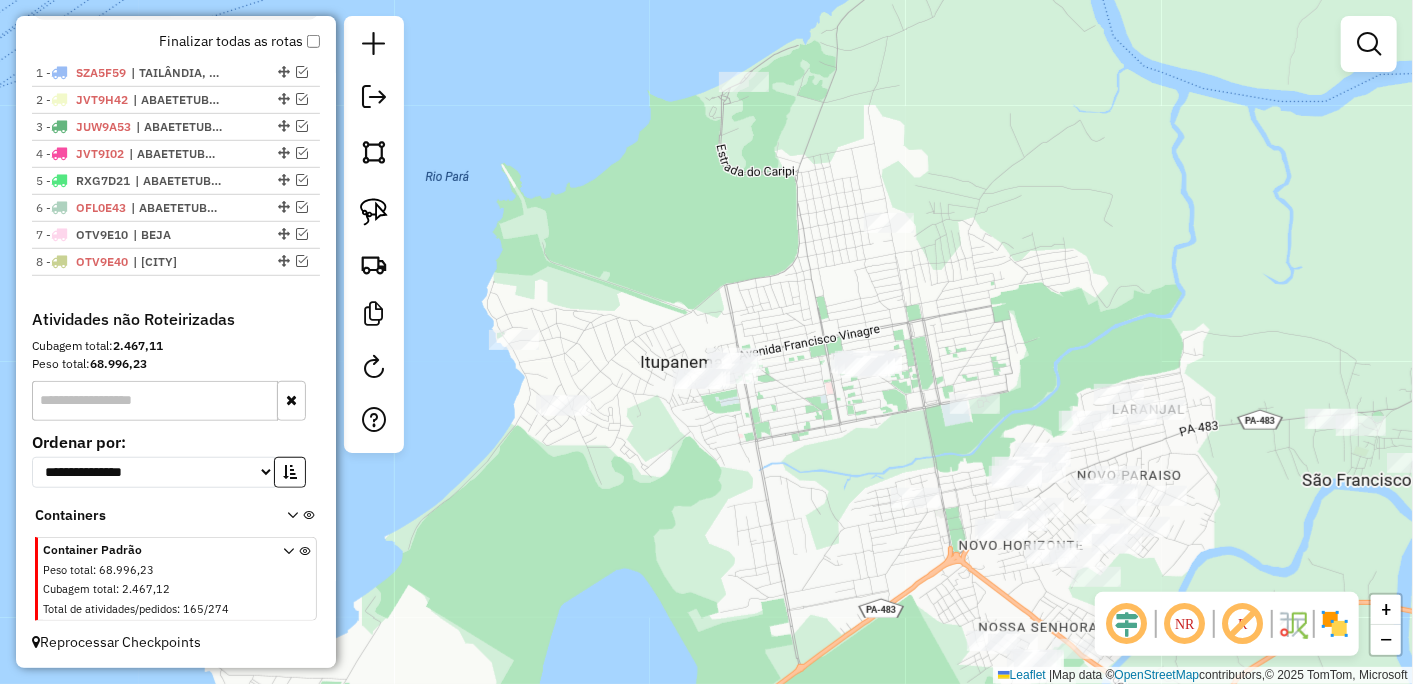 drag, startPoint x: 837, startPoint y: 442, endPoint x: 784, endPoint y: 443, distance: 53.009434 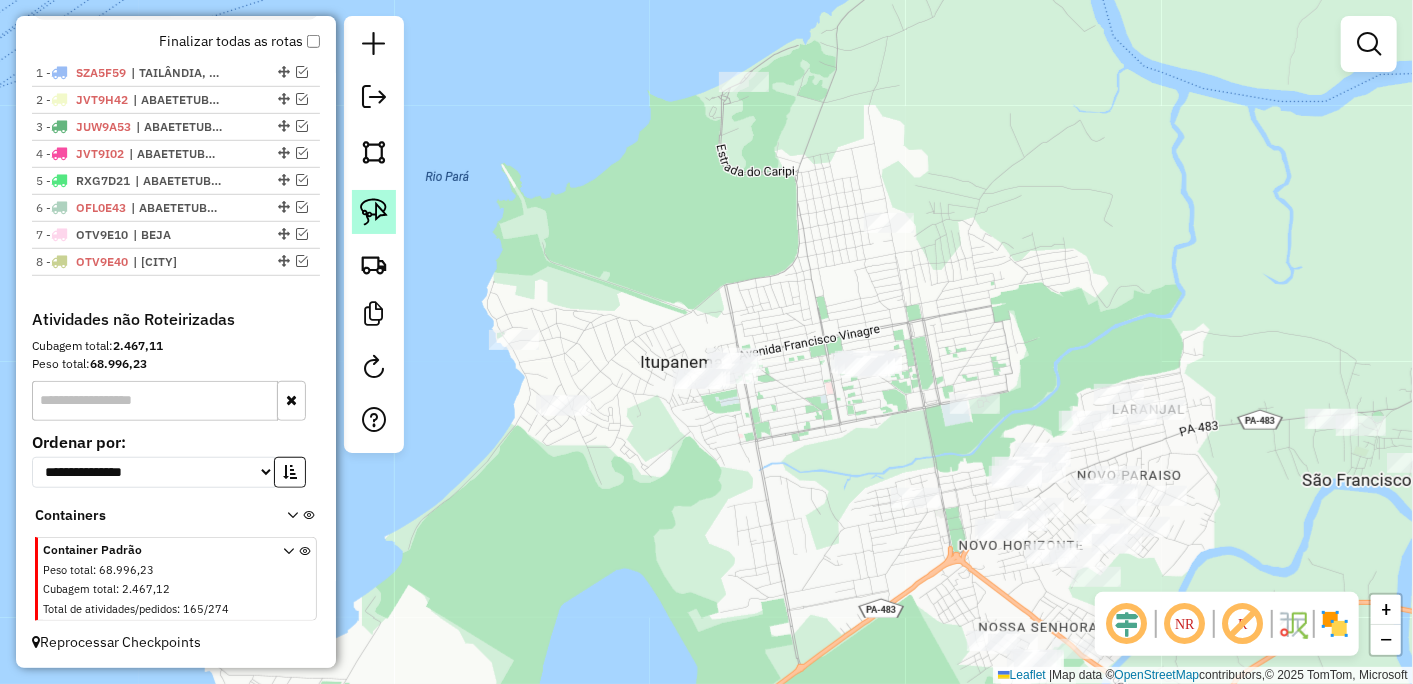 click 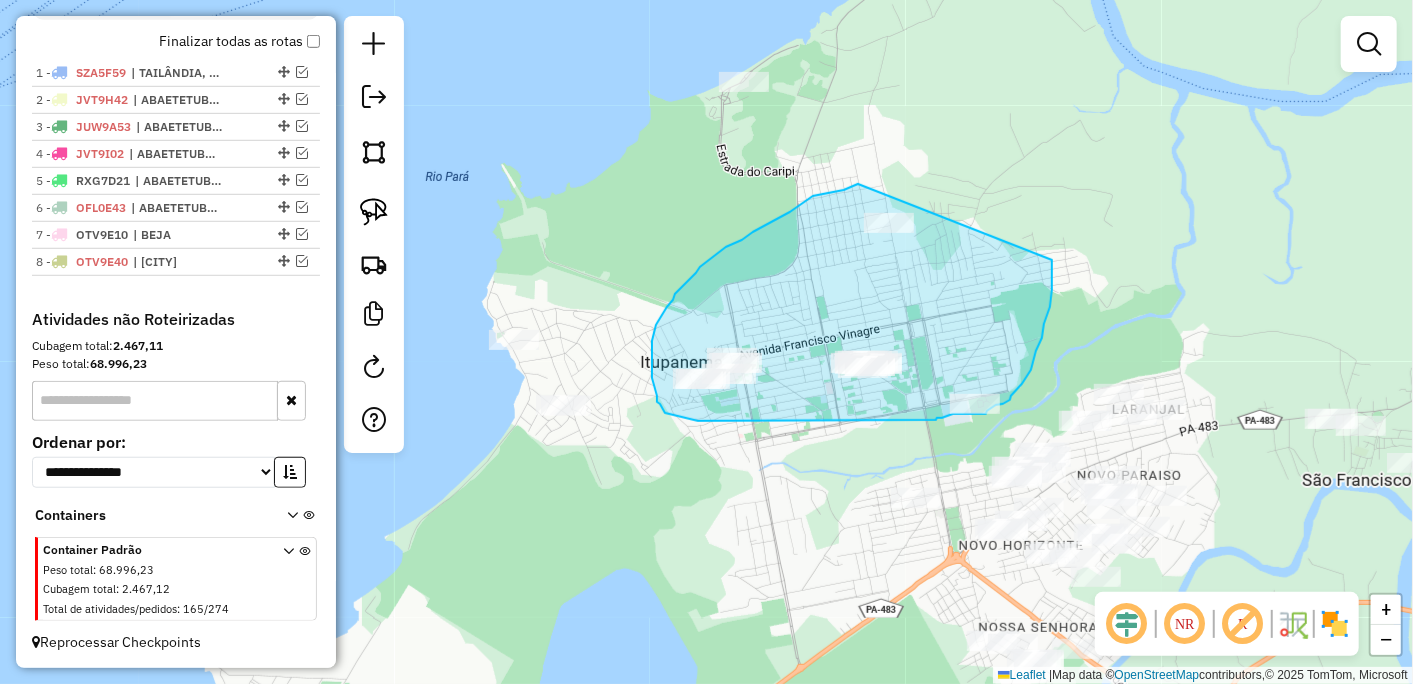 drag, startPoint x: 858, startPoint y: 184, endPoint x: 1052, endPoint y: 250, distance: 204.9195 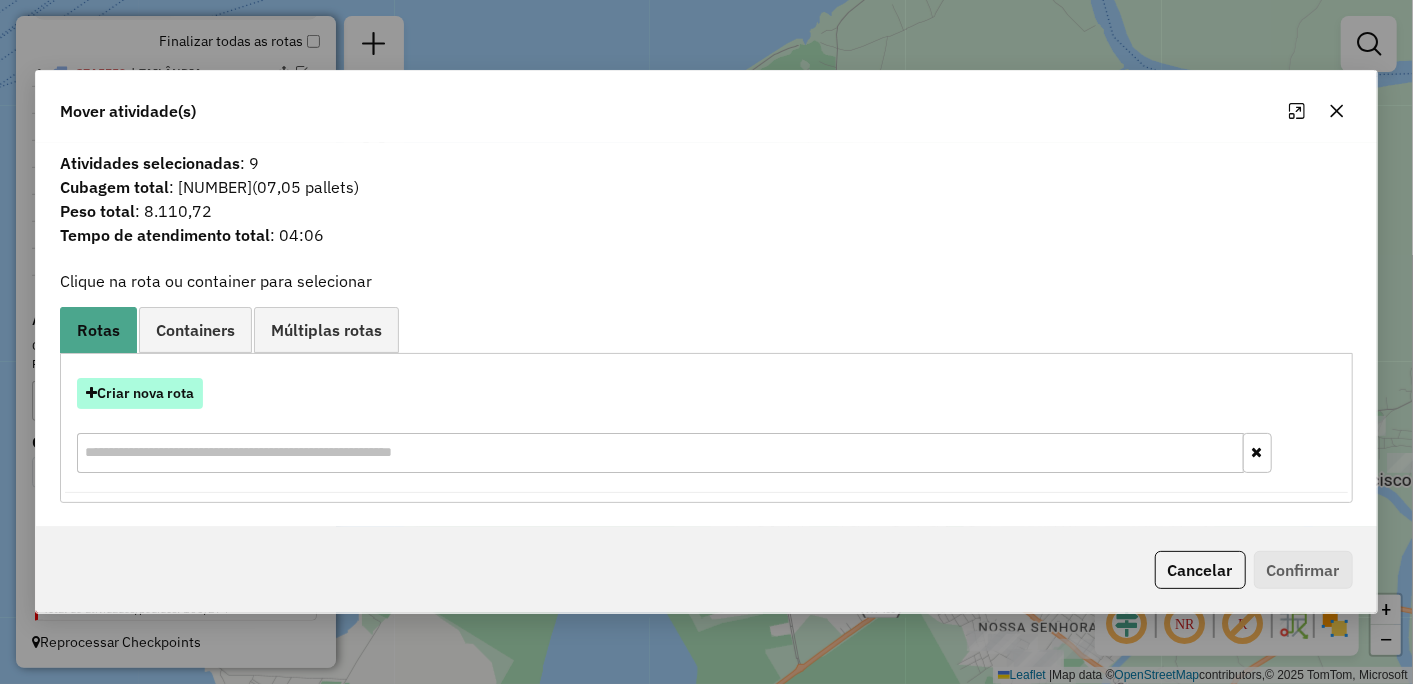 click on "Criar nova rota" at bounding box center [140, 393] 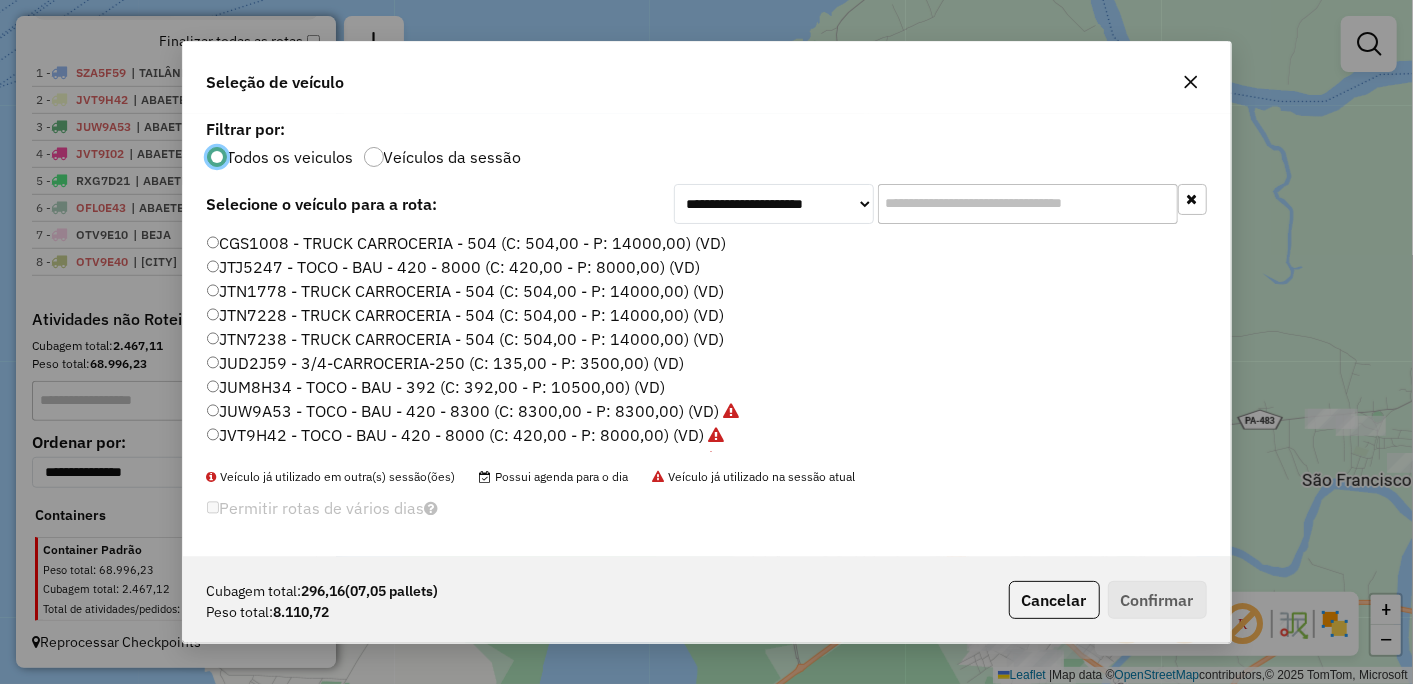 scroll, scrollTop: 11, scrollLeft: 5, axis: both 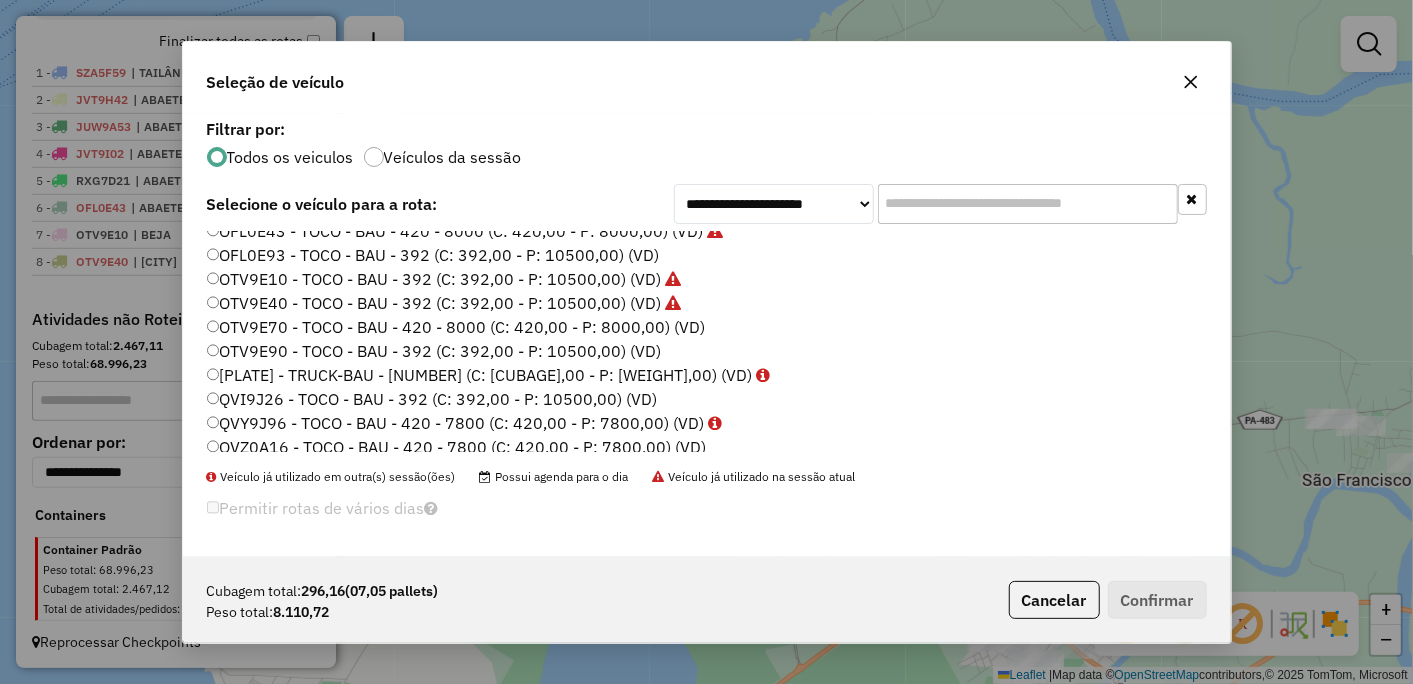 click on "OTV9E90 - TOCO - BAU - 392 (C: 392,00 - P: 10500,00) (VD)" 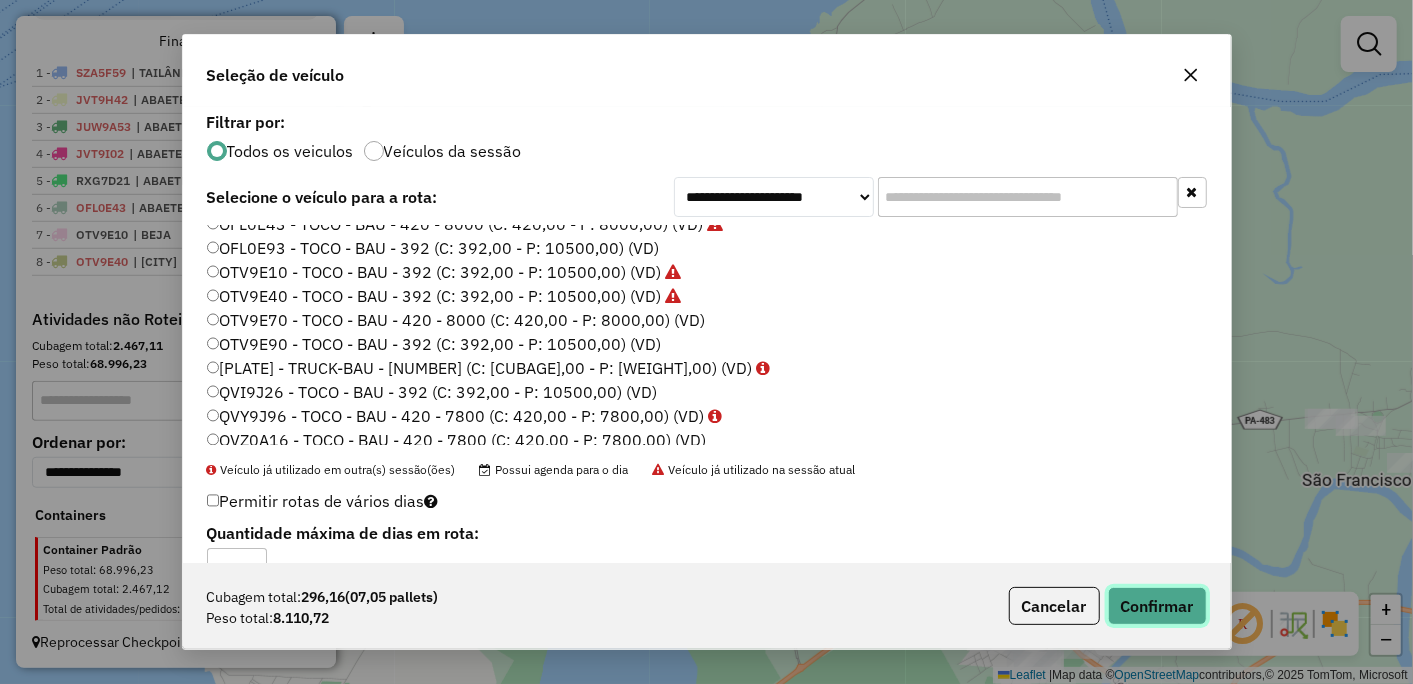 click on "Confirmar" 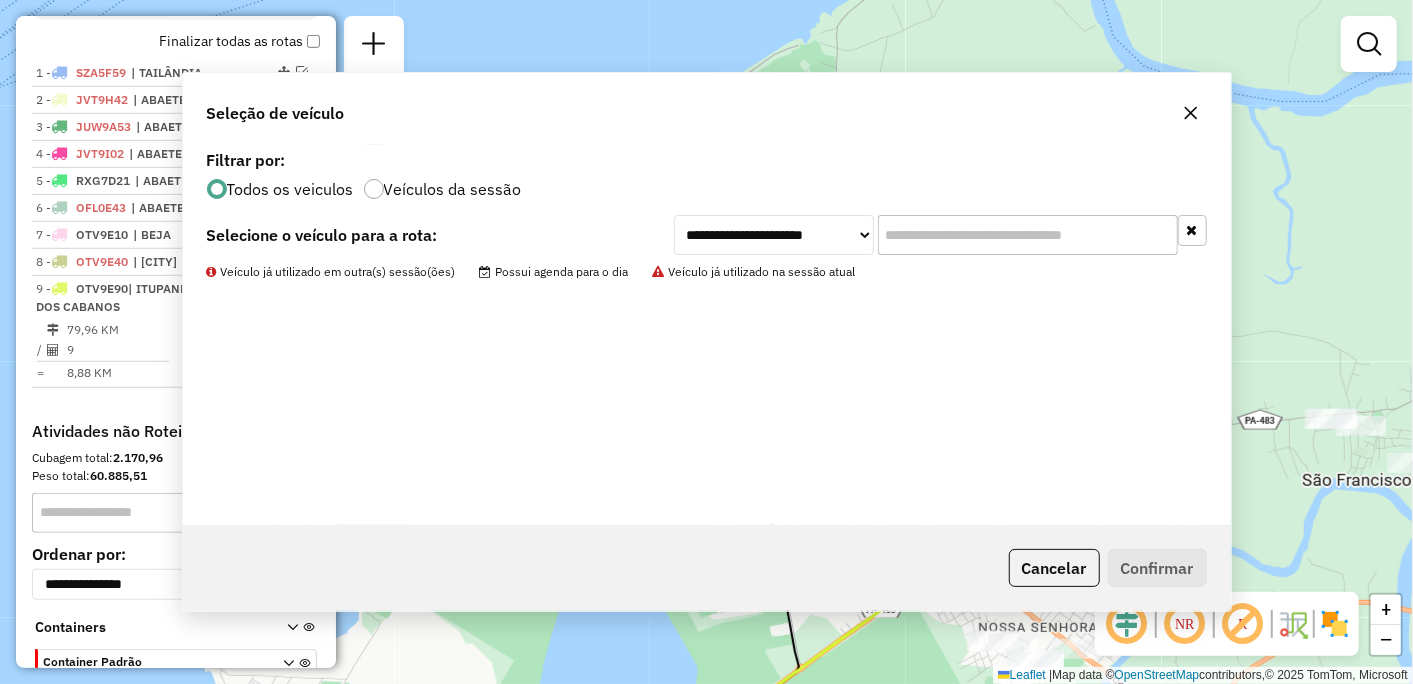 scroll, scrollTop: 818, scrollLeft: 0, axis: vertical 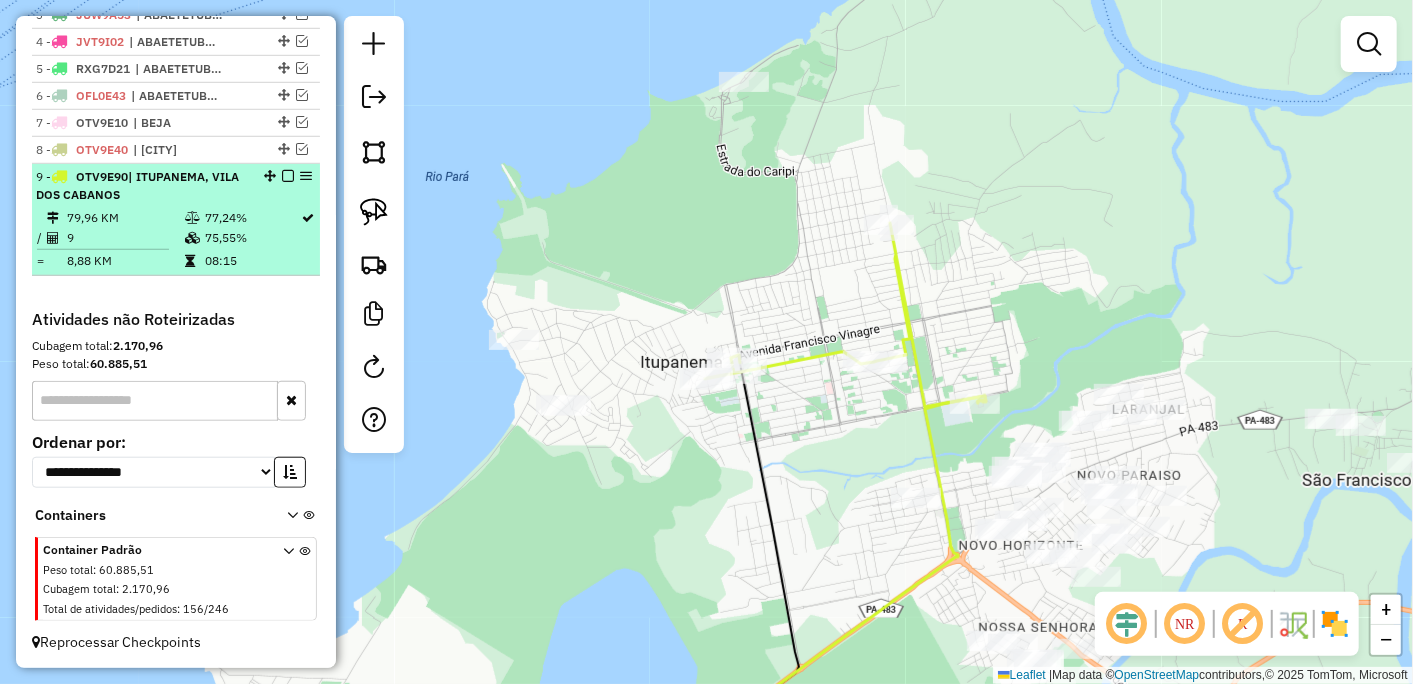 click at bounding box center (288, 176) 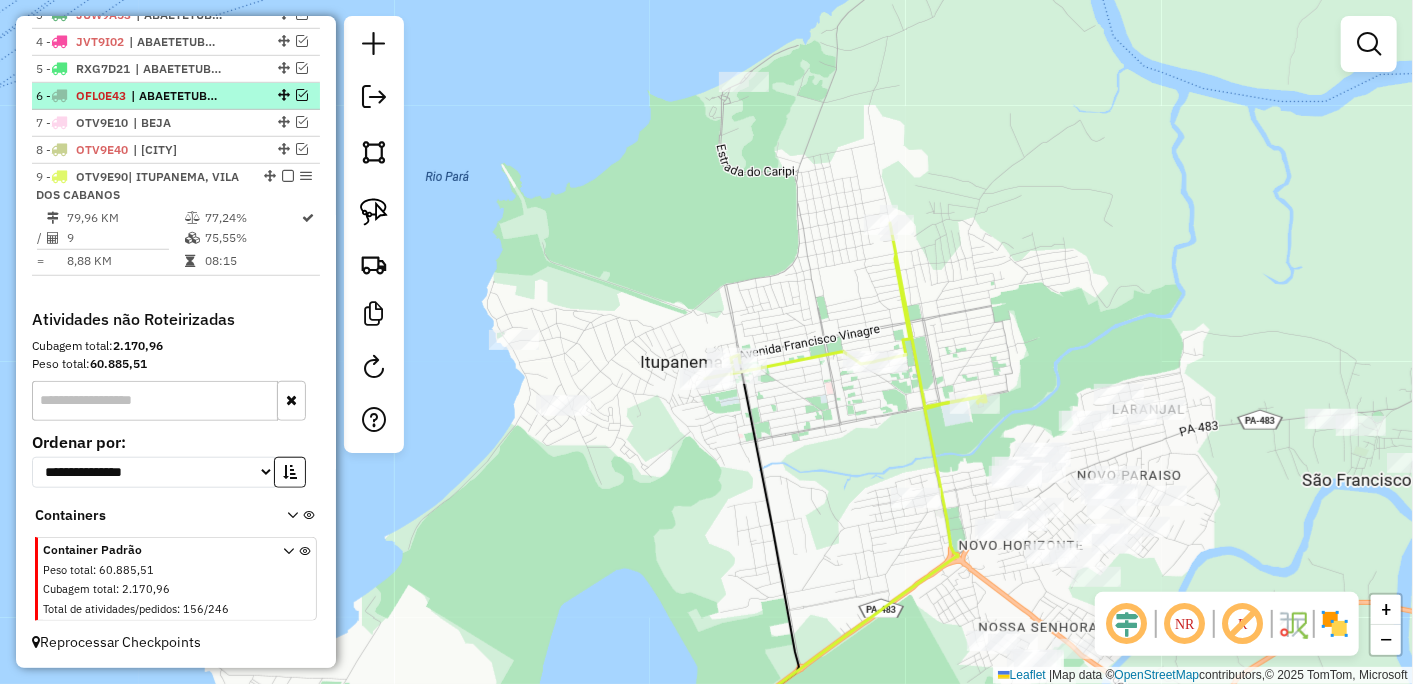 scroll, scrollTop: 734, scrollLeft: 0, axis: vertical 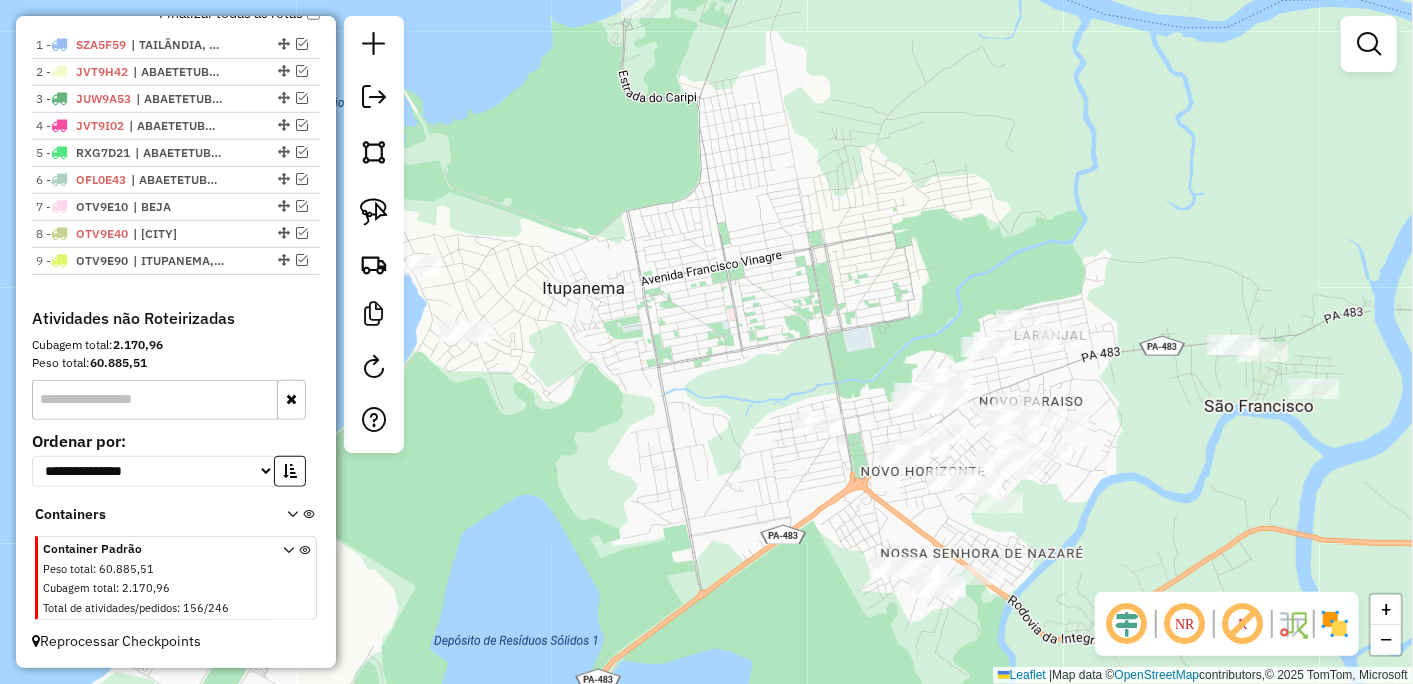 drag, startPoint x: 788, startPoint y: 486, endPoint x: 692, endPoint y: 416, distance: 118.810776 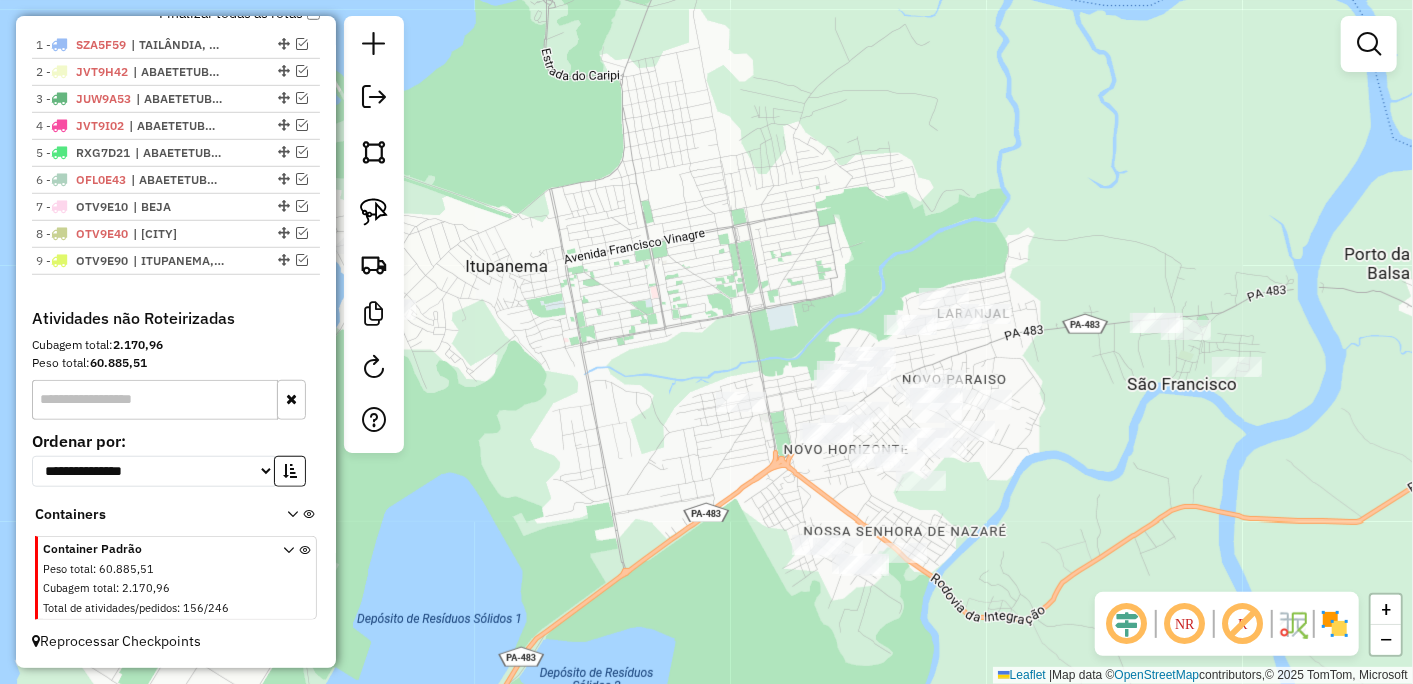 drag, startPoint x: 820, startPoint y: 468, endPoint x: 744, endPoint y: 446, distance: 79.12016 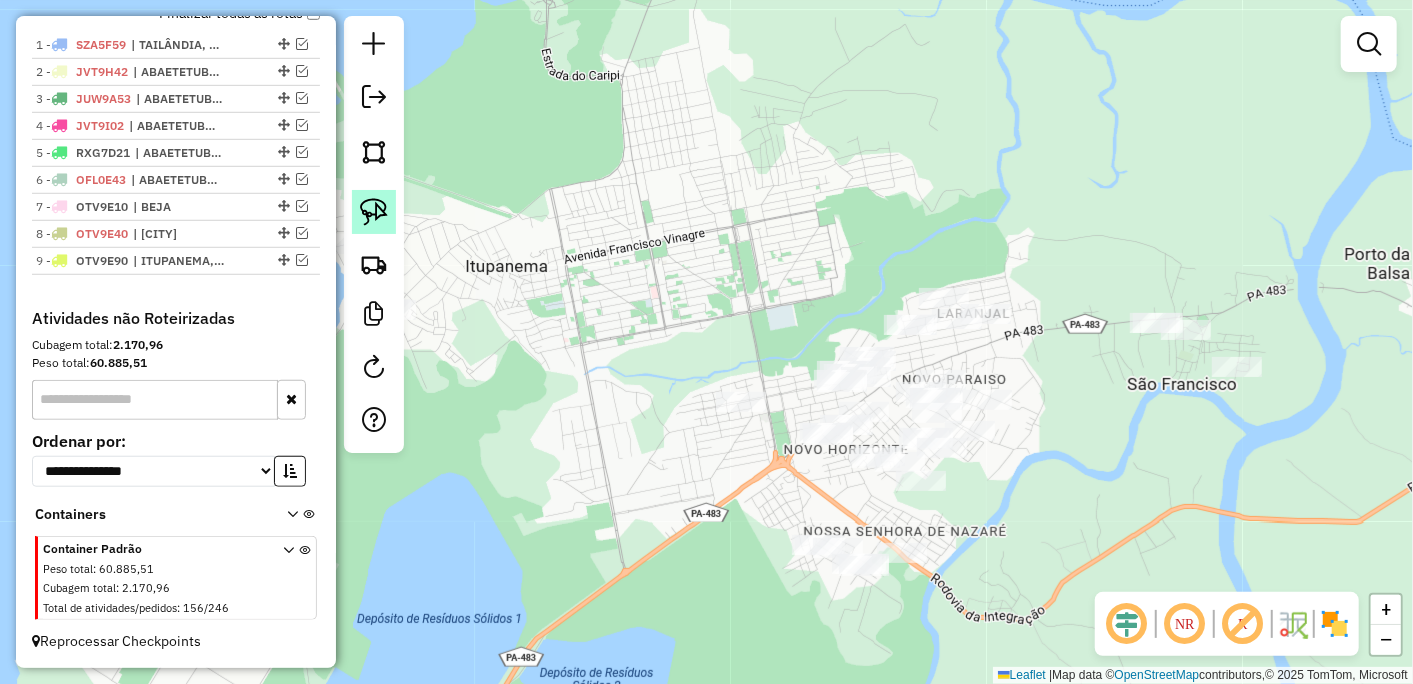 click 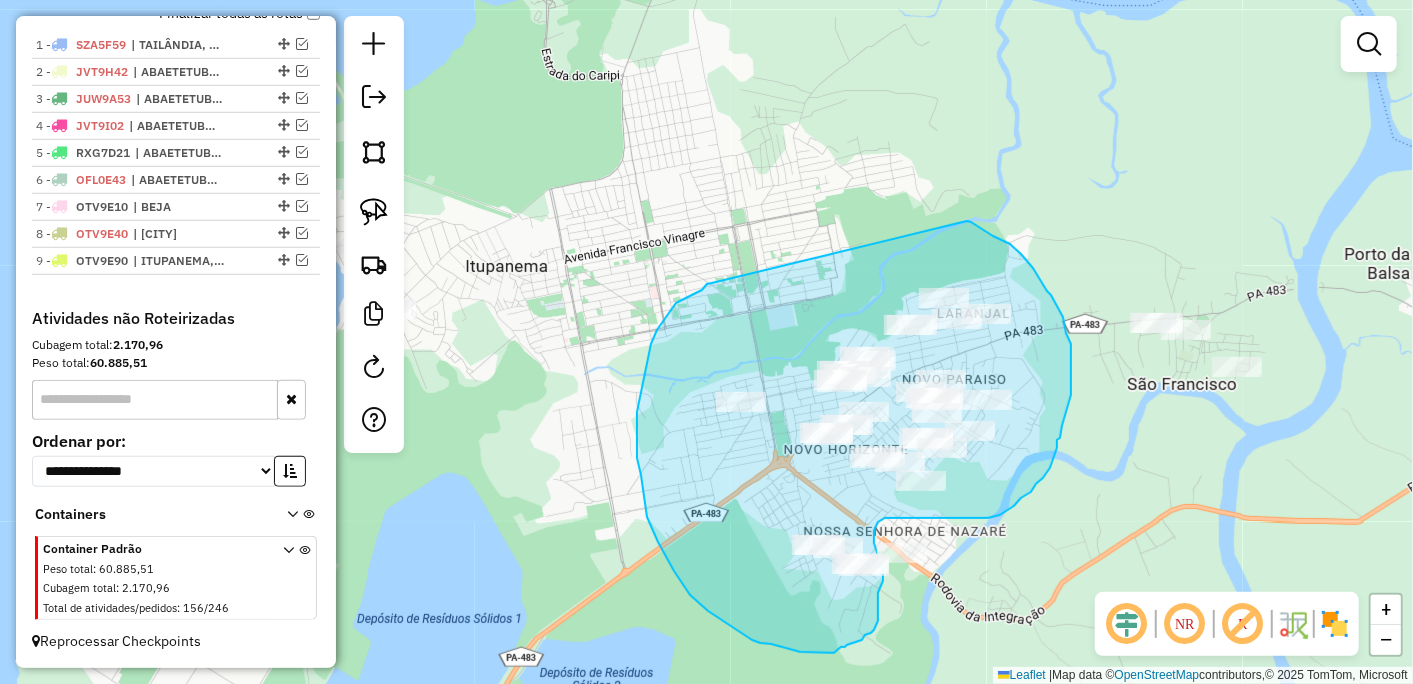 drag, startPoint x: 676, startPoint y: 303, endPoint x: 965, endPoint y: 221, distance: 300.40805 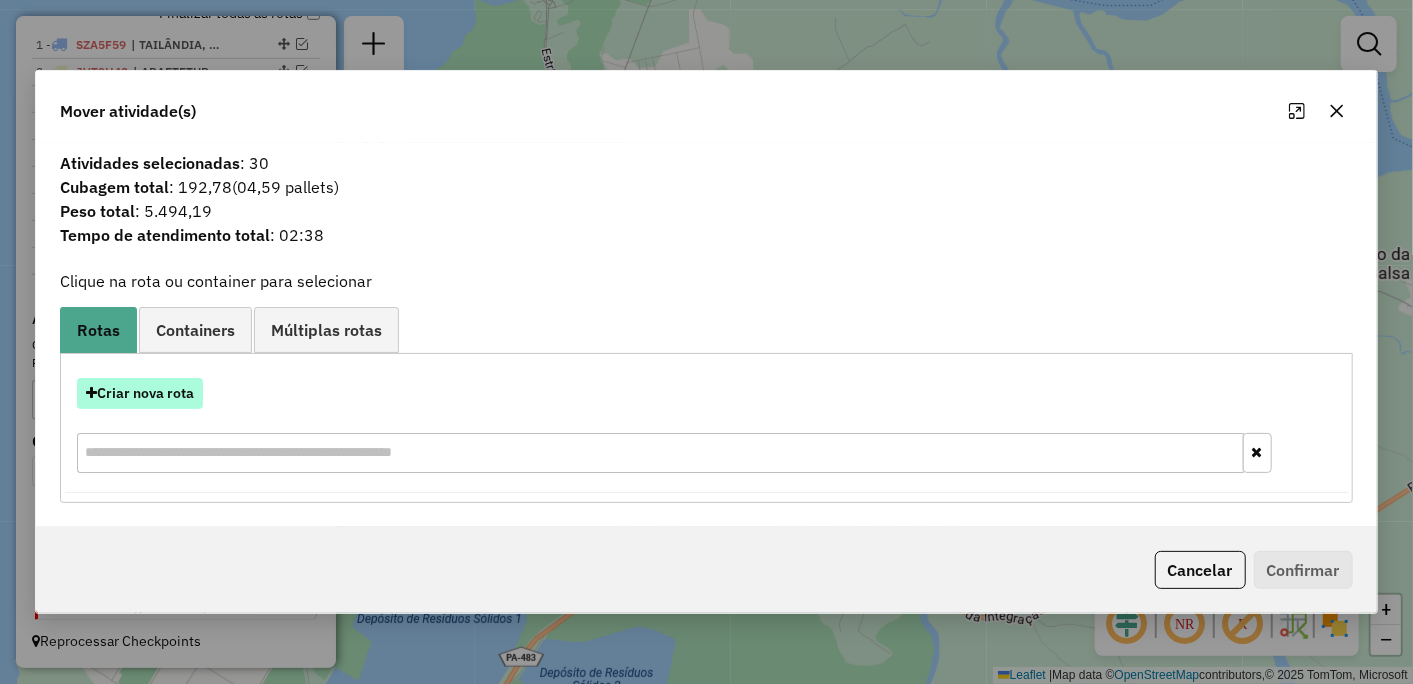 click on "Criar nova rota" at bounding box center (140, 393) 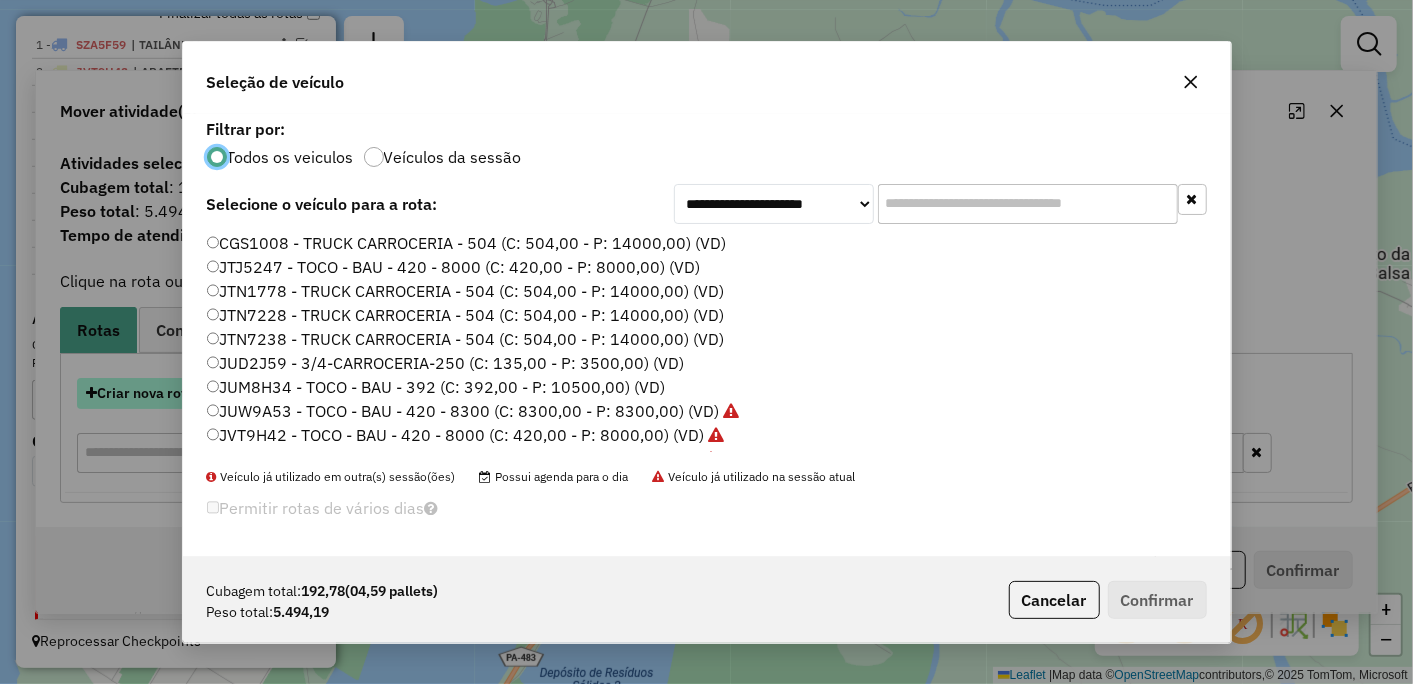 scroll, scrollTop: 11, scrollLeft: 5, axis: both 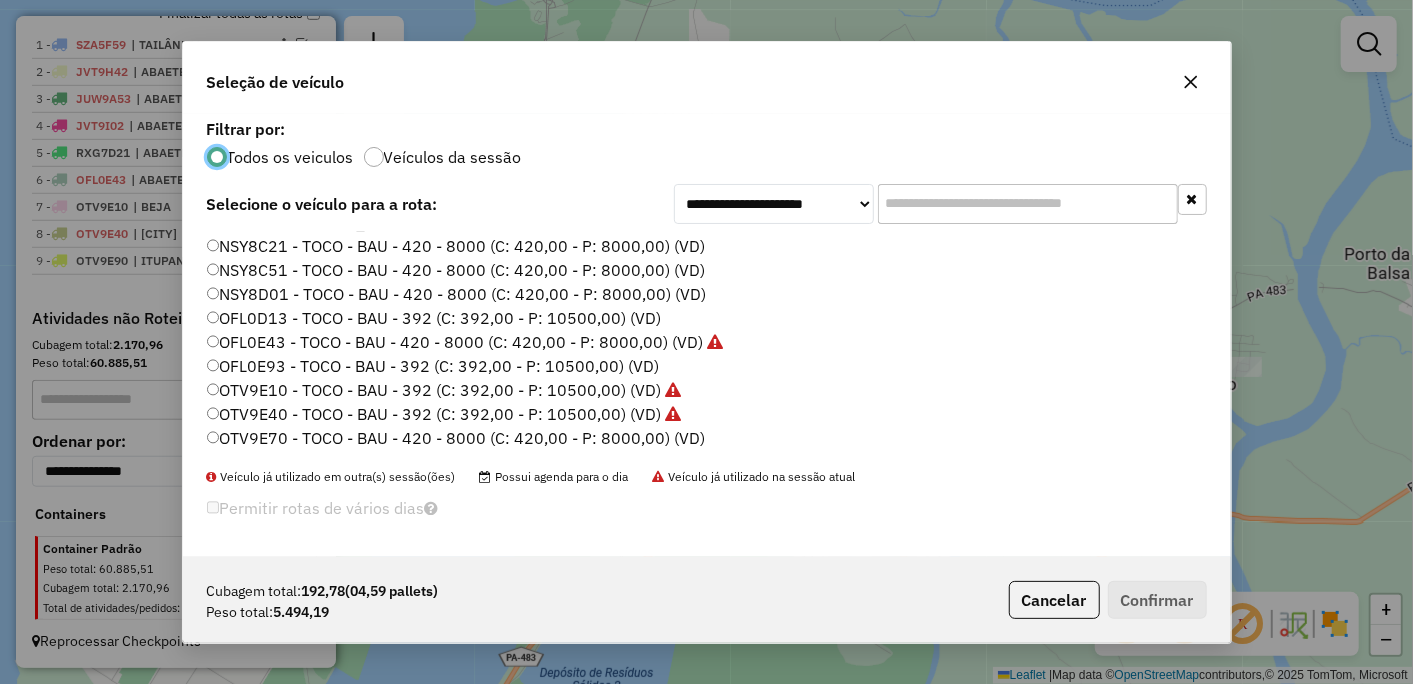 click on "OFL0E93 - TOCO - BAU - 392 (C: 392,00 - P: 10500,00) (VD)" 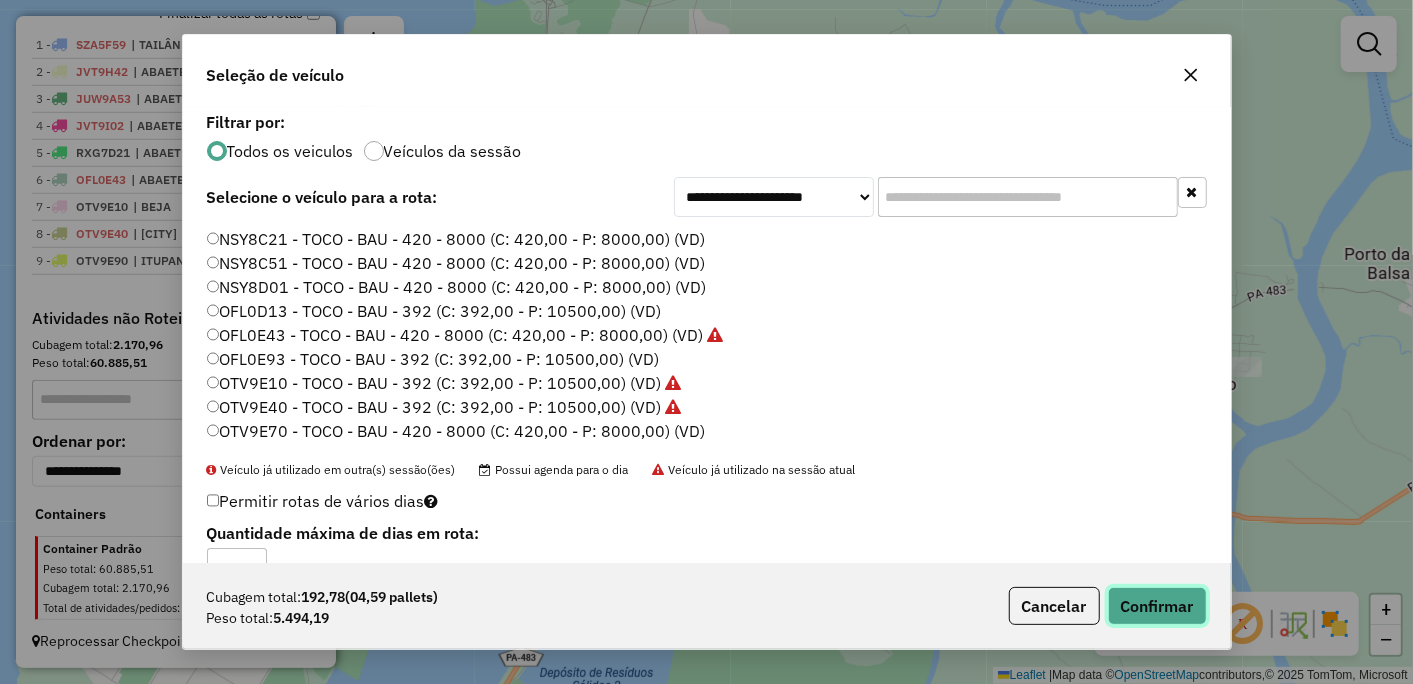 click on "Confirmar" 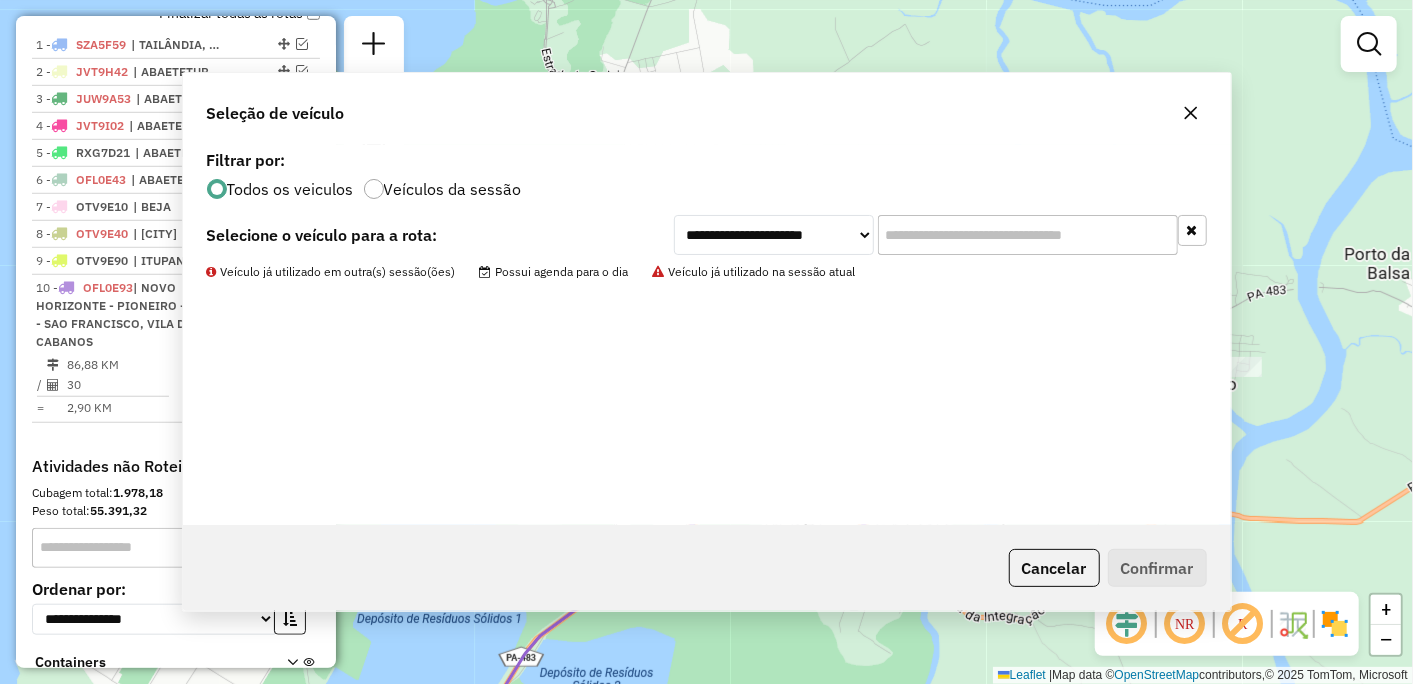 scroll, scrollTop: 831, scrollLeft: 0, axis: vertical 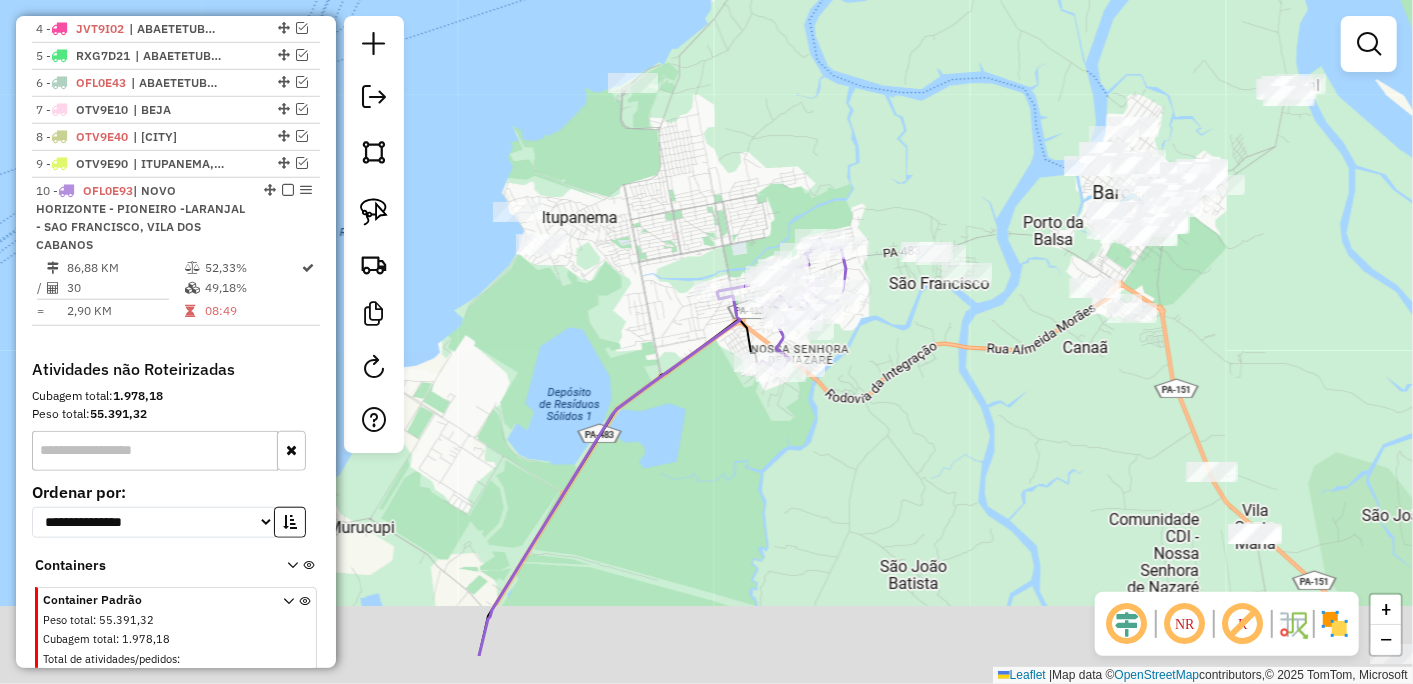 drag, startPoint x: 546, startPoint y: 492, endPoint x: 711, endPoint y: 263, distance: 282.25165 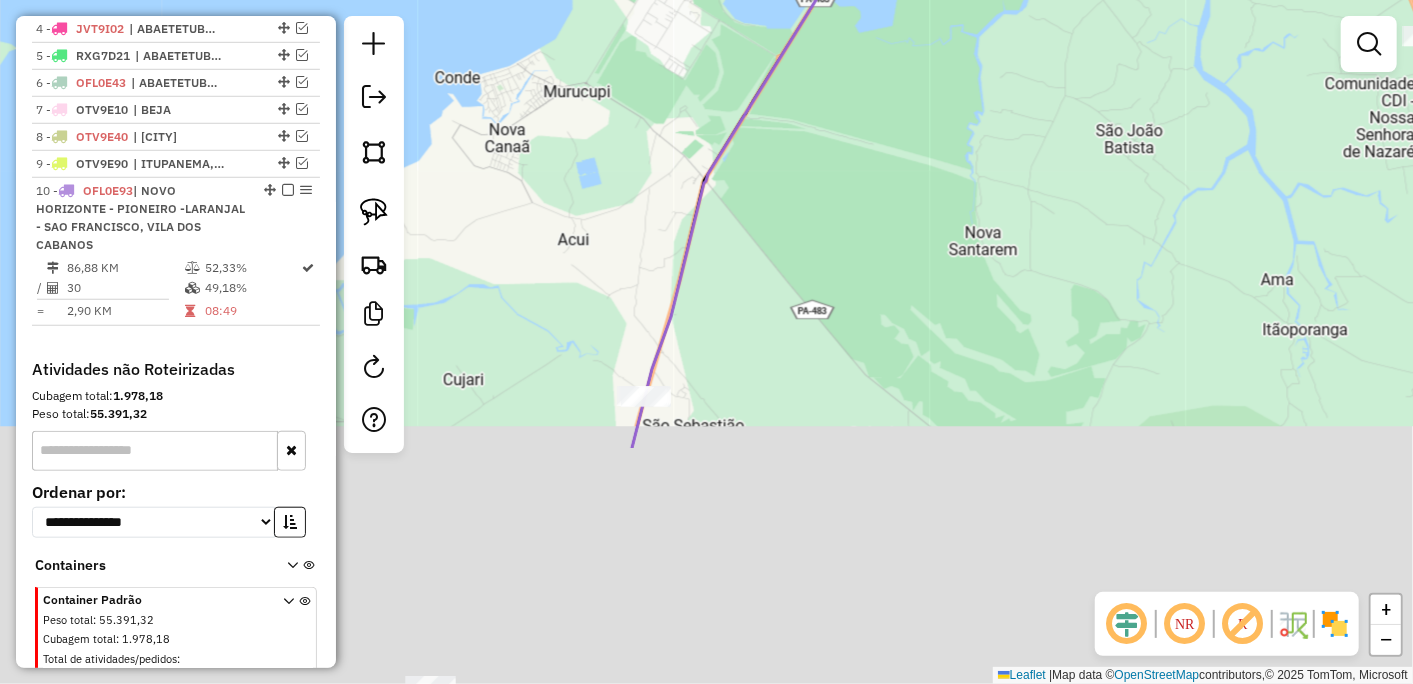 drag, startPoint x: 650, startPoint y: 543, endPoint x: 816, endPoint y: 226, distance: 357.83377 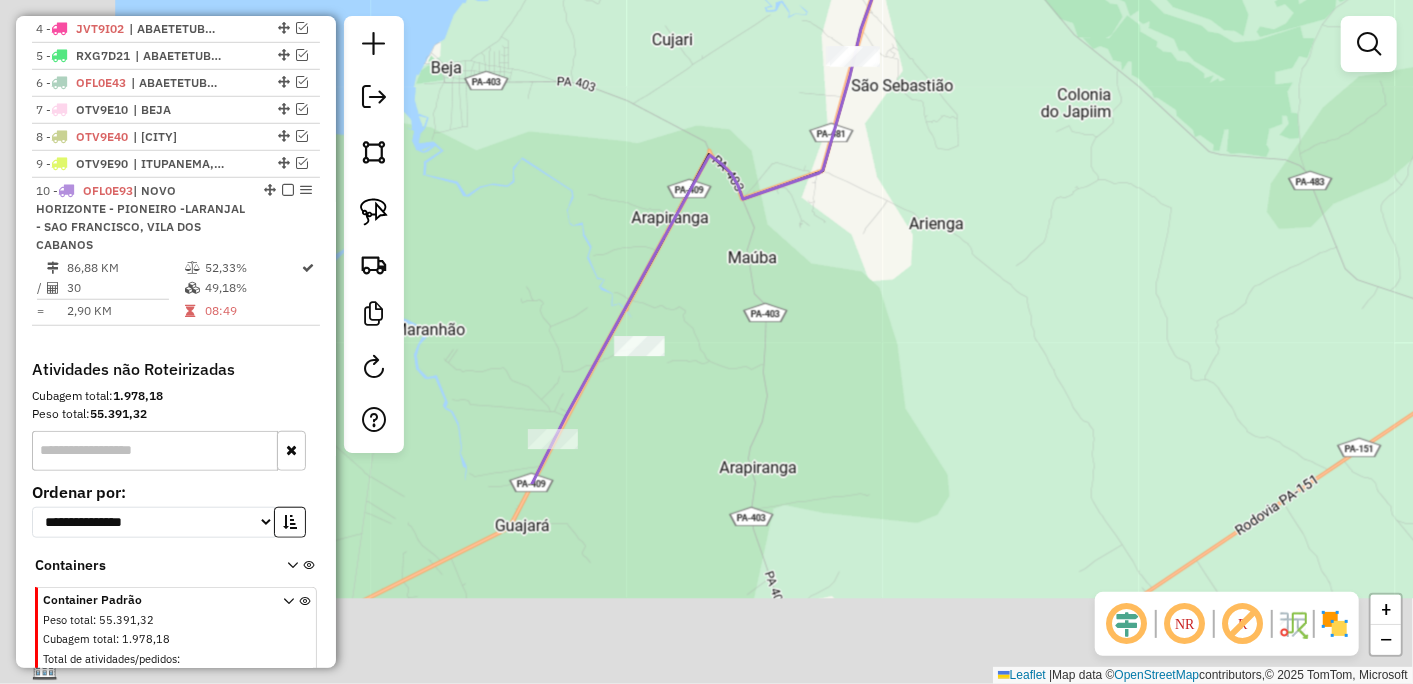 drag, startPoint x: 694, startPoint y: 451, endPoint x: 905, endPoint y: 154, distance: 364.3213 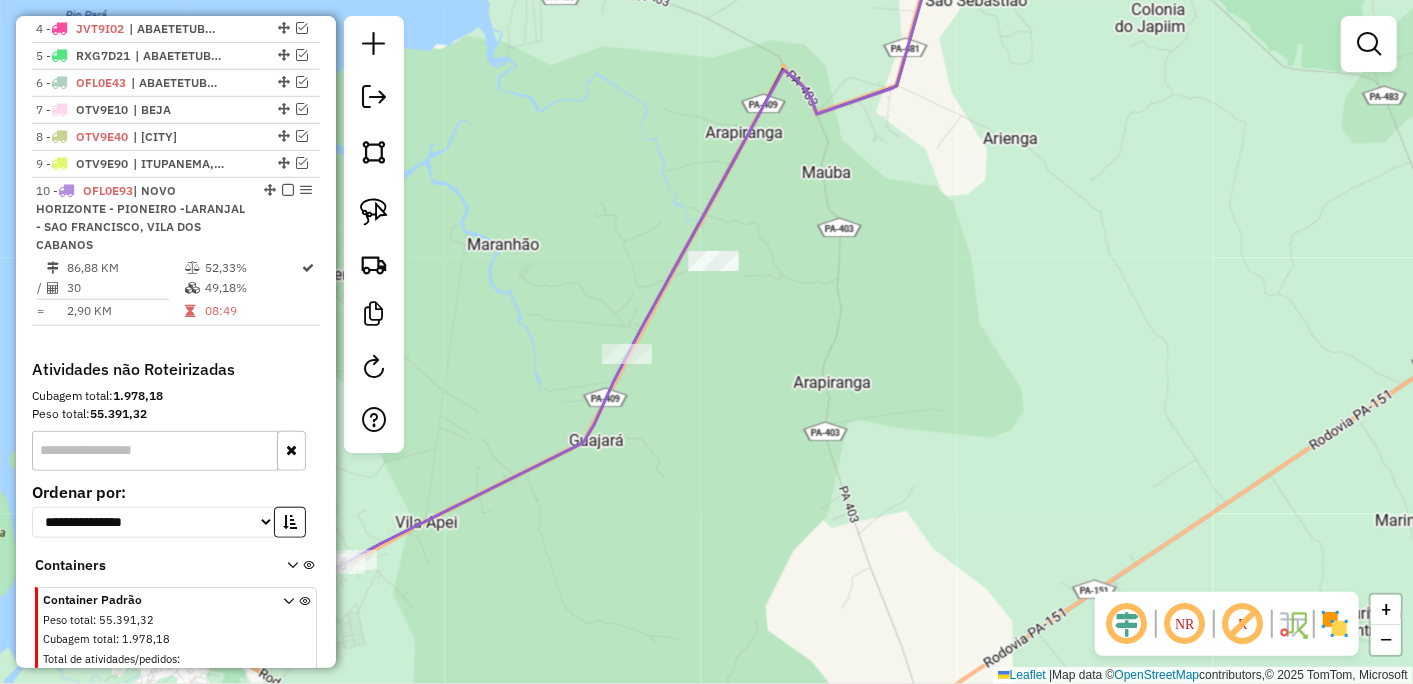 drag, startPoint x: 746, startPoint y: 388, endPoint x: 926, endPoint y: 272, distance: 214.14014 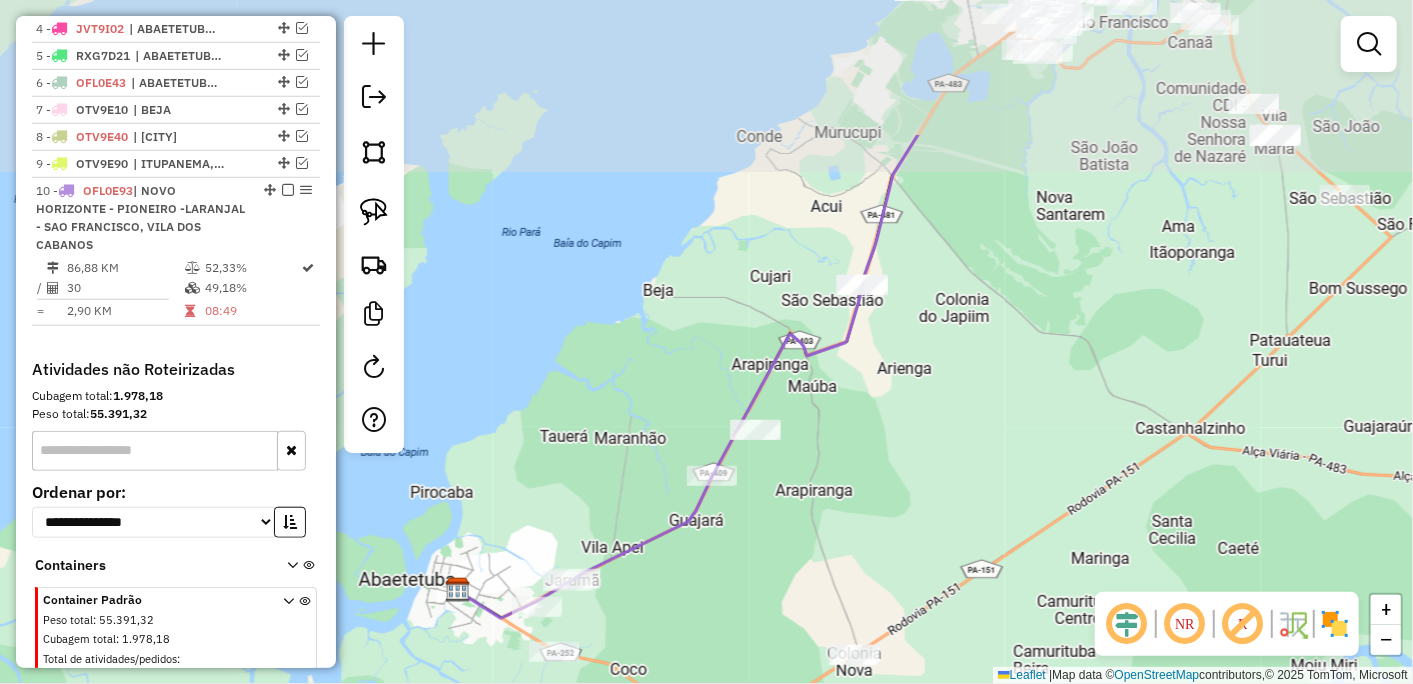 drag, startPoint x: 892, startPoint y: 372, endPoint x: 764, endPoint y: 575, distance: 239.98541 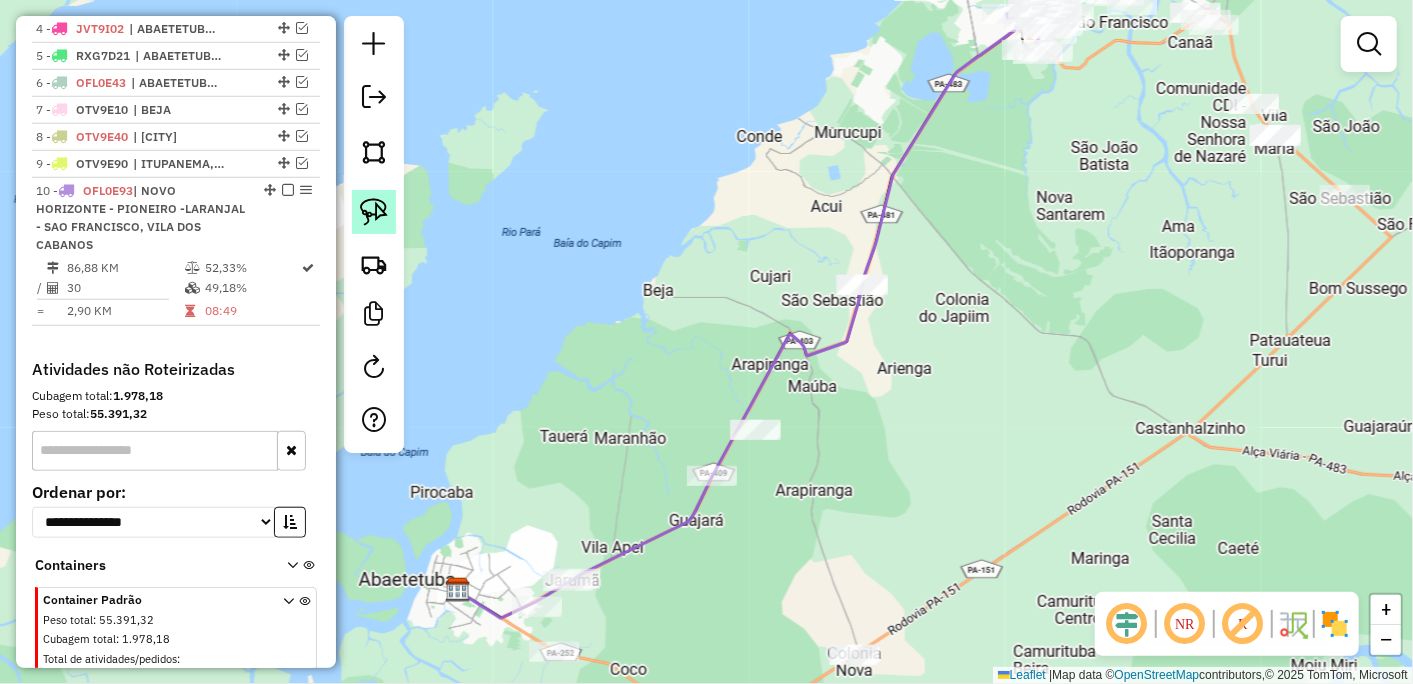 click 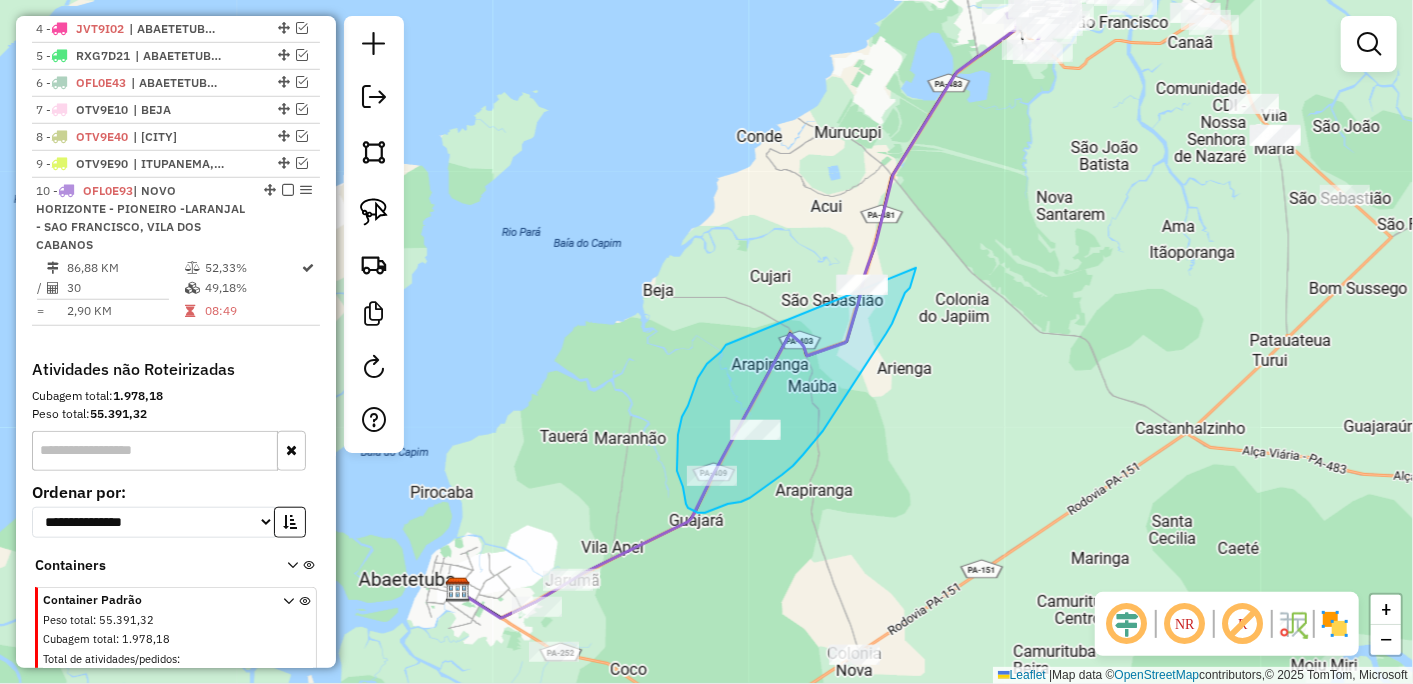 drag, startPoint x: 726, startPoint y: 345, endPoint x: 916, endPoint y: 235, distance: 219.54498 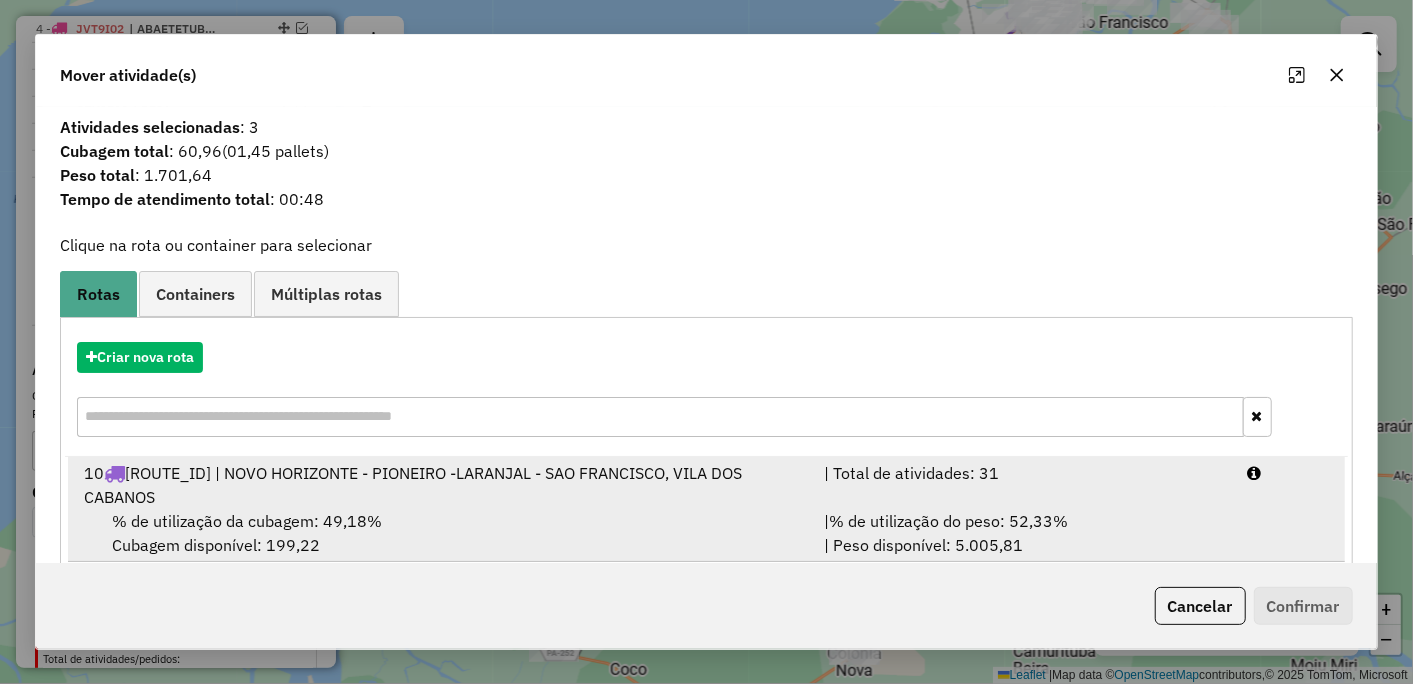 click on "[NUMBER] [PLATE] | [NAME] - [NAME] - [NAME] - [NAME], [NAME]" at bounding box center [442, 485] 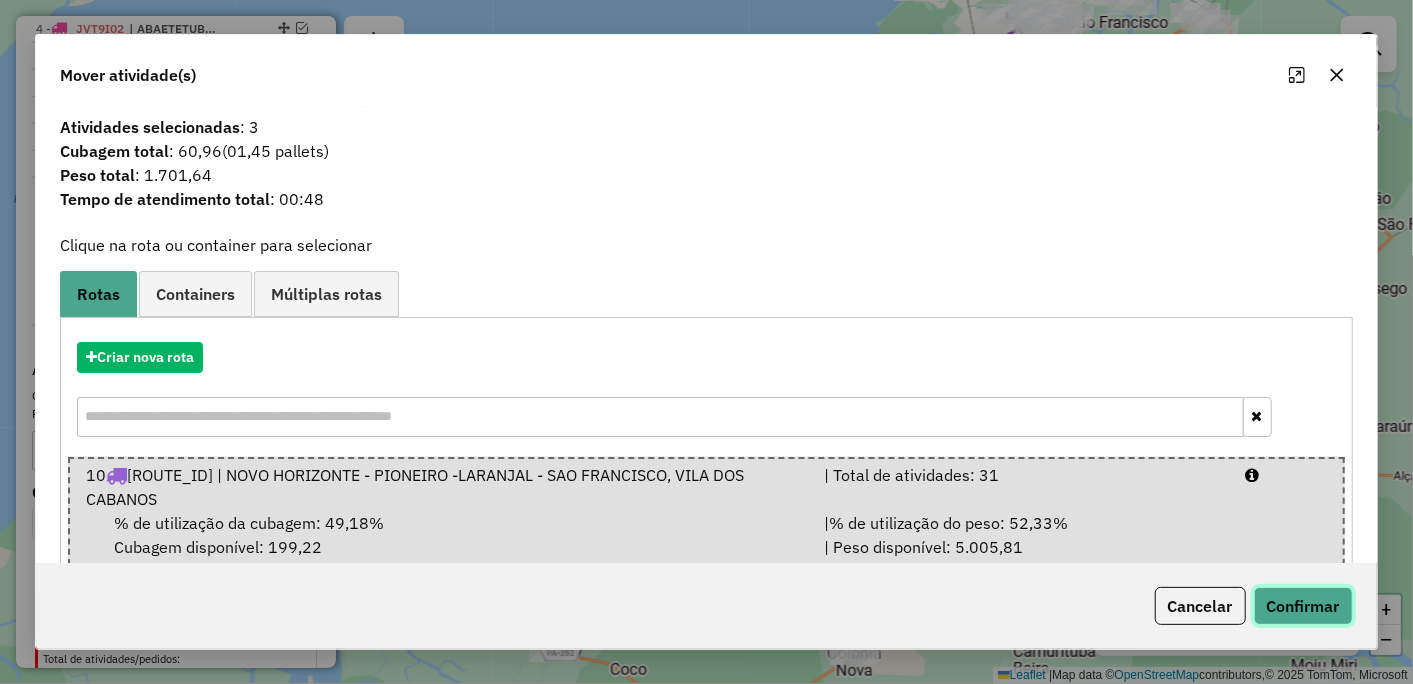 click on "Confirmar" 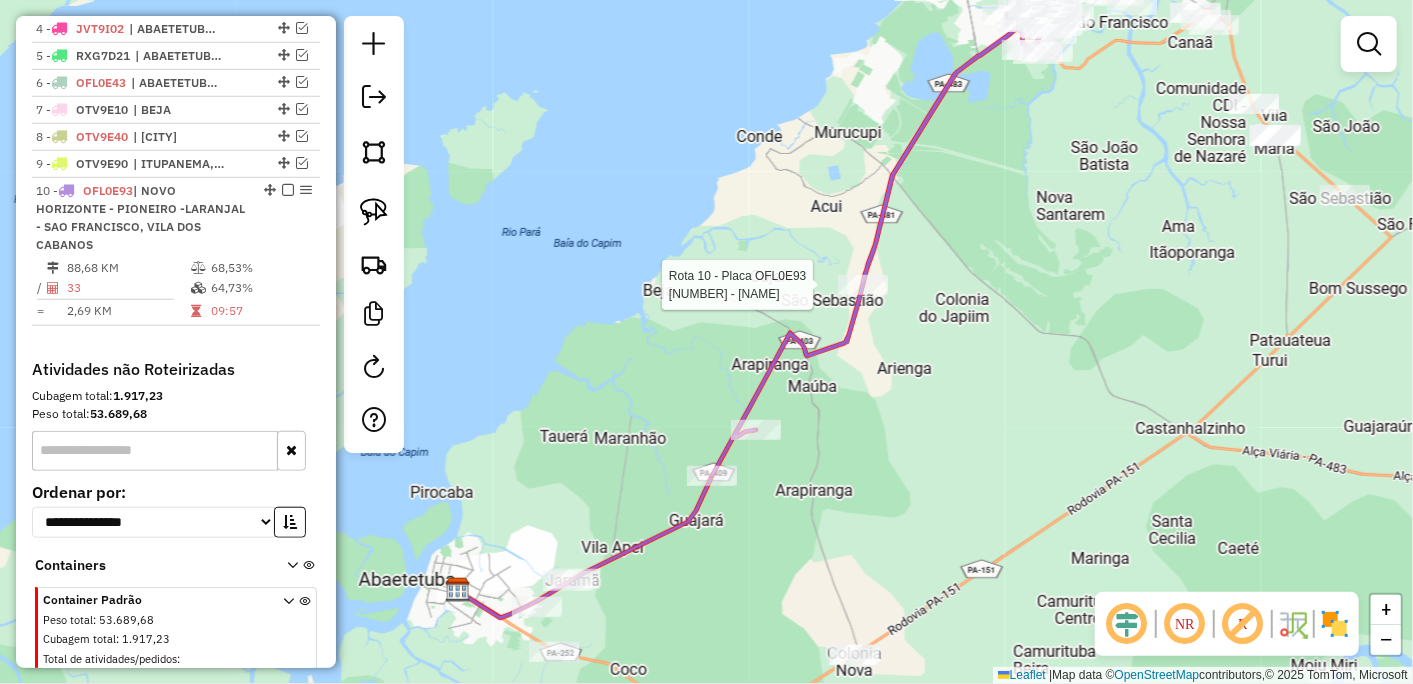 select on "*********" 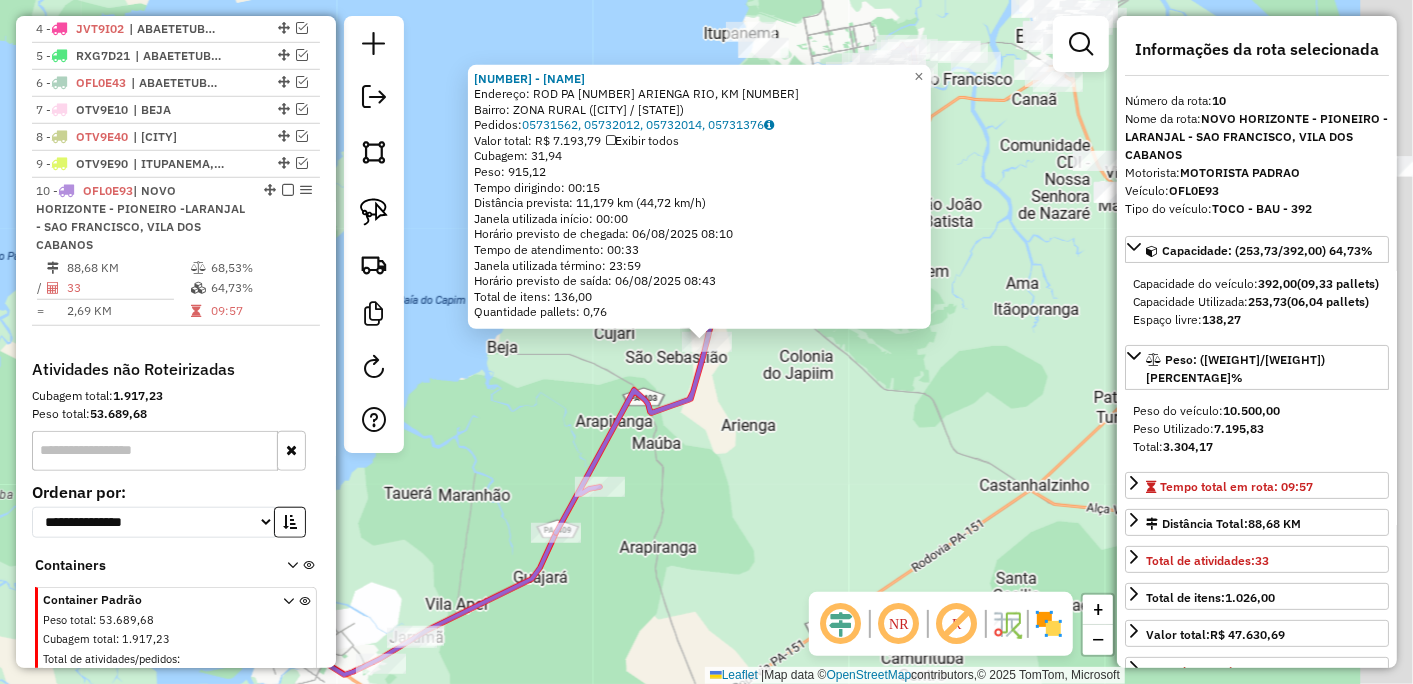 scroll, scrollTop: 882, scrollLeft: 0, axis: vertical 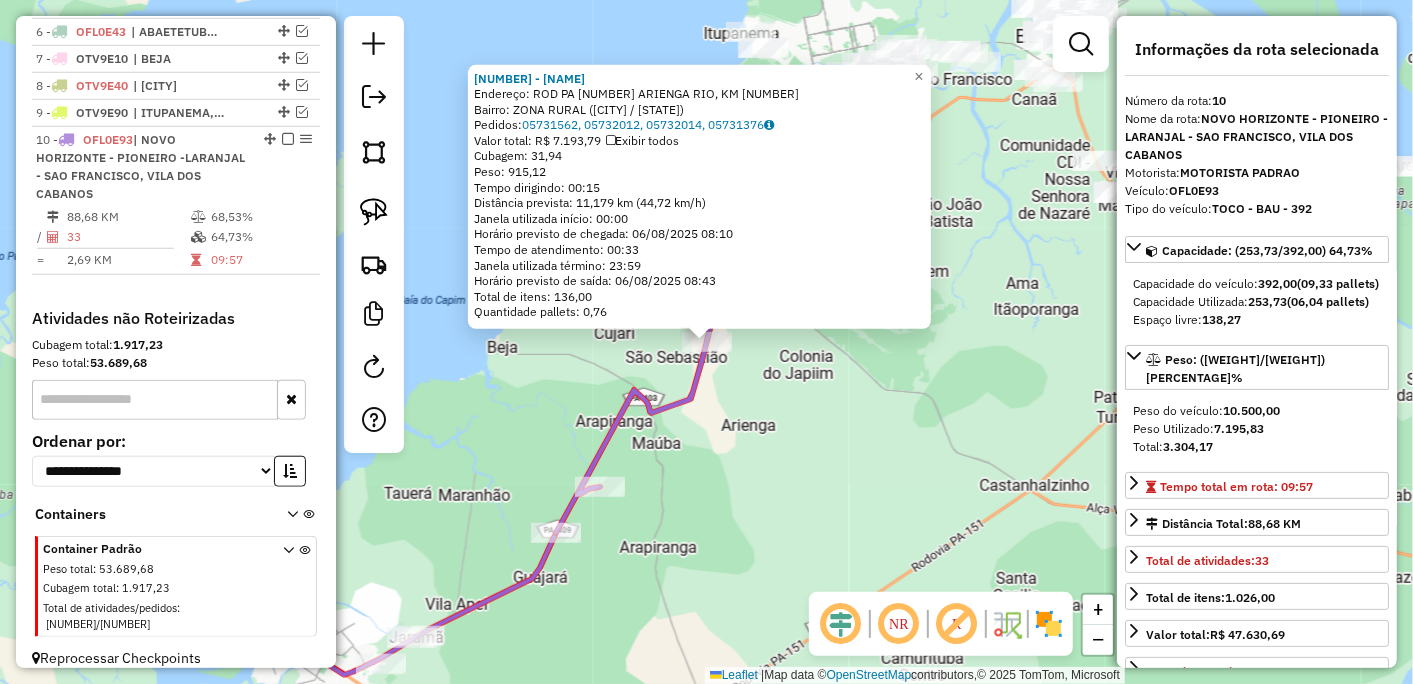 click on "[NUMBER] - [BUSINESS_NAME]  Endereço: [STREET] [STREET_TYPE] [STREET_NAME], [NUMBER]   Bairro: [NEIGHBORHOOD] ([CITY] / [STATE])   Pedidos:  [NUMBER], [NUMBER], [NUMBER], [NUMBER]   Valor total: [CURRENCY] [AMOUNT]   Exibir todos   Cubagem: [AMOUNT]  Peso: [AMOUNT]  Tempo dirigindo: [TIME]   Distância prevista: [DISTANCE] ([SPEED])   Janela utilizada início: [TIME]   Horário previsto de chegada: [DATE] [TIME]   Tempo de atendimento: [TIME]   Janela utilizada término: [TIME]   Horário previsto de saída: [DATE] [TIME]   Total de itens: [AMOUNT]   Quantidade pallets: [AMOUNT]  × Janela de atendimento Grade de atendimento Capacidade Transportadoras Veículos Cliente Pedidos  Rotas Selecione os dias de semana para filtrar as janelas de atendimento  Seg   Ter   Qua   Qui   Sex   Sáb   Dom  Informe o período da janela de atendimento: De: Até:  Filtrar exatamente a janela do cliente  Considerar janela de atendimento padrão  Selecione os dias de semana para filtrar as grades de atendimento  Seg   Ter   Qua   Qui   Sex   Sáb   Dom   De:  +" 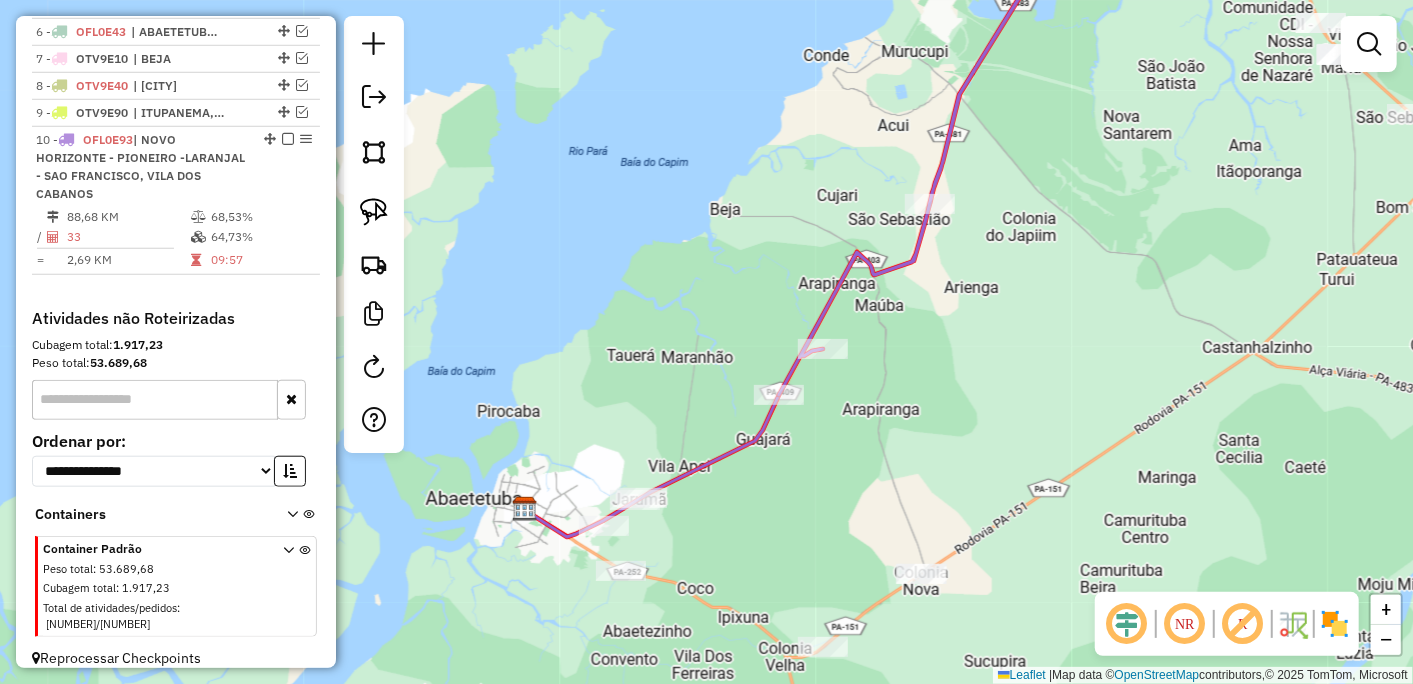 drag, startPoint x: 473, startPoint y: 544, endPoint x: 696, endPoint y: 481, distance: 231.72829 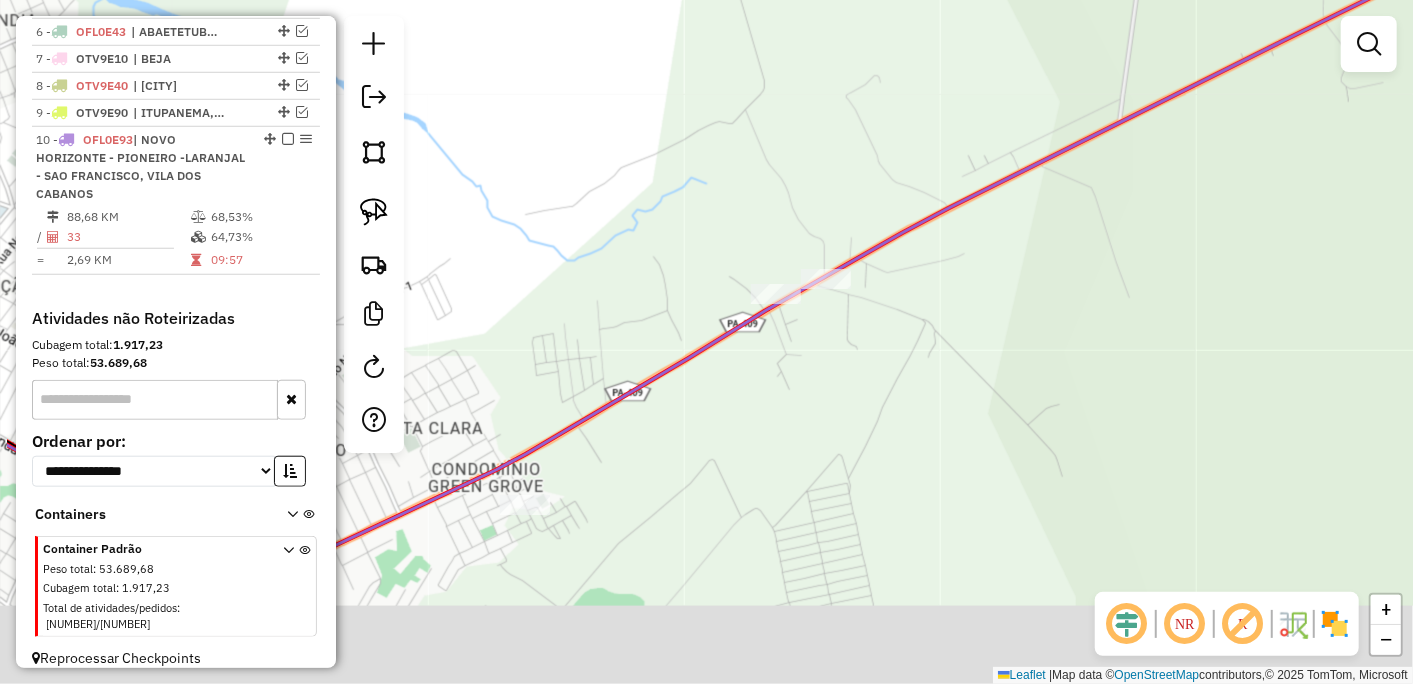 drag, startPoint x: 711, startPoint y: 434, endPoint x: 922, endPoint y: 290, distance: 255.4545 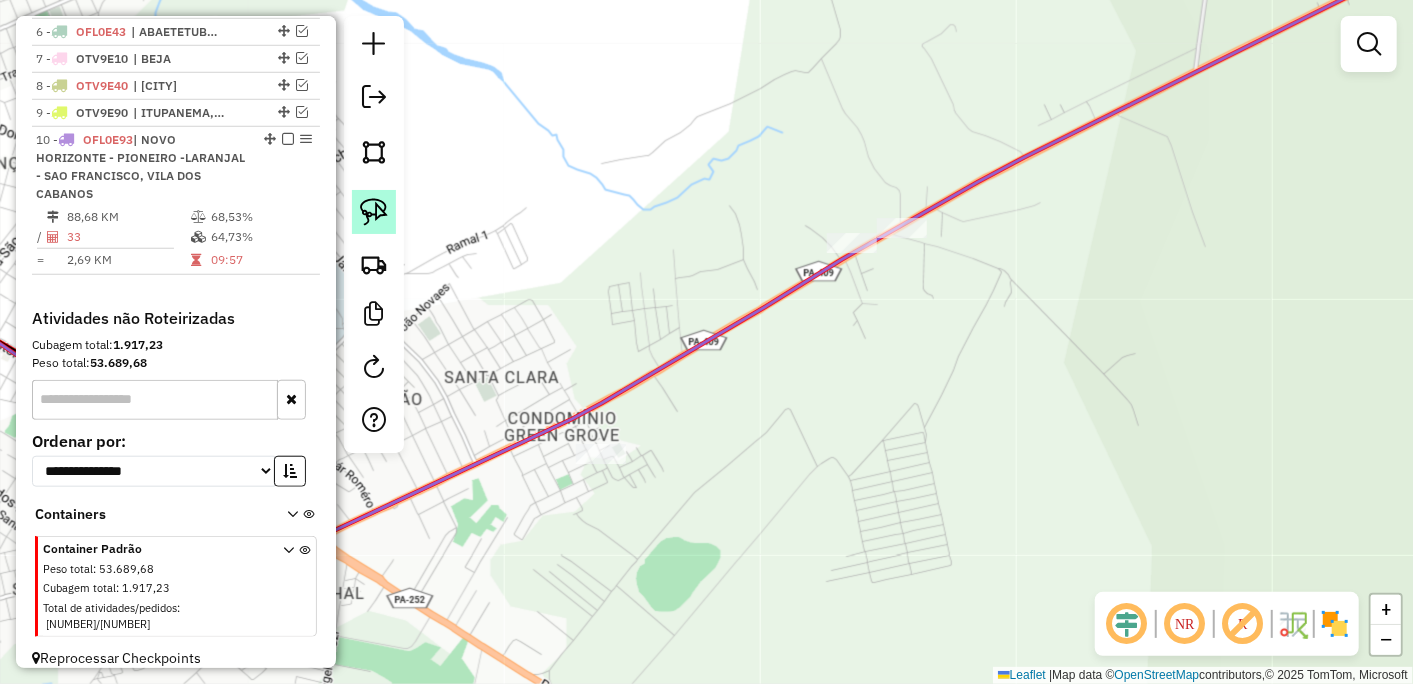 click 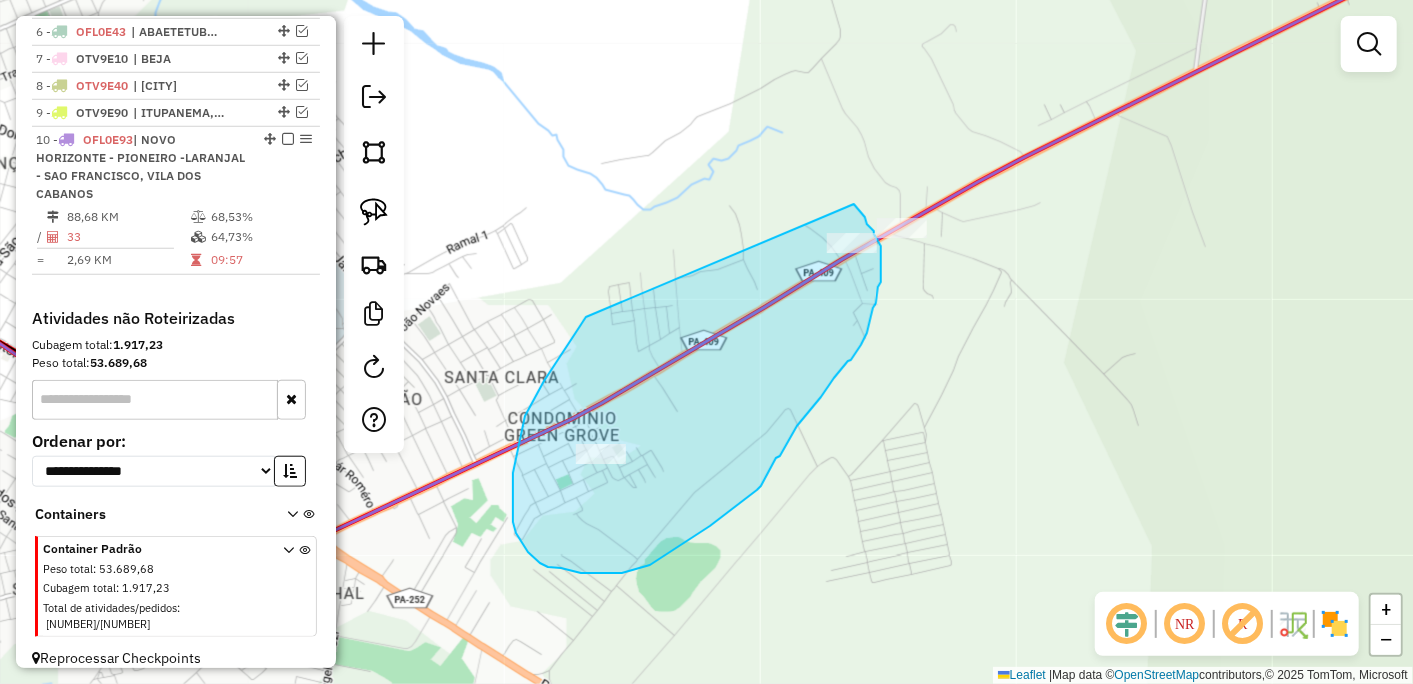 drag, startPoint x: 586, startPoint y: 317, endPoint x: 846, endPoint y: 193, distance: 288.05554 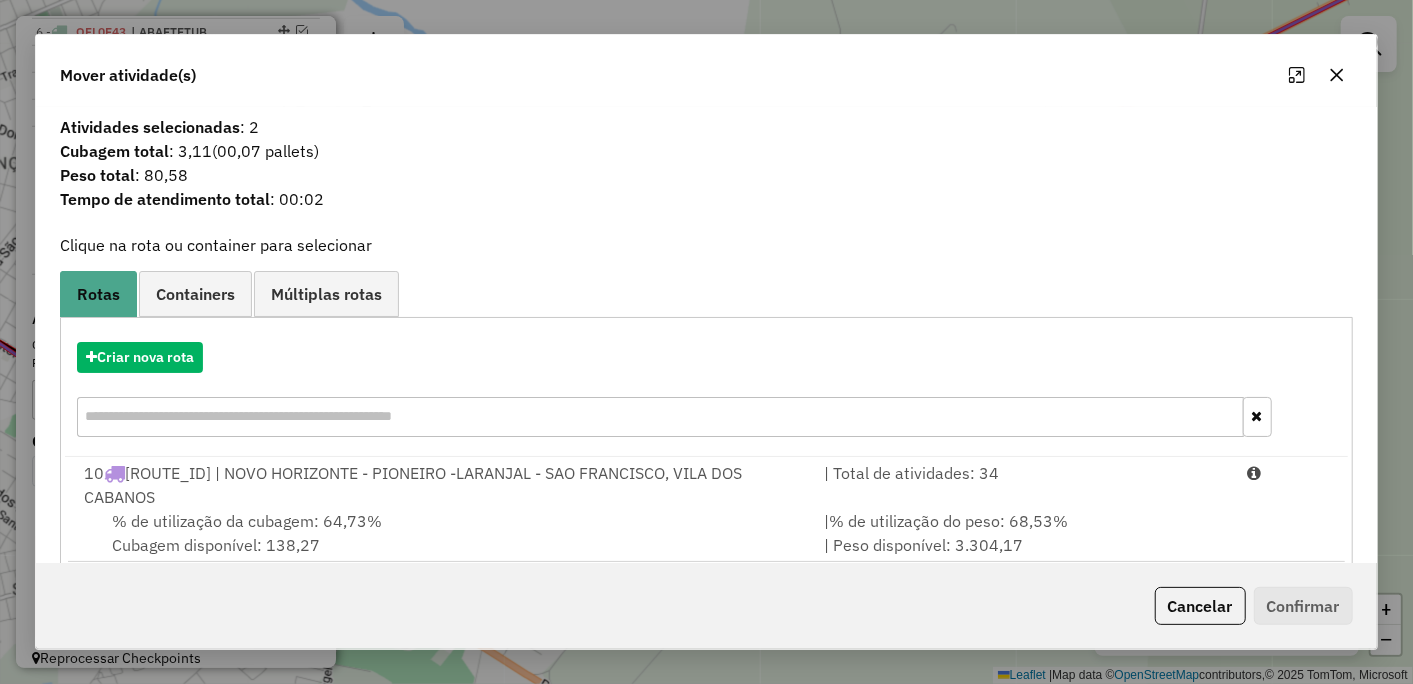 scroll, scrollTop: 32, scrollLeft: 0, axis: vertical 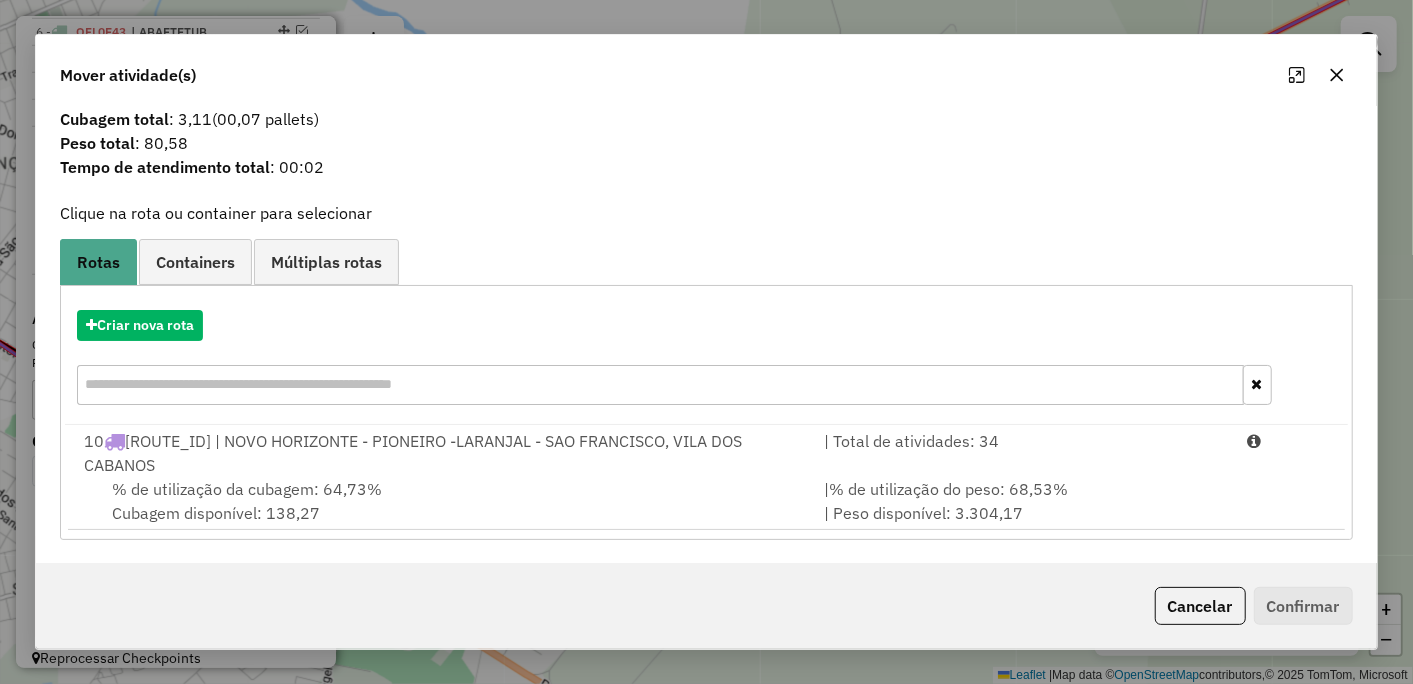 click 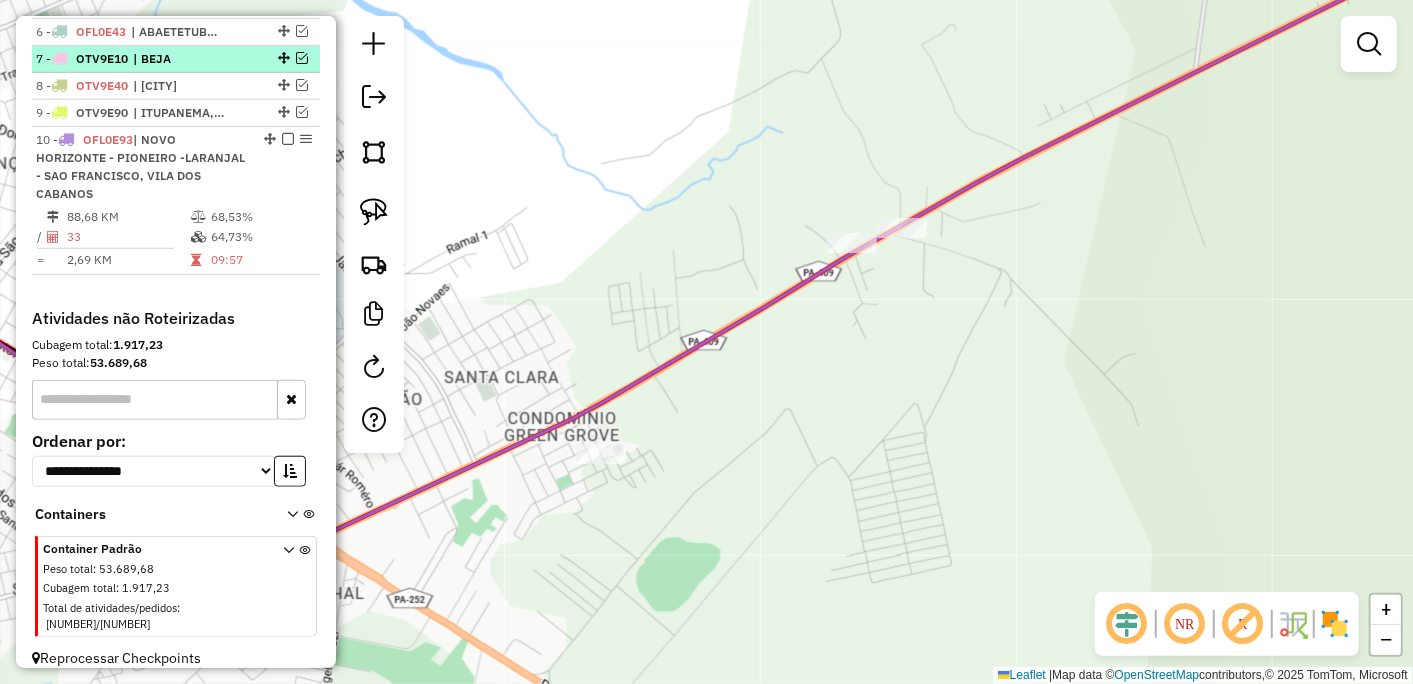 scroll, scrollTop: 771, scrollLeft: 0, axis: vertical 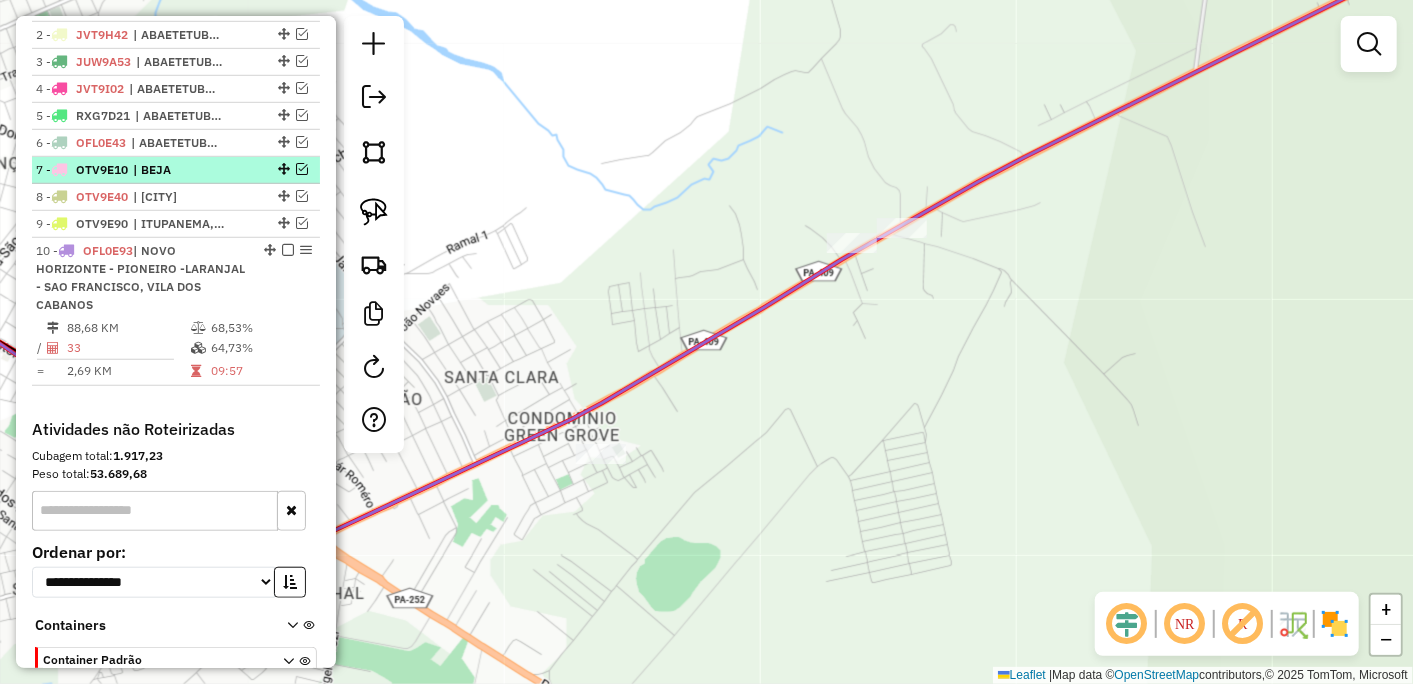click at bounding box center [302, 169] 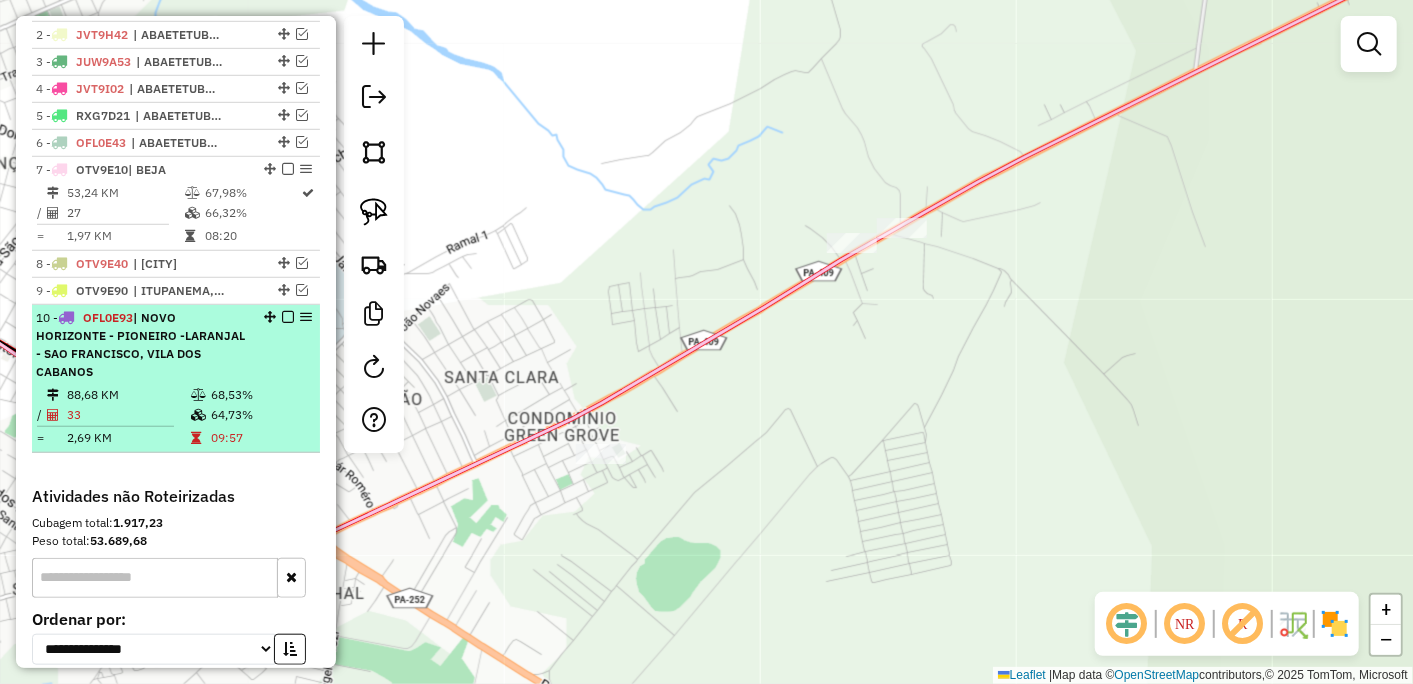 click at bounding box center (288, 317) 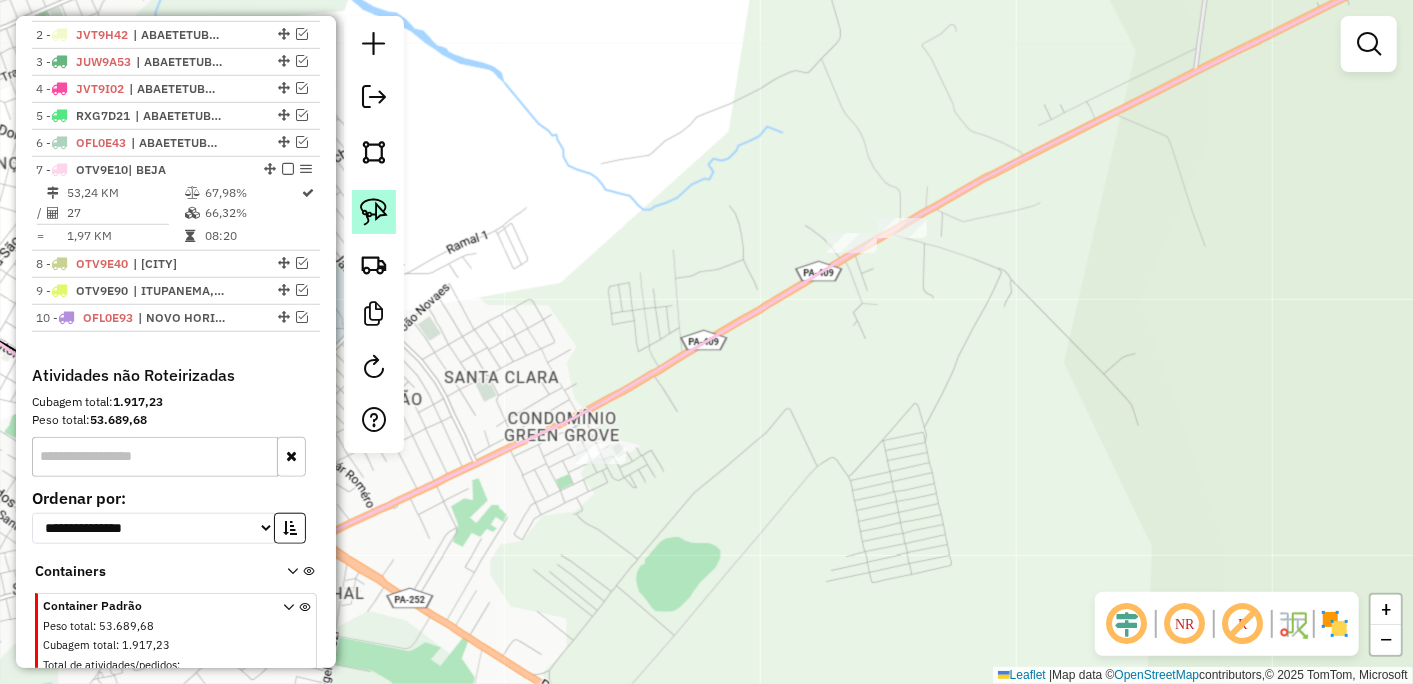 click 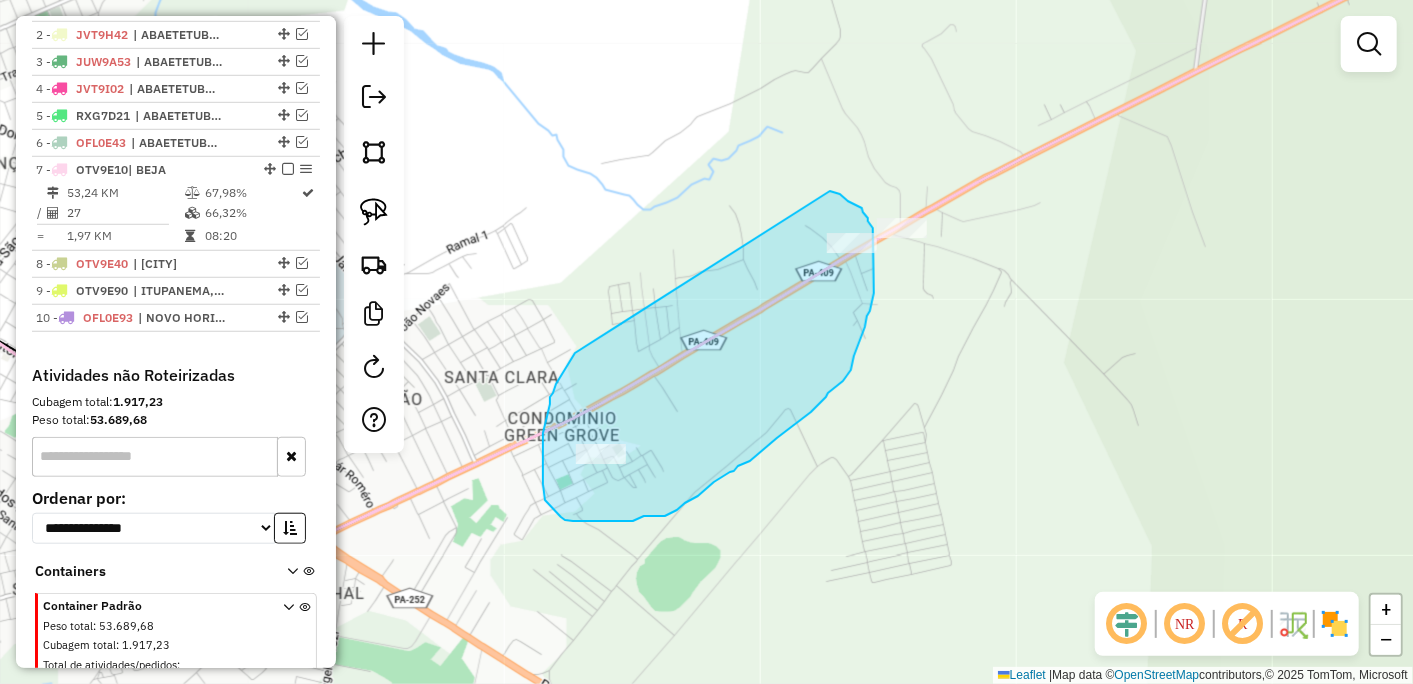 drag, startPoint x: 575, startPoint y: 354, endPoint x: 815, endPoint y: 184, distance: 294.10883 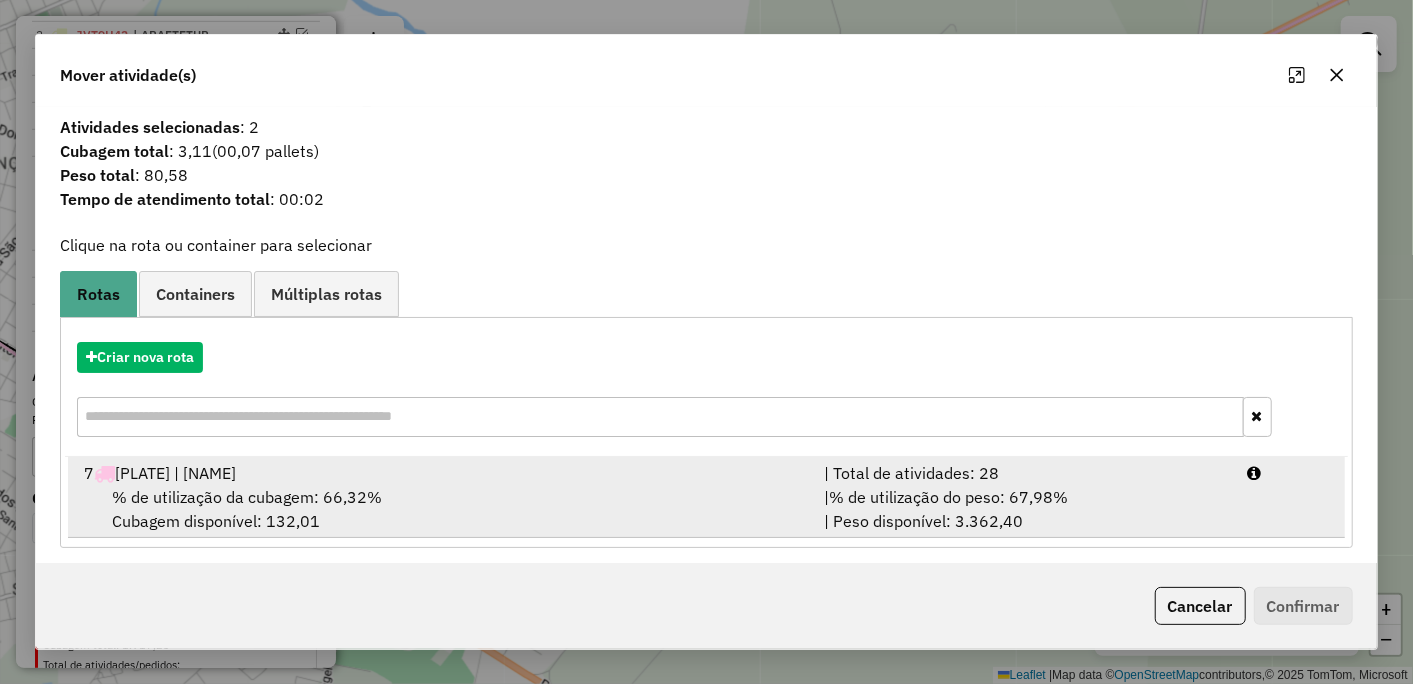 click on "[NUMBER] [PLATE] | [NAME]" at bounding box center (442, 473) 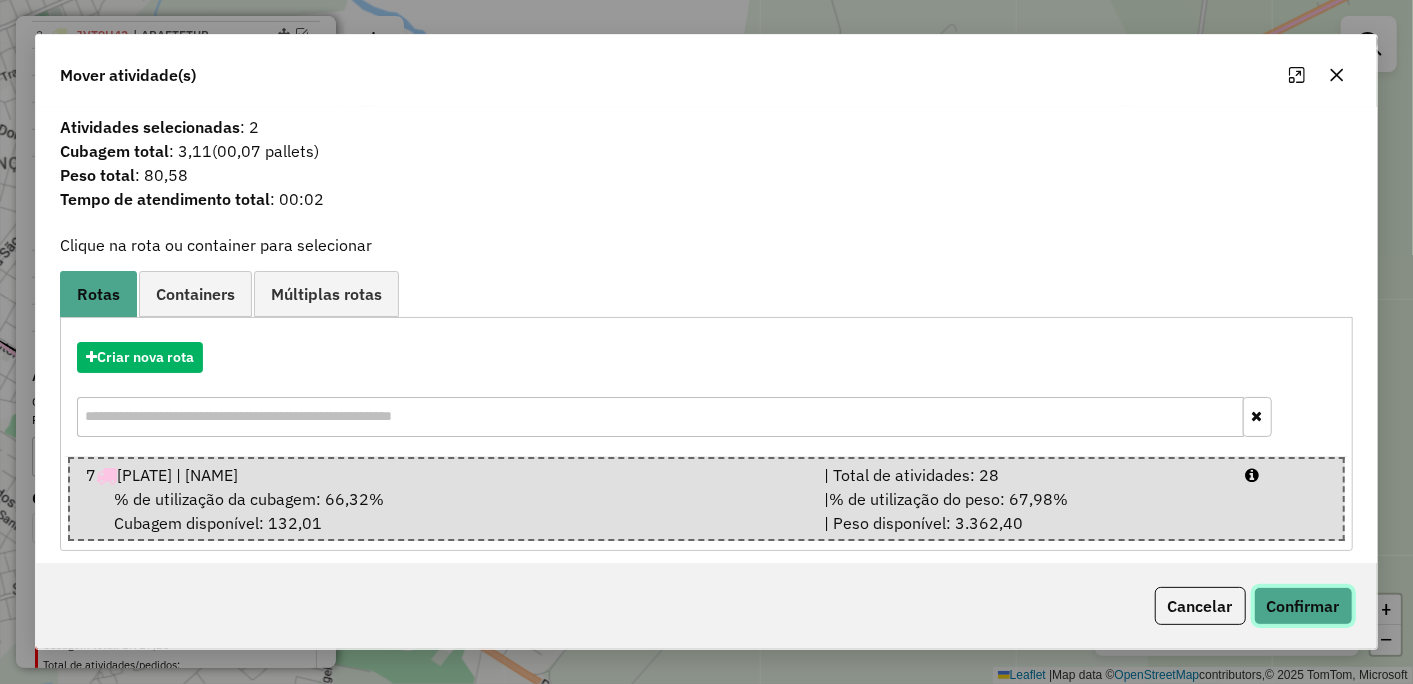 click on "Confirmar" 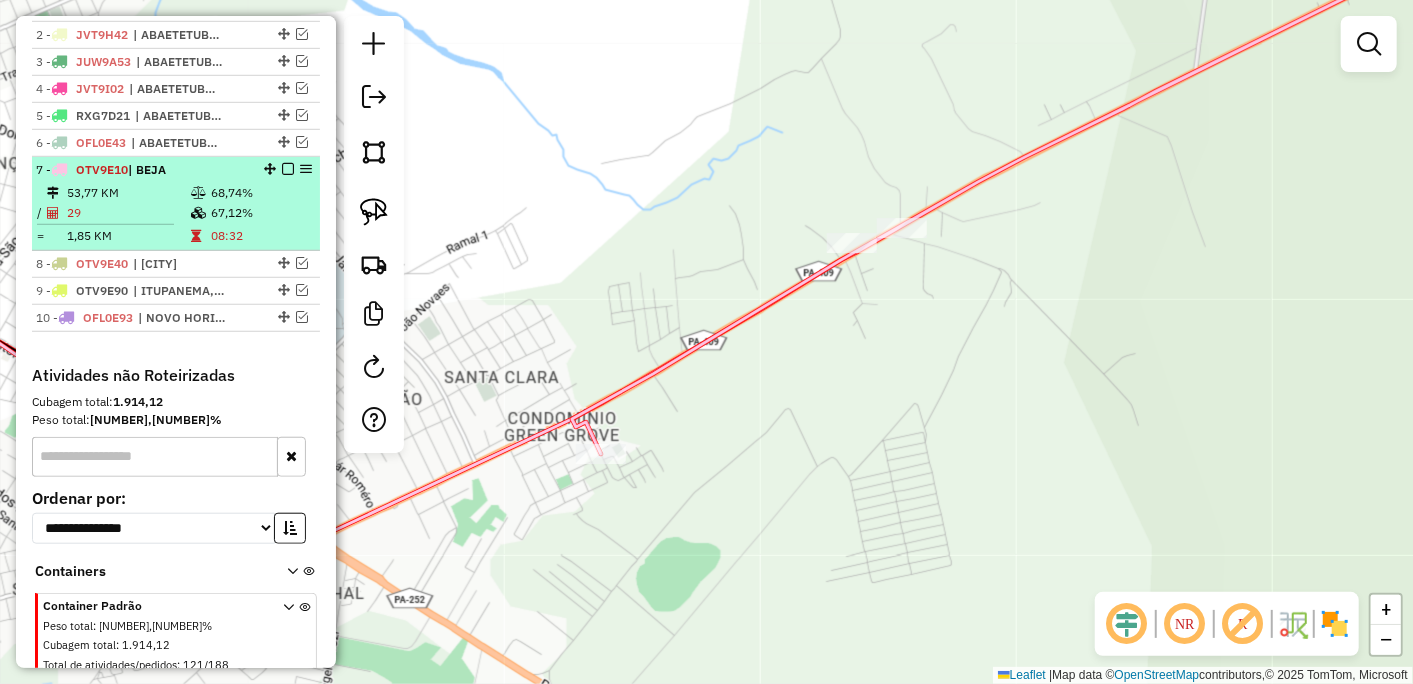 click at bounding box center [288, 169] 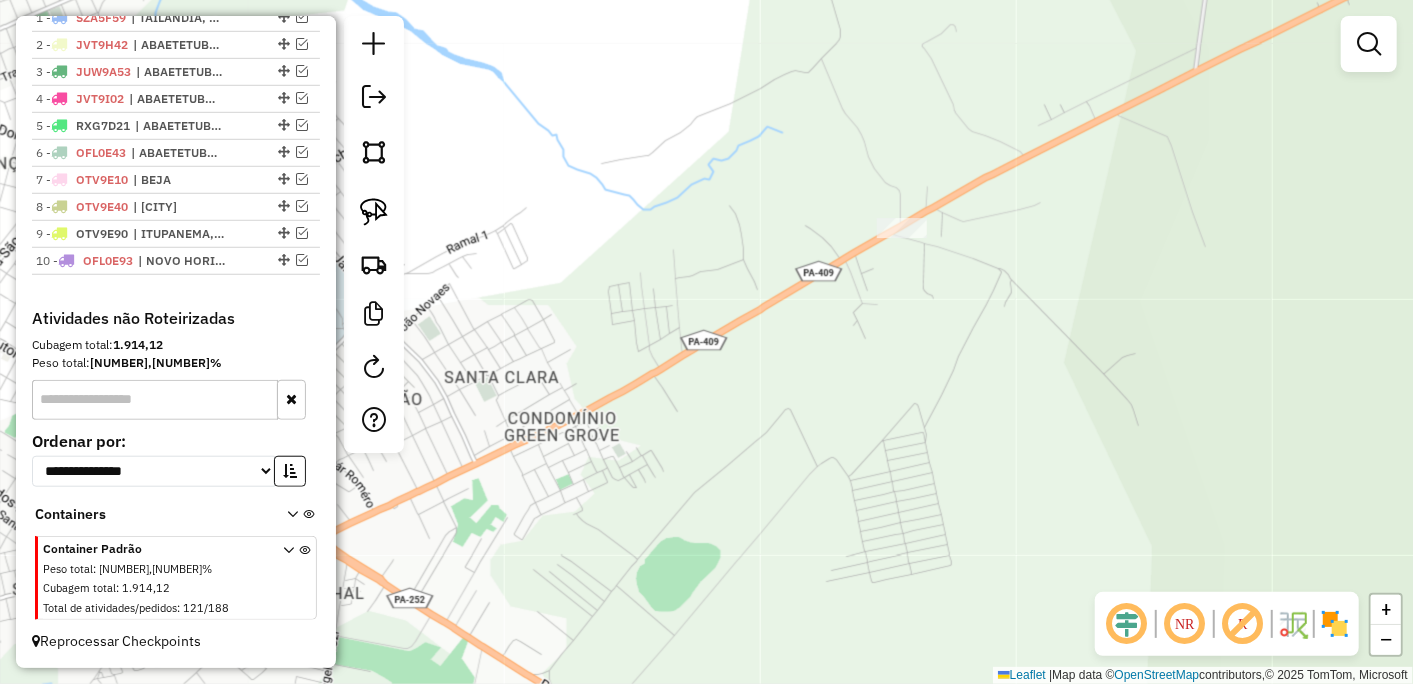 scroll, scrollTop: 761, scrollLeft: 0, axis: vertical 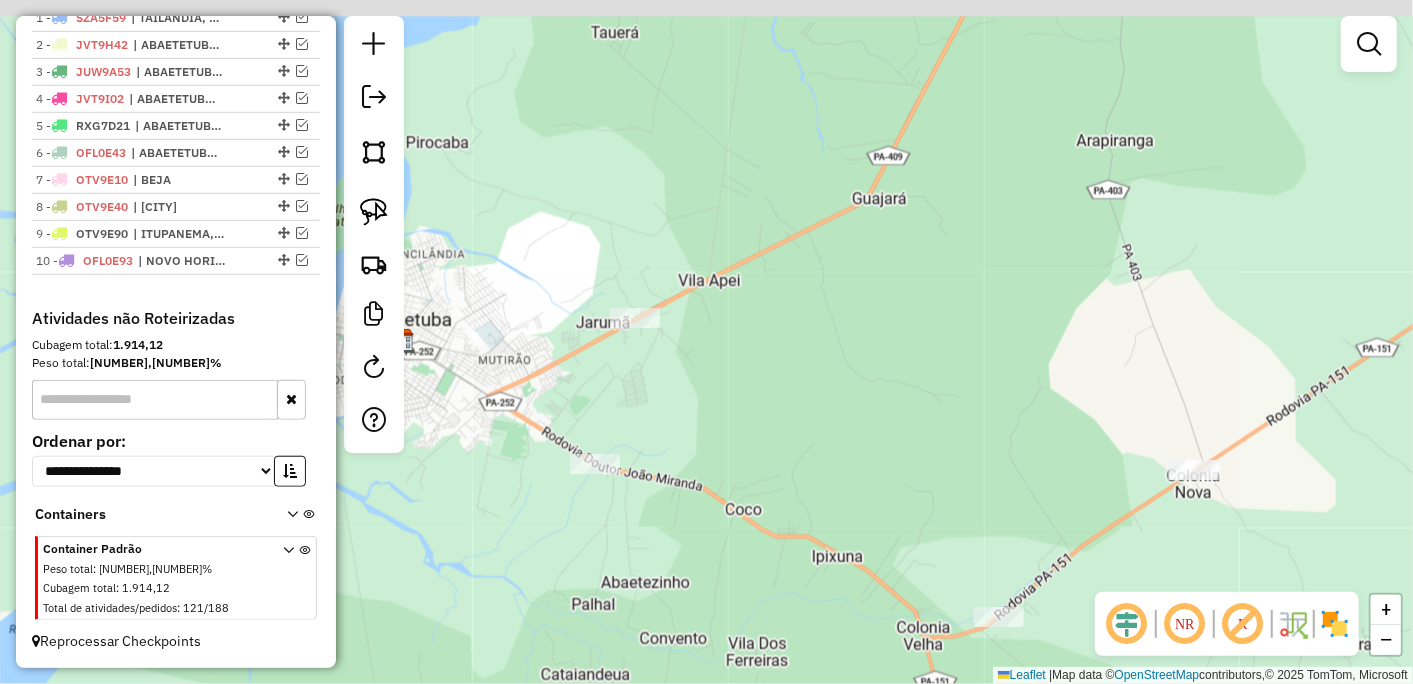 drag, startPoint x: 934, startPoint y: 374, endPoint x: 670, endPoint y: 505, distance: 294.71512 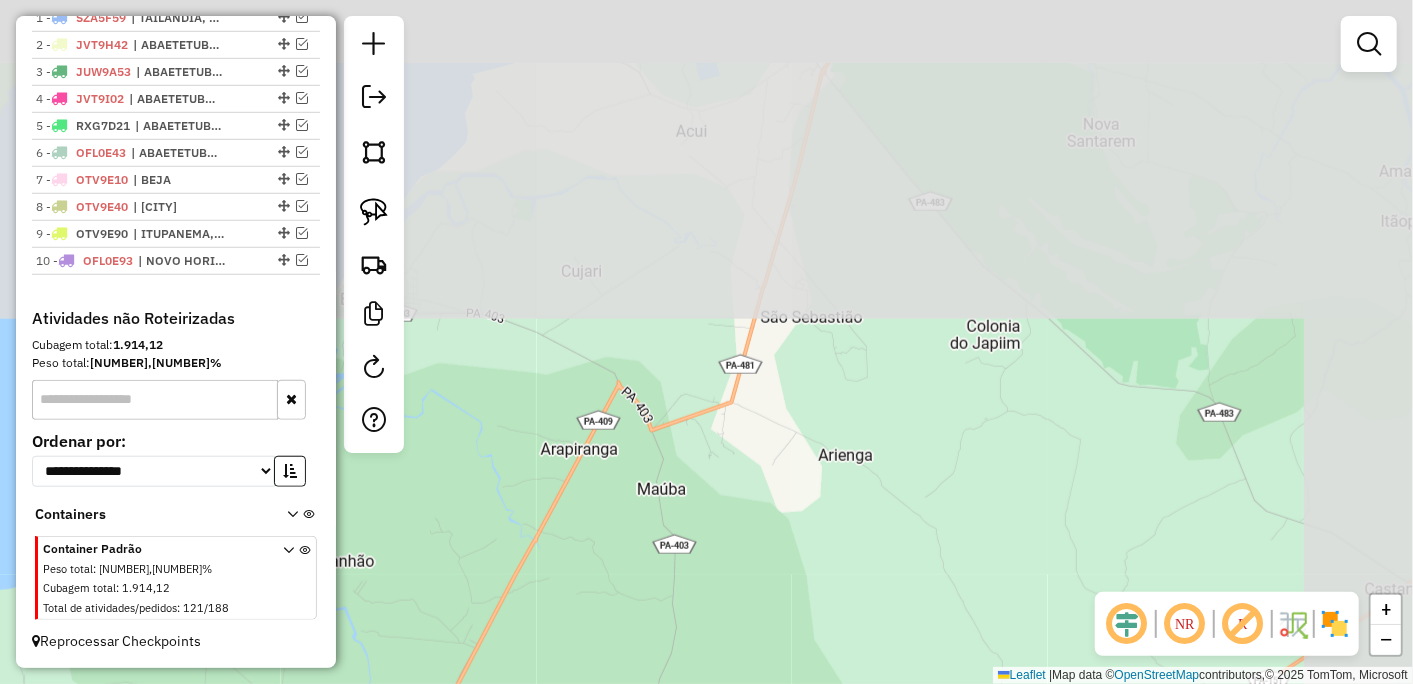 drag, startPoint x: 987, startPoint y: 110, endPoint x: 656, endPoint y: 650, distance: 633.37274 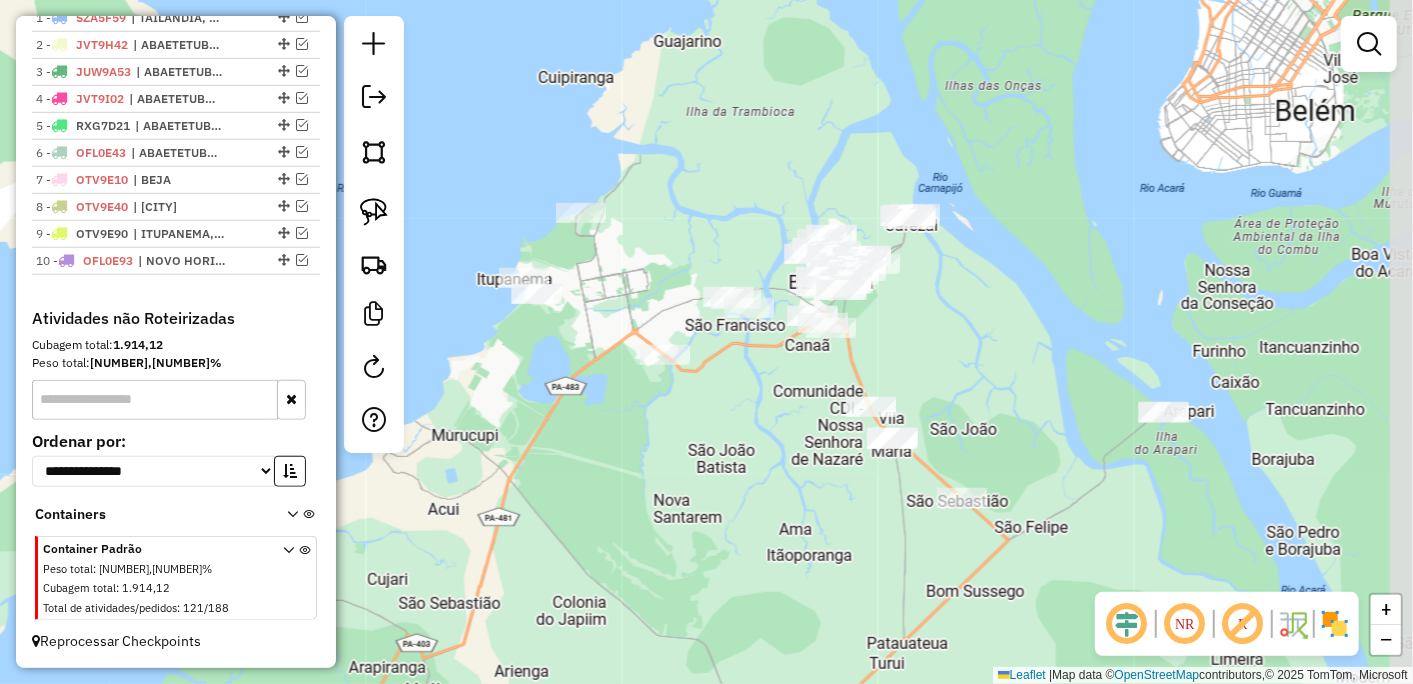 drag, startPoint x: 952, startPoint y: 367, endPoint x: 655, endPoint y: 537, distance: 342.2119 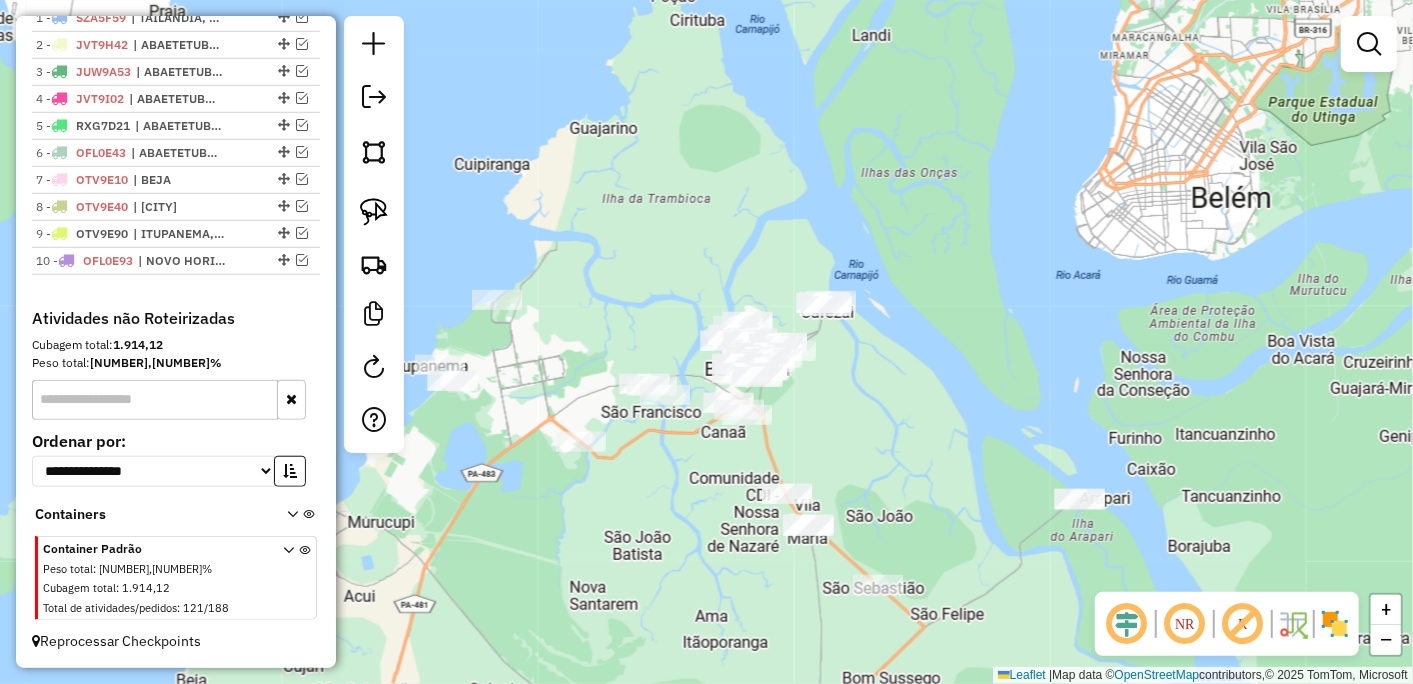 drag, startPoint x: 698, startPoint y: 481, endPoint x: 622, endPoint y: 564, distance: 112.53888 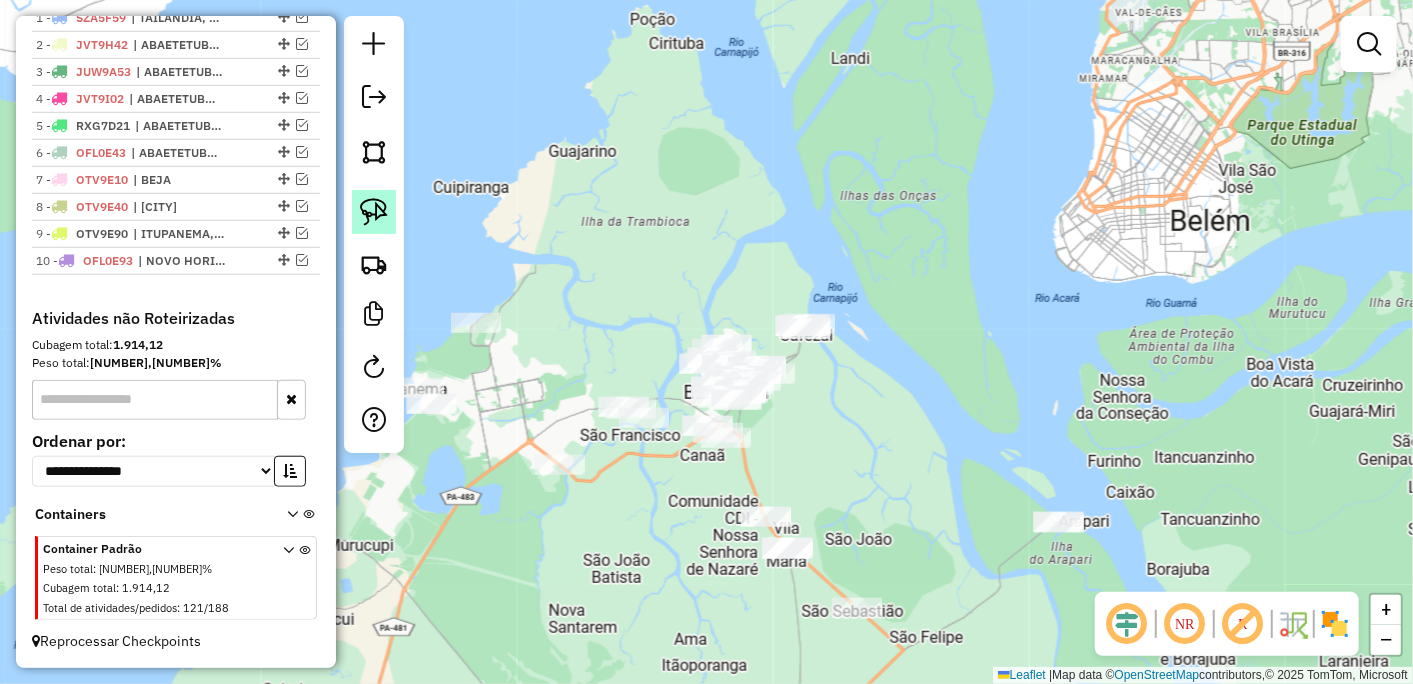click 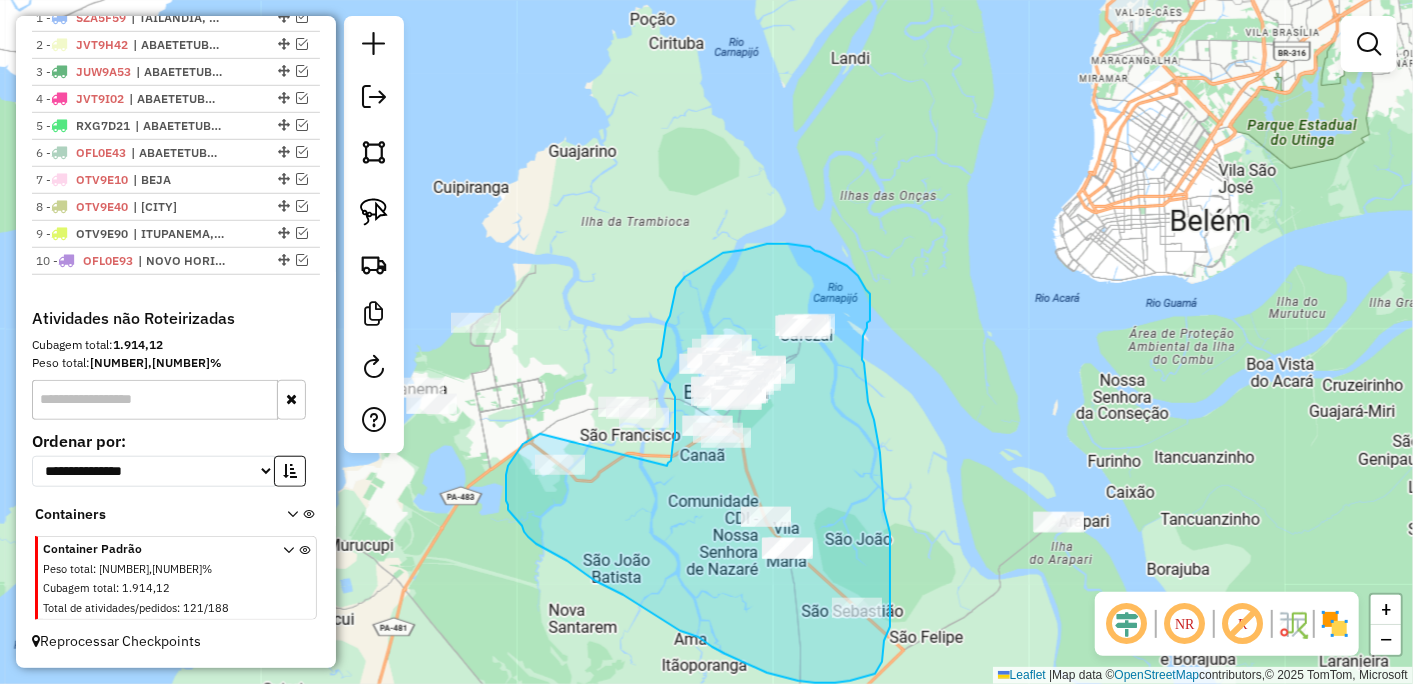 drag, startPoint x: 540, startPoint y: 434, endPoint x: 667, endPoint y: 466, distance: 130.96947 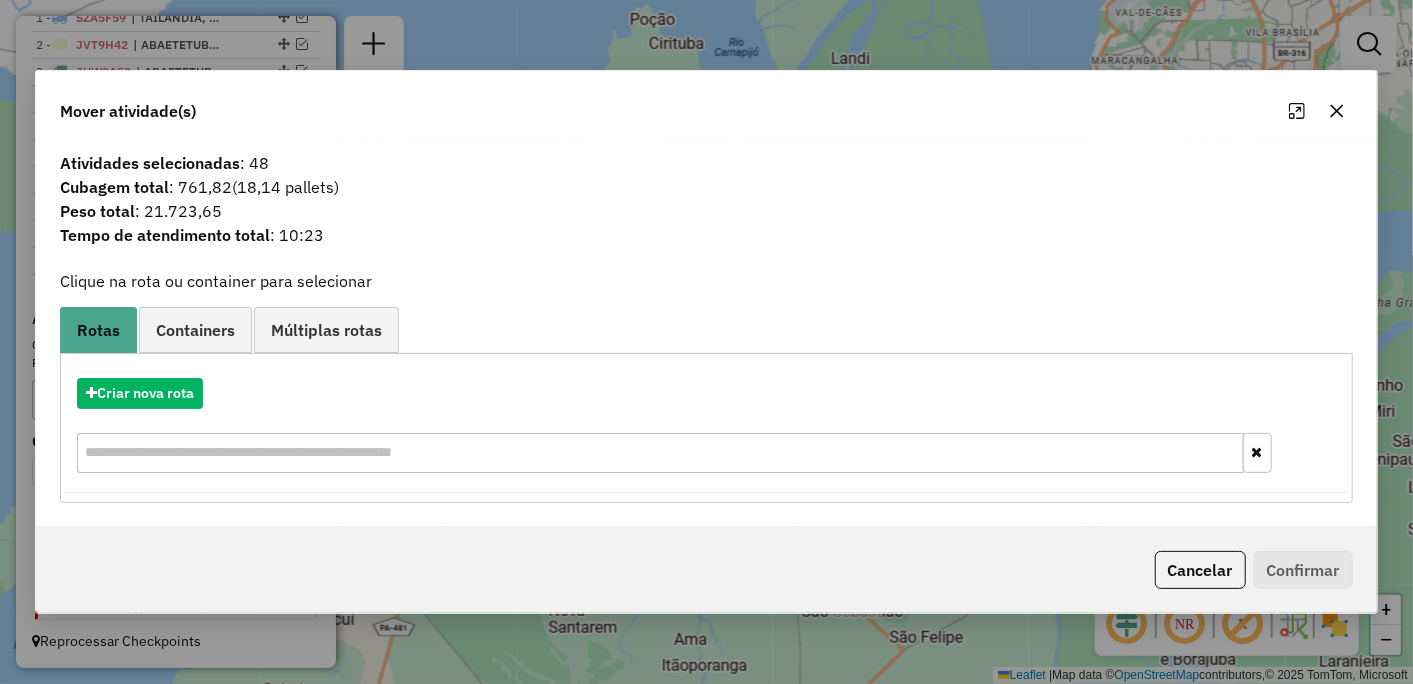 click 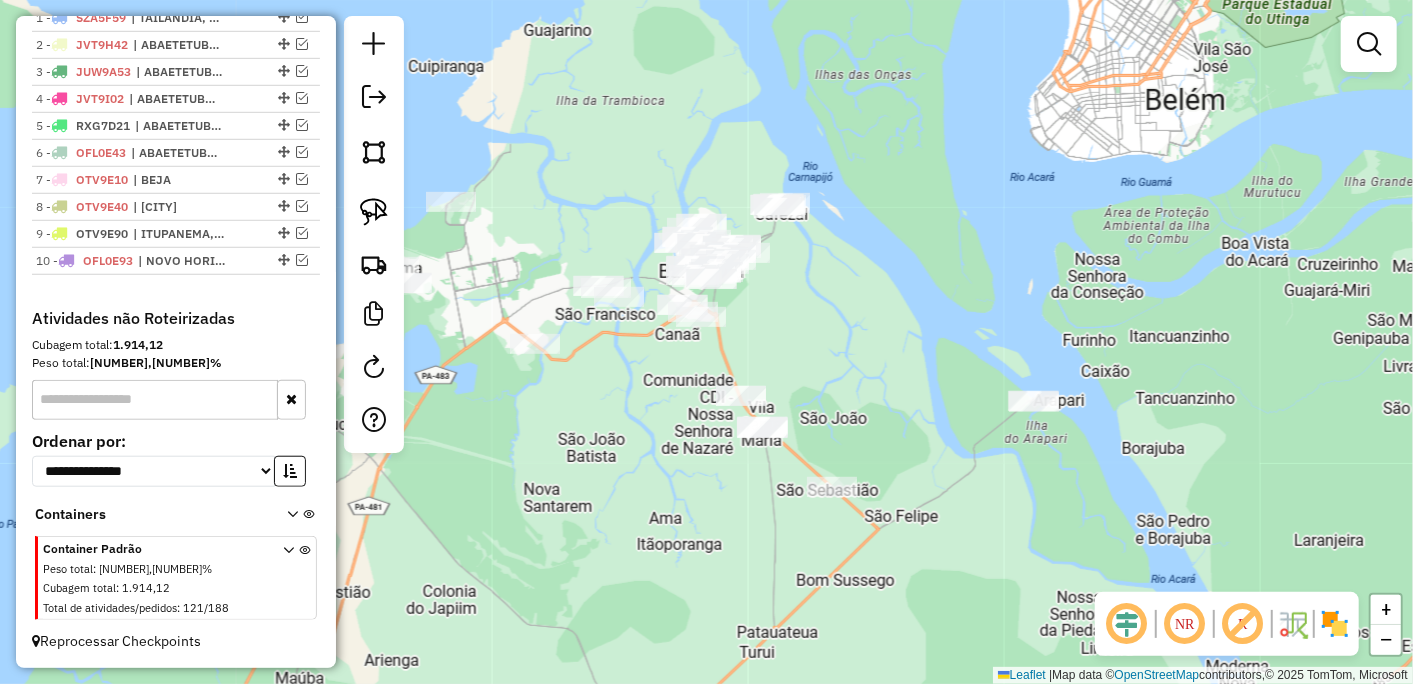 drag, startPoint x: 806, startPoint y: 502, endPoint x: 773, endPoint y: 385, distance: 121.5648 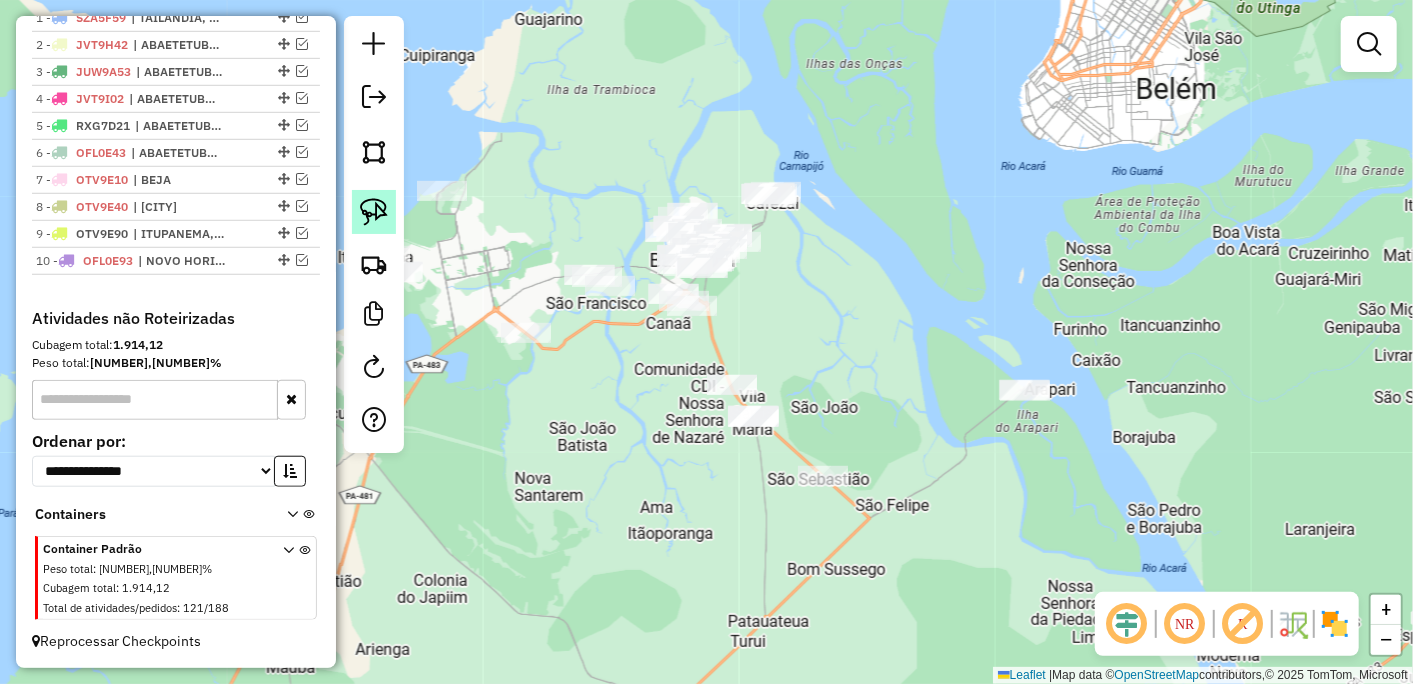 click 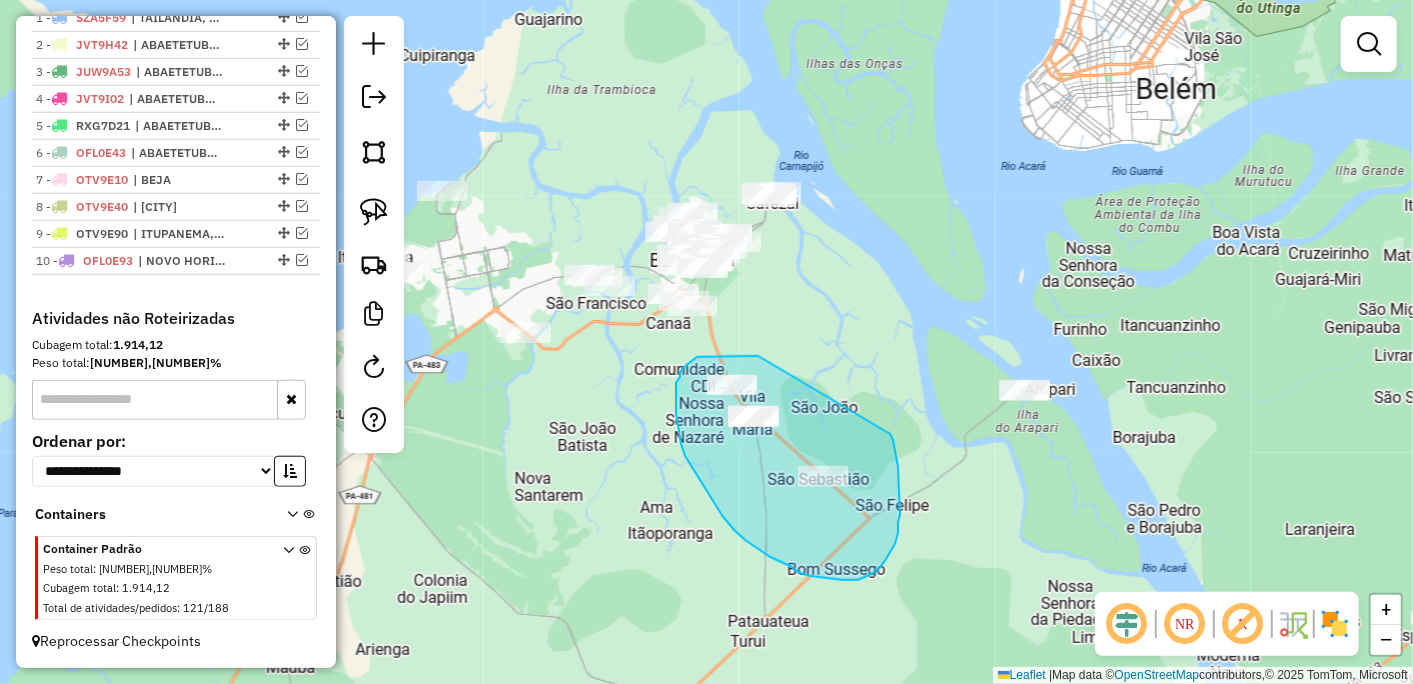 drag, startPoint x: 730, startPoint y: 356, endPoint x: 890, endPoint y: 434, distance: 178 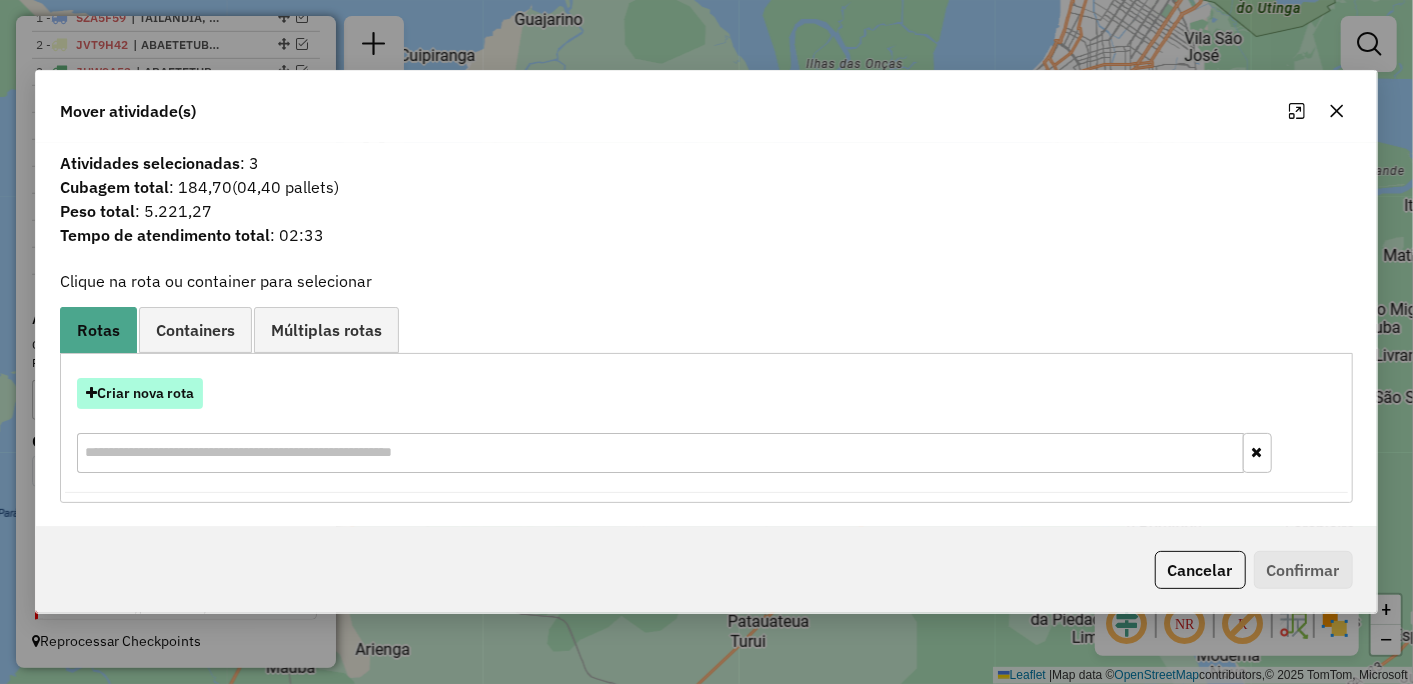 click on "Criar nova rota" at bounding box center (140, 393) 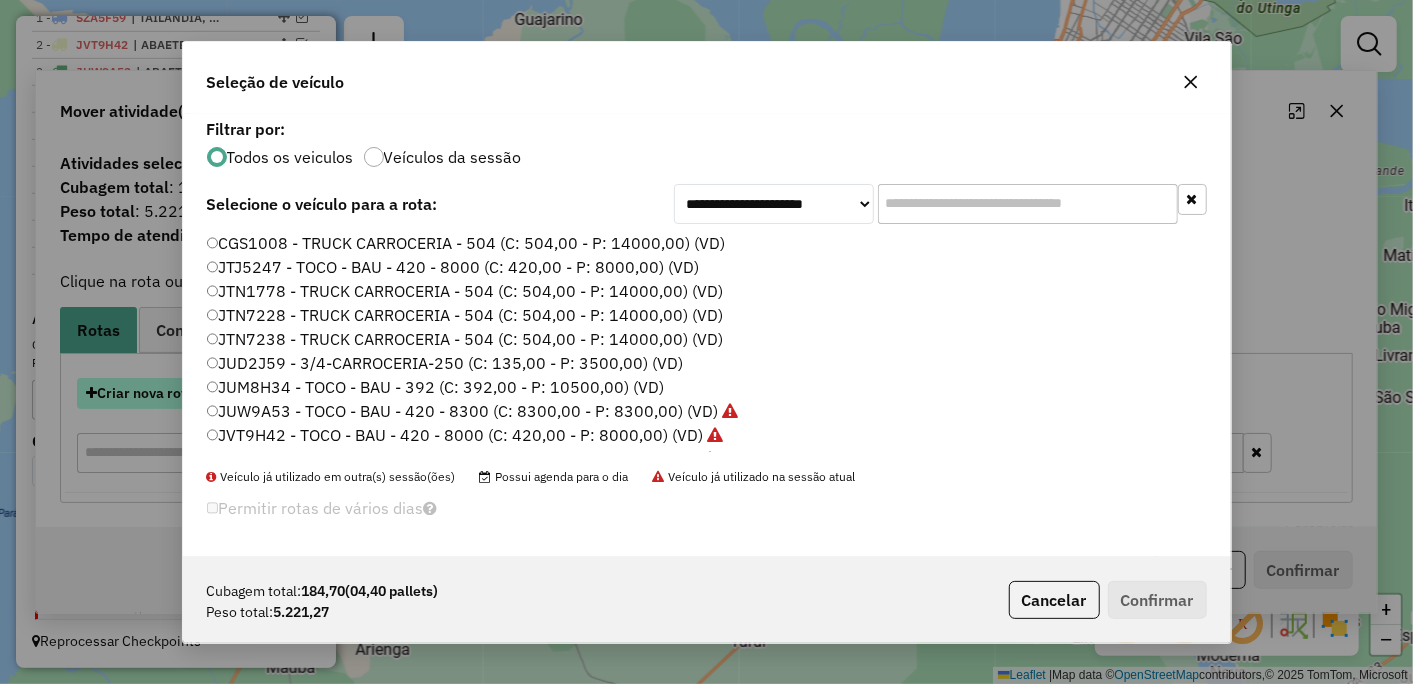 scroll, scrollTop: 11, scrollLeft: 5, axis: both 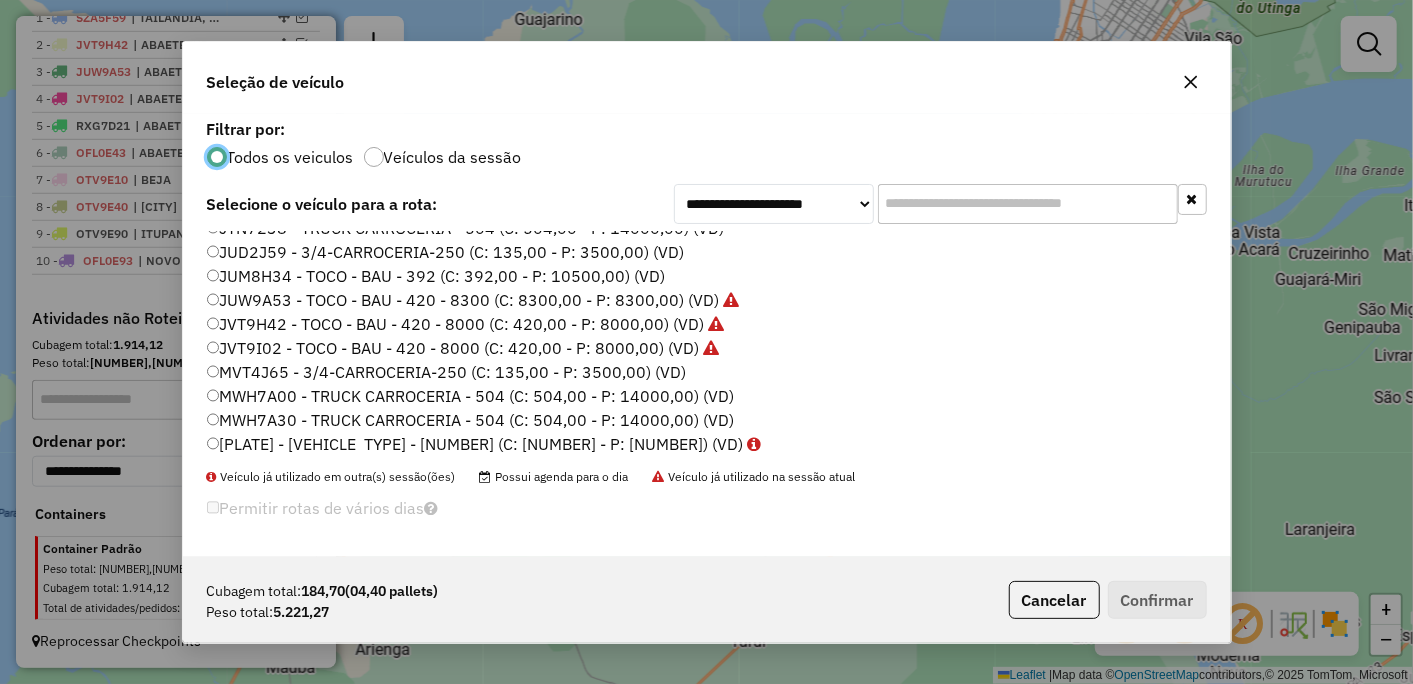 click on "MWH7A00 - TRUCK CARROCERIA - 504 (C: 504,00 - P: 14000,00) (VD)" 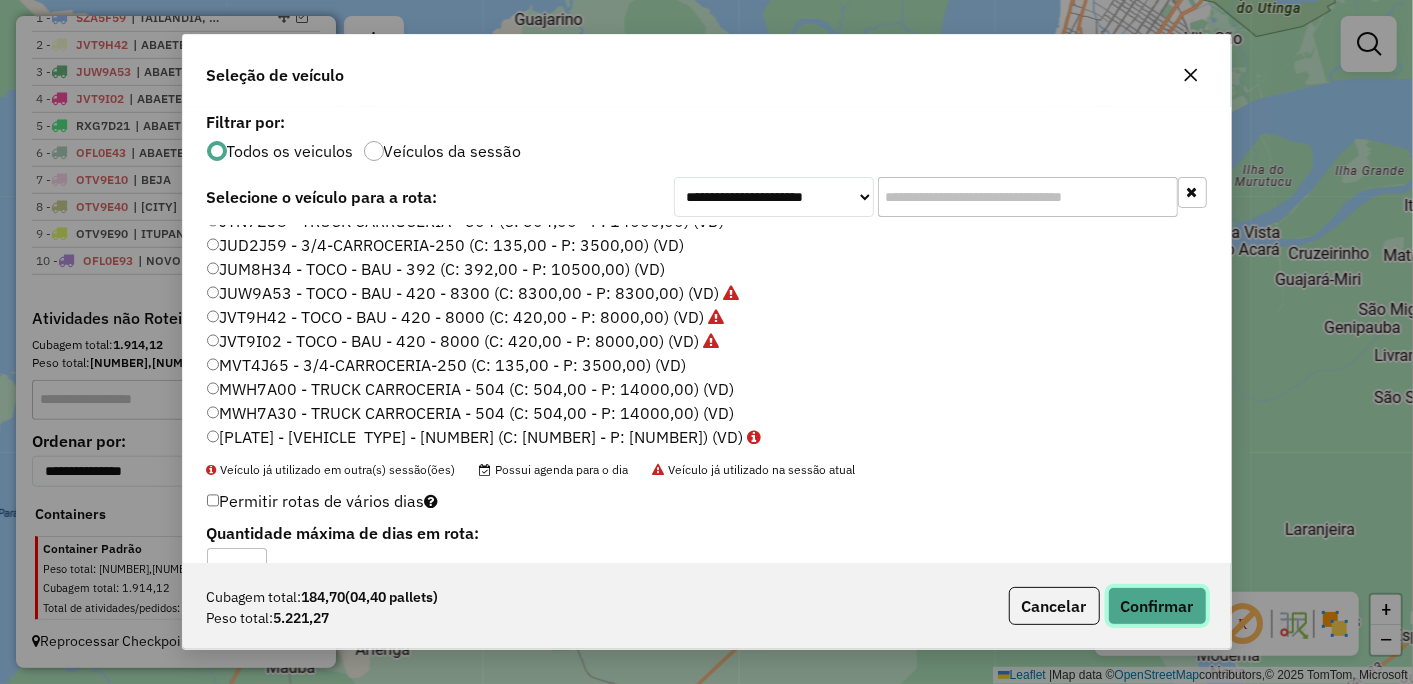 click on "Confirmar" 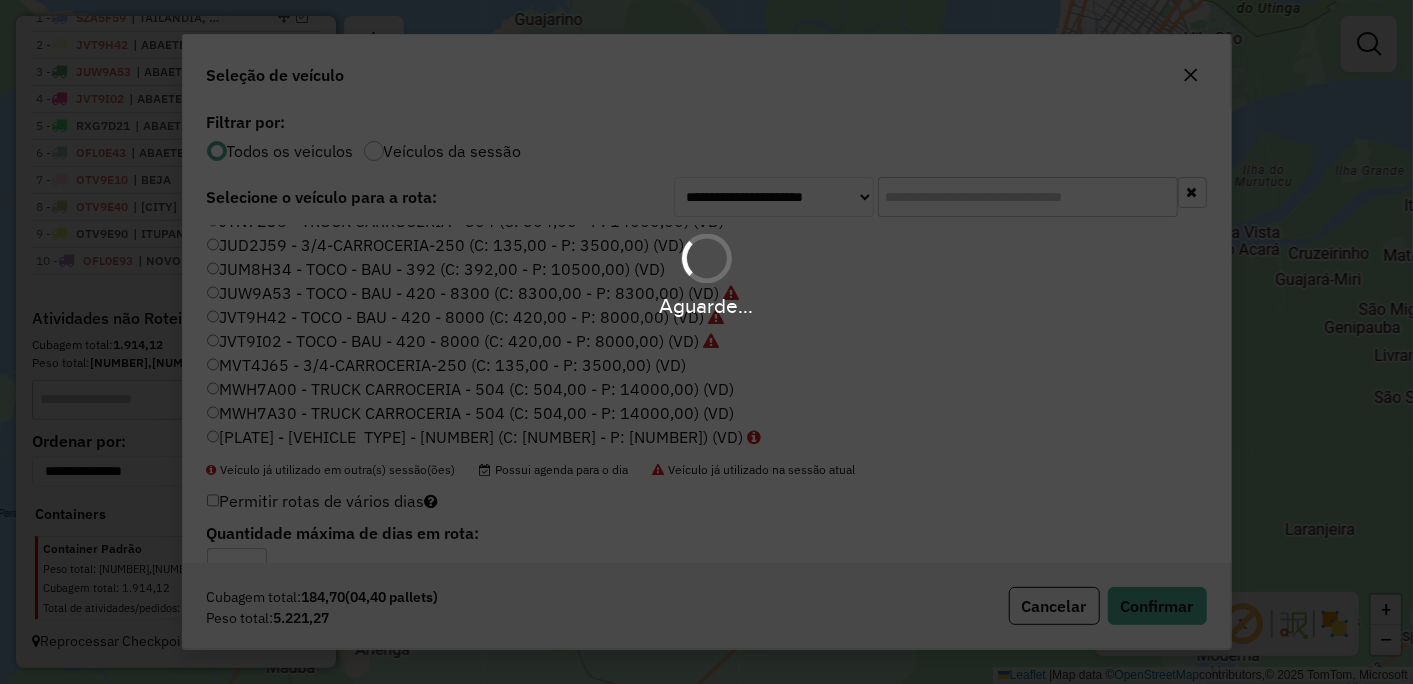 scroll, scrollTop: 771, scrollLeft: 0, axis: vertical 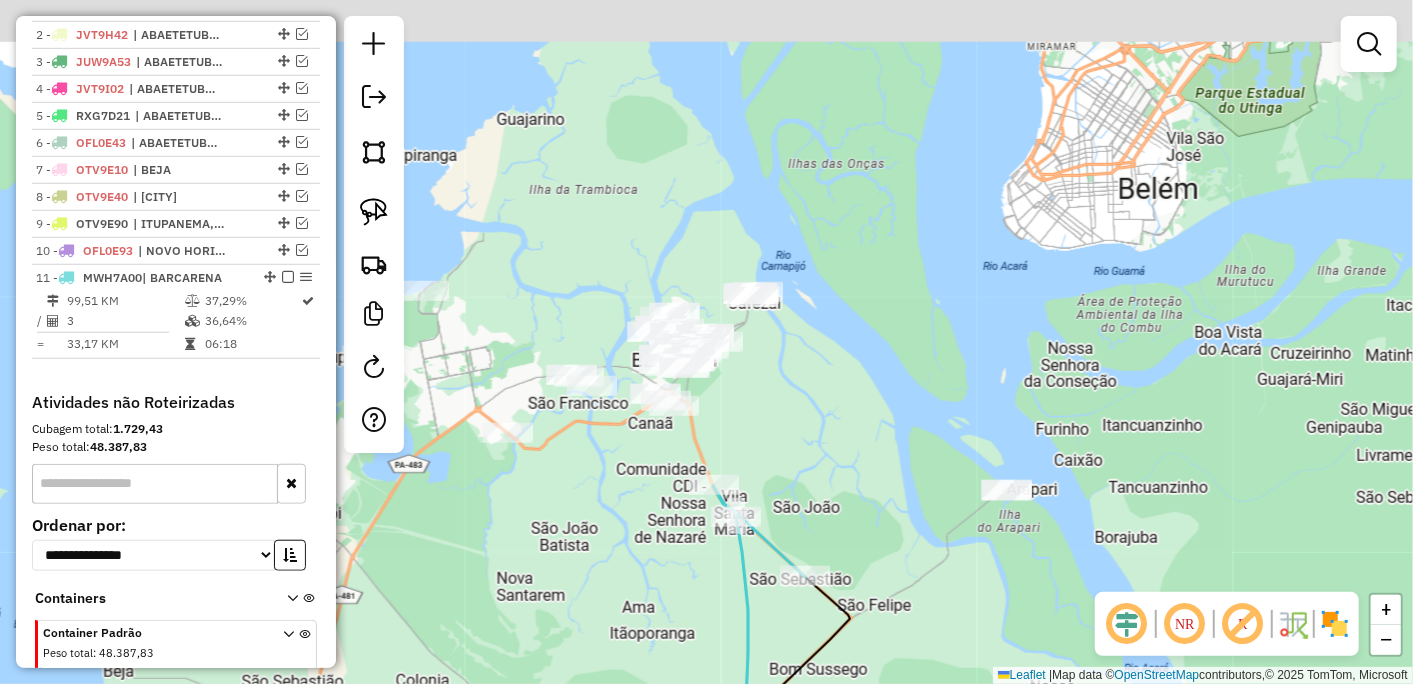 drag, startPoint x: 795, startPoint y: 317, endPoint x: 771, endPoint y: 444, distance: 129.24782 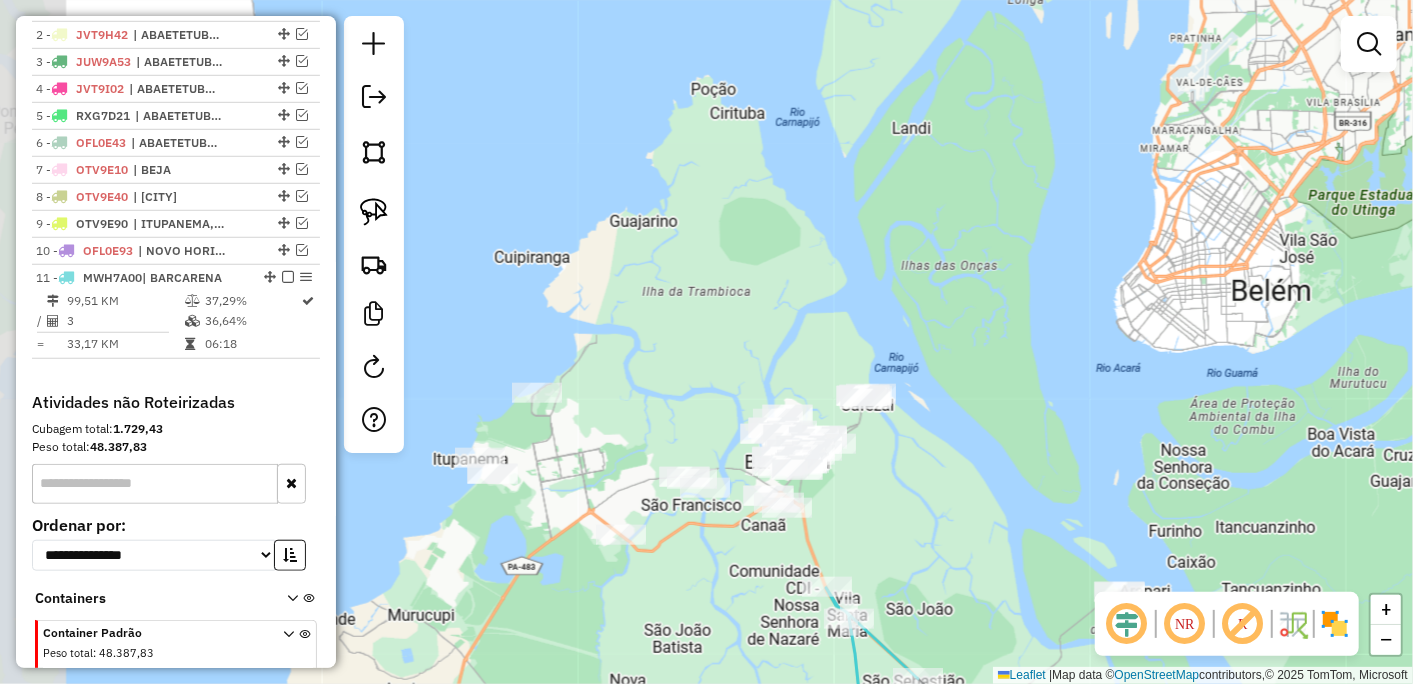drag, startPoint x: 733, startPoint y: 481, endPoint x: 838, endPoint y: 523, distance: 113.08846 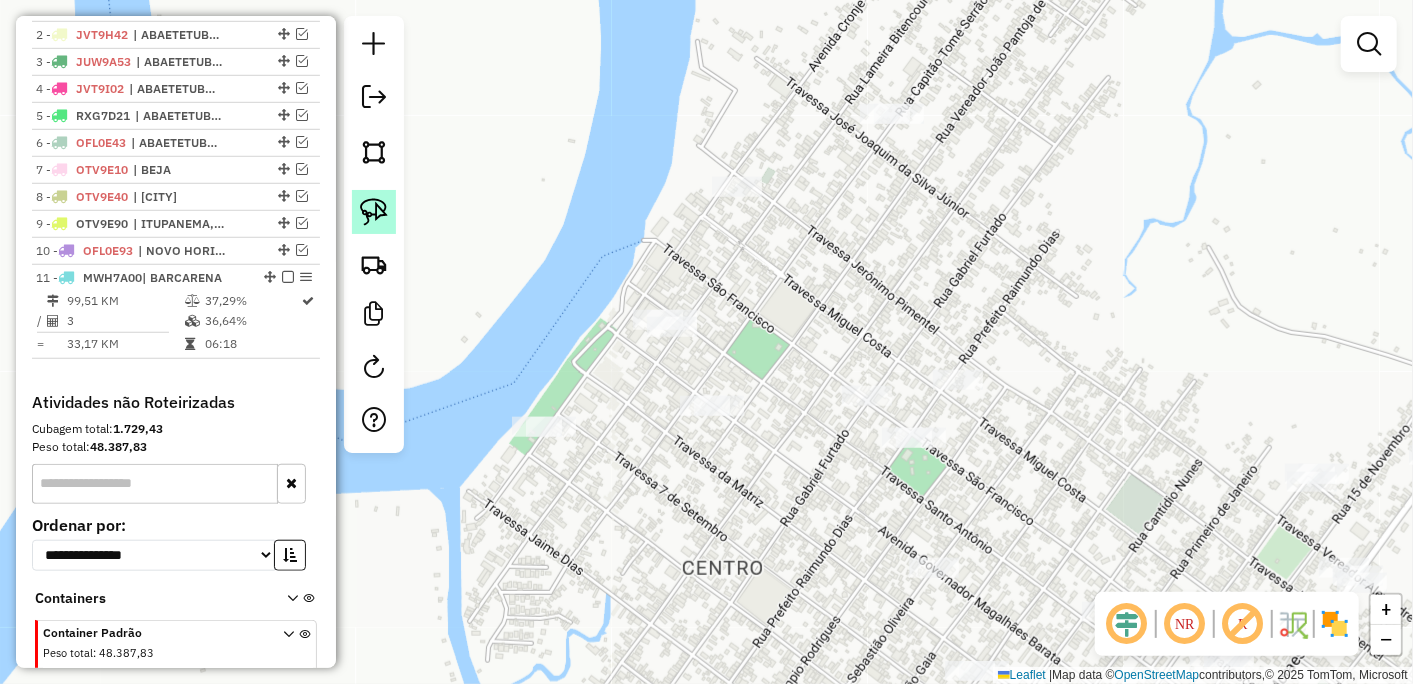 click 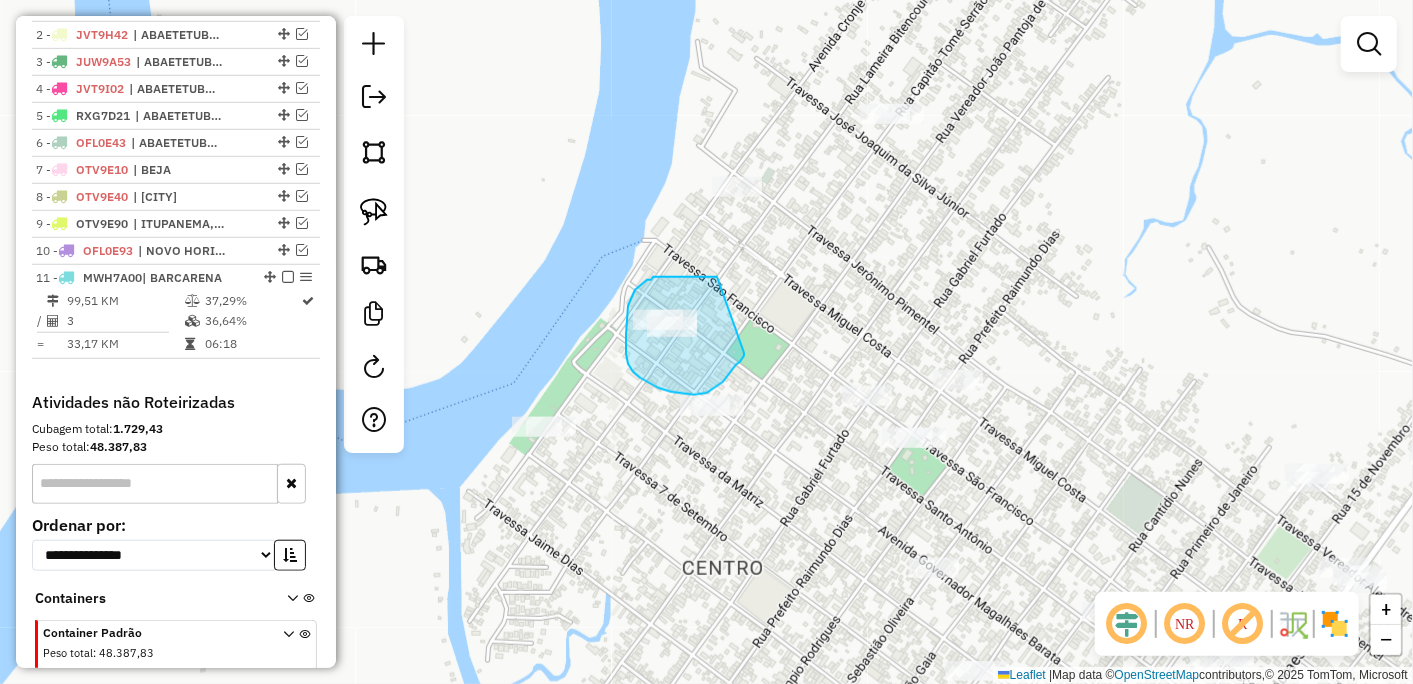 drag, startPoint x: 697, startPoint y: 277, endPoint x: 744, endPoint y: 353, distance: 89.358826 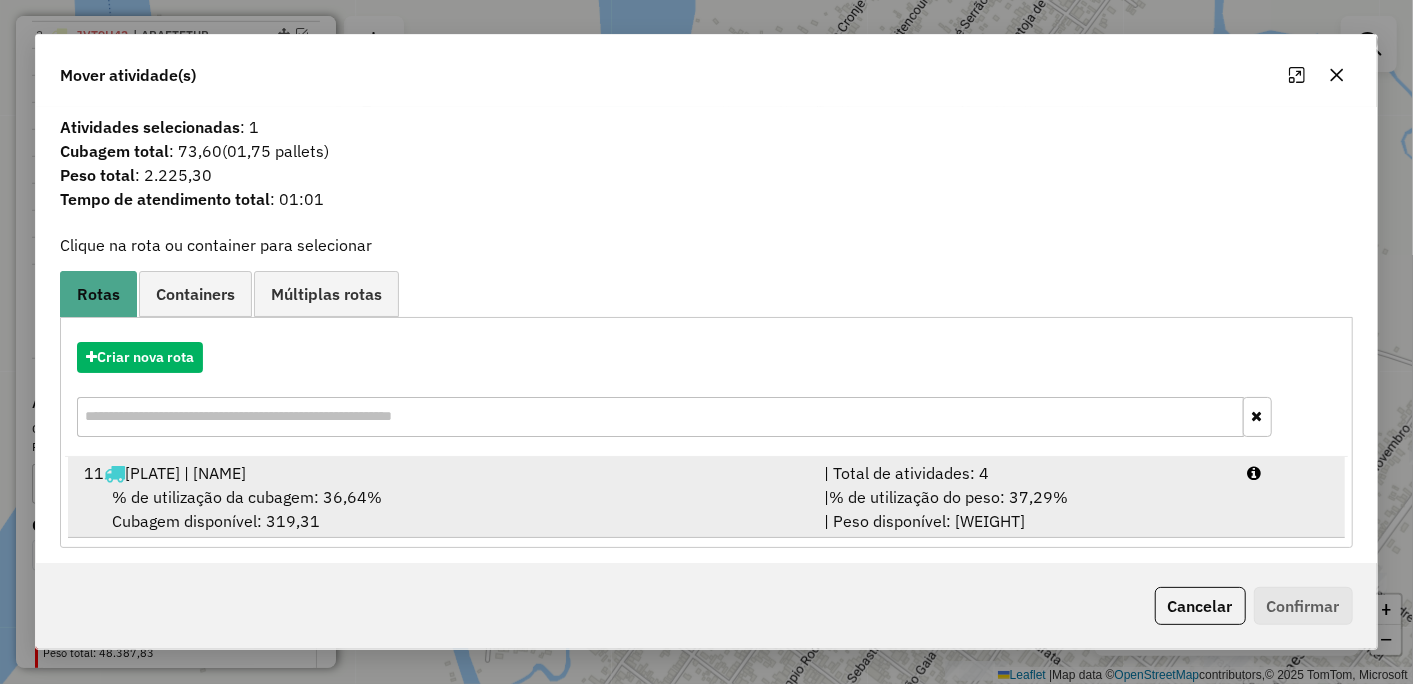 click on "[NUMBER] | [CITY]" at bounding box center [442, 473] 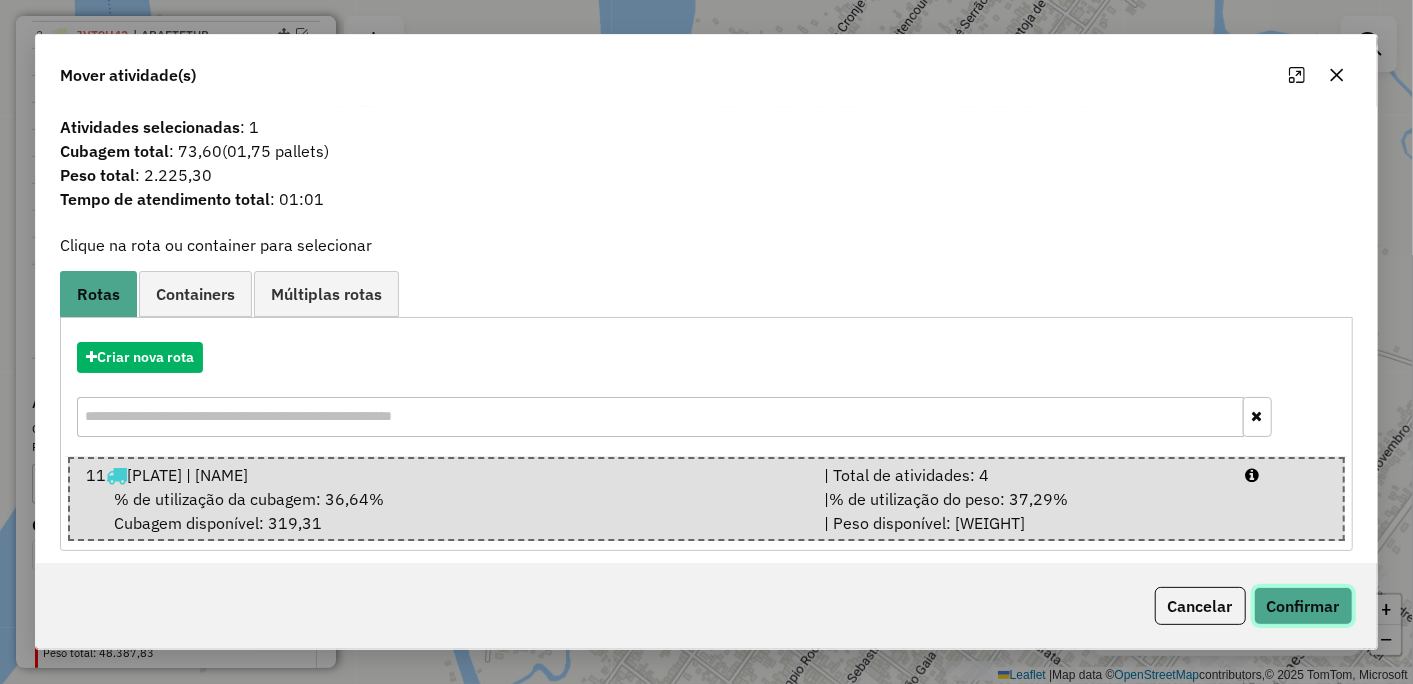 click on "Confirmar" 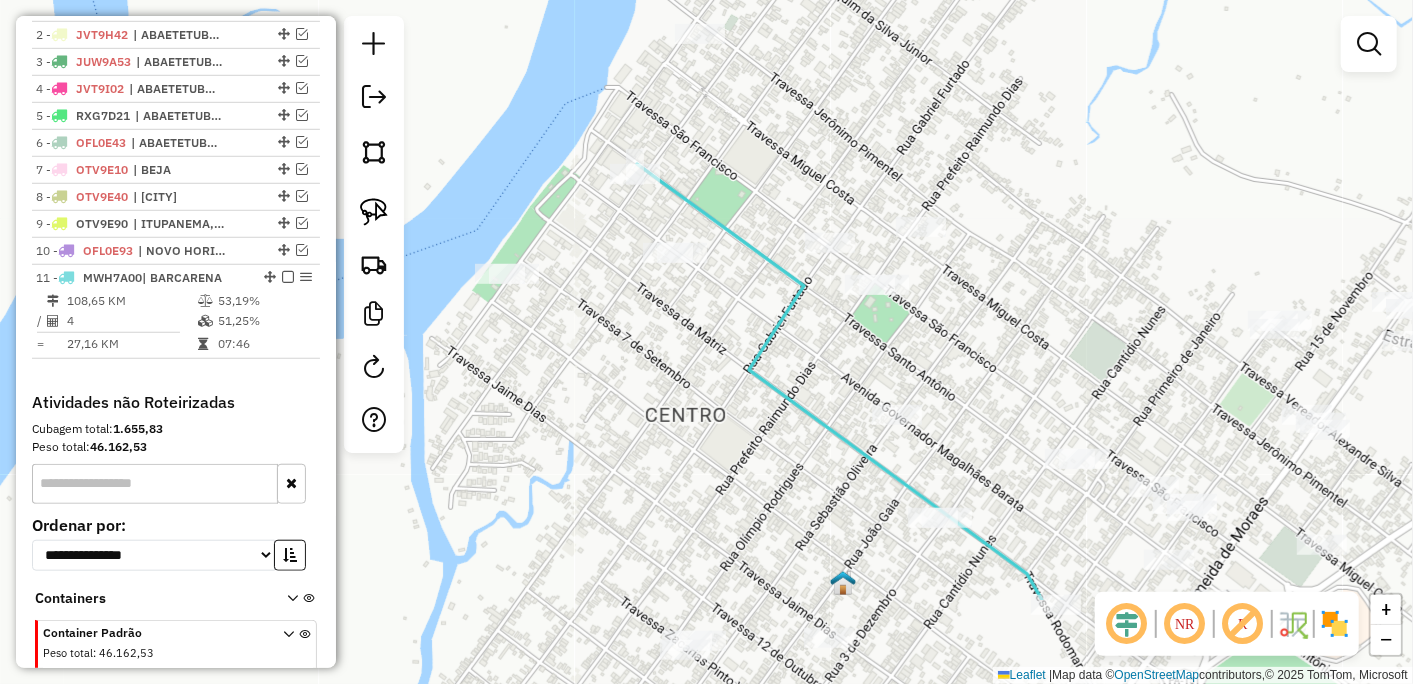 drag, startPoint x: 851, startPoint y: 475, endPoint x: 718, endPoint y: 170, distance: 332.73712 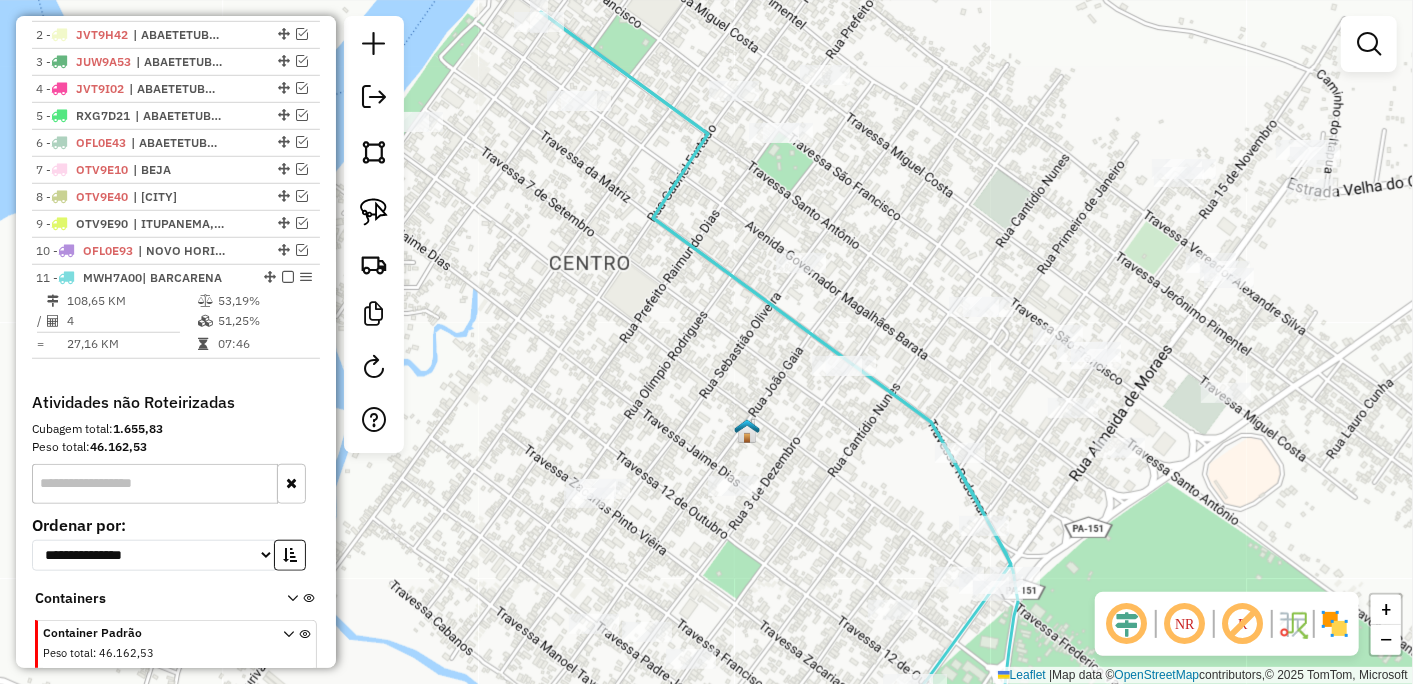 drag, startPoint x: 1262, startPoint y: 670, endPoint x: 1002, endPoint y: 405, distance: 371.2479 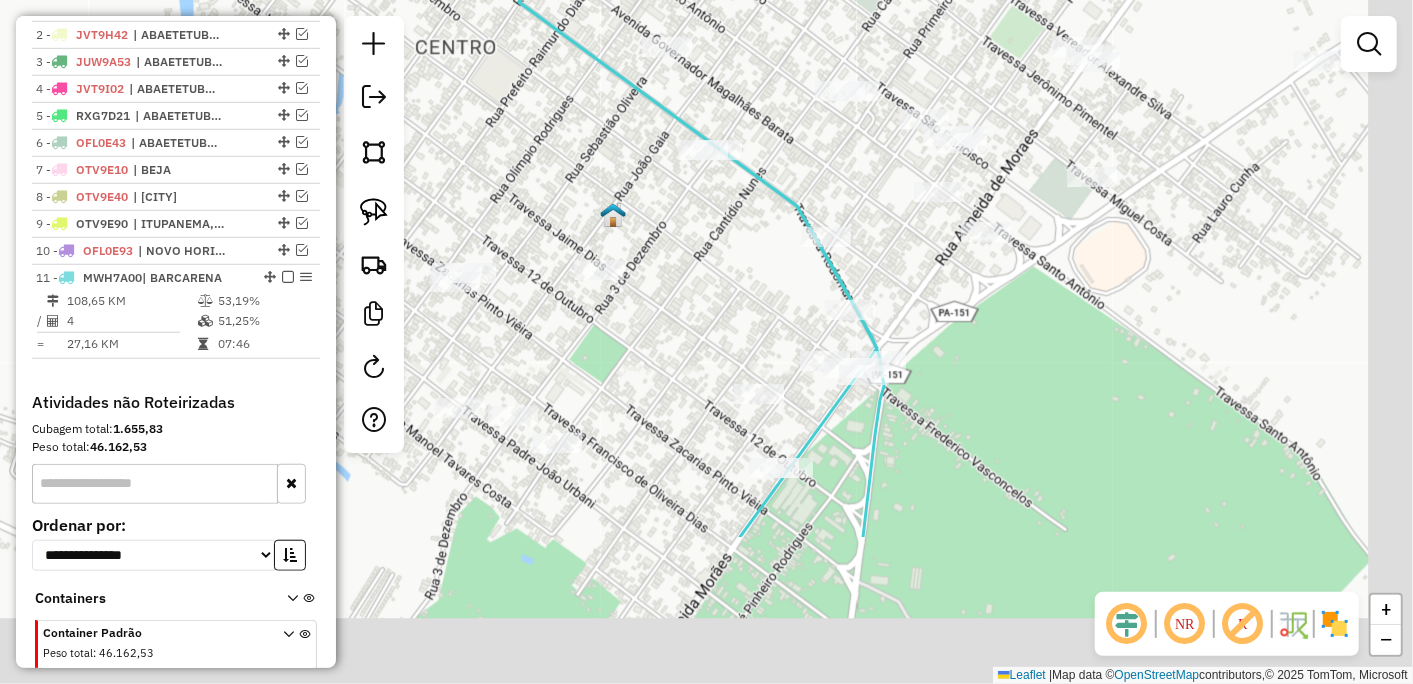 drag, startPoint x: 1002, startPoint y: 405, endPoint x: 954, endPoint y: 350, distance: 73 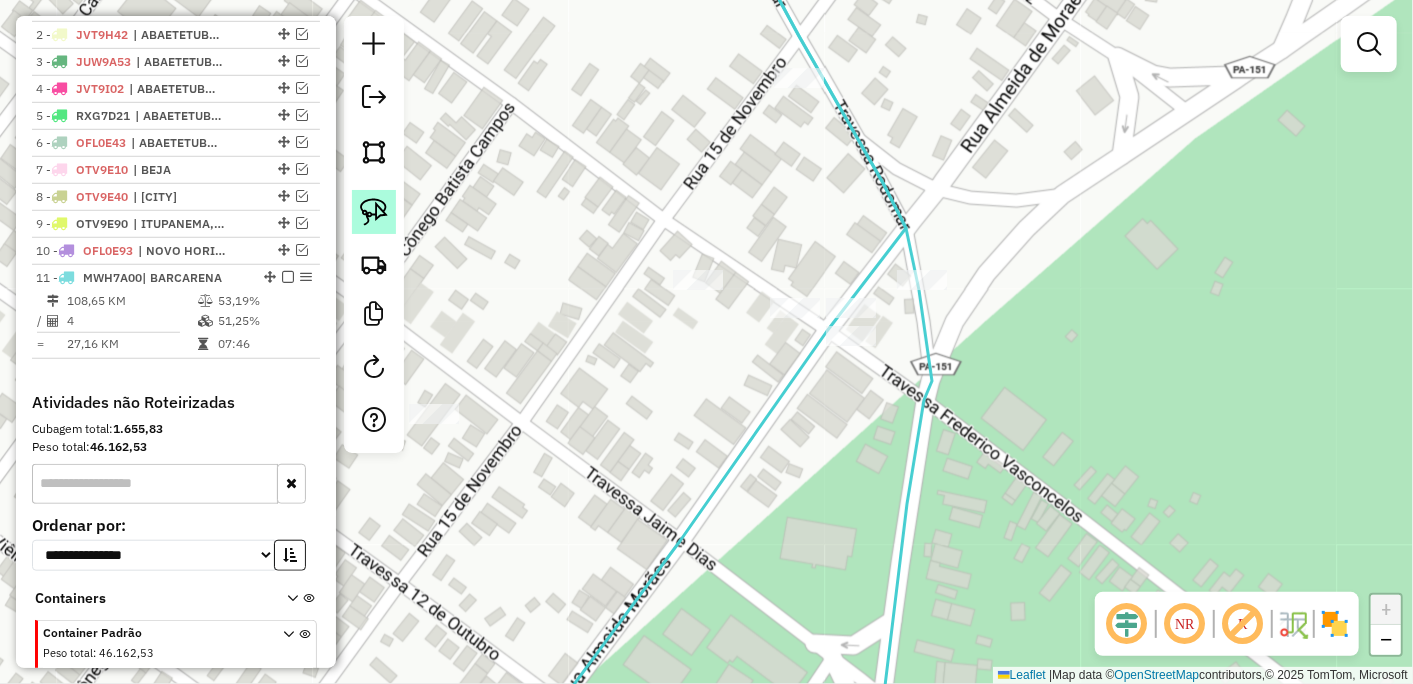 click 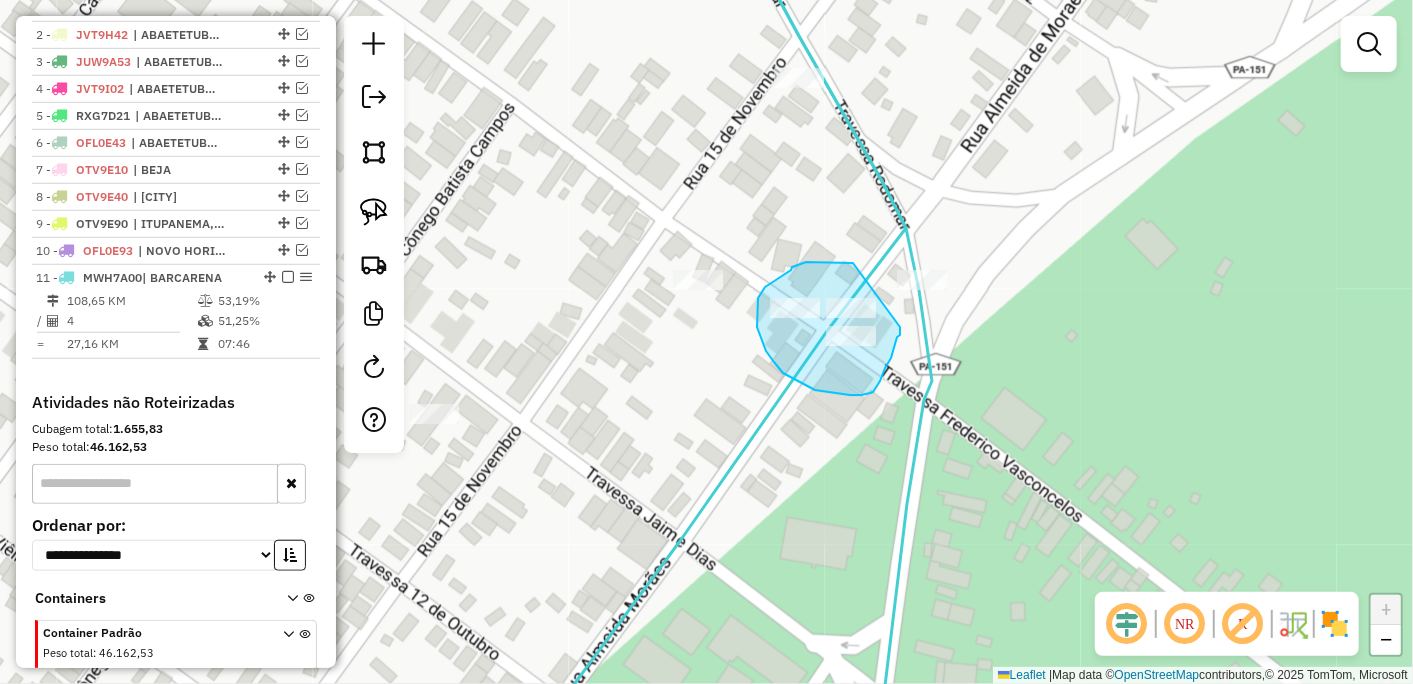 drag, startPoint x: 853, startPoint y: 263, endPoint x: 904, endPoint y: 327, distance: 81.8352 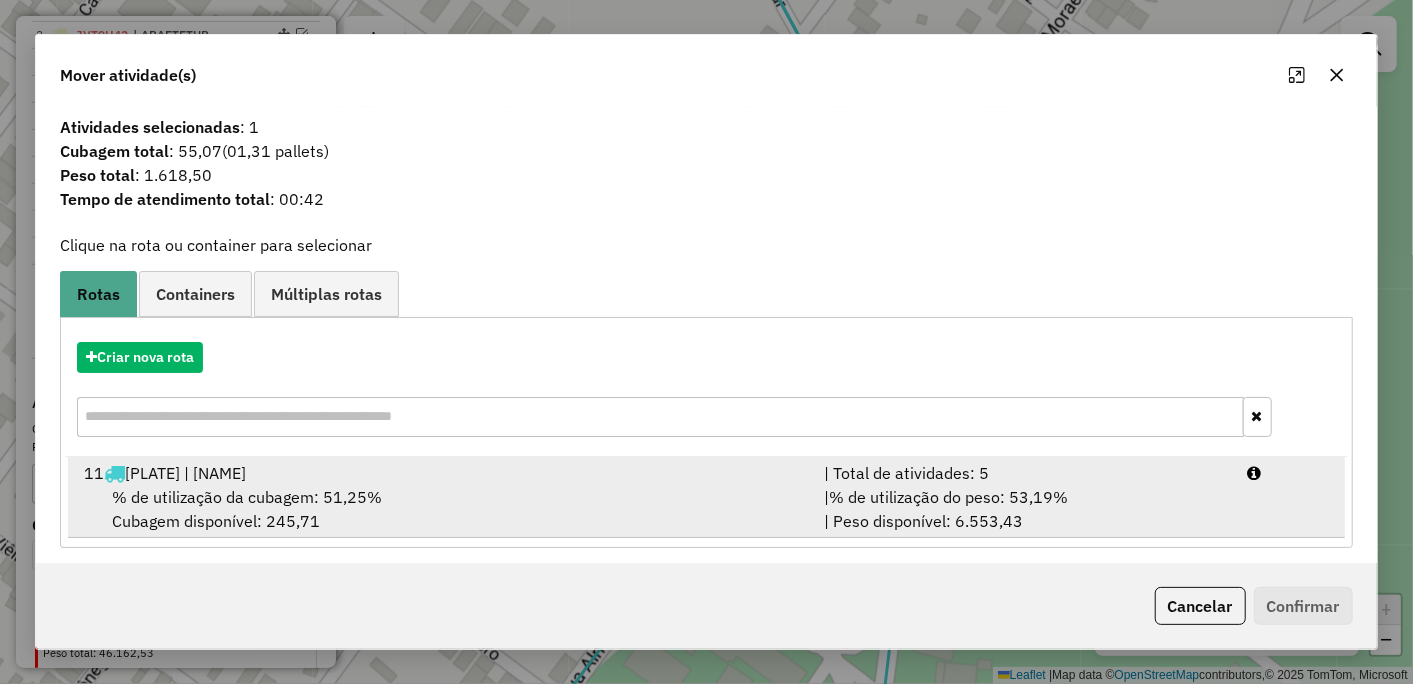 click on "[NUMBER] | [CITY]" at bounding box center [442, 473] 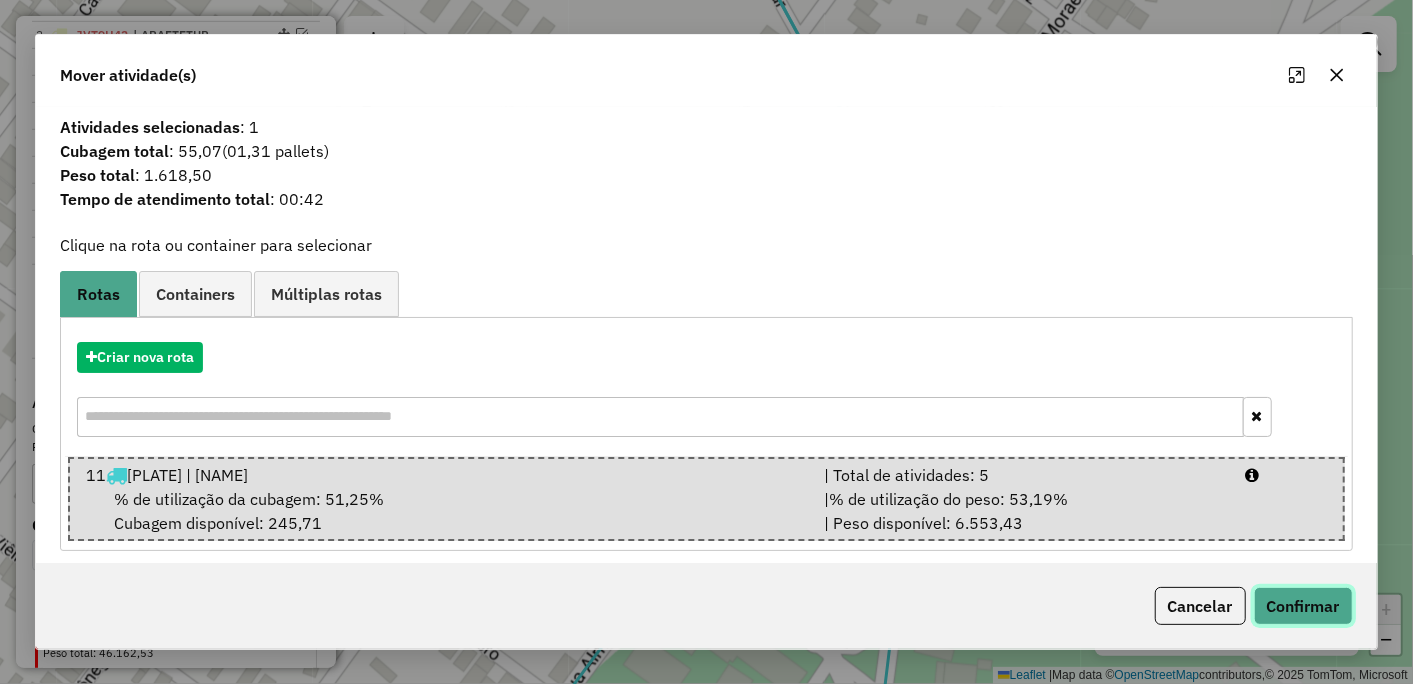 click on "Confirmar" 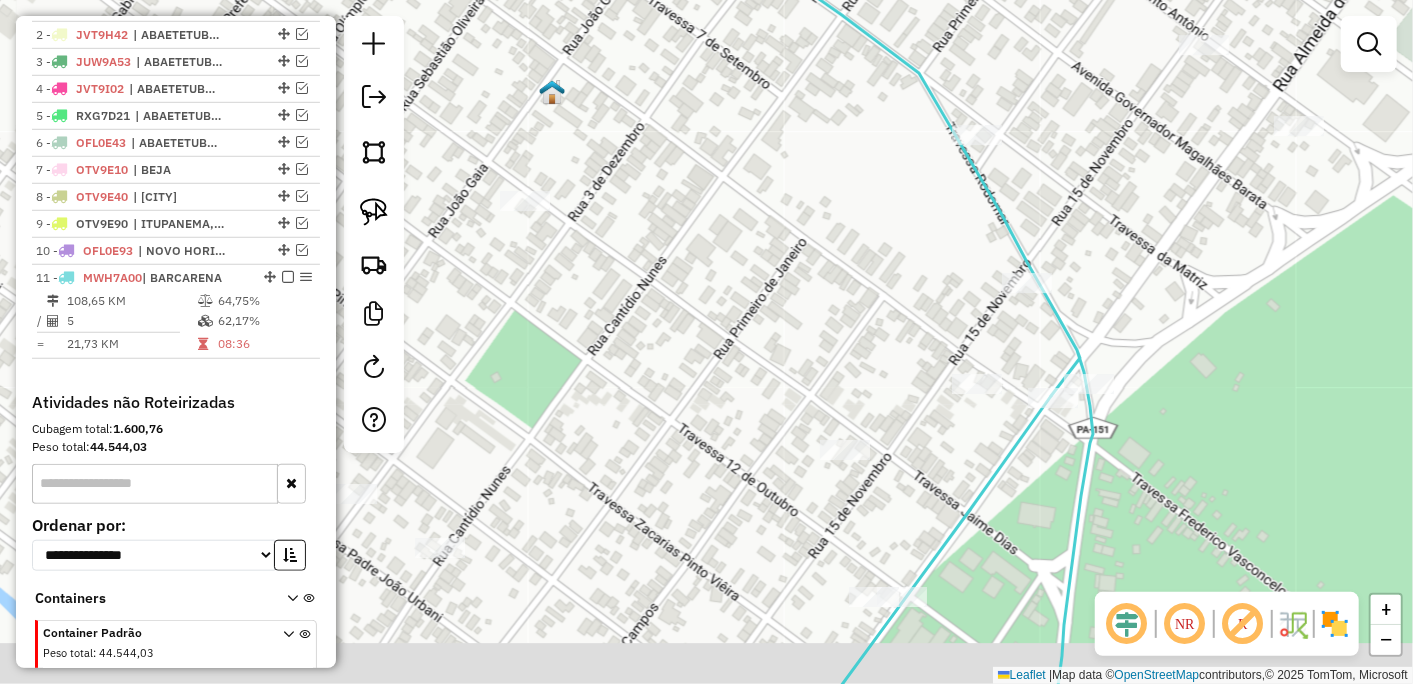 drag, startPoint x: 930, startPoint y: 536, endPoint x: 866, endPoint y: 294, distance: 250.3198 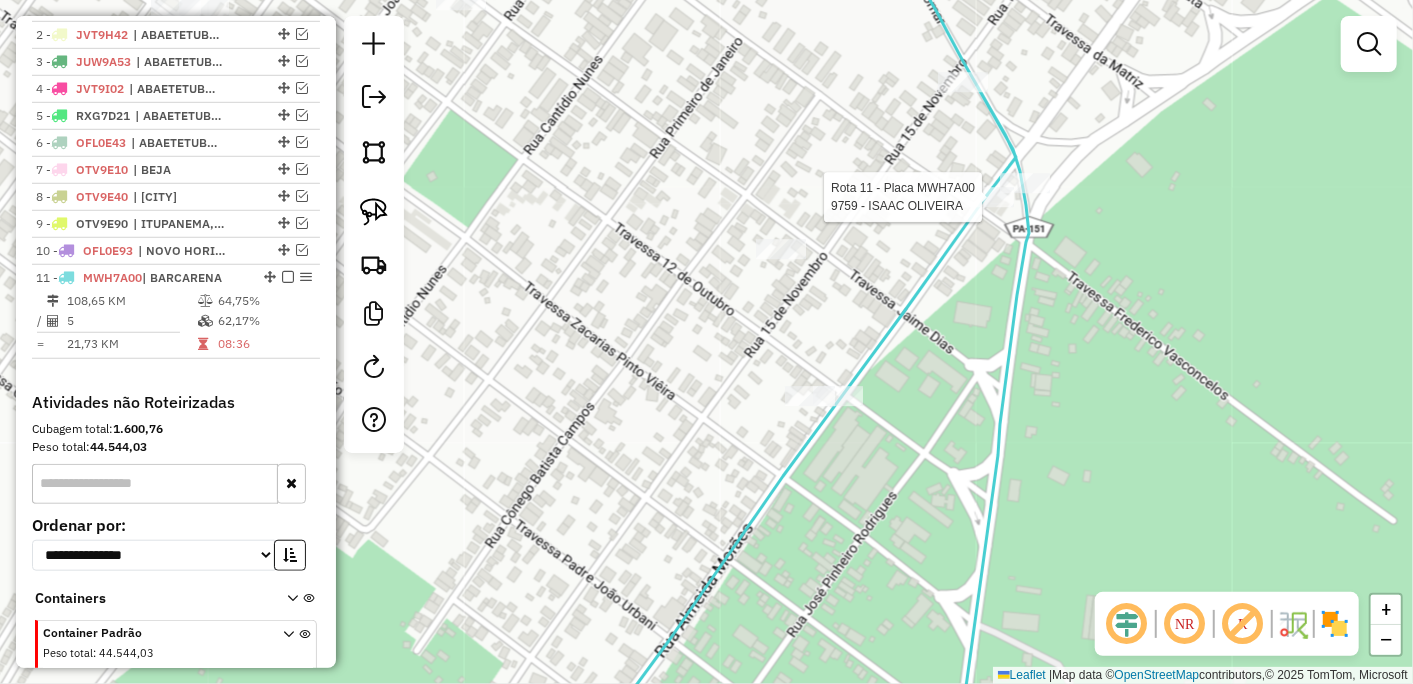 select on "*********" 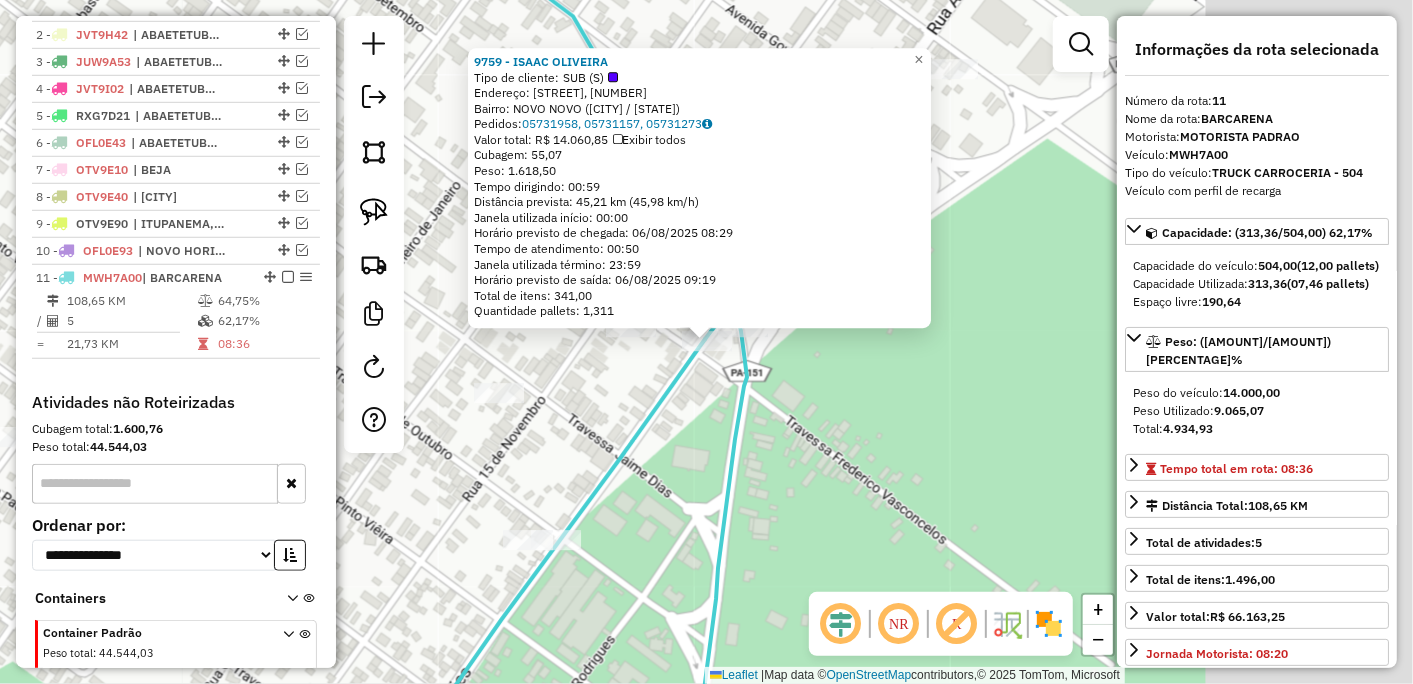 scroll, scrollTop: 854, scrollLeft: 0, axis: vertical 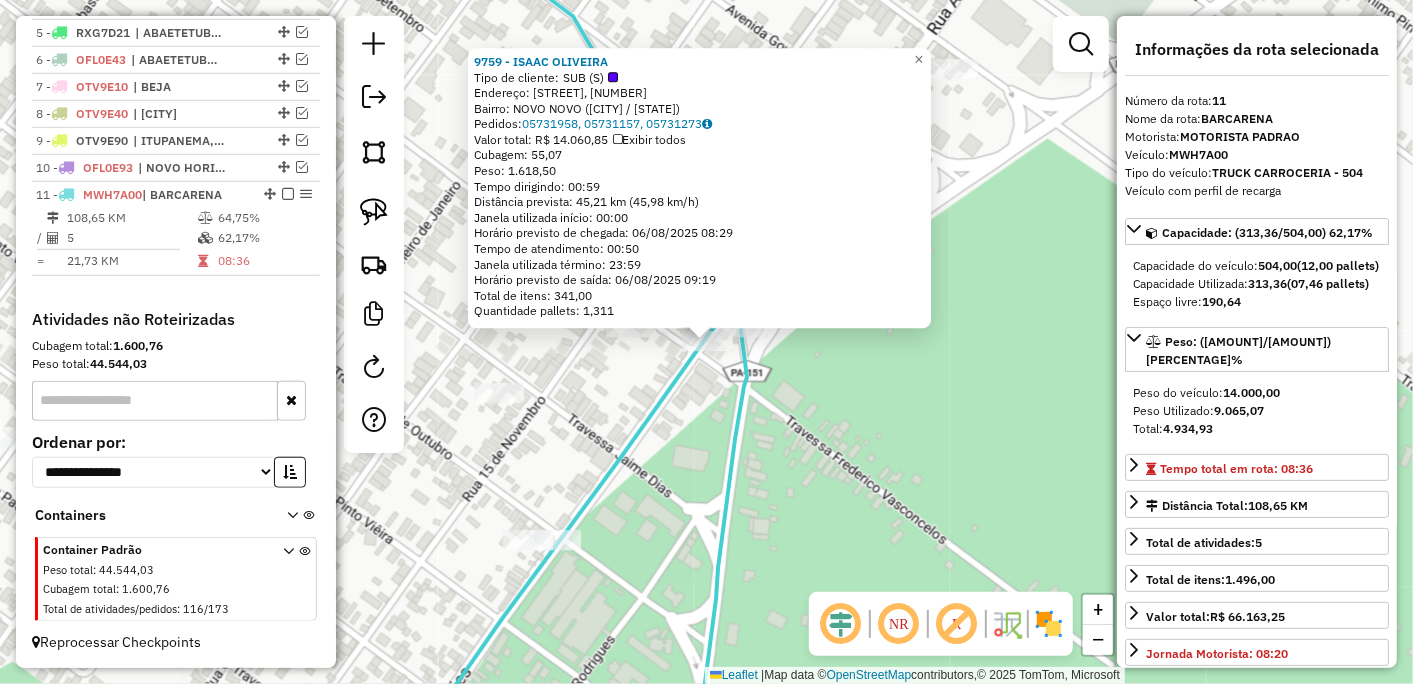 click 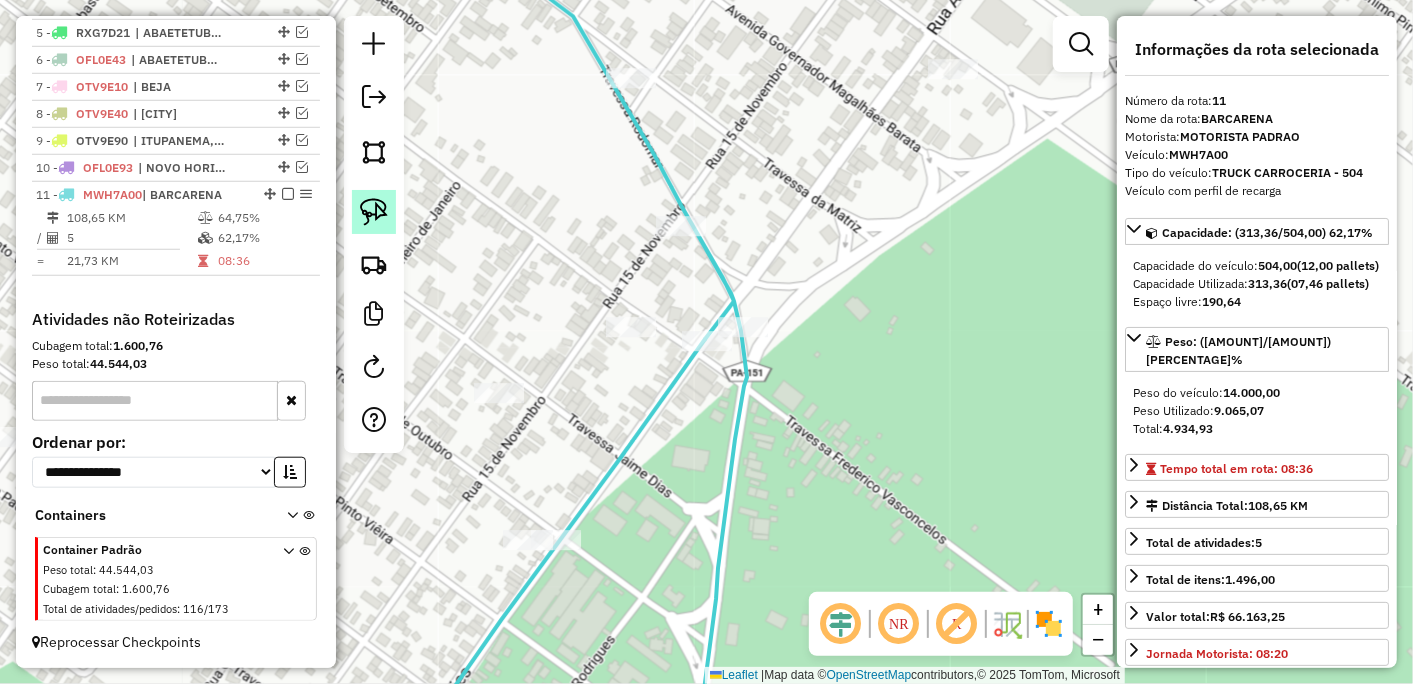 click 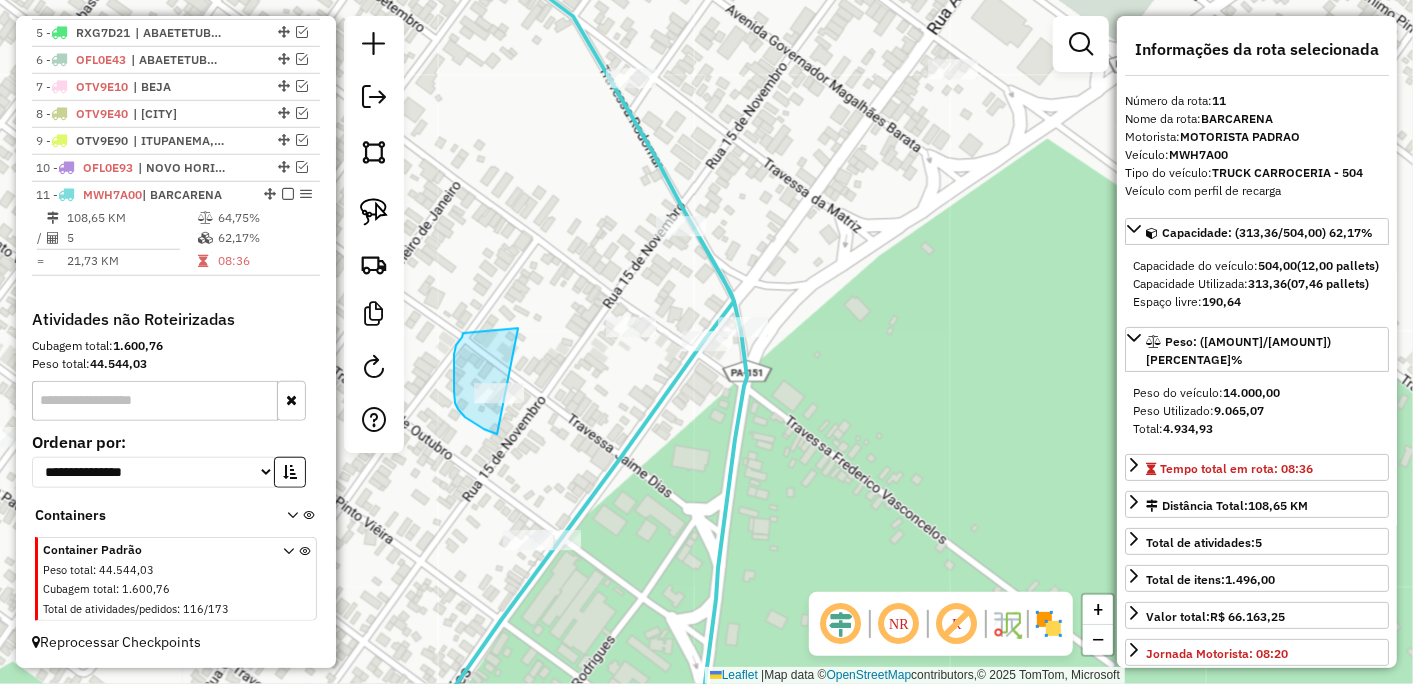 drag, startPoint x: 518, startPoint y: 328, endPoint x: 594, endPoint y: 433, distance: 129.61867 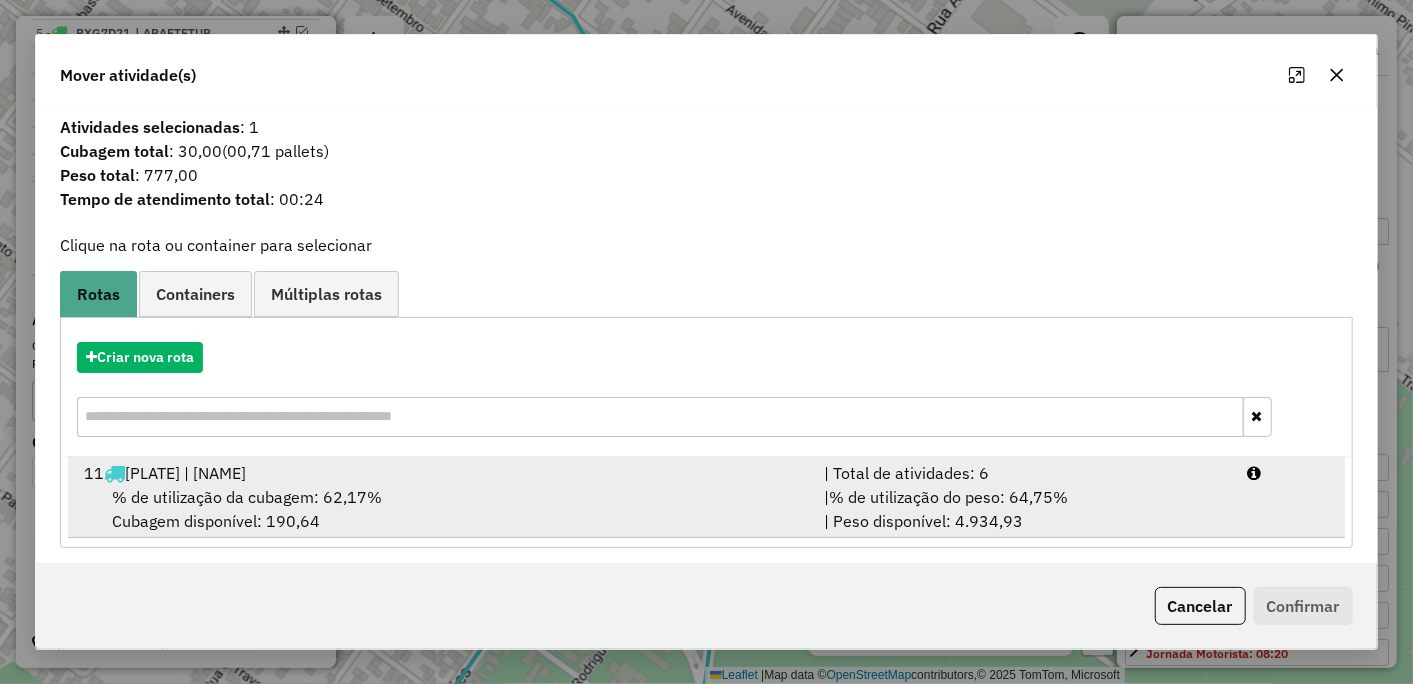click on "% de utilização da cubagem: 62,17%" at bounding box center (247, 497) 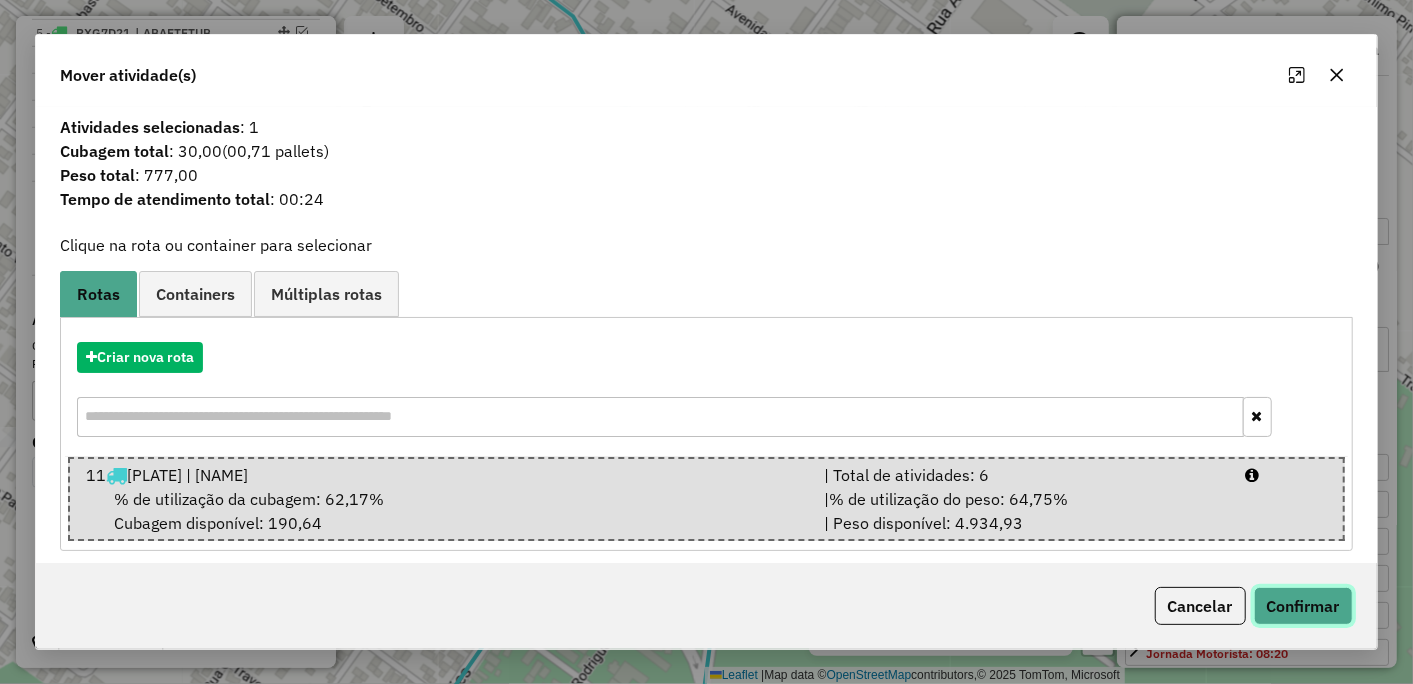 click on "Confirmar" 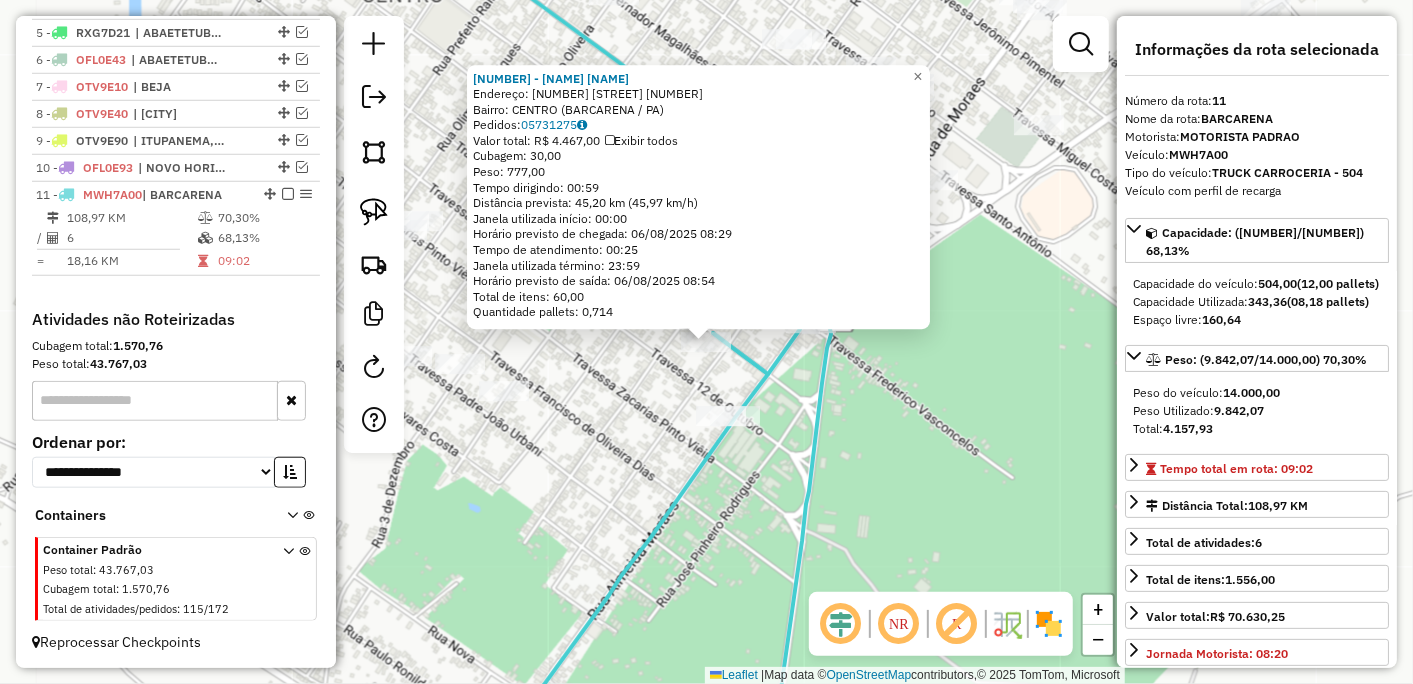 click on "[NUMBER] - [NAME]  Endereço:  15 DE NOVENBRO [NUMBER]   Bairro: CENTRO ([CITY] / [STATE])   Pedidos:  [ORDER_ID]   Valor total: R$ 4.467,00   Exibir todos   Cubagem: 30,00  Peso: 777,00  Tempo dirigindo: 00:59   Distância prevista: 45,20 km (45,97 km/h)   Janela utilizada início: 00:00   Horário previsto de chegada: 06/08/2025 08:29   Tempo de atendimento: 00:25   Janela utilizada término: 23:59   Horário previsto de saída: 06/08/2025 08:54   Total de itens: 60,00   Quantidade pallets: 0,714  × Janela de atendimento Grade de atendimento Capacidade Transportadoras Veículos Cliente Pedidos  Rotas Selecione os dias de semana para filtrar as janelas de atendimento  Seg   Ter   Qua   Qui   Sex   Sáb   Dom  Informe o período da janela de atendimento: De: Até:  Filtrar exatamente a janela do cliente  Considerar janela de atendimento padrão  Selecione os dias de semana para filtrar as grades de atendimento  Seg   Ter   Qua   Qui   Sex   Sáb   Dom   Considerar clientes sem dia de atendimento cadastrado De:" 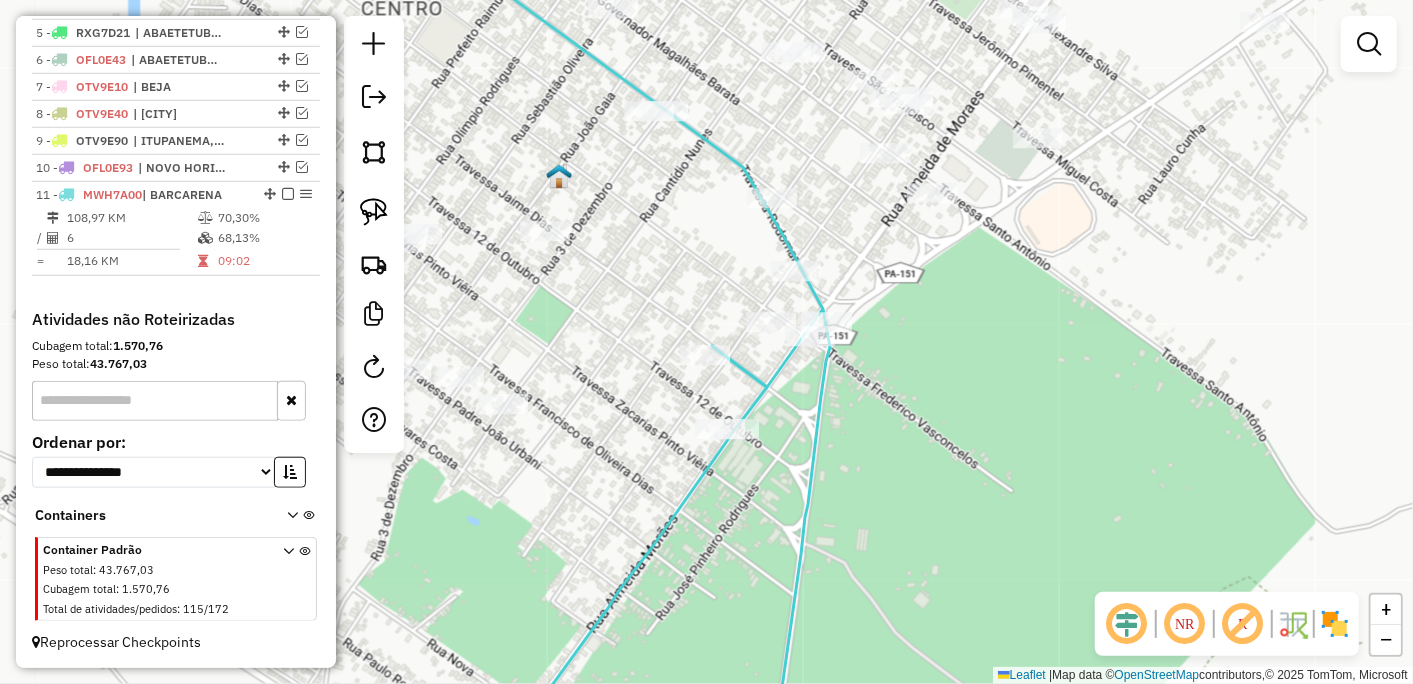 drag, startPoint x: 576, startPoint y: 365, endPoint x: 638, endPoint y: 477, distance: 128.01562 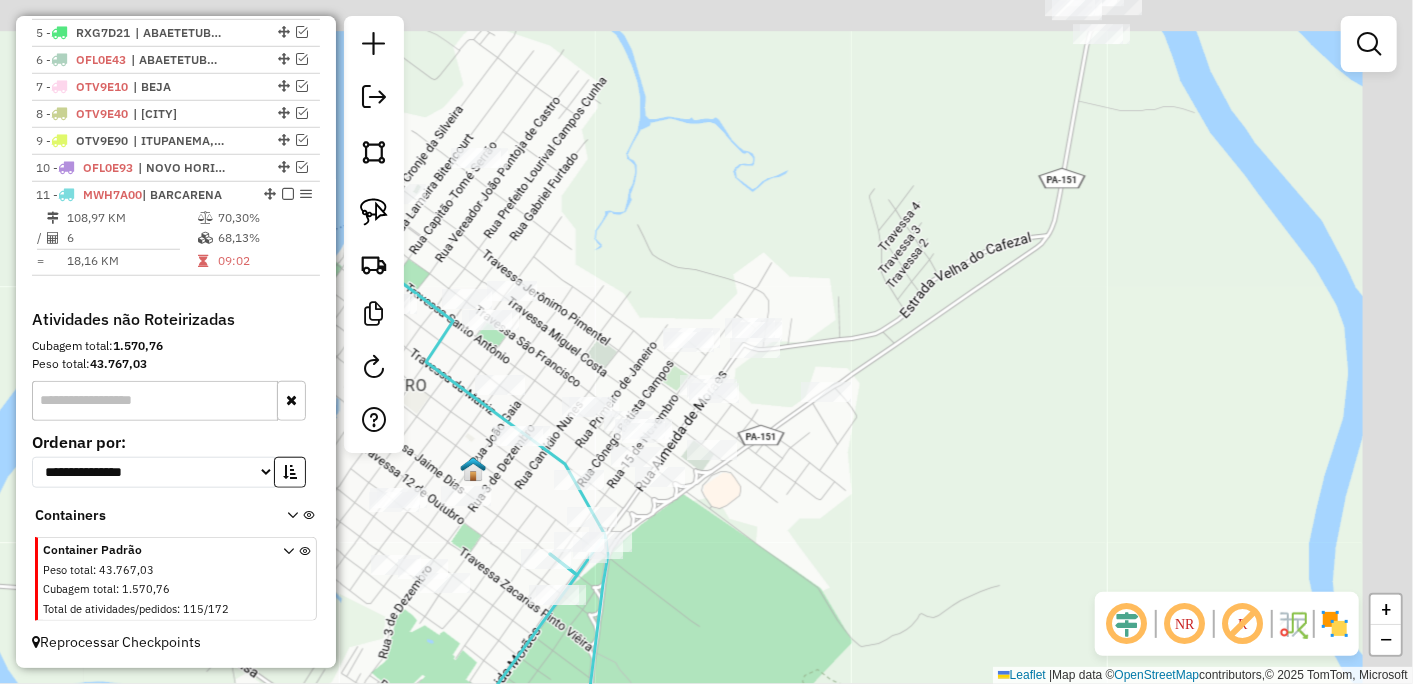 drag, startPoint x: 1070, startPoint y: 437, endPoint x: 872, endPoint y: 548, distance: 226.9912 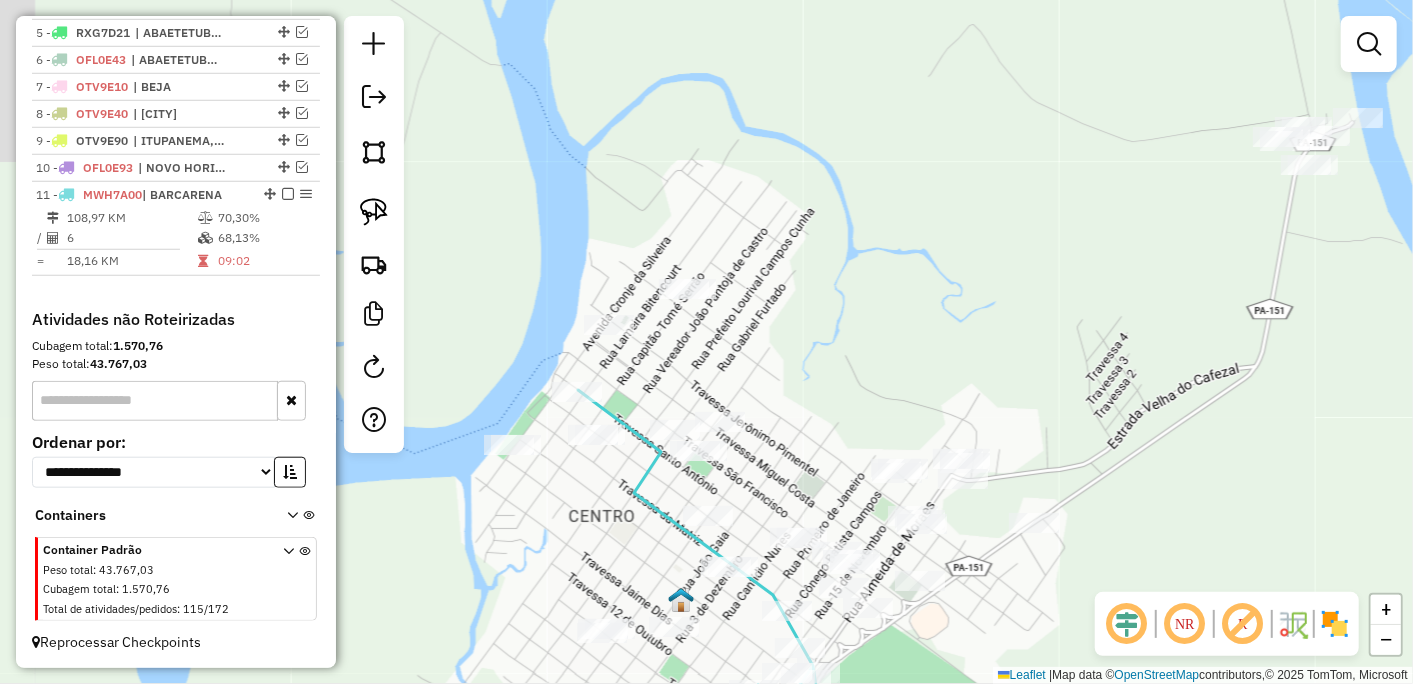 drag, startPoint x: 603, startPoint y: 274, endPoint x: 864, endPoint y: 385, distance: 283.623 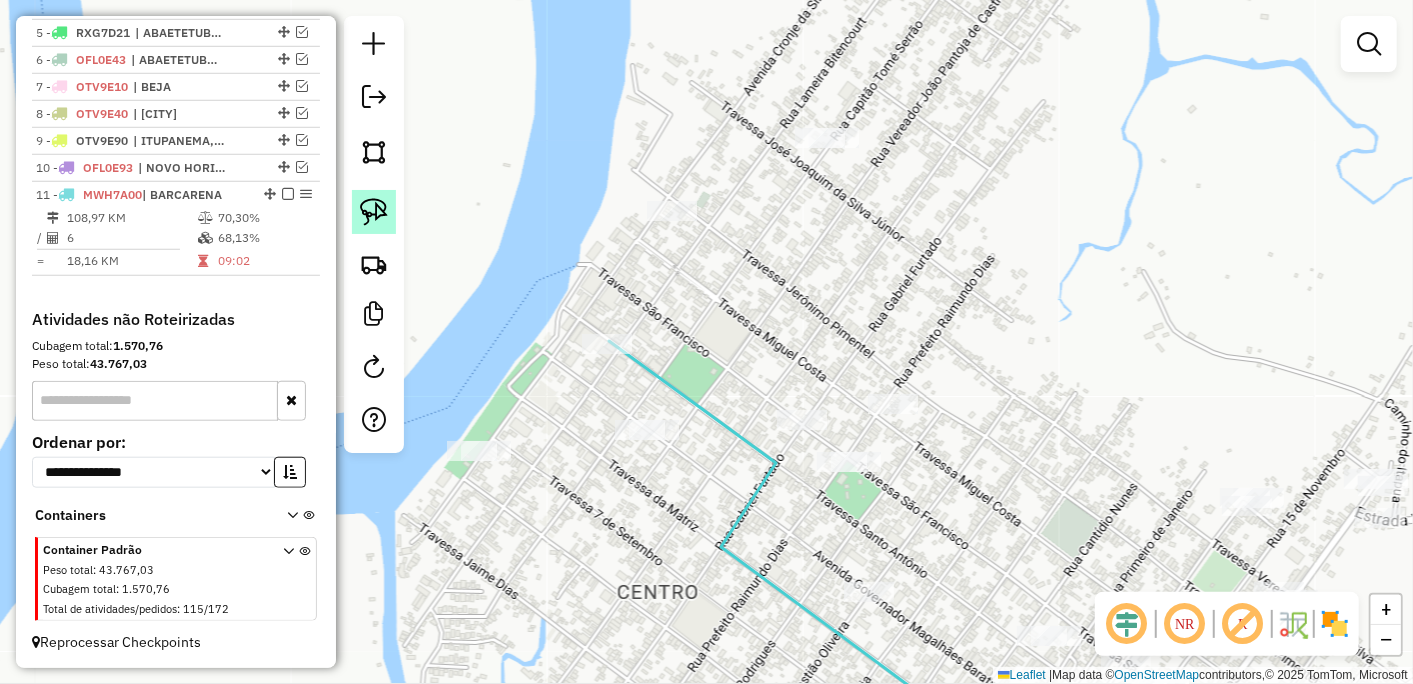click 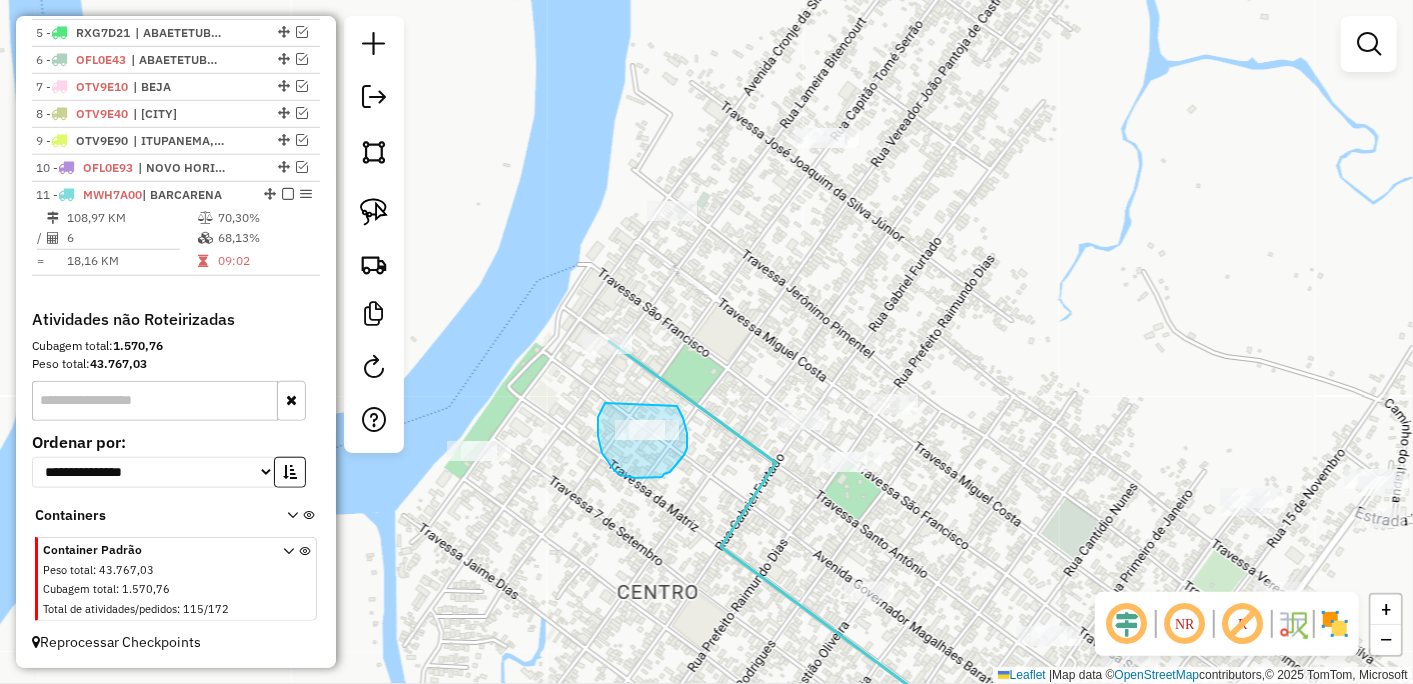 drag, startPoint x: 604, startPoint y: 404, endPoint x: 677, endPoint y: 406, distance: 73.02739 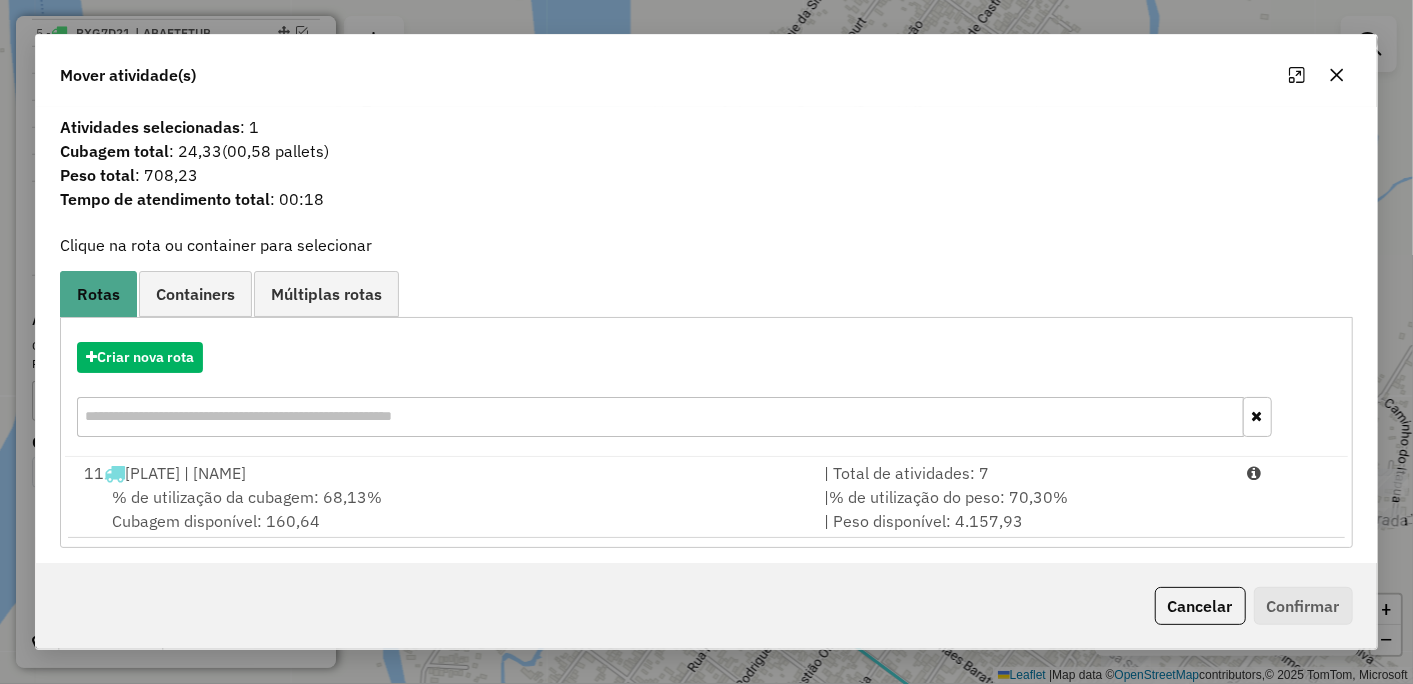 click 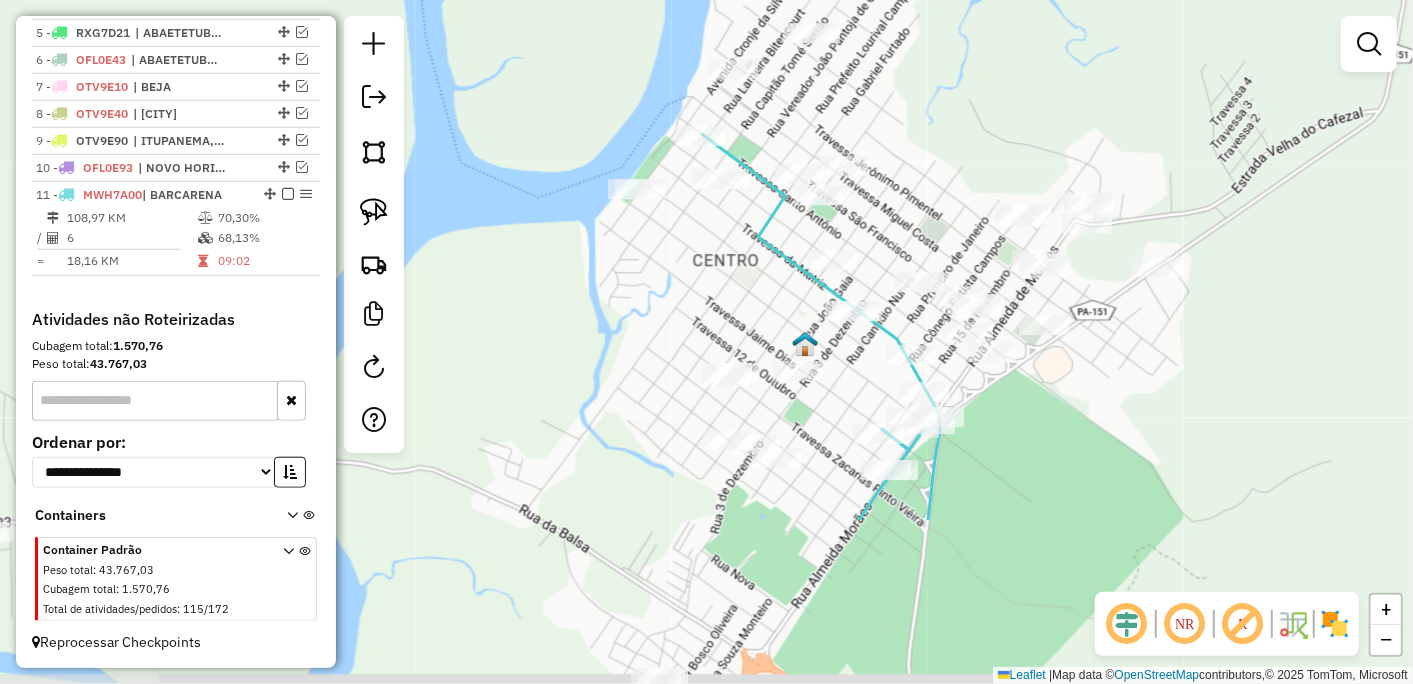 drag, startPoint x: 1030, startPoint y: 437, endPoint x: 922, endPoint y: 204, distance: 256.81317 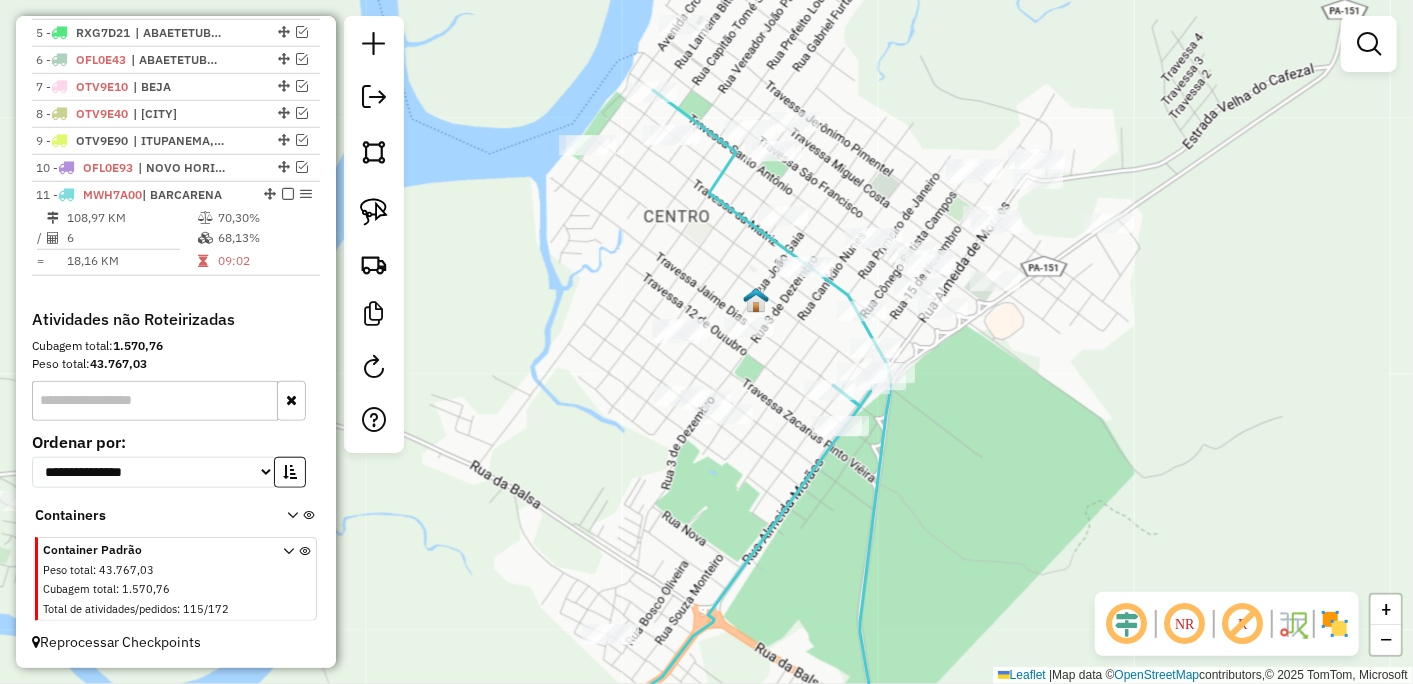 drag, startPoint x: 882, startPoint y: 512, endPoint x: 834, endPoint y: 468, distance: 65.11528 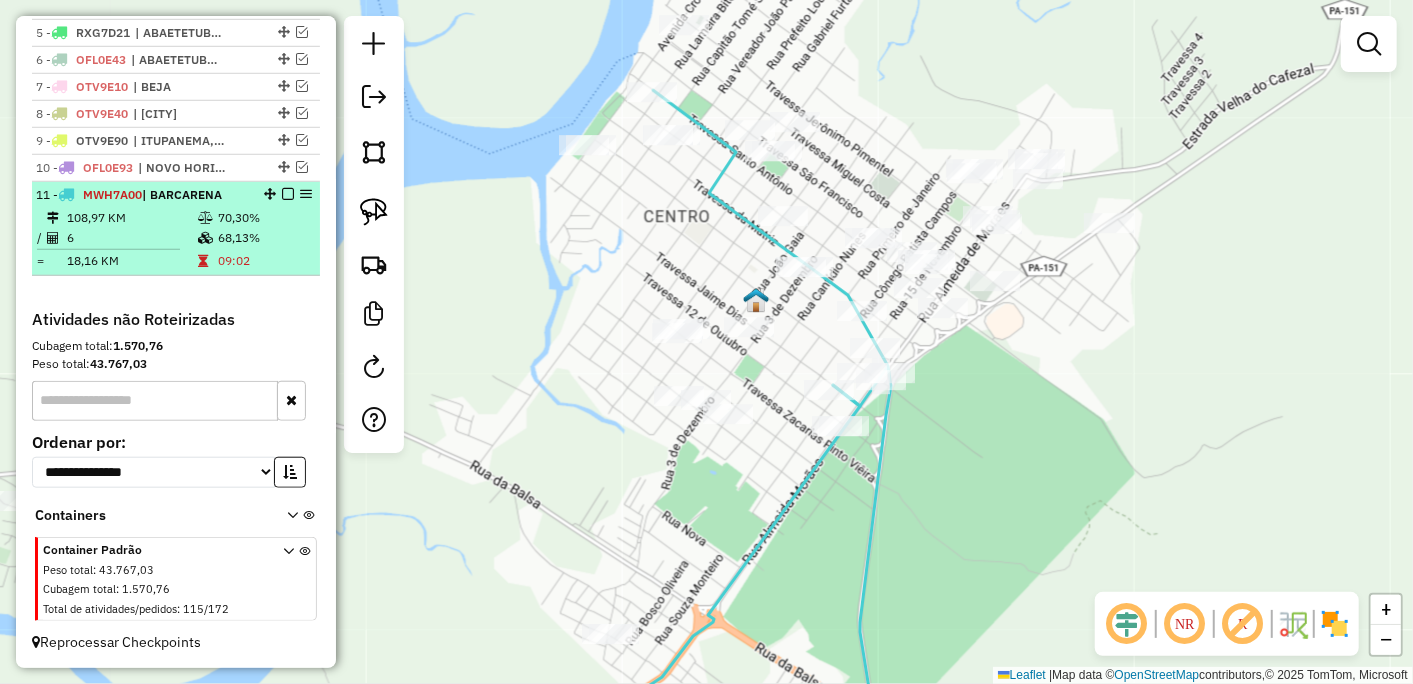 click at bounding box center [288, 194] 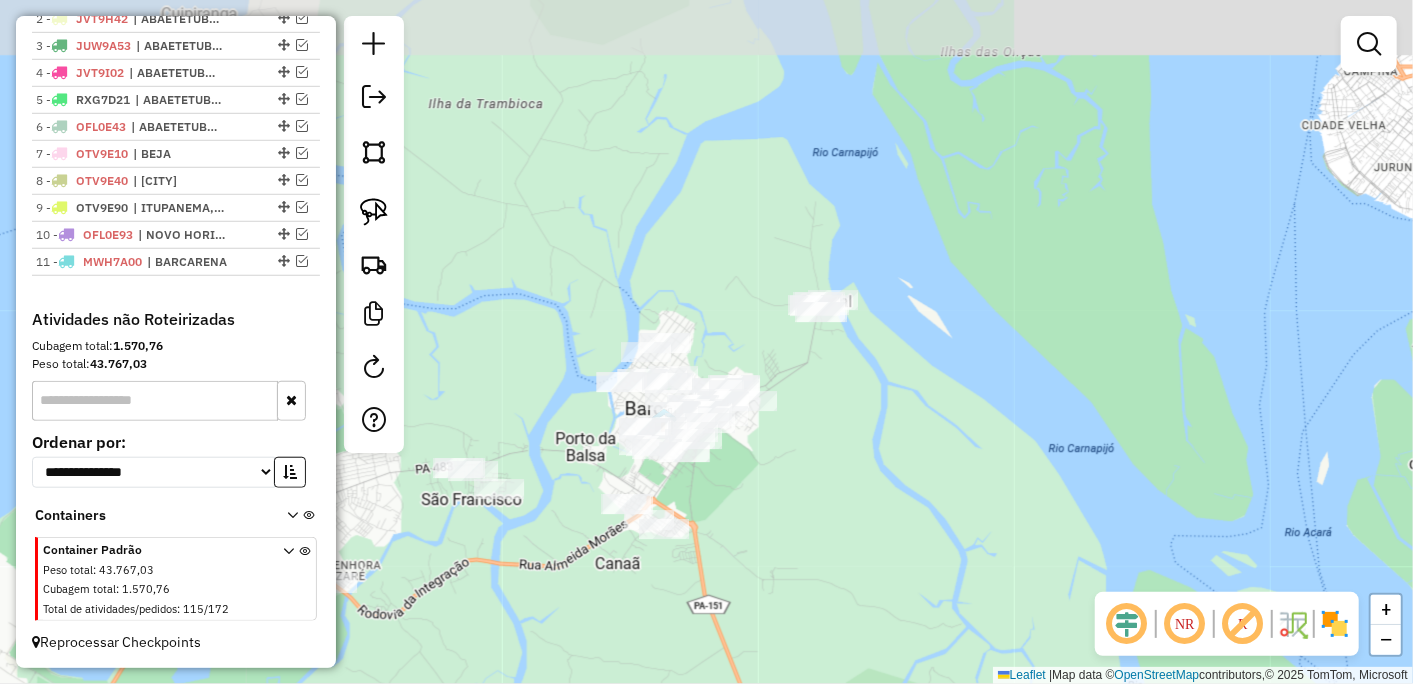 drag, startPoint x: 966, startPoint y: 478, endPoint x: 761, endPoint y: 558, distance: 220.05681 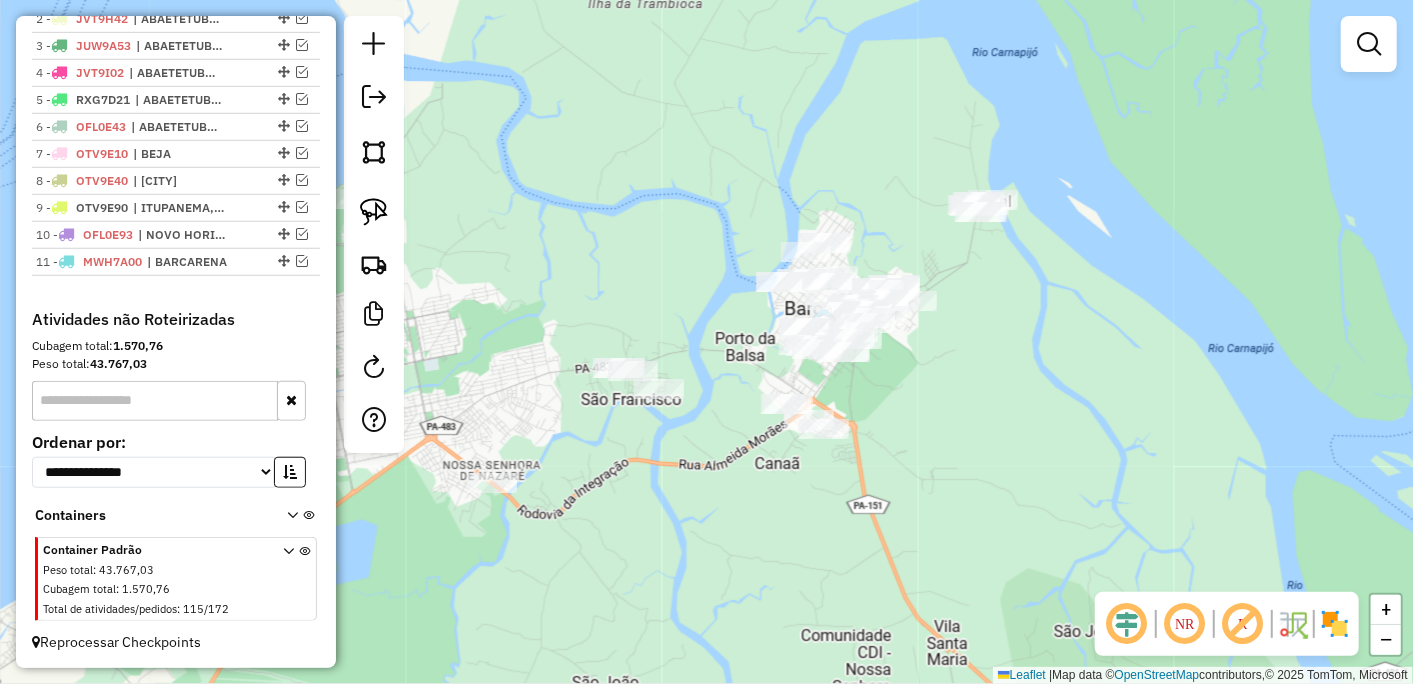 drag, startPoint x: 727, startPoint y: 528, endPoint x: 852, endPoint y: 426, distance: 161.33505 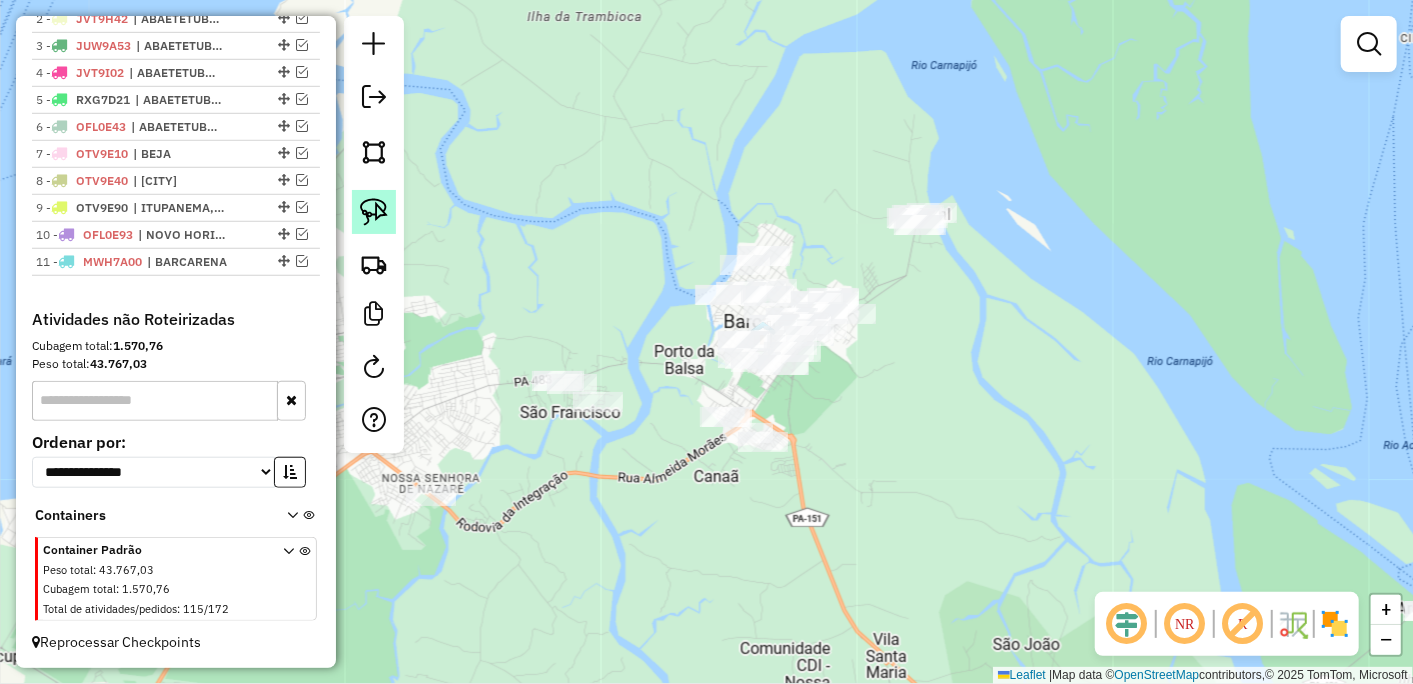 click 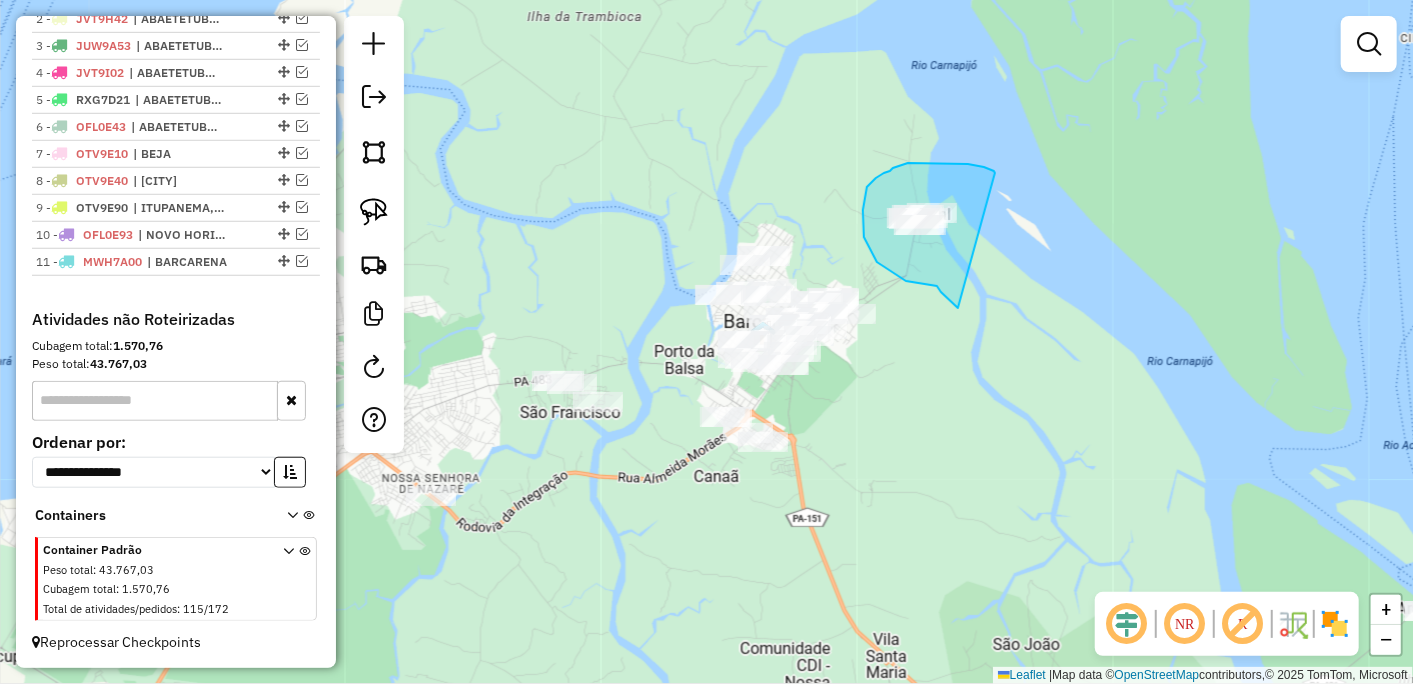 drag, startPoint x: 995, startPoint y: 173, endPoint x: 961, endPoint y: 311, distance: 142.12671 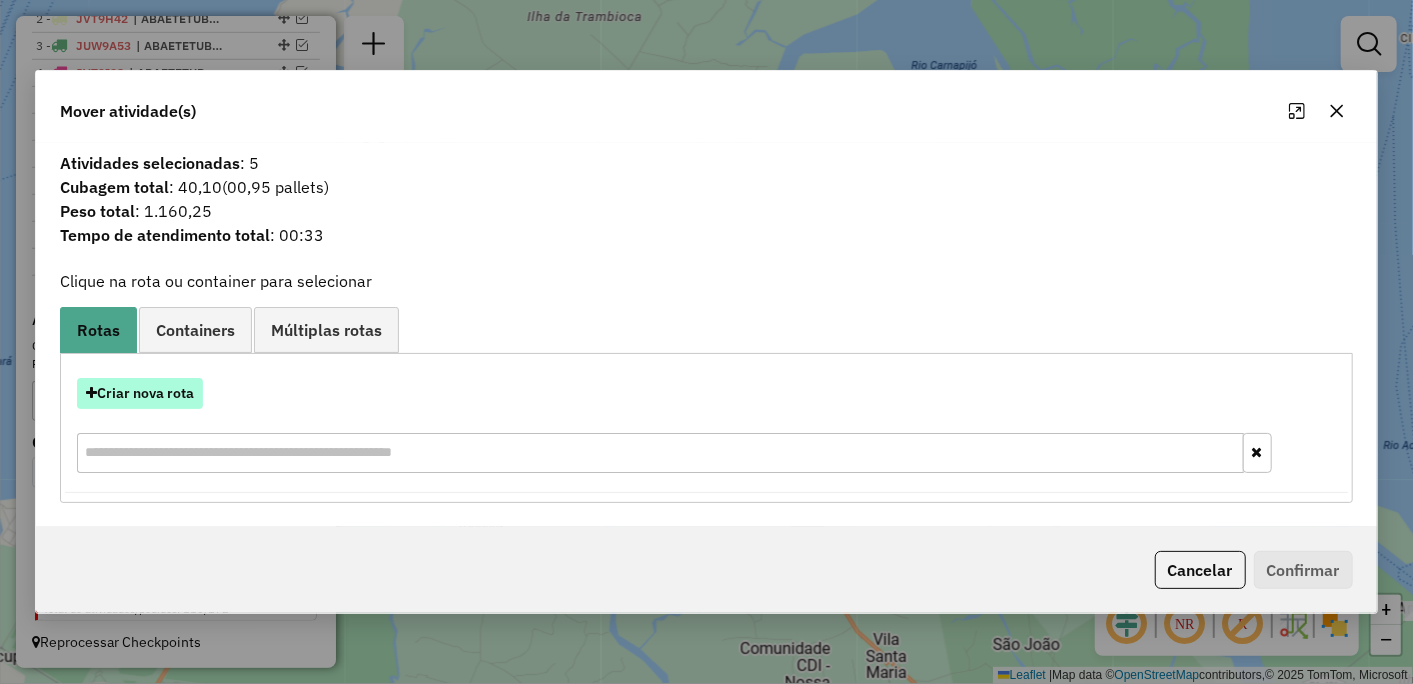 click on "Criar nova rota" at bounding box center (140, 393) 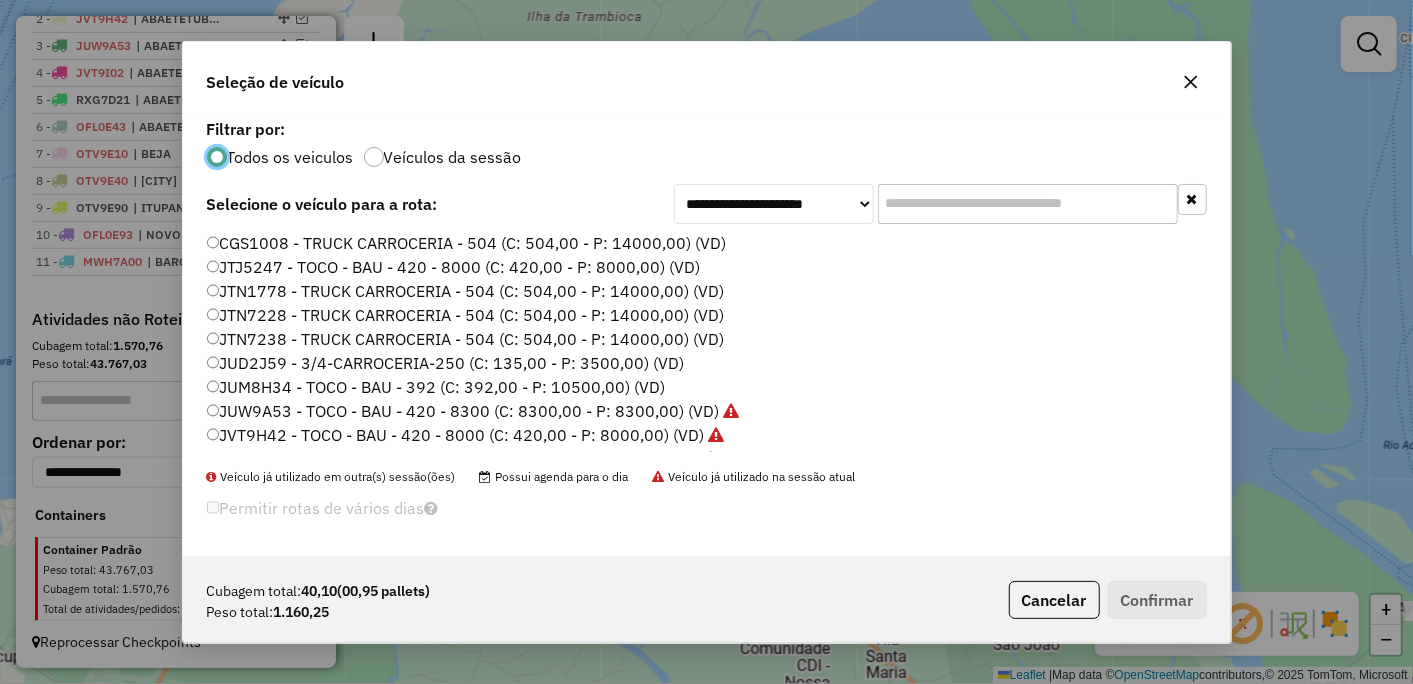 scroll, scrollTop: 11, scrollLeft: 5, axis: both 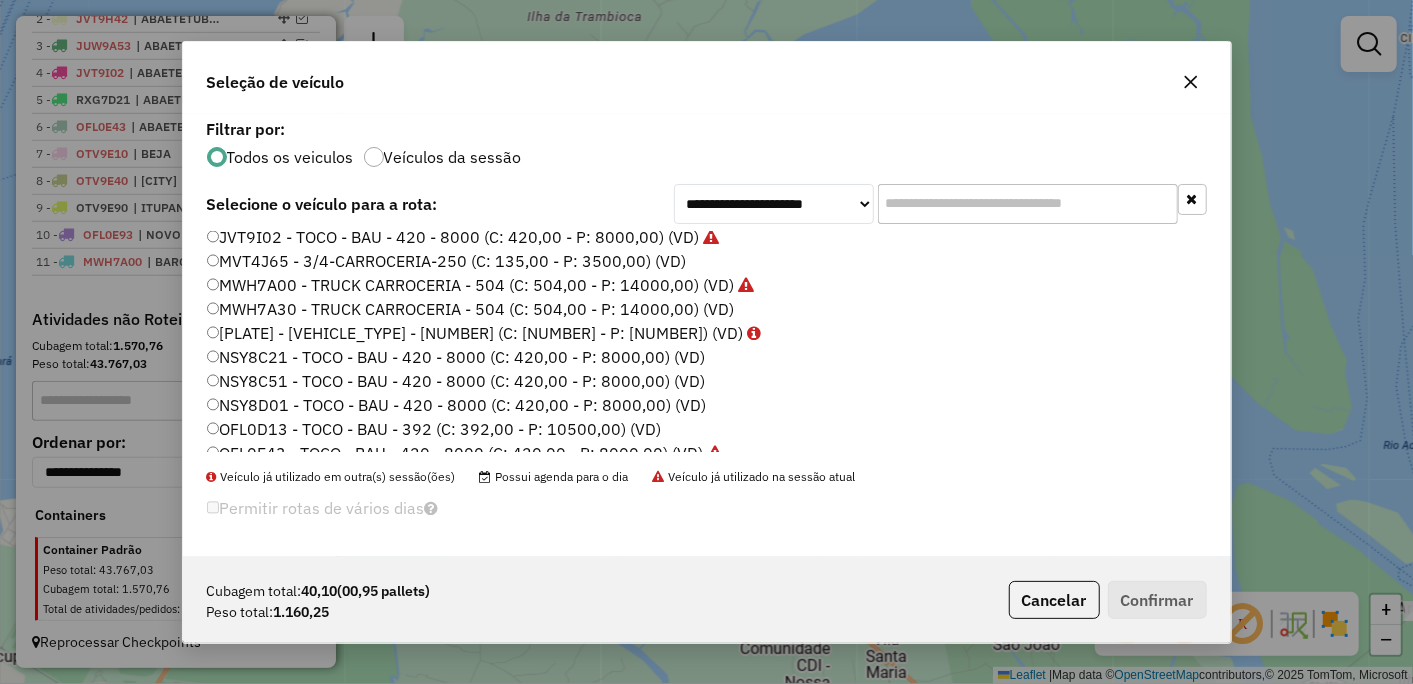 click on "NSY8C21 - TOCO - BAU - 420 - 8000 (C: 420,00 - P: 8000,00) (VD)" 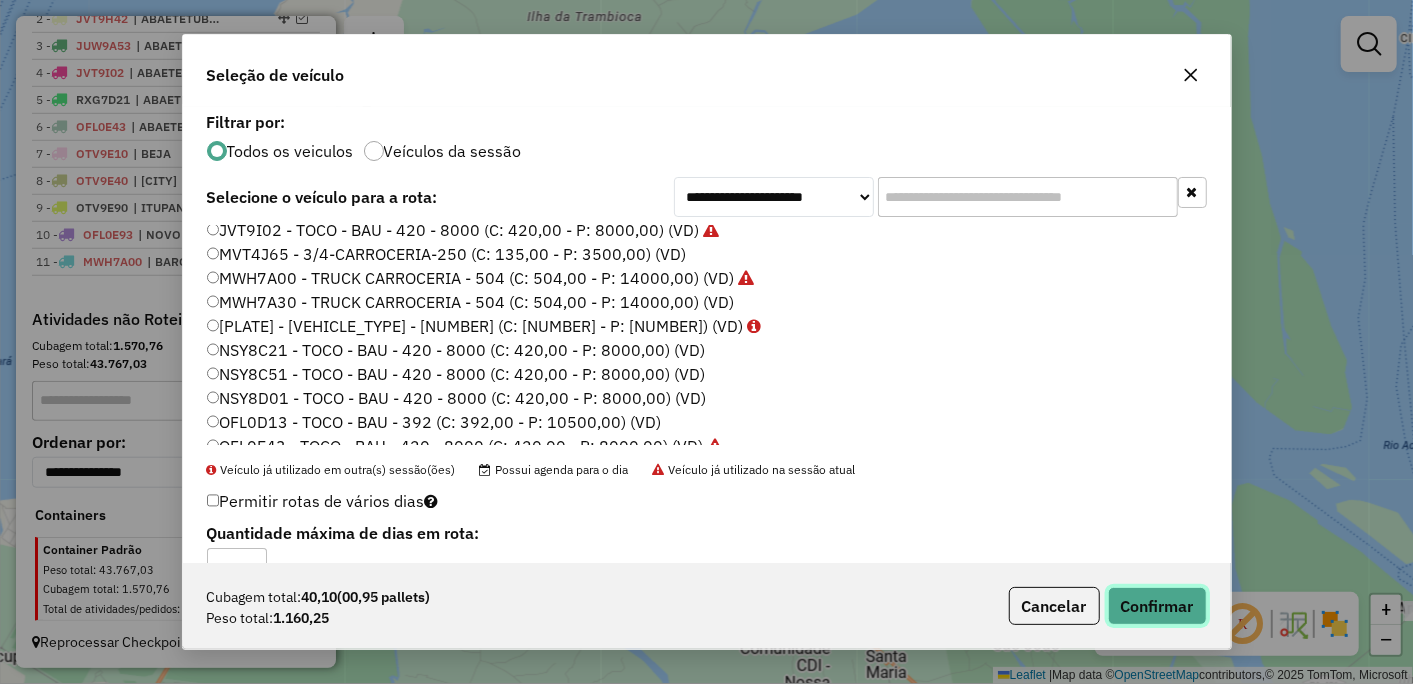 click on "Confirmar" 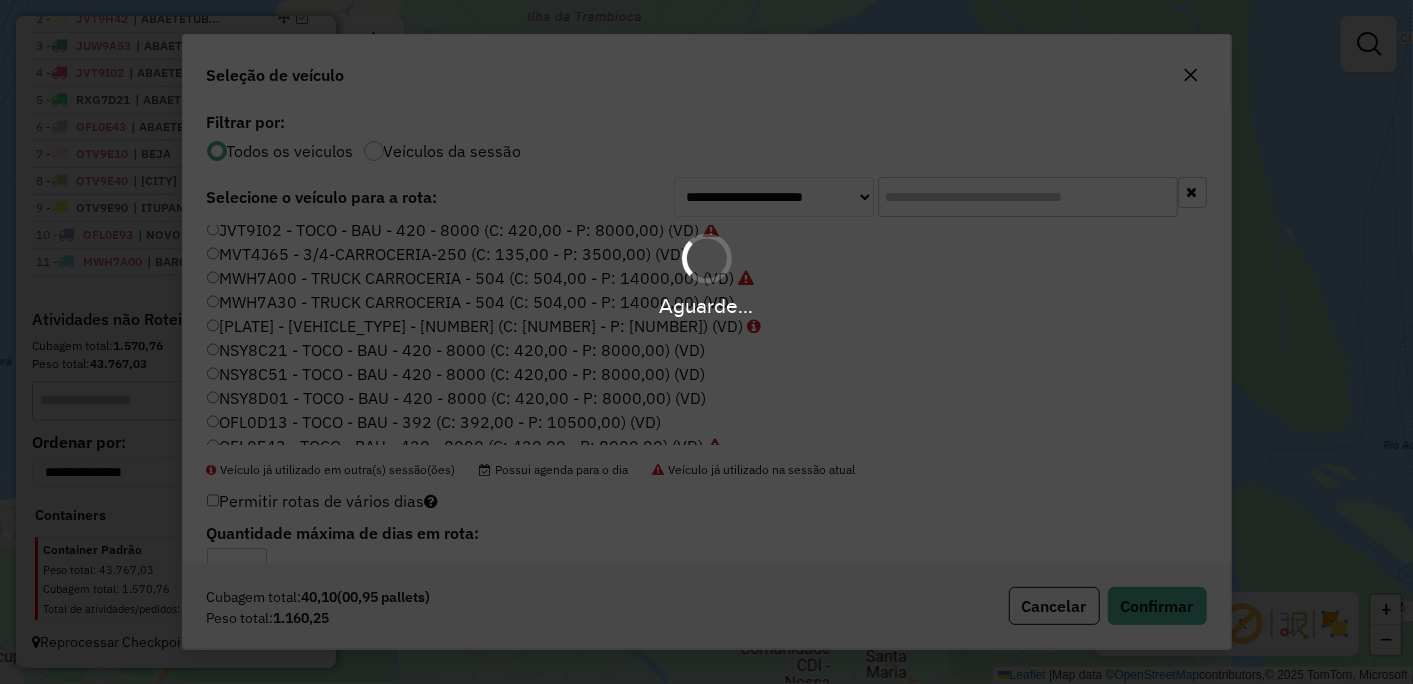 scroll, scrollTop: 854, scrollLeft: 0, axis: vertical 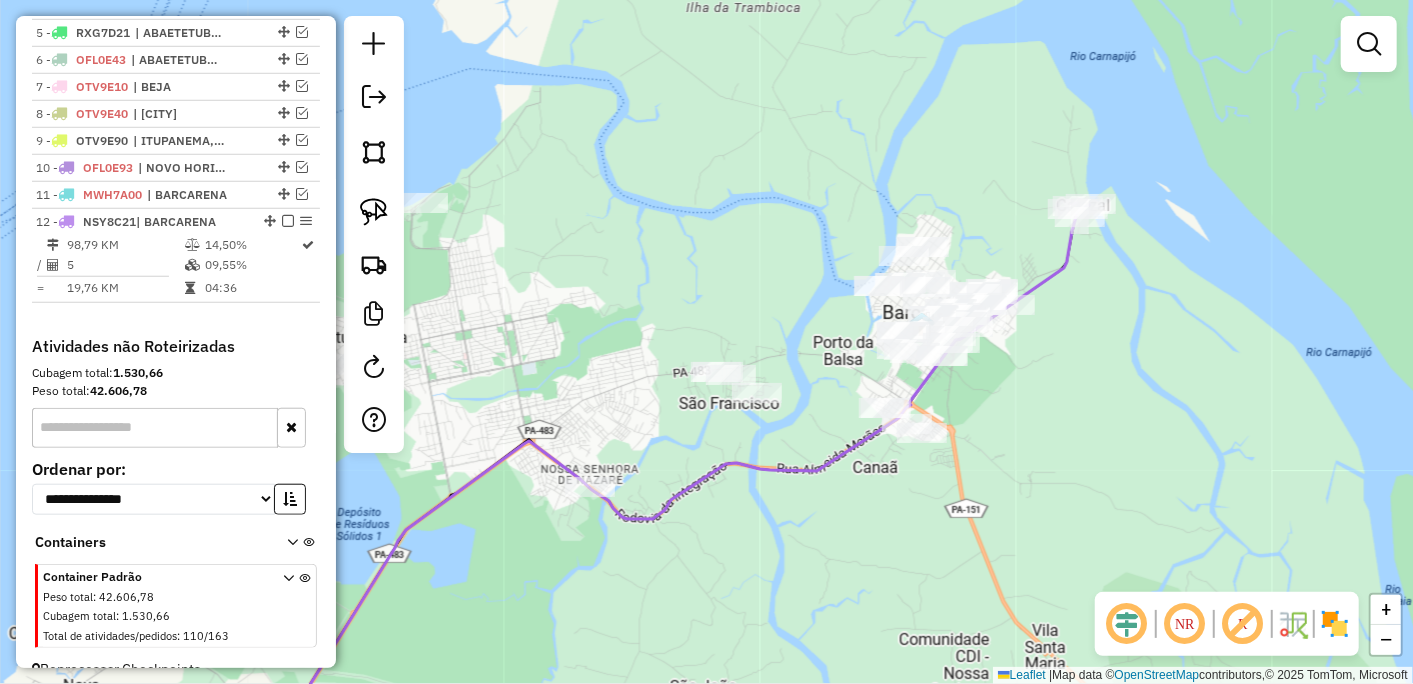 drag, startPoint x: 686, startPoint y: 533, endPoint x: 845, endPoint y: 523, distance: 159.31415 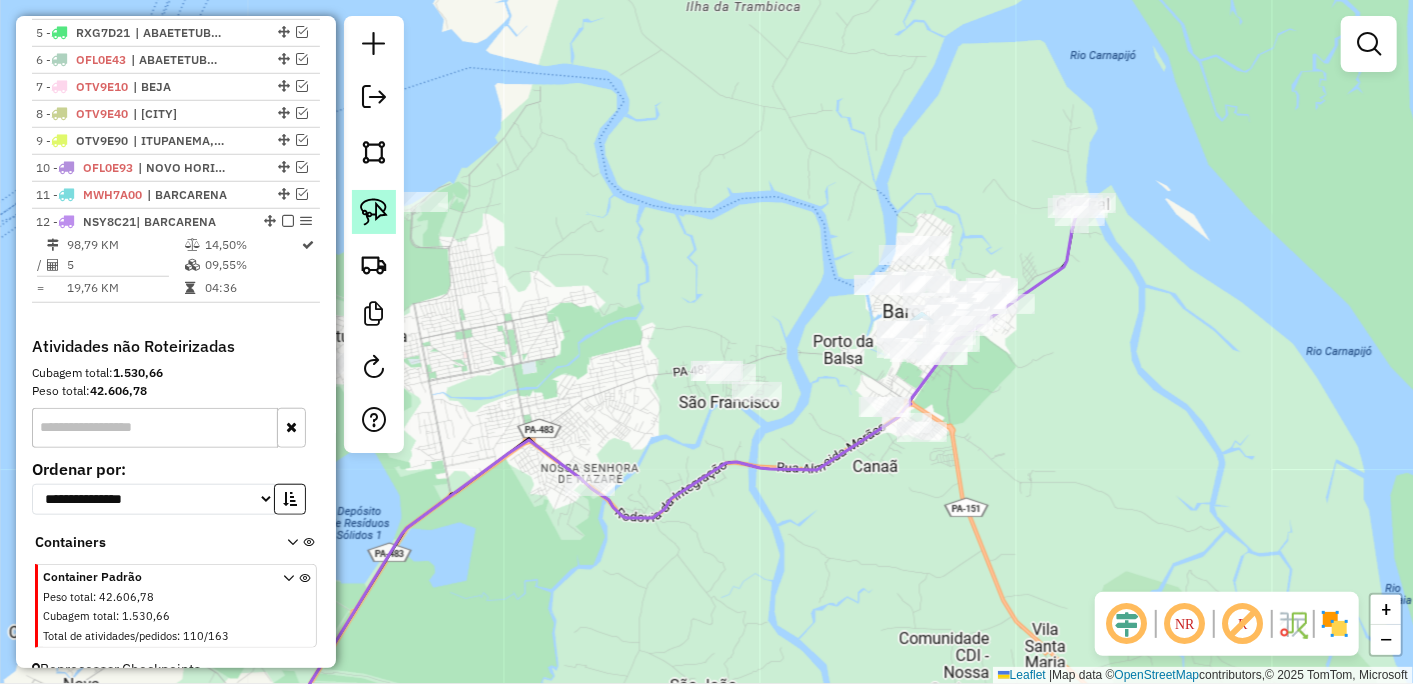 click 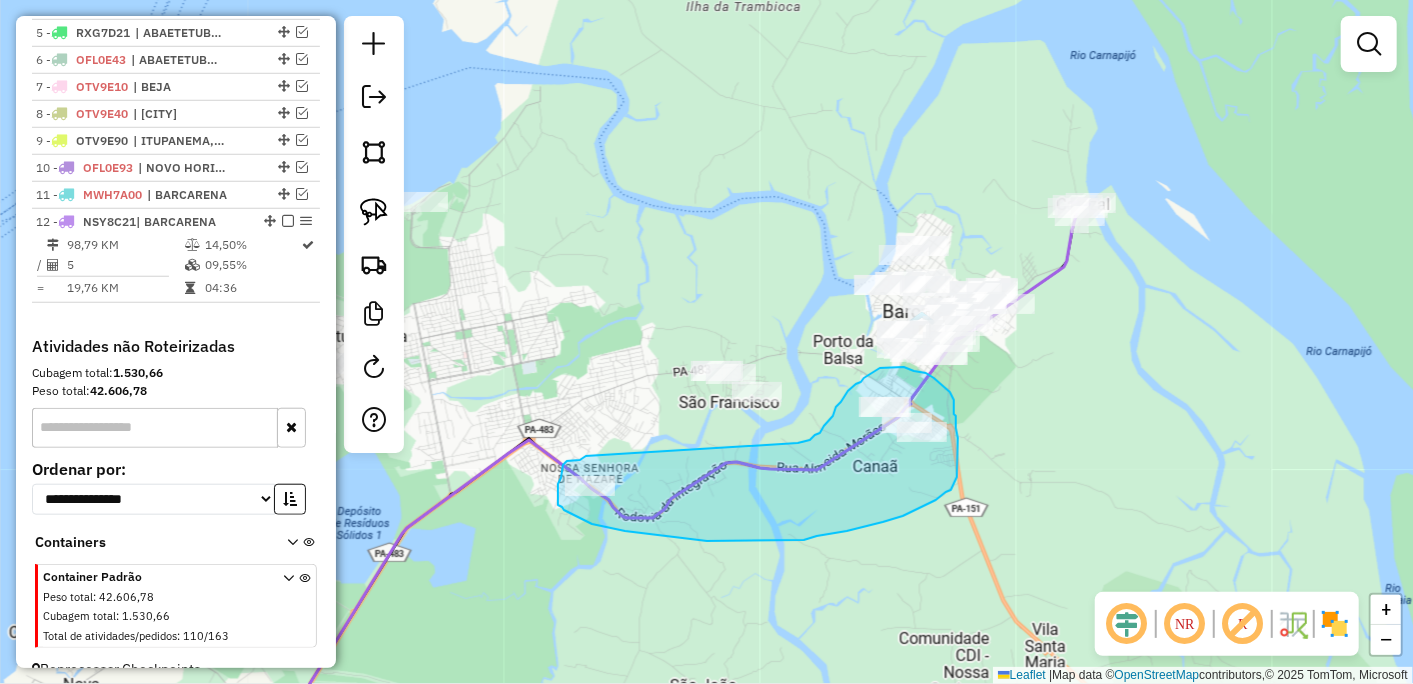 drag, startPoint x: 586, startPoint y: 456, endPoint x: 792, endPoint y: 446, distance: 206.24257 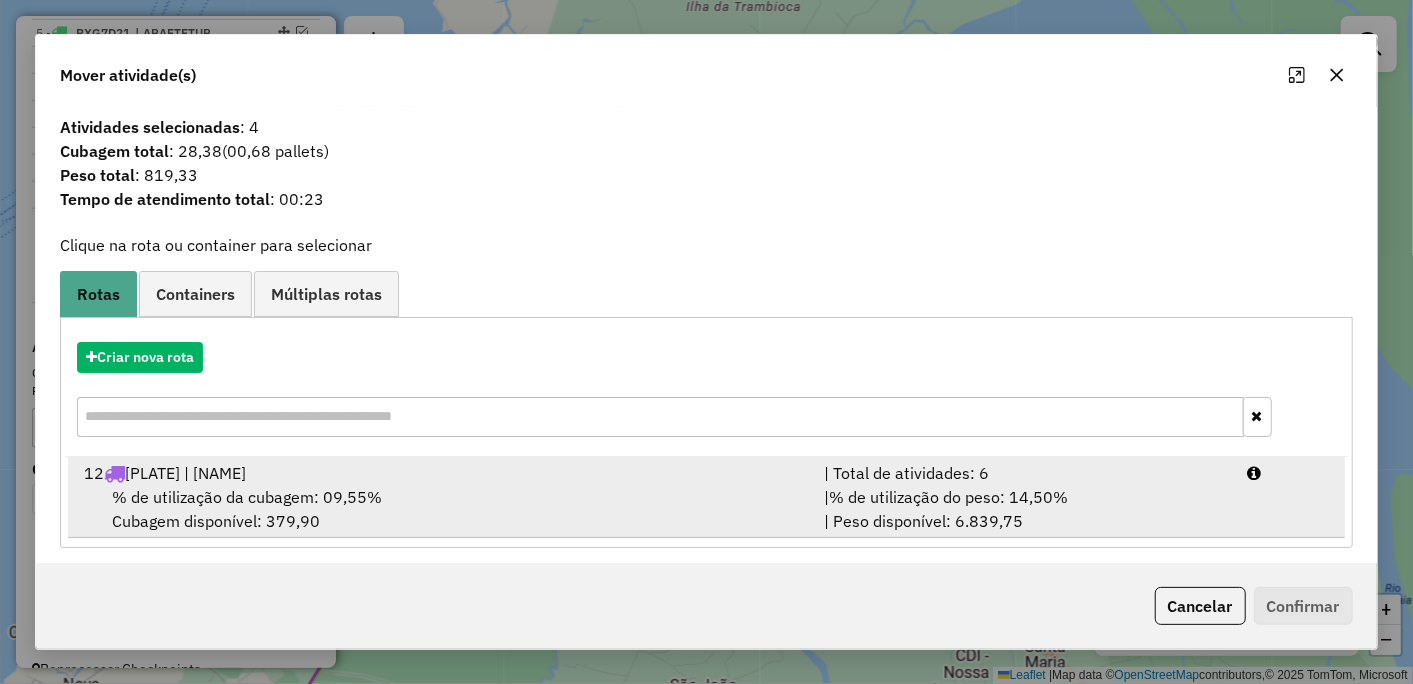click on "[NUMBER] [PLATE] | [NAME]" at bounding box center [442, 473] 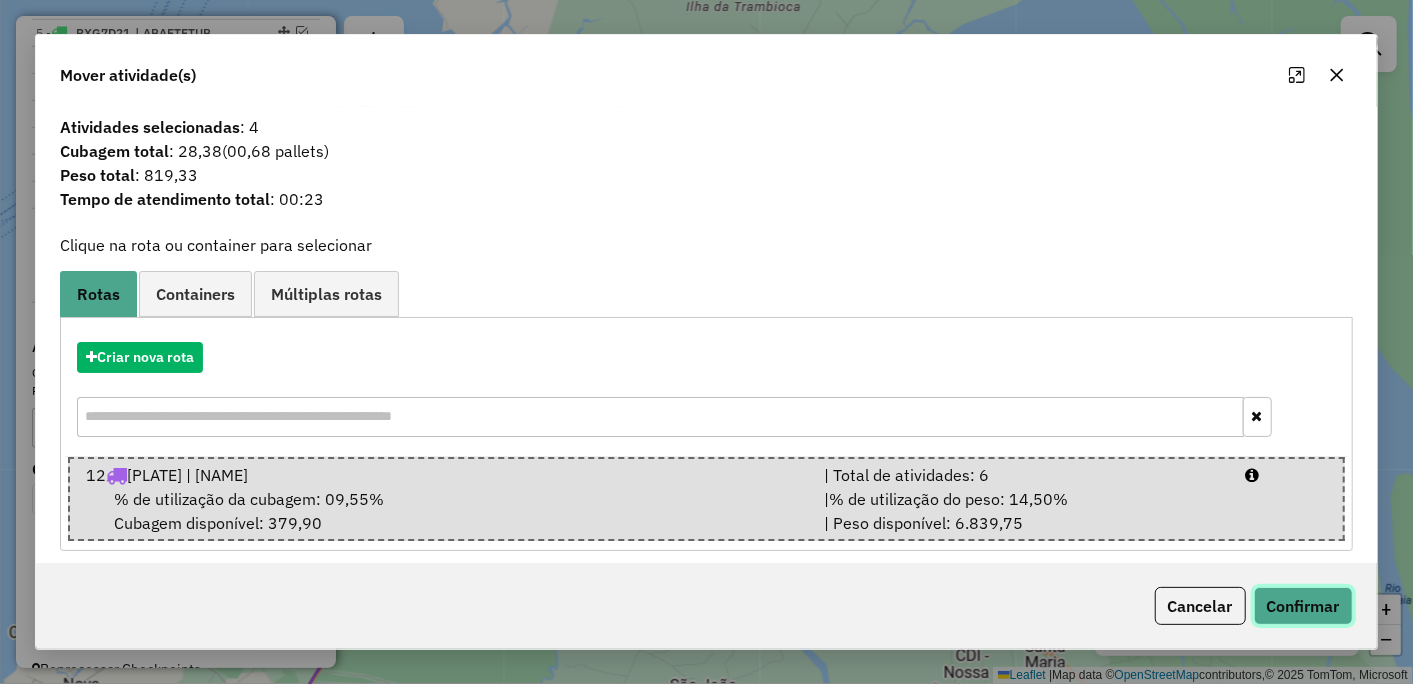 click on "Confirmar" 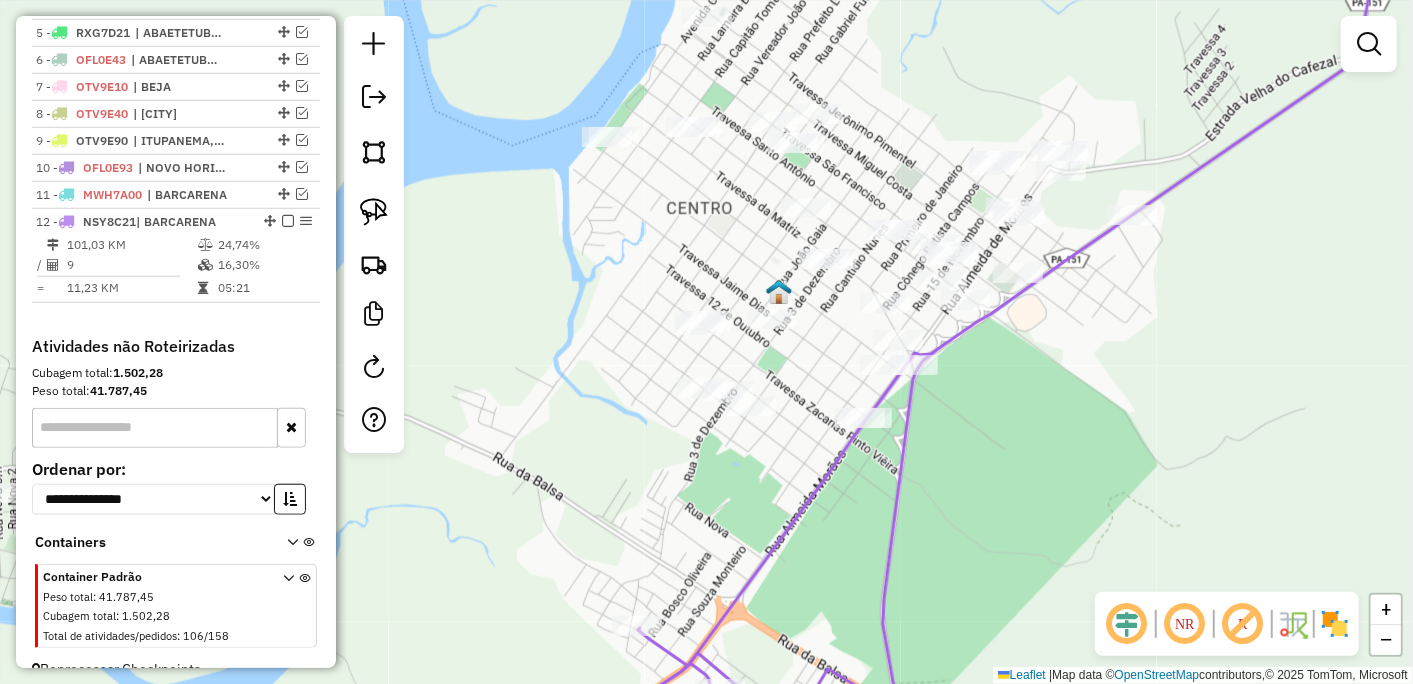 drag, startPoint x: 1114, startPoint y: 345, endPoint x: 1078, endPoint y: 374, distance: 46.227695 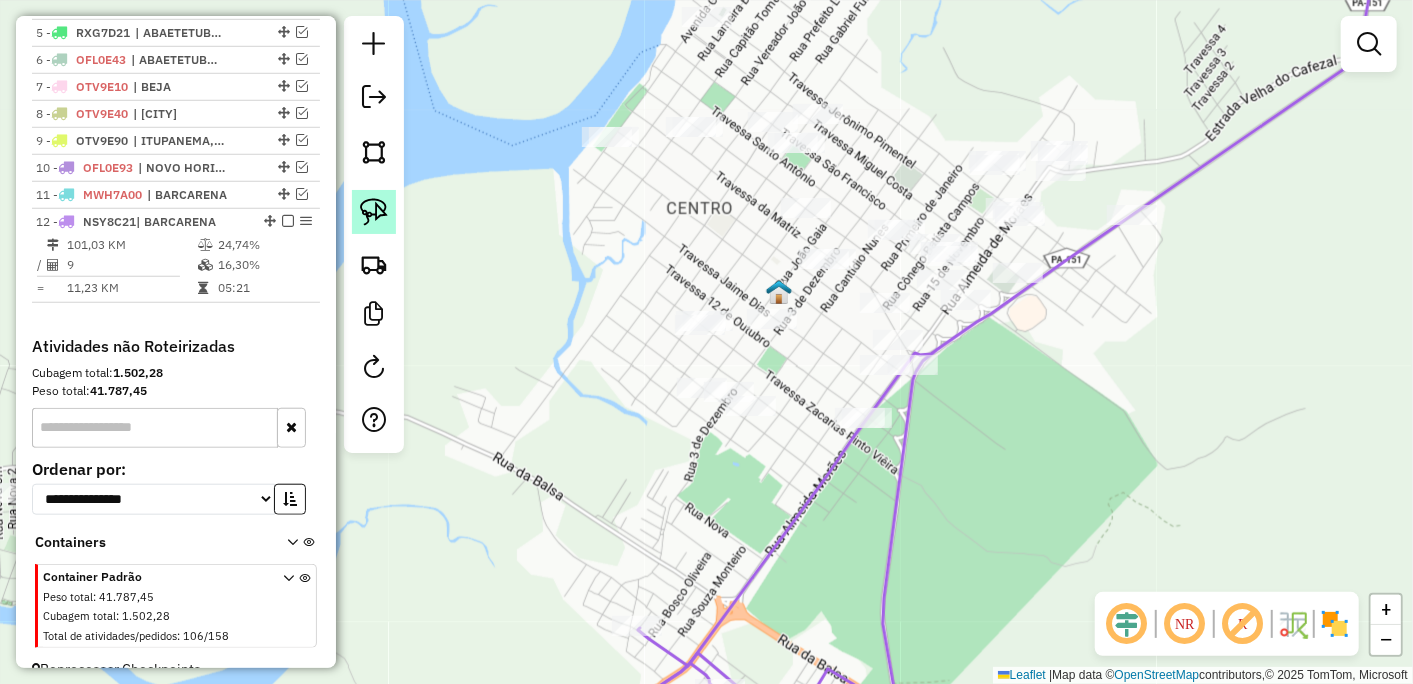 click 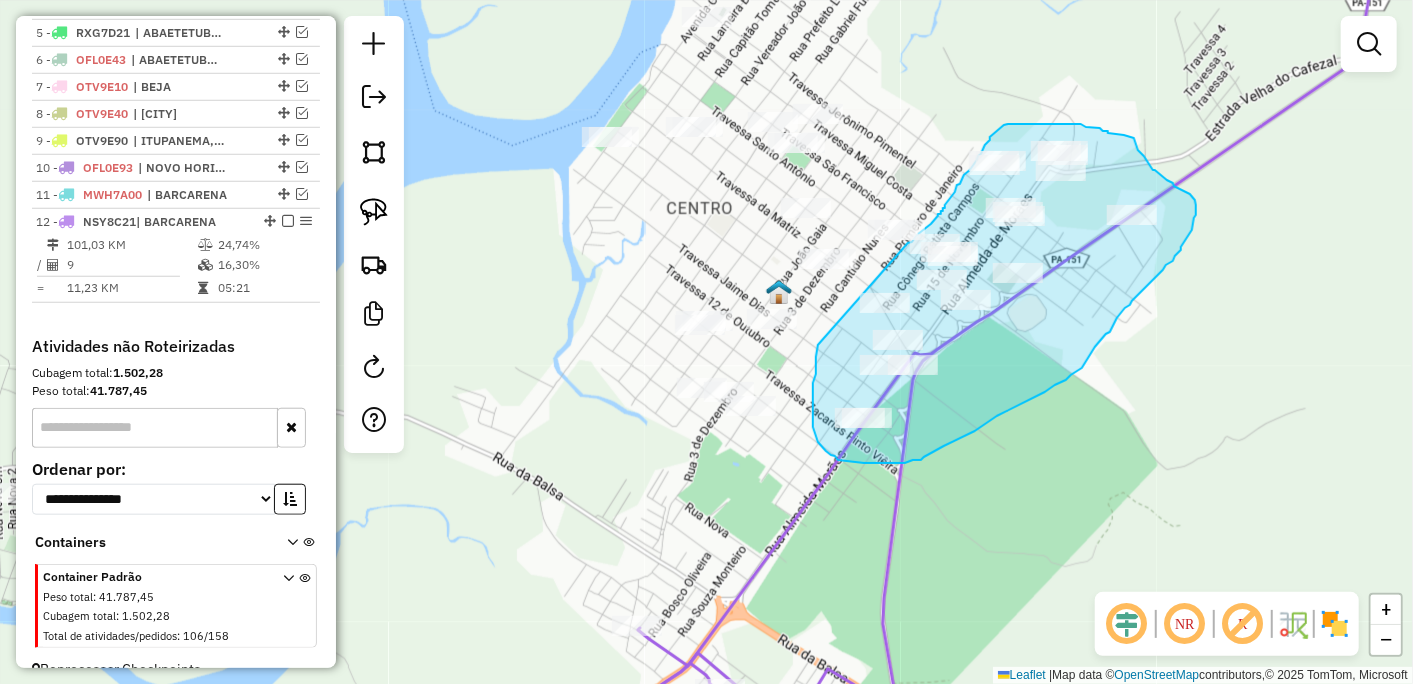 click on "Janela de atendimento Grade de atendimento Capacidade Transportadoras Veículos Cliente Pedidos  Rotas Selecione os dias de semana para filtrar as janelas de atendimento  Seg   Ter   Qua   Qui   Sex   Sáb   Dom  Informe o período da janela de atendimento: De: Até:  Filtrar exatamente a janela do cliente  Considerar janela de atendimento padrão  Selecione os dias de semana para filtrar as grades de atendimento  Seg   Ter   Qua   Qui   Sex   Sáb   Dom   Considerar clientes sem dia de atendimento cadastrado  Clientes fora do dia de atendimento selecionado Filtrar as atividades entre os valores definidos abaixo:  Peso mínimo:   Peso máximo:   Cubagem mínima:   Cubagem máxima:   De:   Até:  Filtrar as atividades entre o tempo de atendimento definido abaixo:  De:   Até:   Considerar capacidade total dos clientes não roteirizados Transportadora: Selecione um ou mais itens Tipo de veículo: Selecione um ou mais itens Veículo: Selecione um ou mais itens Motorista: Selecione um ou mais itens Nome: Rótulo:" 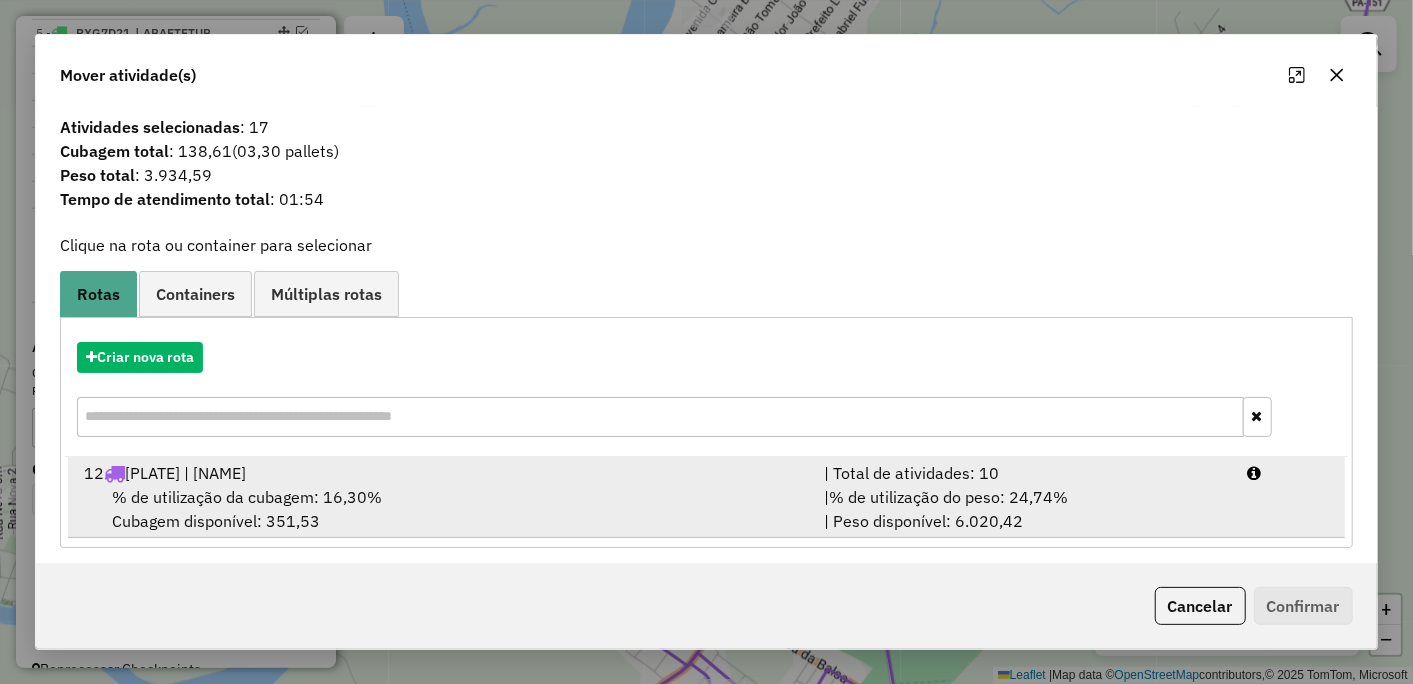 scroll, scrollTop: 8, scrollLeft: 0, axis: vertical 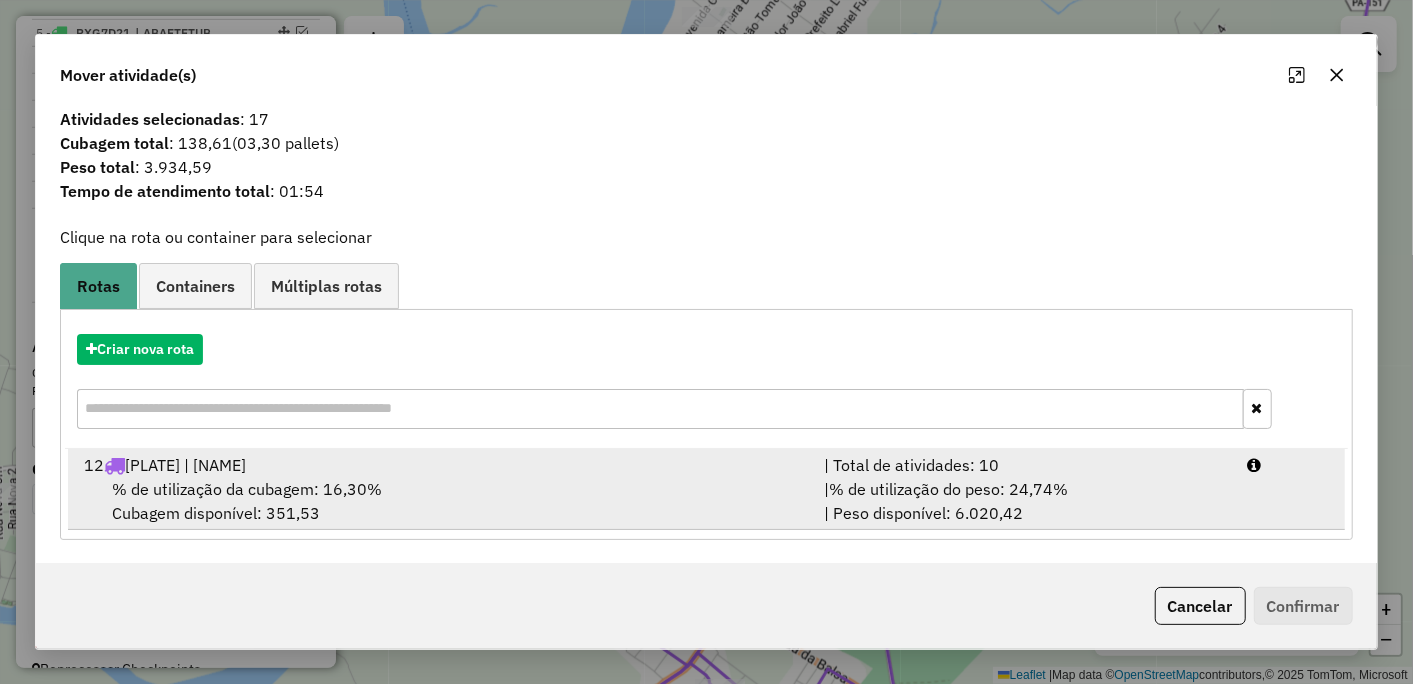 click on "% de utilização da cubagem: 16,30%  Cubagem disponível: 351,53" at bounding box center [442, 501] 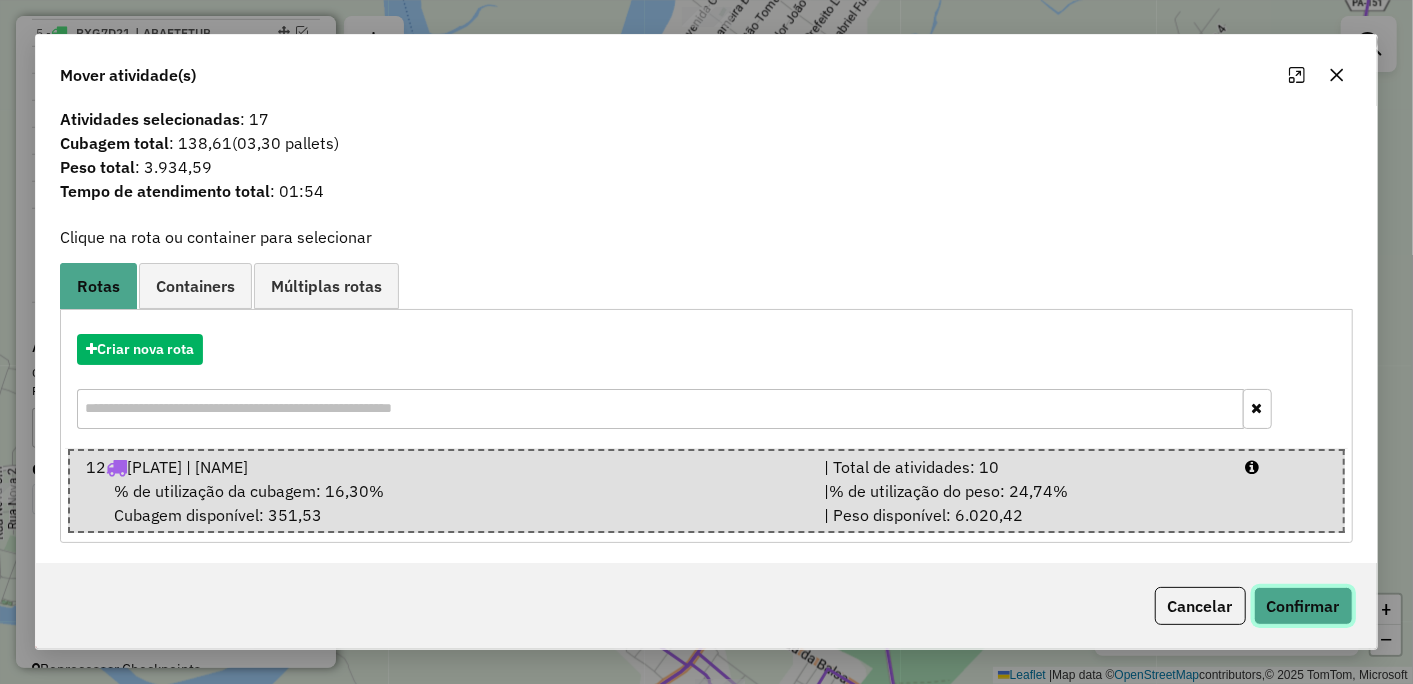 click on "Confirmar" 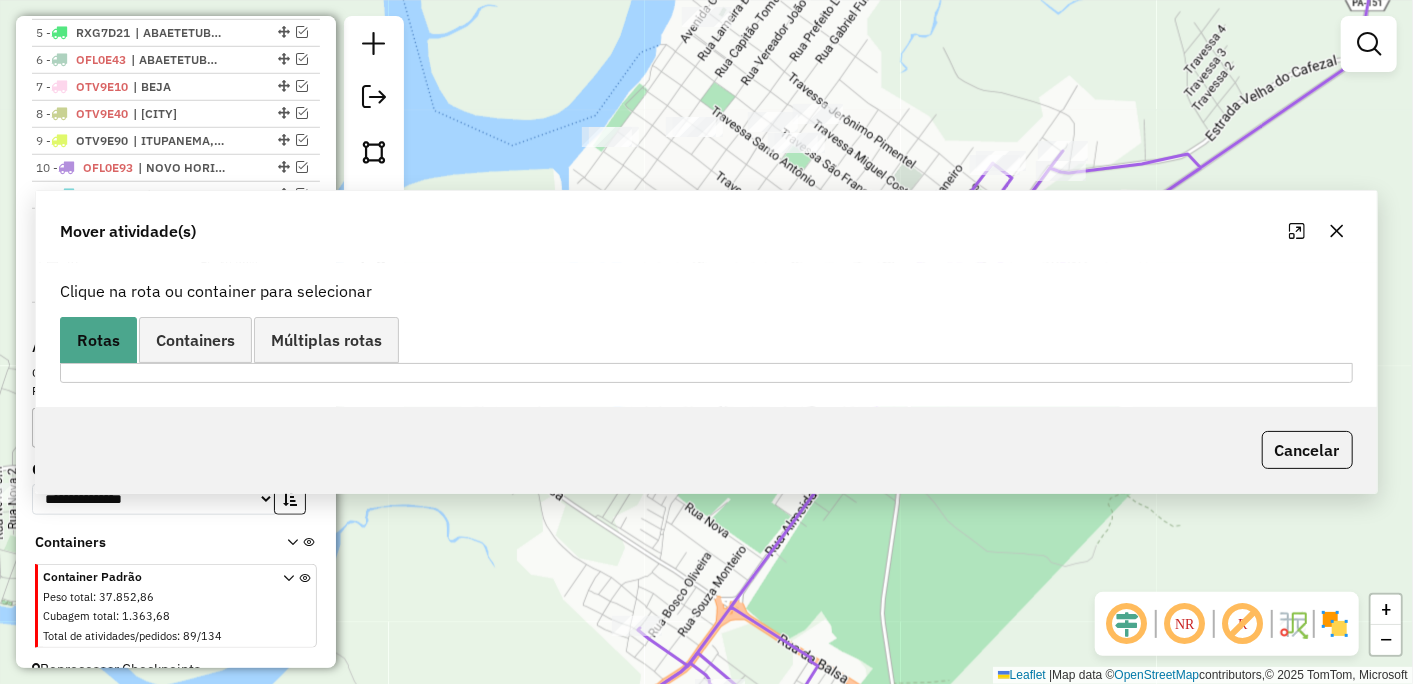 scroll, scrollTop: 0, scrollLeft: 0, axis: both 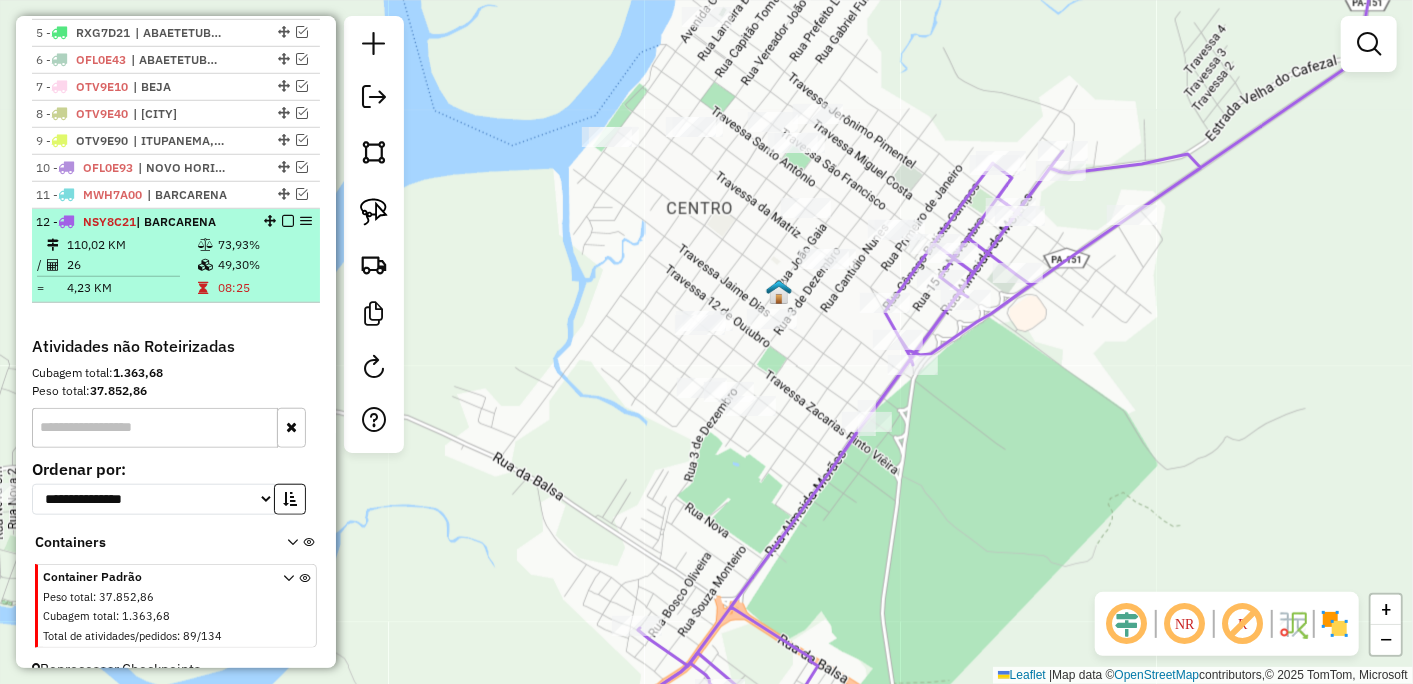 click at bounding box center [288, 221] 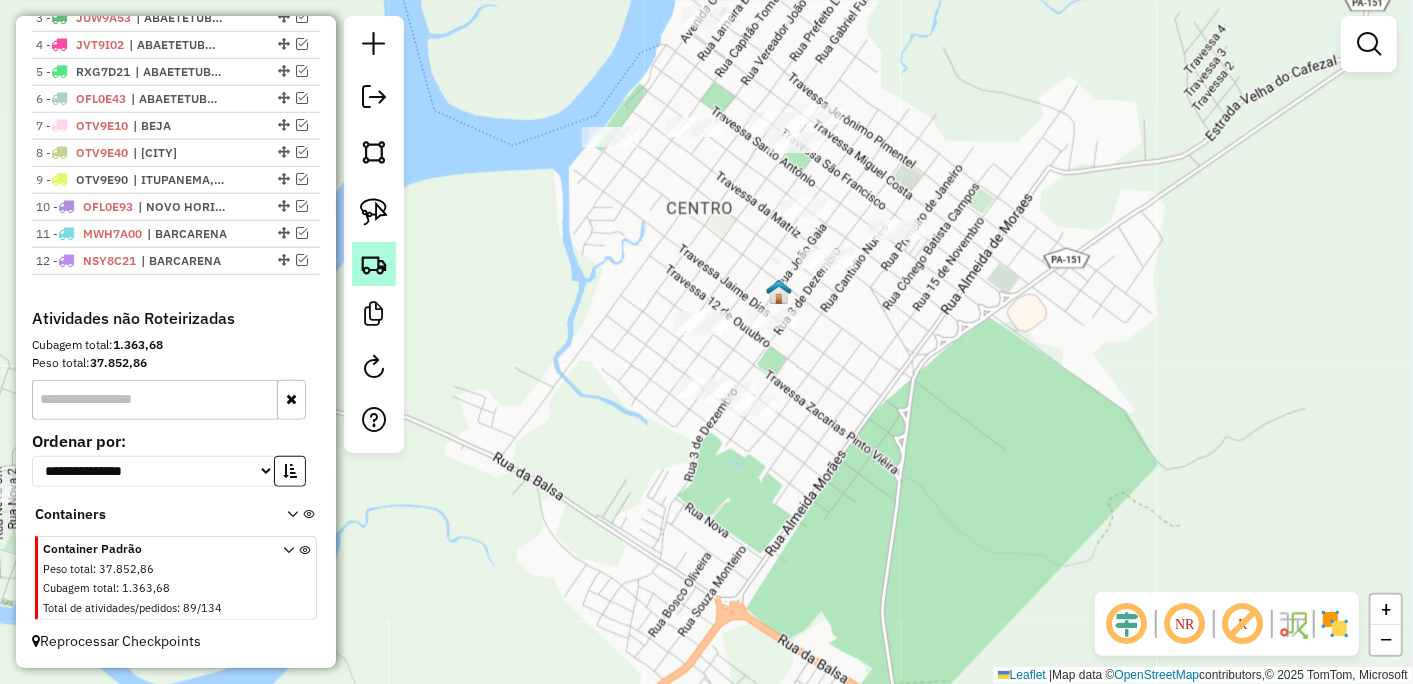 scroll, scrollTop: 815, scrollLeft: 0, axis: vertical 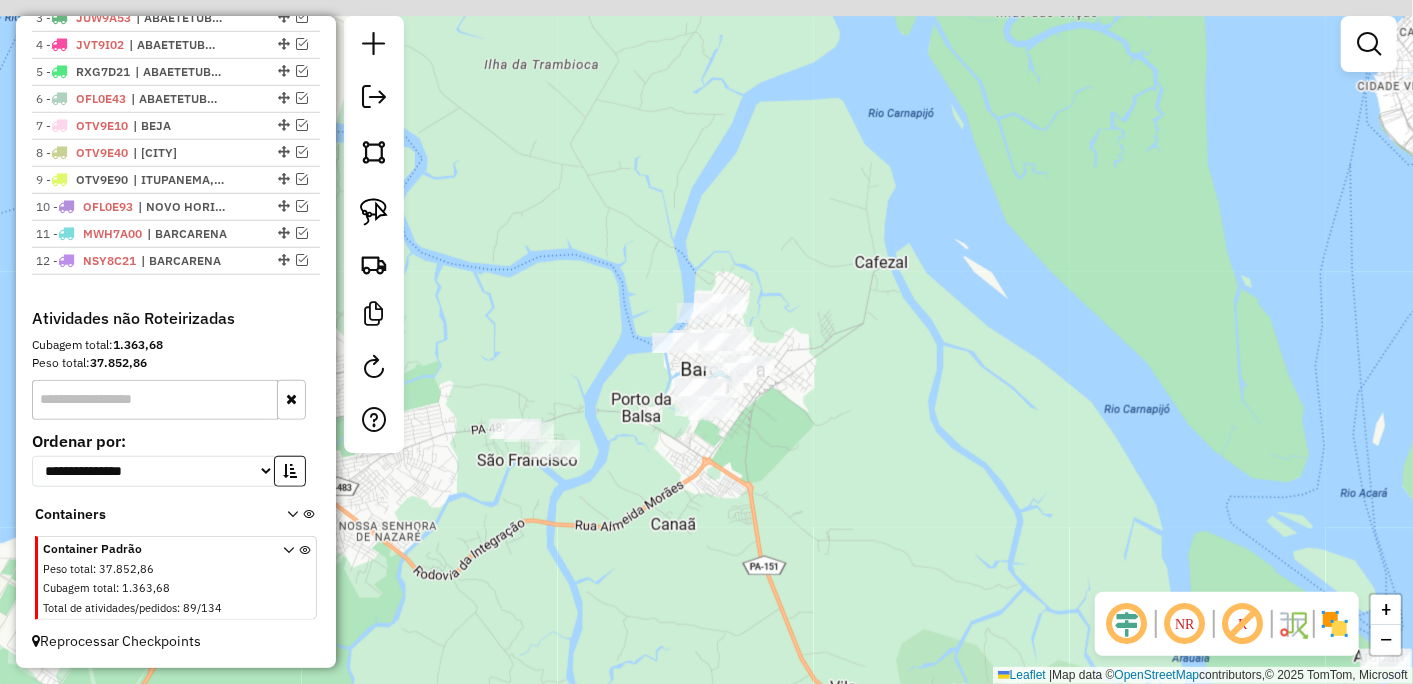 drag, startPoint x: 764, startPoint y: 370, endPoint x: 773, endPoint y: 456, distance: 86.46965 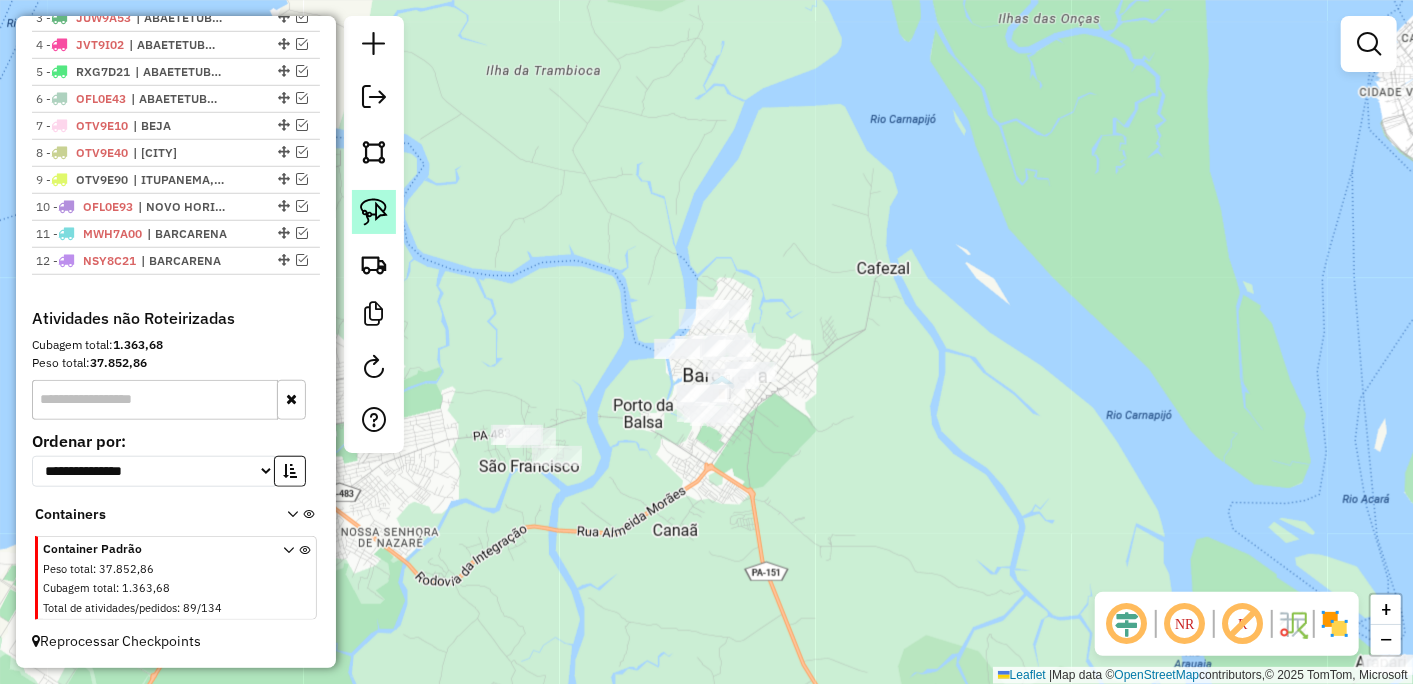click 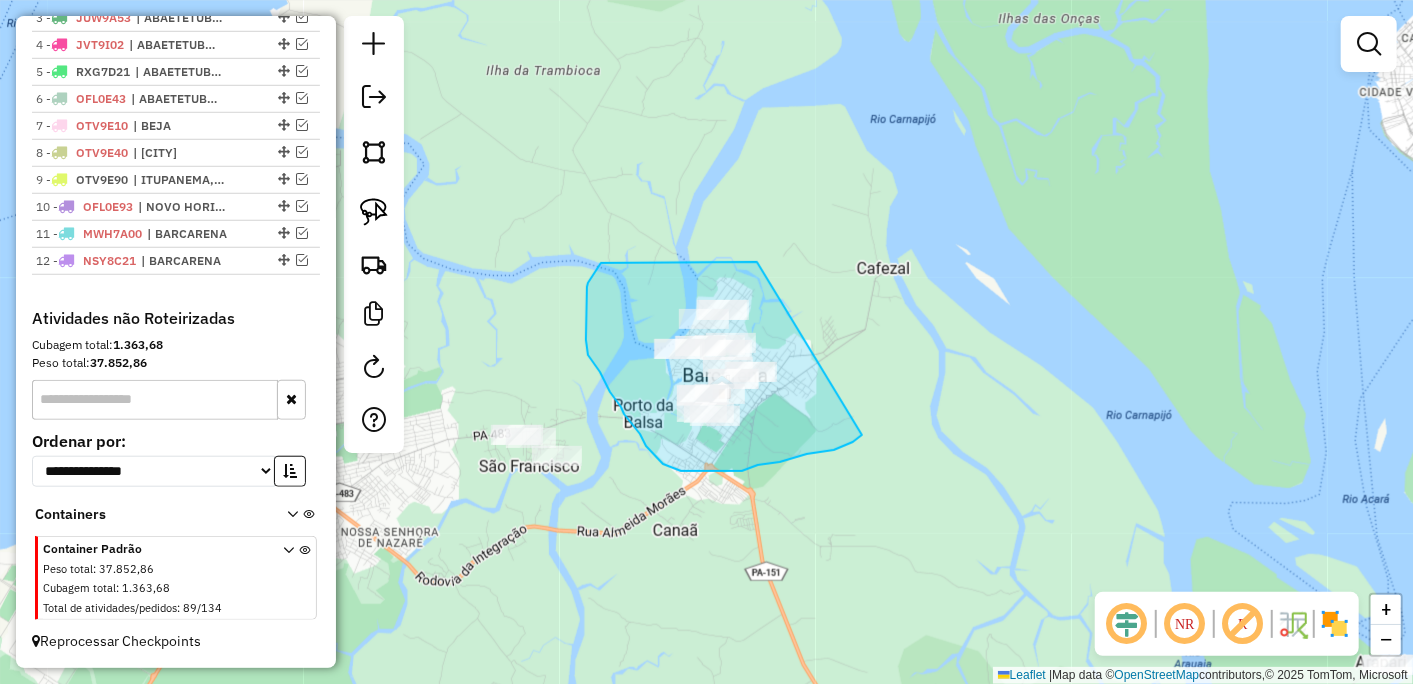drag, startPoint x: 608, startPoint y: 262, endPoint x: 862, endPoint y: 435, distance: 307.31906 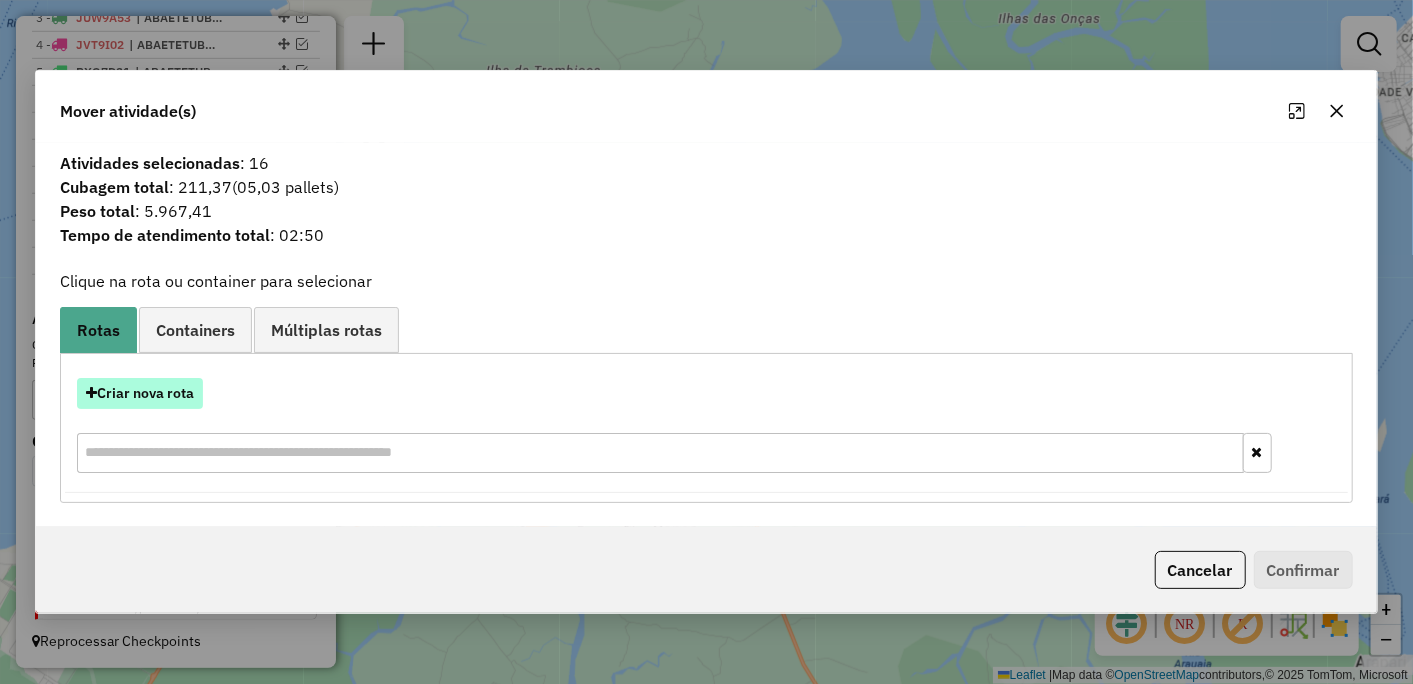 click on "Criar nova rota" at bounding box center [140, 393] 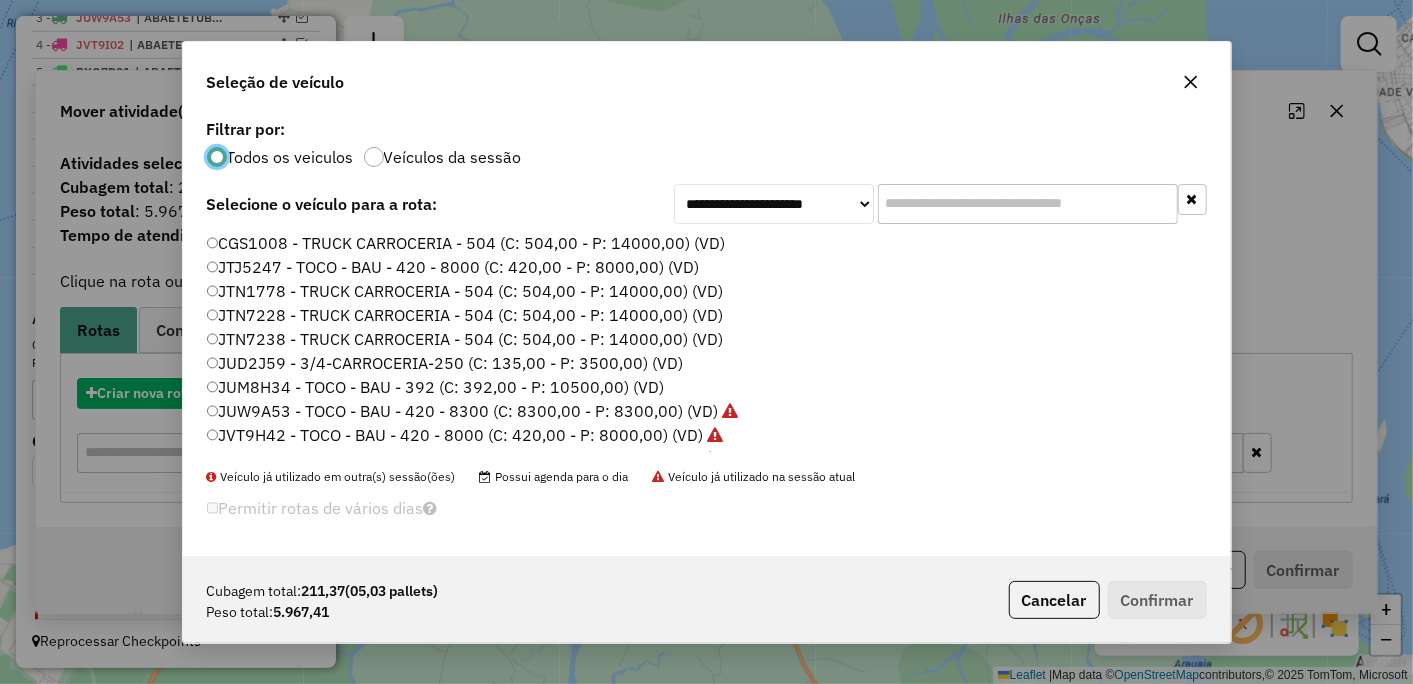 scroll, scrollTop: 11, scrollLeft: 5, axis: both 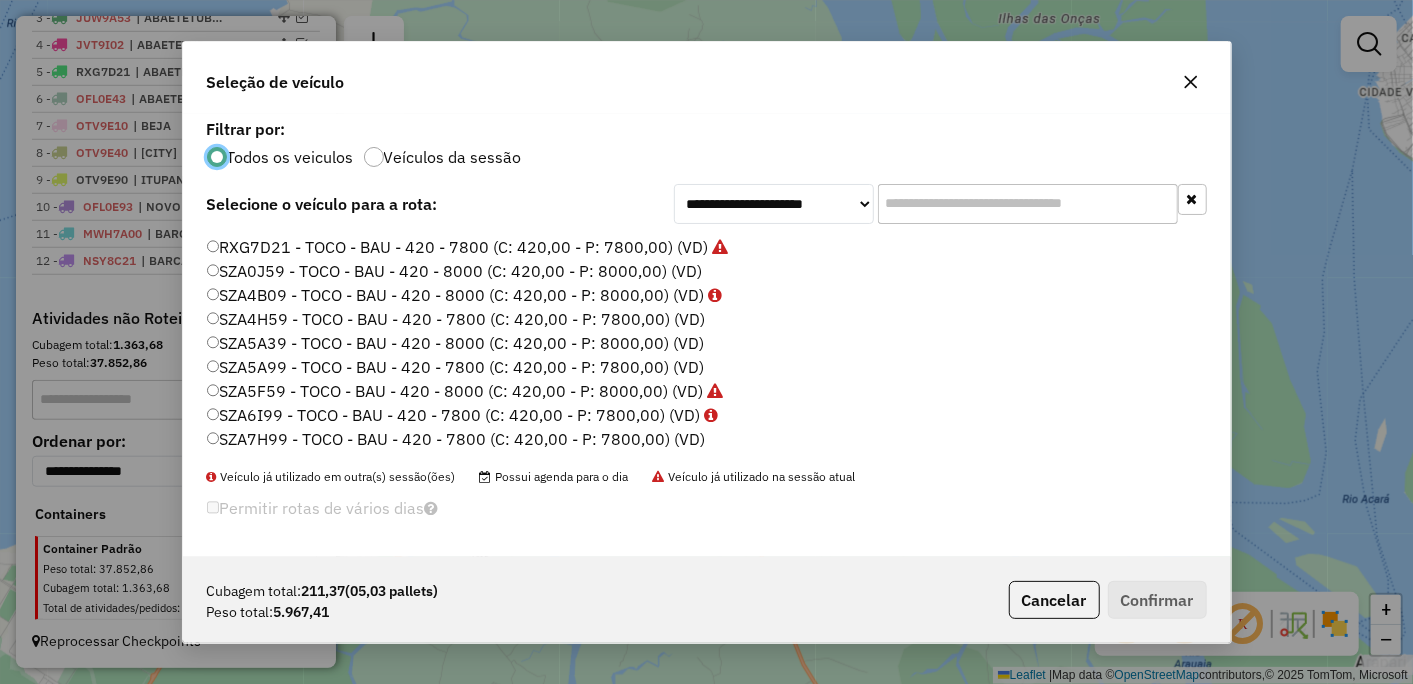 click on "SZA7H99 - TOCO - BAU - 420 - 7800 (C: 420,00 - P: 7800,00) (VD)" 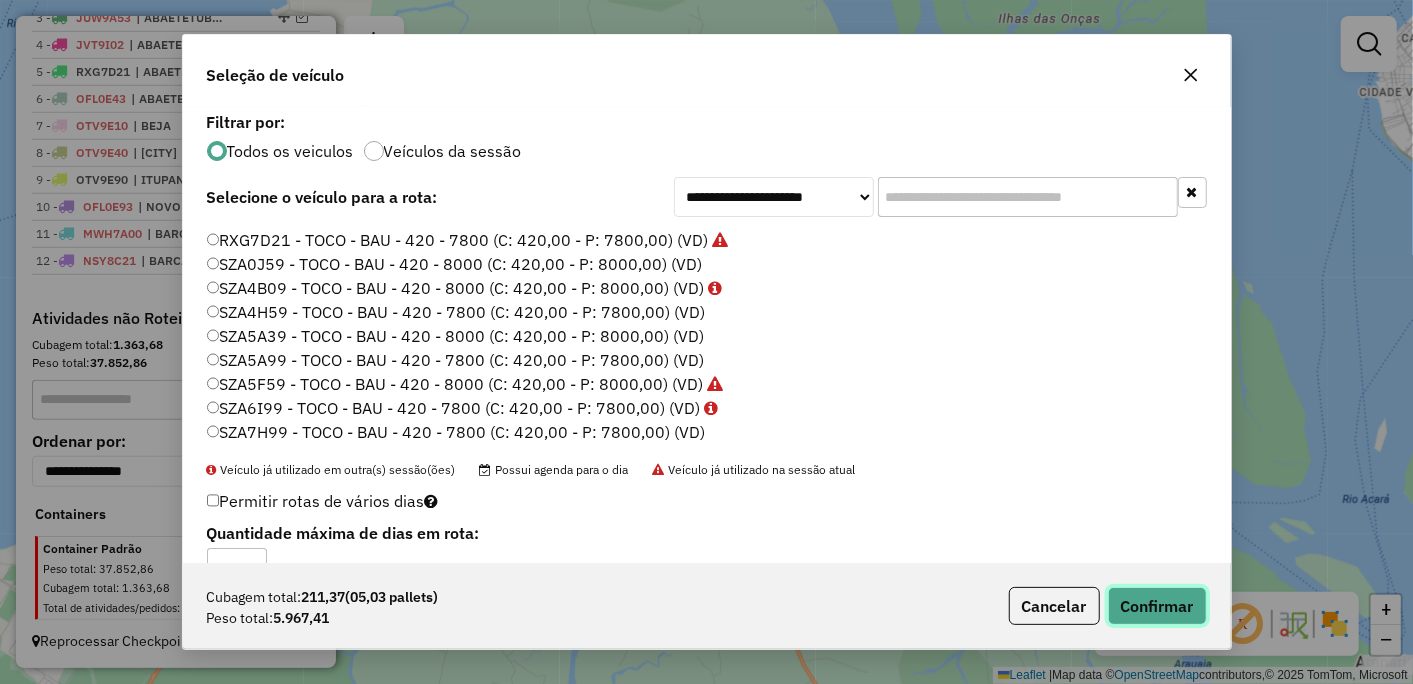 click on "Confirmar" 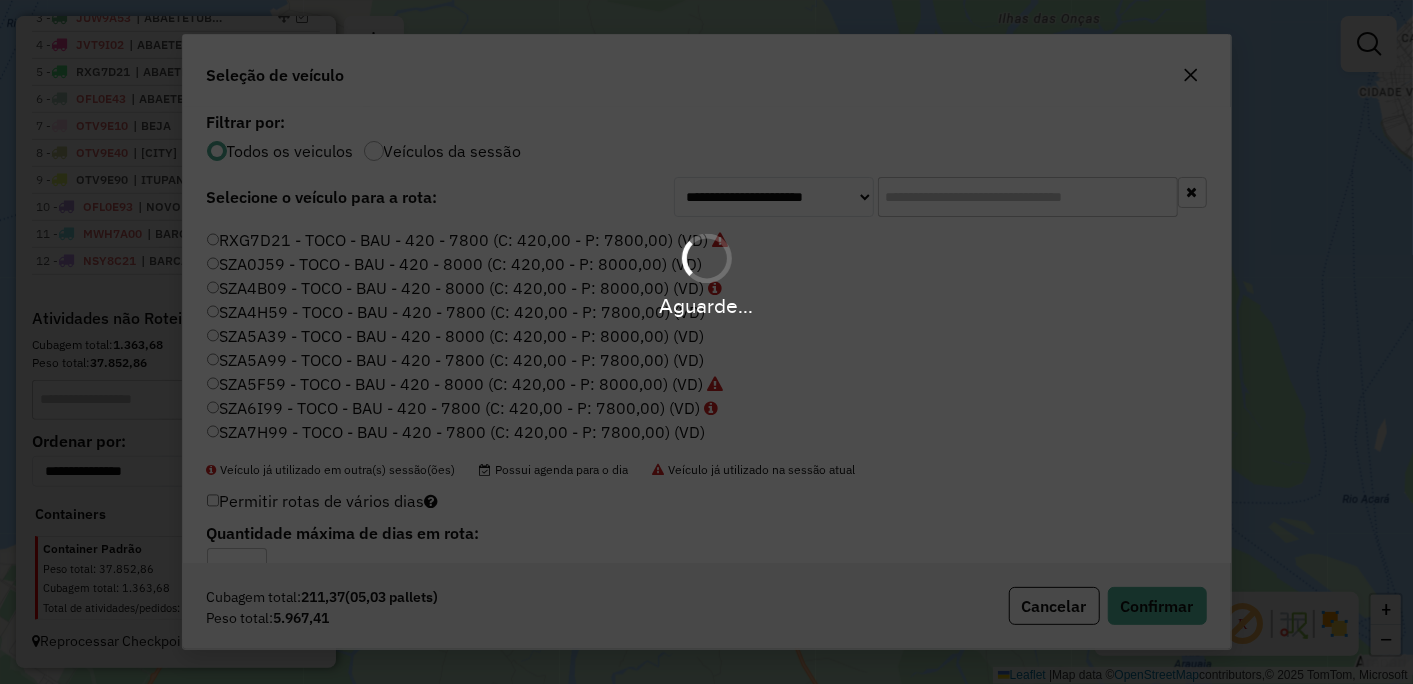 scroll, scrollTop: 854, scrollLeft: 0, axis: vertical 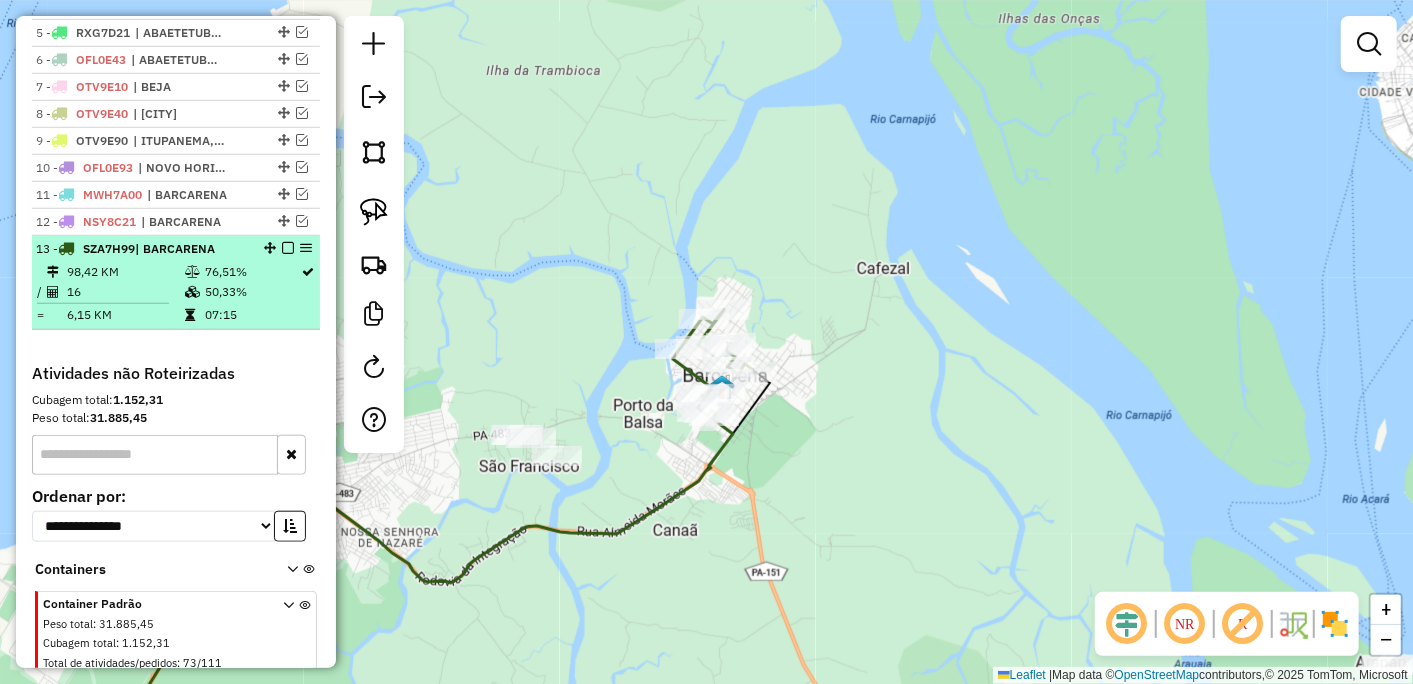 click at bounding box center (288, 248) 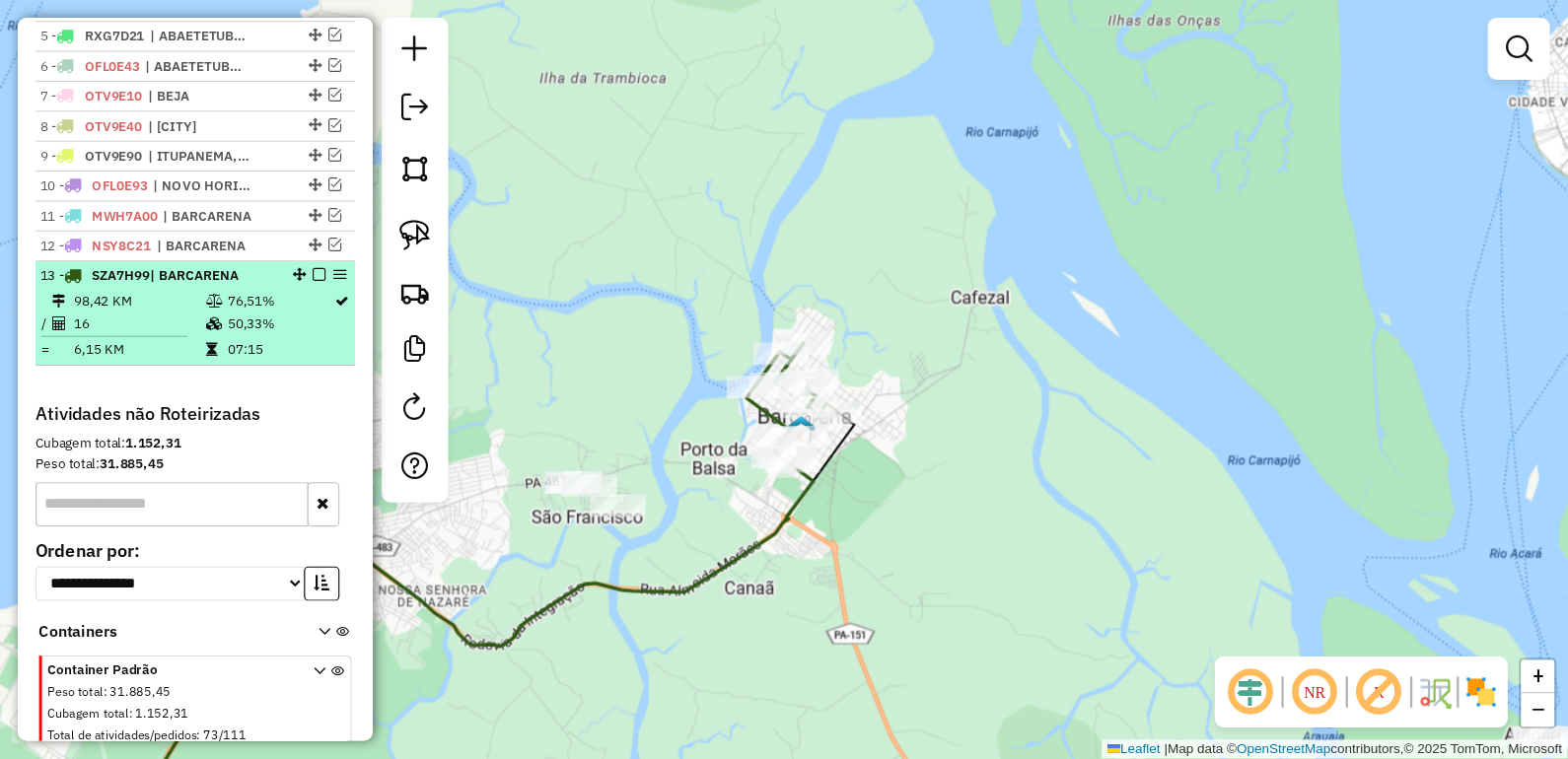 scroll, scrollTop: 830, scrollLeft: 0, axis: vertical 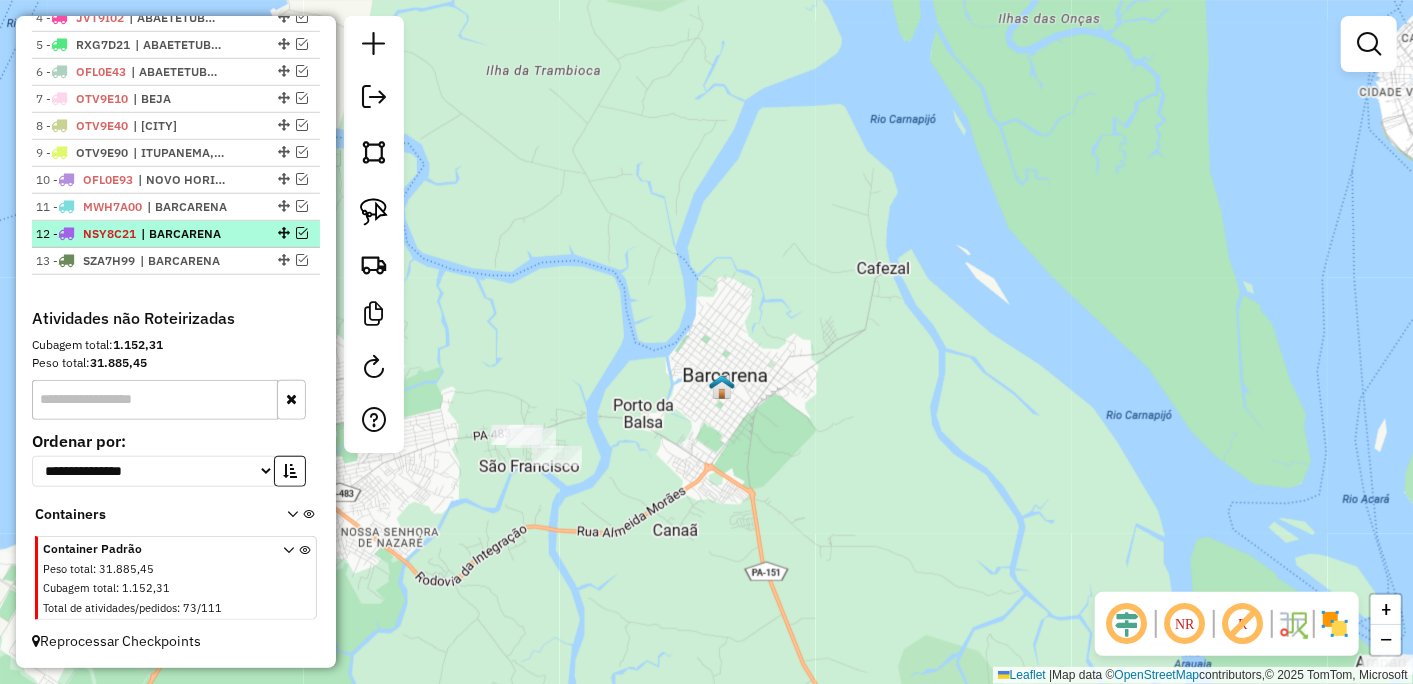 click on "| BARCARENA" at bounding box center [187, 234] 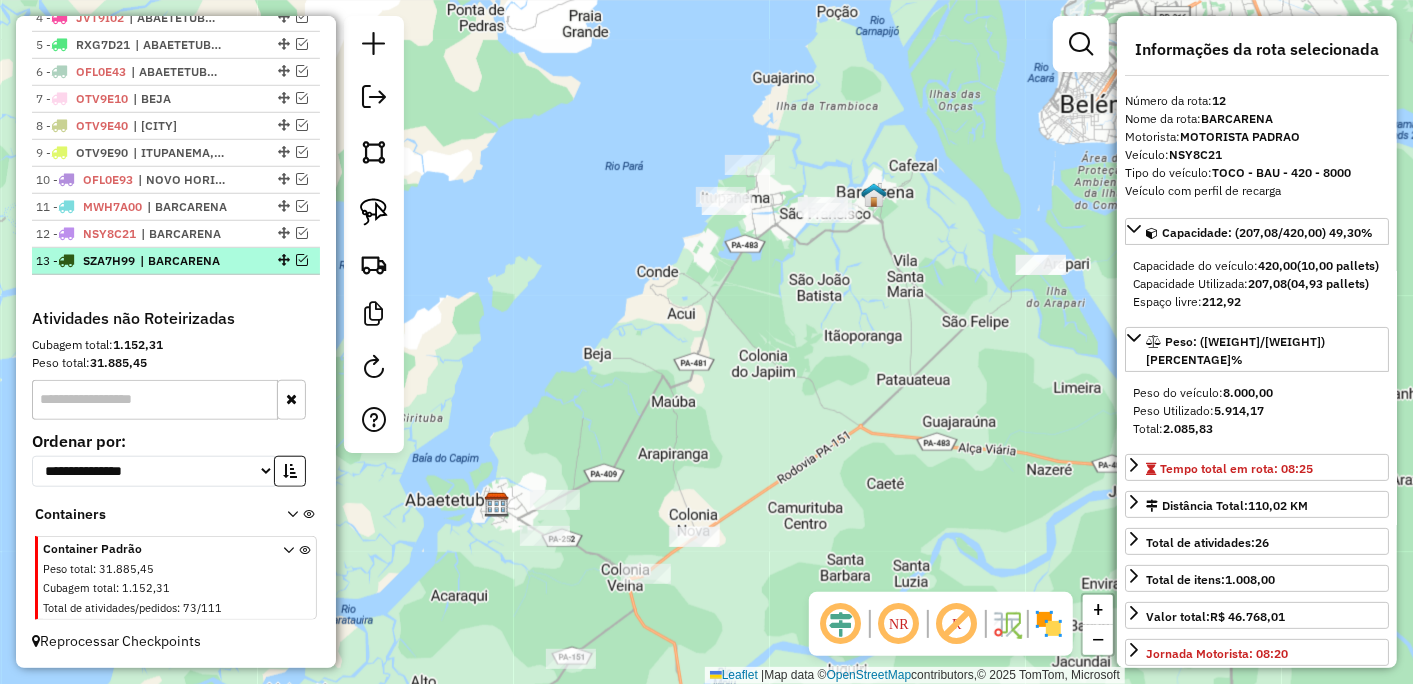 click on "[NUMBER]   [PLATE]   | [CITY]" at bounding box center (176, 261) 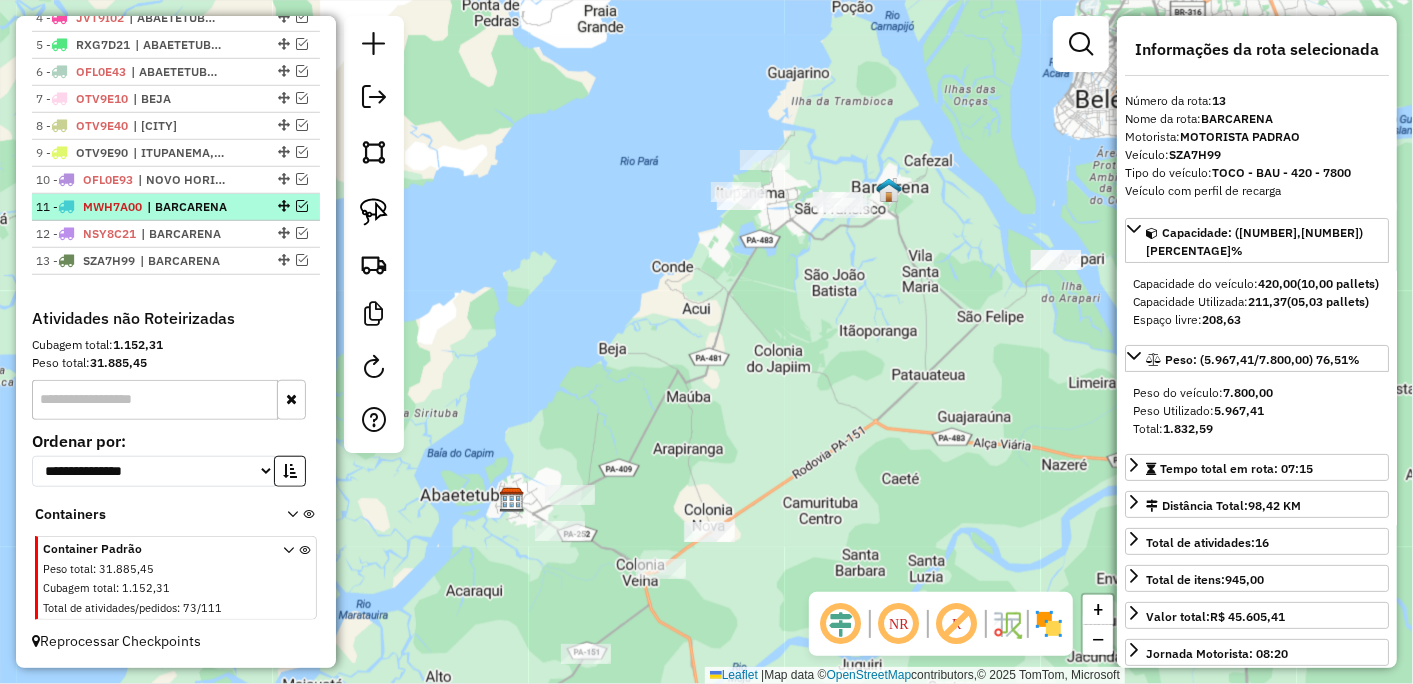 click on "| BARCARENA" at bounding box center (193, 207) 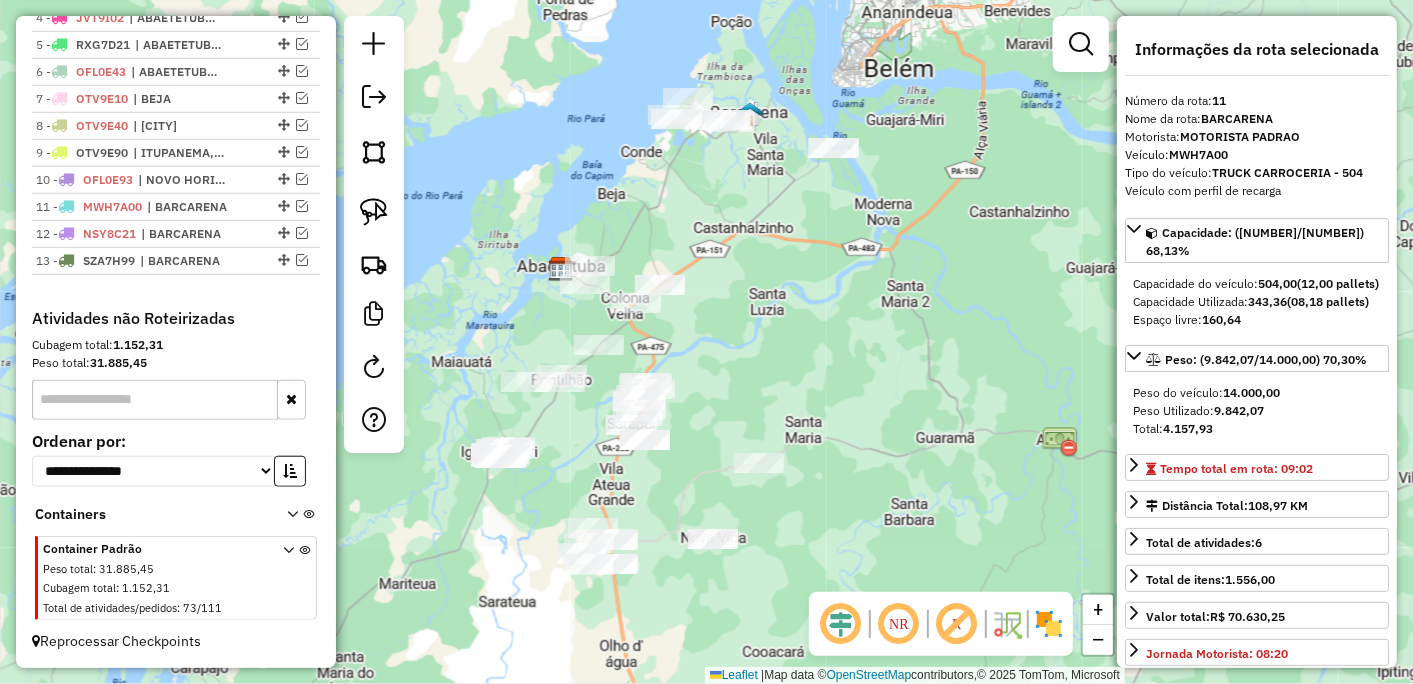 drag, startPoint x: 684, startPoint y: 496, endPoint x: 727, endPoint y: 360, distance: 142.6359 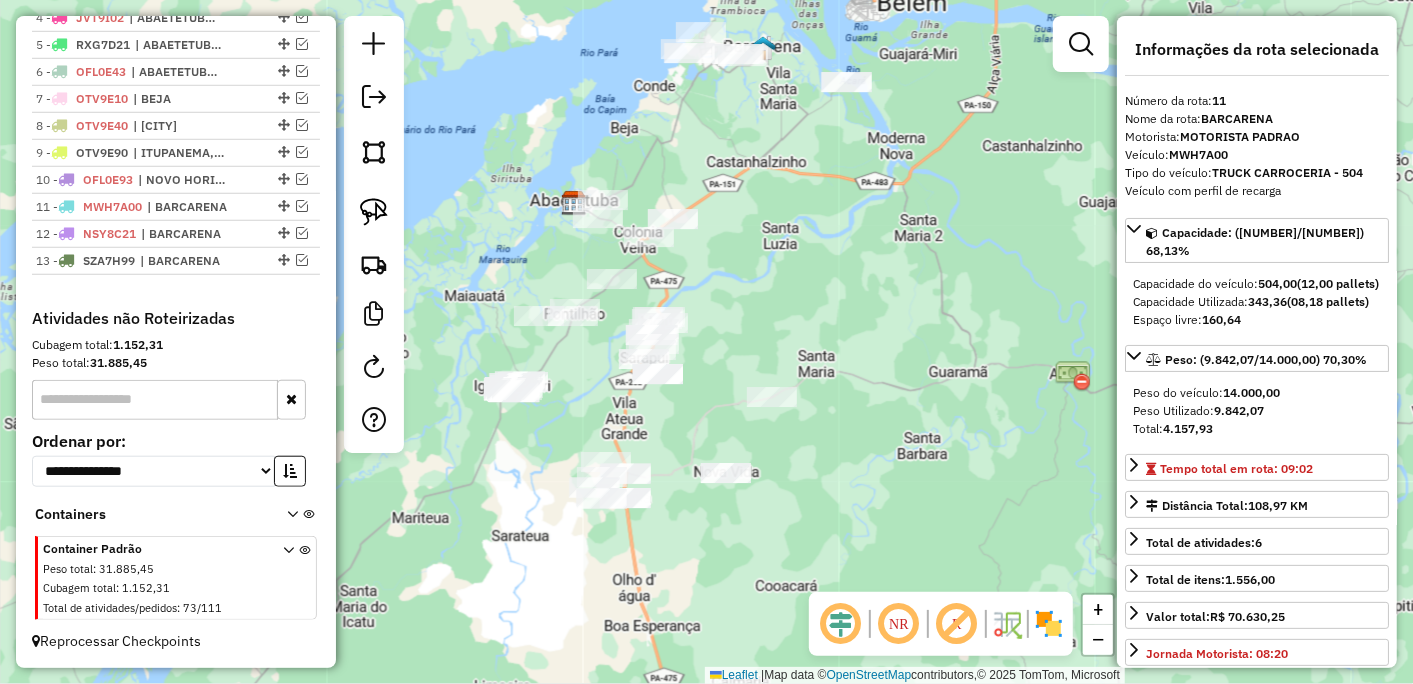 drag, startPoint x: 703, startPoint y: 432, endPoint x: 712, endPoint y: 384, distance: 48.83646 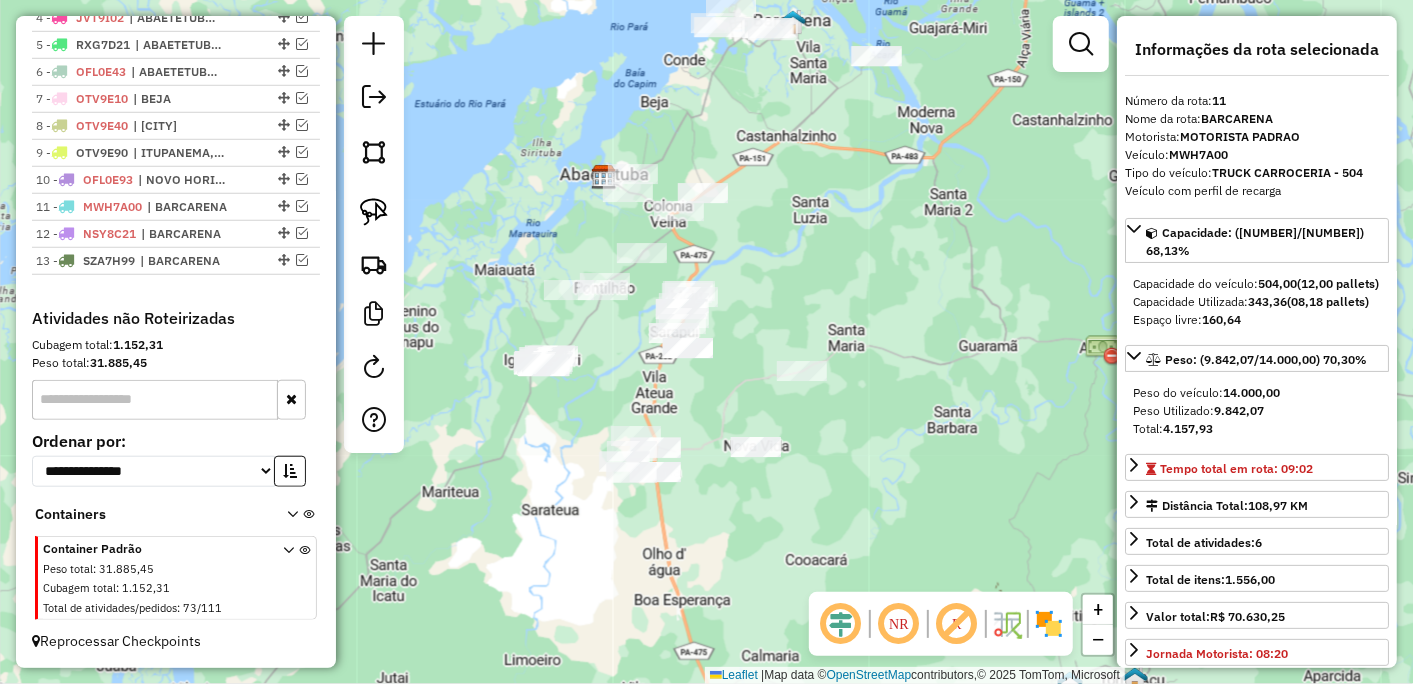 drag, startPoint x: 660, startPoint y: 431, endPoint x: 690, endPoint y: 405, distance: 39.698868 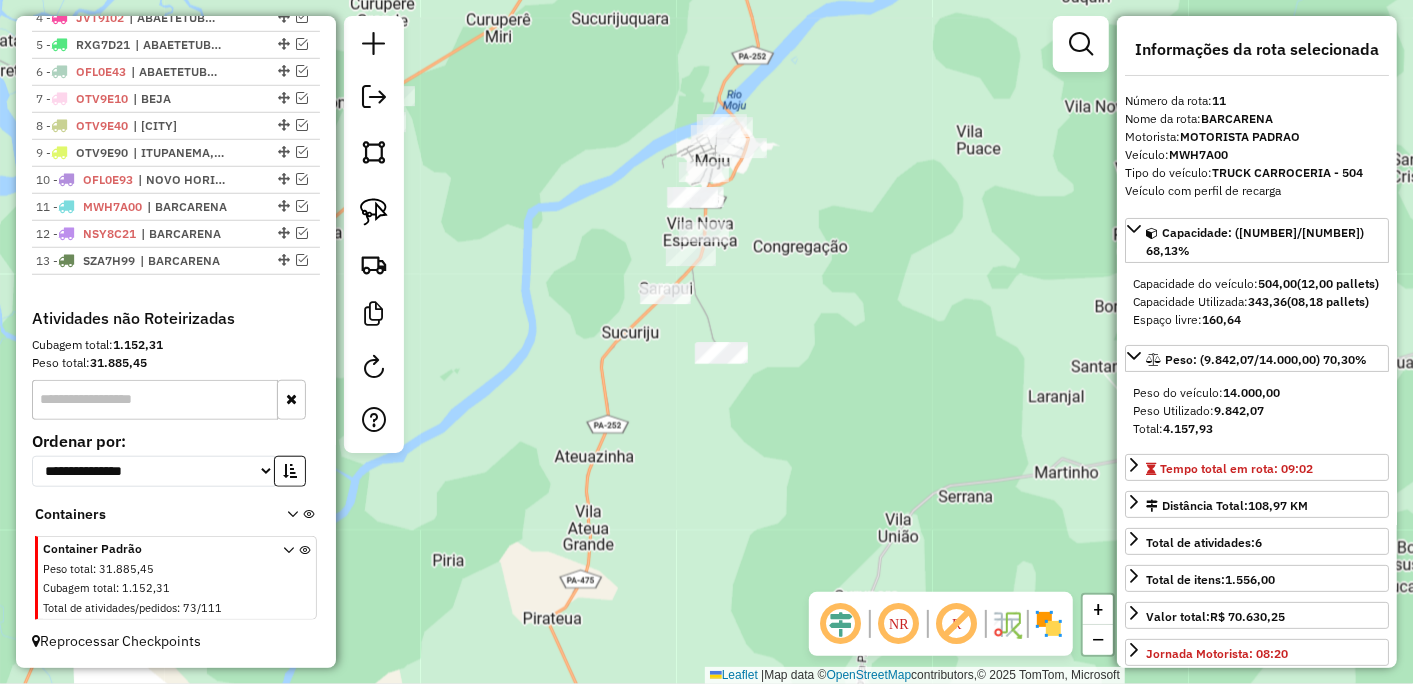 drag, startPoint x: 803, startPoint y: 340, endPoint x: 806, endPoint y: 270, distance: 70.064255 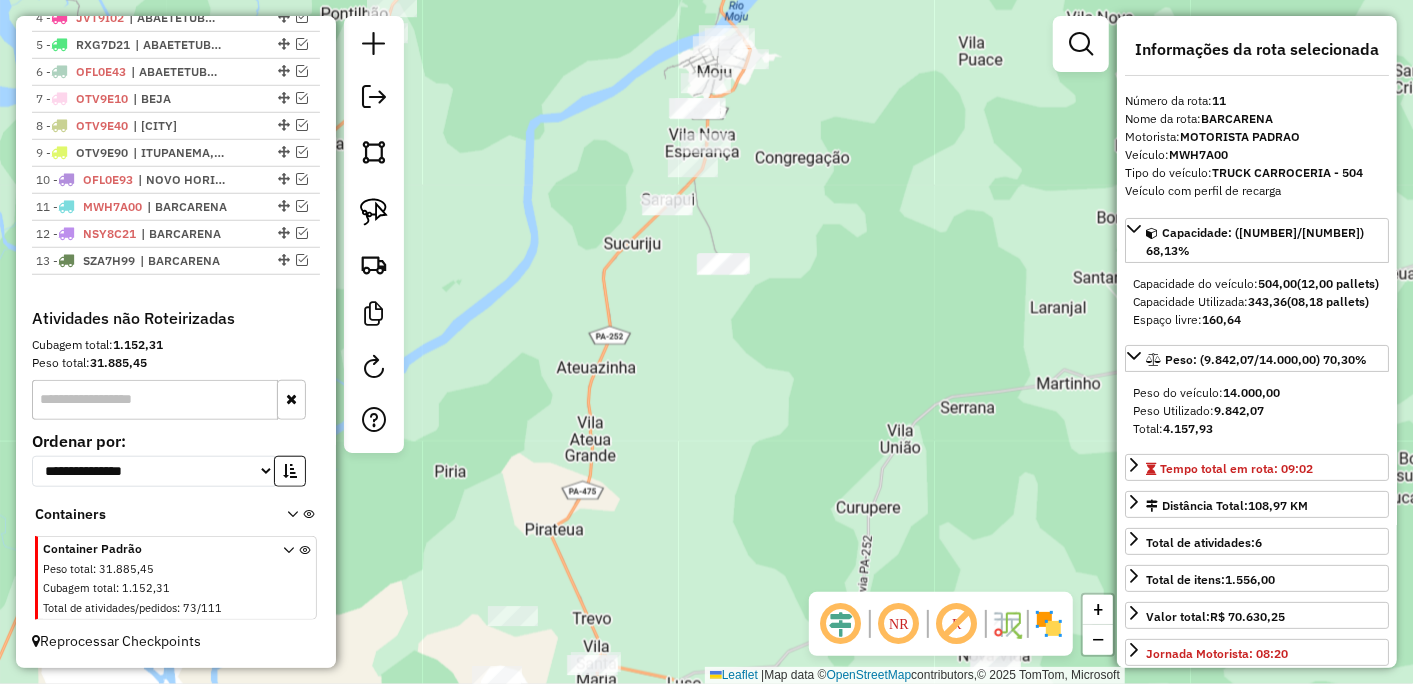 drag, startPoint x: 823, startPoint y: 293, endPoint x: 826, endPoint y: 162, distance: 131.03435 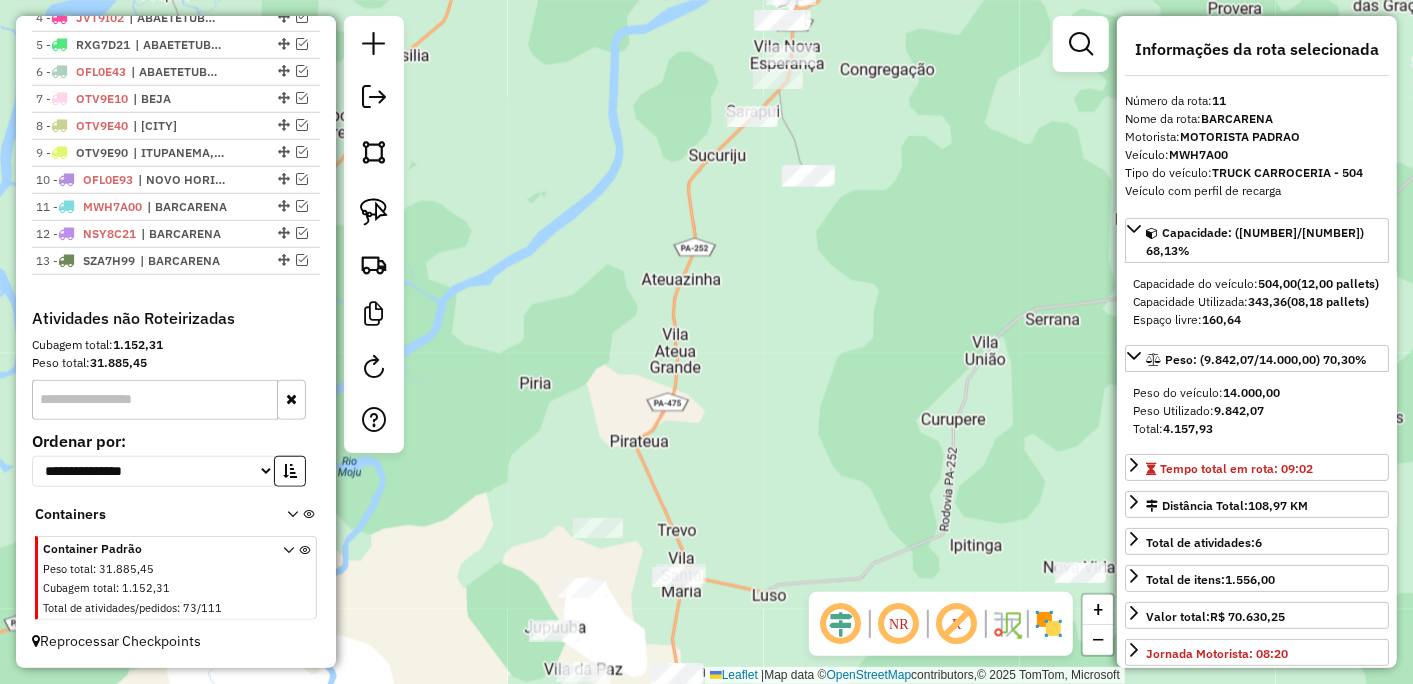 drag, startPoint x: 784, startPoint y: 114, endPoint x: 882, endPoint y: 118, distance: 98.0816 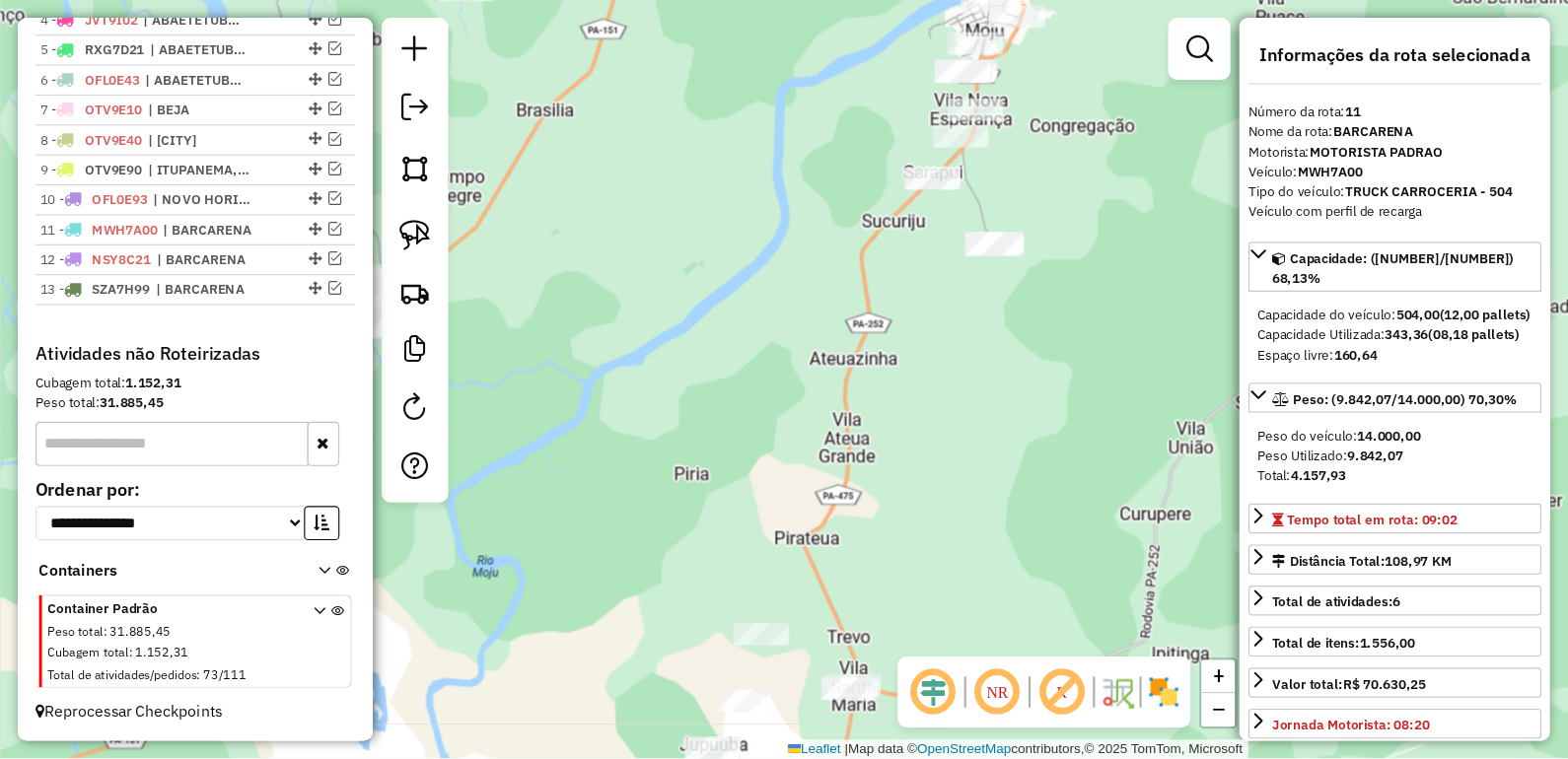 scroll, scrollTop: 749, scrollLeft: 0, axis: vertical 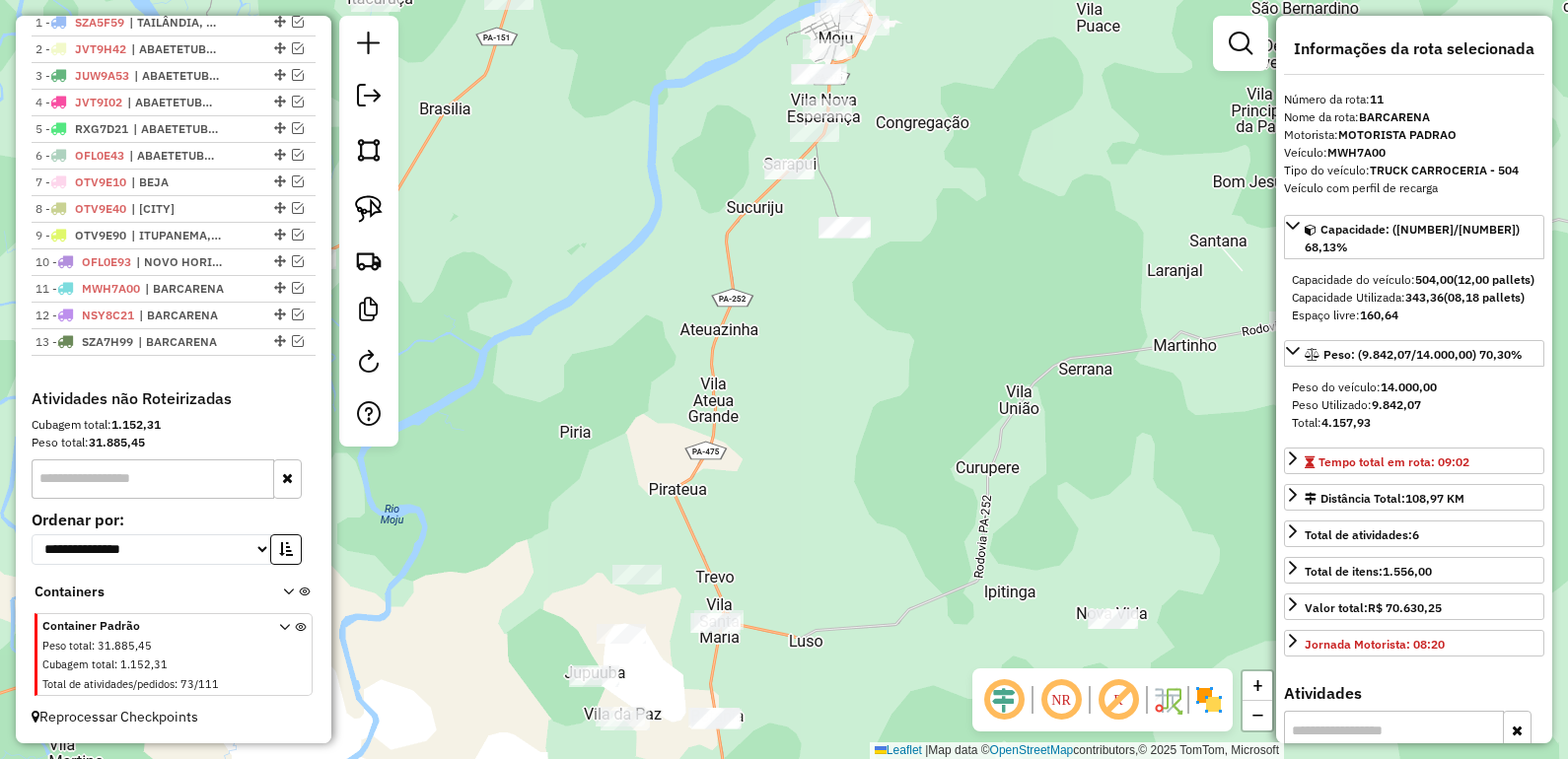 drag, startPoint x: 992, startPoint y: 404, endPoint x: 955, endPoint y: 415, distance: 38.60052 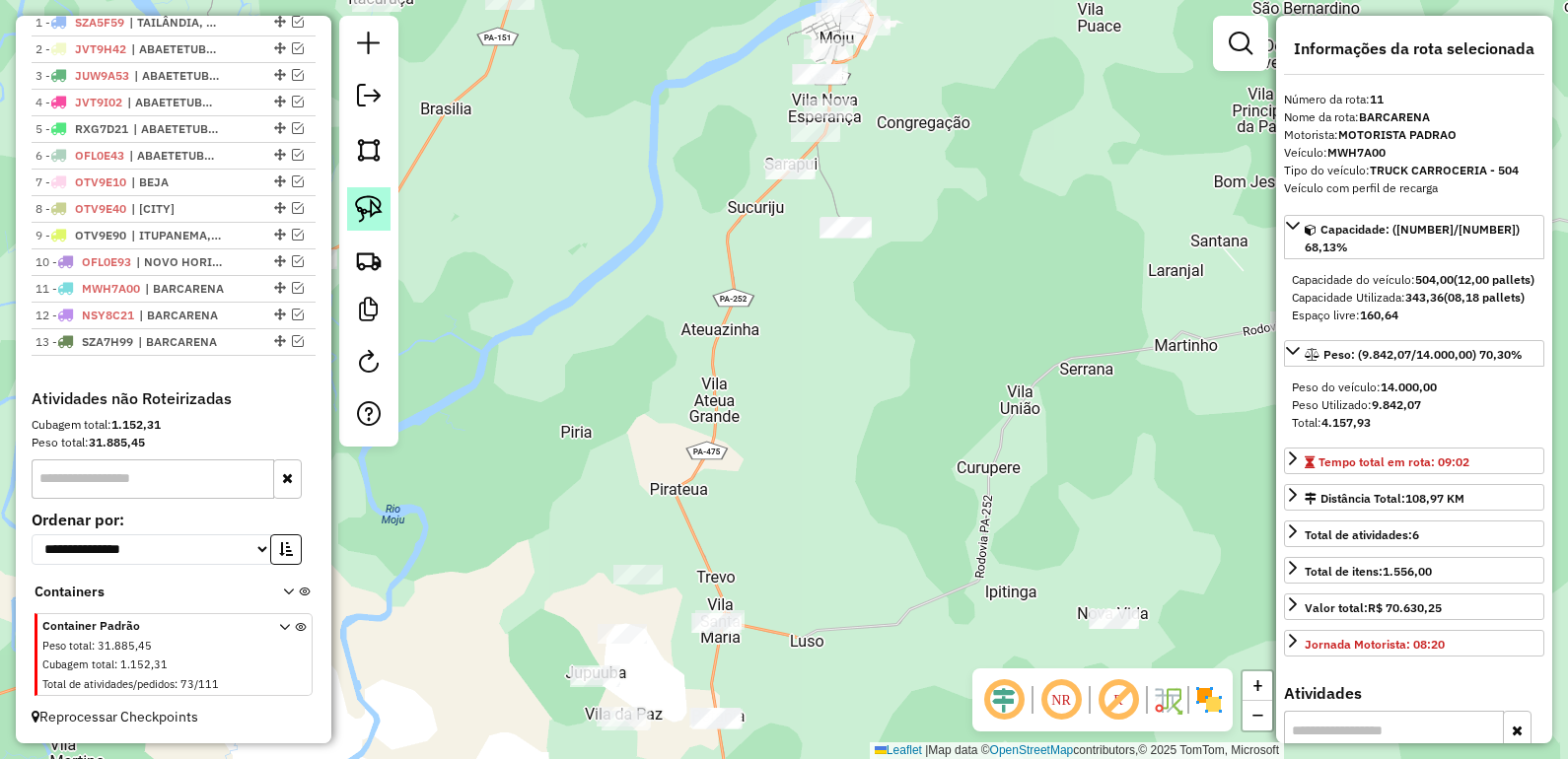 click 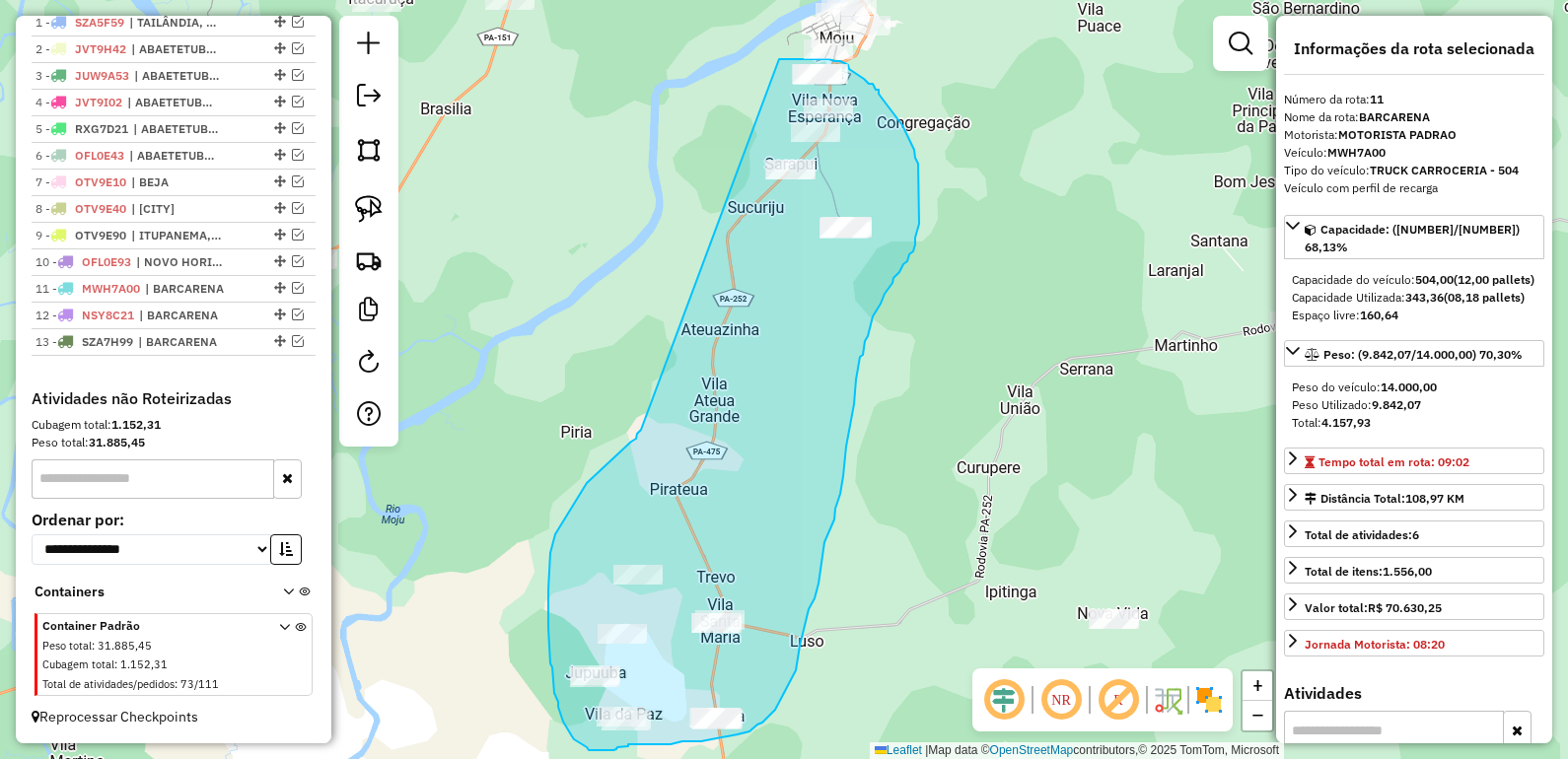 drag, startPoint x: 587, startPoint y: 483, endPoint x: 779, endPoint y: 59, distance: 465.44602 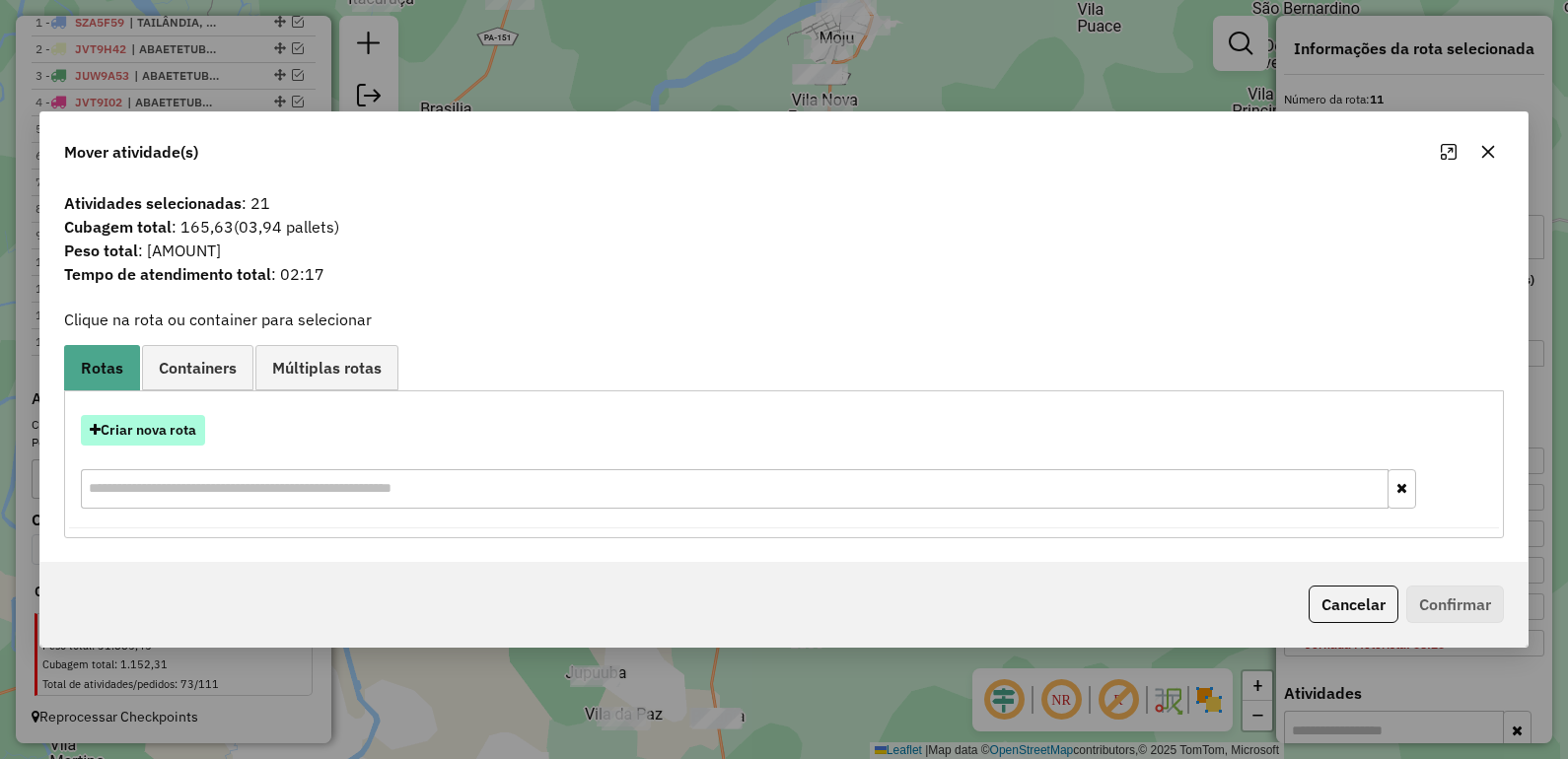 click on "Criar nova rota" at bounding box center [143, 430] 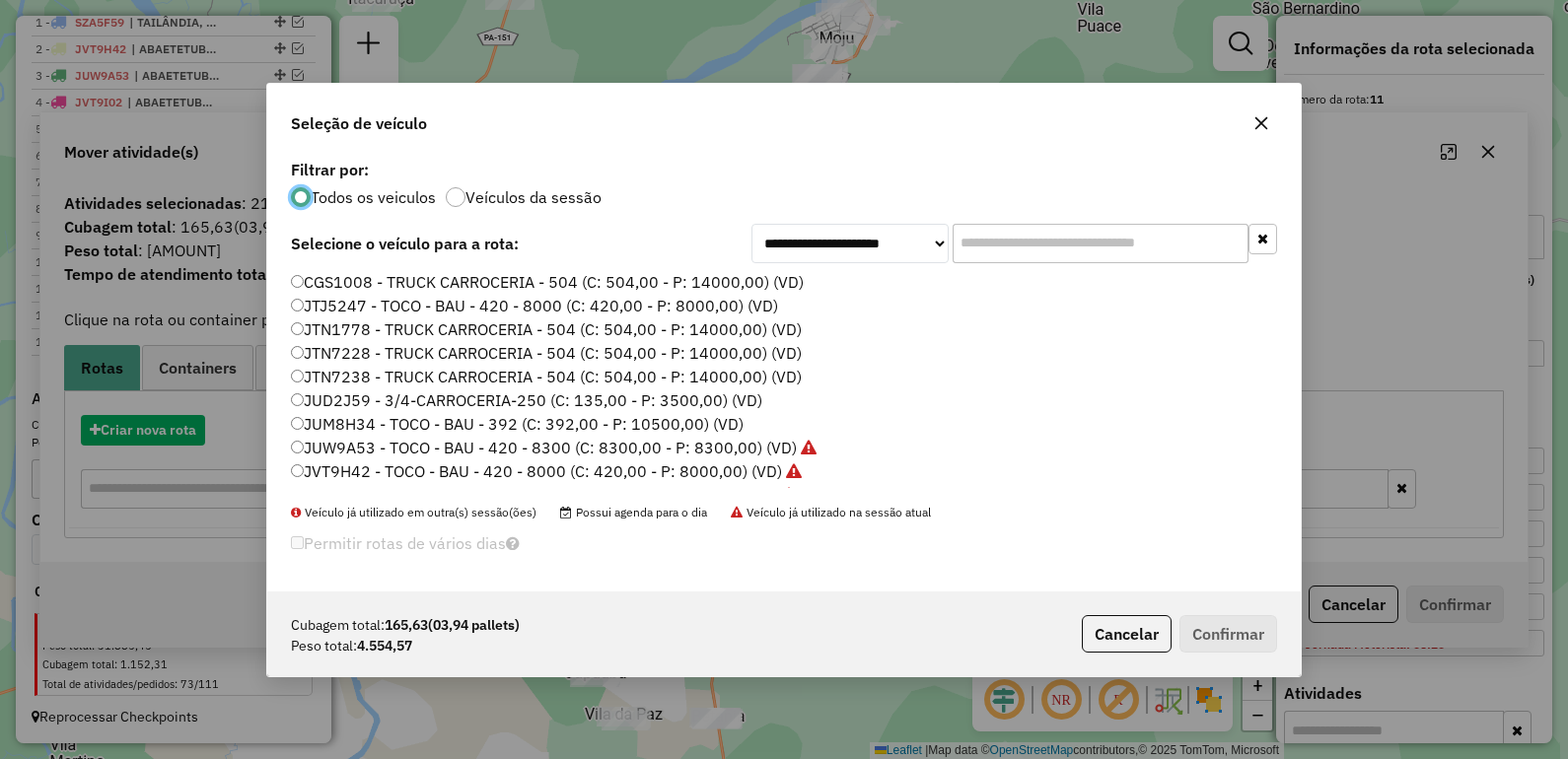 scroll, scrollTop: 10, scrollLeft: 6, axis: both 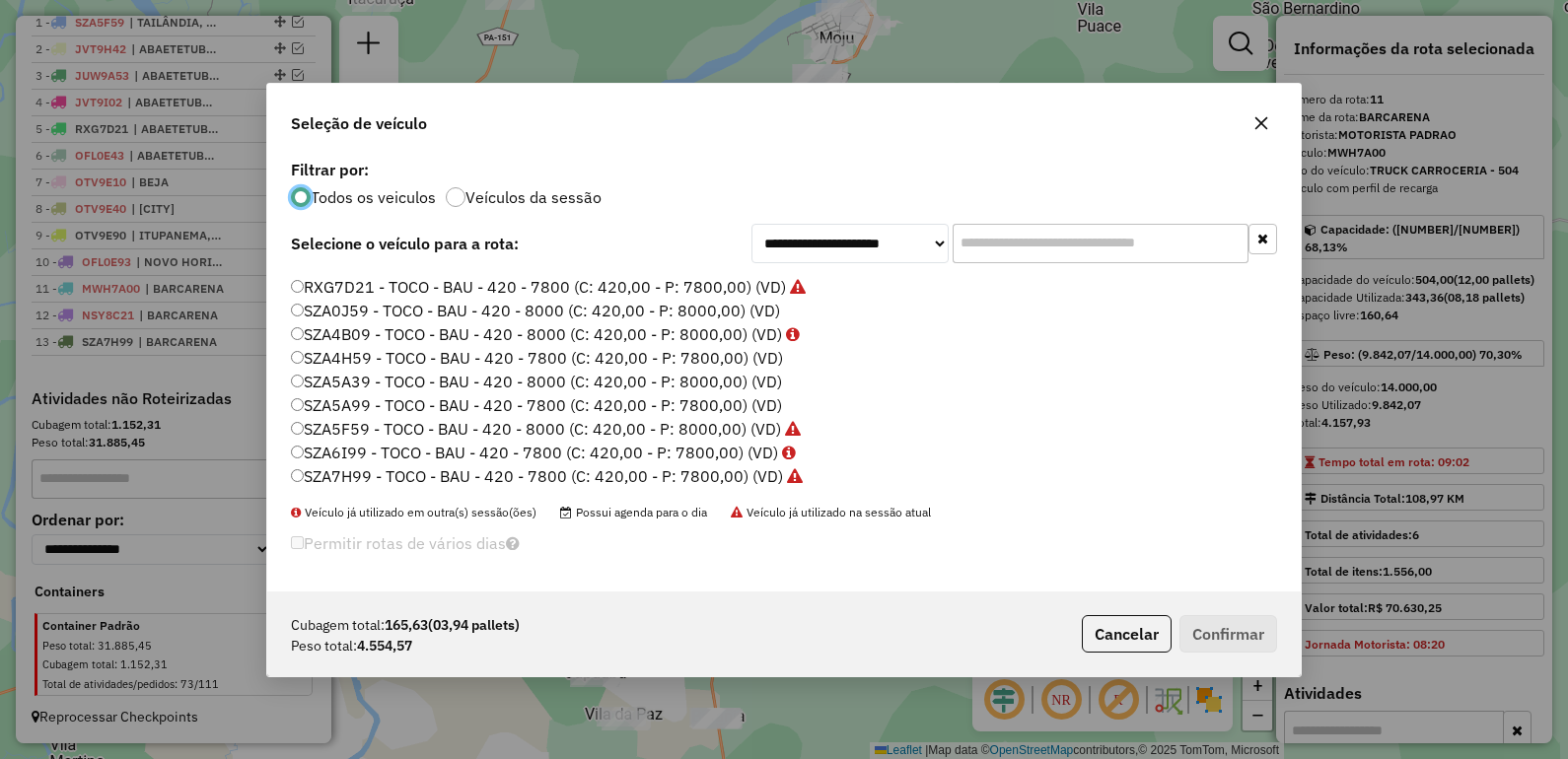 click on "SZA5A99 - TOCO - BAU - 420 - 7800 (C: 420,00 - P: 7800,00) (VD)" 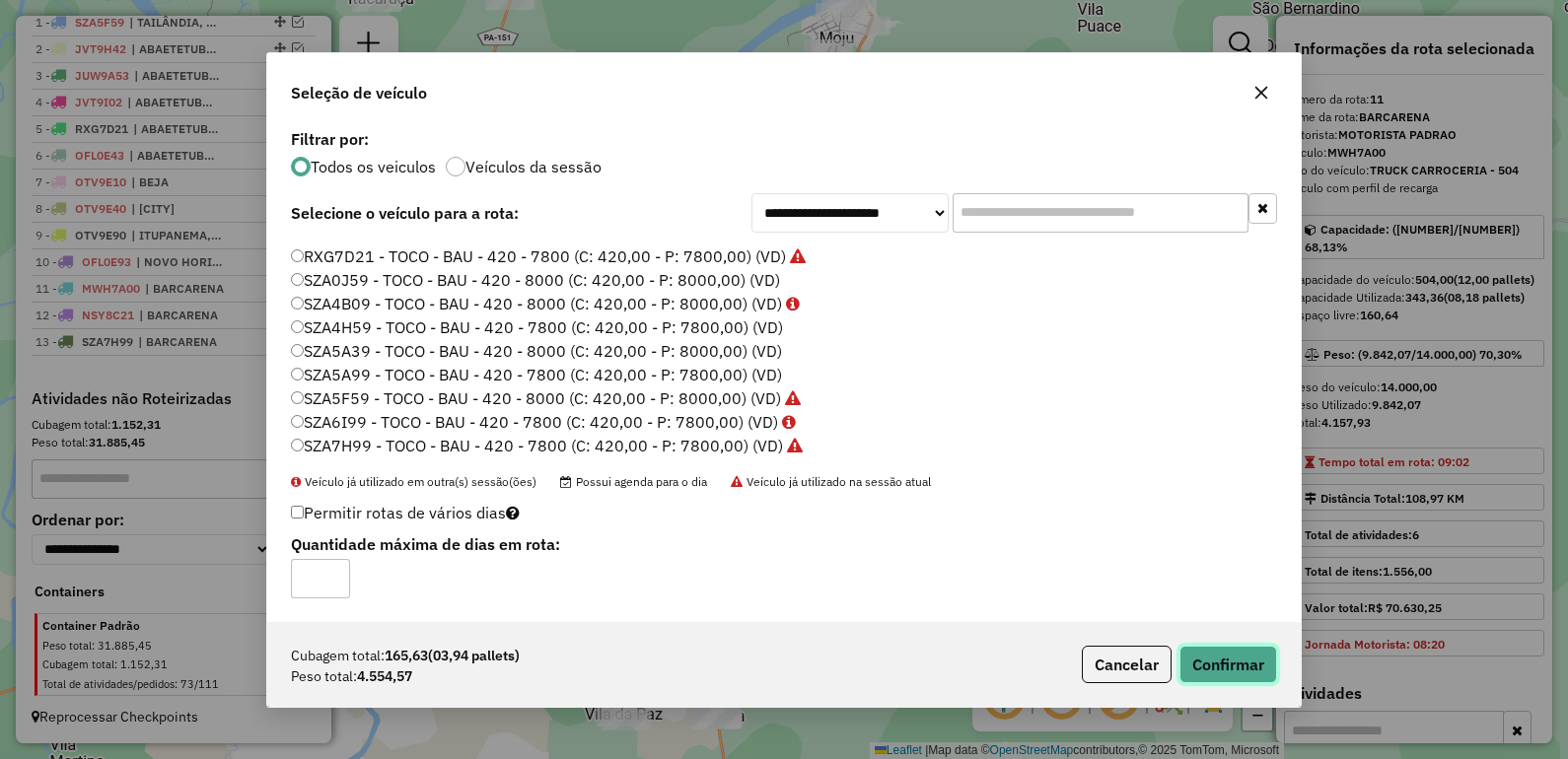 click on "Confirmar" 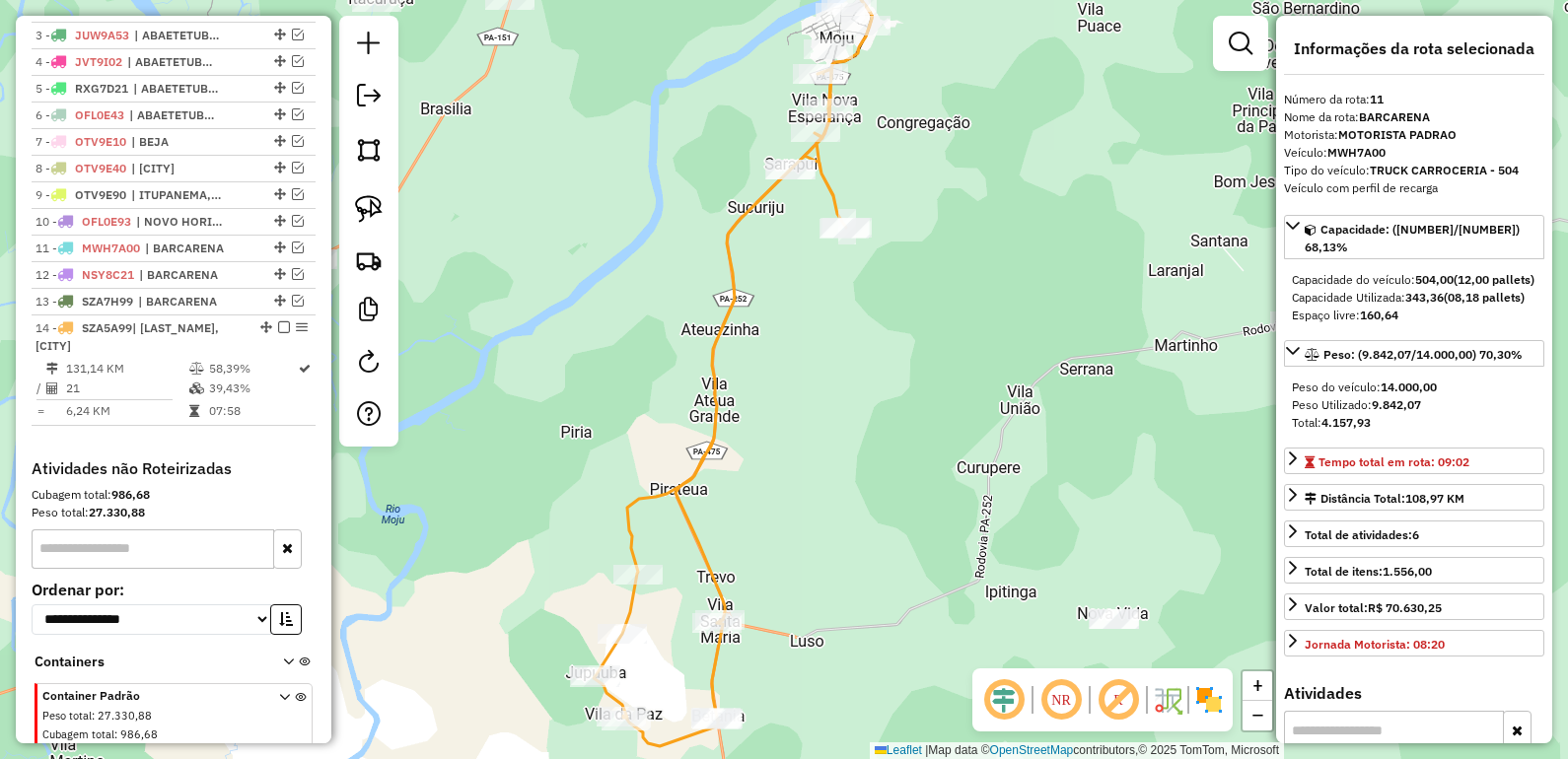 scroll, scrollTop: 841, scrollLeft: 0, axis: vertical 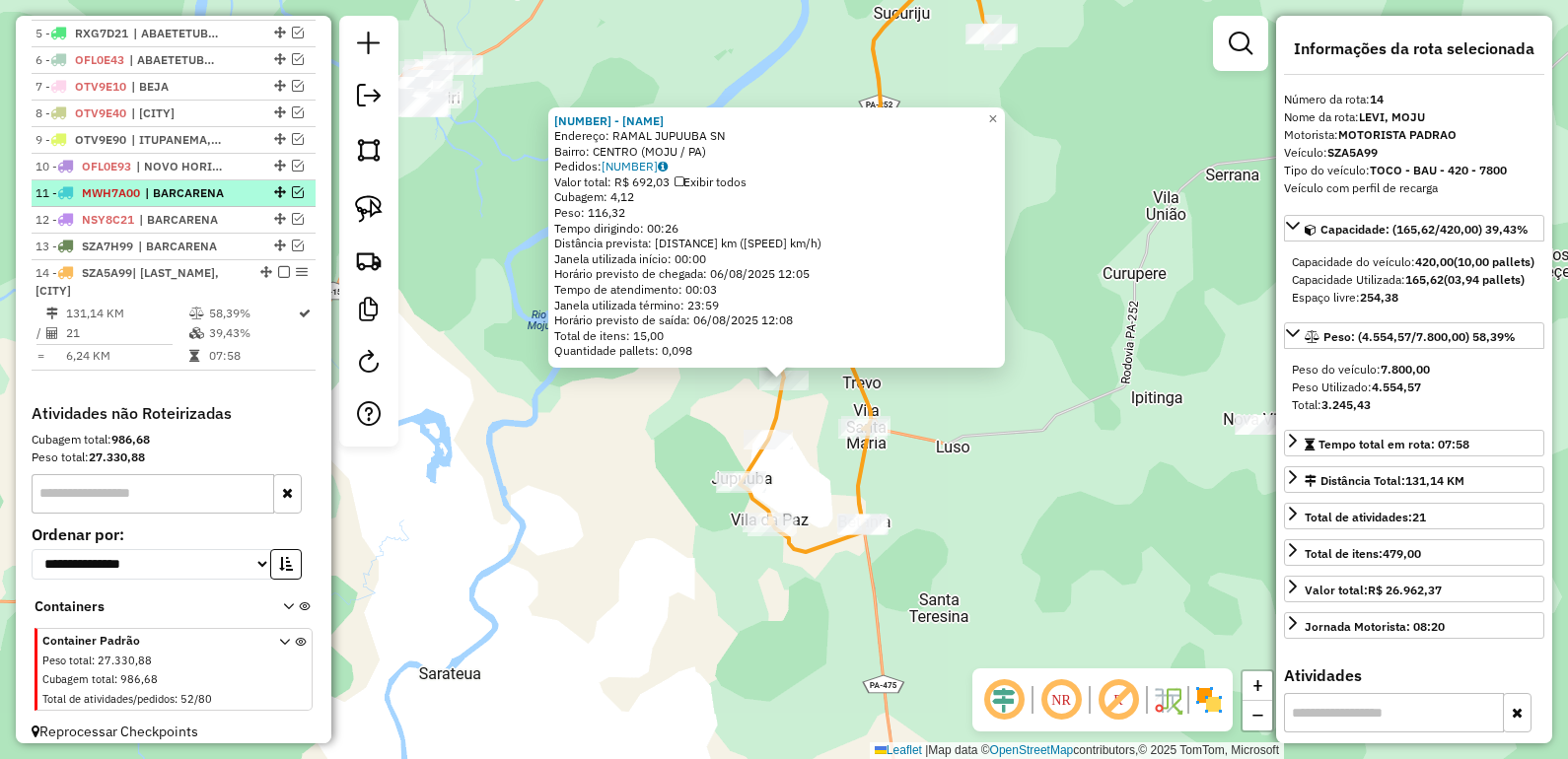 click at bounding box center (284, 272) 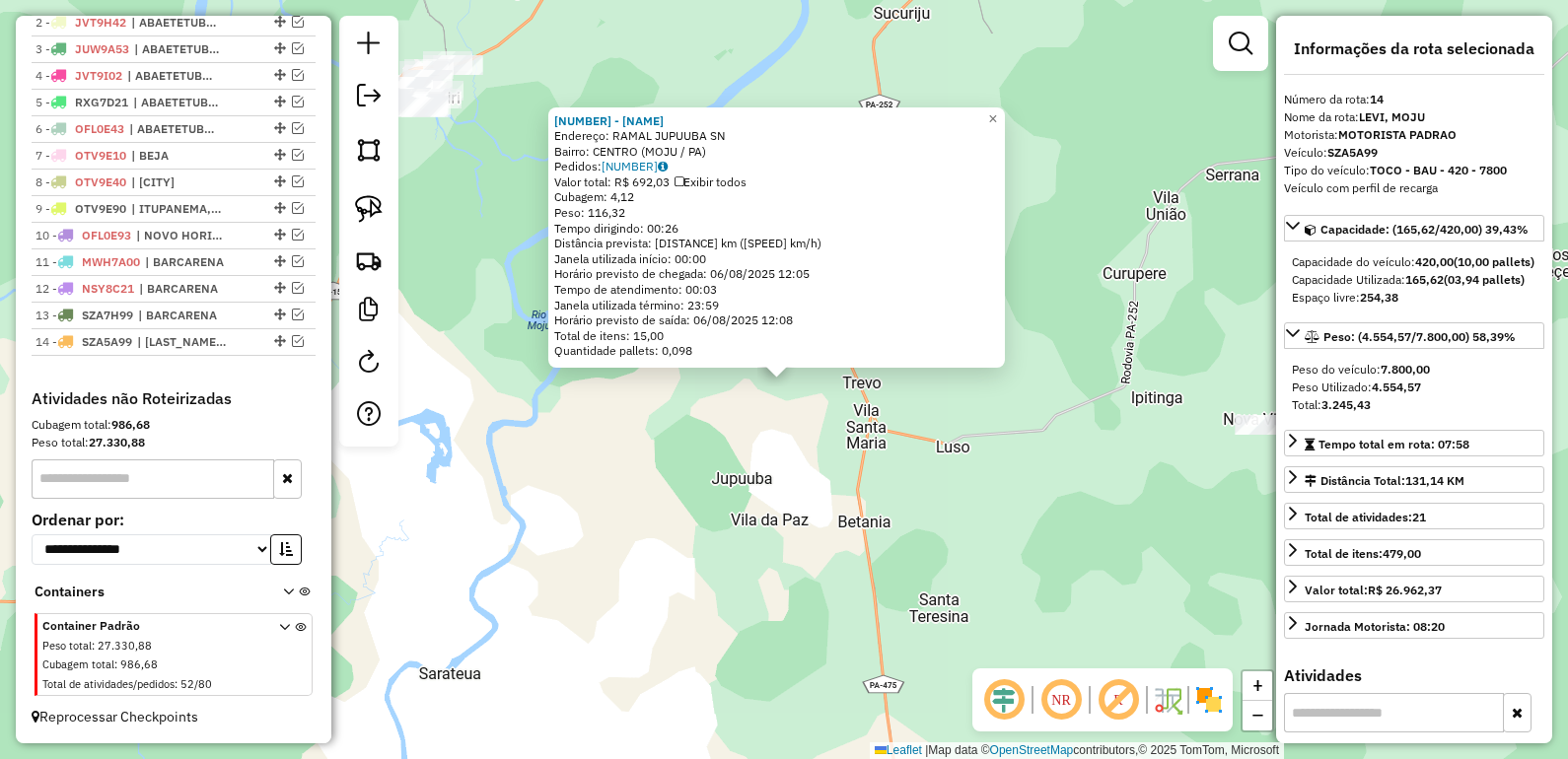 click on "Endereço: RAMAL [NAME] SN   Bairro: [NEIGHBORHOOD] ([CITY] / [STATE])   Pedidos:  [NUMBER]   Valor total: R$ [PRICE]   Exibir todos   Cubagem: [NUMBER]  Peso: [NUMBER]  Tempo dirigindo: [TIME]   Distância prevista: [NUMBER] km ([NUMBER] km/h)   Janela utilizada início: [TIME]   Horário previsto de chegada: [DATE] [TIME]   Tempo de atendimento: [TIME]   Janela utilizada término: [TIME]   Horário previsto de saída: [DATE] [TIME]   Total de itens: [NUMBER]   Quantidade pallets: [NUMBER]  × Janela de atendimento Grade de atendimento Capacidade Transportadoras Veículos Cliente Pedidos  Rotas Selecione os dias de semana para filtrar as janelas de atendimento  Seg   Ter   Qua   Qui   Sex   Sáb   Dom  Informe o período da janela de atendimento: De: Até:  Filtrar exatamente a janela do cliente  Considerar janela de atendimento padrão  Selecione os dias de semana para filtrar as grades de atendimento  Seg   Ter   Qua   Qui   Sex   Sáb   Dom   Considerar clientes sem dia de atendimento cadastrado  De:  +" 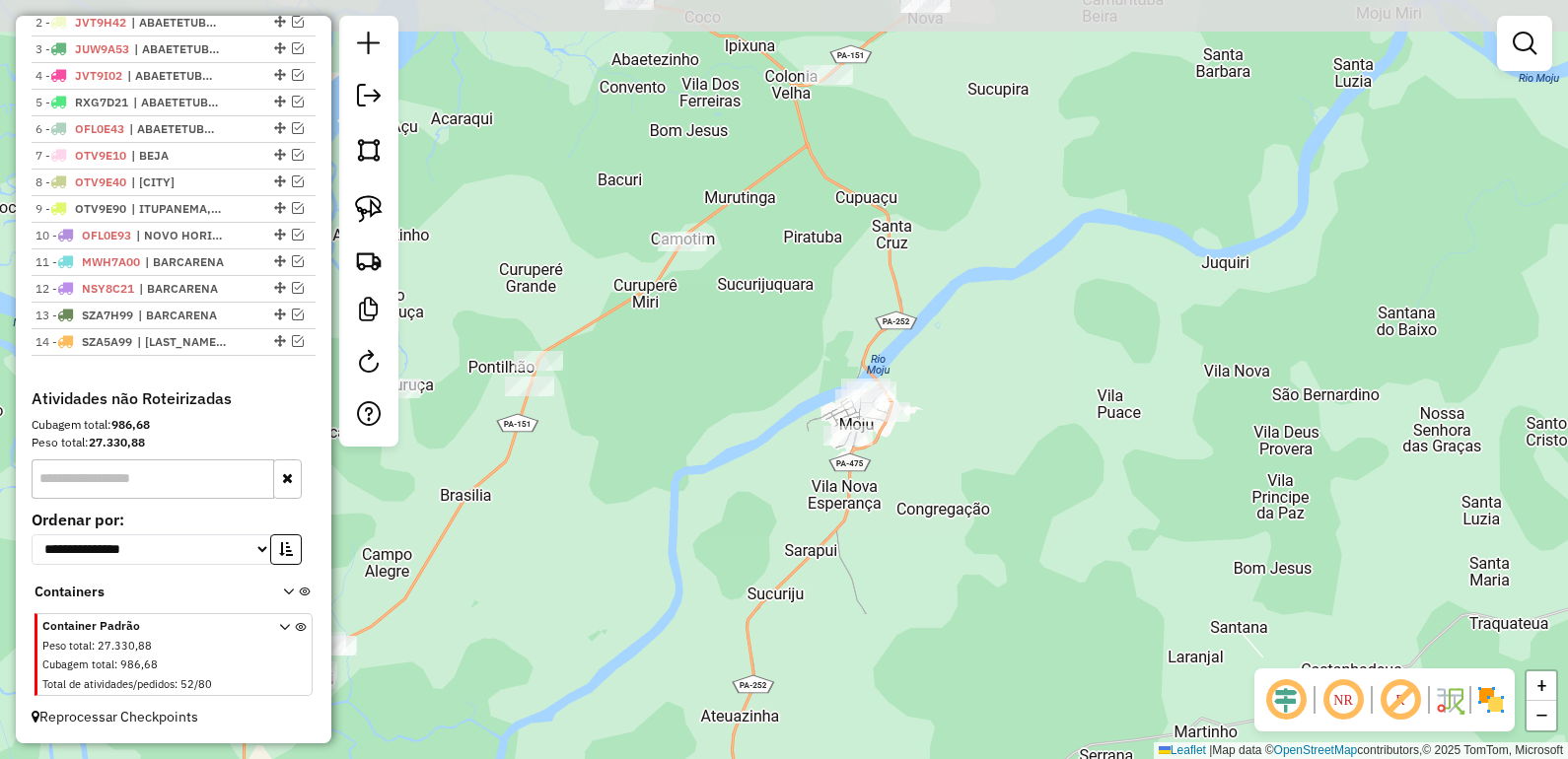drag, startPoint x: 991, startPoint y: 156, endPoint x: 865, endPoint y: 736, distance: 593.52843 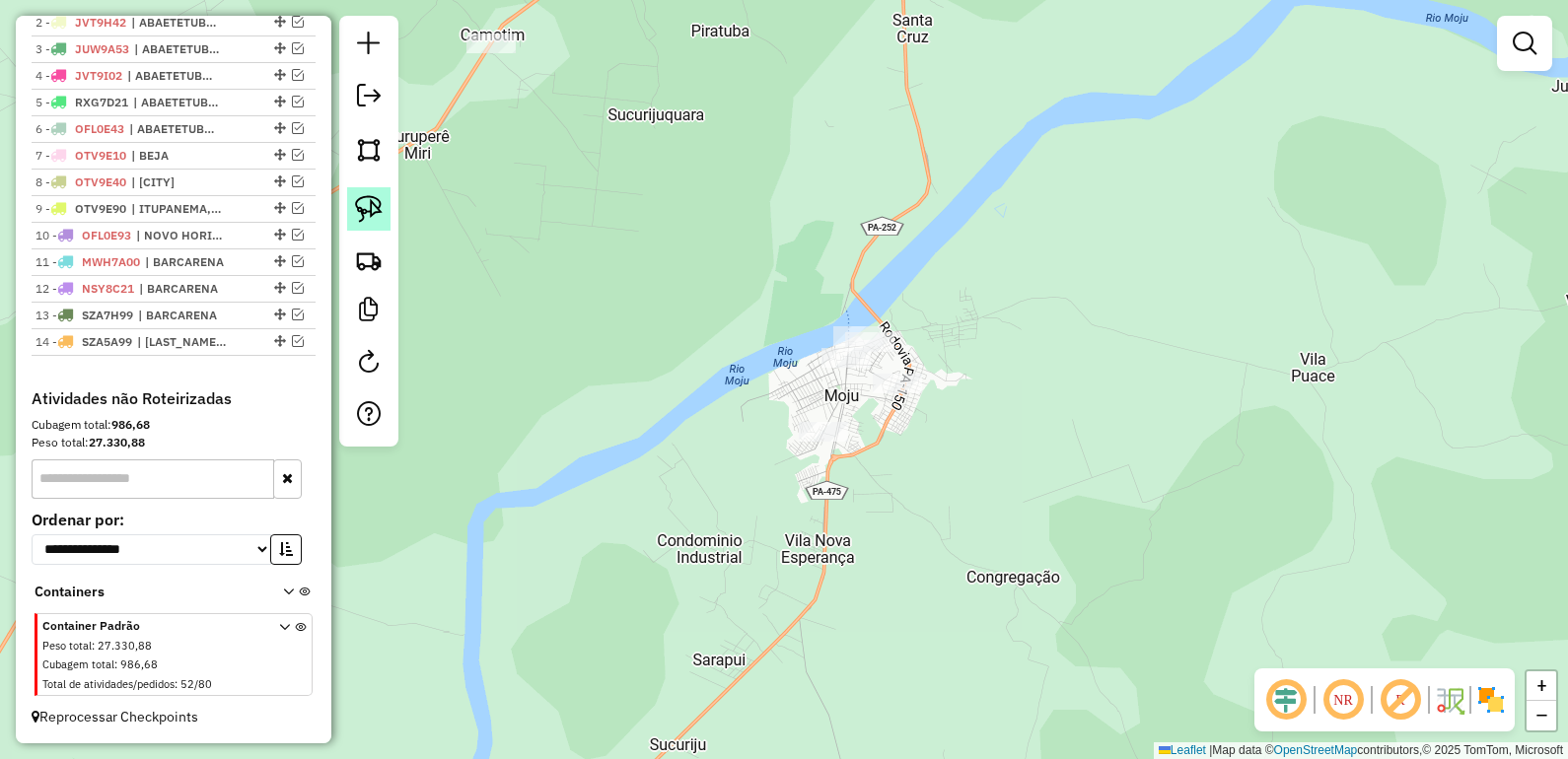 click 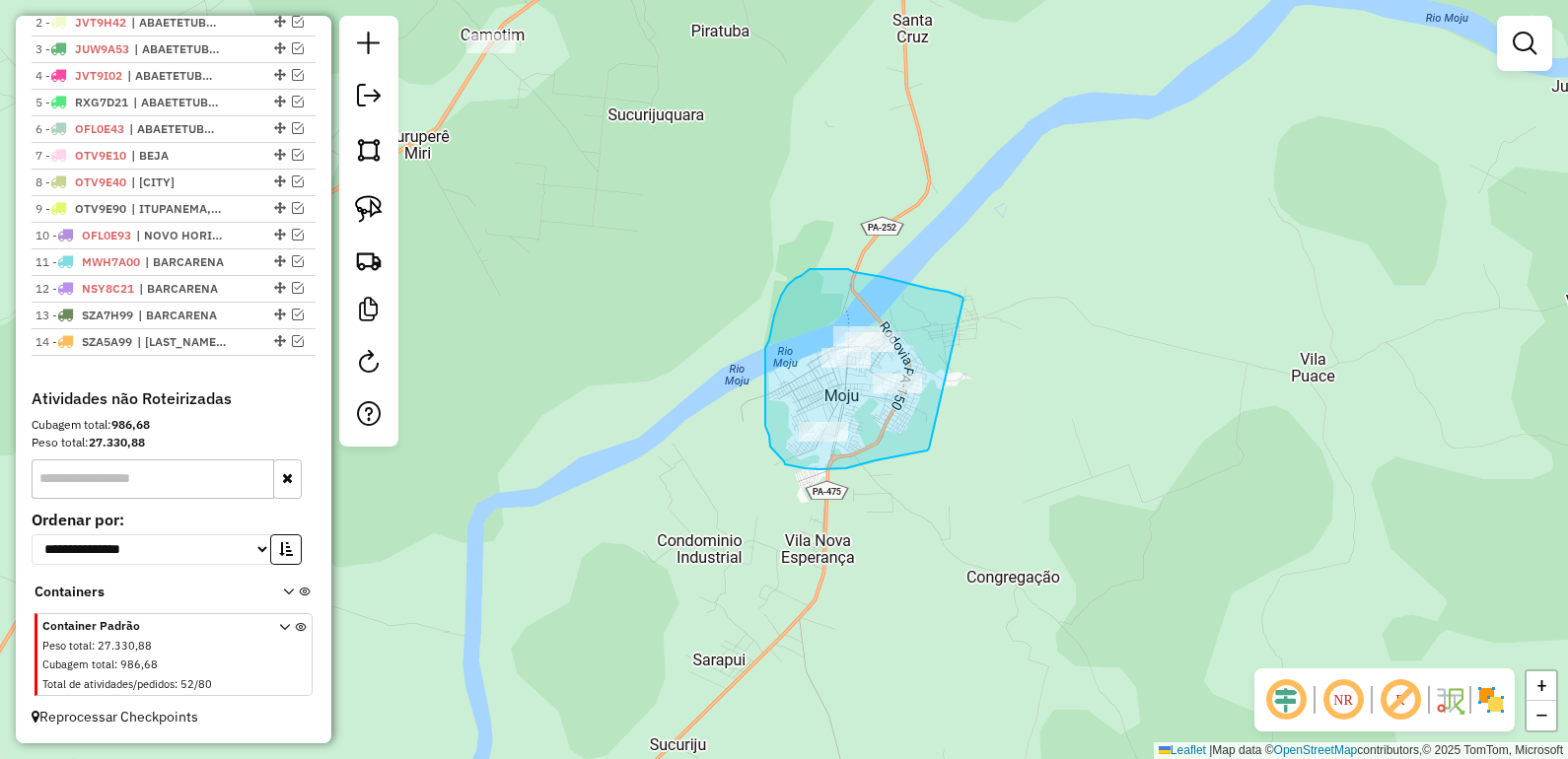 drag, startPoint x: 963, startPoint y: 299, endPoint x: 929, endPoint y: 448, distance: 152.82997 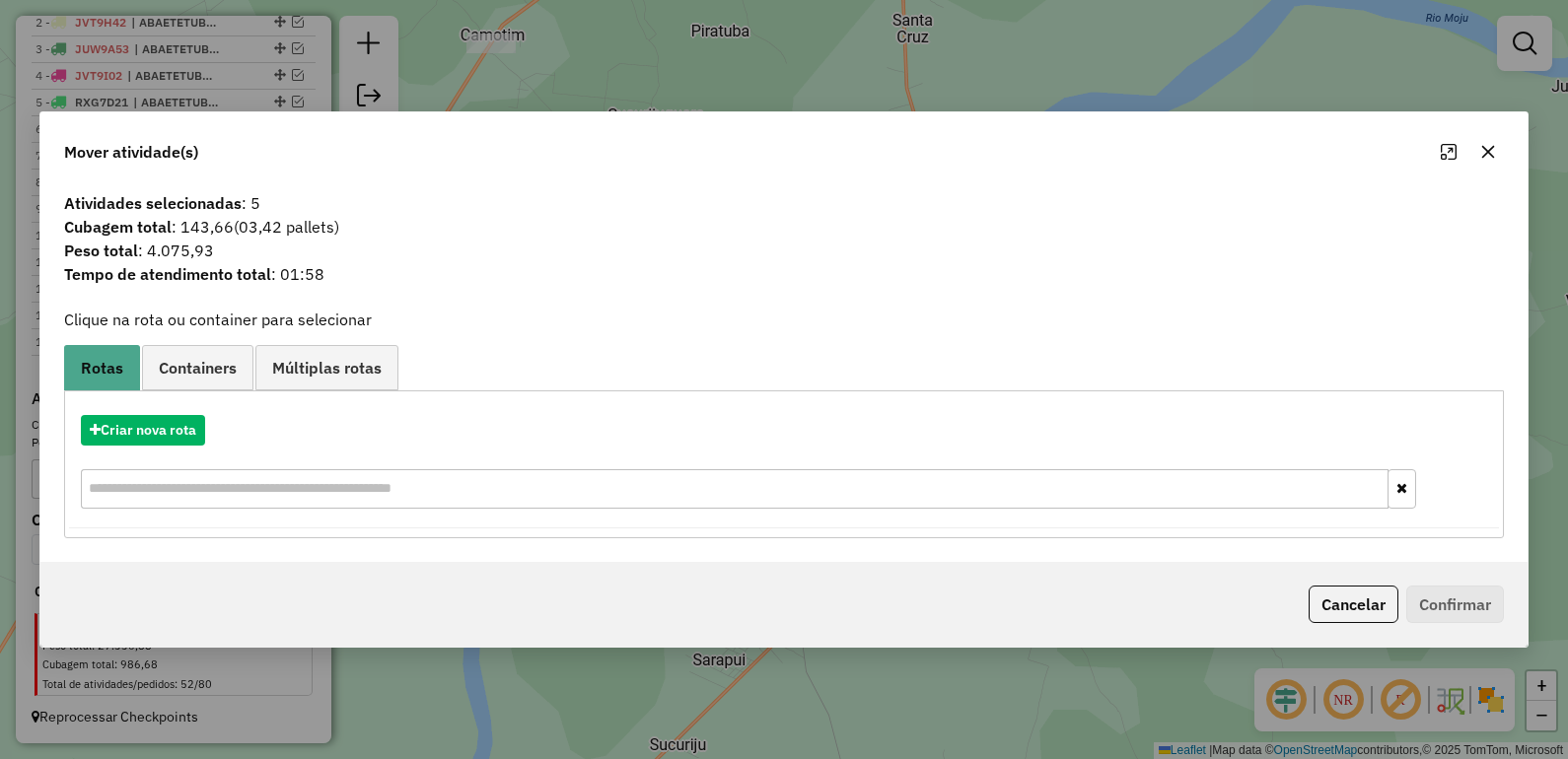 click 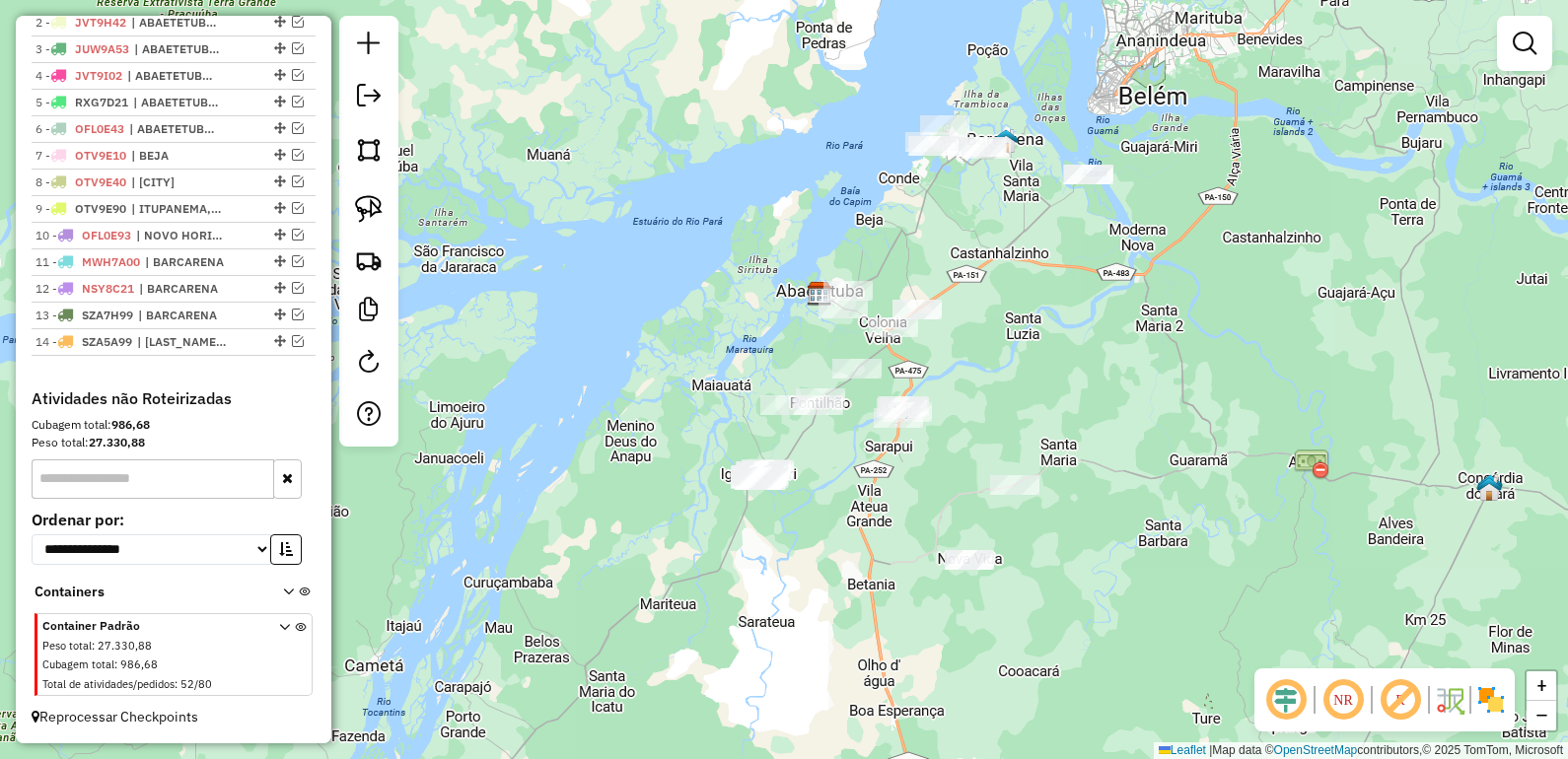 drag, startPoint x: 1110, startPoint y: 518, endPoint x: 973, endPoint y: 544, distance: 139.44533 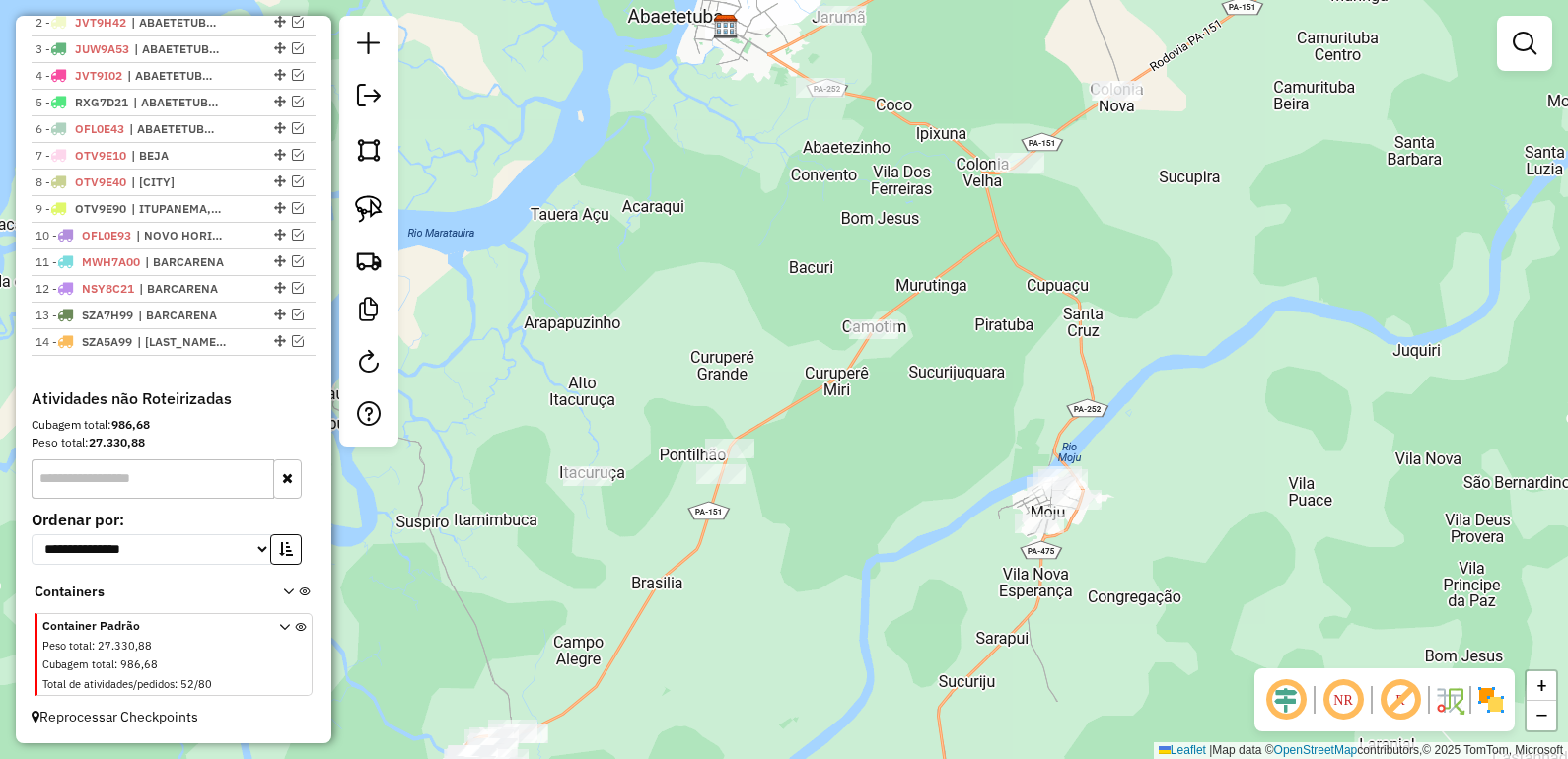 drag, startPoint x: 838, startPoint y: 505, endPoint x: 820, endPoint y: 410, distance: 96.69023 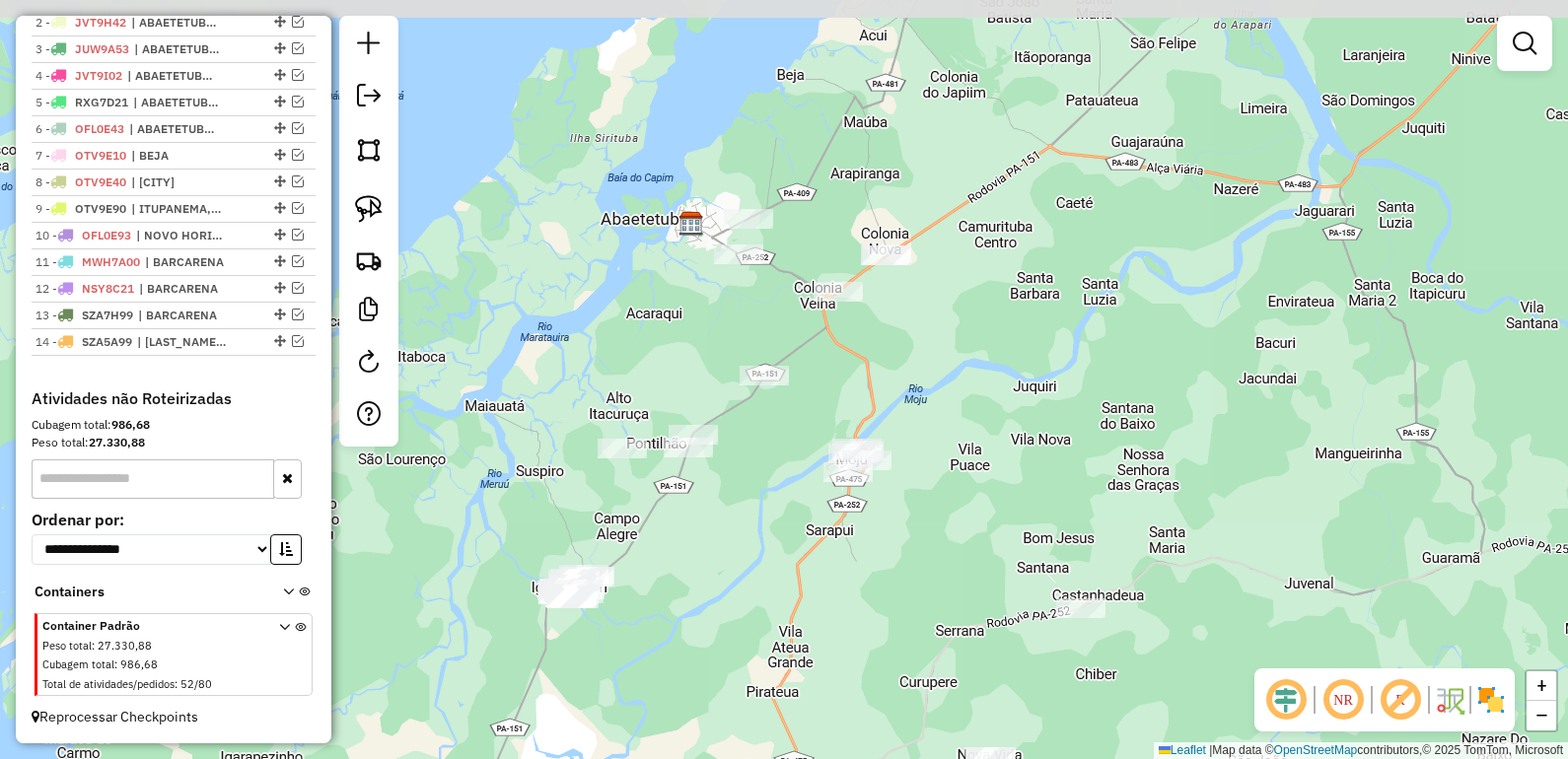 drag, startPoint x: 825, startPoint y: 440, endPoint x: 750, endPoint y: 486, distance: 87.982953 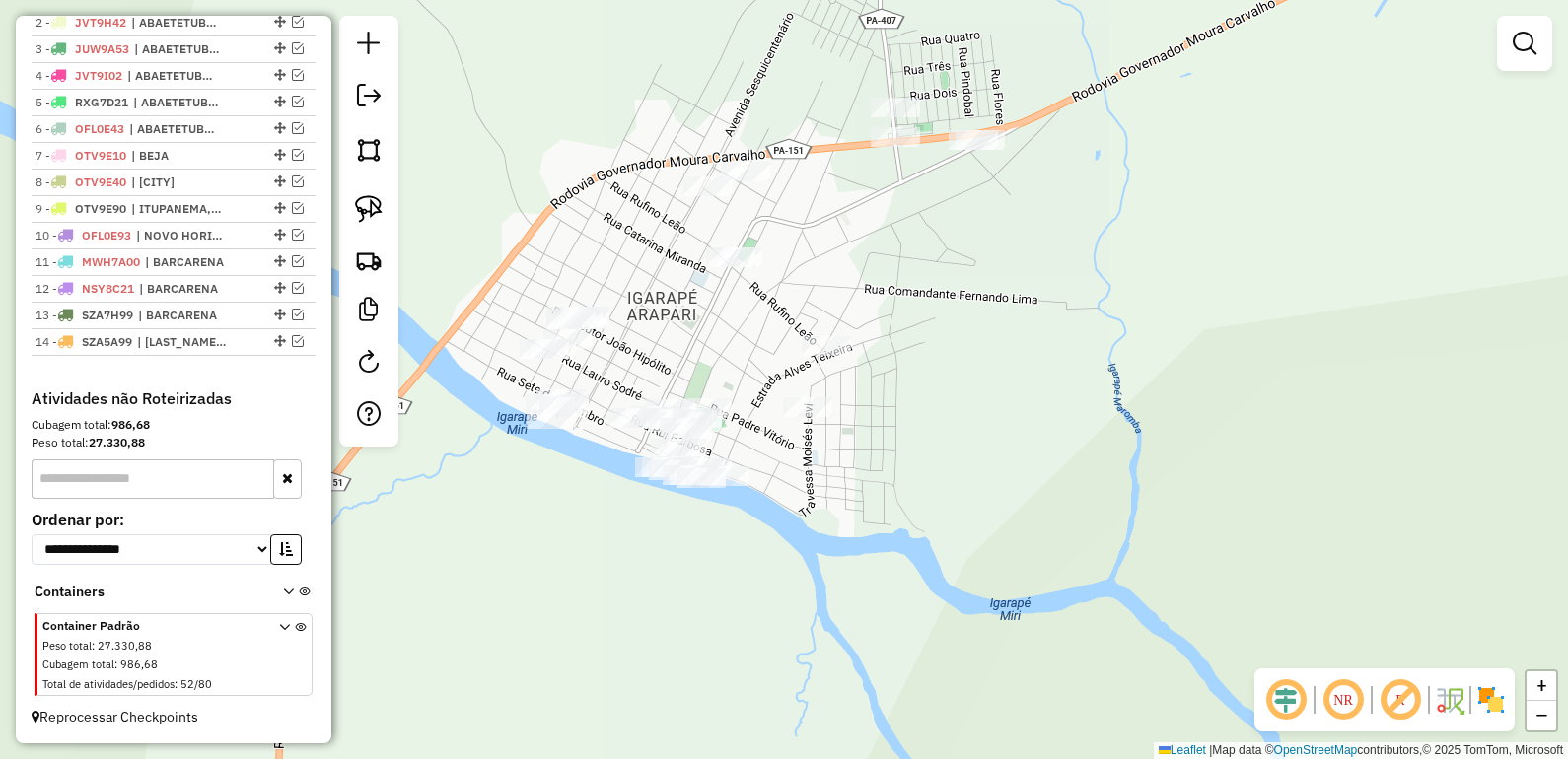 drag, startPoint x: 666, startPoint y: 661, endPoint x: 677, endPoint y: 304, distance: 357.1694 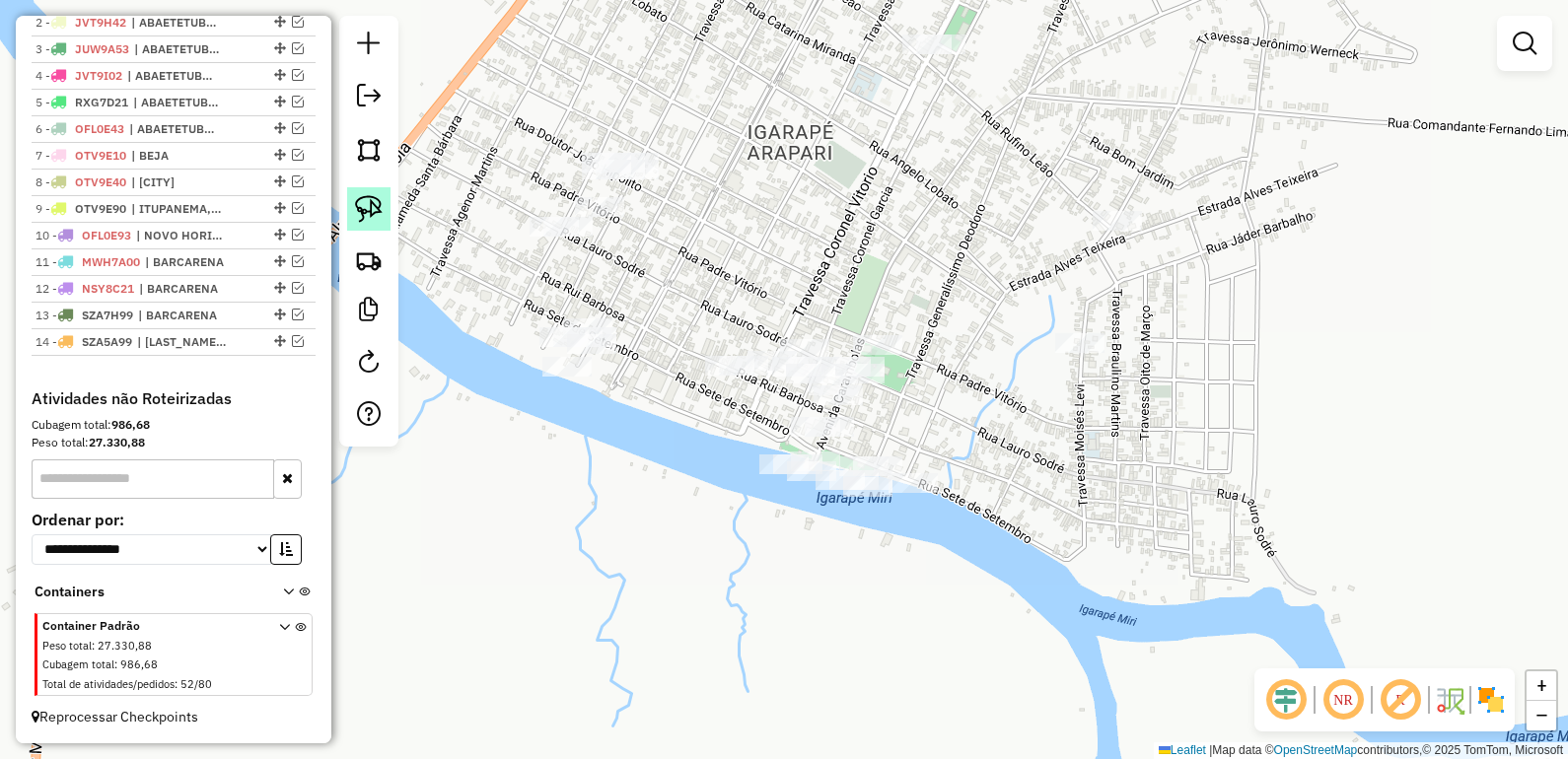 click 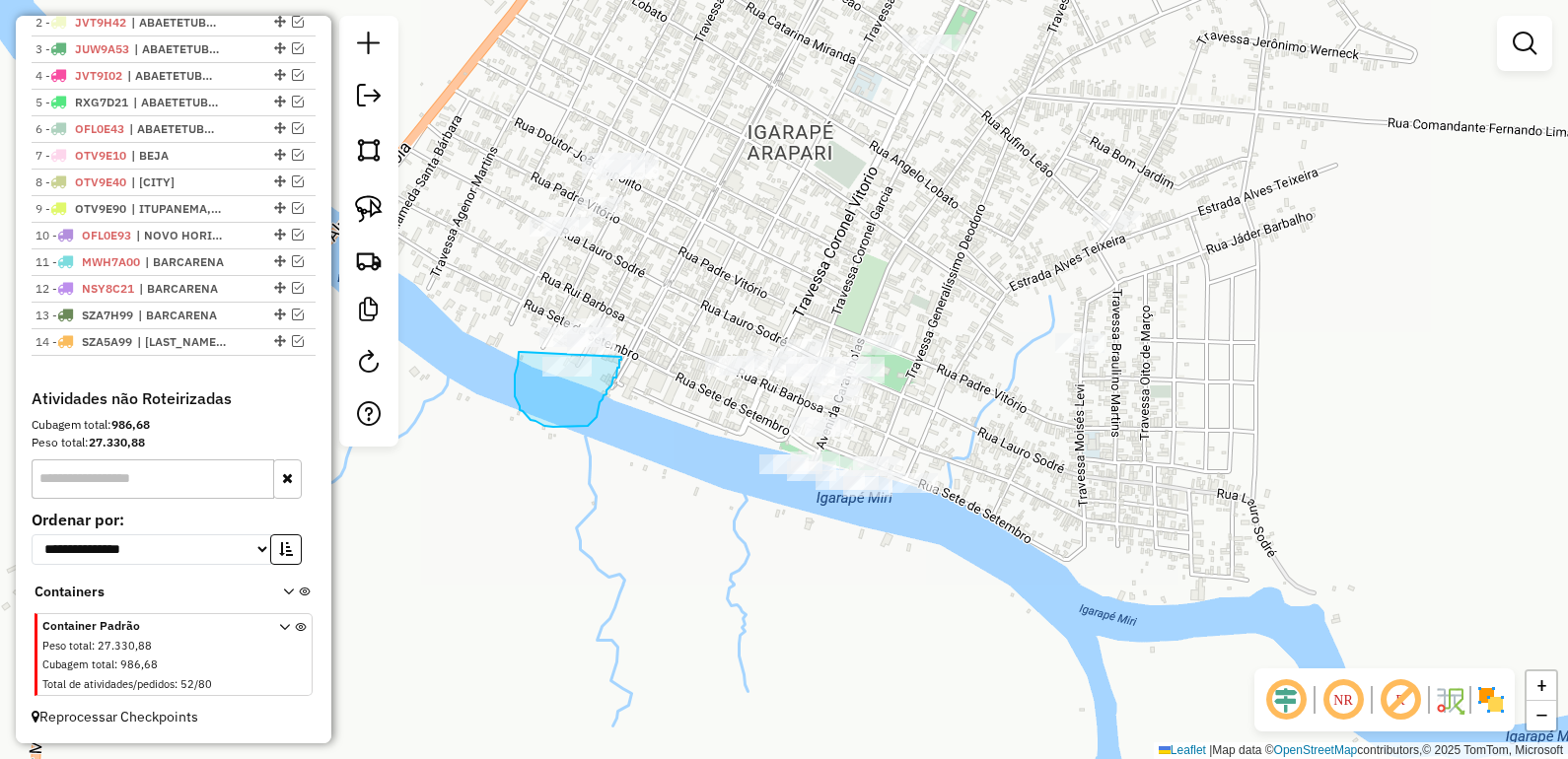 drag, startPoint x: 521, startPoint y: 352, endPoint x: 621, endPoint y: 357, distance: 100.124922 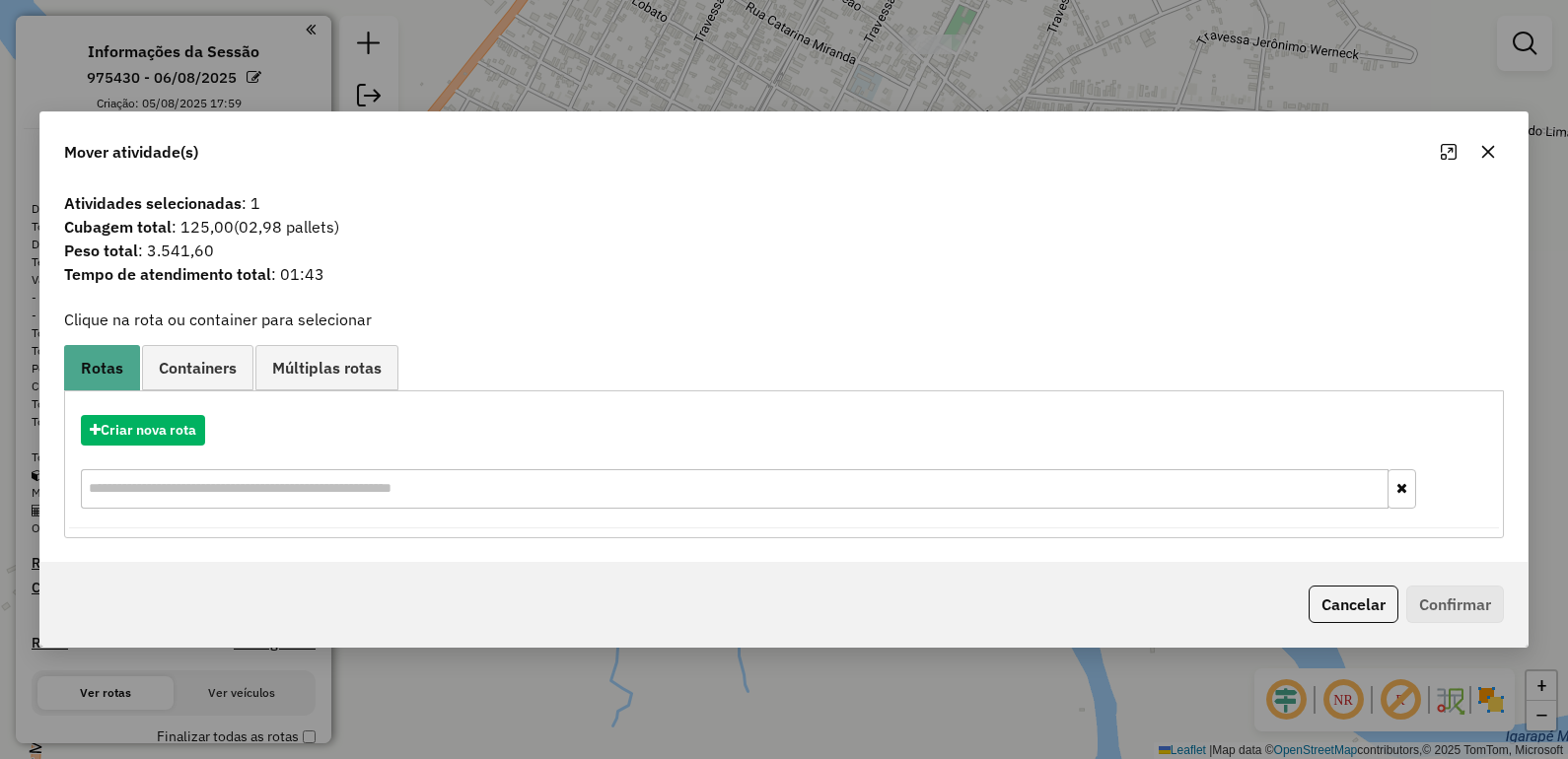 scroll, scrollTop: 0, scrollLeft: 0, axis: both 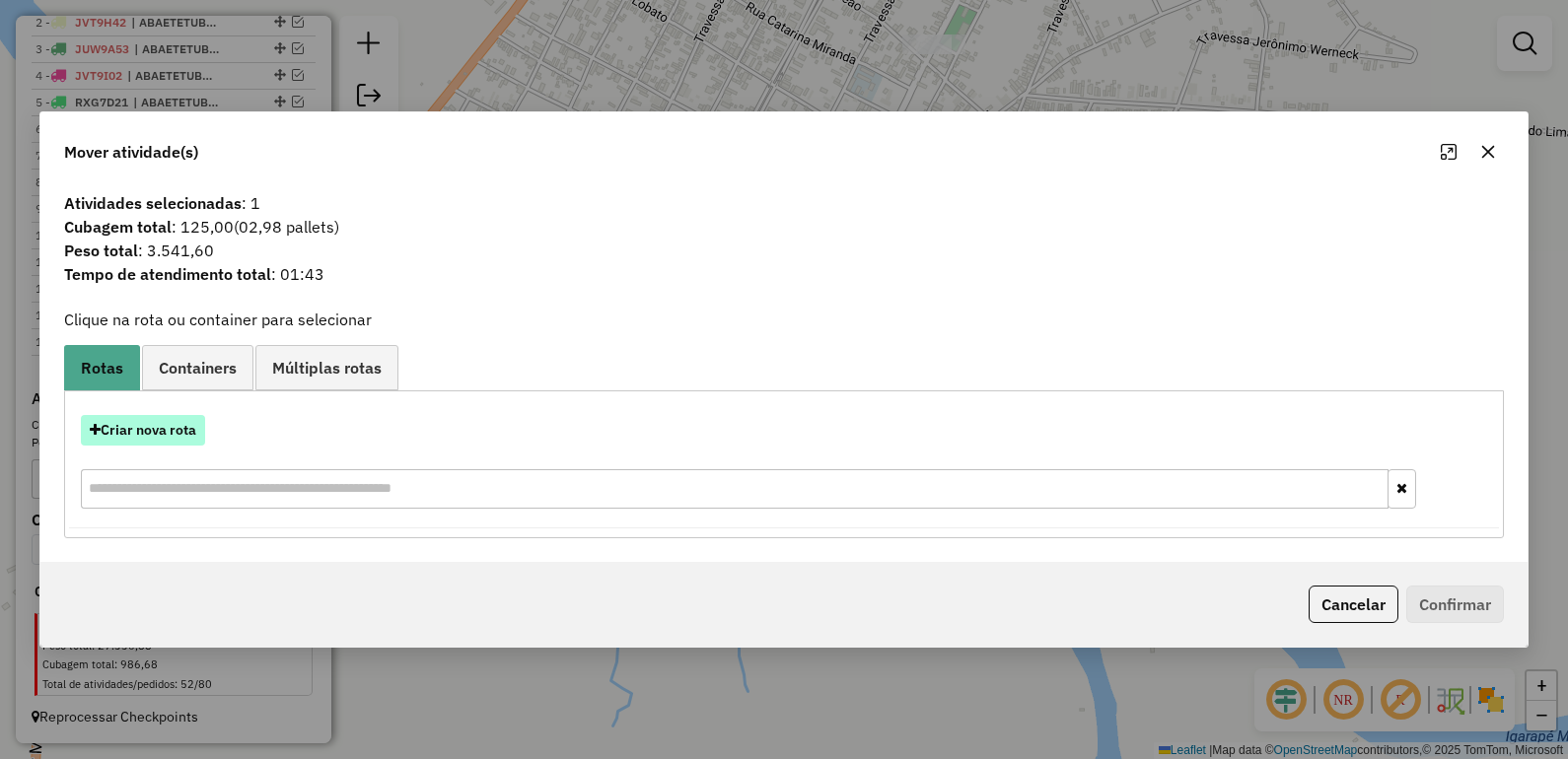 drag, startPoint x: 0, startPoint y: 0, endPoint x: 178, endPoint y: 432, distance: 467.2344 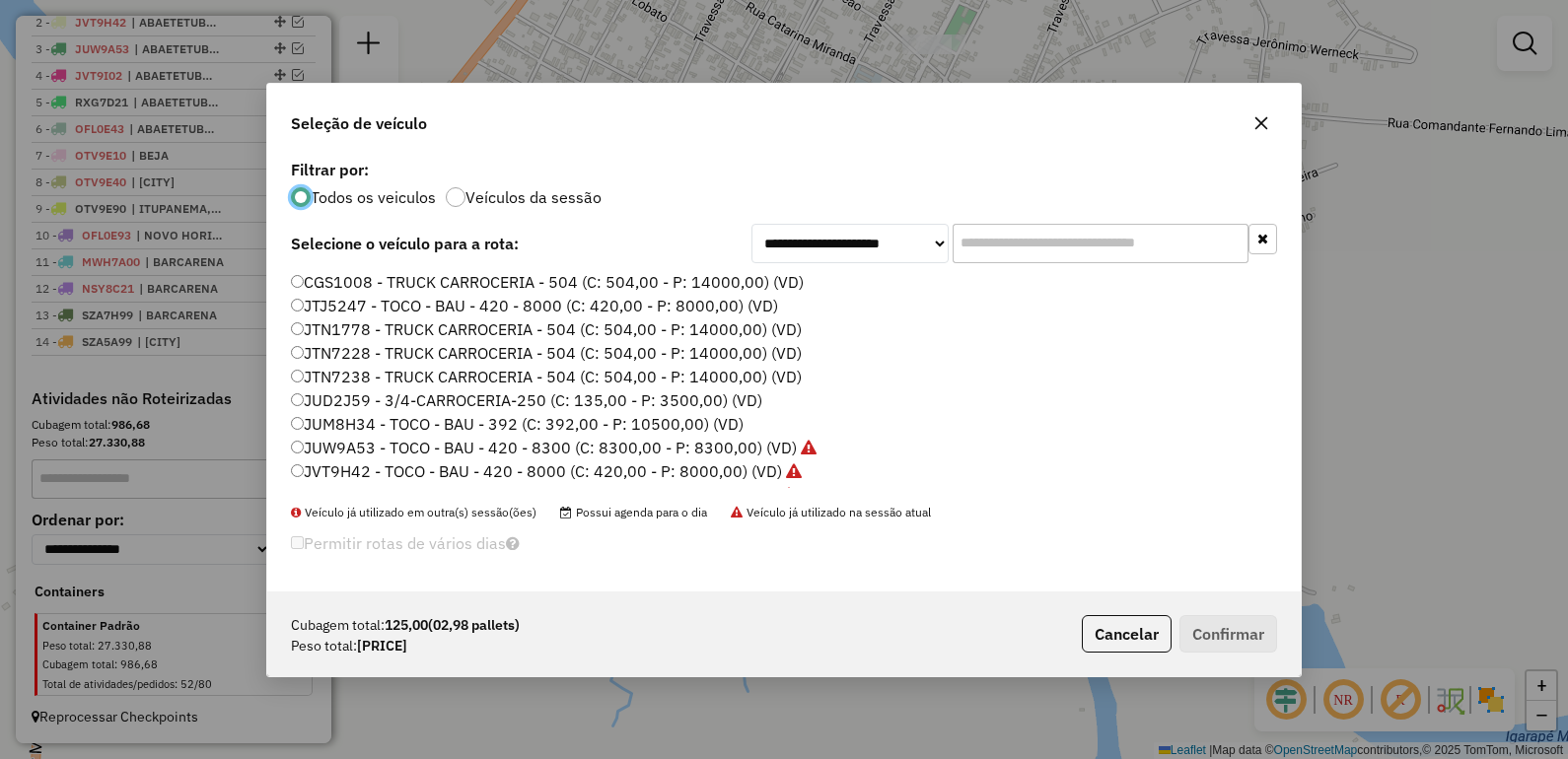scroll, scrollTop: 10, scrollLeft: 6, axis: both 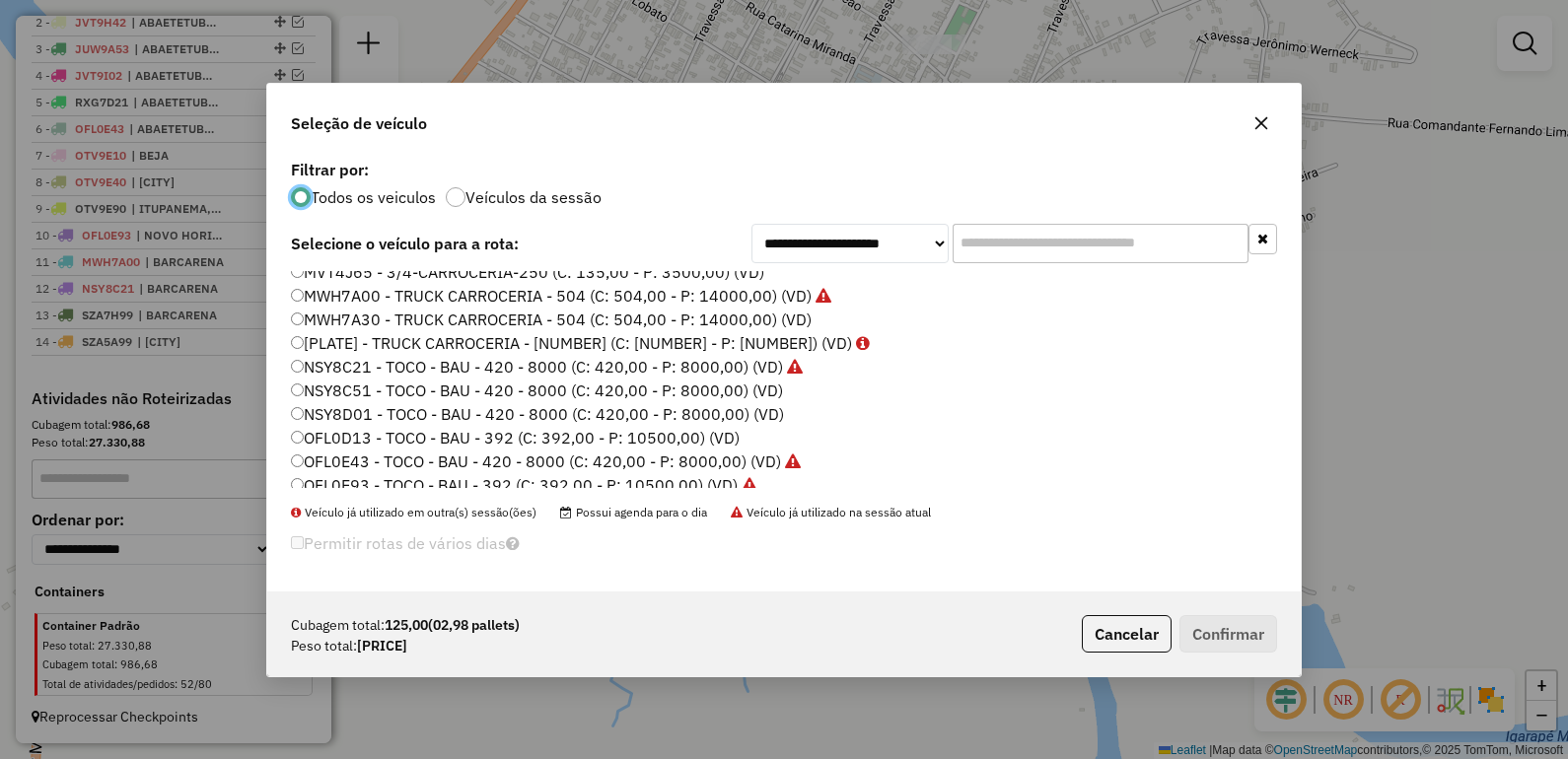 click on "NSY8D01 - TOCO - BAU - 420 - 8000 (C: 420,00 - P: 8000,00) (VD)" 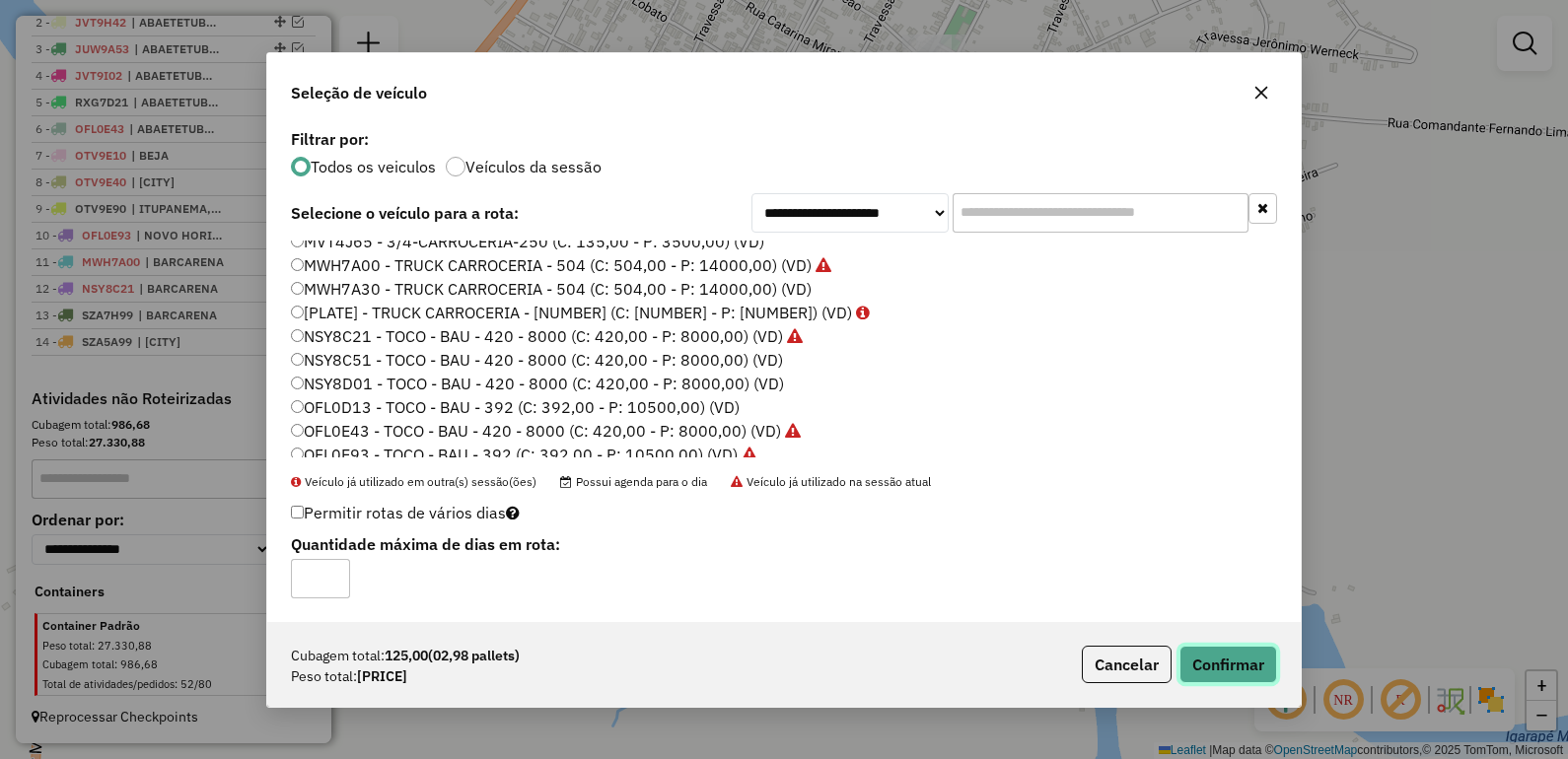 click on "Confirmar" 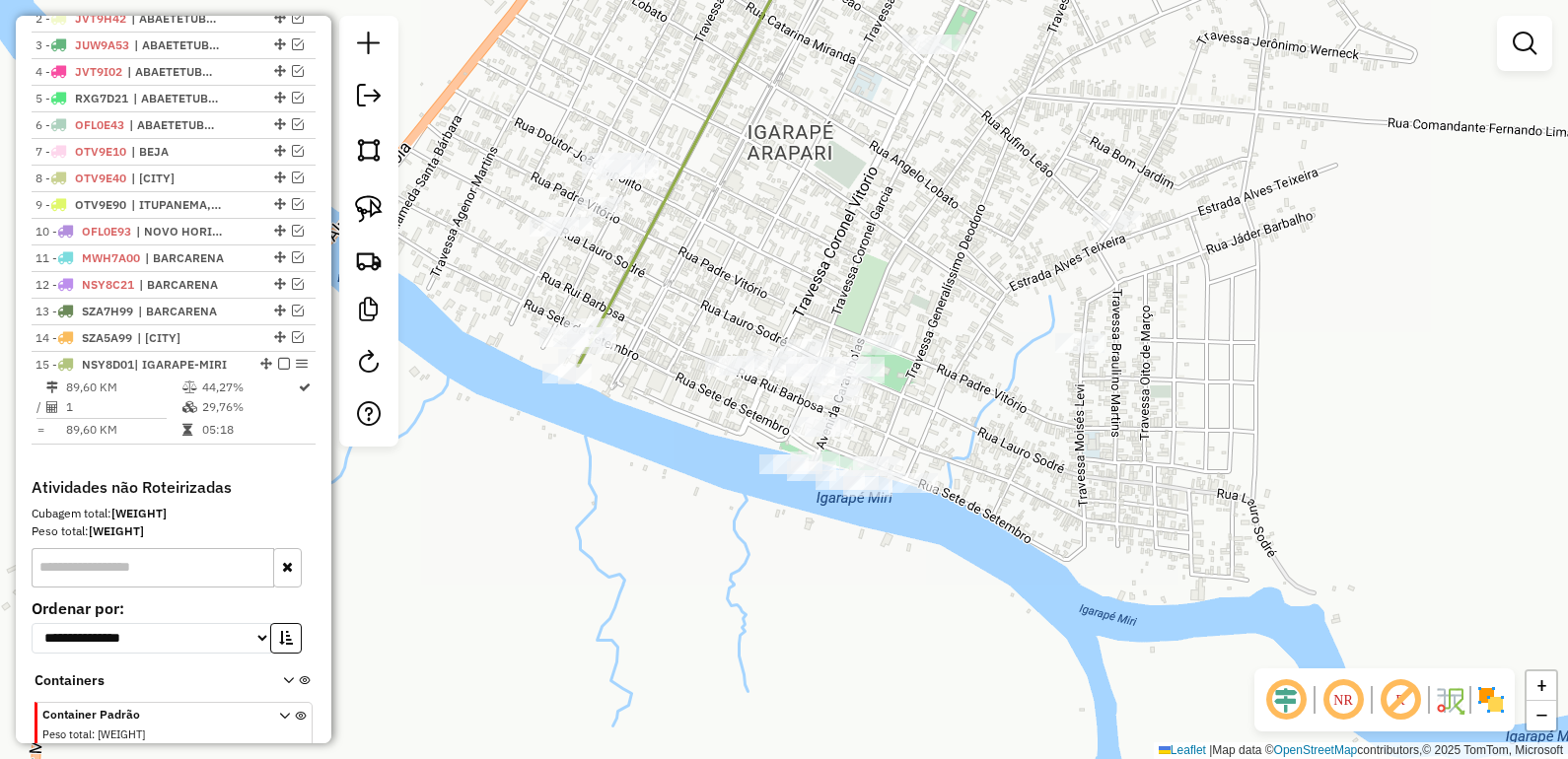 scroll, scrollTop: 841, scrollLeft: 0, axis: vertical 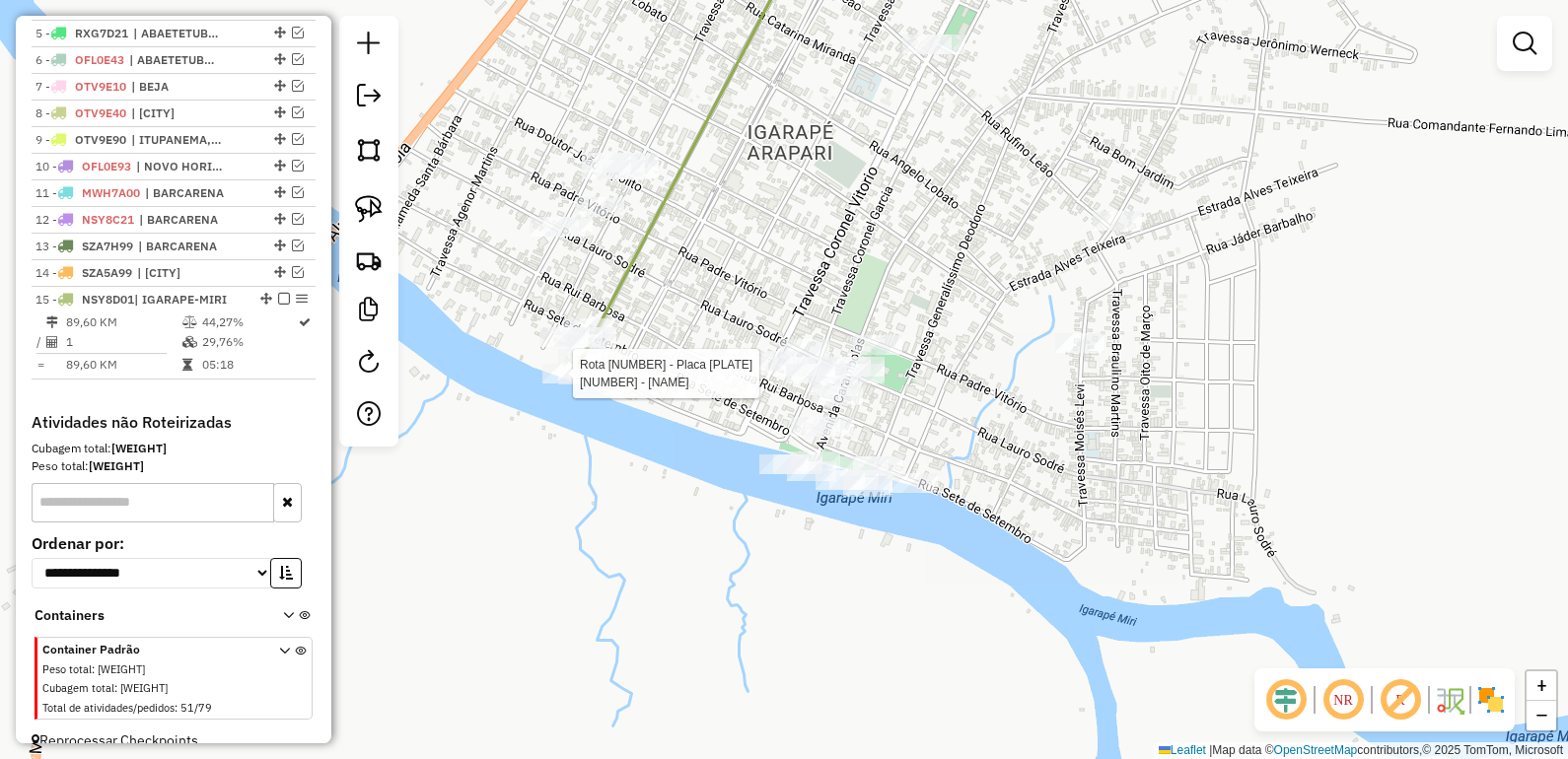 select on "*********" 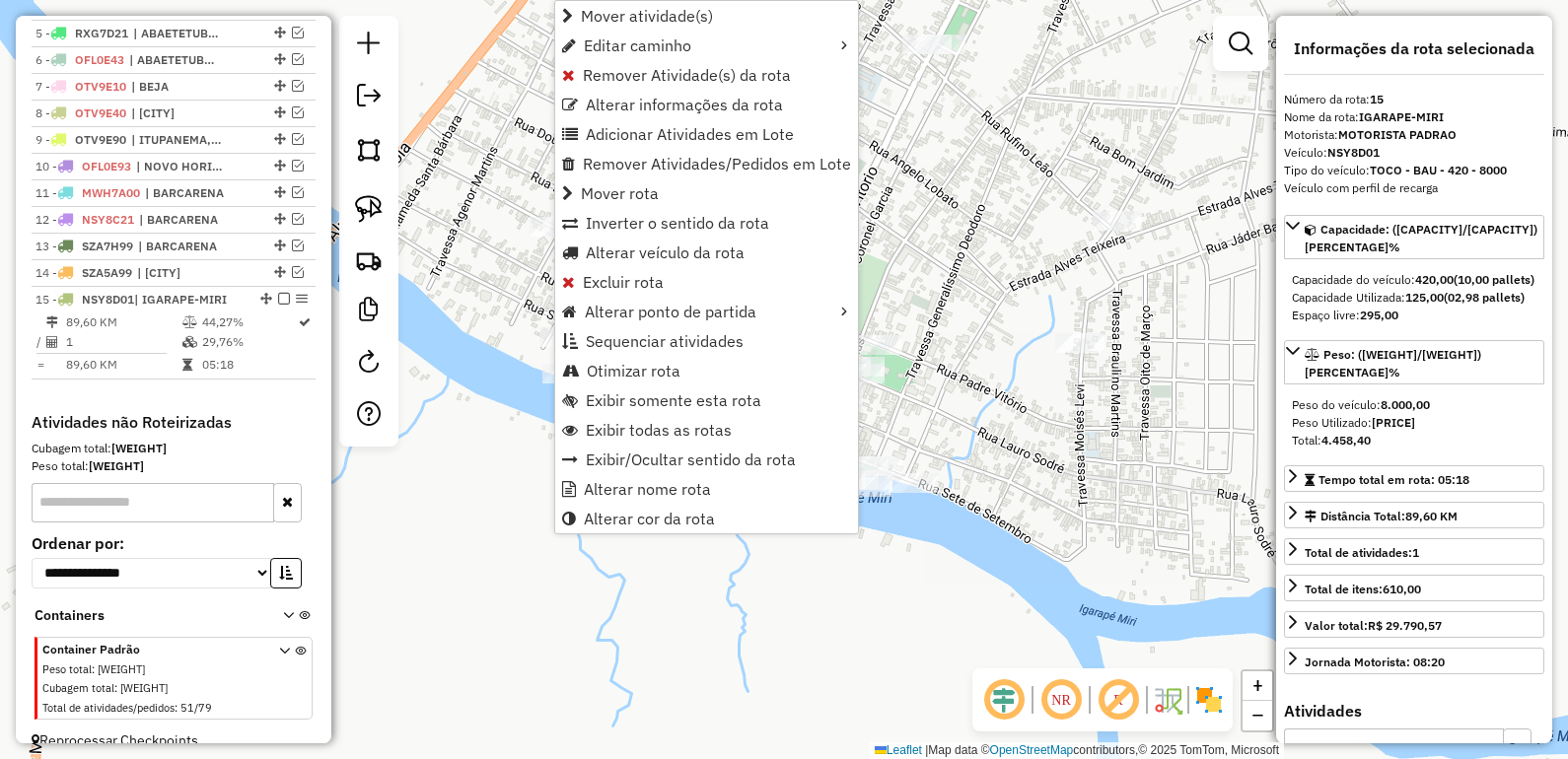 scroll, scrollTop: 868, scrollLeft: 0, axis: vertical 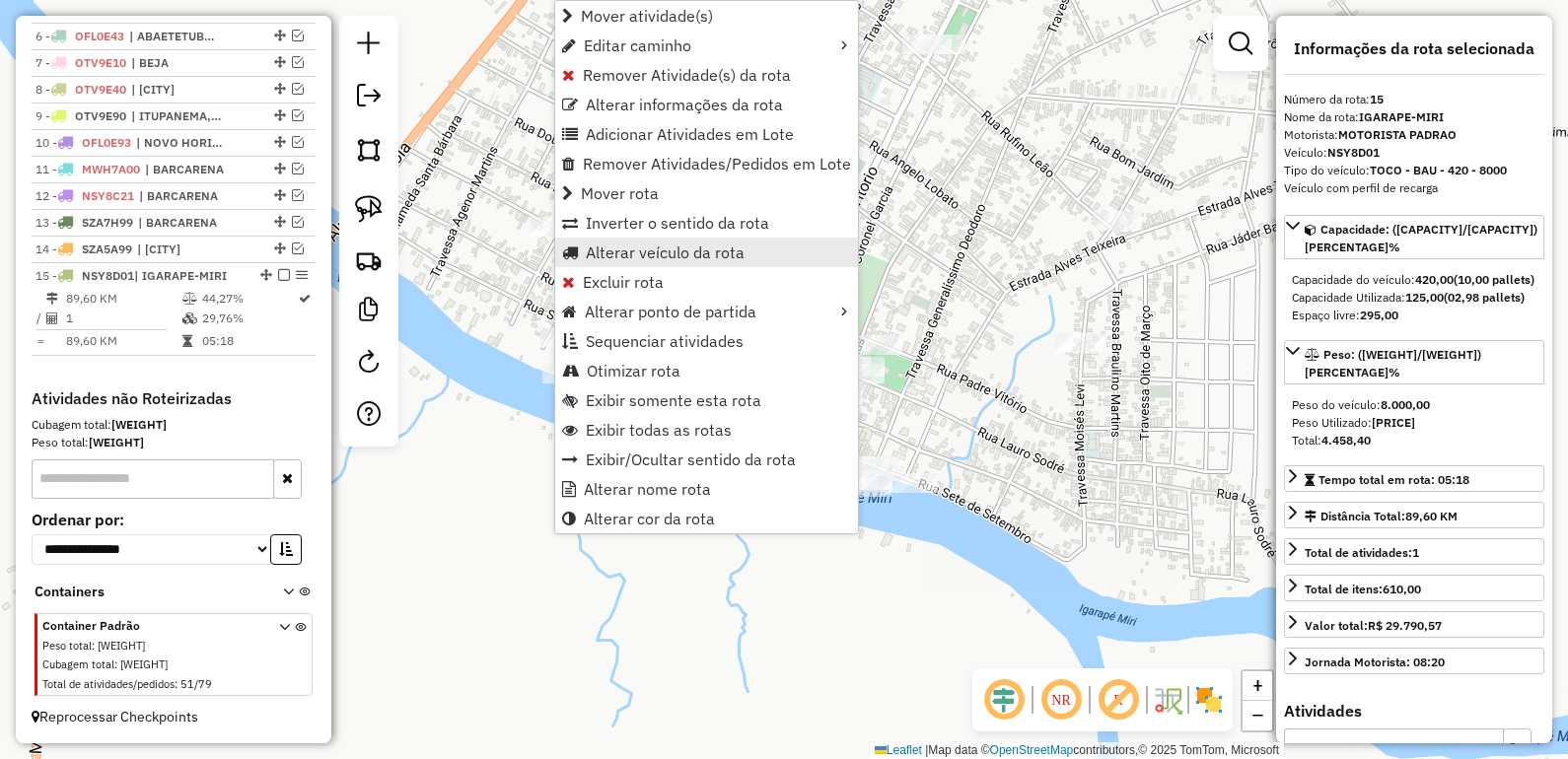 click on "Alterar veículo da rota" at bounding box center (665, 252) 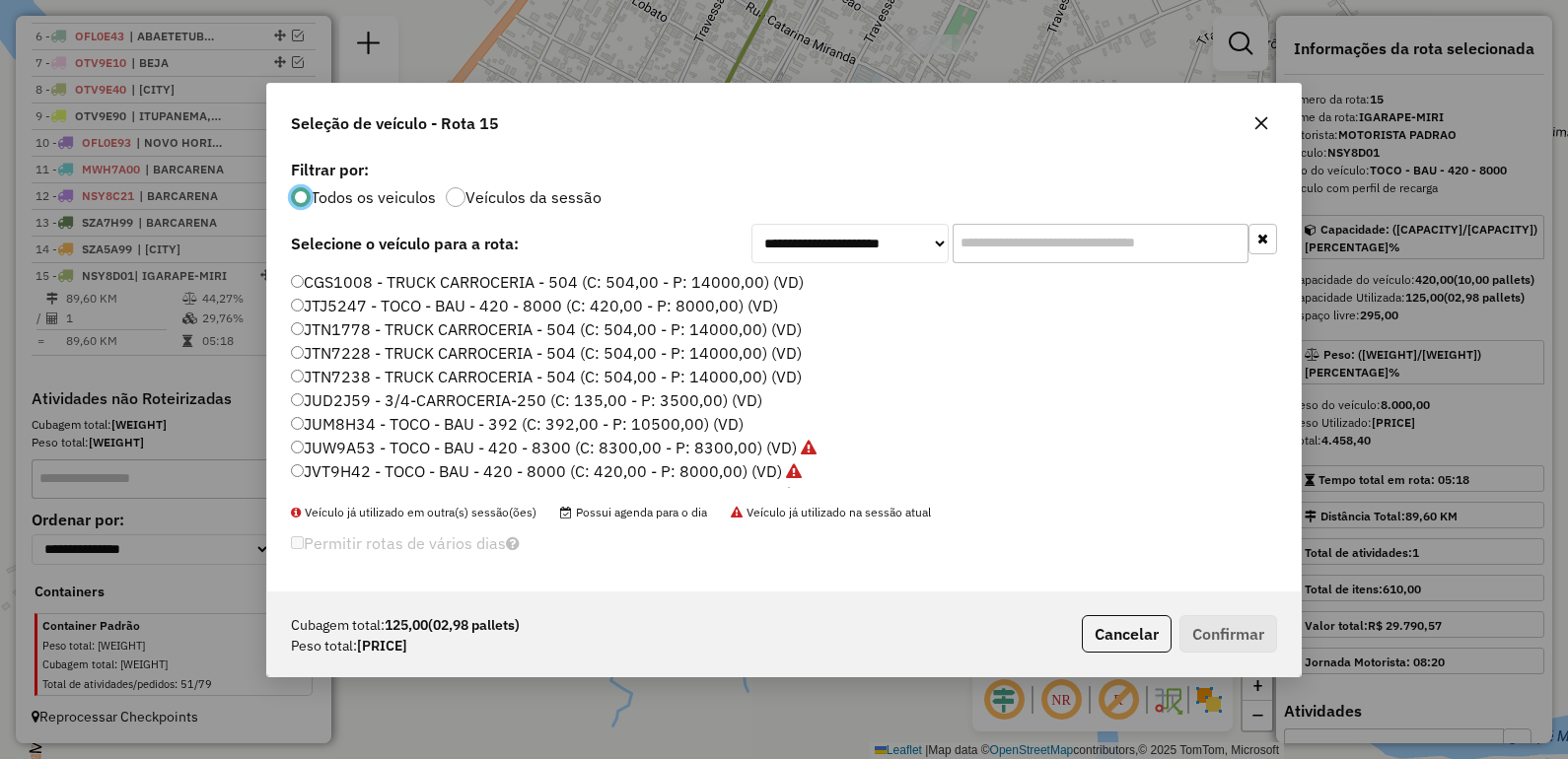 scroll, scrollTop: 10, scrollLeft: 6, axis: both 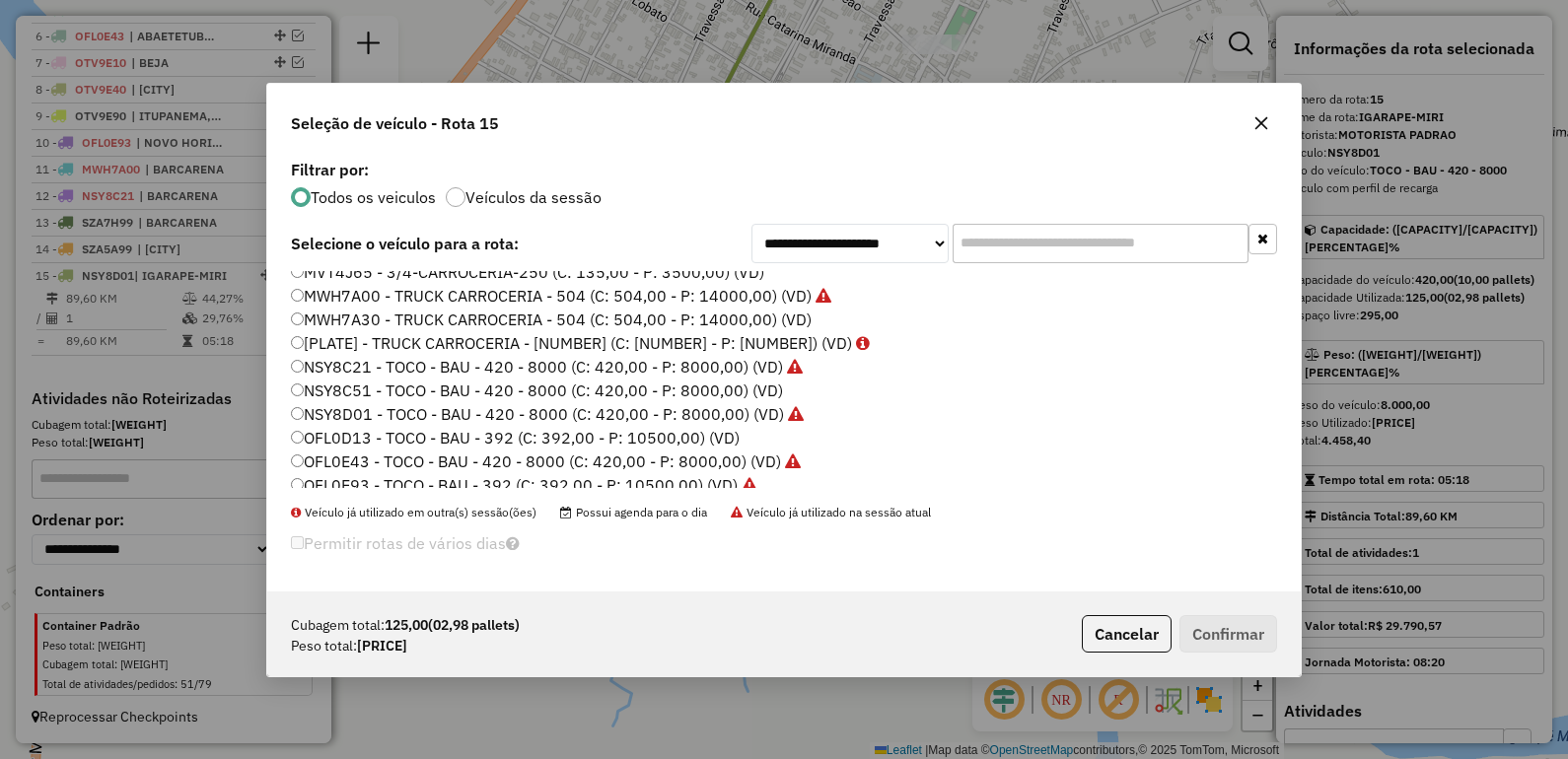 click on "OFL0D13 - TOCO - BAU - 392 (C: 392,00 - P: 10500,00) (VD)" 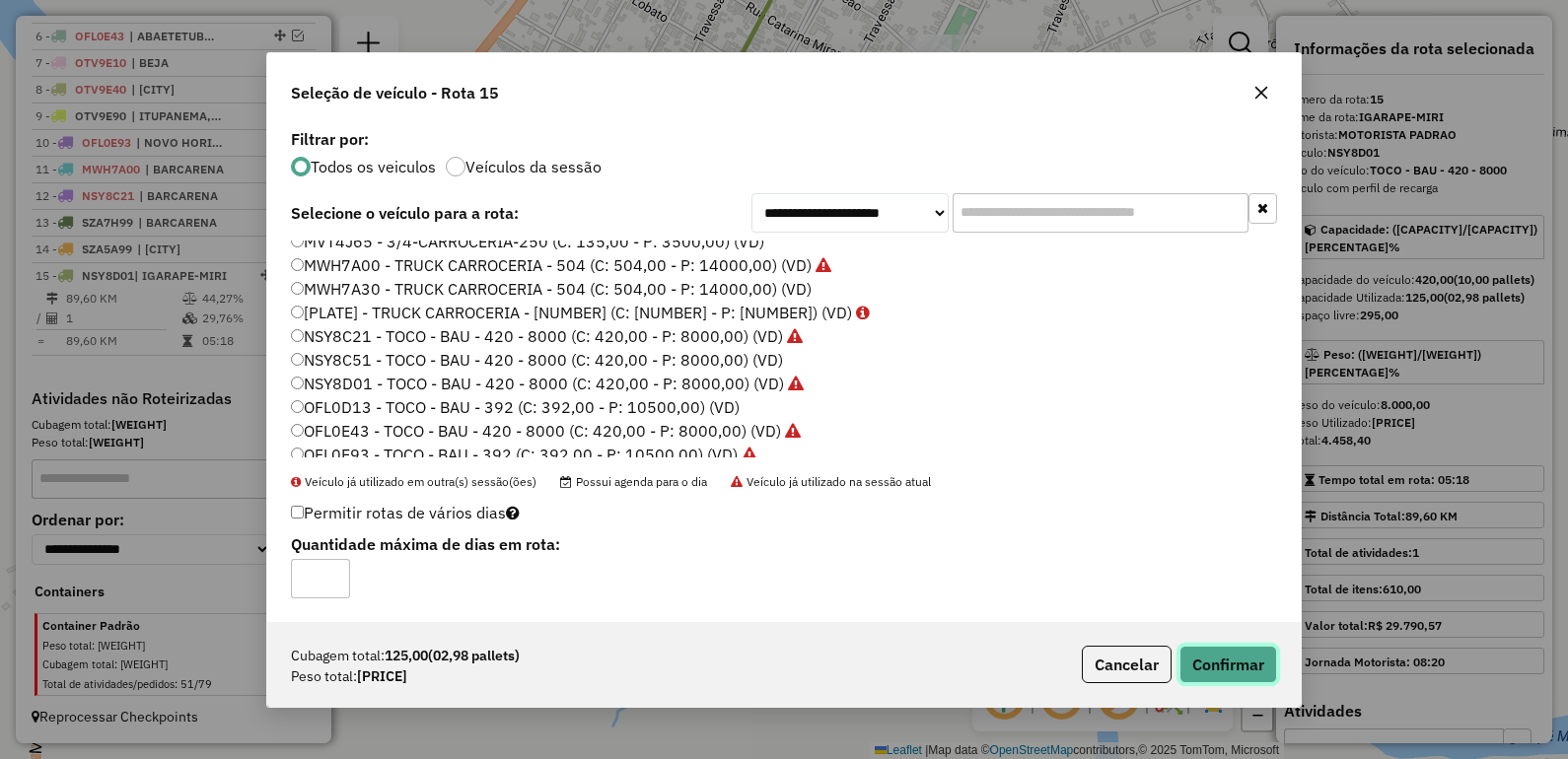 click on "Confirmar" 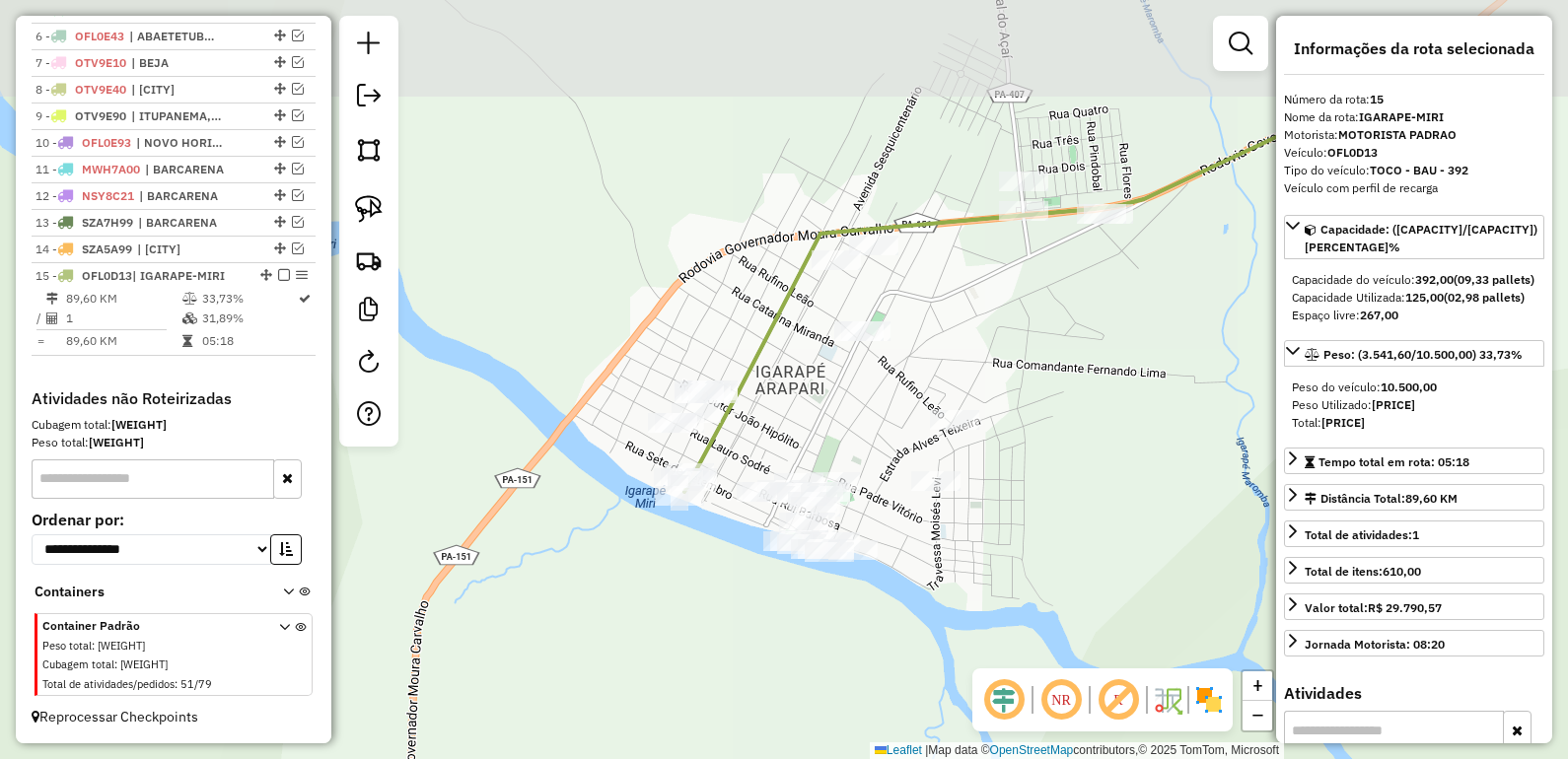 drag, startPoint x: 826, startPoint y: 312, endPoint x: 833, endPoint y: 415, distance: 103.23759 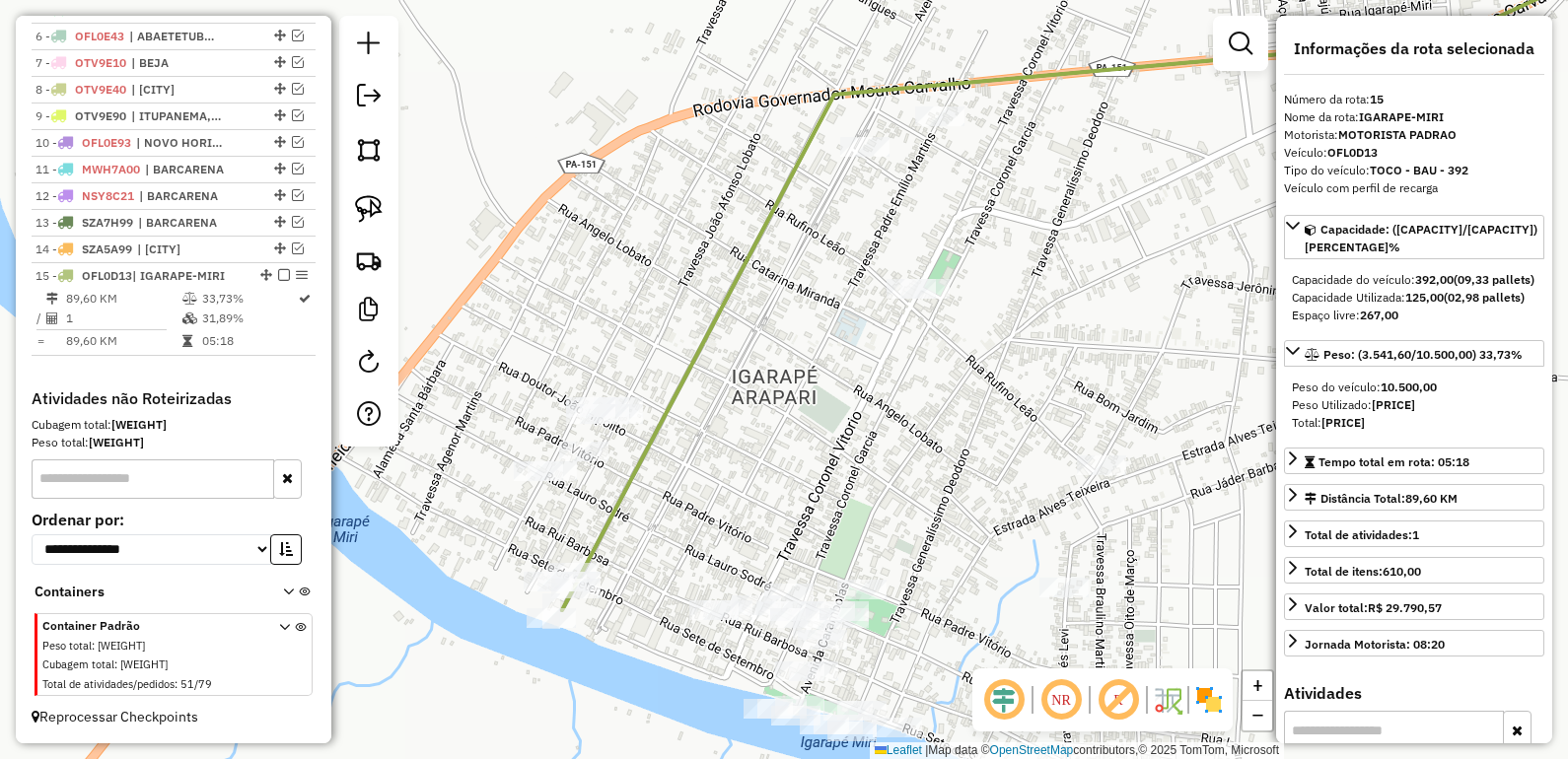 drag, startPoint x: 792, startPoint y: 427, endPoint x: 757, endPoint y: 509, distance: 89.15716 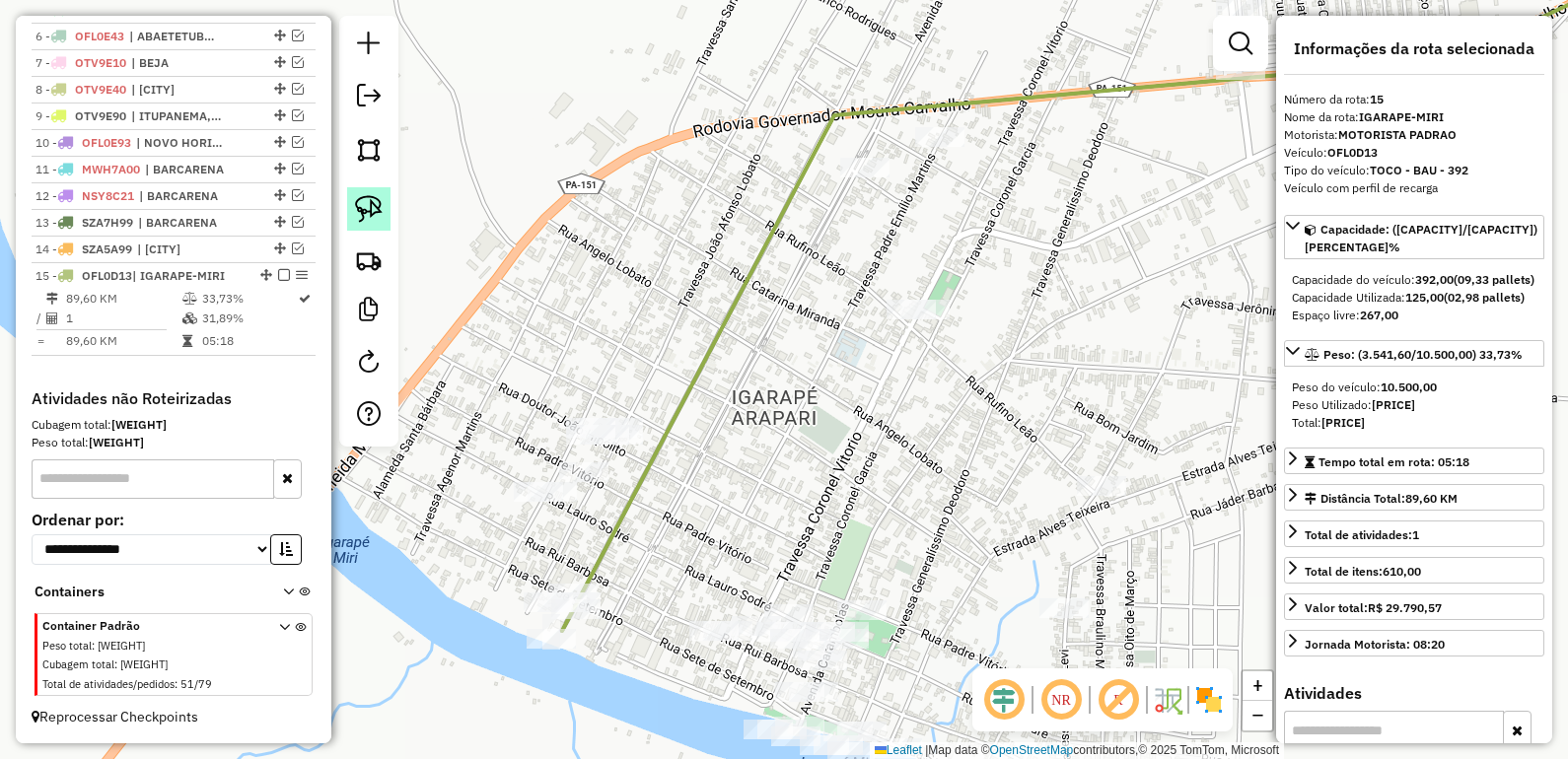 click 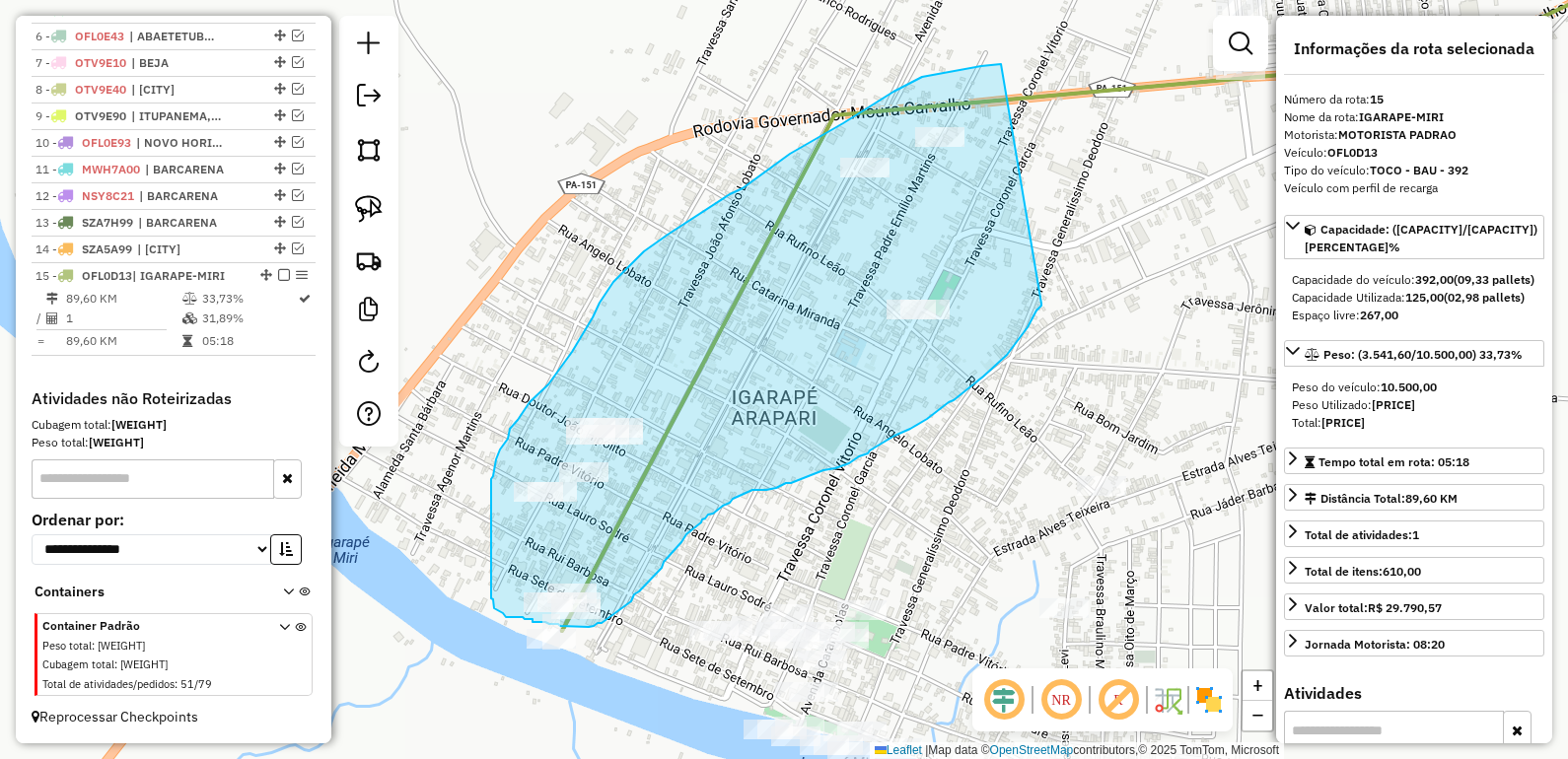 drag, startPoint x: 999, startPoint y: 64, endPoint x: 1041, endPoint y: 304, distance: 243.6473 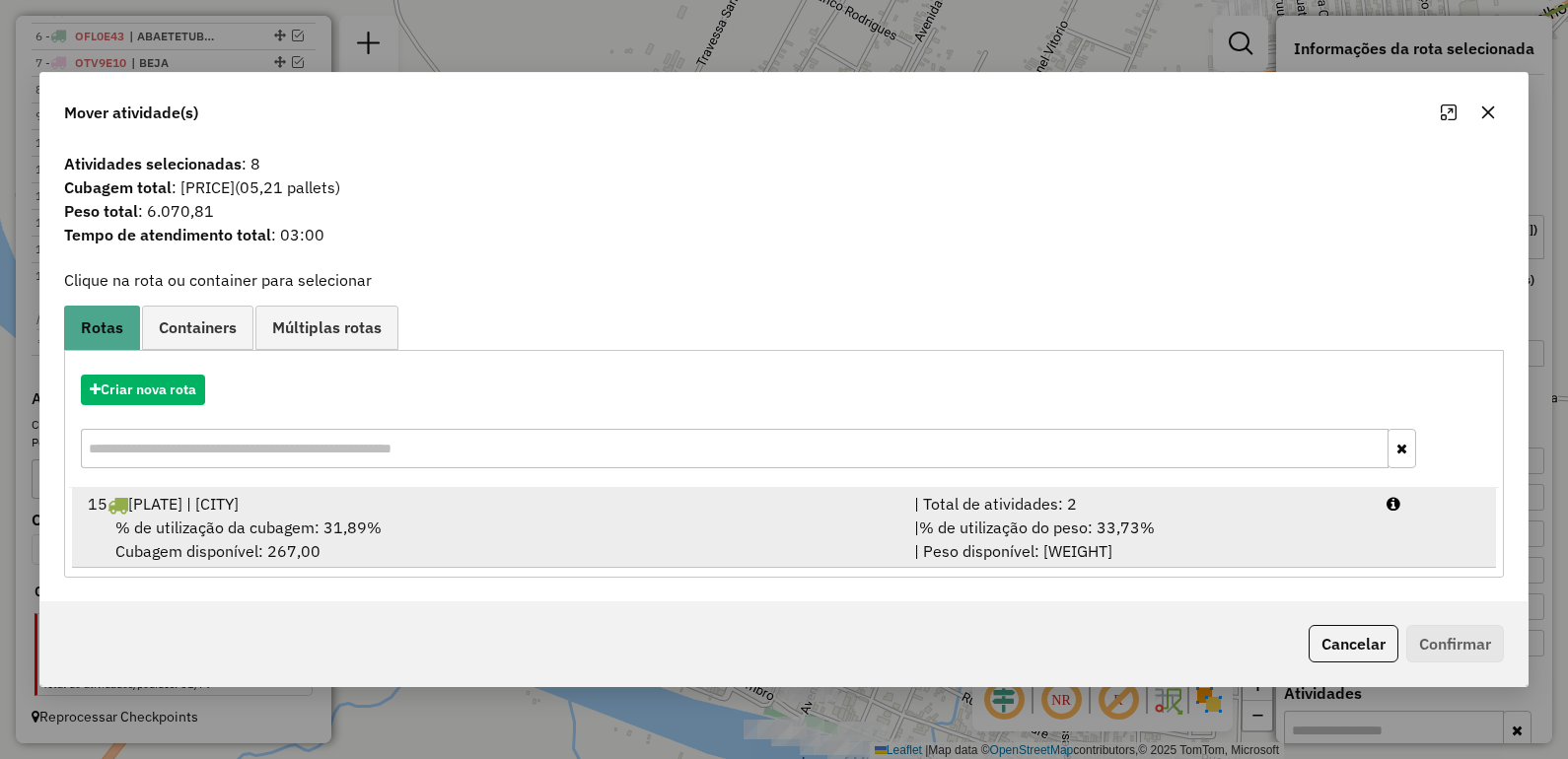 click on "% de utilização da cubagem: 31,89%" at bounding box center (249, 527) 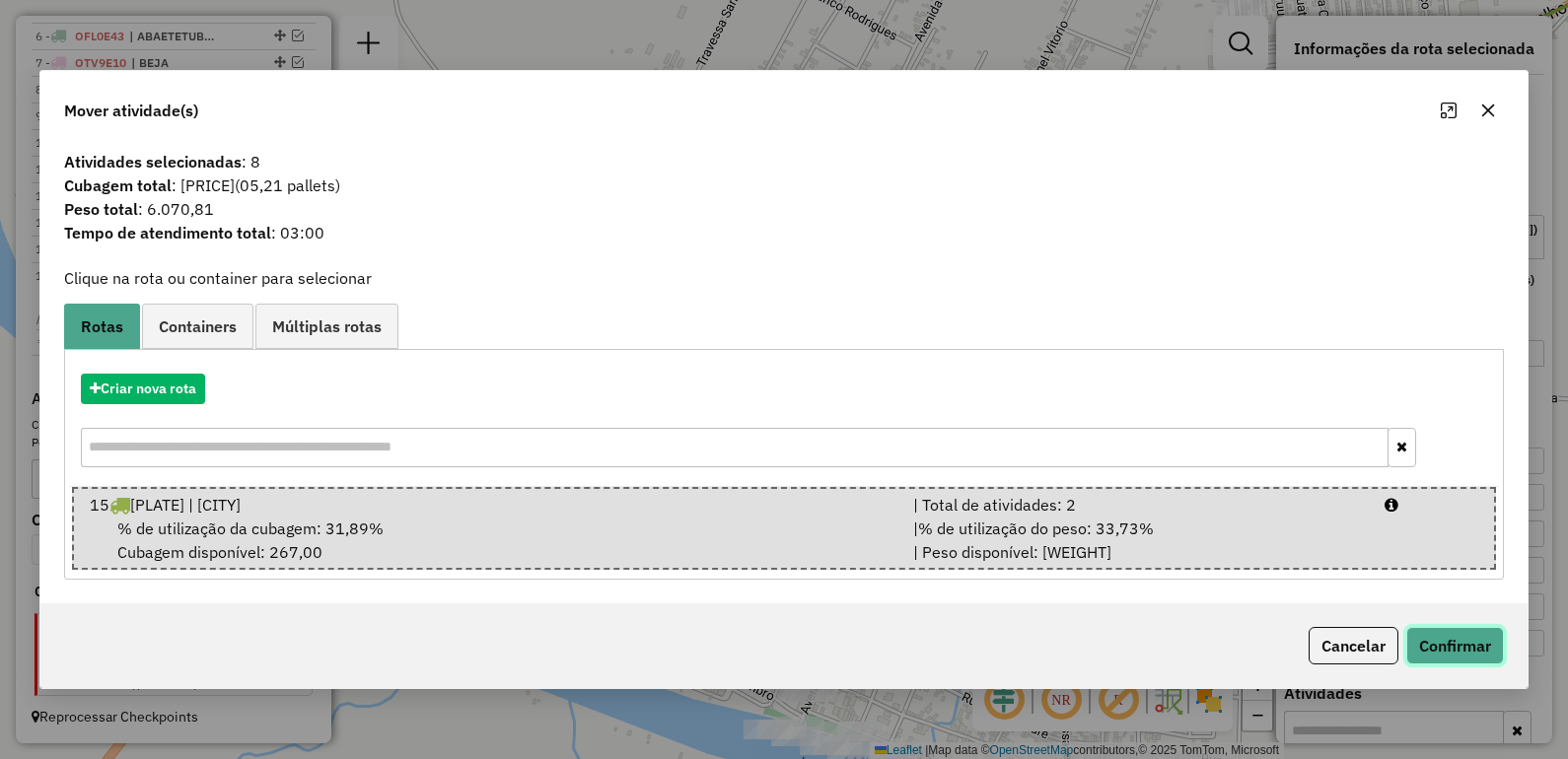 click on "Confirmar" 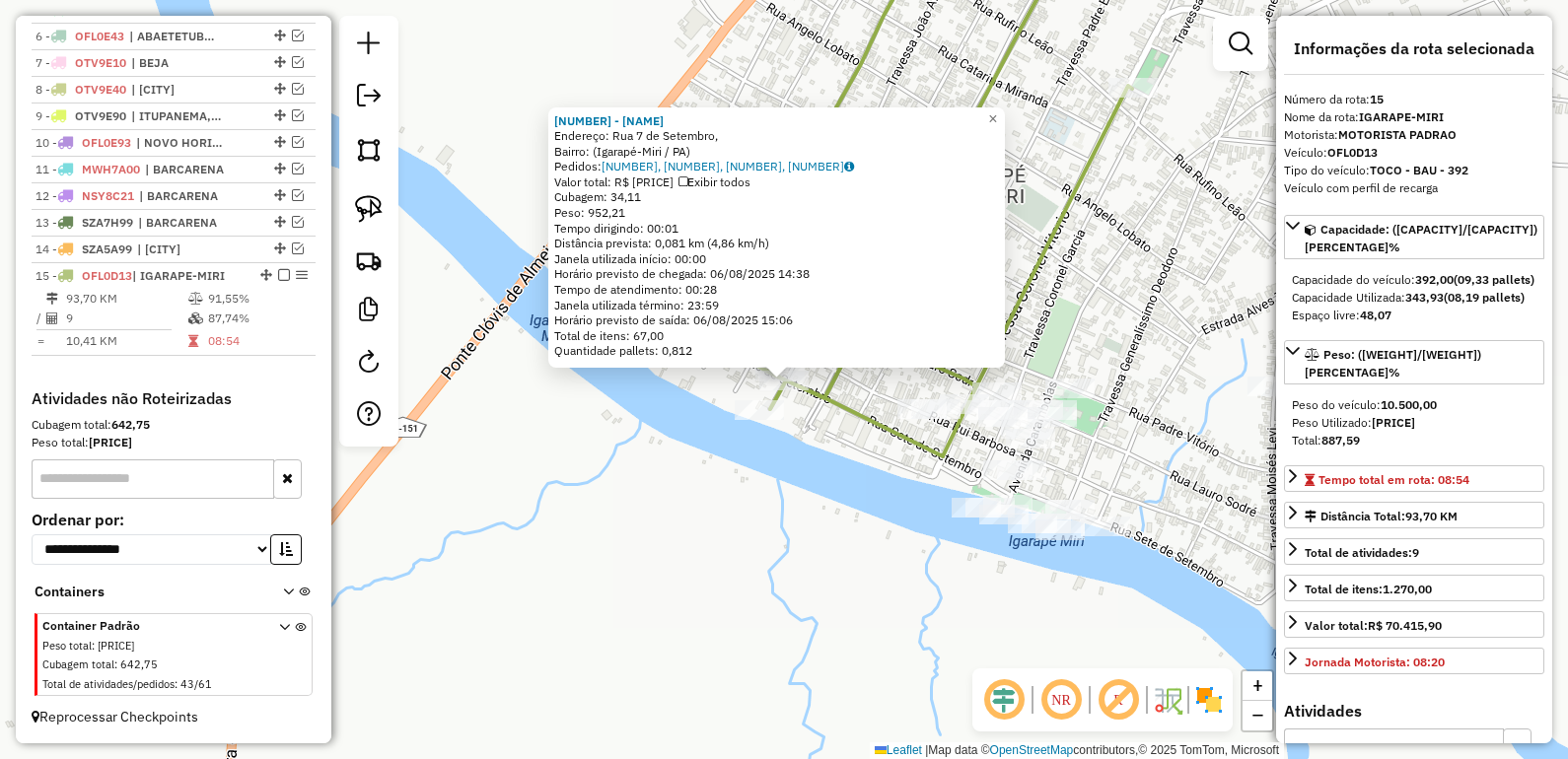 click on "8655 - BAR DA NEIDE  Endereço: Rua 7 de Setembro,    Bairro:  (Igarapé-Miri / PA)   Pedidos:  05731880, 05731482, 05731639, 05731640   Valor total: R$ 5.571,62   Exibir todos   Cubagem: 34,11  Peso: 952,21  Tempo dirigindo: 00:01   Distância prevista: 0,081 km (4,86 km/h)   Janela utilizada início: 00:00   Horário previsto de chegada: 06/08/2025 14:38   Tempo de atendimento: 00:28   Janela utilizada término: 23:59   Horário previsto de saída: 06/08/2025 15:06   Total de itens: 67,00   Quantidade pallets: 0,812  × Janela de atendimento Grade de atendimento Capacidade Transportadoras Veículos Cliente Pedidos  Rotas Selecione os dias de semana para filtrar as janelas de atendimento  Seg   Ter   Qua   Qui   Sex   Sáb   Dom  Informe o período da janela de atendimento: De: Até:  Filtrar exatamente a janela do cliente  Considerar janela de atendimento padrão  Selecione os dias de semana para filtrar as grades de atendimento  Seg   Ter   Qua   Qui   Sex   Sáb   Dom   Peso mínimo:   Peso máximo:  De:" 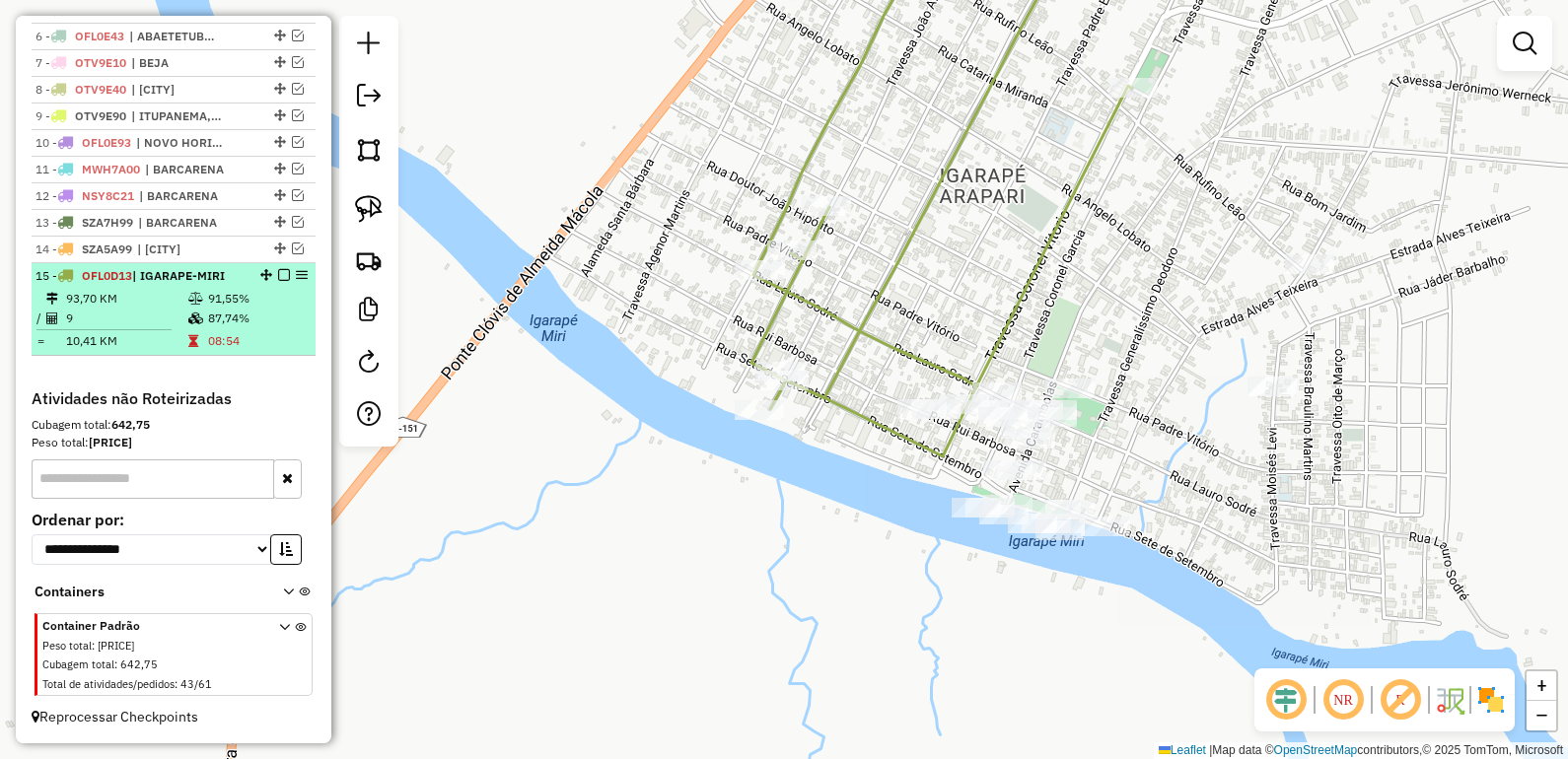 click at bounding box center (284, 275) 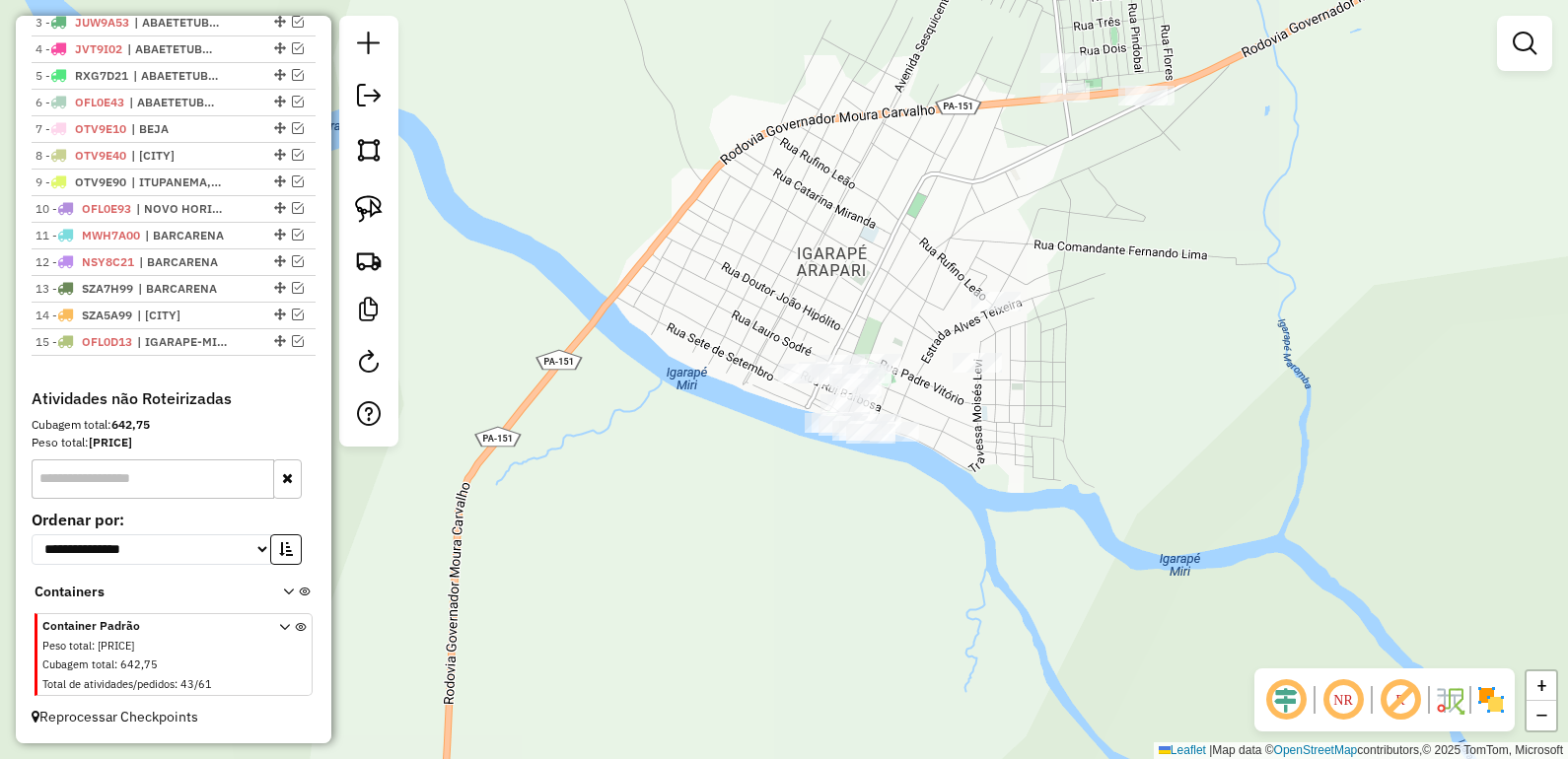 drag, startPoint x: 1186, startPoint y: 425, endPoint x: 939, endPoint y: 549, distance: 276.3784 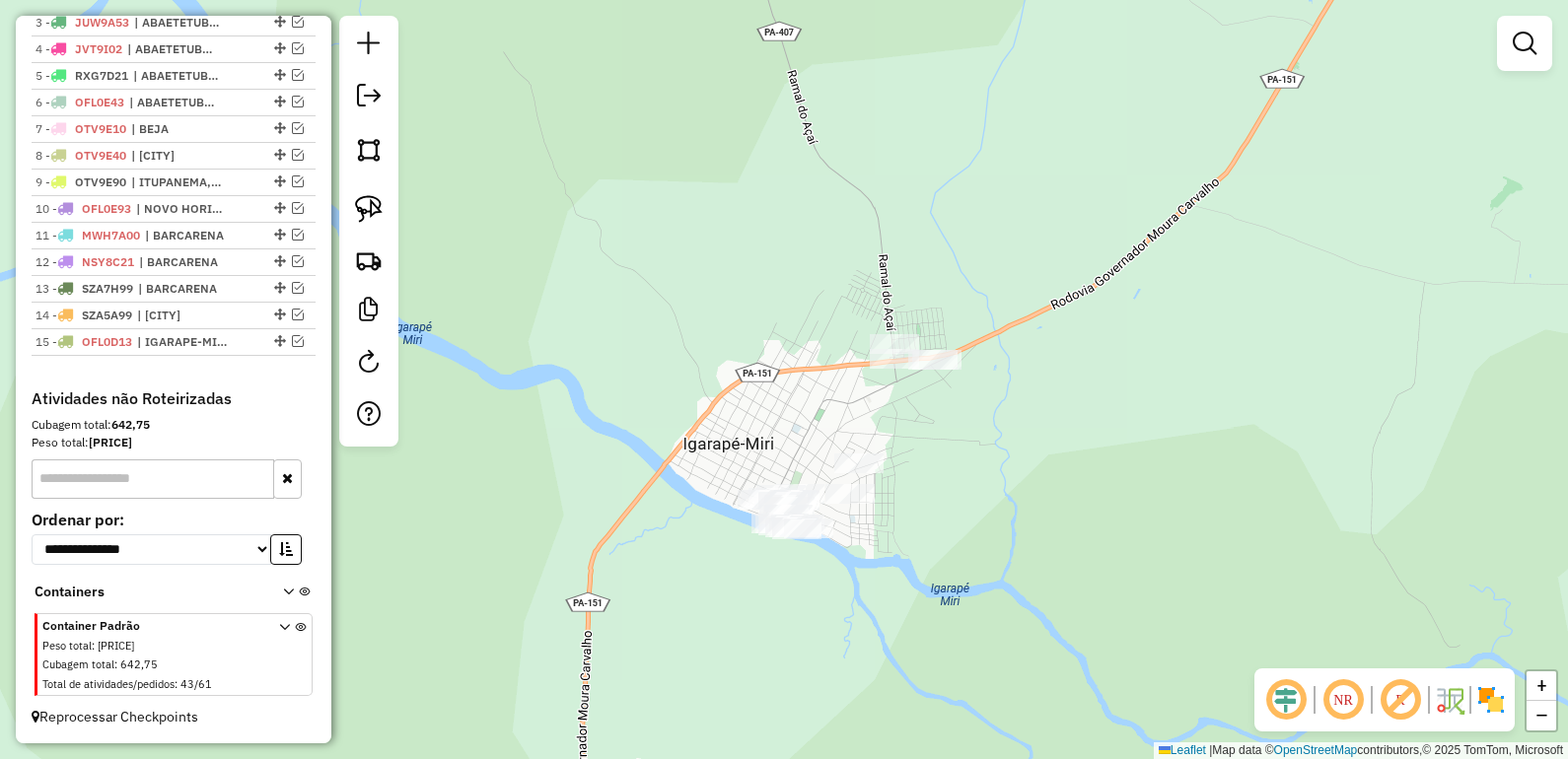 drag, startPoint x: 1060, startPoint y: 451, endPoint x: 825, endPoint y: 568, distance: 262.5148 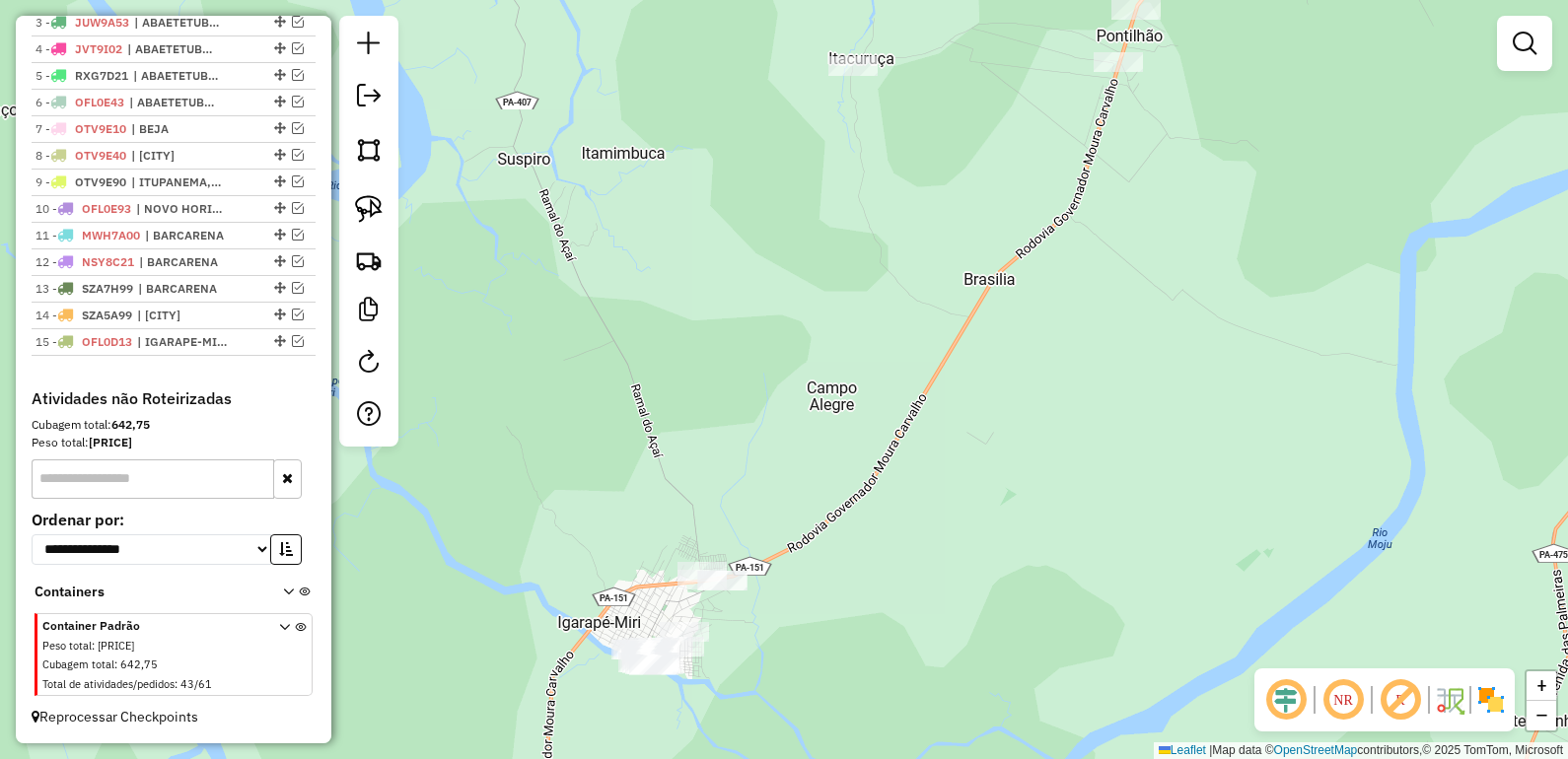 drag, startPoint x: 879, startPoint y: 530, endPoint x: 819, endPoint y: 631, distance: 117.47766 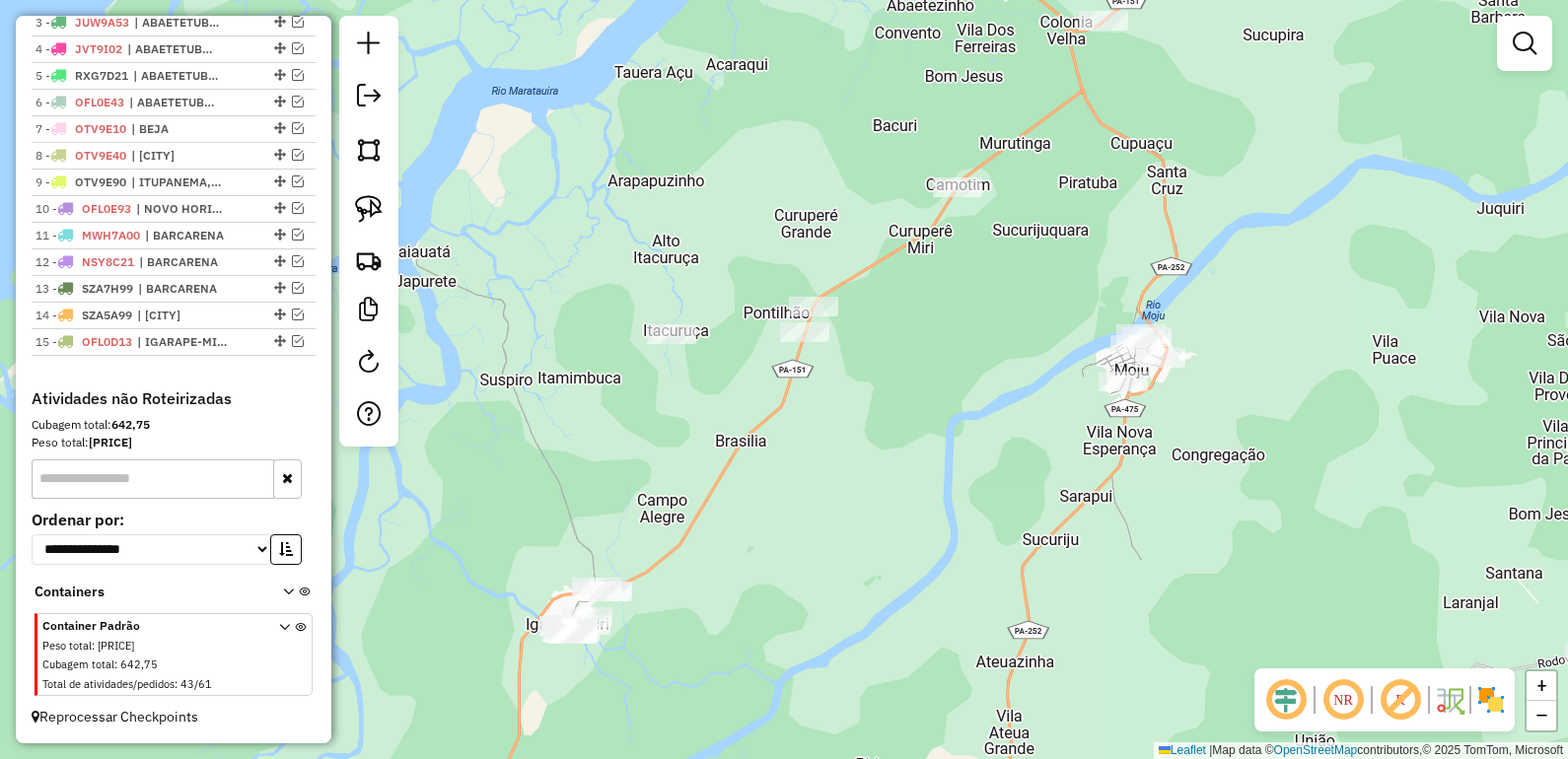 drag, startPoint x: 895, startPoint y: 586, endPoint x: 731, endPoint y: 574, distance: 164.43844 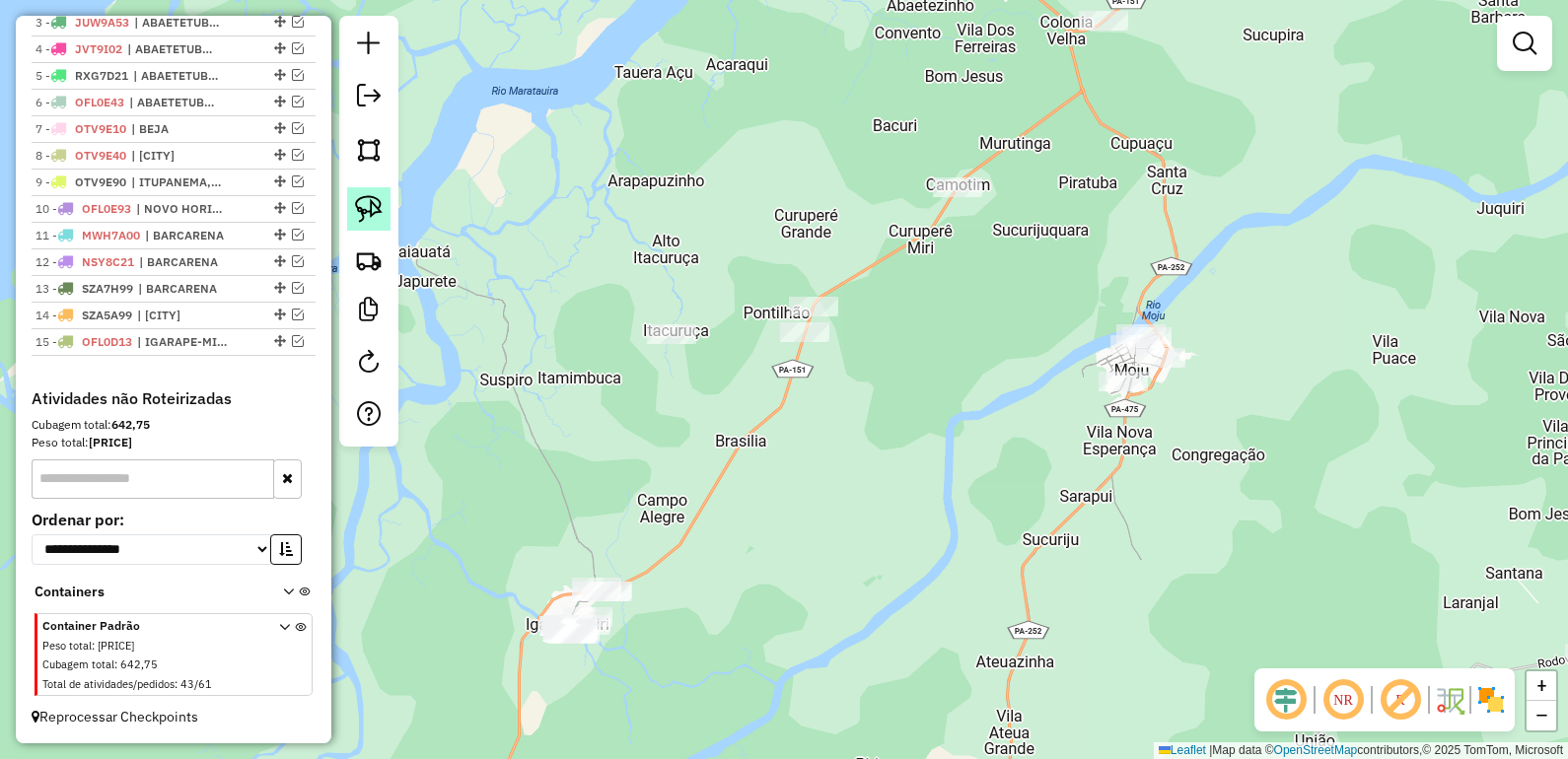click 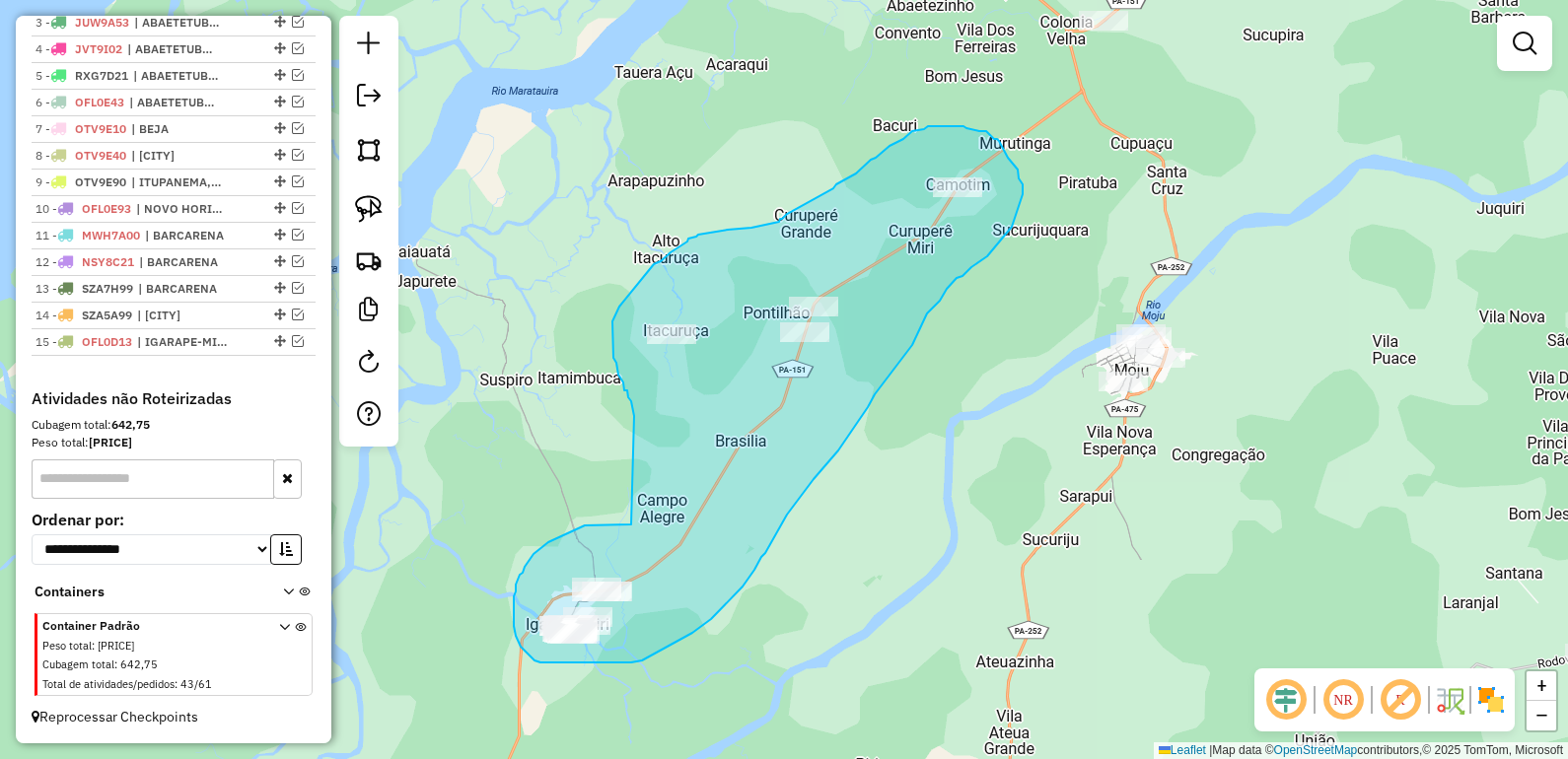 drag, startPoint x: 608, startPoint y: 524, endPoint x: 637, endPoint y: 426, distance: 102.200783 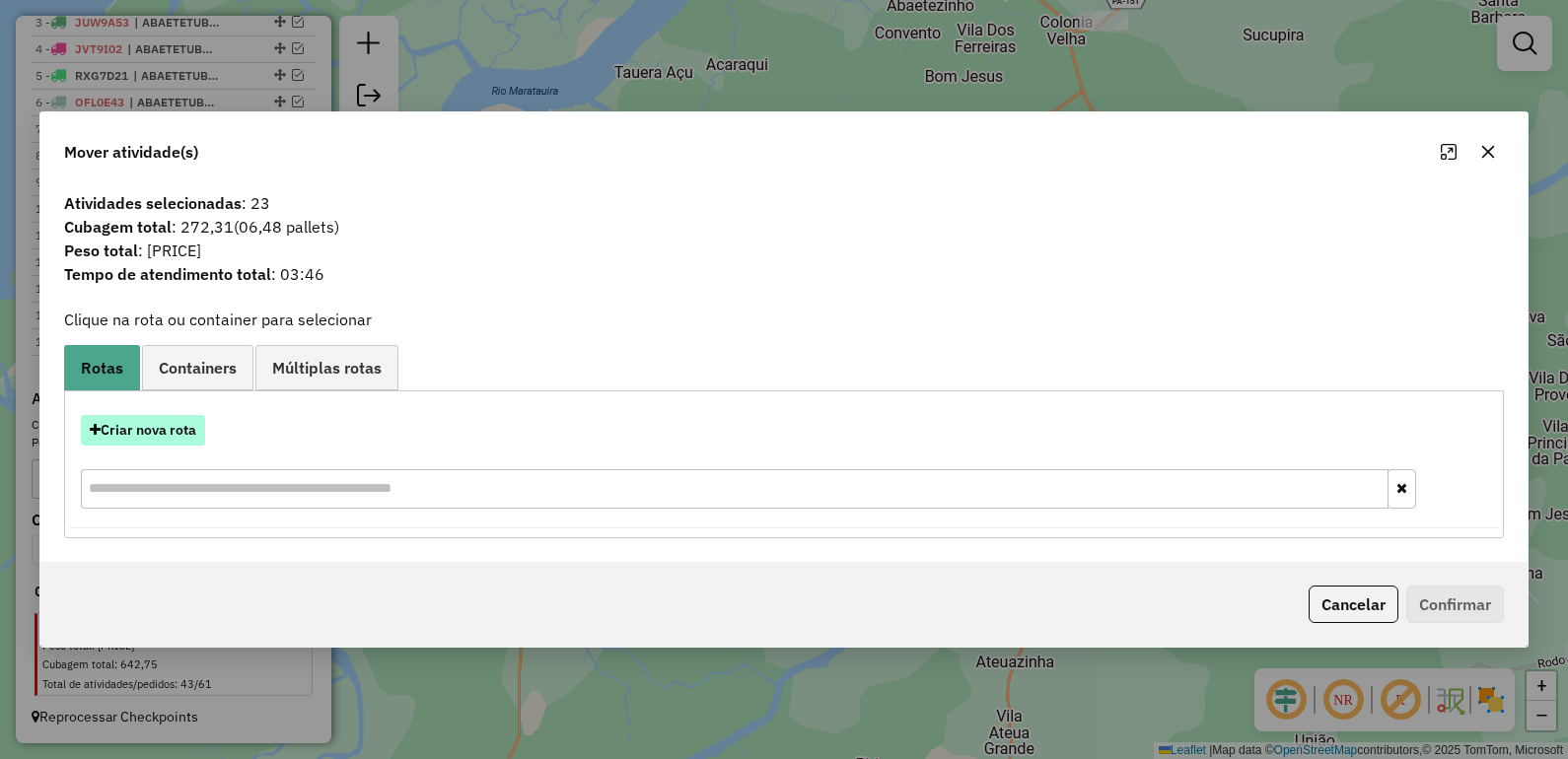 click on "Criar nova rota" at bounding box center (143, 430) 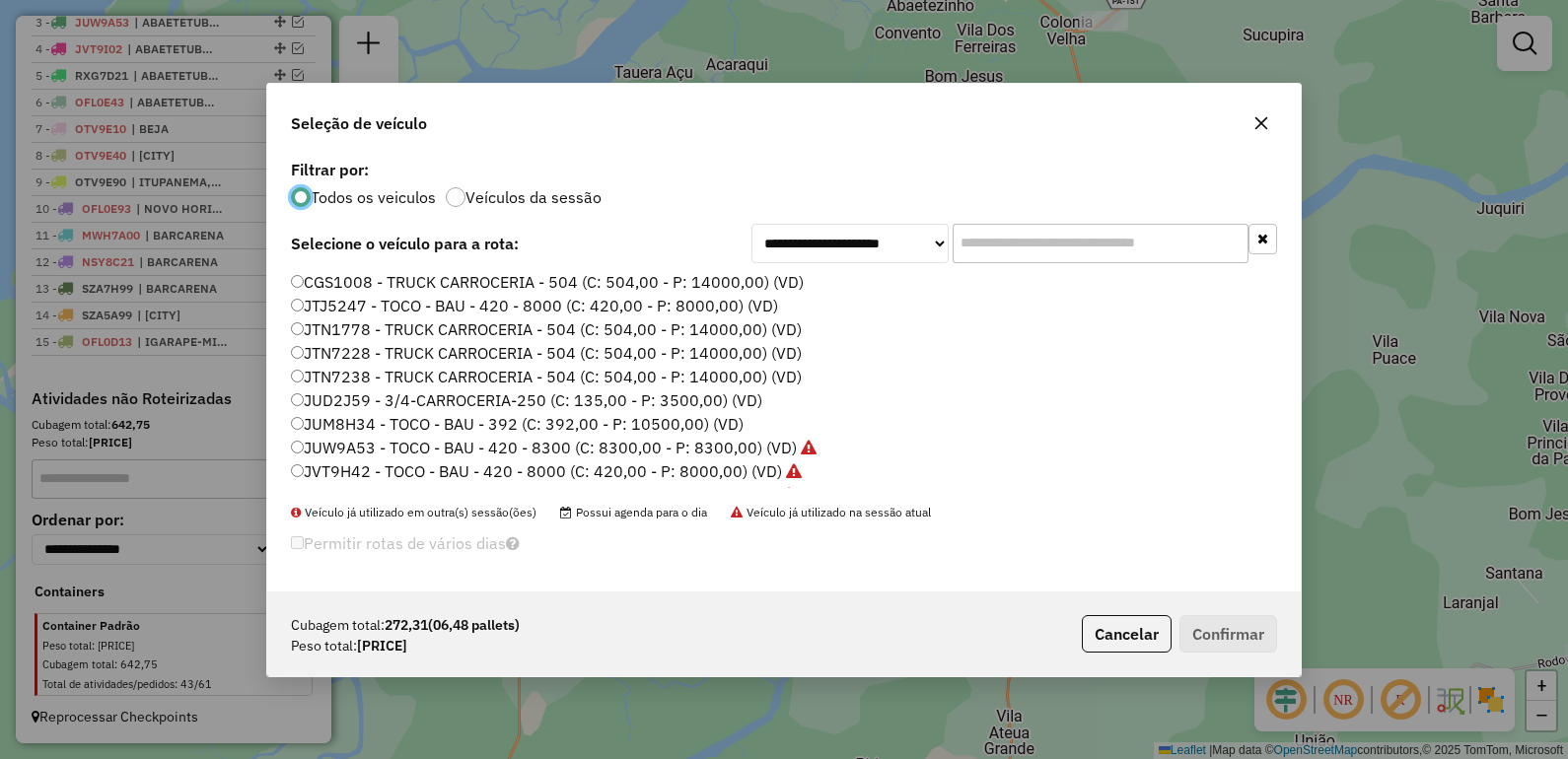 scroll, scrollTop: 10, scrollLeft: 6, axis: both 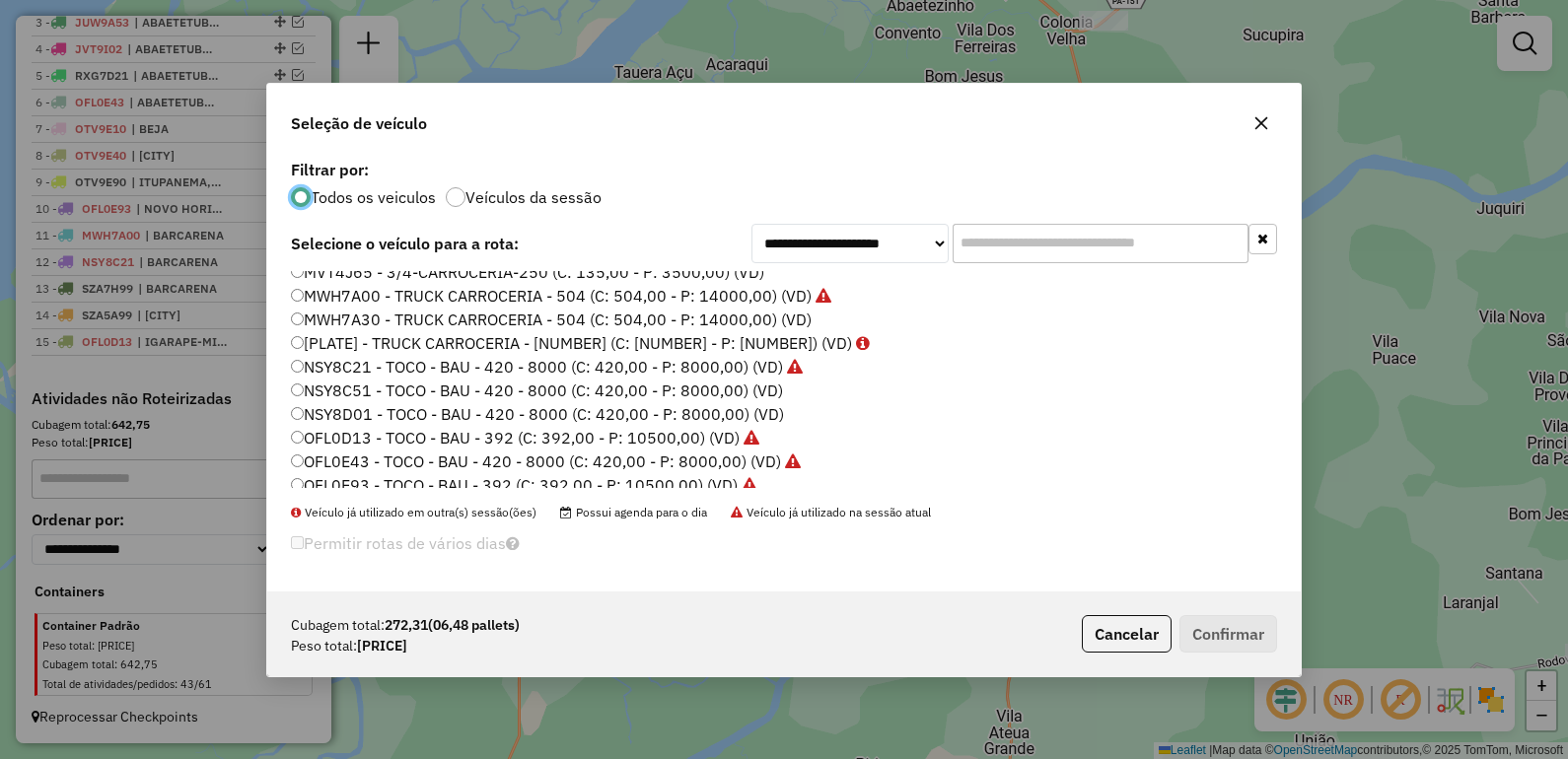 click on "NSY8D01 - TOCO - BAU - 420 - 8000 (C: 420,00 - P: 8000,00) (VD)" 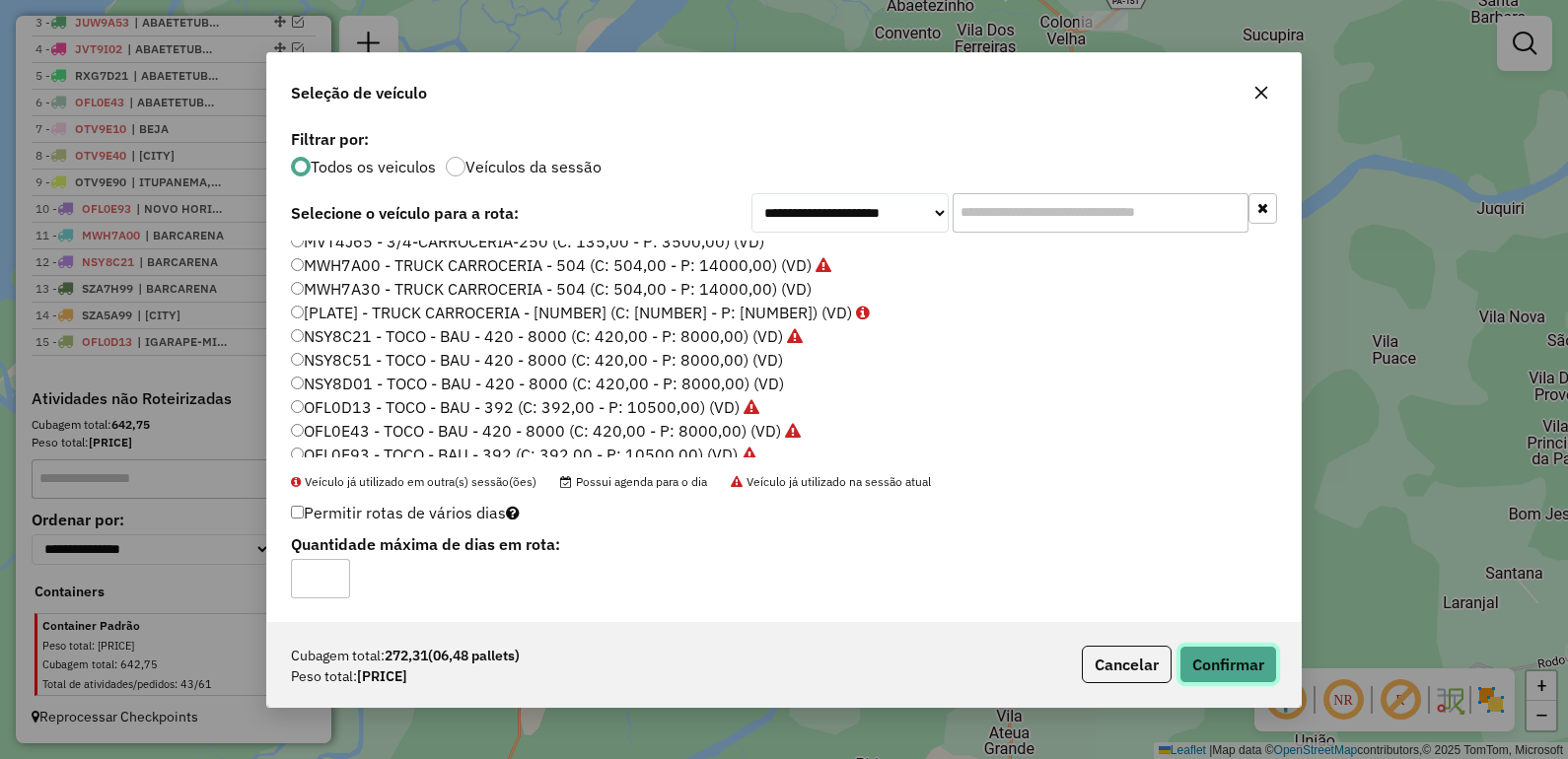 click on "Confirmar" 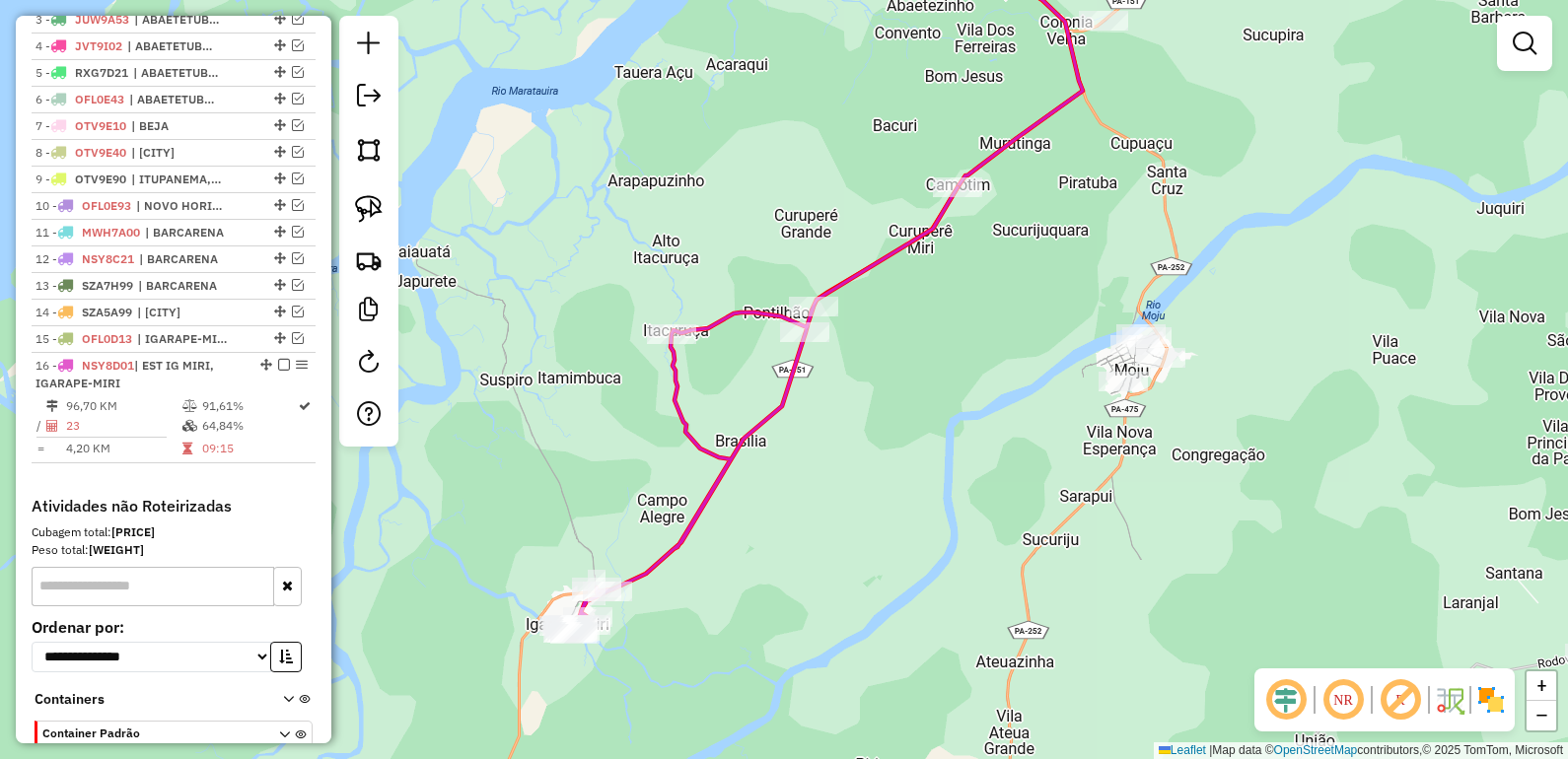 scroll, scrollTop: 868, scrollLeft: 0, axis: vertical 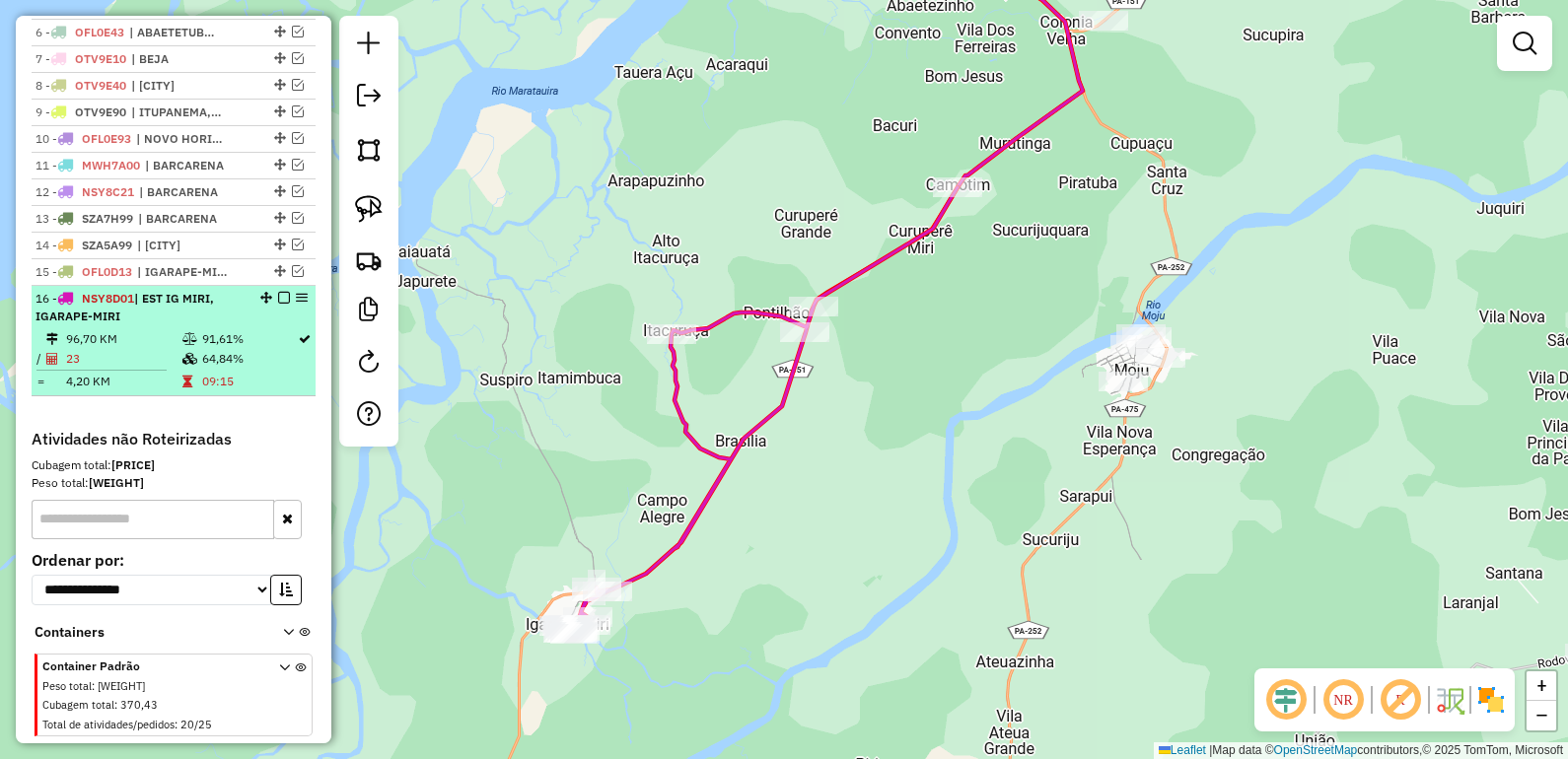 click at bounding box center (284, 298) 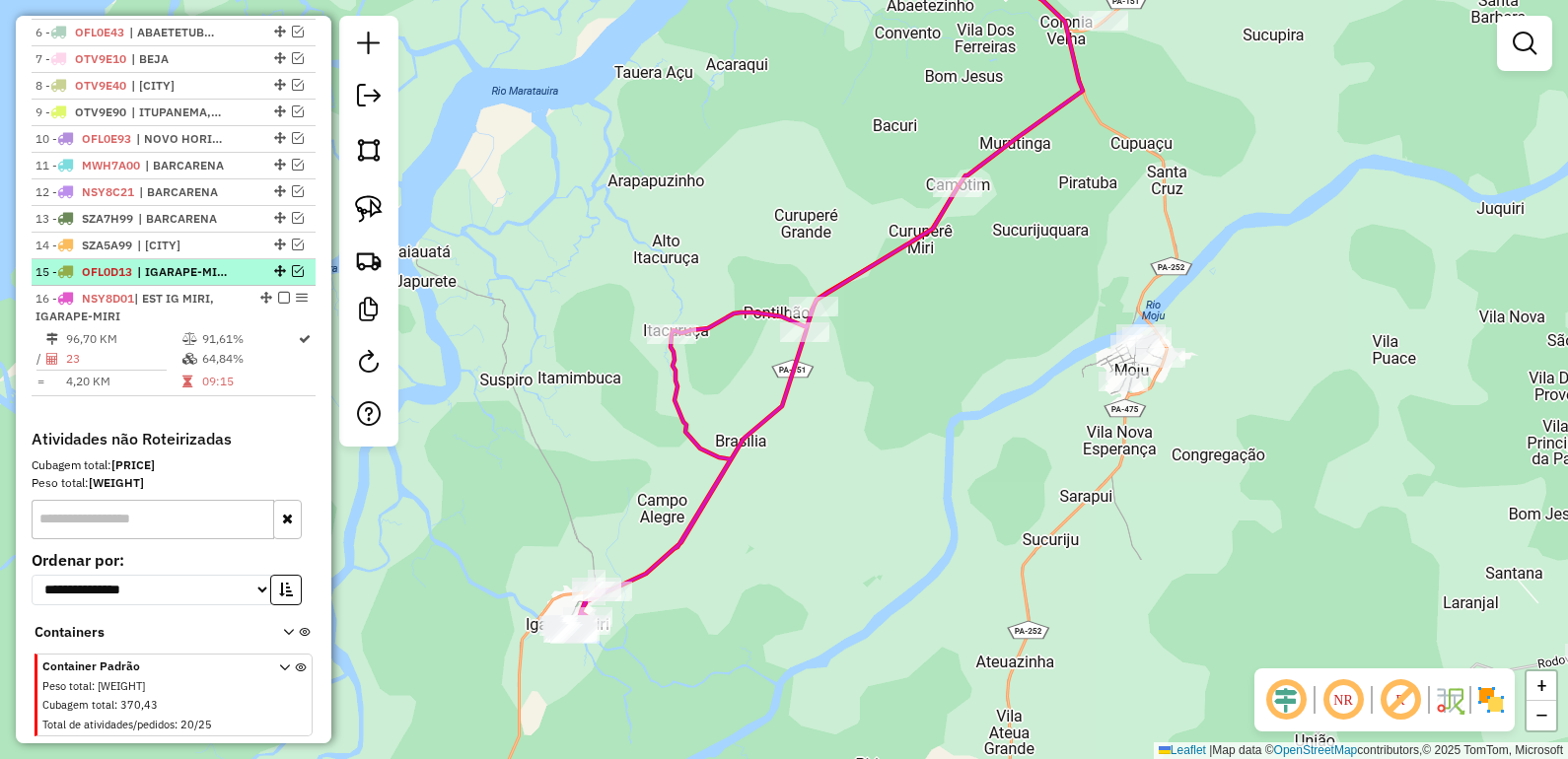 scroll, scrollTop: 829, scrollLeft: 0, axis: vertical 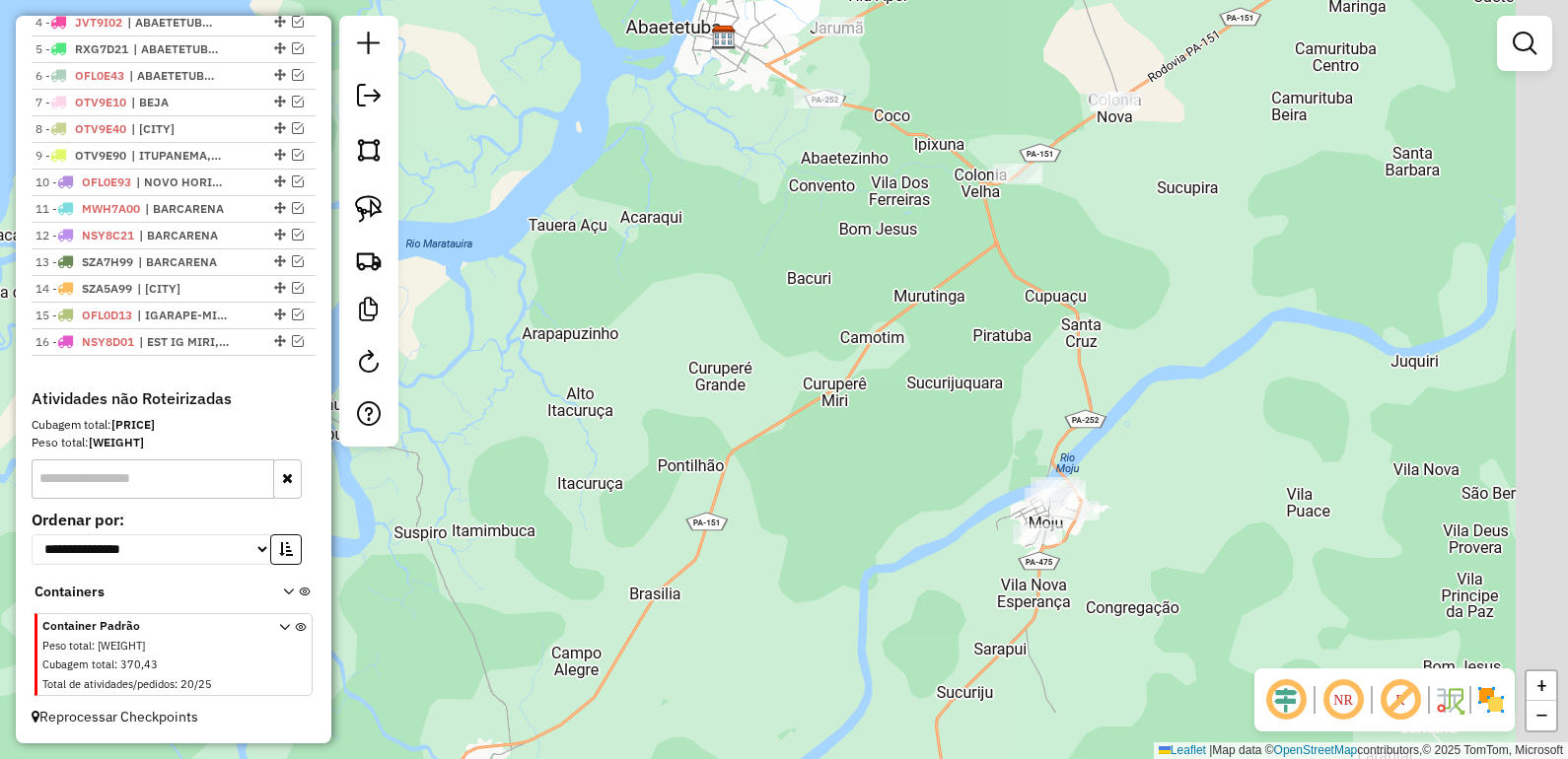 drag, startPoint x: 999, startPoint y: 414, endPoint x: 913, endPoint y: 567, distance: 175.51353 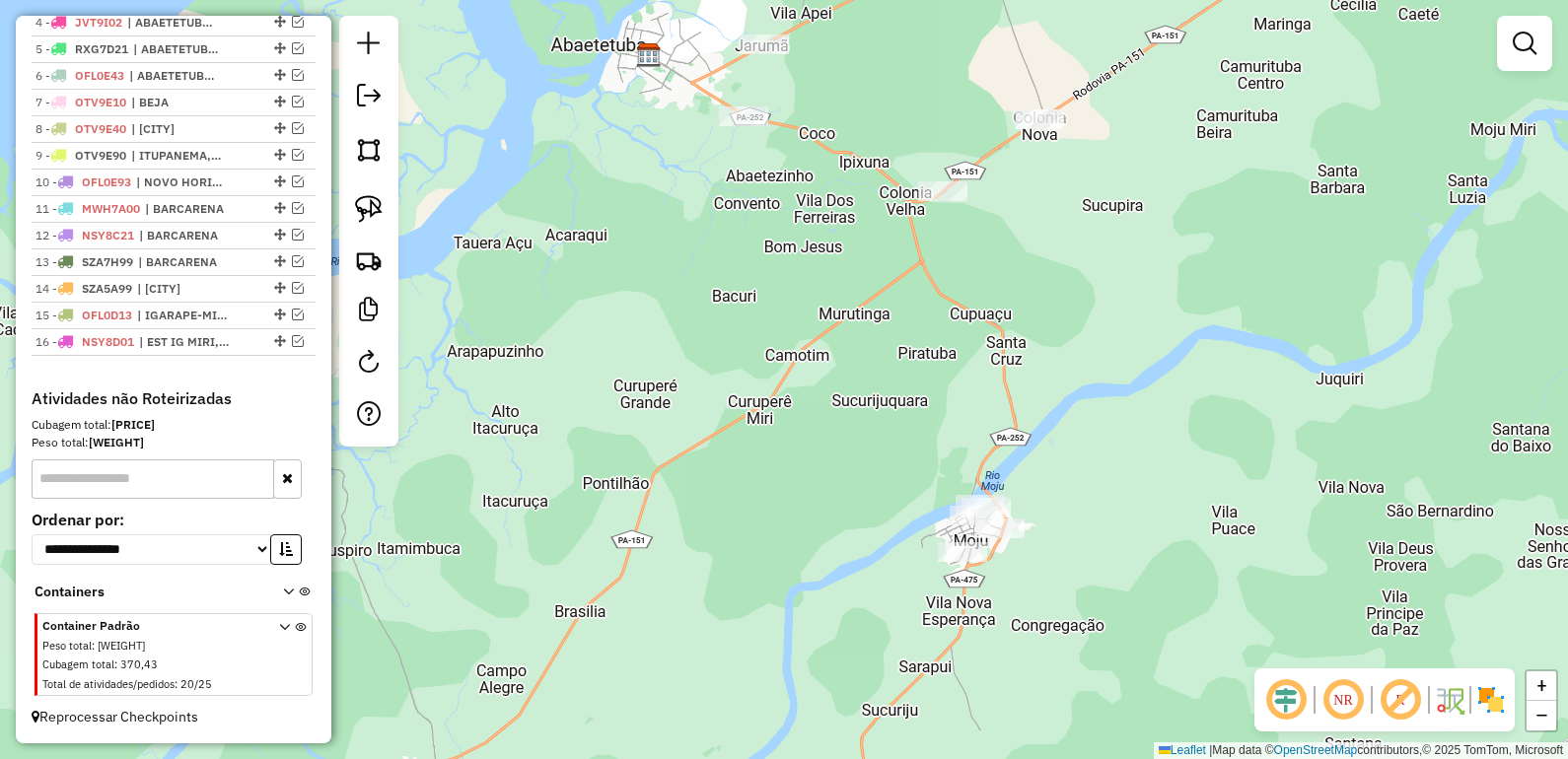 drag, startPoint x: 942, startPoint y: 407, endPoint x: 883, endPoint y: 397, distance: 59.841457 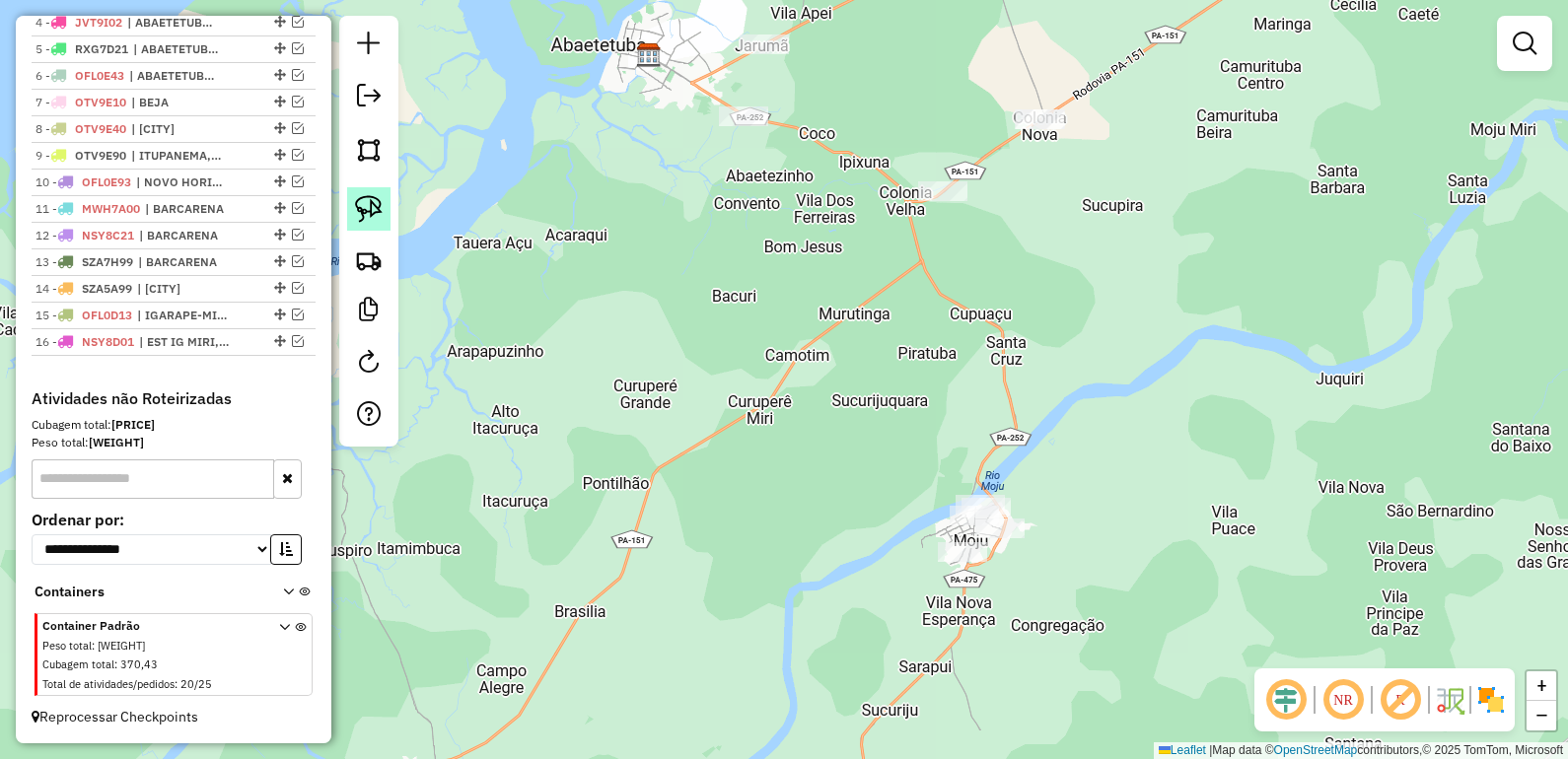 click 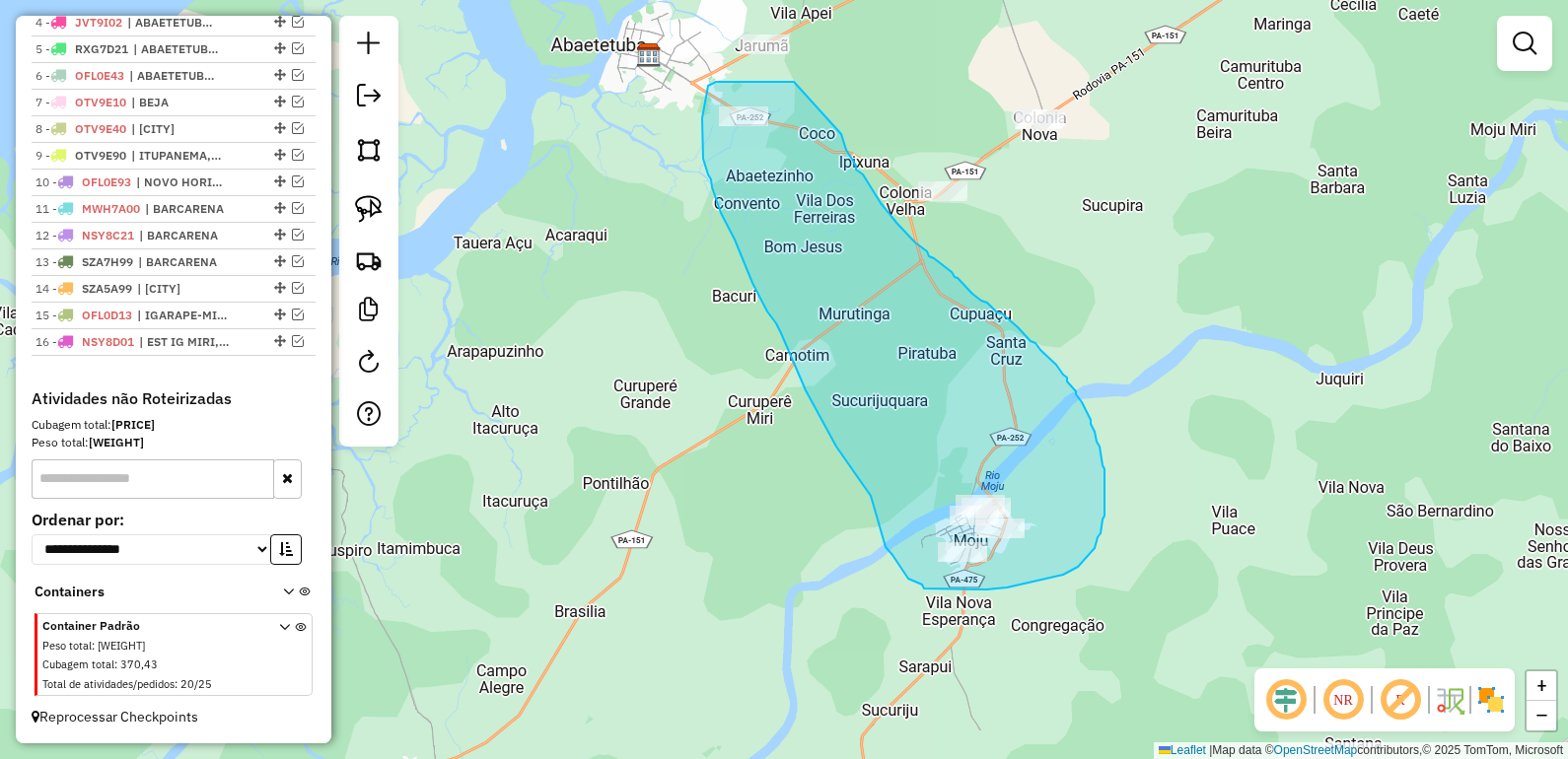 drag, startPoint x: 794, startPoint y: 82, endPoint x: 840, endPoint y: 133, distance: 68.6804 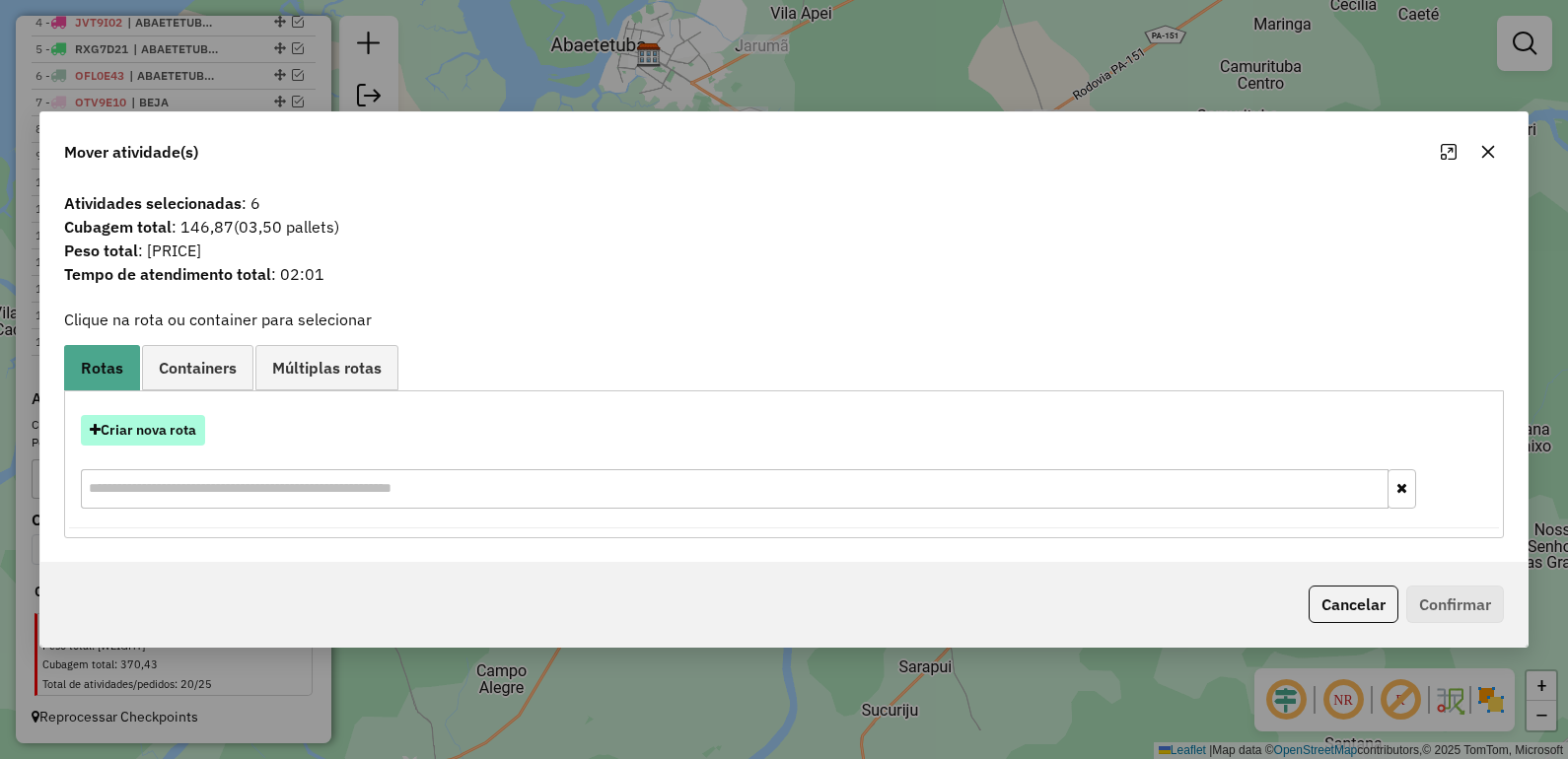 click on "Criar nova rota" at bounding box center (143, 430) 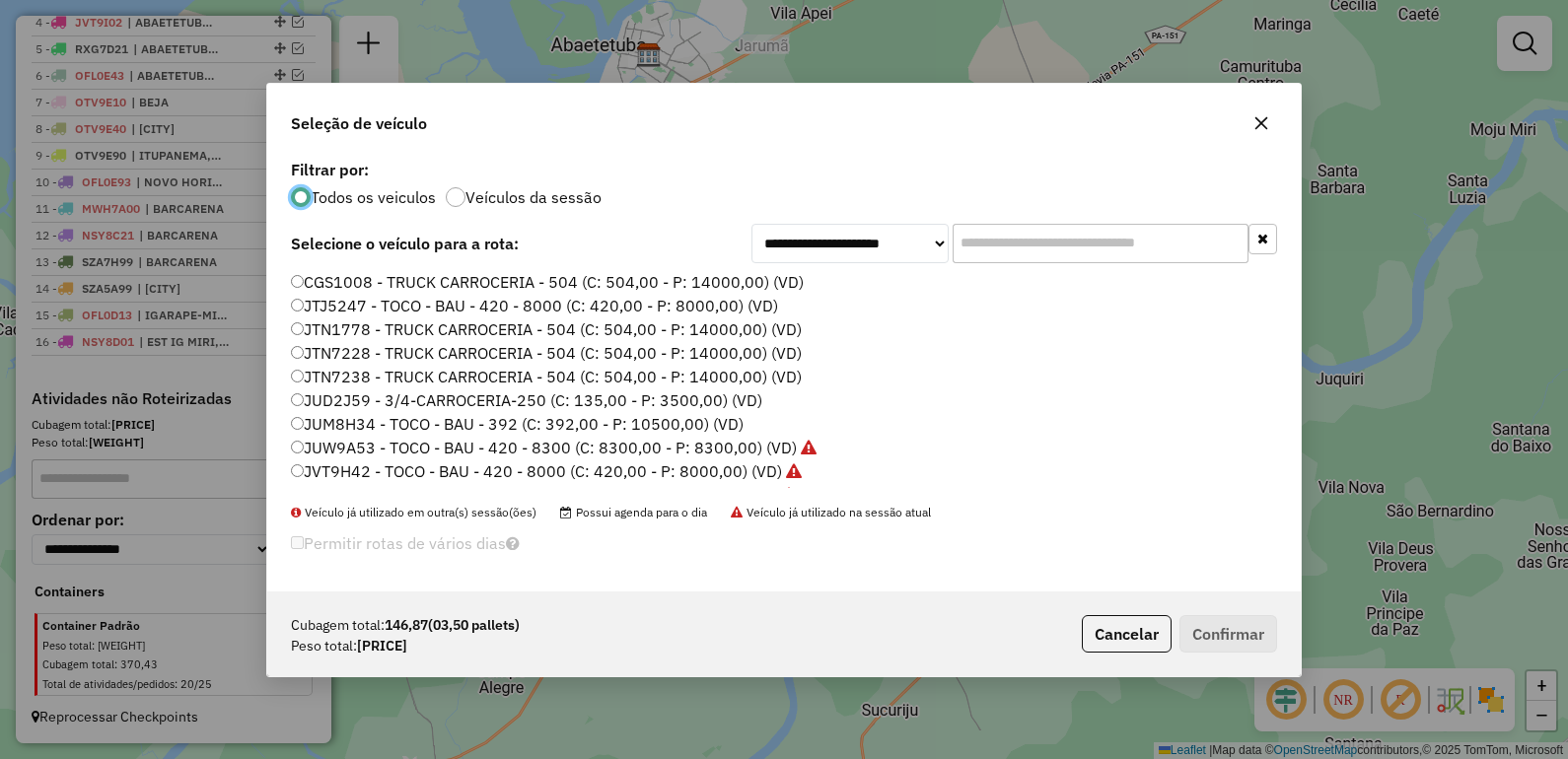 scroll, scrollTop: 10, scrollLeft: 6, axis: both 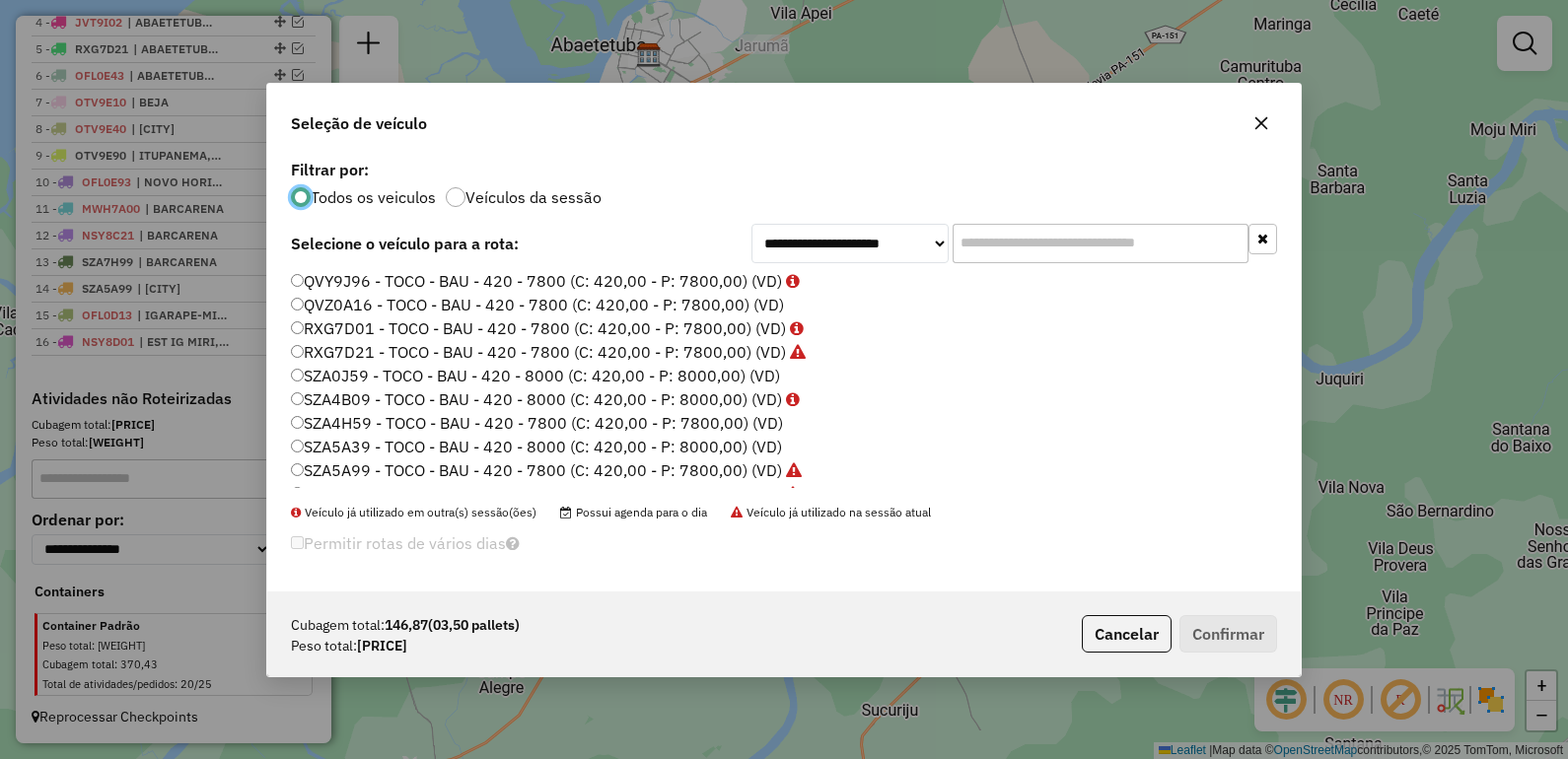 click on "SZA4H59 - TOCO - BAU - 420 - 7800 (C: 420,00 - P: 7800,00) (VD)" 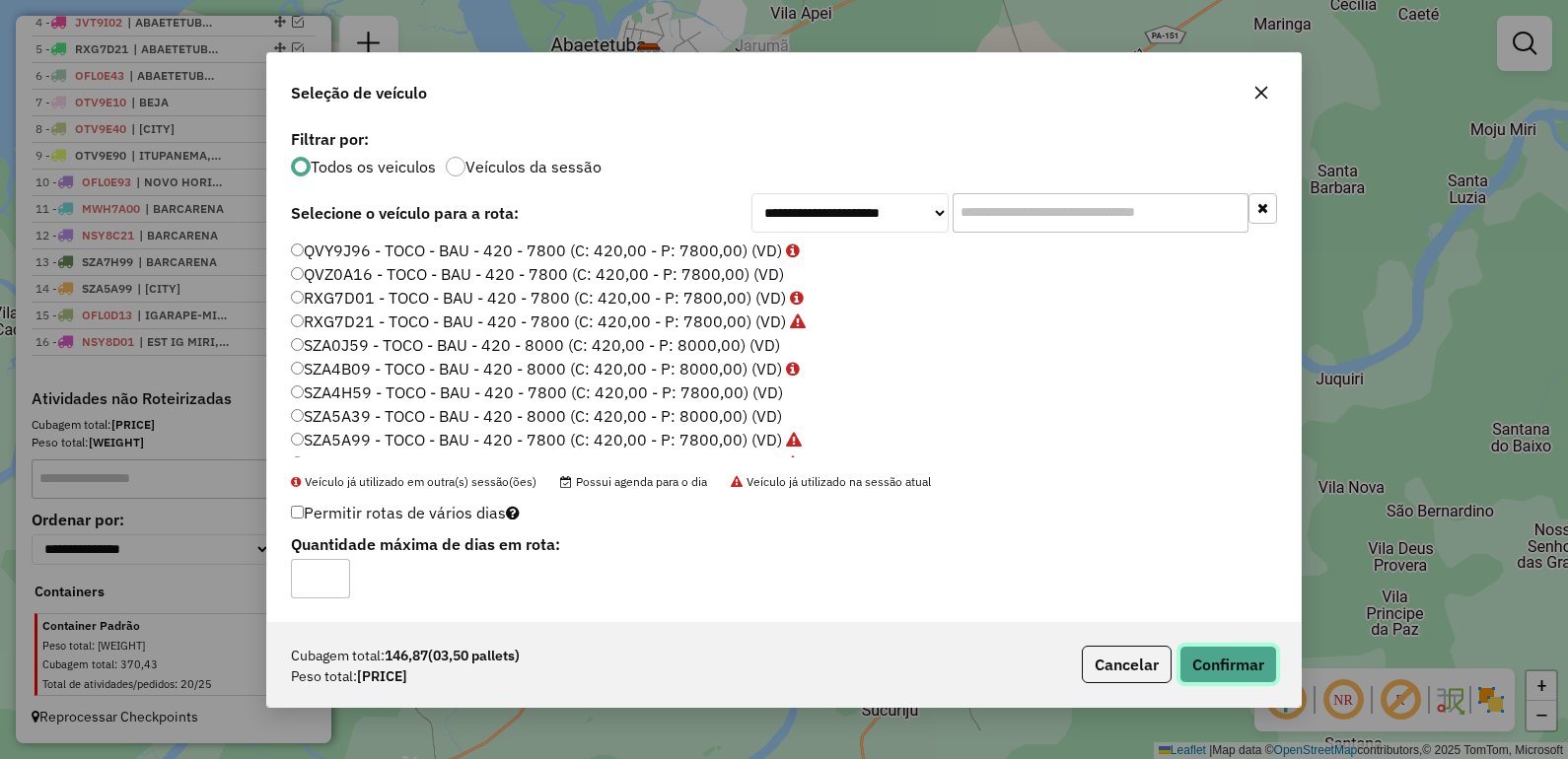click on "Confirmar" 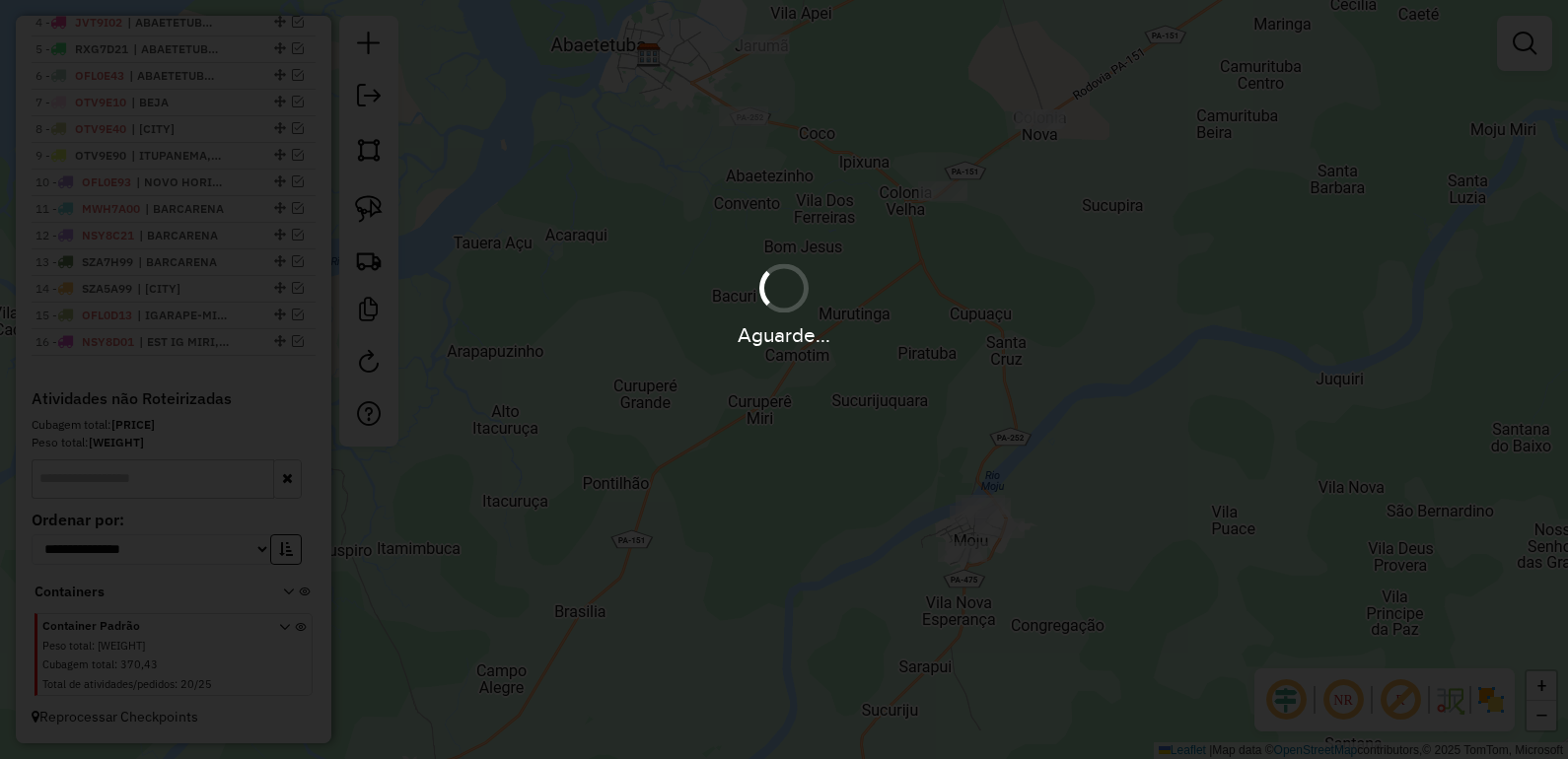 scroll, scrollTop: 868, scrollLeft: 0, axis: vertical 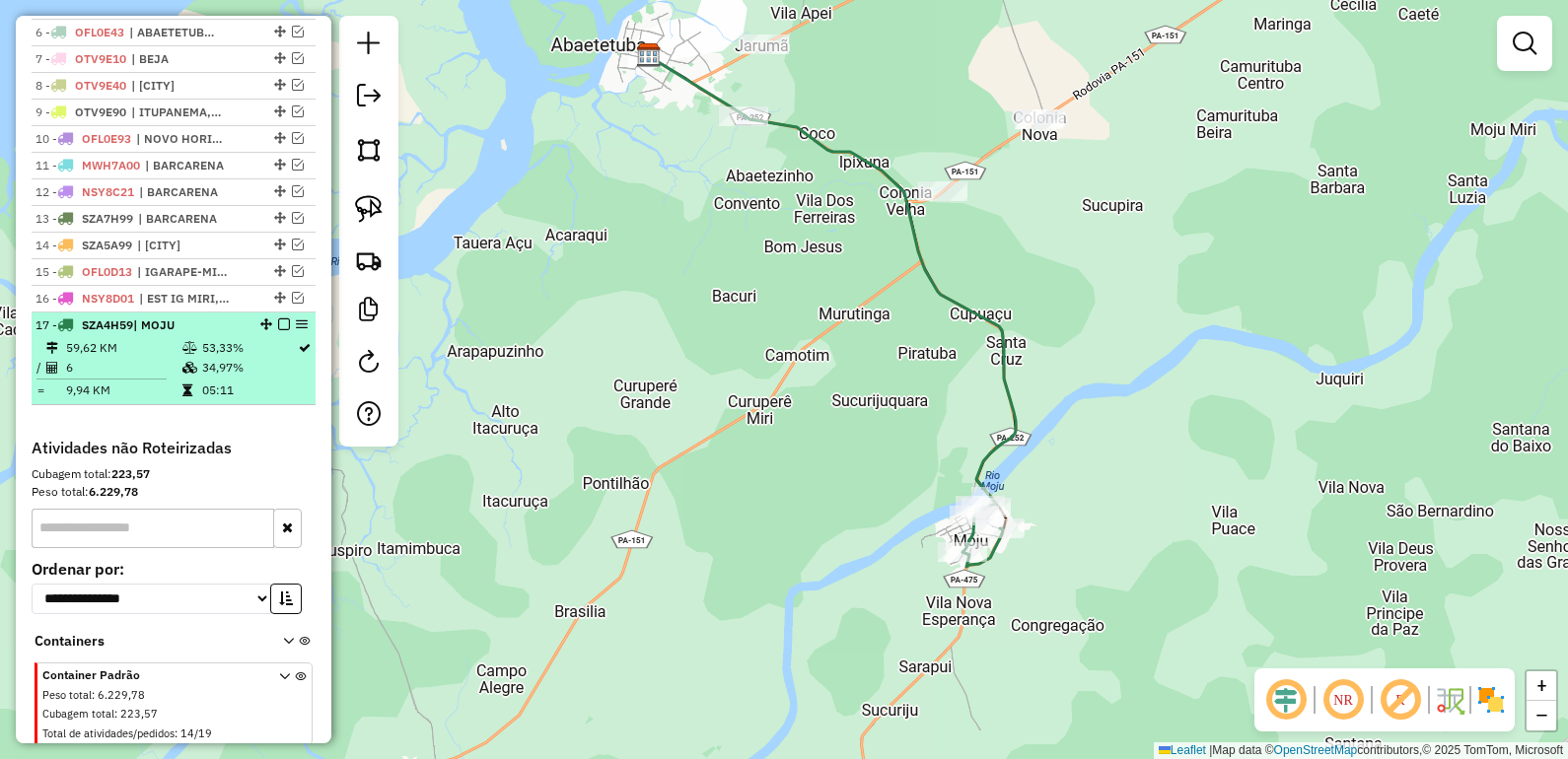click at bounding box center [284, 324] 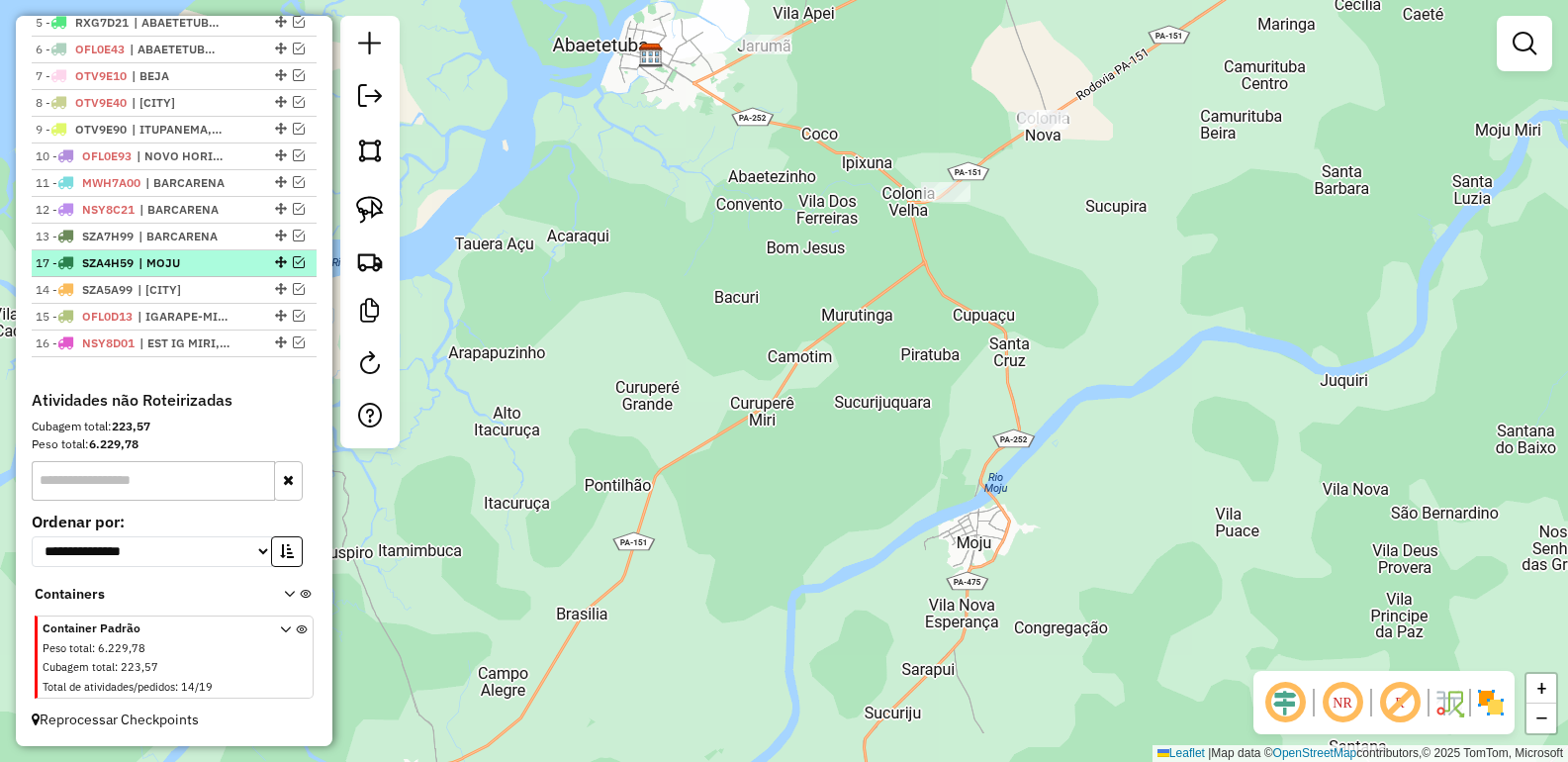 drag, startPoint x: 274, startPoint y: 339, endPoint x: 264, endPoint y: 258, distance: 81.61495 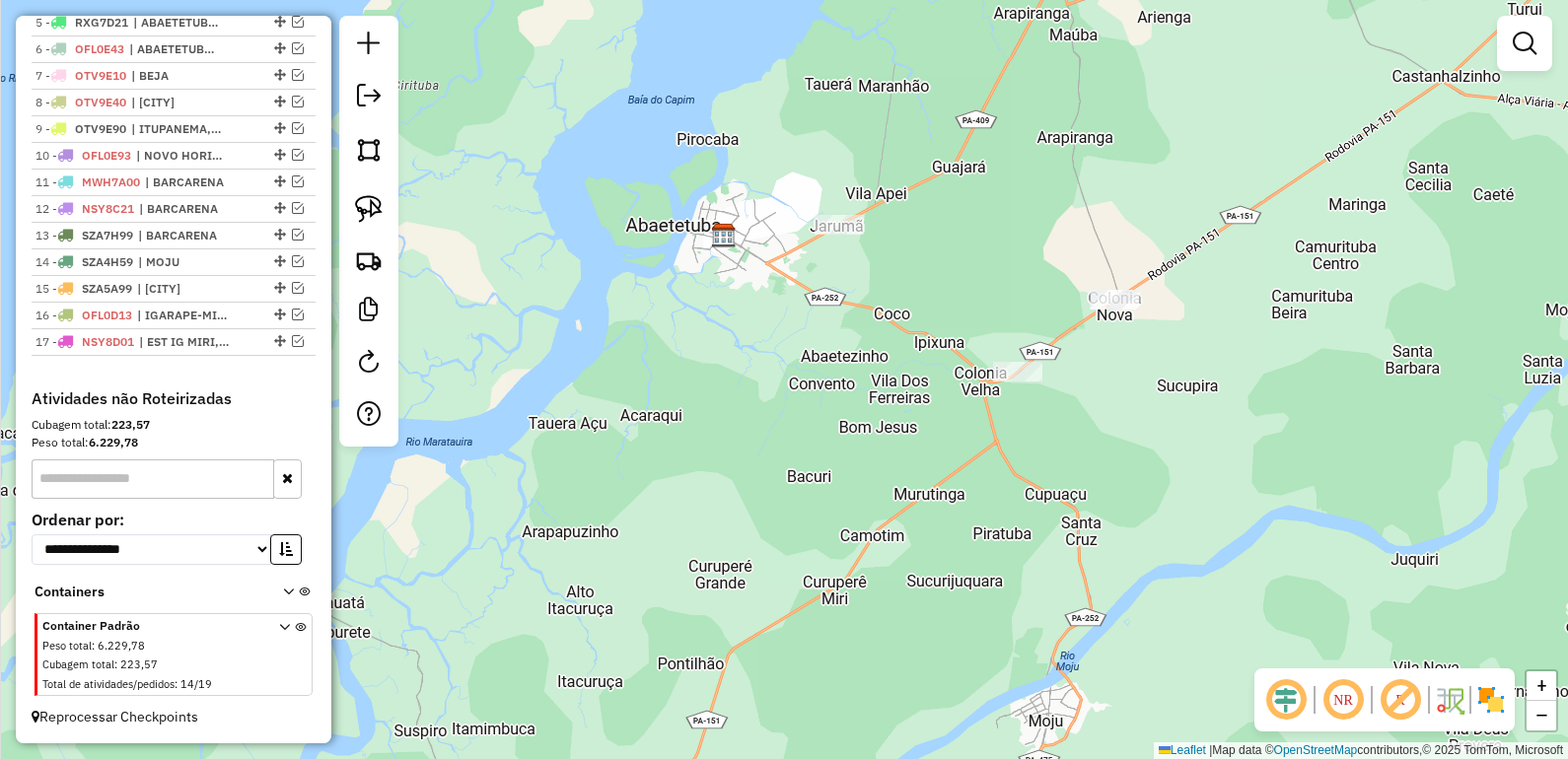 drag, startPoint x: 621, startPoint y: 215, endPoint x: 732, endPoint y: 450, distance: 259.89613 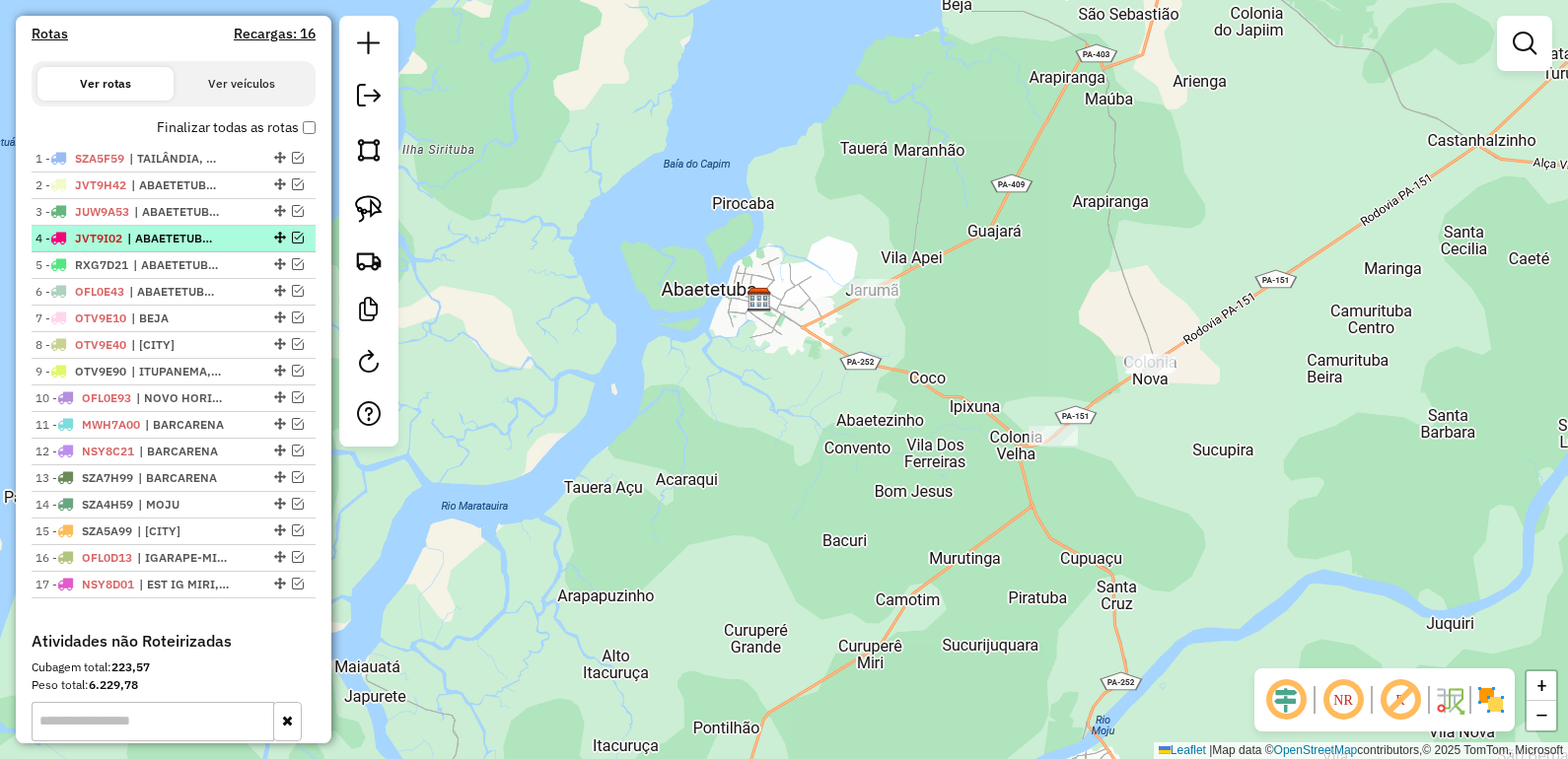 scroll, scrollTop: 486, scrollLeft: 0, axis: vertical 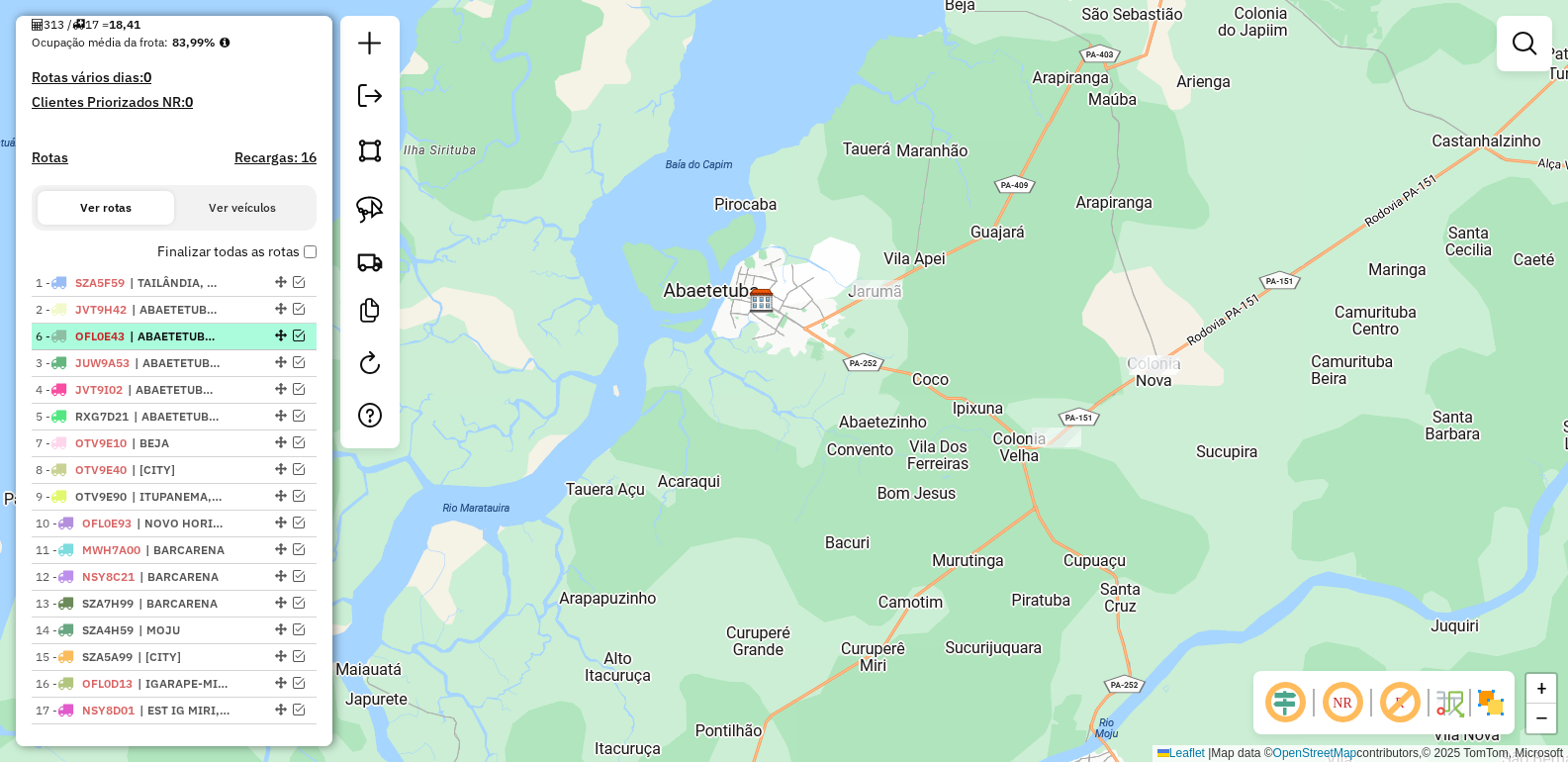 drag, startPoint x: 277, startPoint y: 414, endPoint x: 247, endPoint y: 342, distance: 78 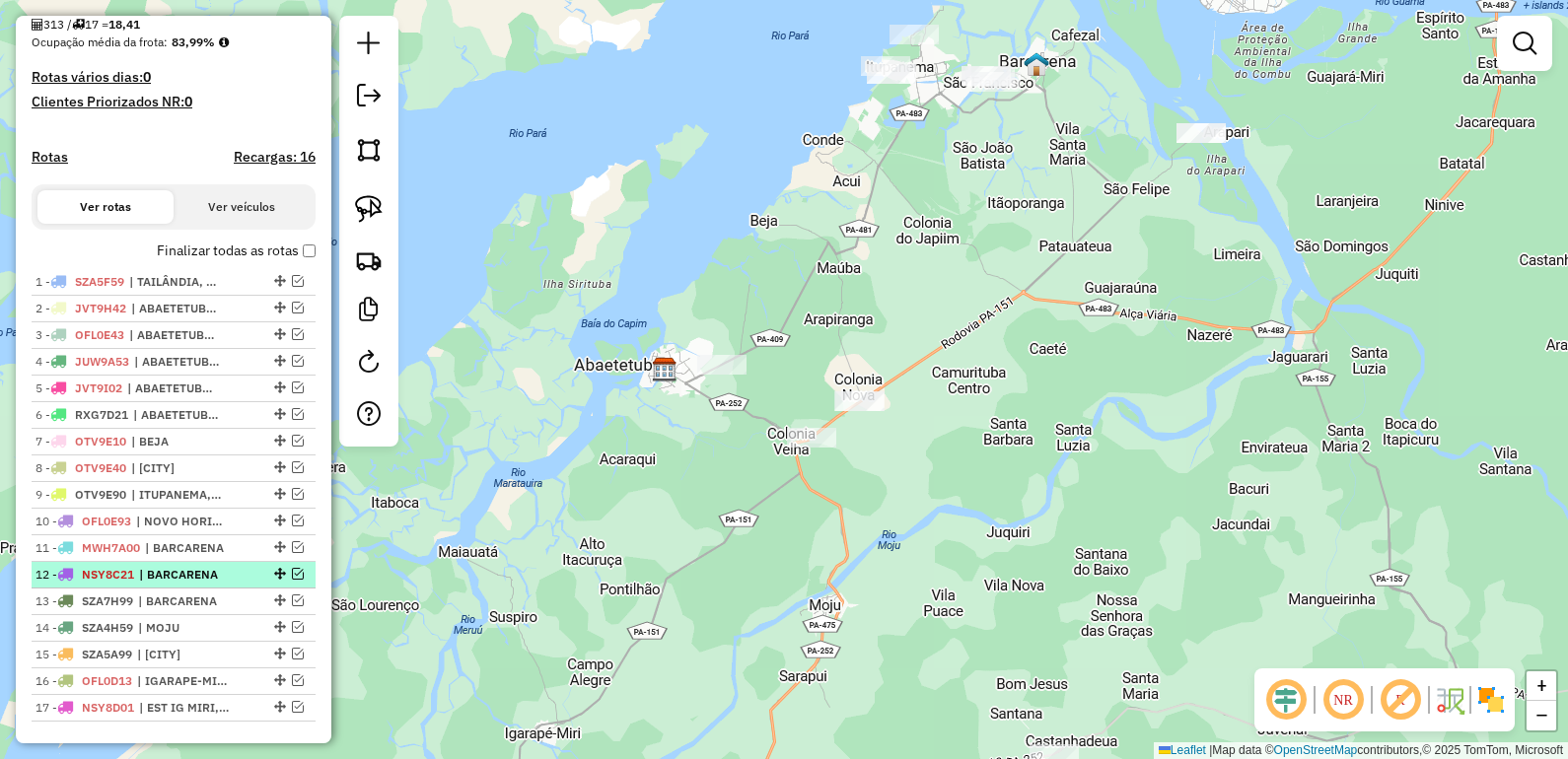 scroll, scrollTop: 609, scrollLeft: 0, axis: vertical 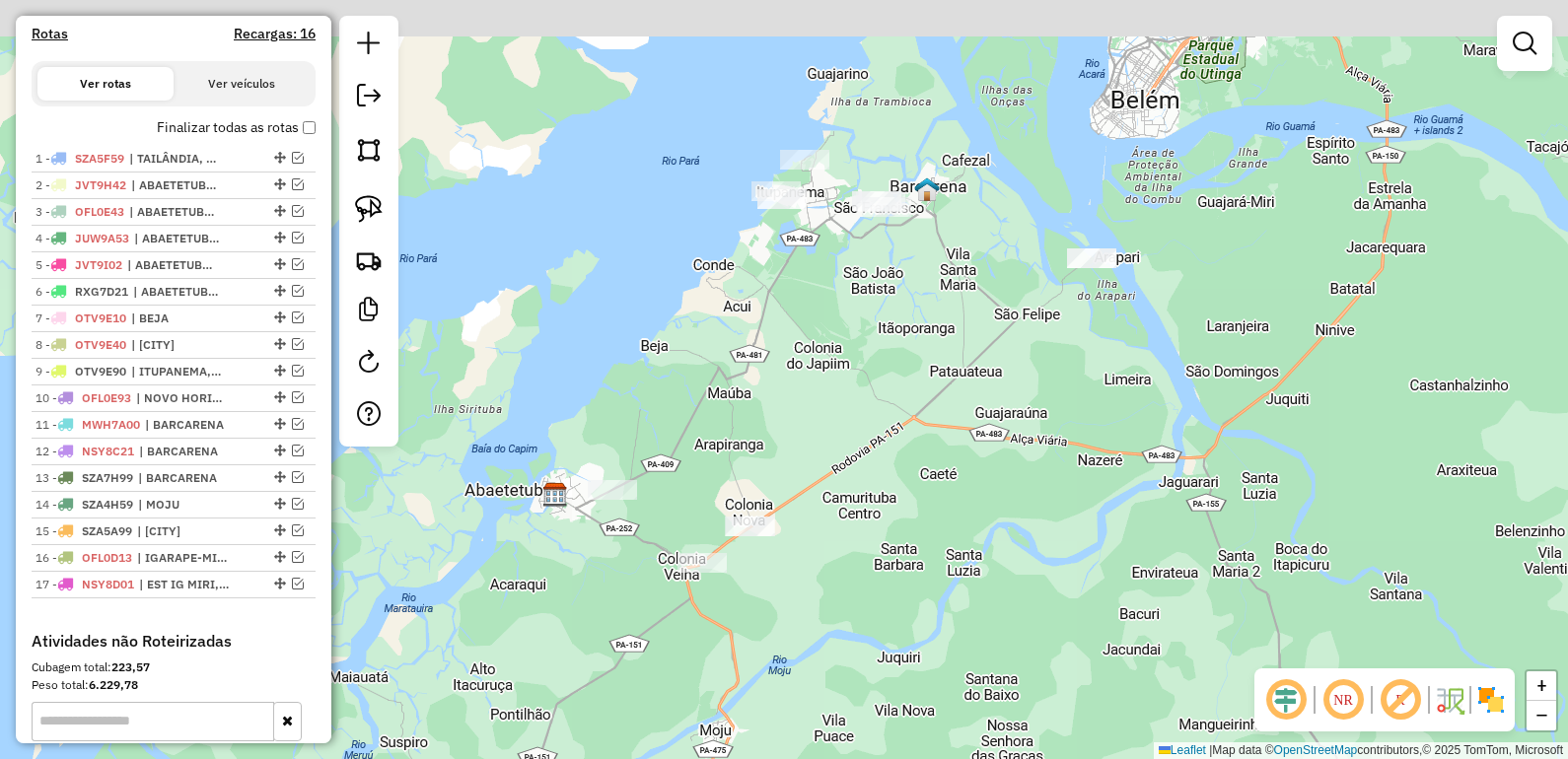 drag, startPoint x: 909, startPoint y: 353, endPoint x: 831, endPoint y: 441, distance: 117.5925 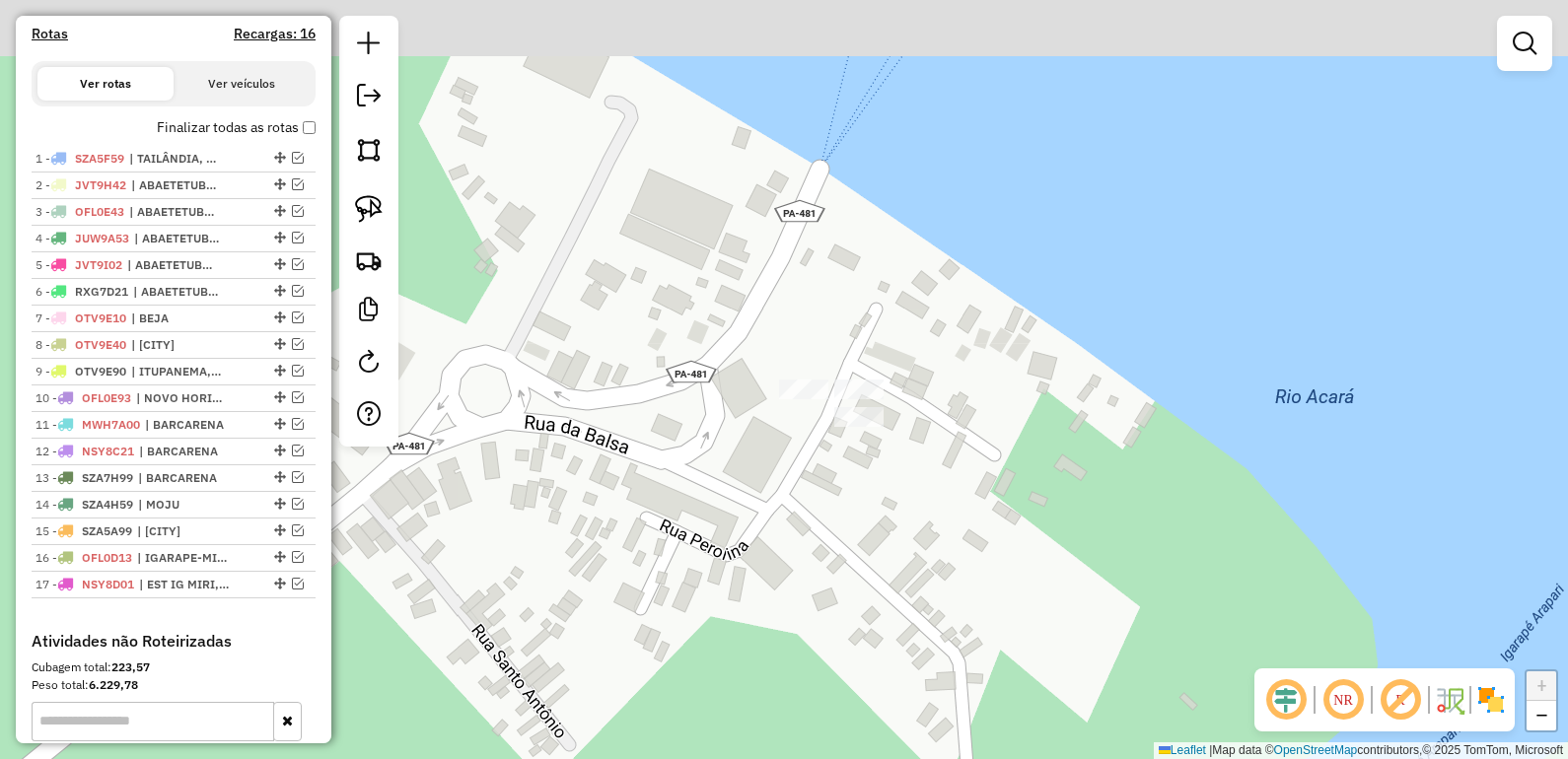 drag, startPoint x: 860, startPoint y: 436, endPoint x: 850, endPoint y: 484, distance: 49.03 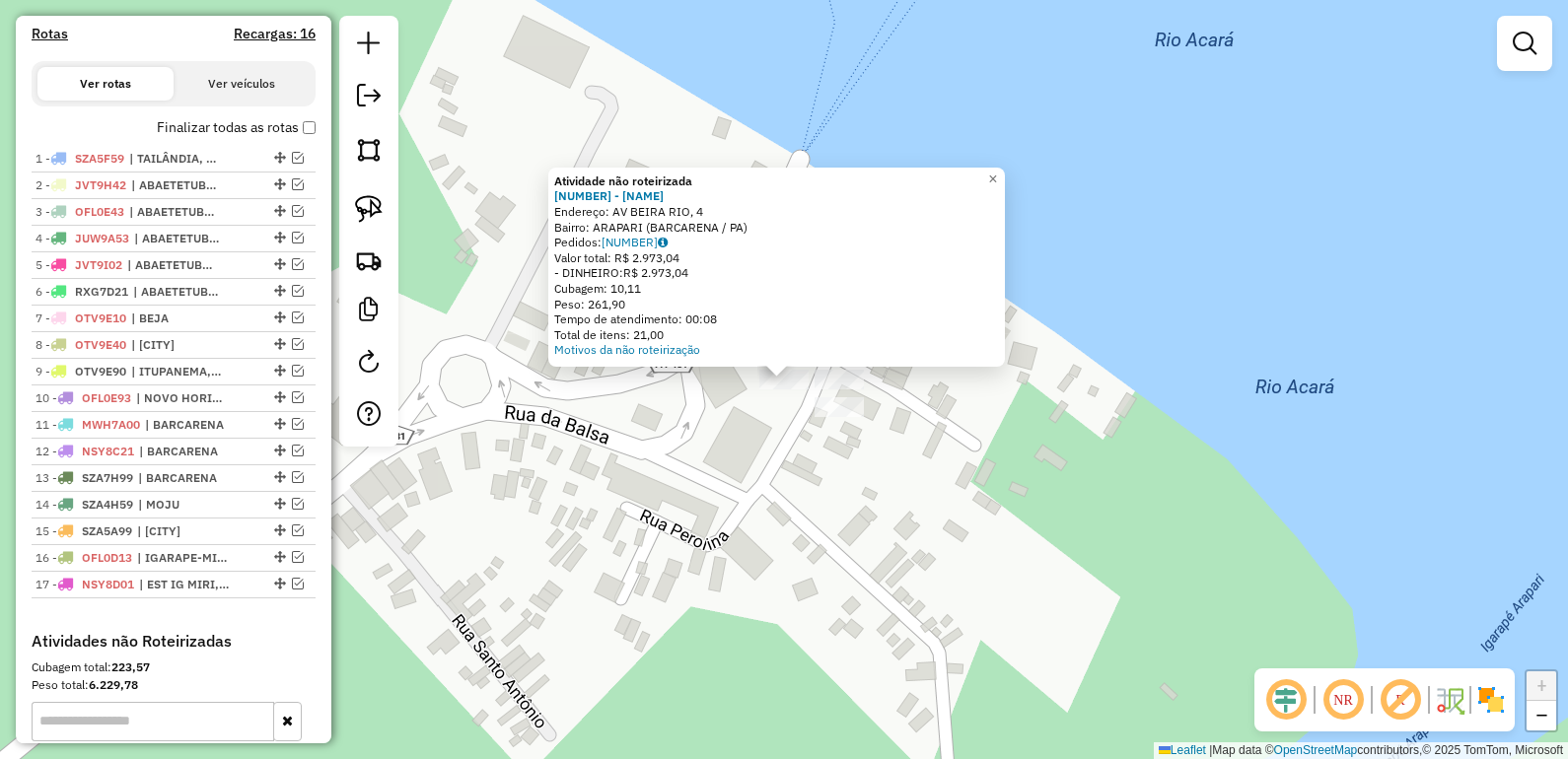 click on "Atividade não roteirizada 2140 - SALATIEL  Endereço: AV  BEIRA RIO, 4   Bairro: ARAPARI (BARCARENA / PA)   Pedidos:  05729205   Valor total: R$ 2.973,04   - DINHEIRO:  R$ 2.973,04   Cubagem: 10,11   Peso: 261,90   Tempo de atendimento: 00:08   Total de itens: 21,00  Motivos da não roteirização × Janela de atendimento Grade de atendimento Capacidade Transportadoras Veículos Cliente Pedidos  Rotas Selecione os dias de semana para filtrar as janelas de atendimento  Seg   Ter   Qua   Qui   Sex   Sáb   Dom  Informe o período da janela de atendimento: De: Até:  Filtrar exatamente a janela do cliente  Considerar janela de atendimento padrão  Selecione os dias de semana para filtrar as grades de atendimento  Seg   Ter   Qua   Qui   Sex   Sáb   Dom   Considerar clientes sem dia de atendimento cadastrado  Clientes fora do dia de atendimento selecionado Filtrar as atividades entre os valores definidos abaixo:  Peso mínimo:   Peso máximo:   Cubagem mínima:   Cubagem máxima:   De:   Até:   De:   Até:  +" 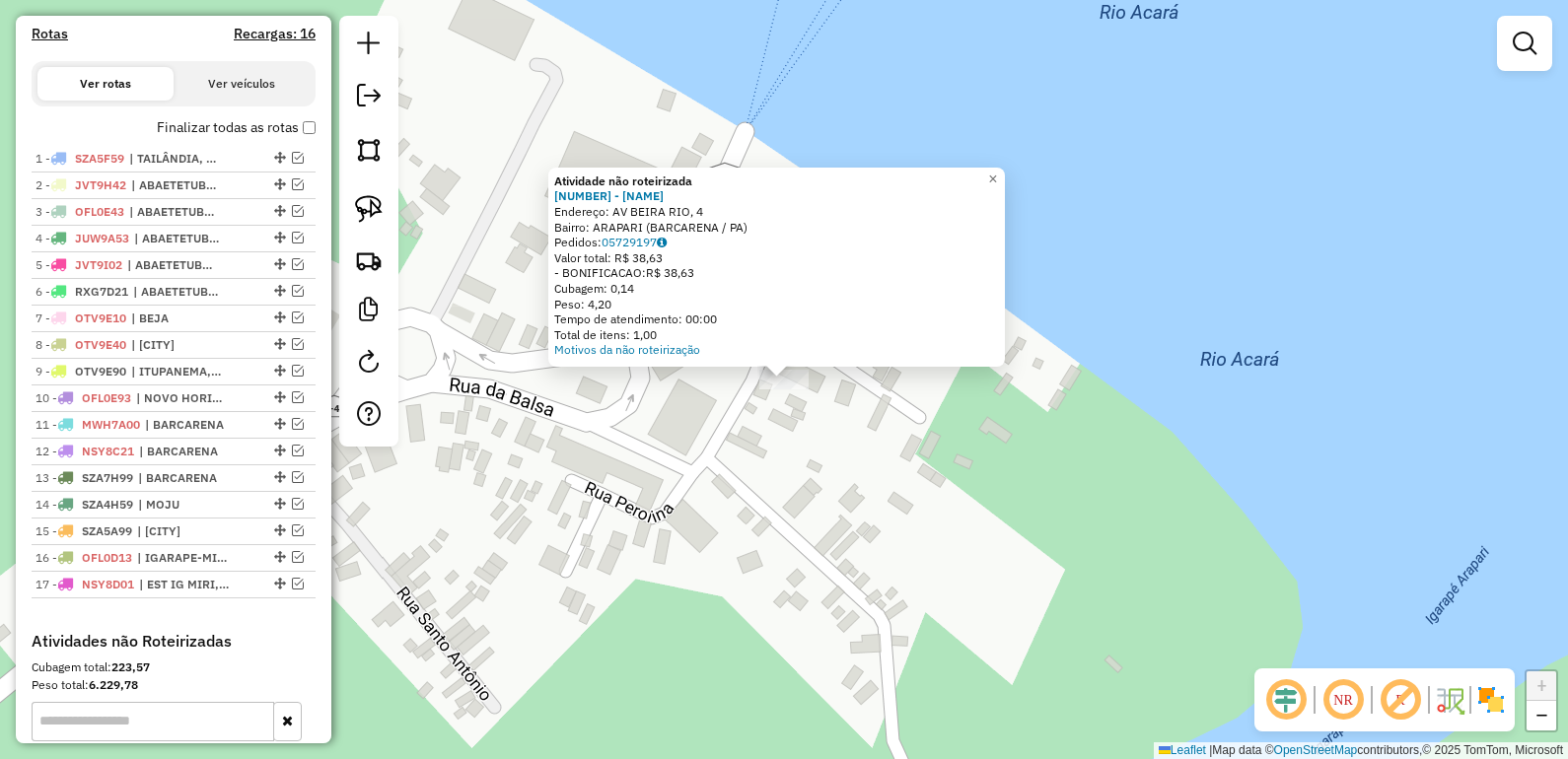 click on "Atividade não roteirizada 2140 - SALATIEL  Endereço: AV  BEIRA RIO, 4   Bairro: ARAPARI (BARCARENA / PA)   Pedidos:  05729197   Valor total: R$ 38,63   - BONIFICACAO:  R$ 38,63   Cubagem: 0,14   Peso: 4,20   Tempo de atendimento: 00:00   Total de itens: 1,00  Motivos da não roteirização × Janela de atendimento Grade de atendimento Capacidade Transportadoras Veículos Cliente Pedidos  Rotas Selecione os dias de semana para filtrar as janelas de atendimento  Seg   Ter   Qua   Qui   Sex   Sáb   Dom  Informe o período da janela de atendimento: De: Até:  Filtrar exatamente a janela do cliente  Considerar janela de atendimento padrão  Selecione os dias de semana para filtrar as grades de atendimento  Seg   Ter   Qua   Qui   Sex   Sáb   Dom   Considerar clientes sem dia de atendimento cadastrado  Clientes fora do dia de atendimento selecionado Filtrar as atividades entre os valores definidos abaixo:  Peso mínimo:   Peso máximo:   Cubagem mínima:   Cubagem máxima:   De:   Até:   De:   Até:  Veículo:" 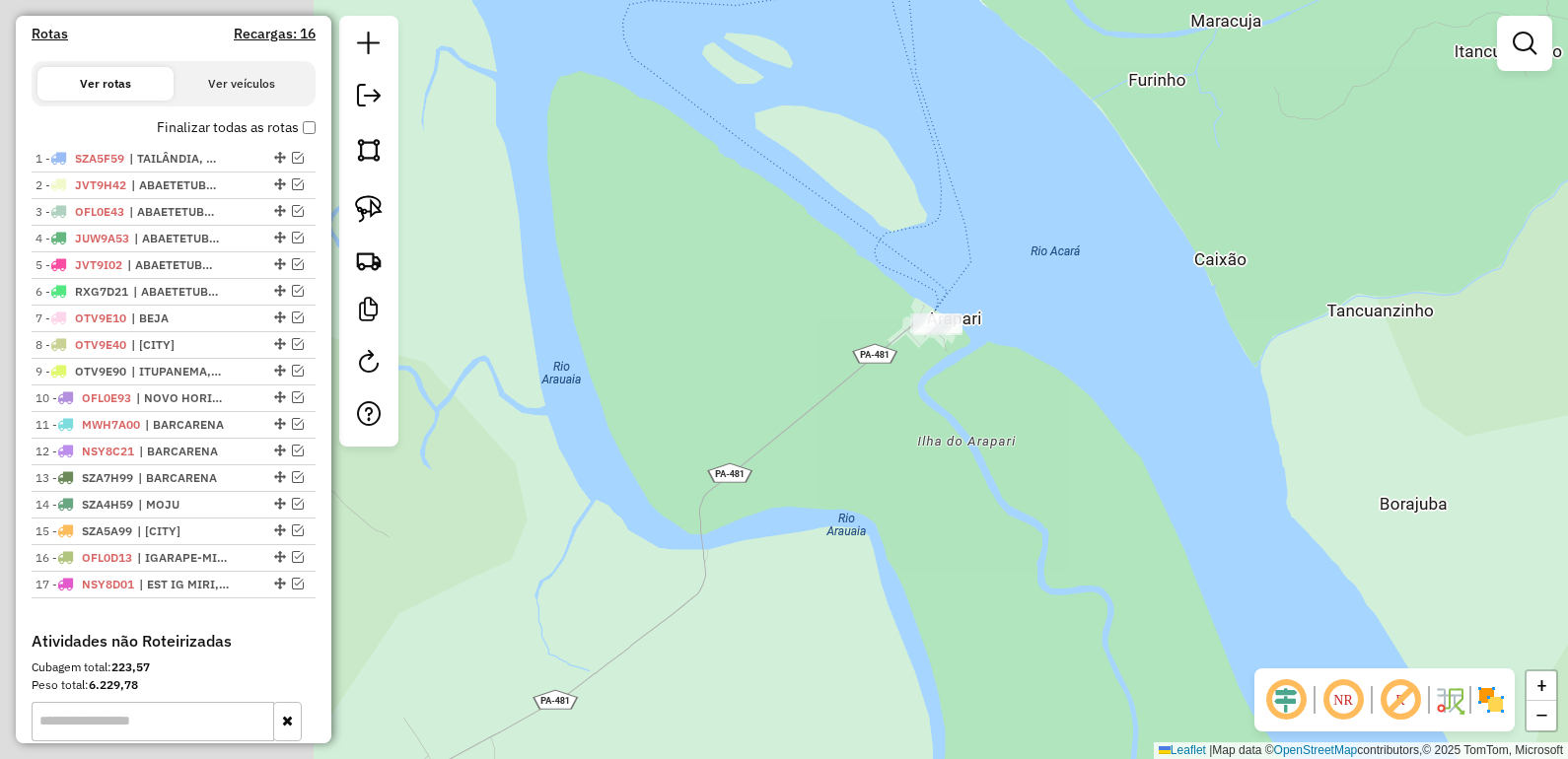 drag, startPoint x: 649, startPoint y: 451, endPoint x: 1057, endPoint y: 402, distance: 410.9319 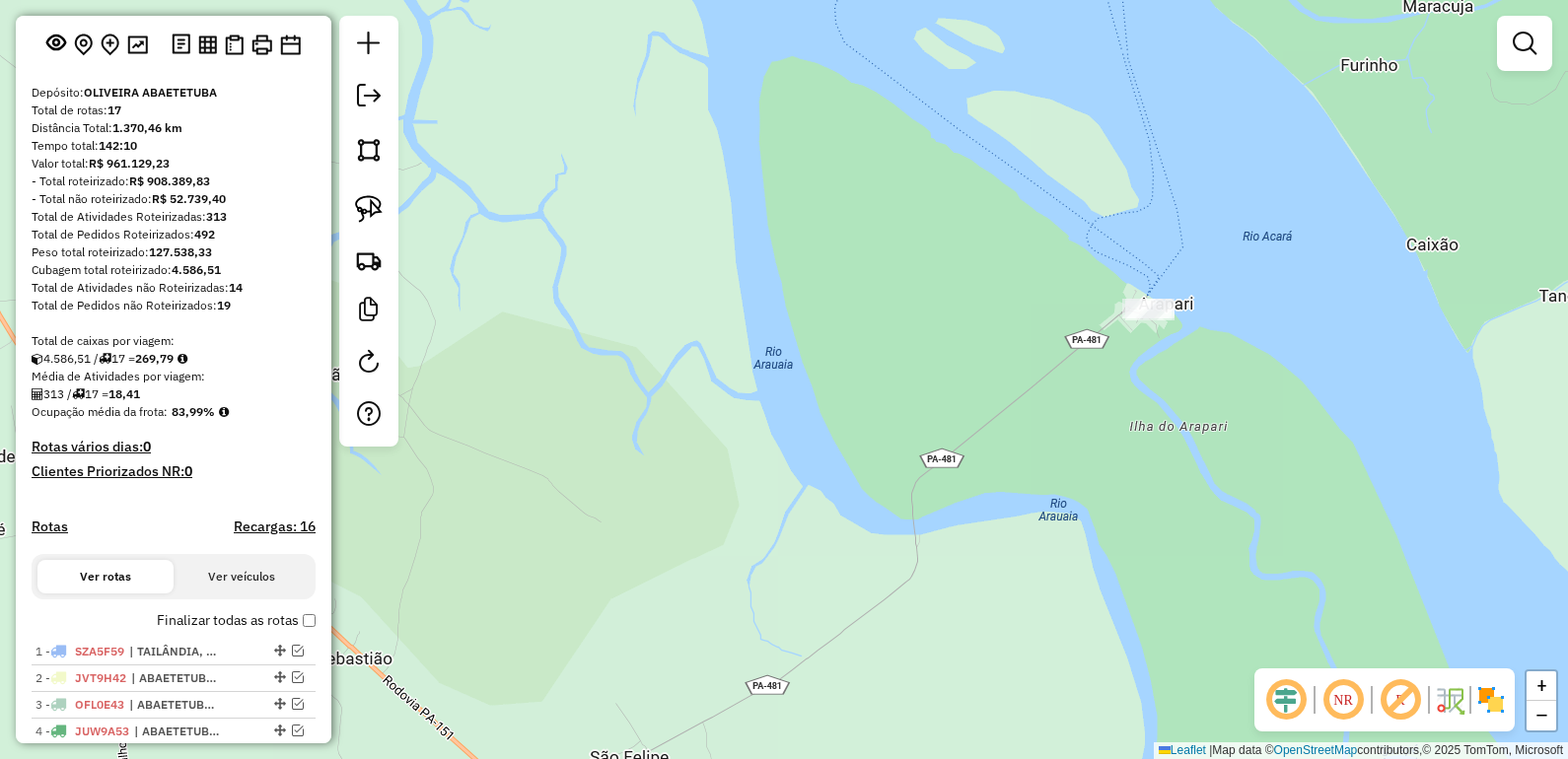 scroll, scrollTop: 486, scrollLeft: 0, axis: vertical 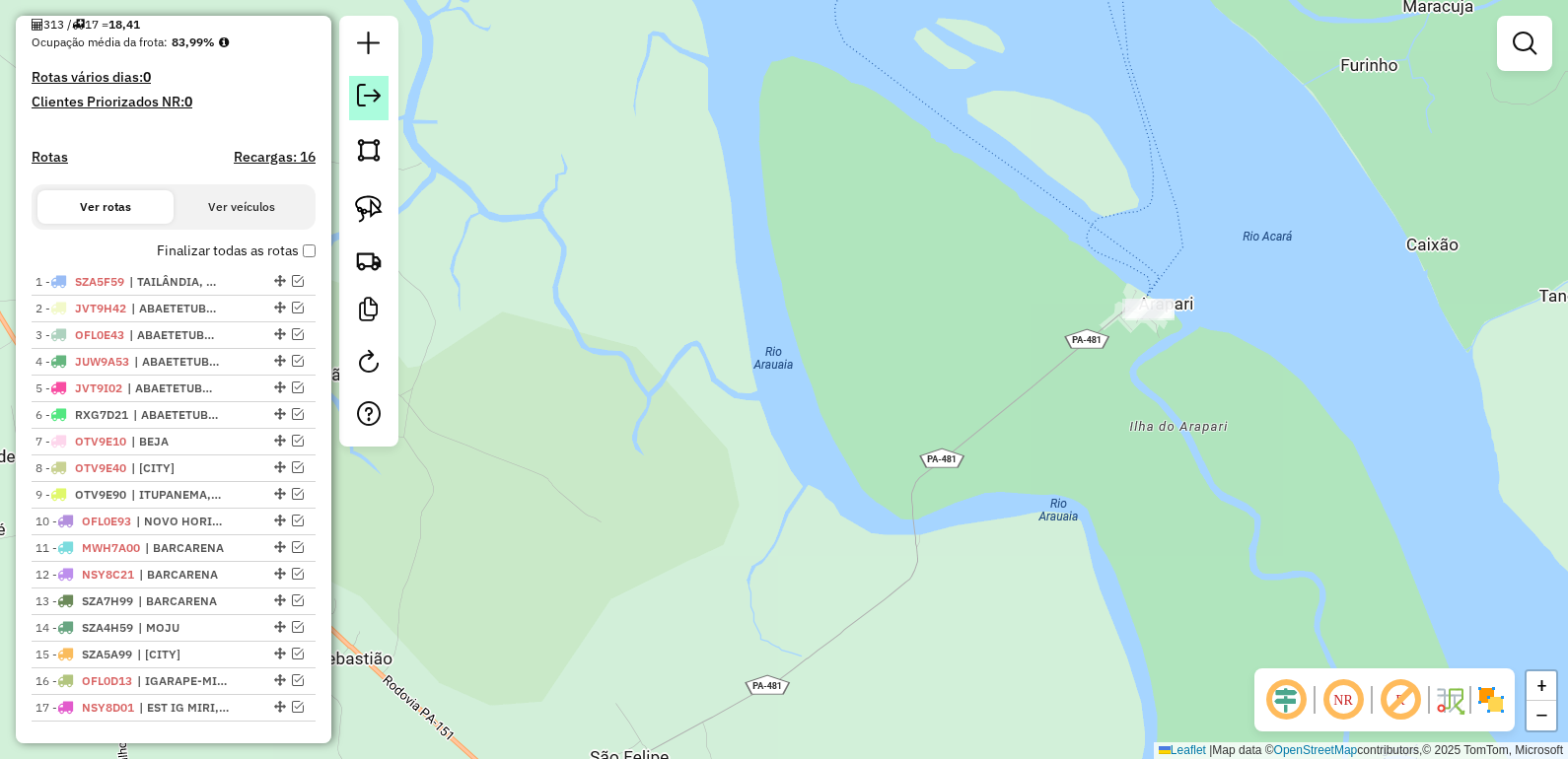 click 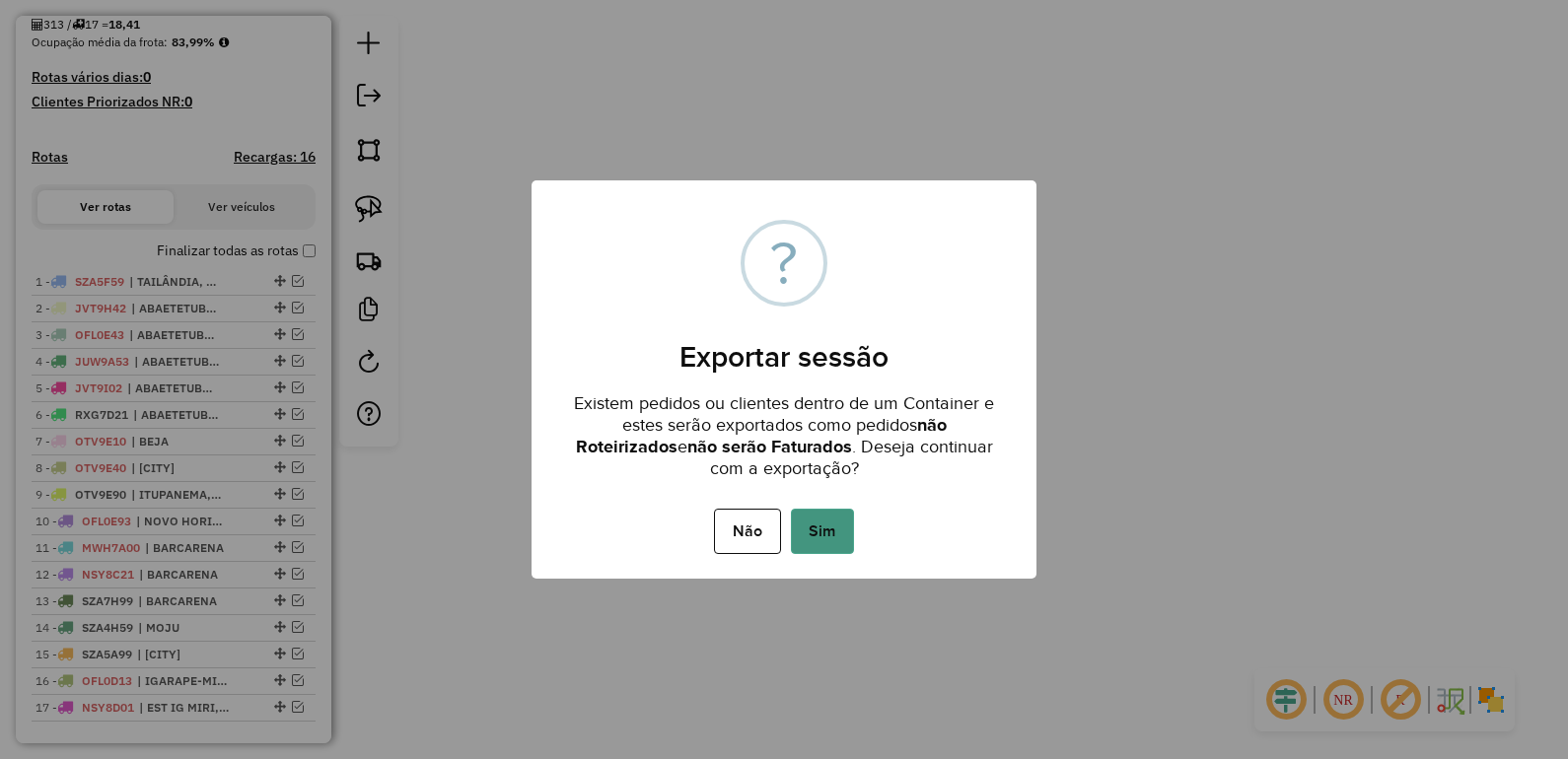 click on "Sim" at bounding box center (822, 531) 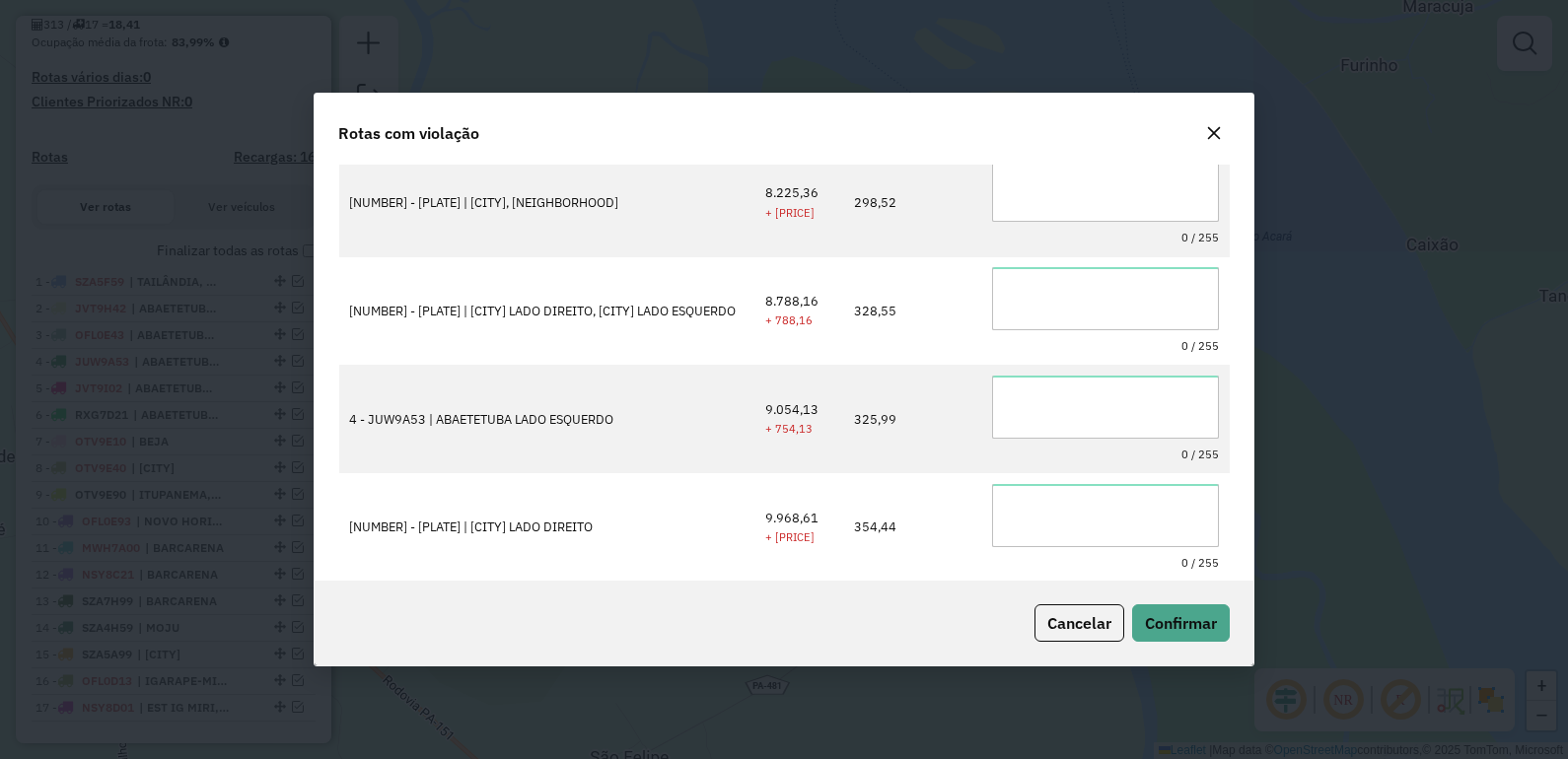 scroll, scrollTop: 0, scrollLeft: 0, axis: both 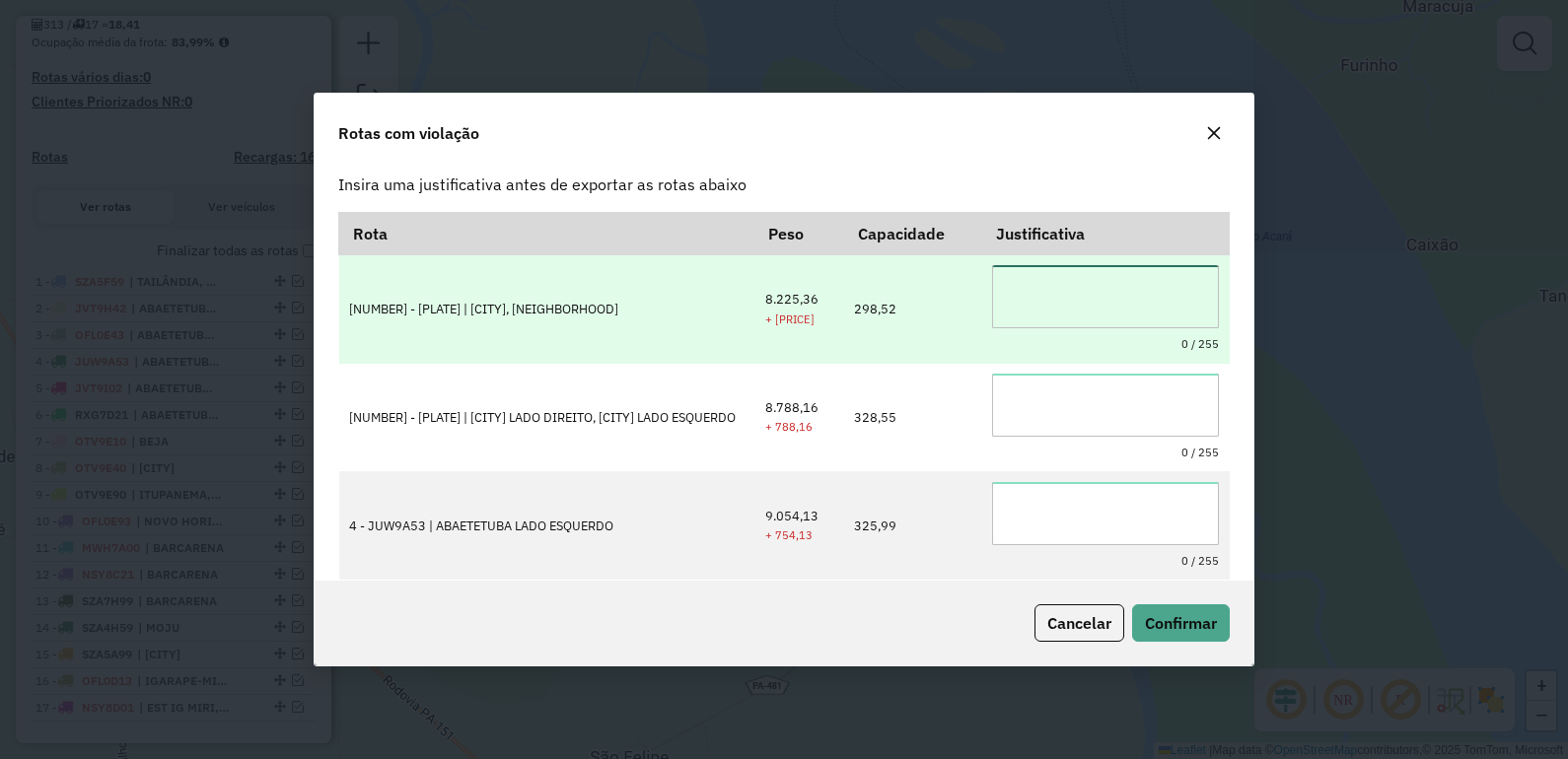 click at bounding box center (1105, 297) 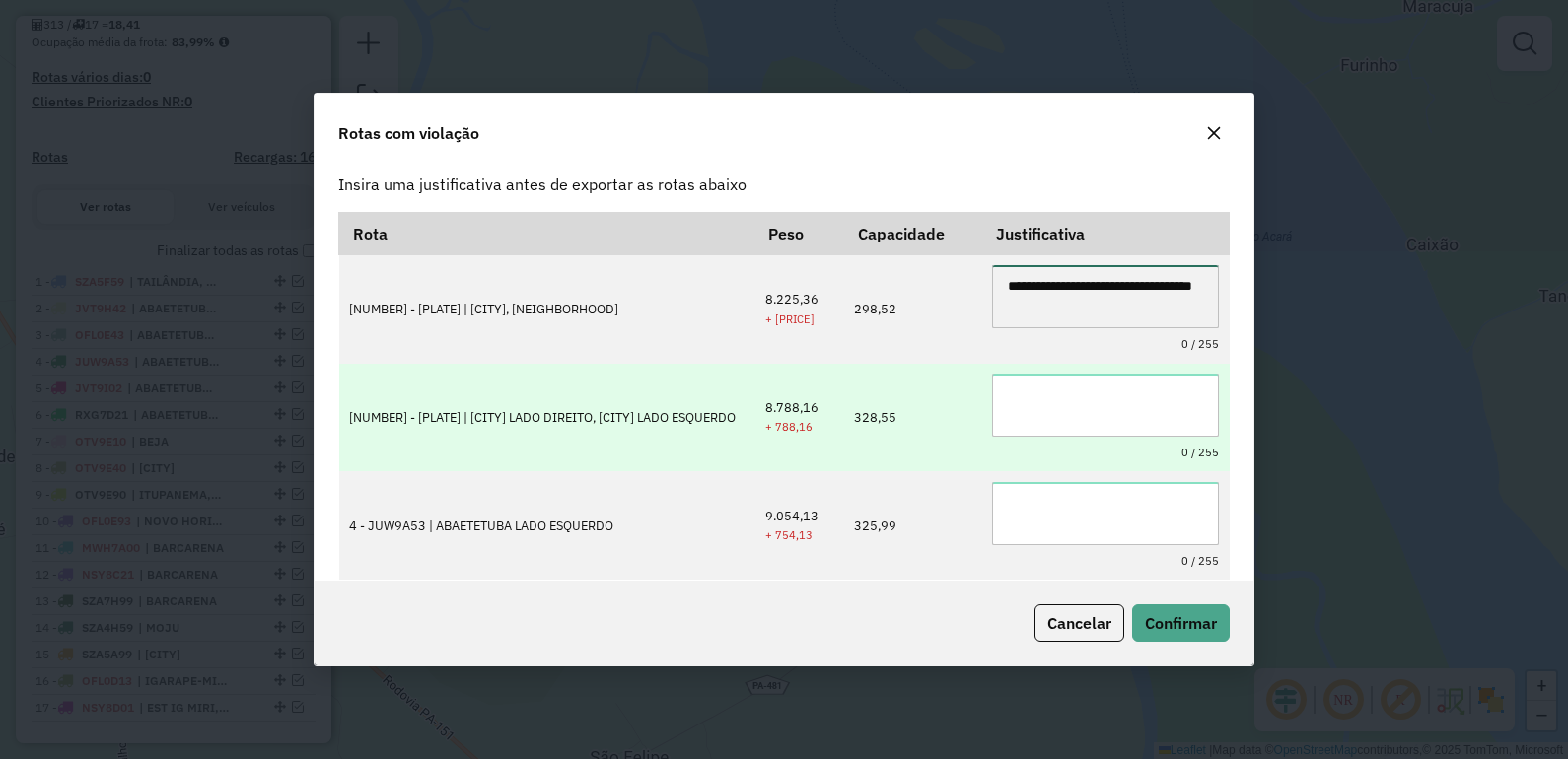 type on "**********" 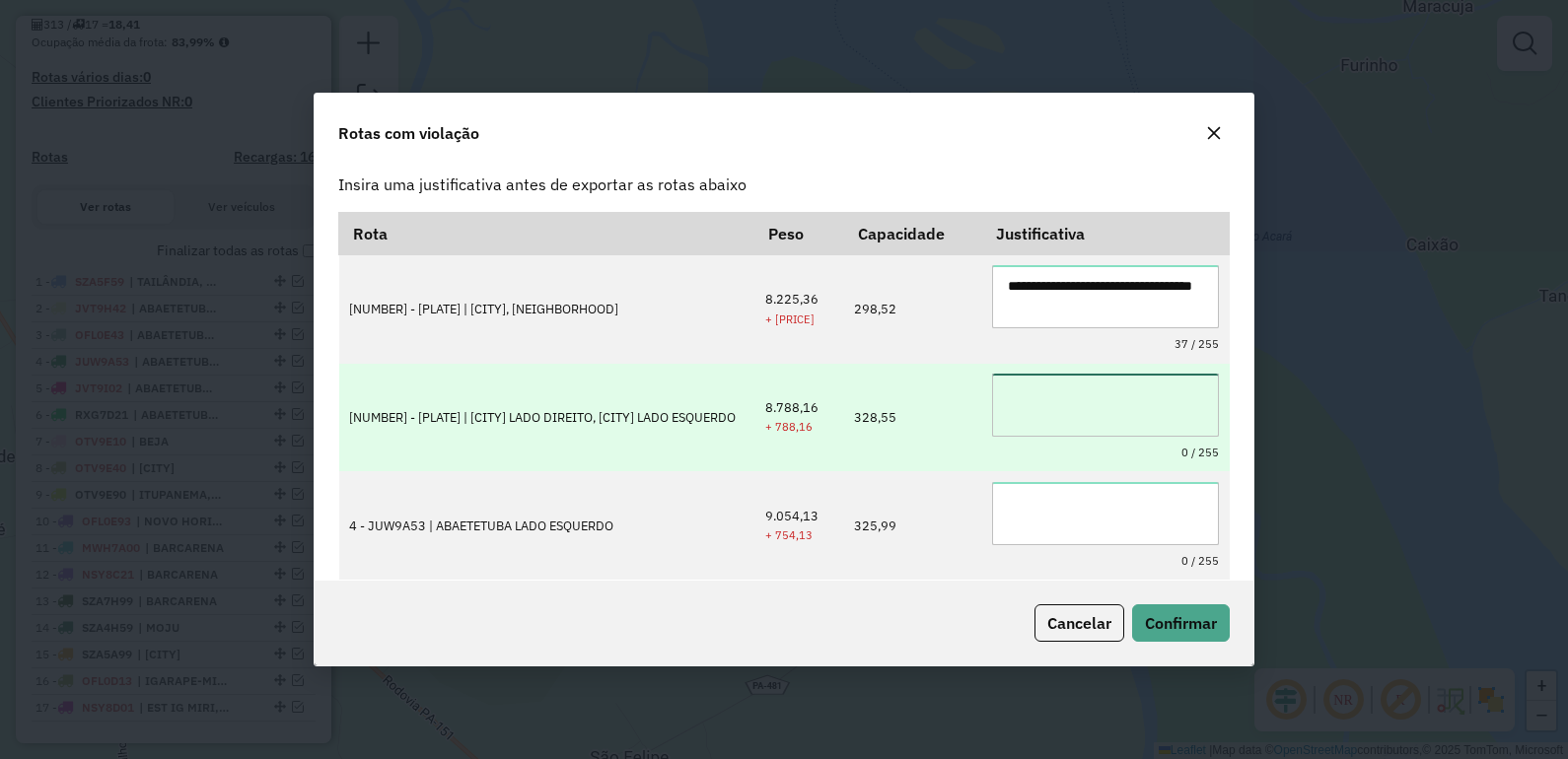 click at bounding box center [1105, 405] 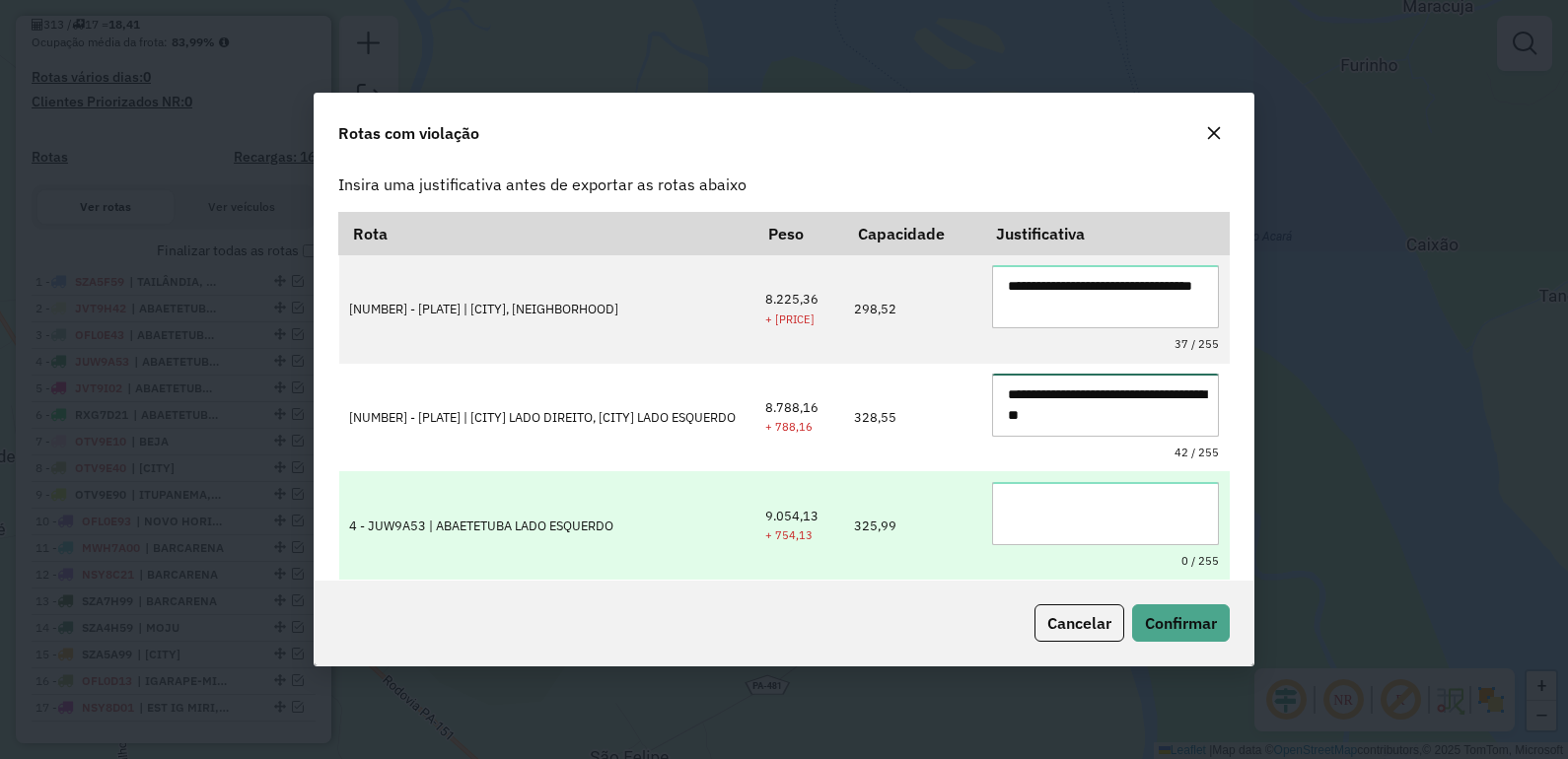 scroll, scrollTop: 108, scrollLeft: 0, axis: vertical 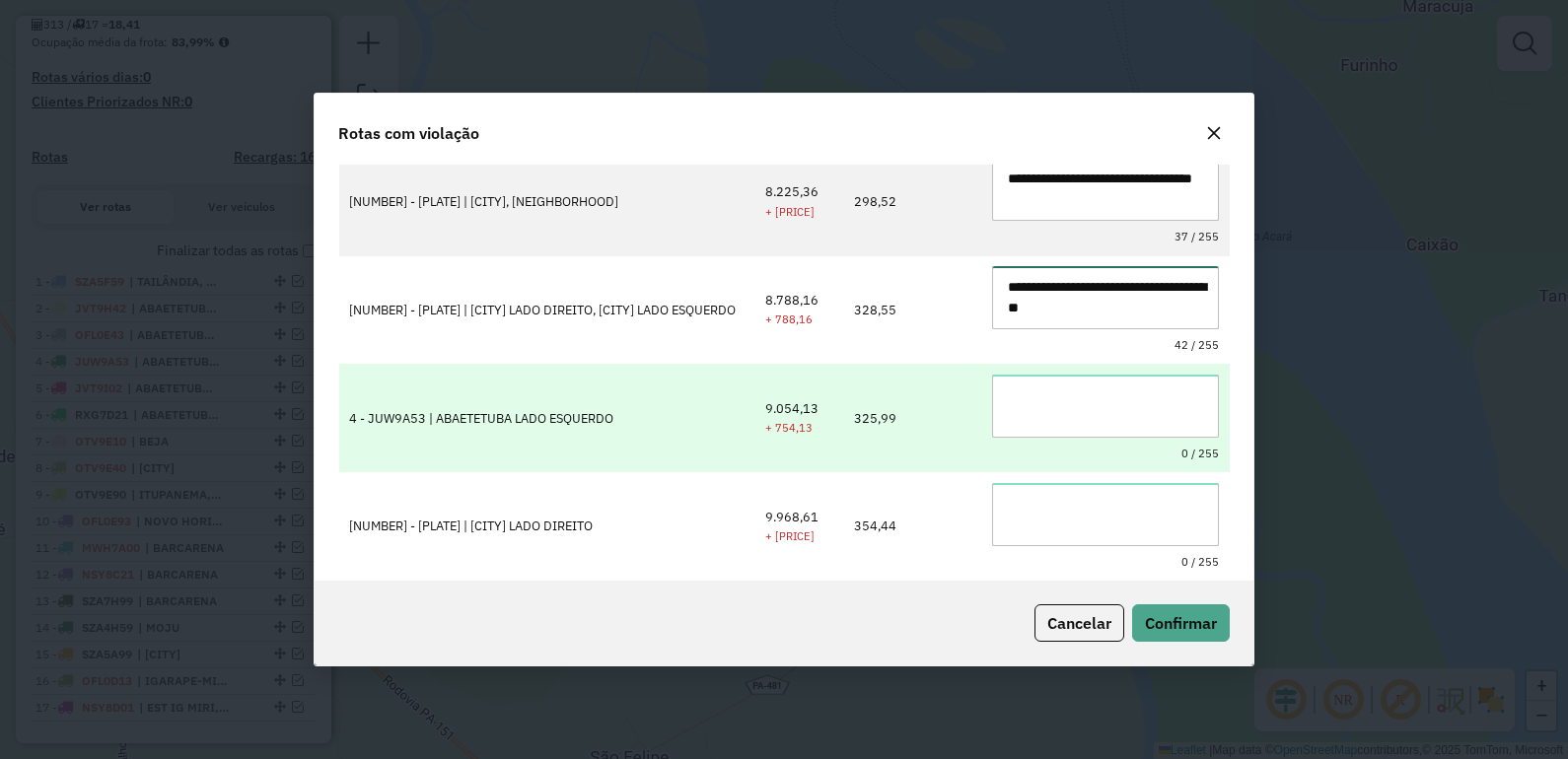 type on "**********" 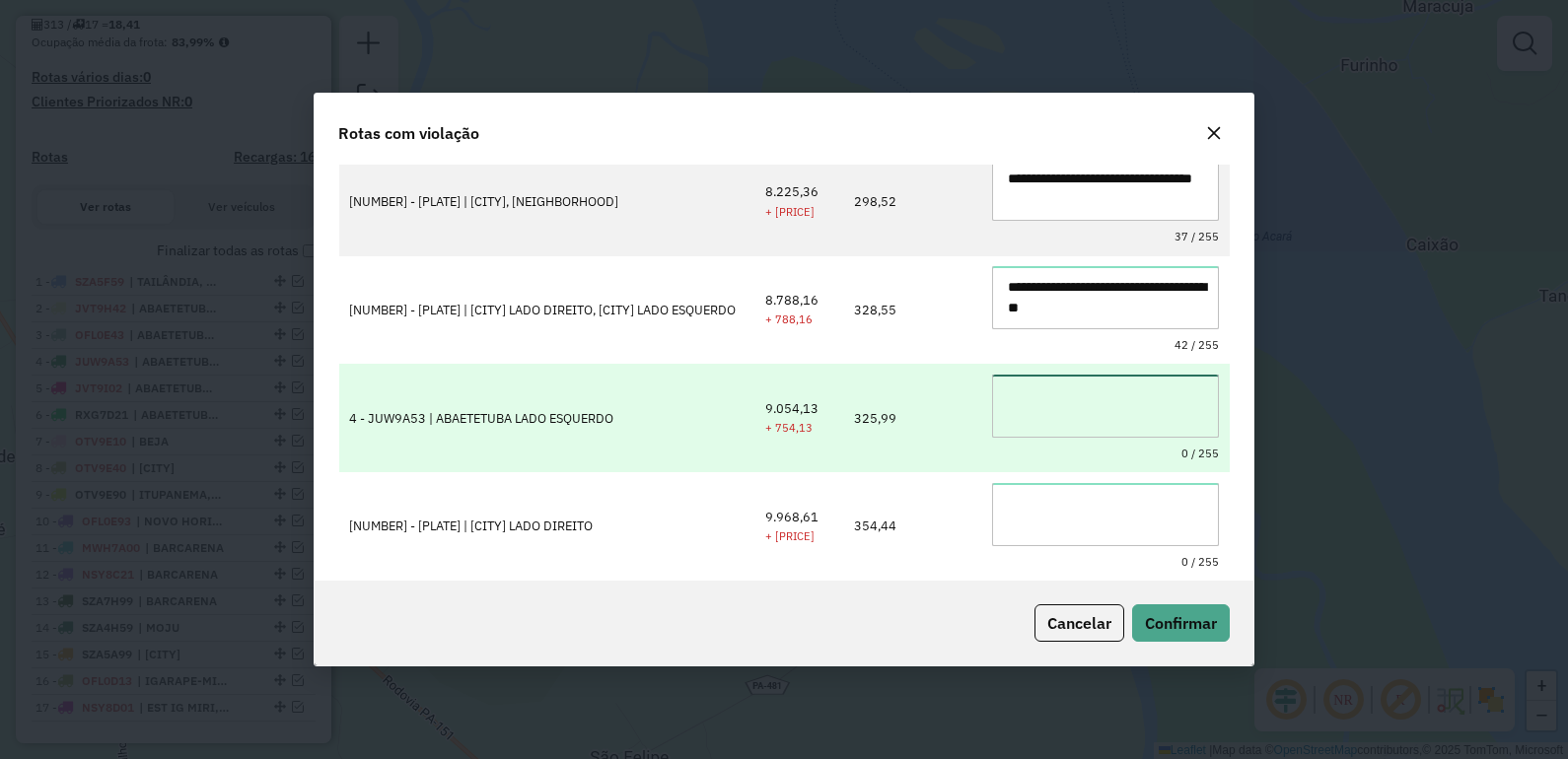 click at bounding box center [1105, 406] 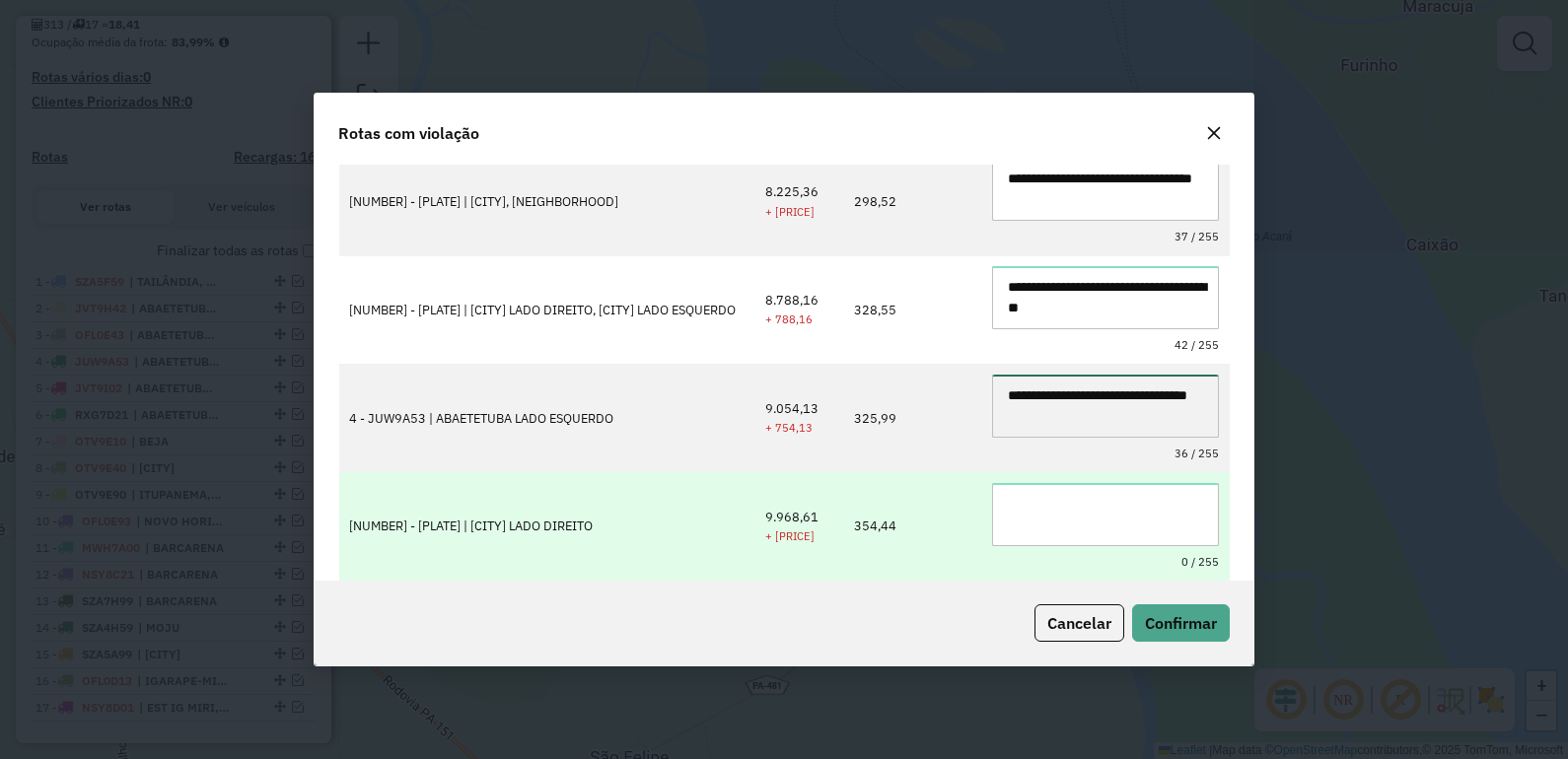 type on "**********" 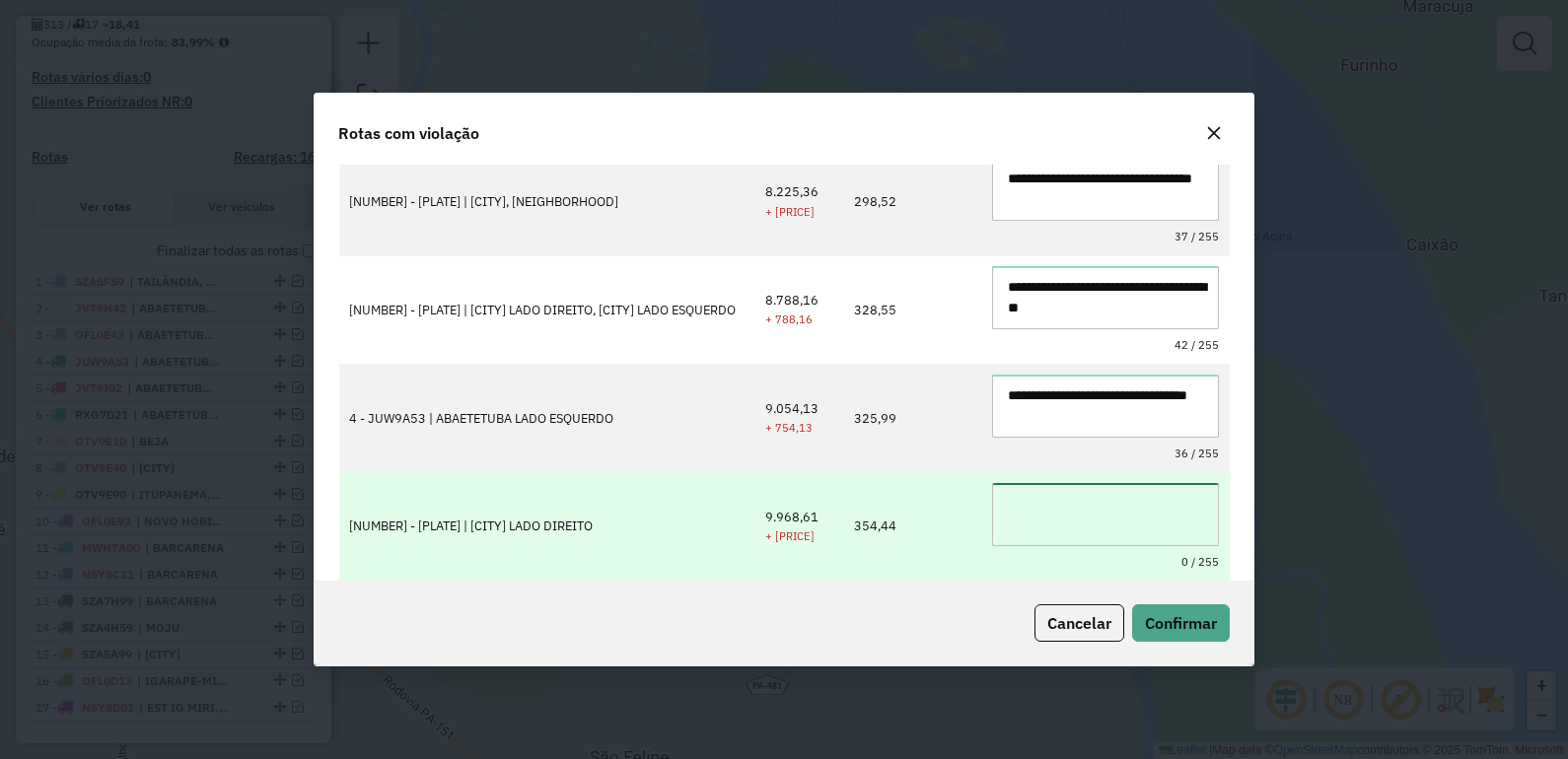 click at bounding box center [1105, 515] 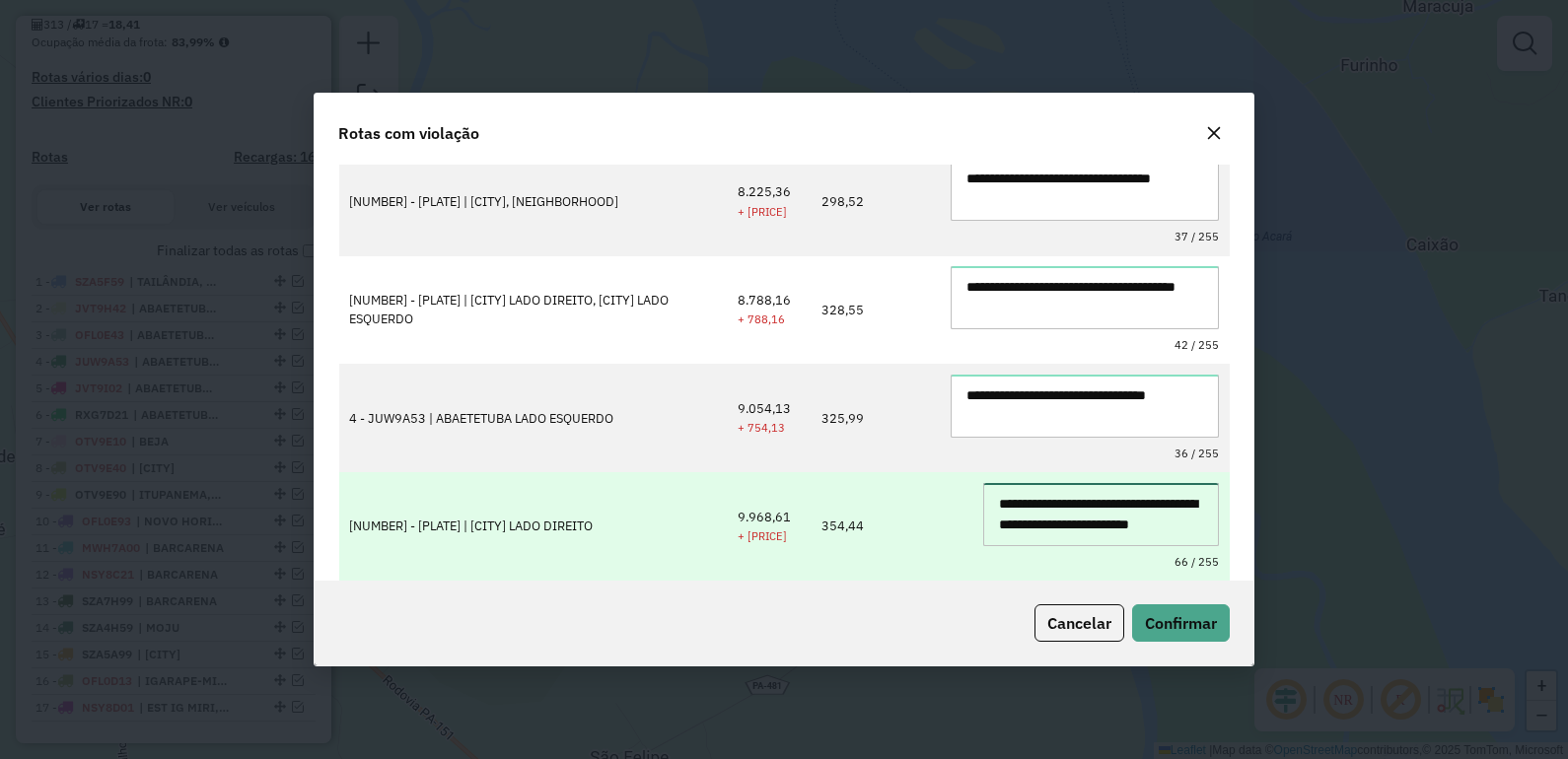 scroll, scrollTop: 20, scrollLeft: 0, axis: vertical 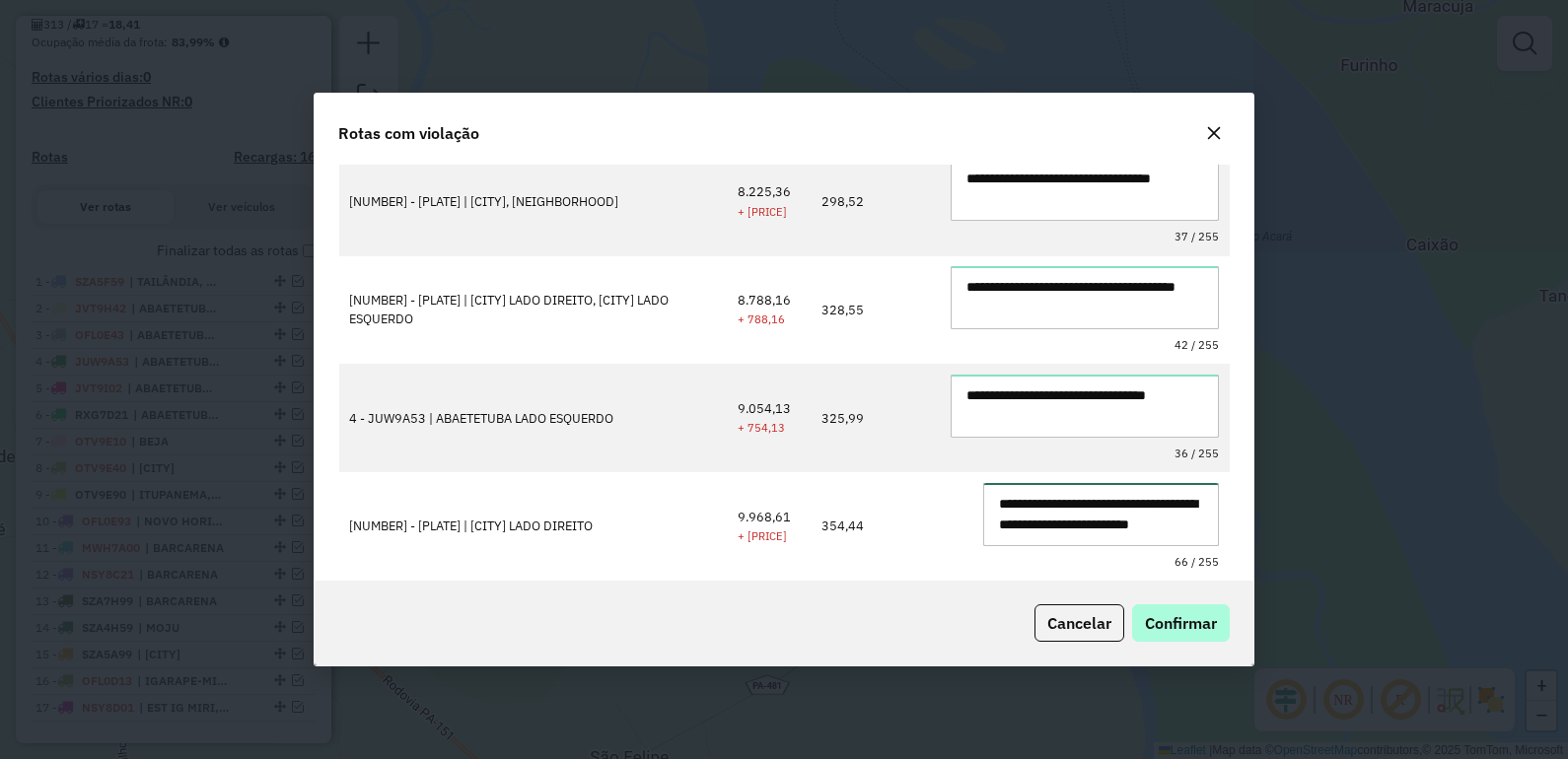 type on "**********" 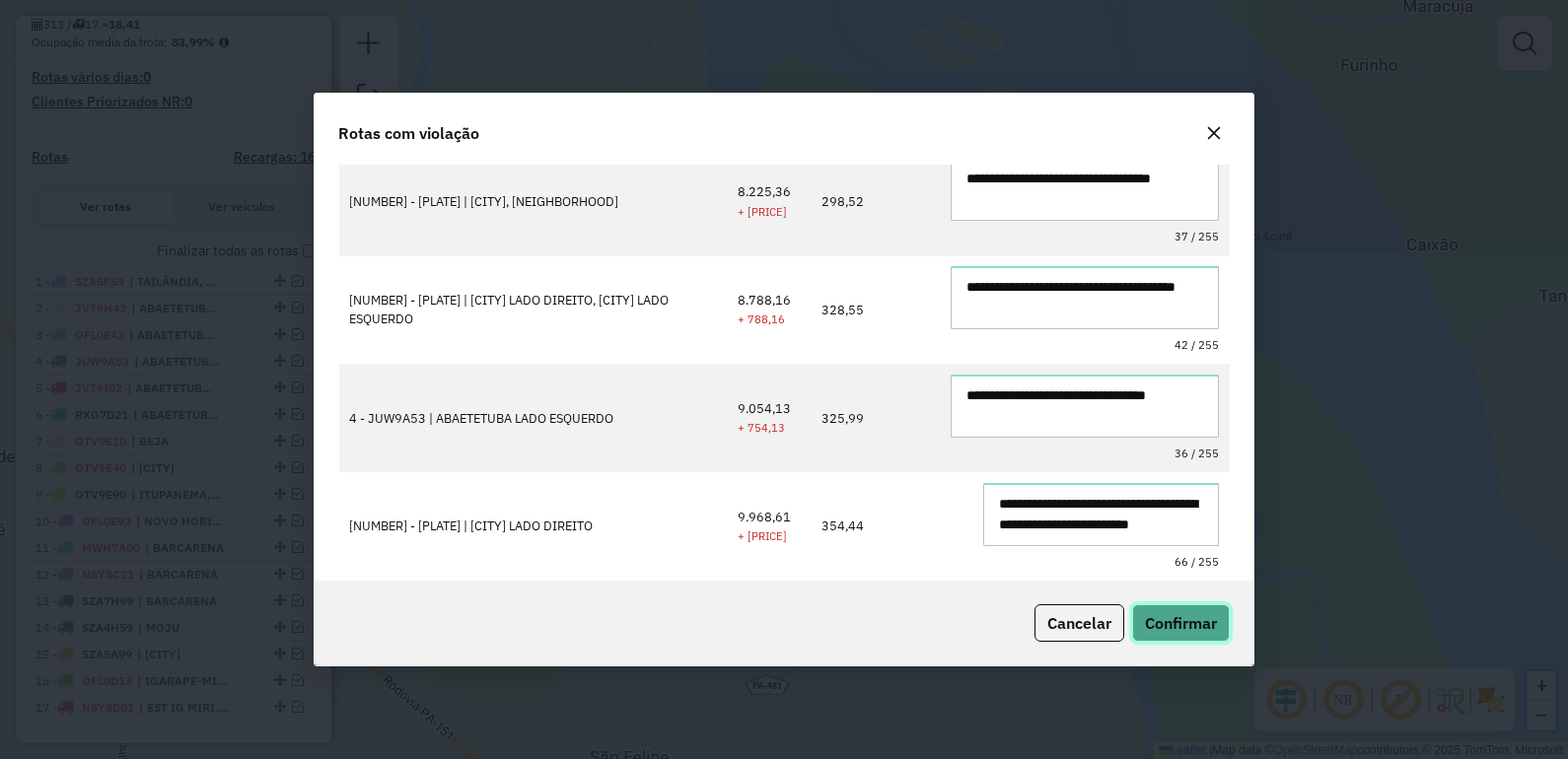 click on "Confirmar" 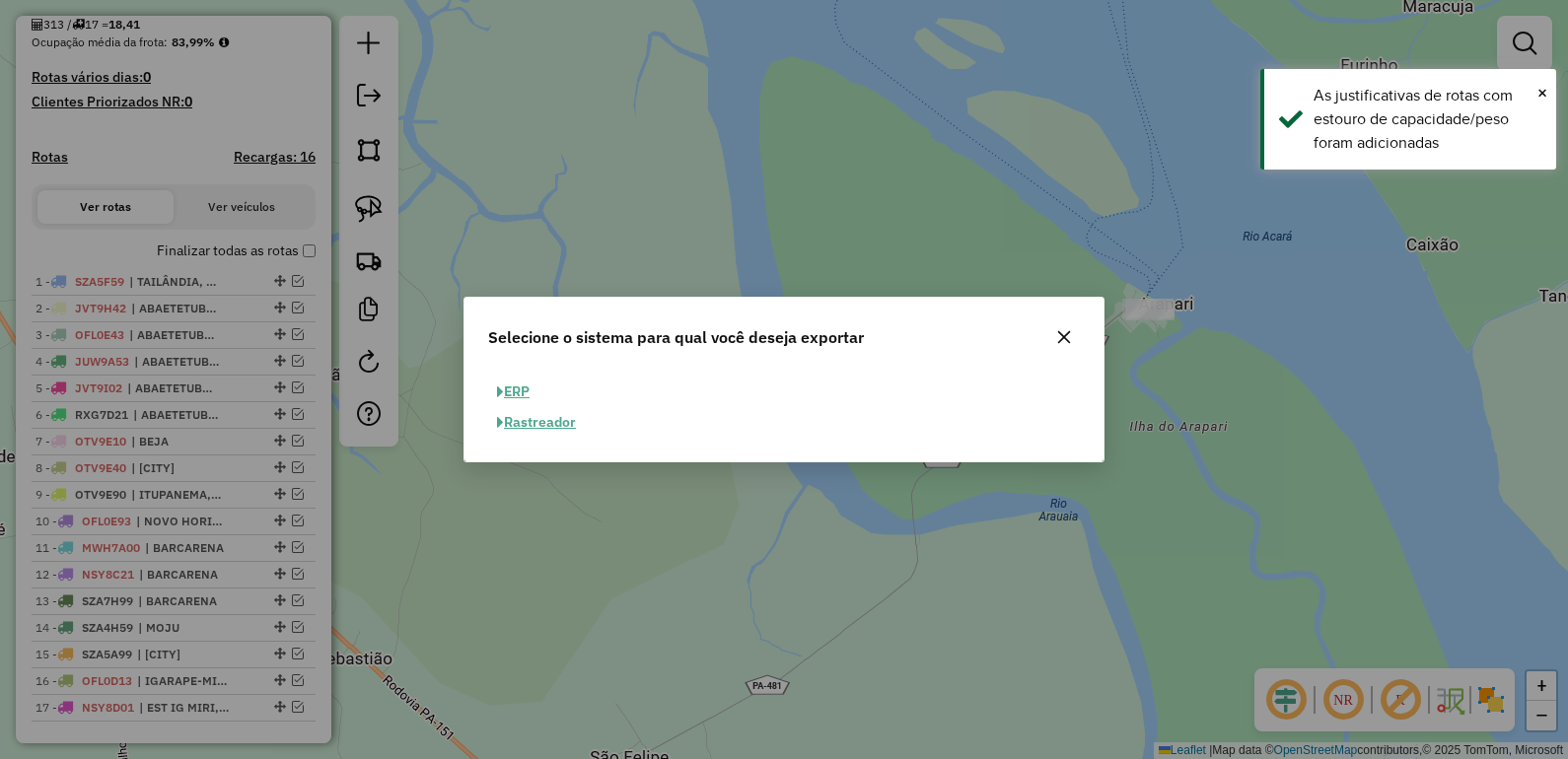 click on "ERP" 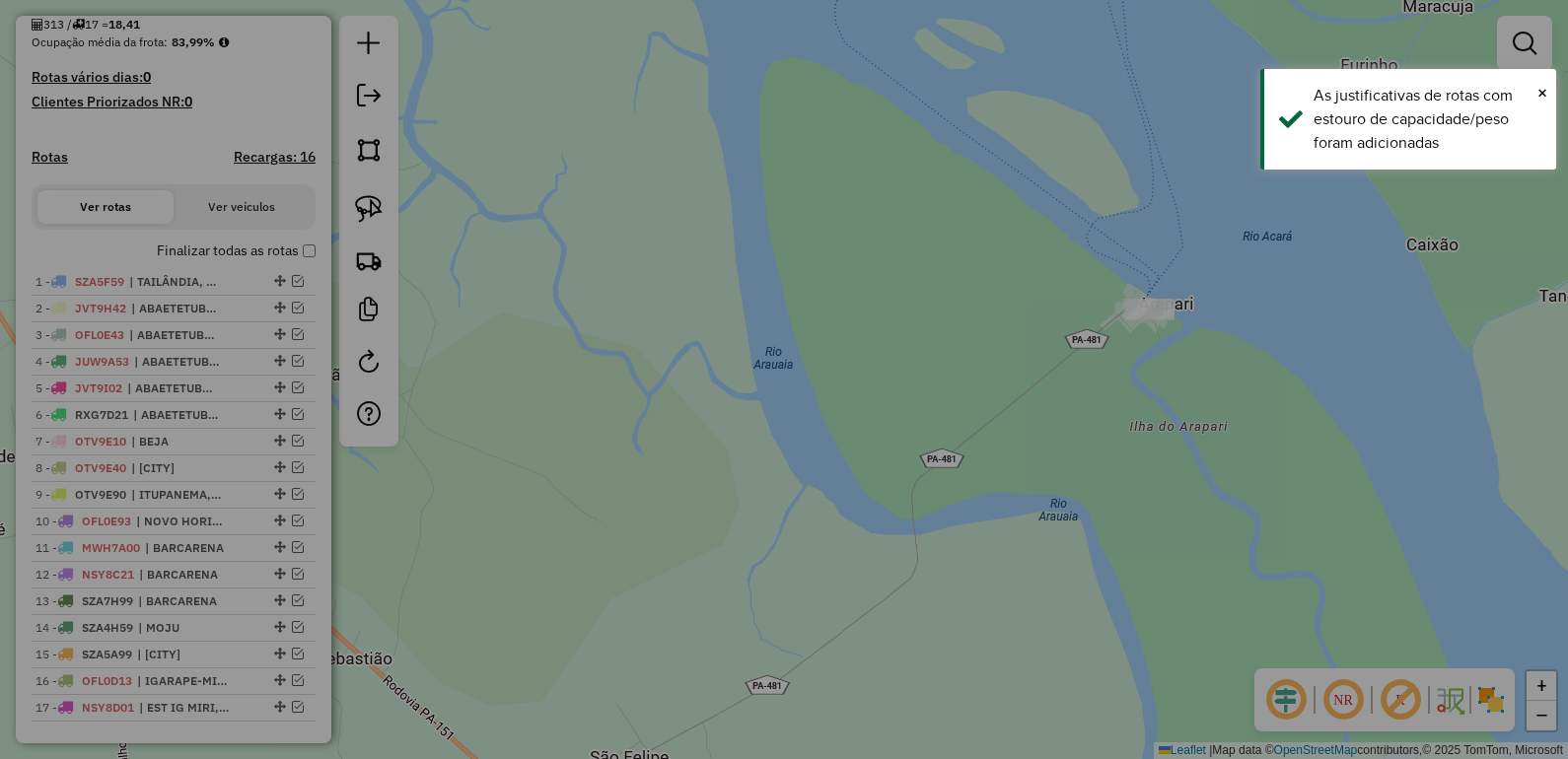 select on "**" 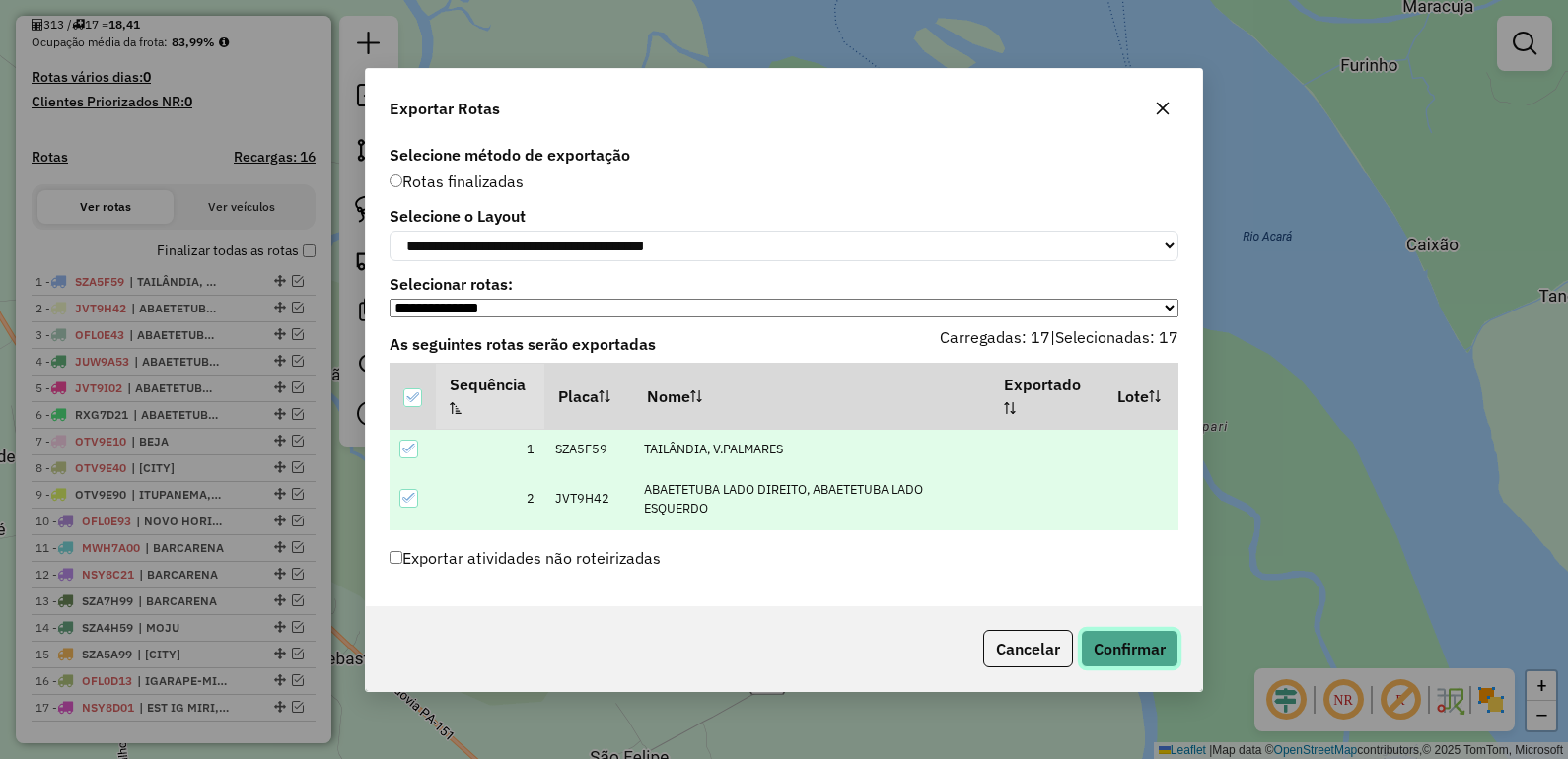 click on "Confirmar" 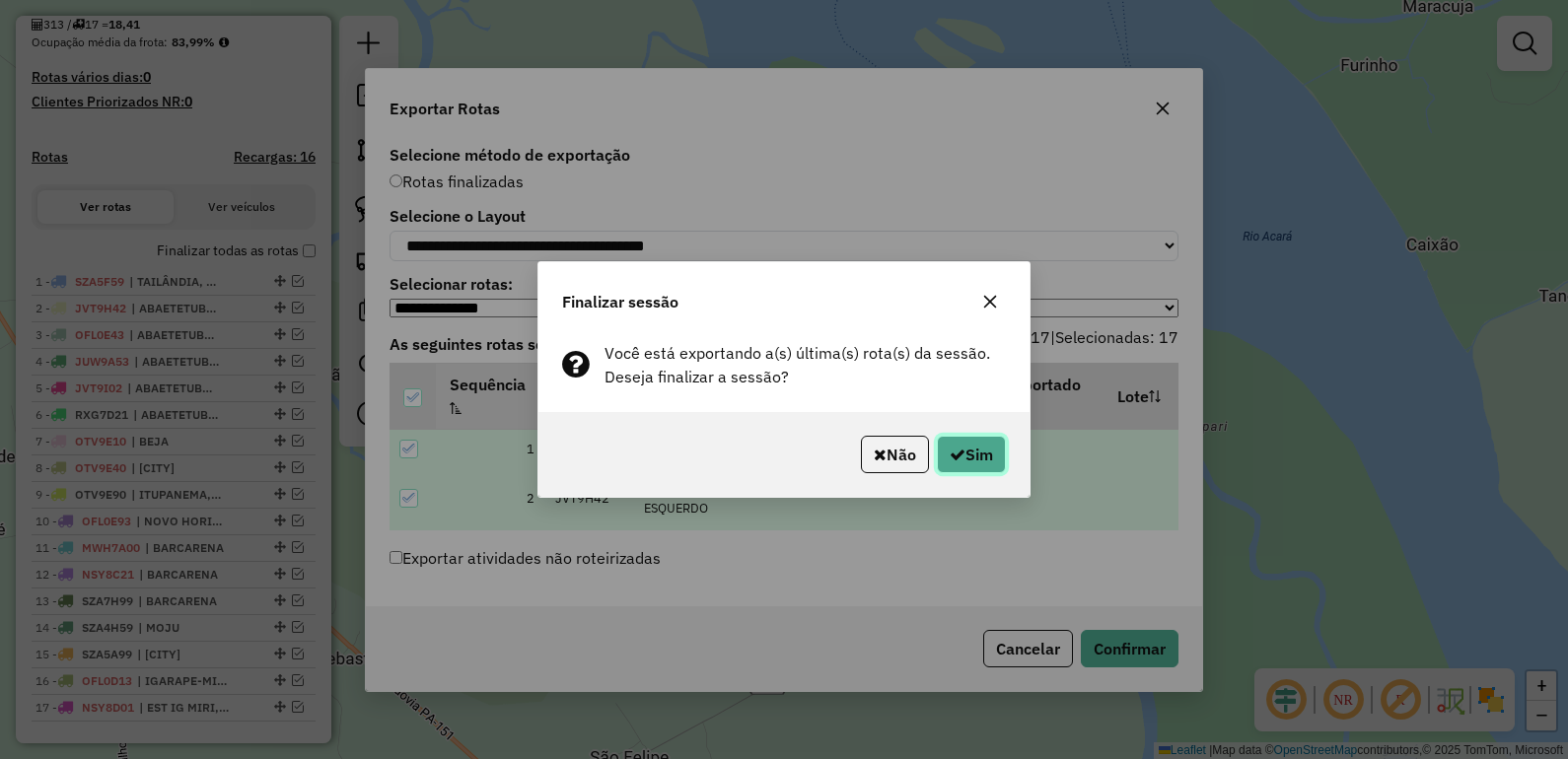 click on "Sim" 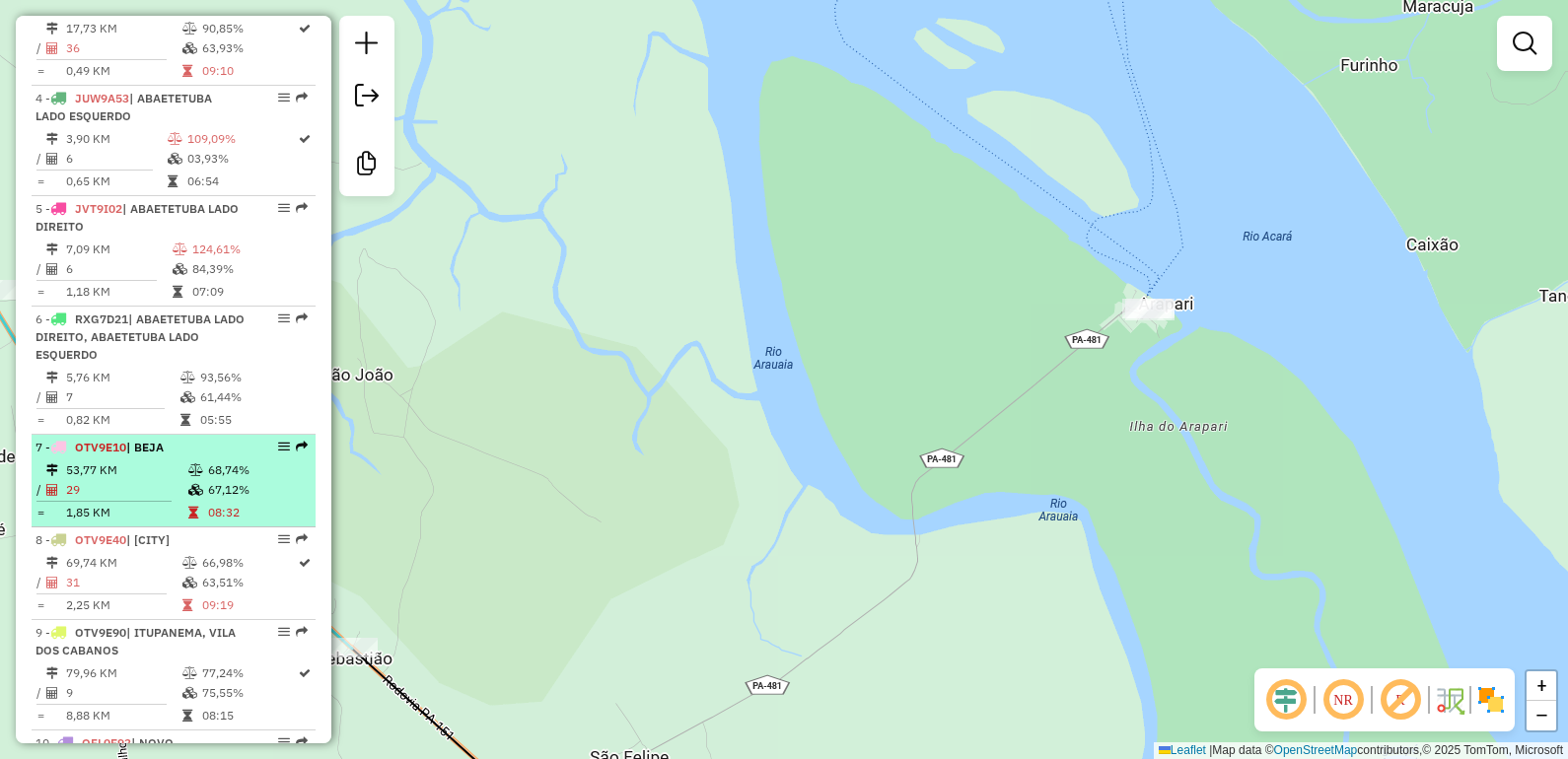 scroll, scrollTop: 1155, scrollLeft: 0, axis: vertical 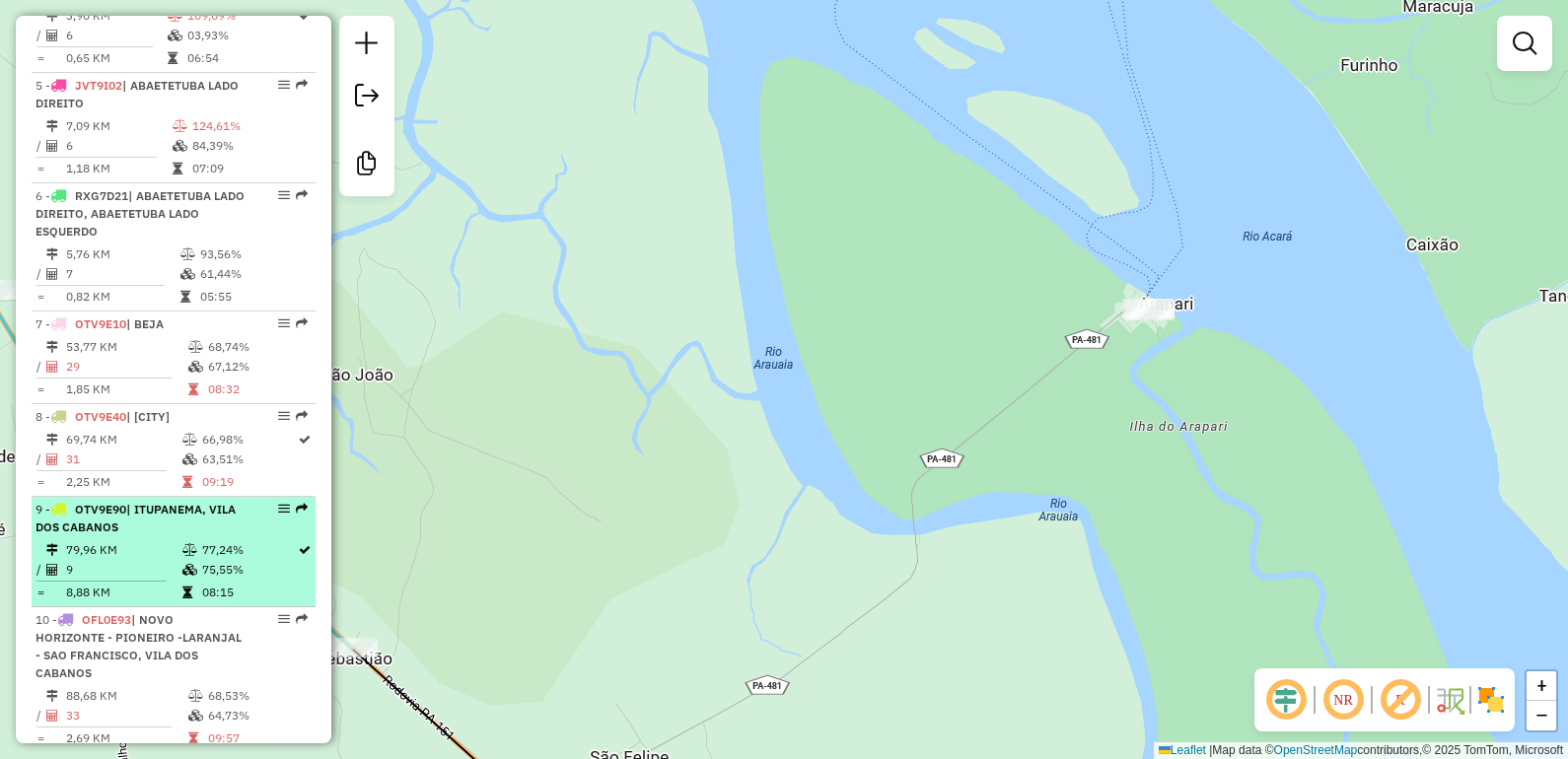 click on "9 -       OTV9E90   | ITUPANEMA, VILA DOS CABANOS" at bounding box center (140, 518) 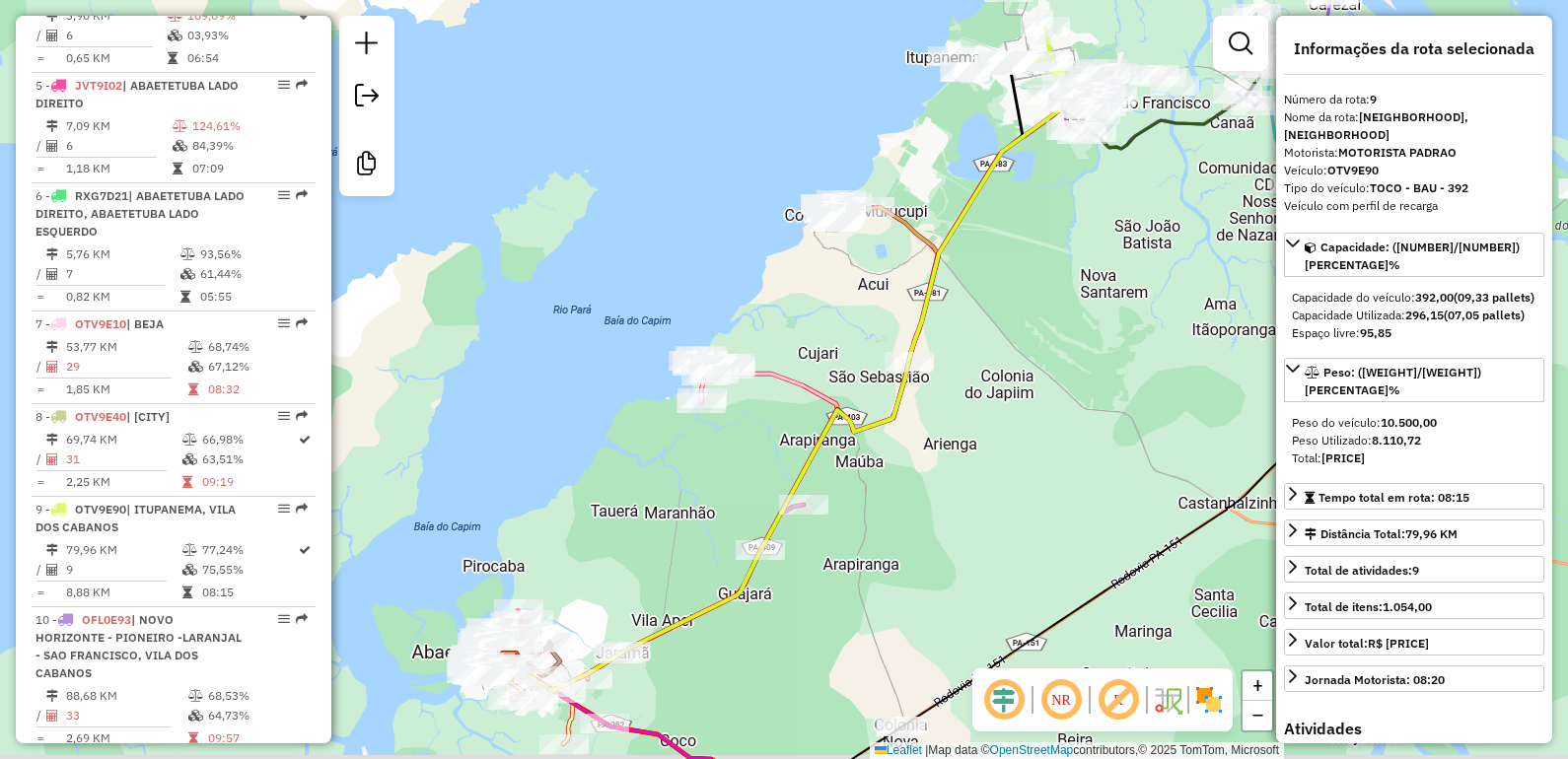 drag, startPoint x: 817, startPoint y: 681, endPoint x: 826, endPoint y: 653, distance: 29.410882 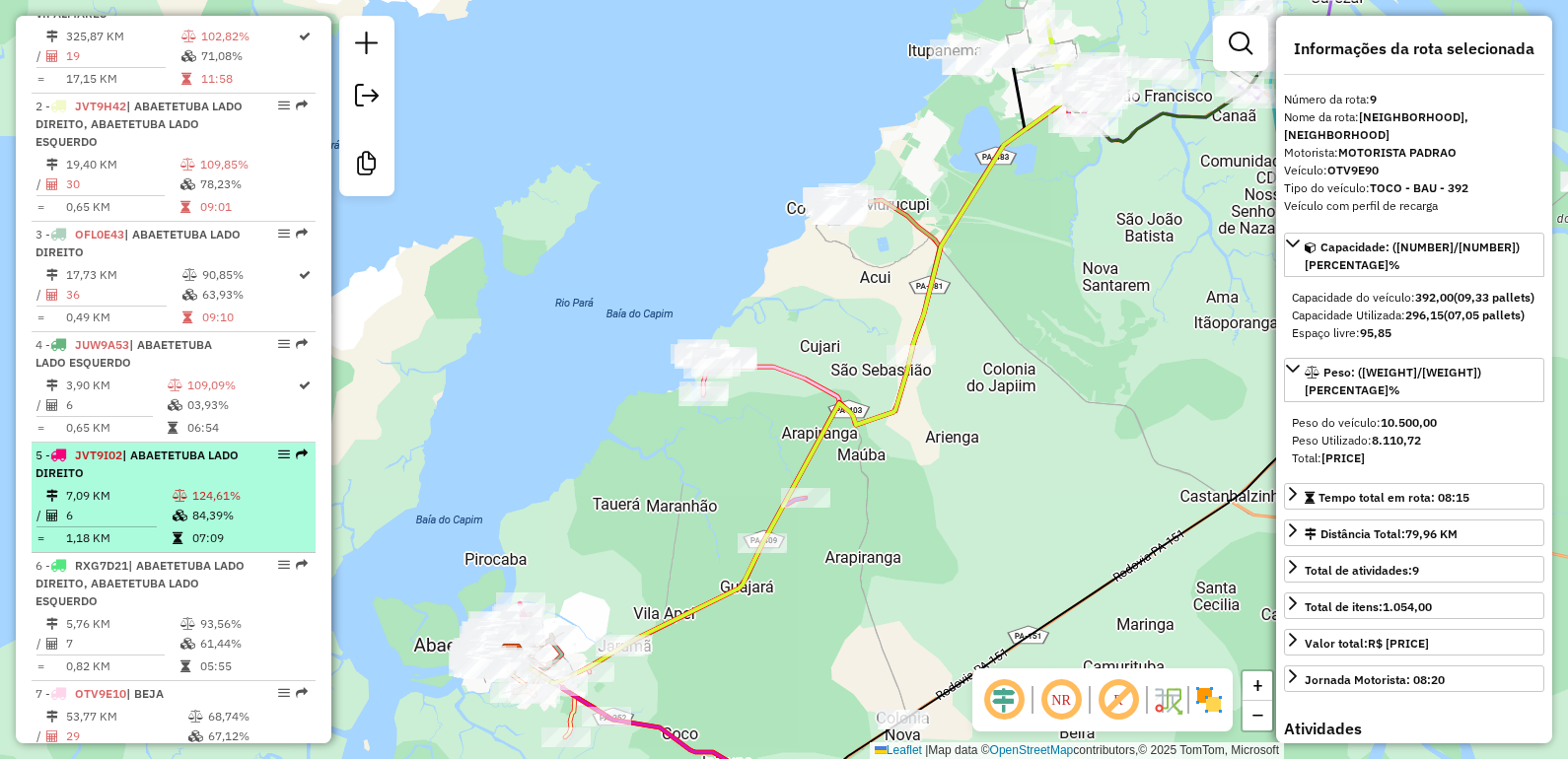 scroll, scrollTop: 909, scrollLeft: 0, axis: vertical 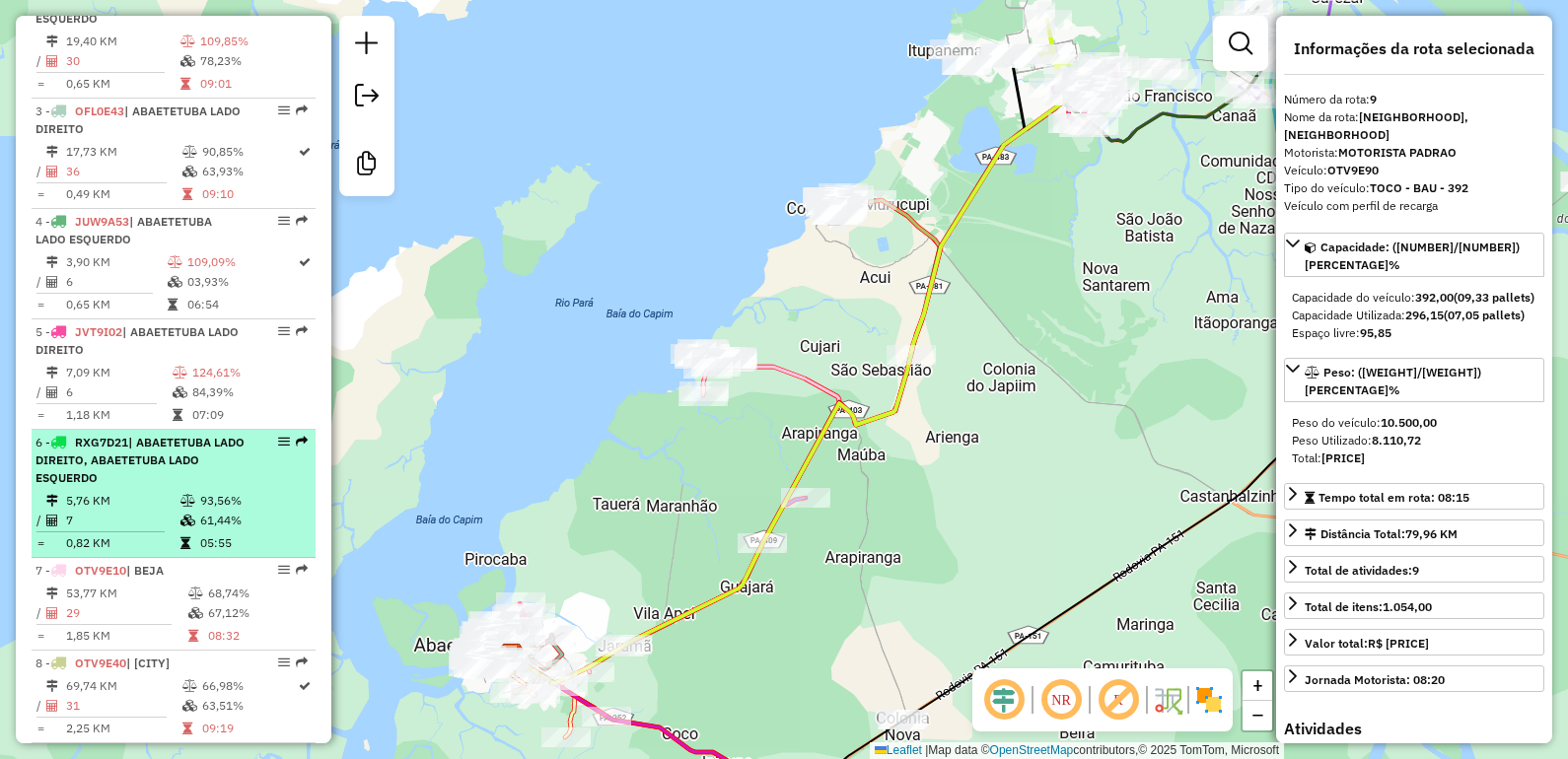 click on "| ABAETETUBA LADO DIREITO, ABAETETUBA LADO ESQUERDO" at bounding box center [140, 459] 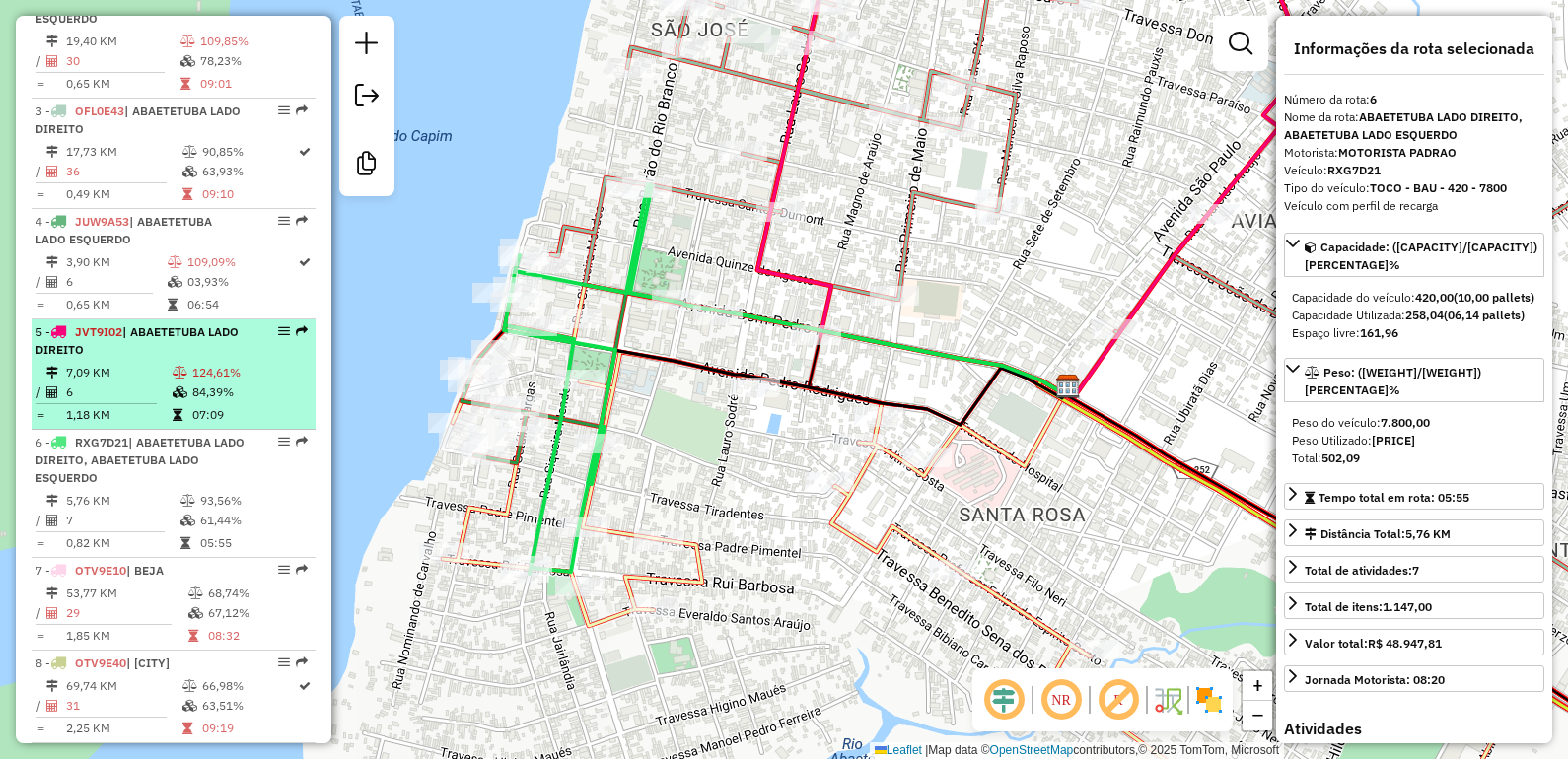 click on "| ABAETETUBA LADO DIREITO" at bounding box center (137, 340) 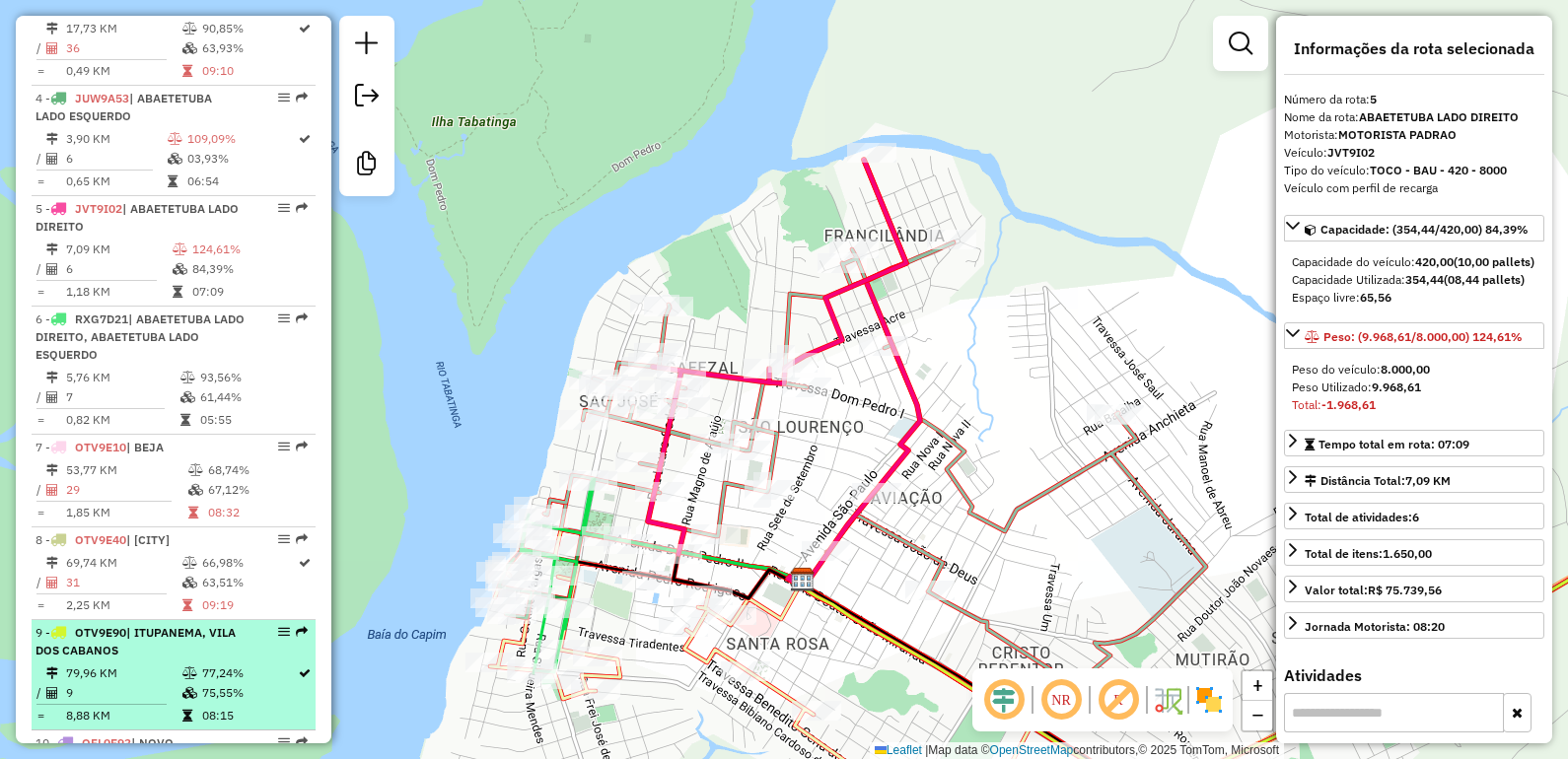 scroll, scrollTop: 1155, scrollLeft: 0, axis: vertical 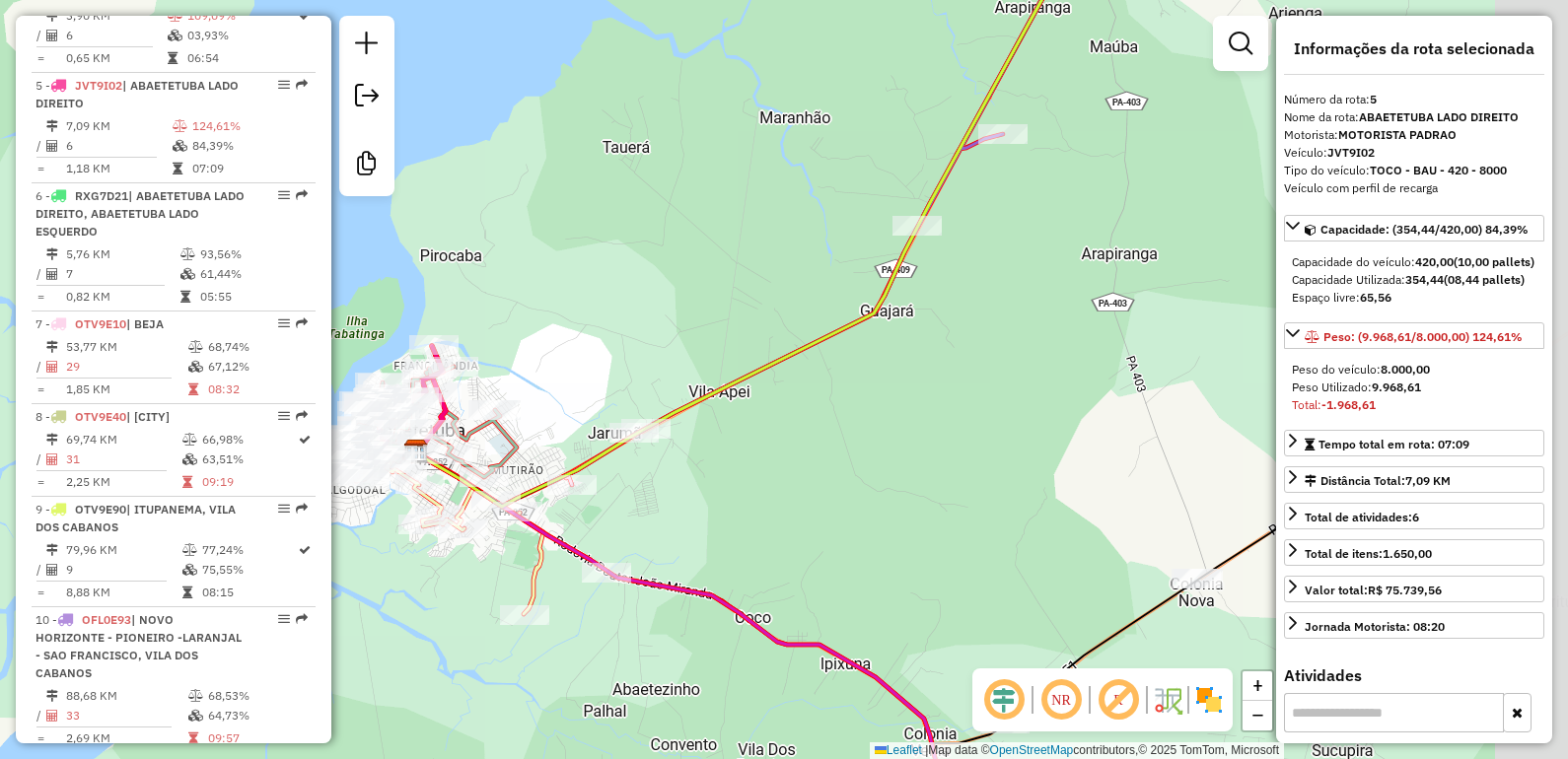 drag, startPoint x: 725, startPoint y: 603, endPoint x: 434, endPoint y: 619, distance: 291.4395 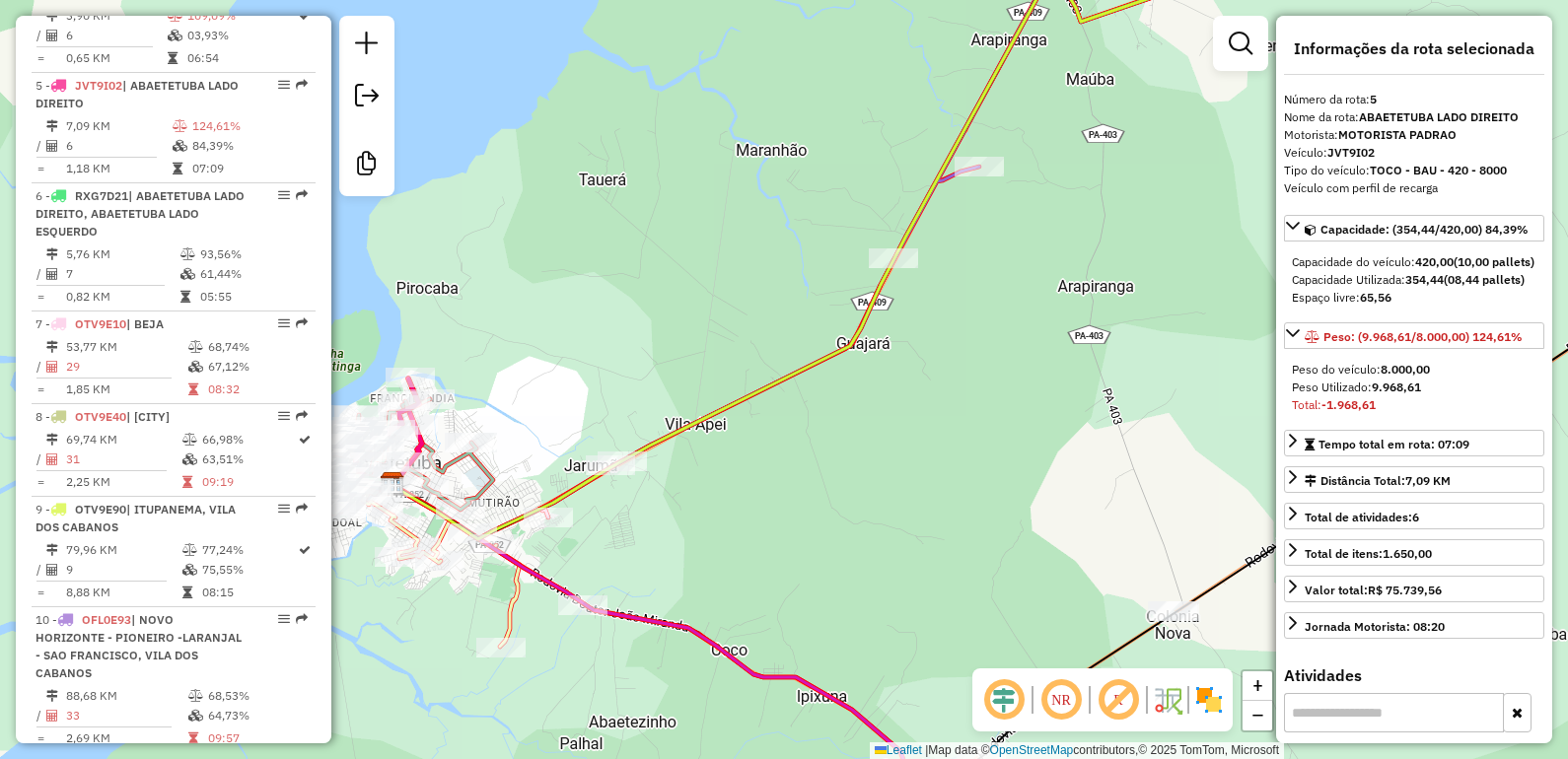 scroll, scrollTop: 123, scrollLeft: 0, axis: vertical 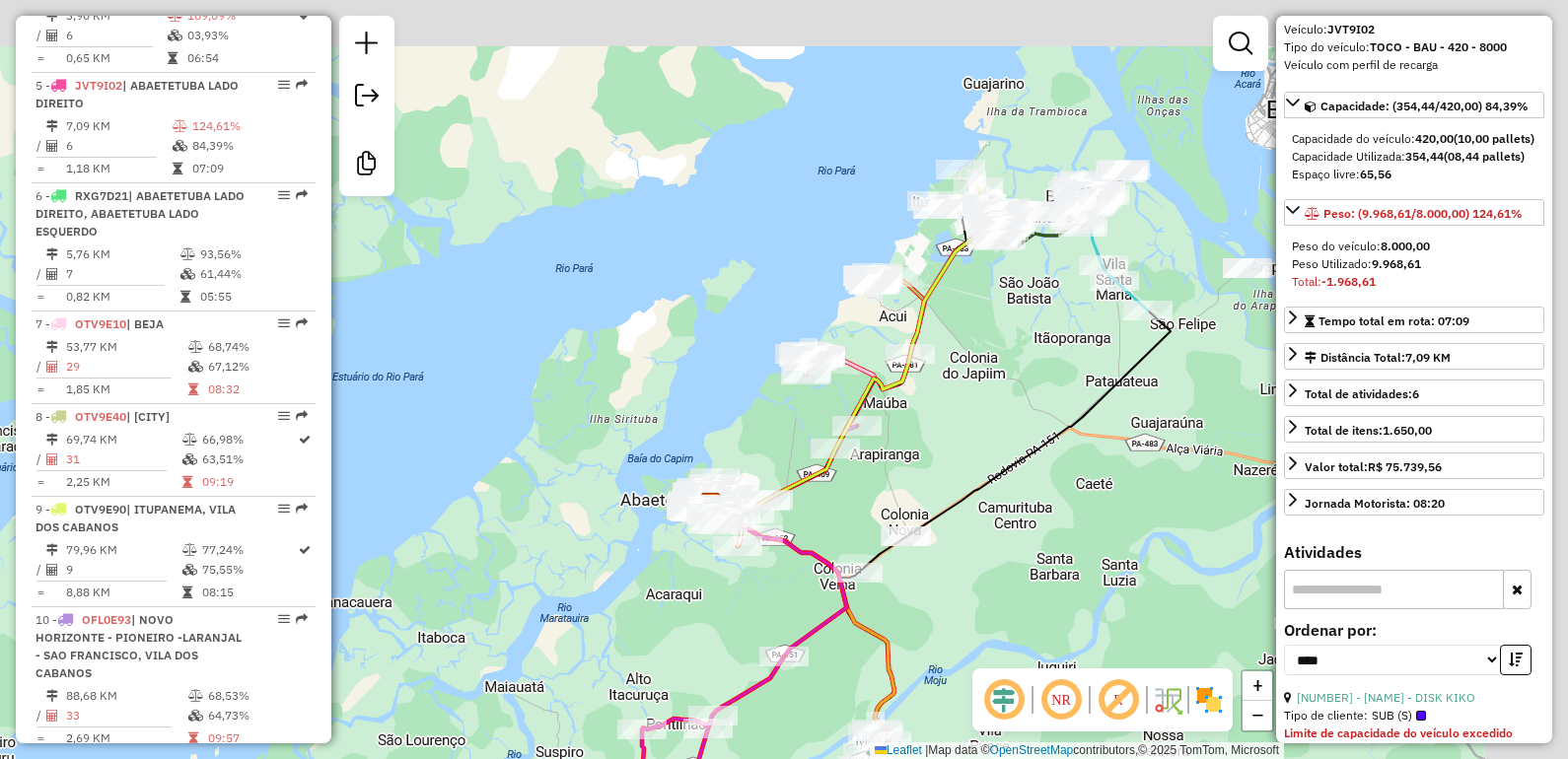 drag, startPoint x: 1114, startPoint y: 217, endPoint x: 853, endPoint y: 489, distance: 376.96817 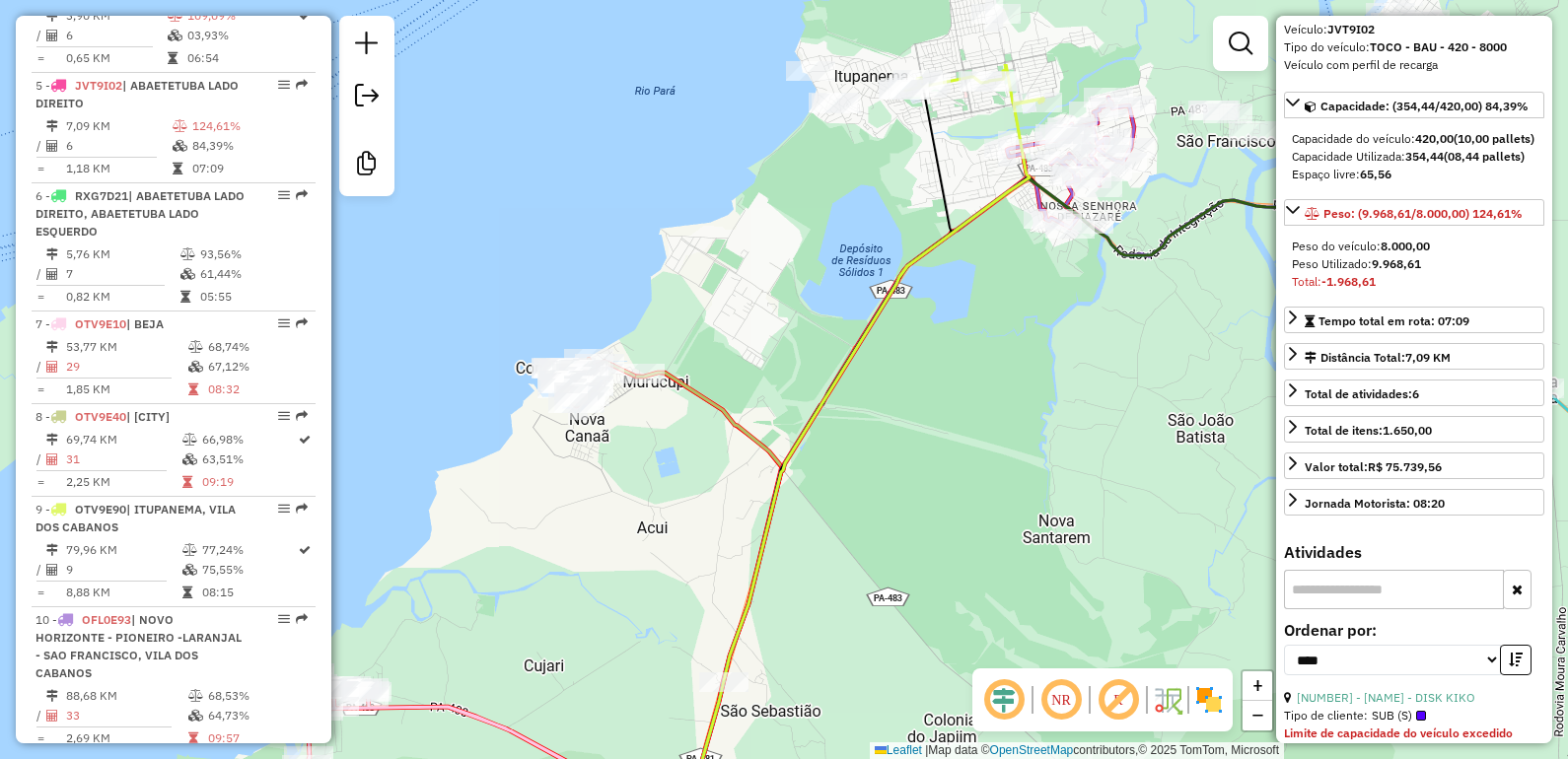 drag, startPoint x: 959, startPoint y: 326, endPoint x: 839, endPoint y: 609, distance: 307.3906 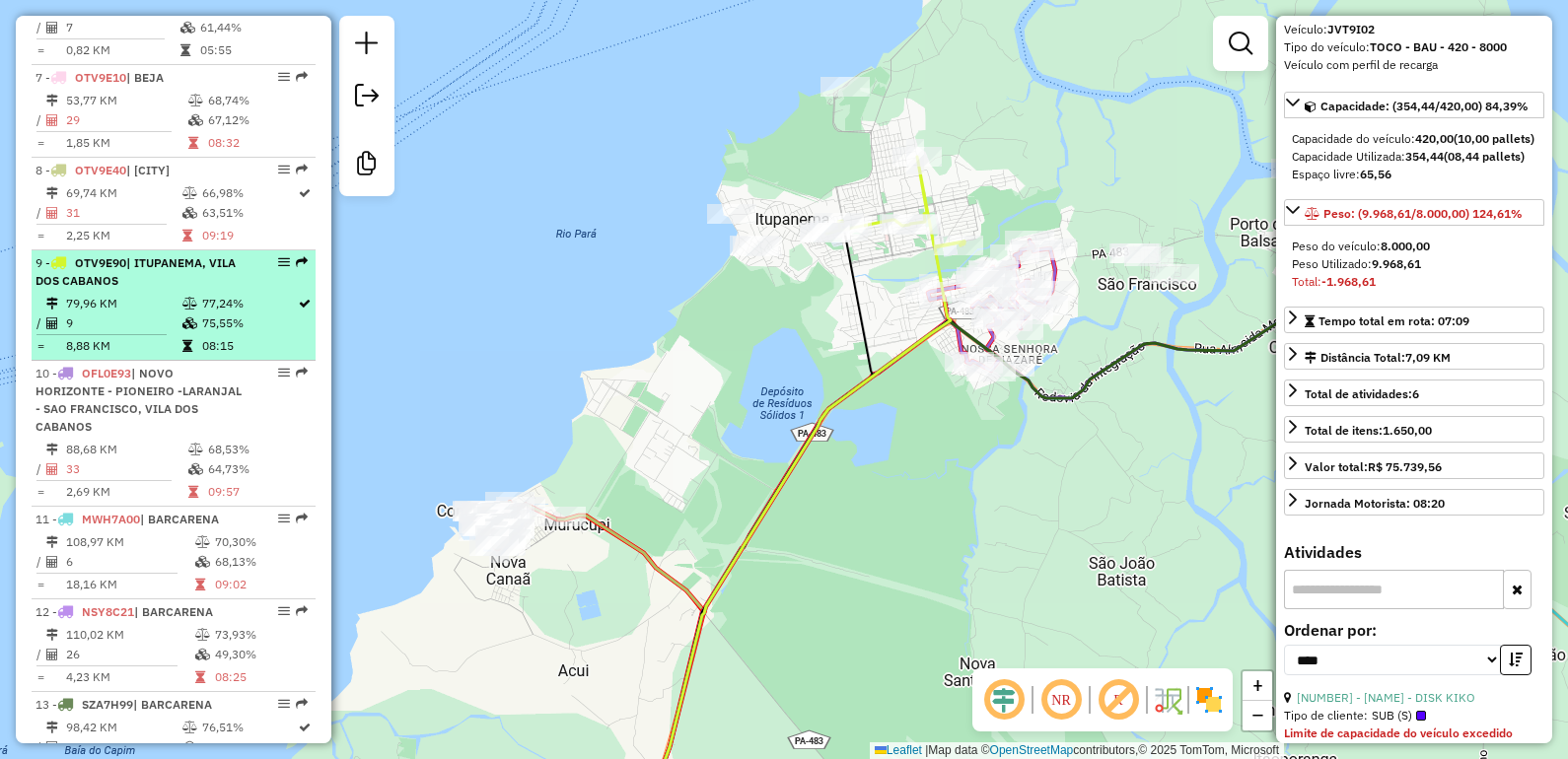 scroll, scrollTop: 1525, scrollLeft: 0, axis: vertical 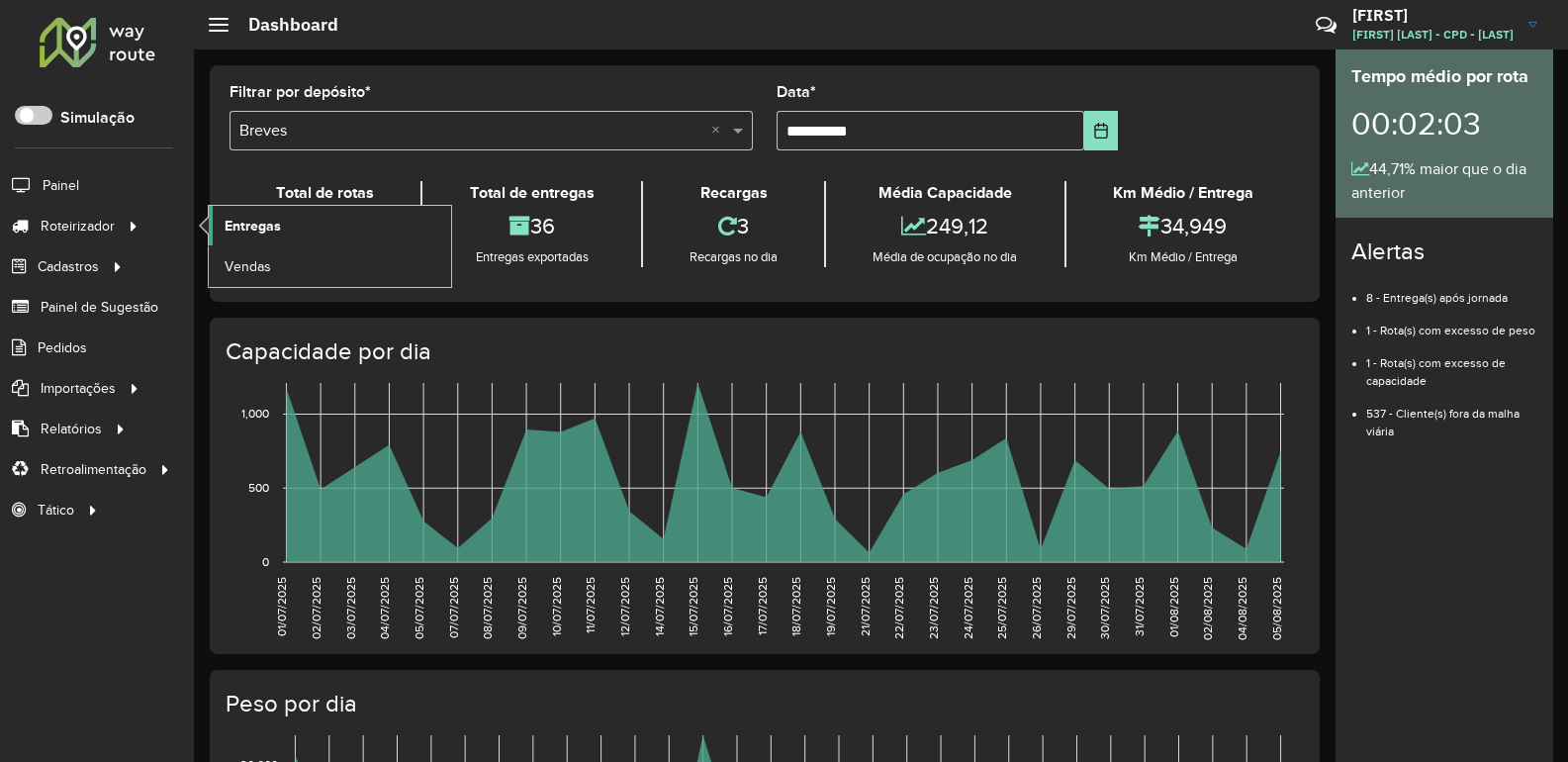 click on "Entregas" 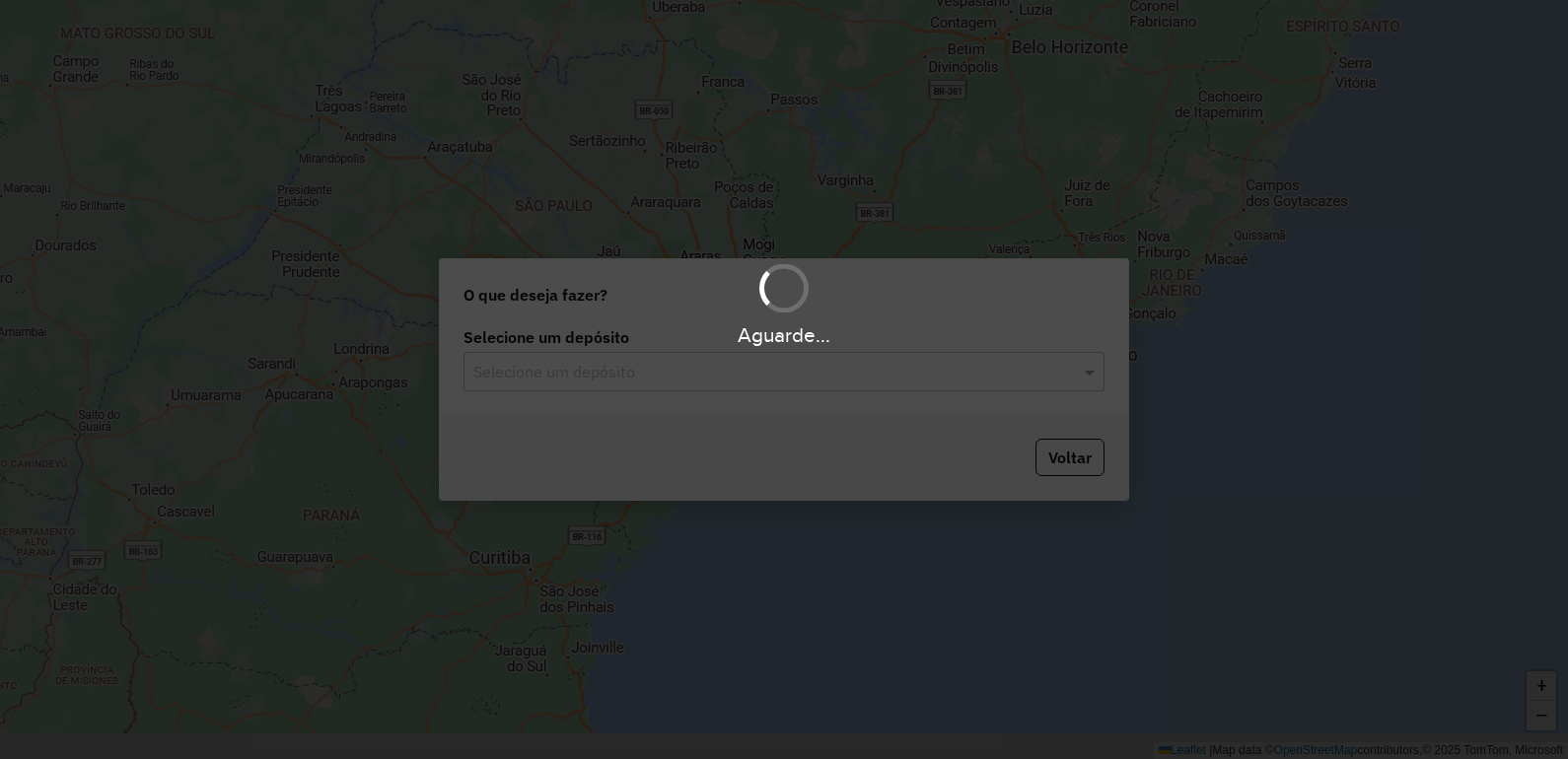 scroll, scrollTop: 0, scrollLeft: 0, axis: both 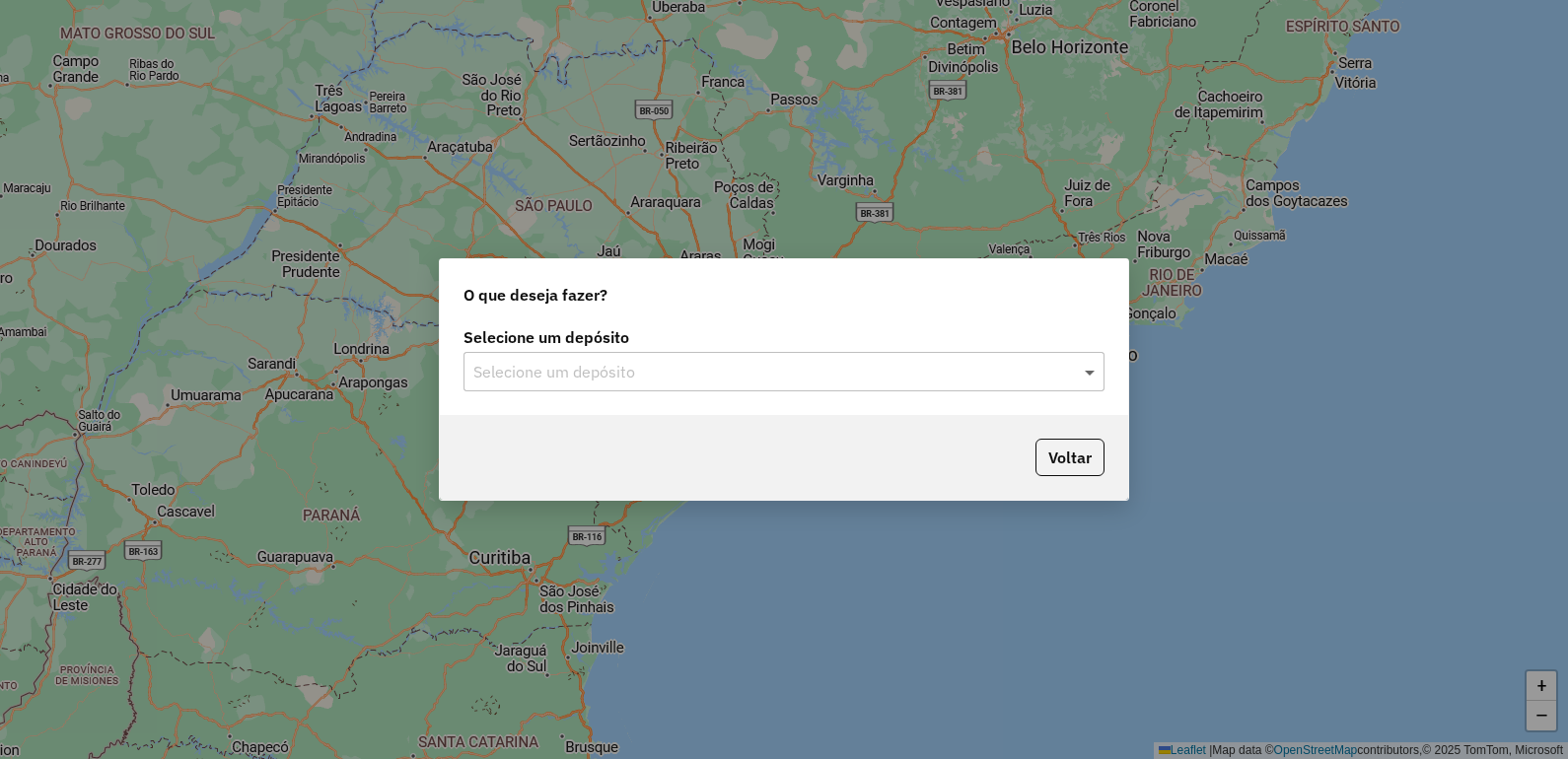 click 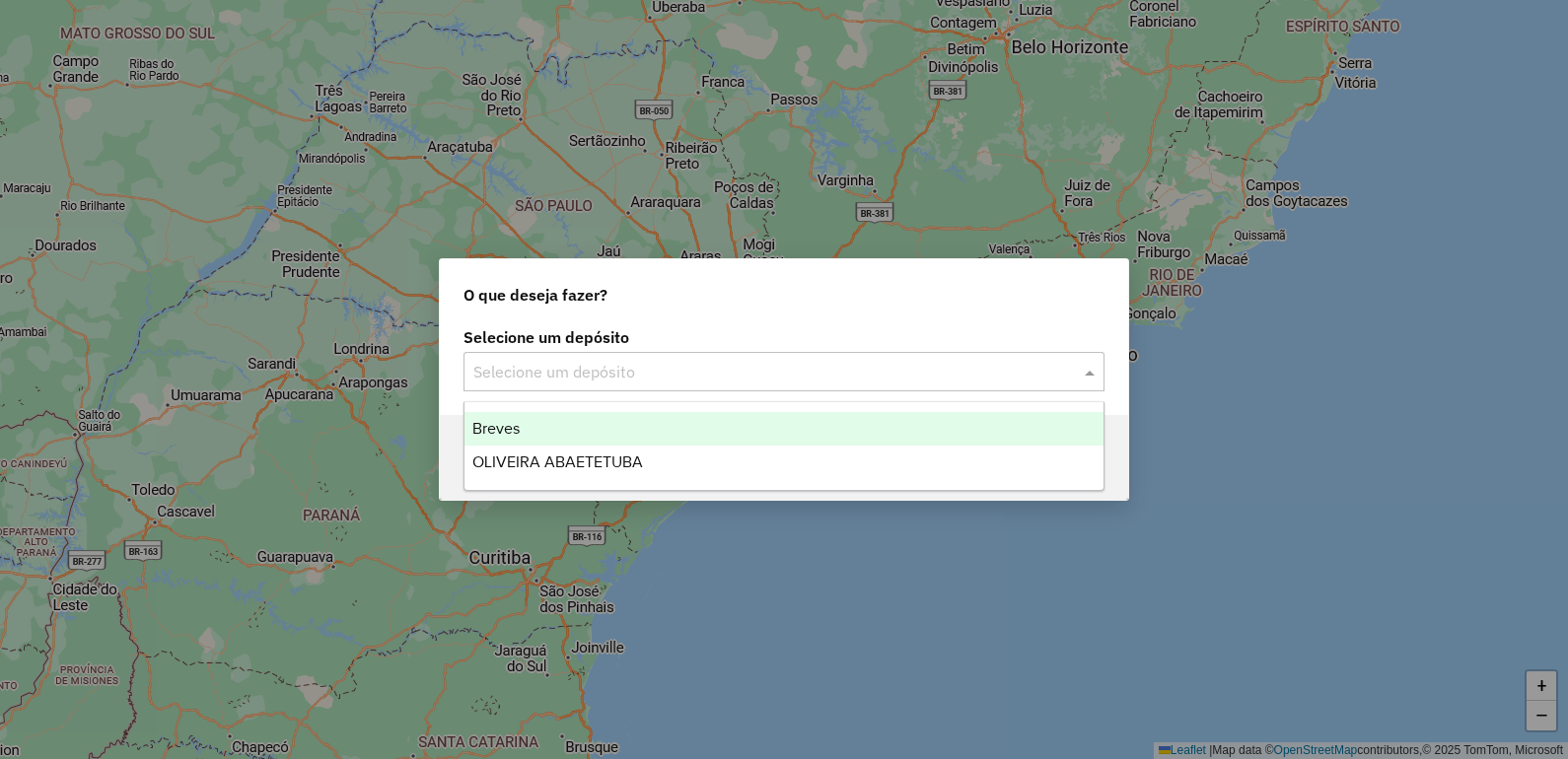 click on "Breves" at bounding box center (784, 429) 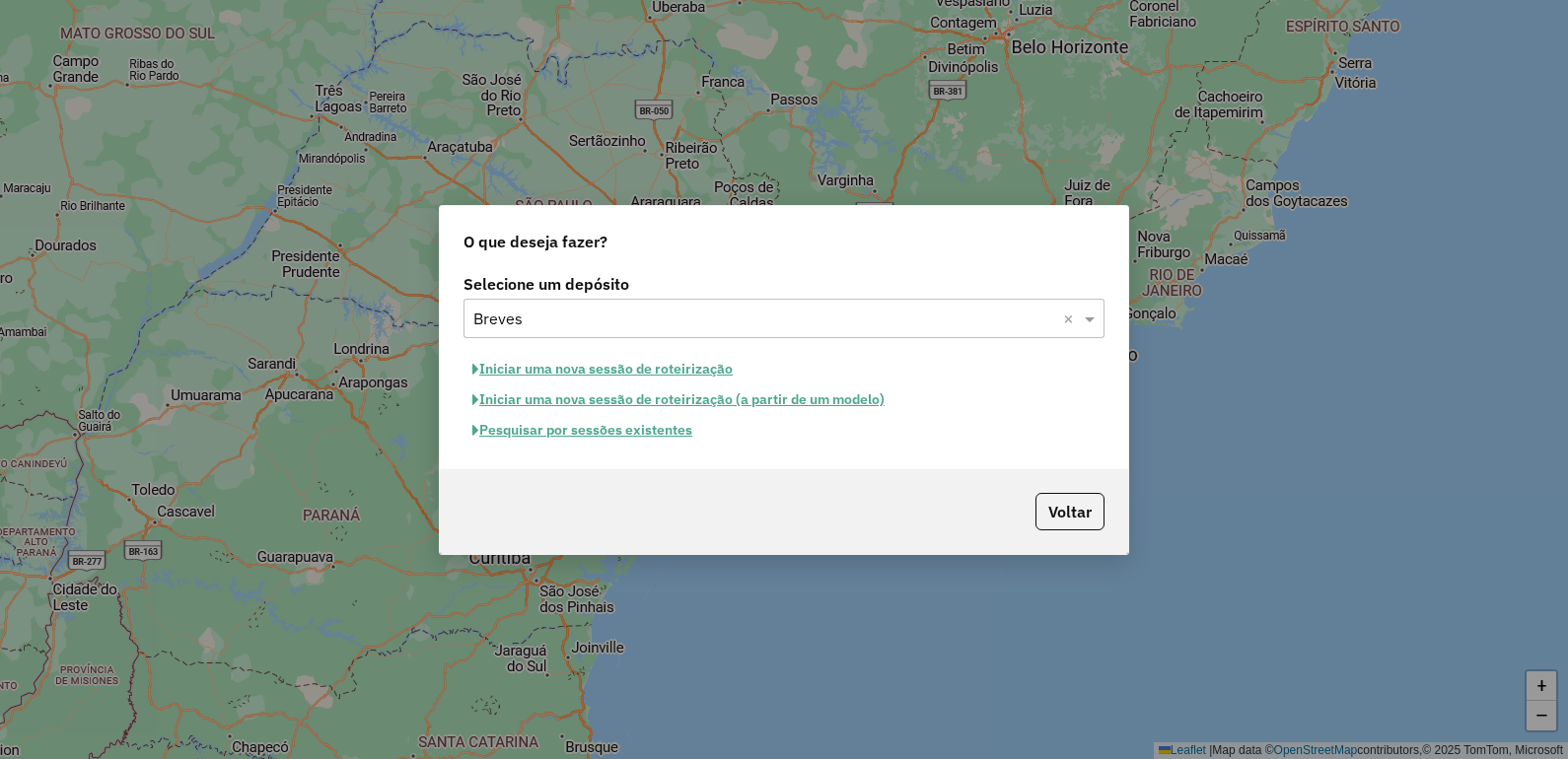 click on "Iniciar uma nova sessão de roteirização" 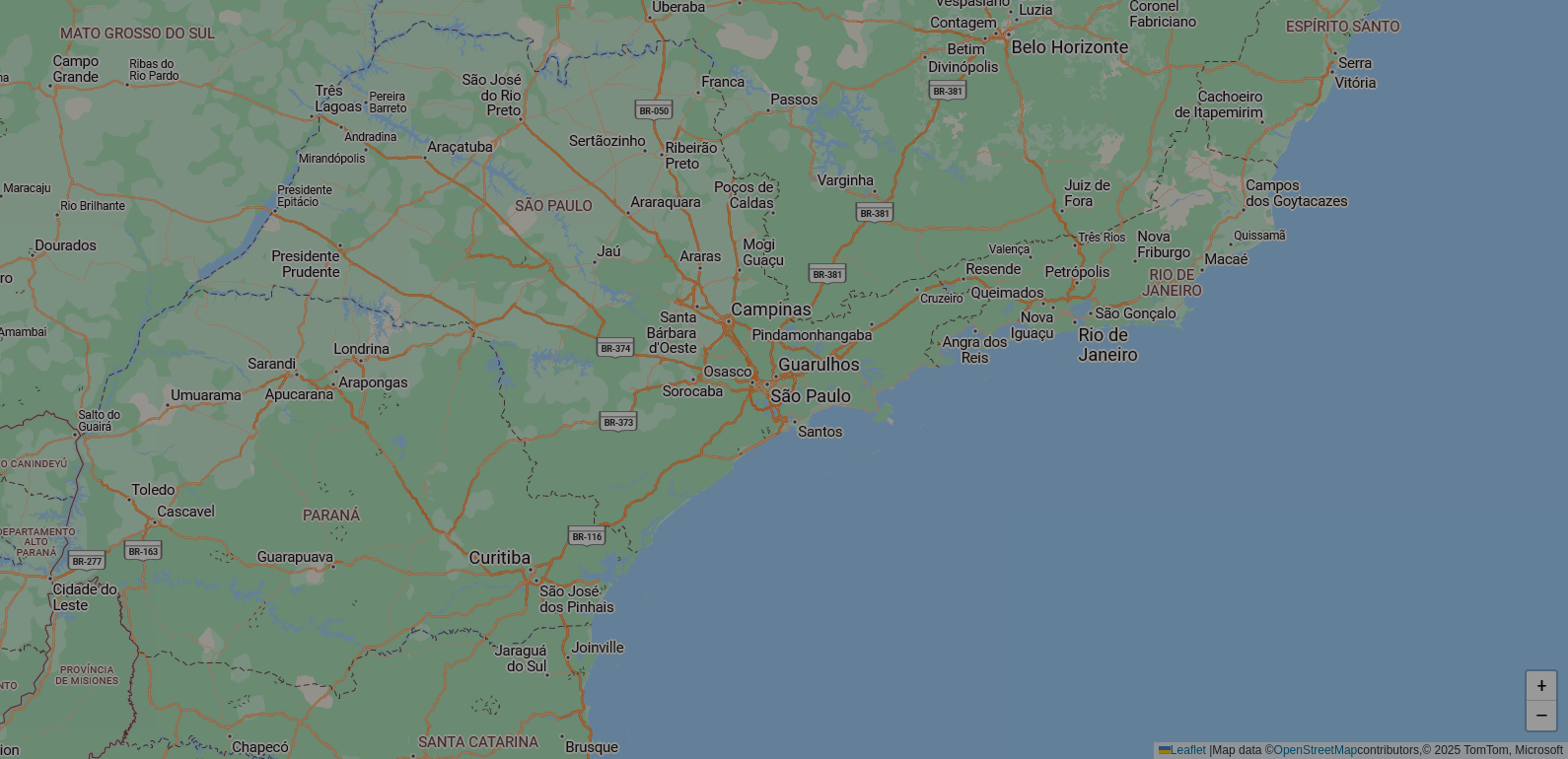 select on "*" 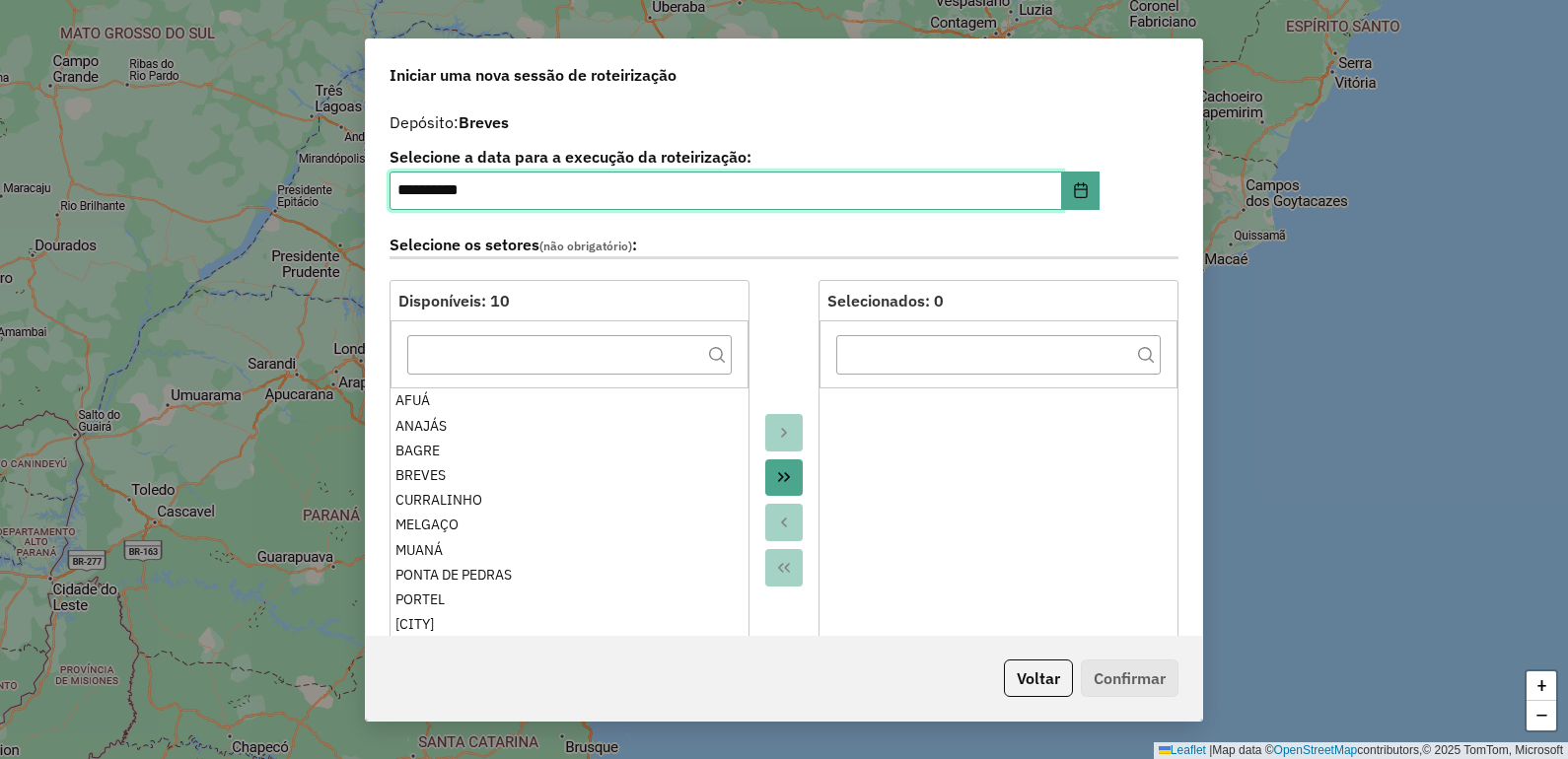 scroll, scrollTop: 616, scrollLeft: 0, axis: vertical 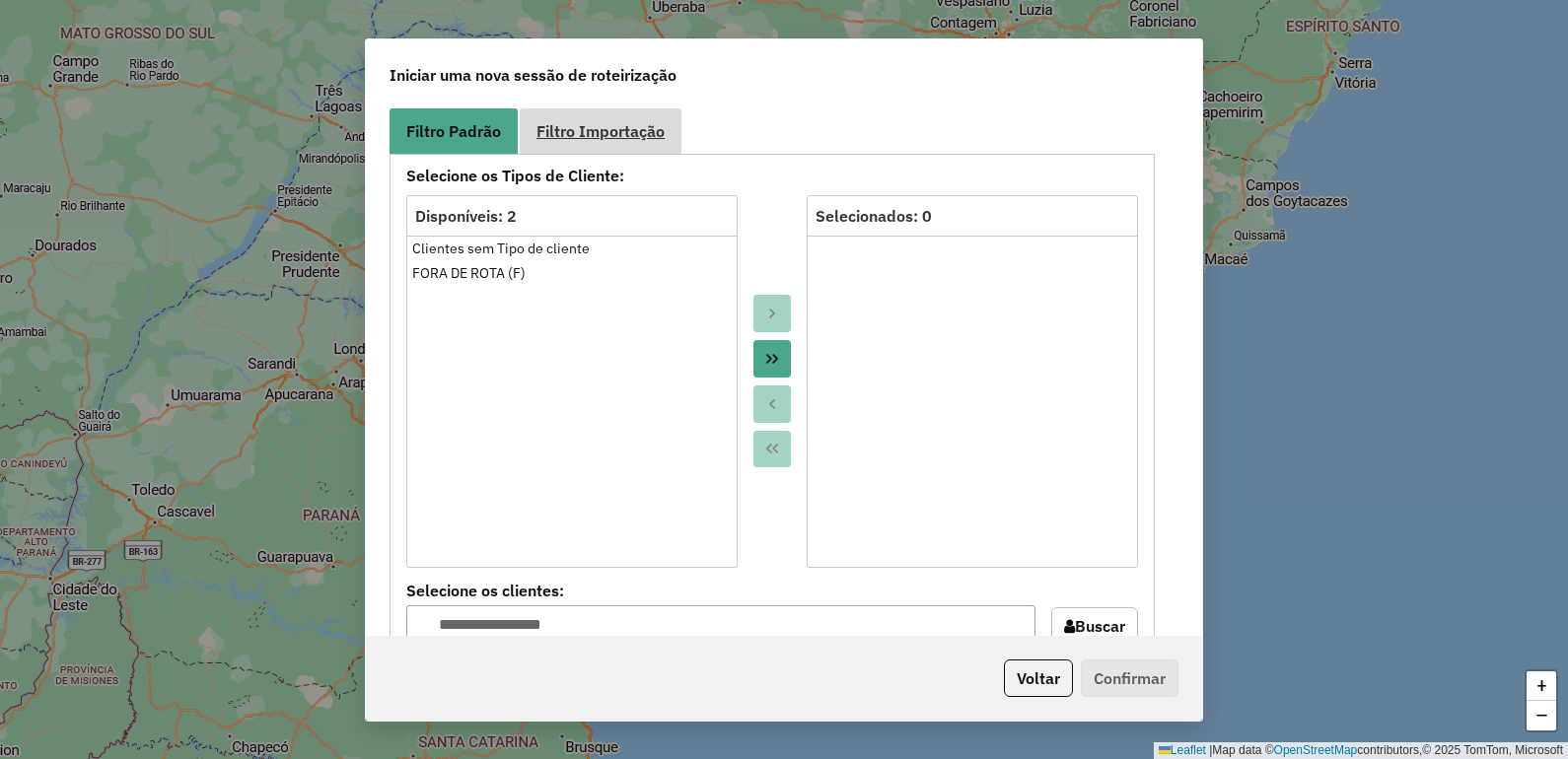 click on "Filtro Importação" at bounding box center [601, 131] 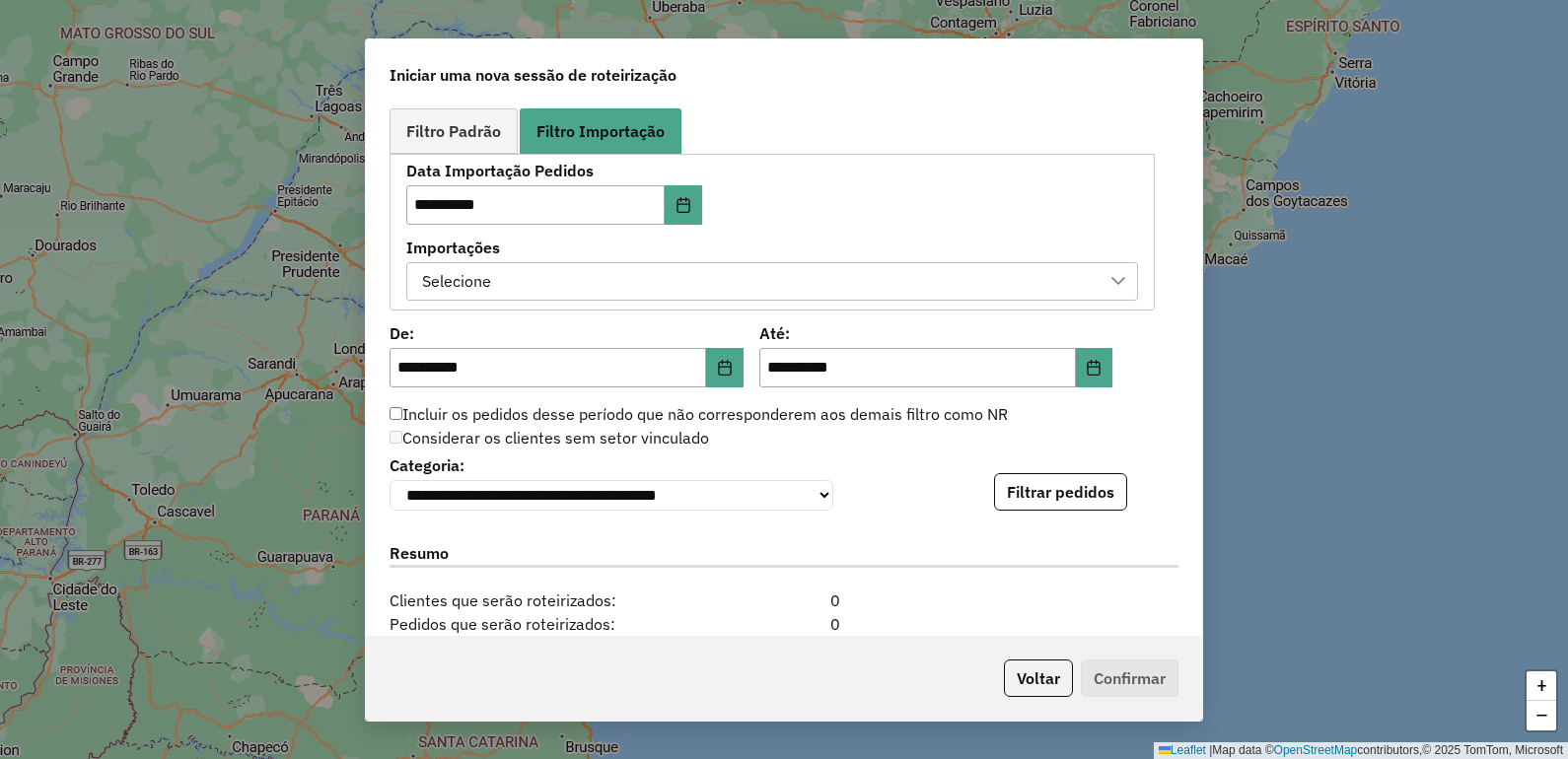 click 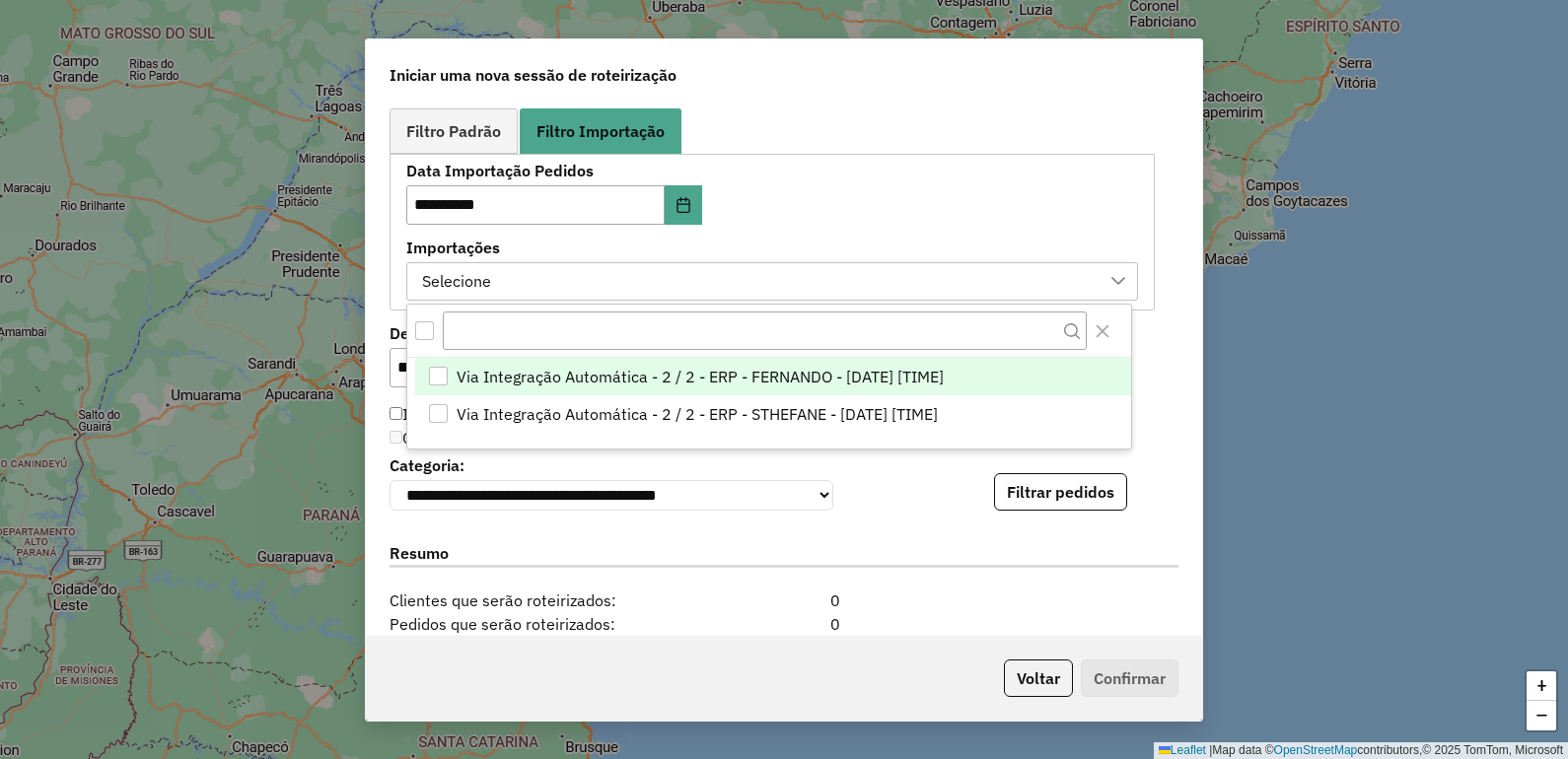 click at bounding box center (439, 377) 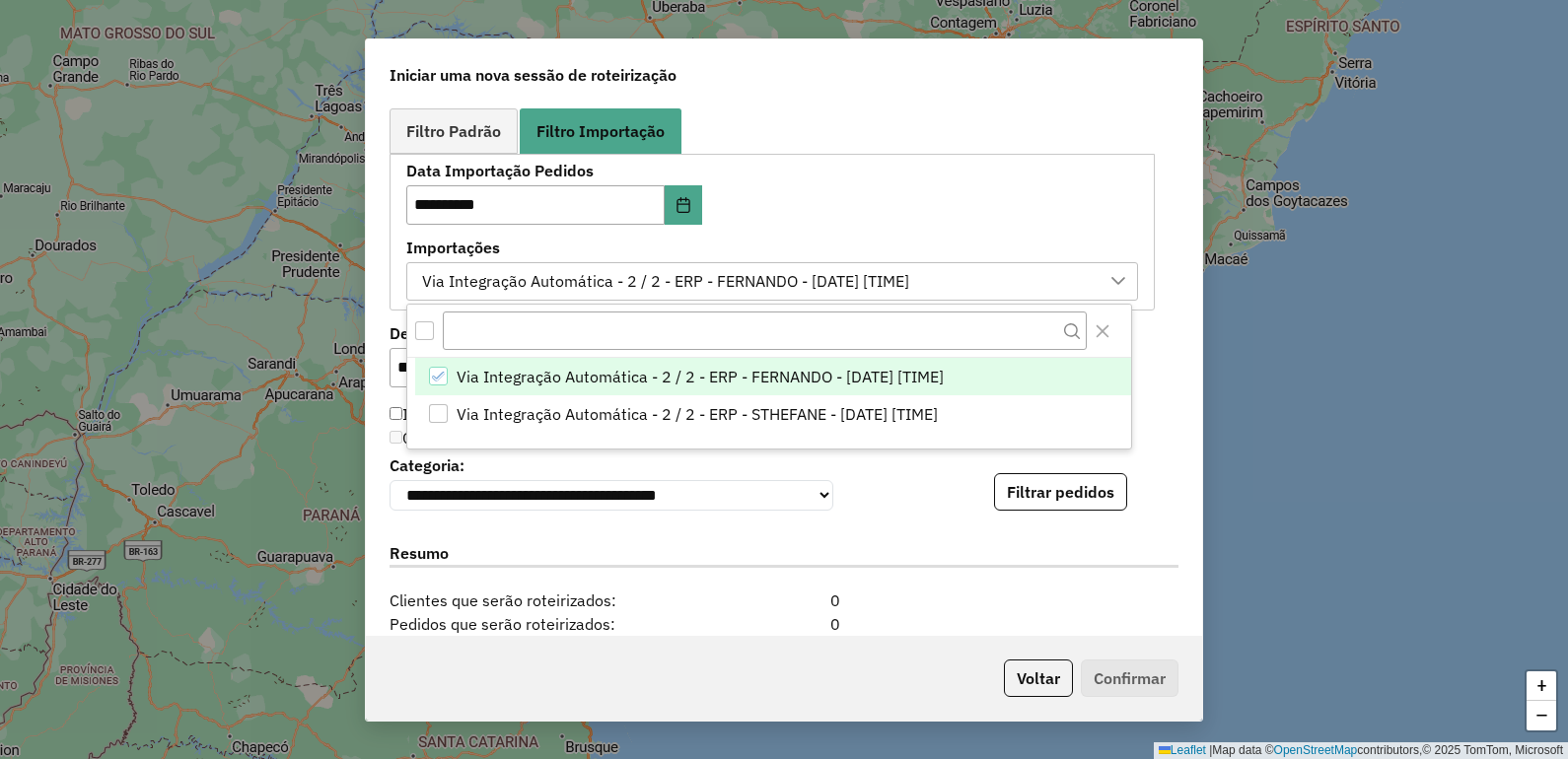 click 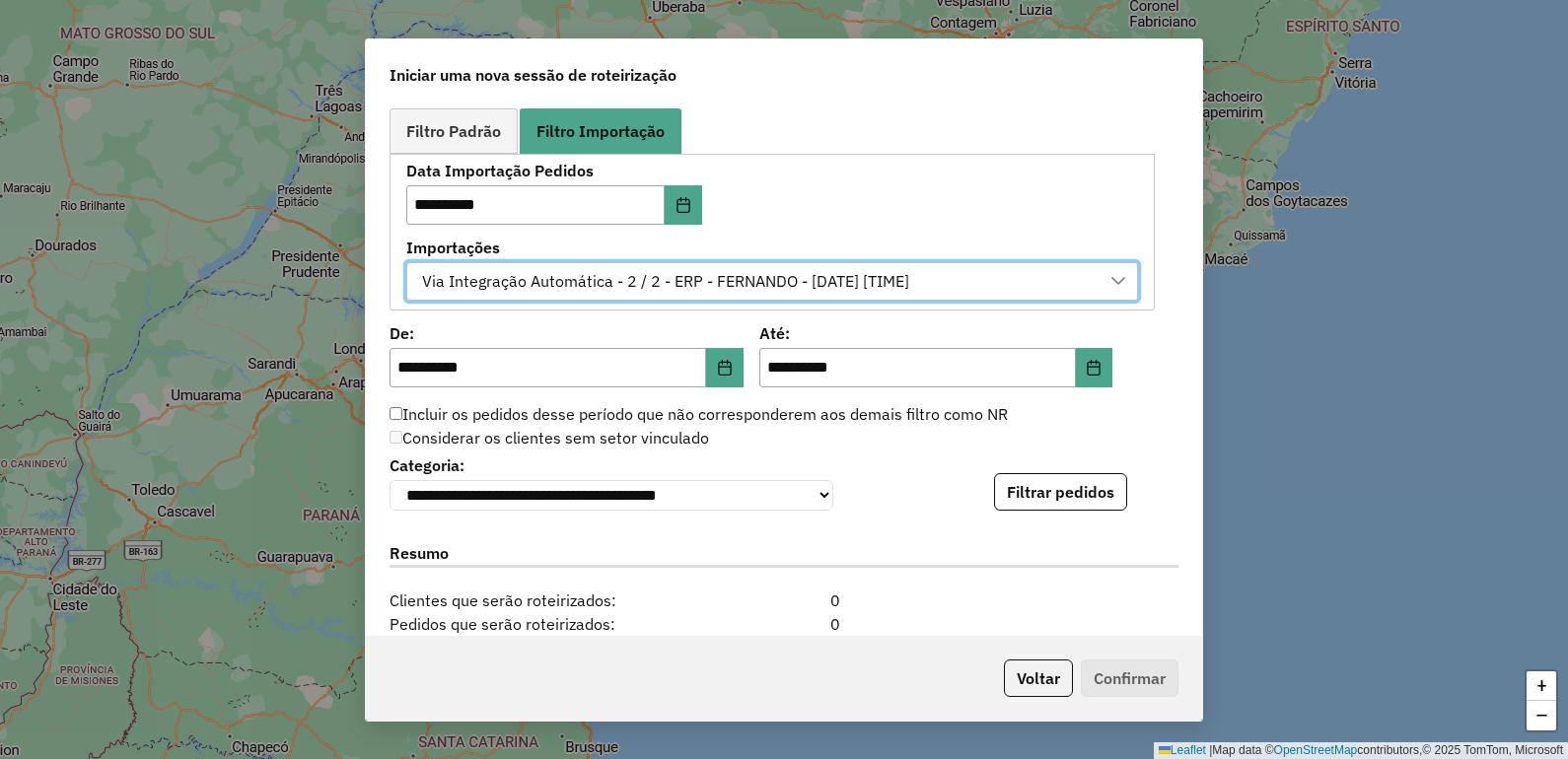 scroll, scrollTop: 1355, scrollLeft: 0, axis: vertical 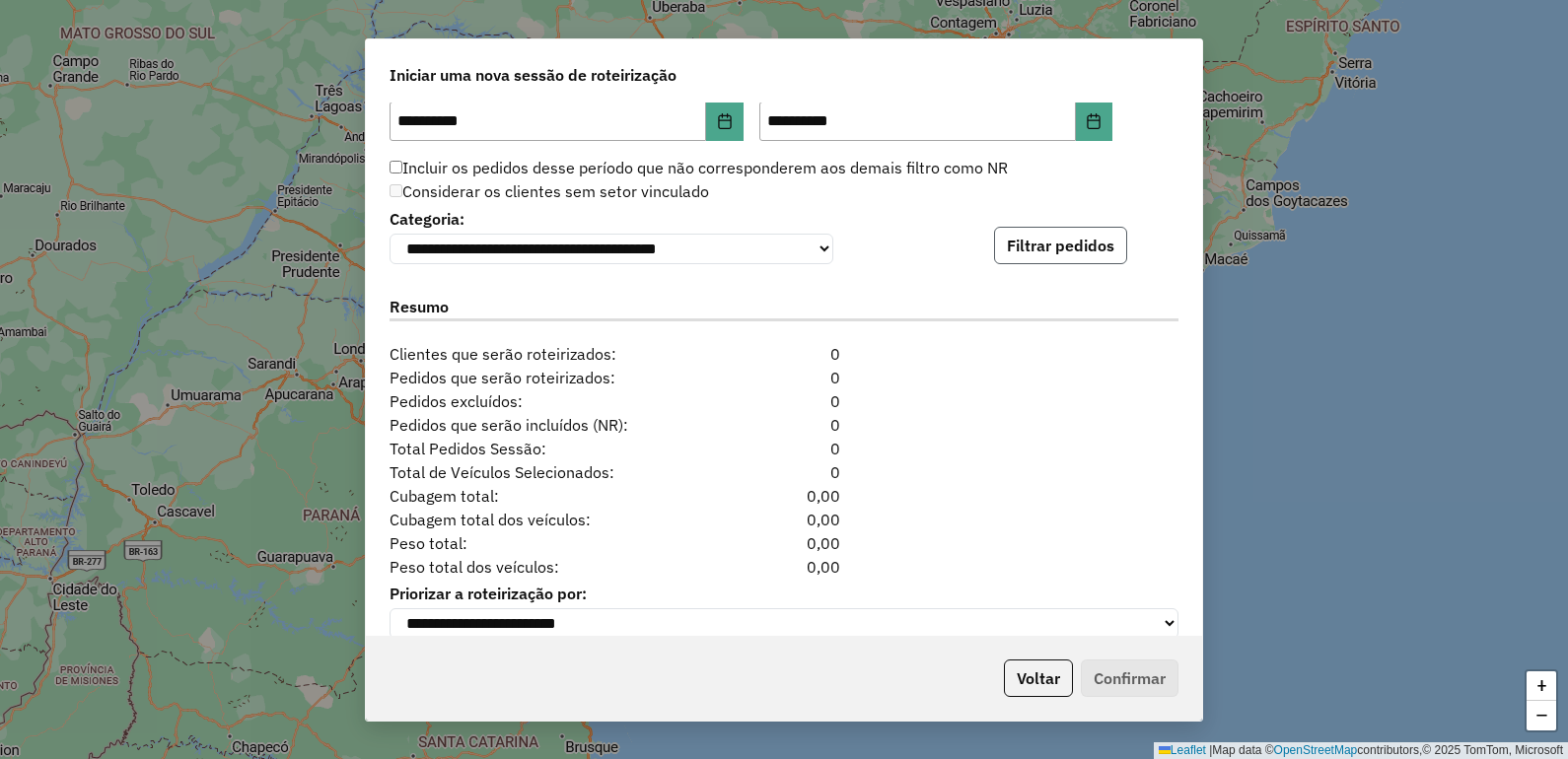 click on "Filtrar pedidos" 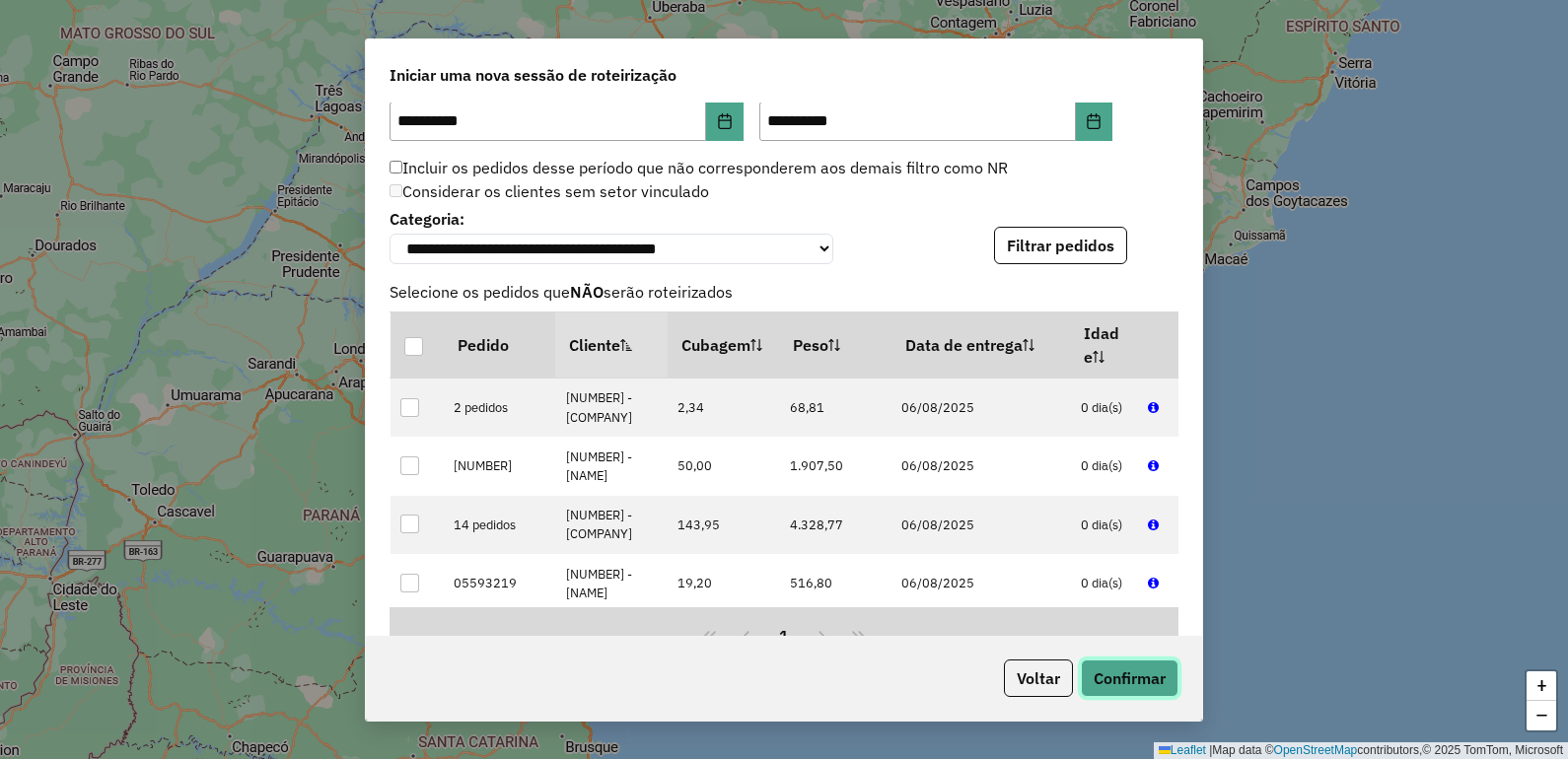 click on "Confirmar" 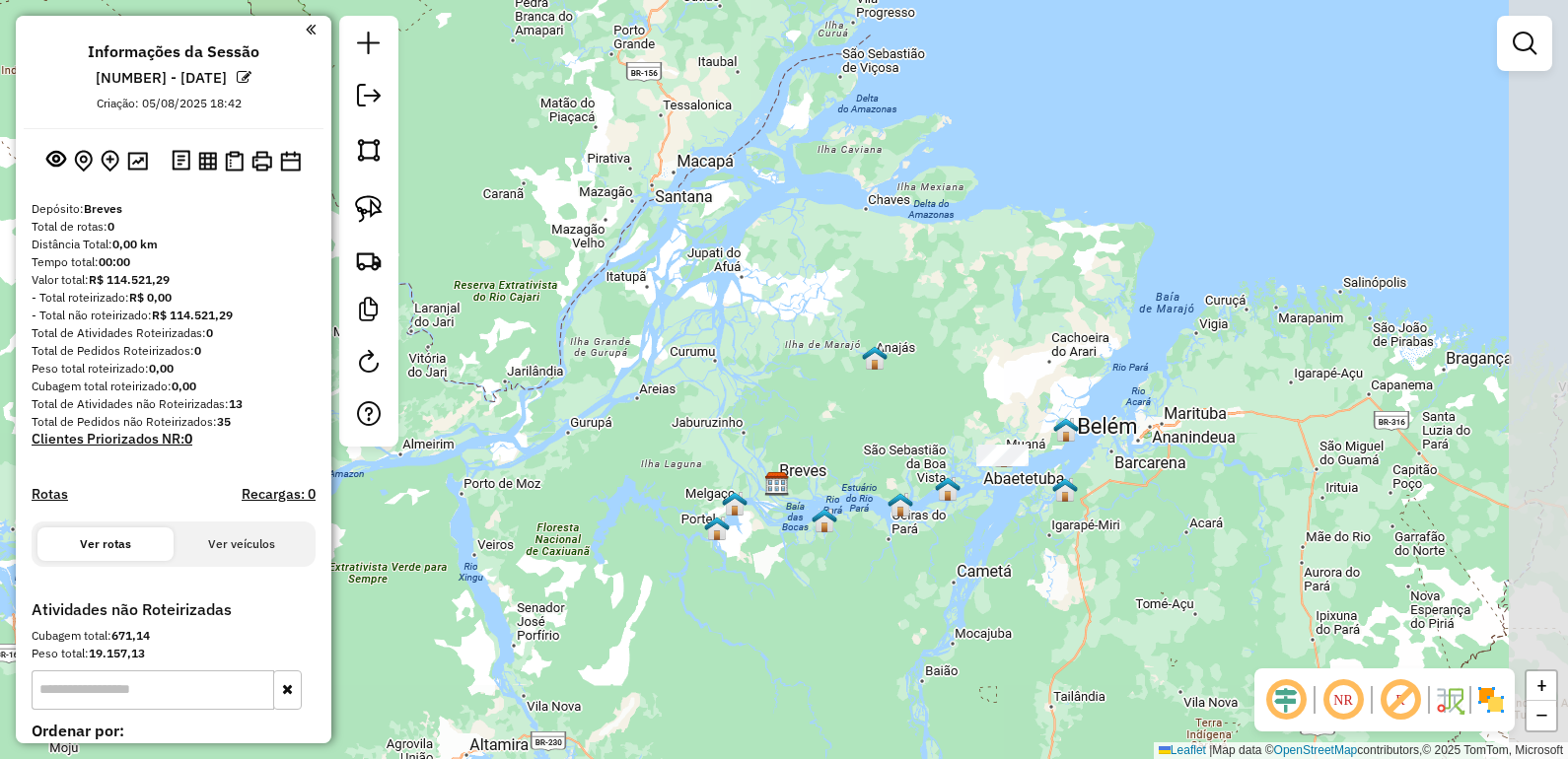 drag, startPoint x: 1235, startPoint y: 422, endPoint x: 1042, endPoint y: 565, distance: 240.20408 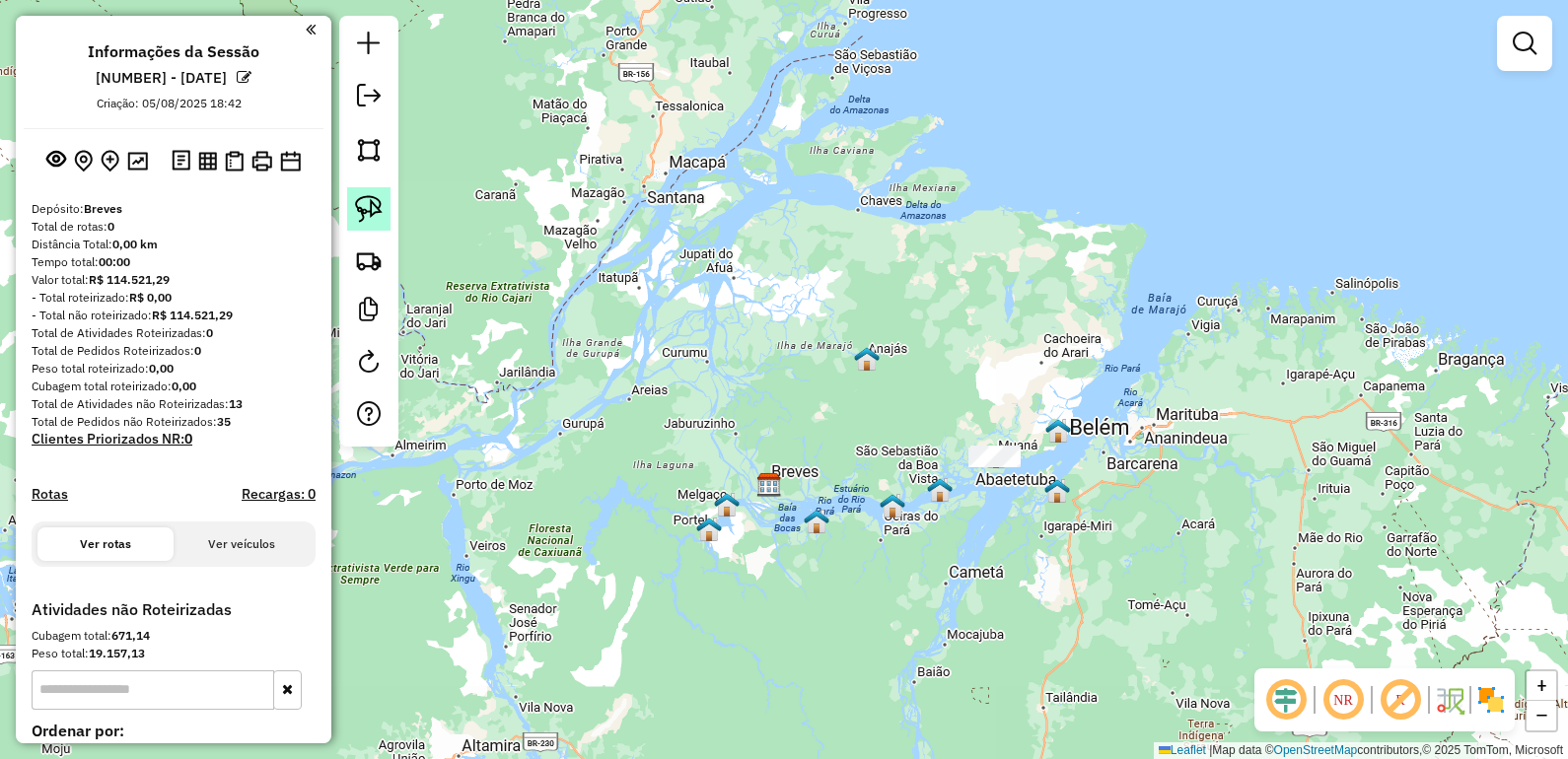 click 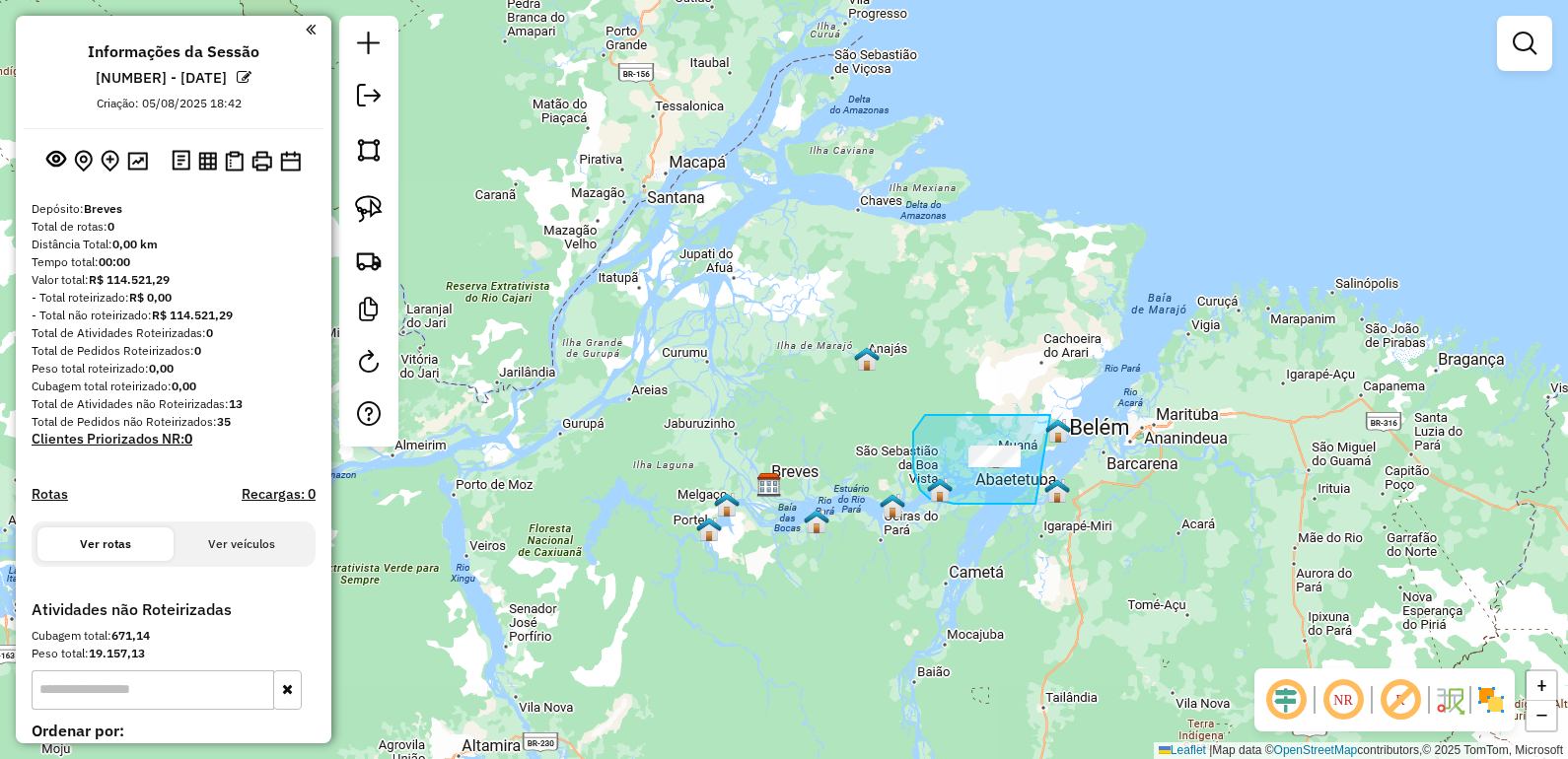 drag, startPoint x: 1050, startPoint y: 415, endPoint x: 1072, endPoint y: 500, distance: 87.80091 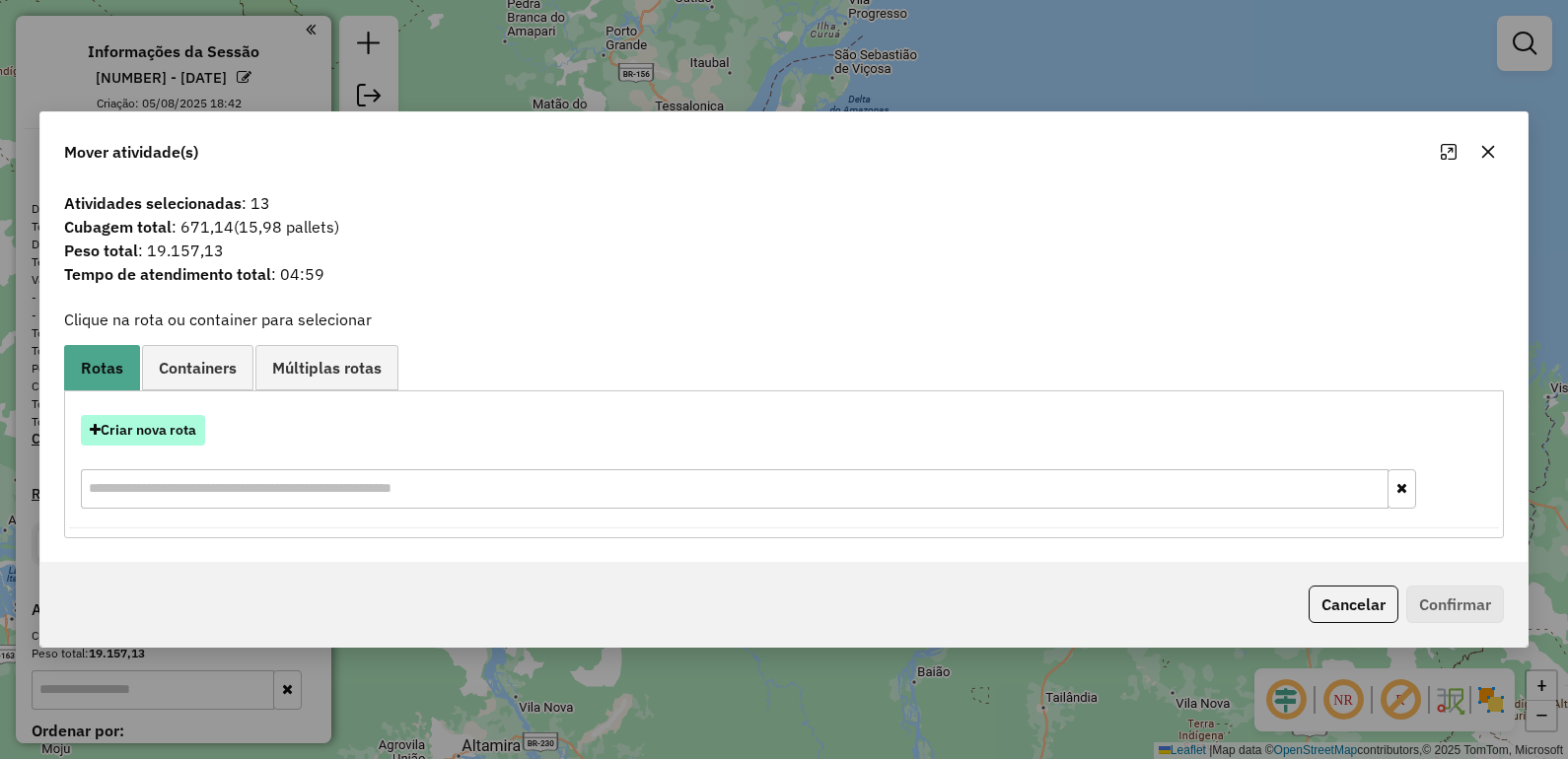 click on "Criar nova rota" at bounding box center [143, 430] 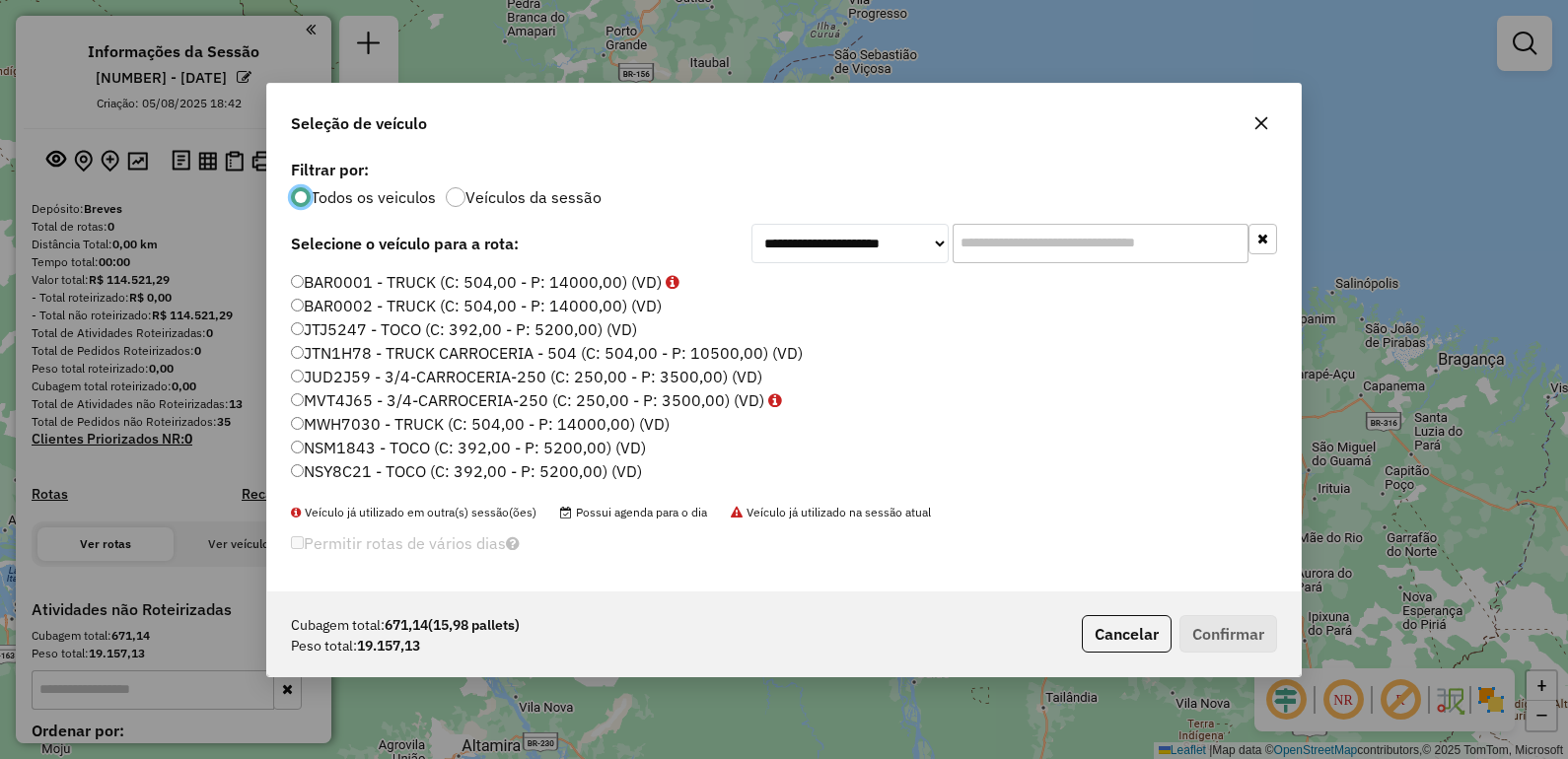 scroll, scrollTop: 10, scrollLeft: 6, axis: both 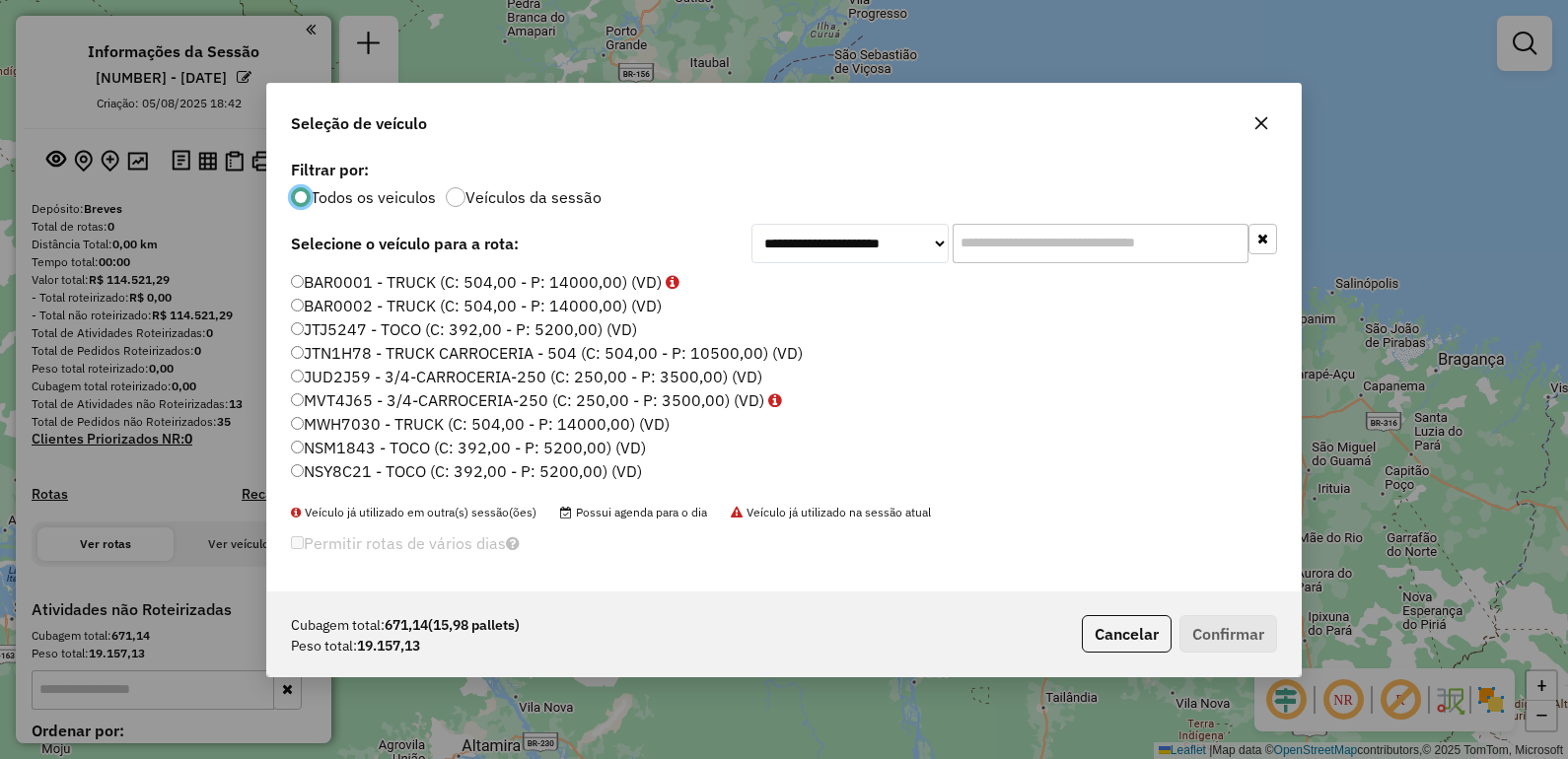 click on "BAR0002 - TRUCK (C: 504,00 - P: 14000,00) (VD)" 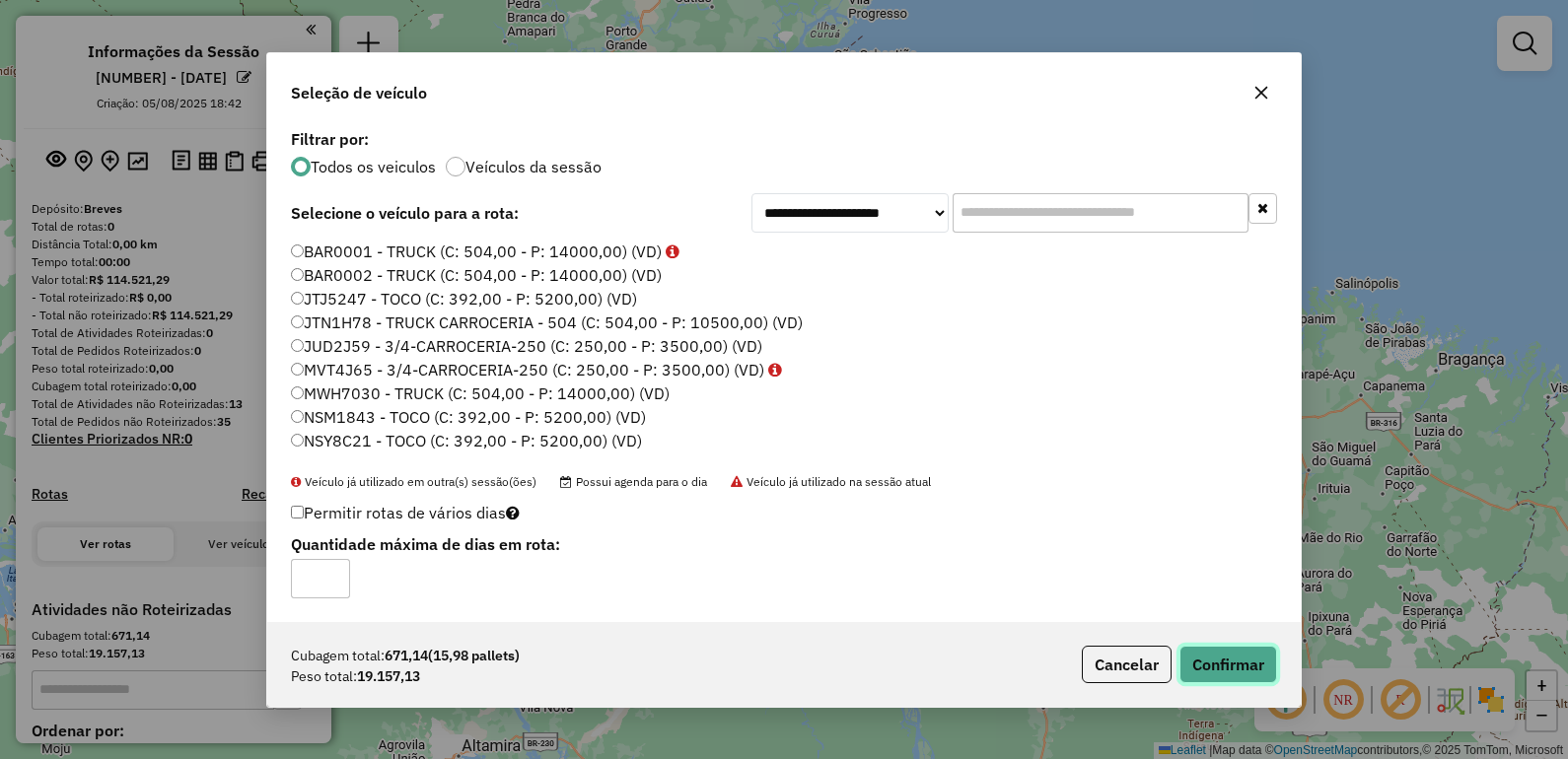 click on "Confirmar" 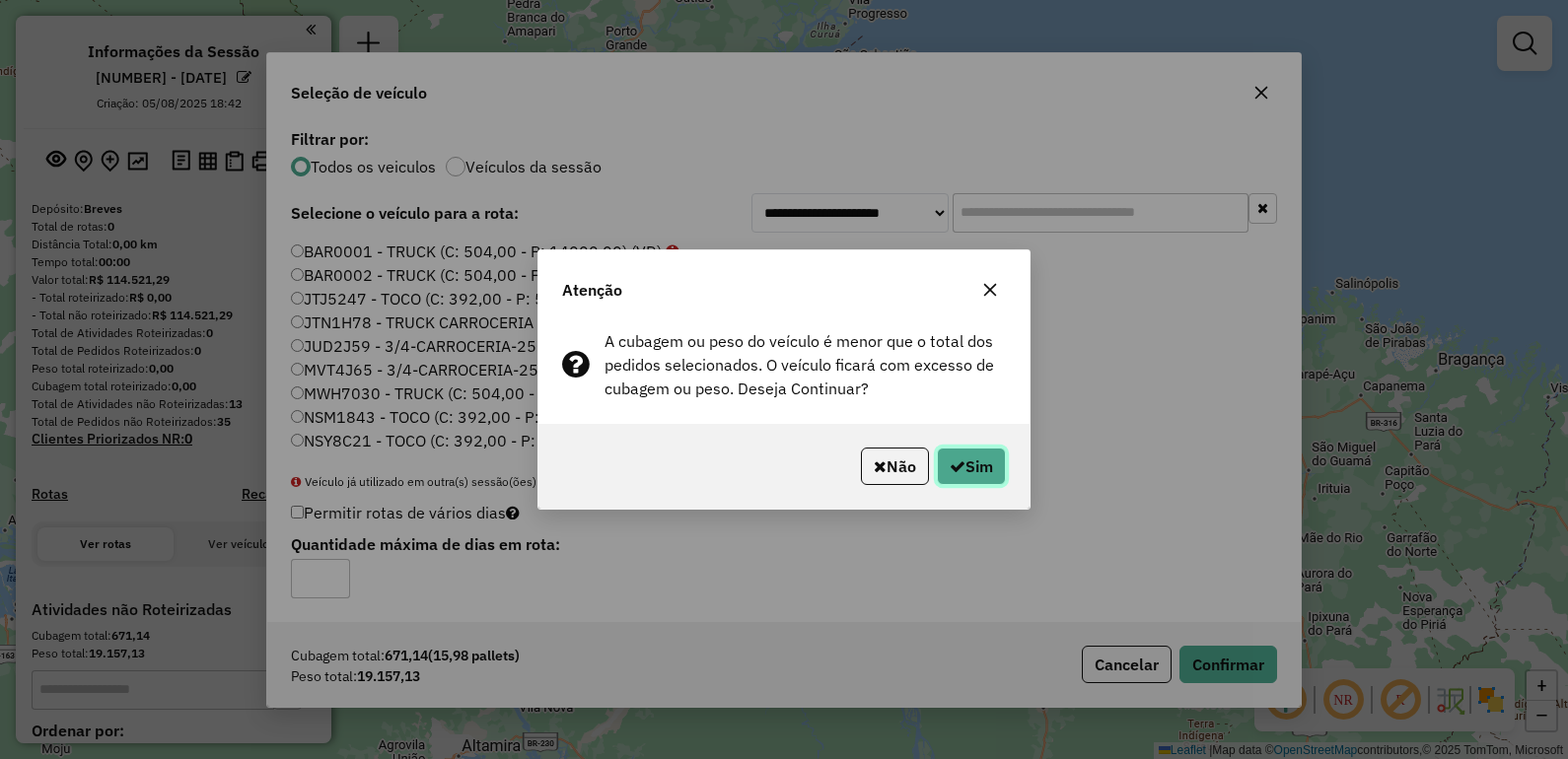 click on "Sim" 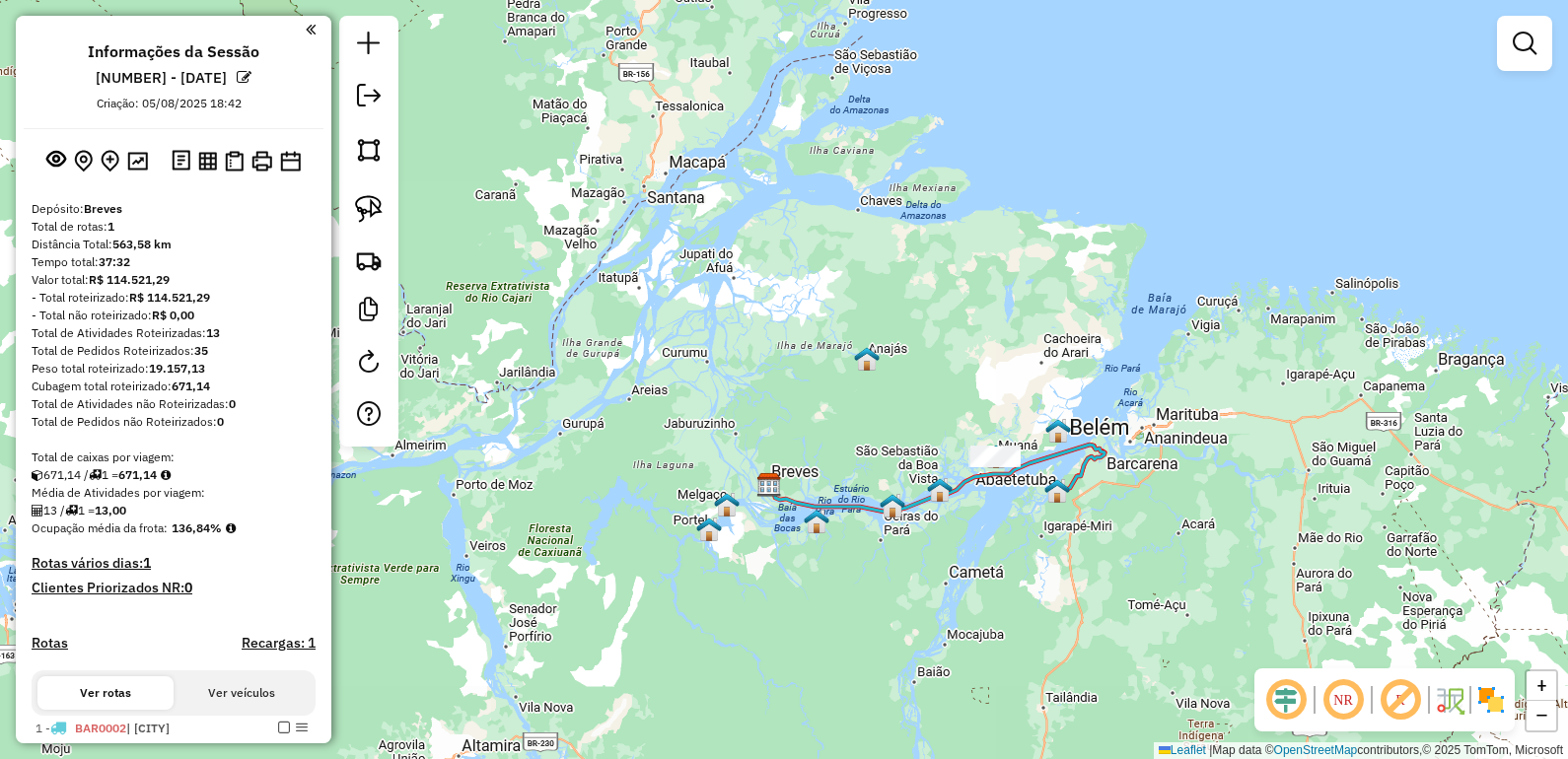 scroll, scrollTop: 146, scrollLeft: 0, axis: vertical 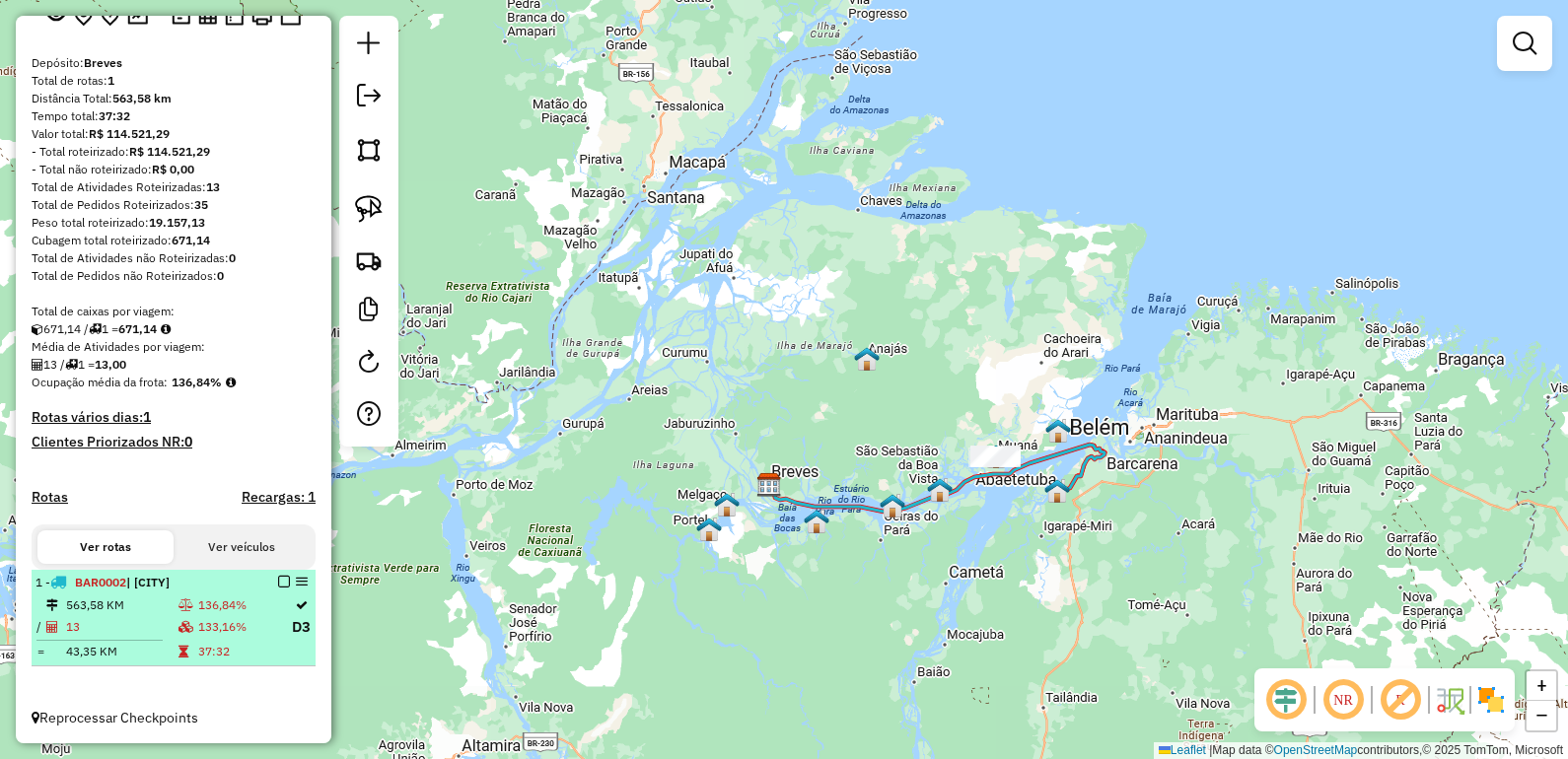 click at bounding box center [284, 582] 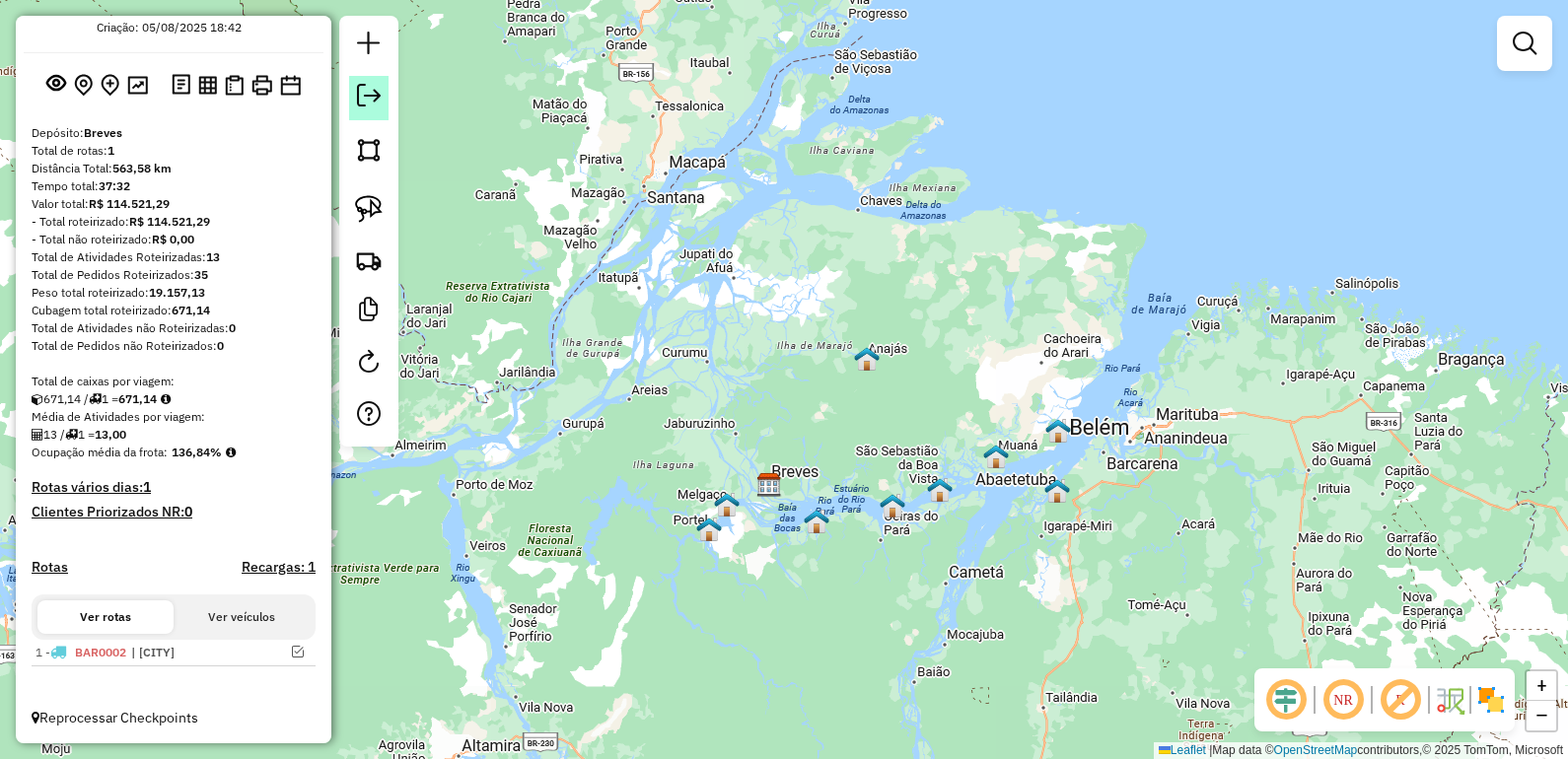 click 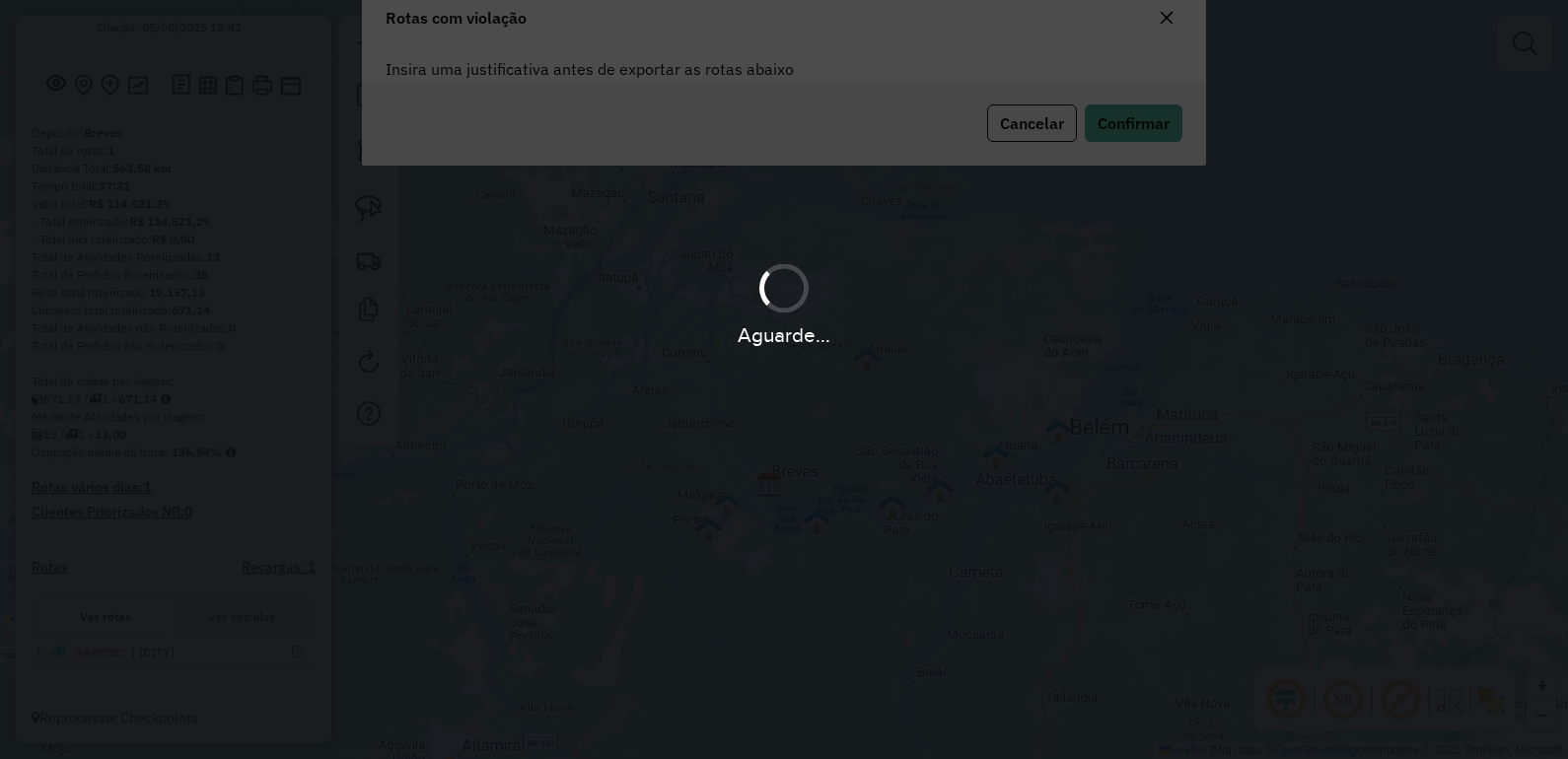 scroll, scrollTop: 0, scrollLeft: 0, axis: both 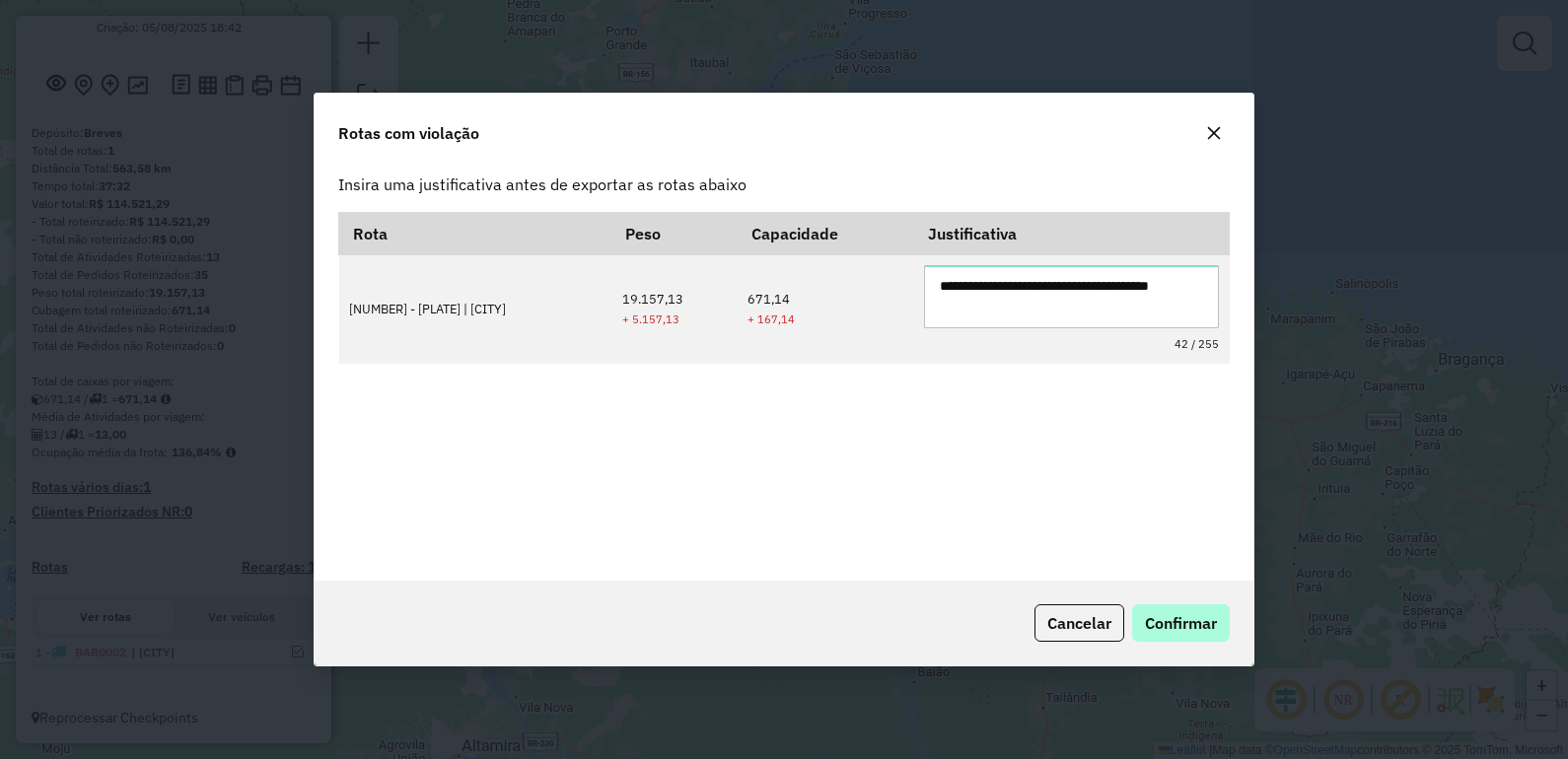 type on "**********" 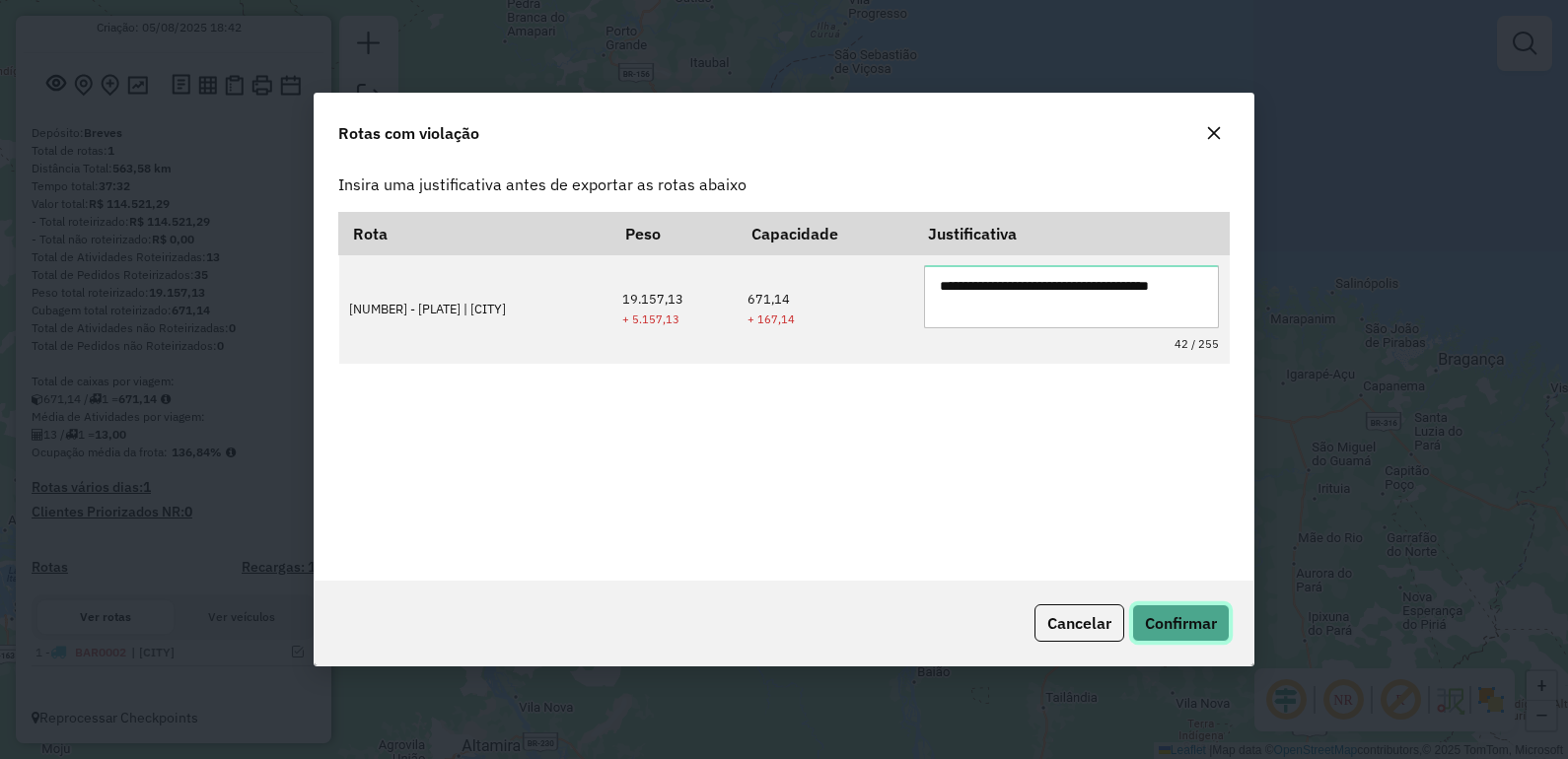 click on "Confirmar" 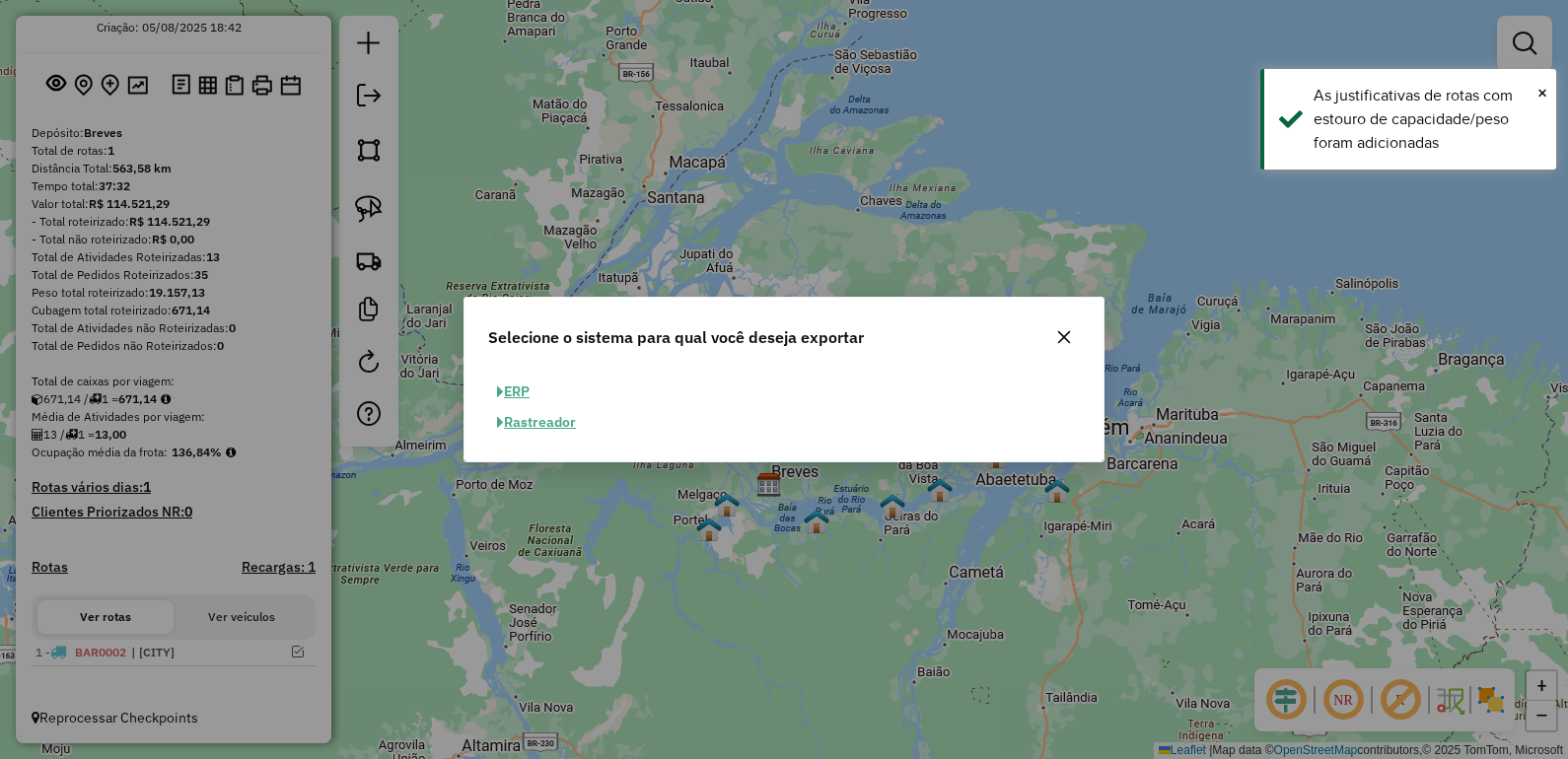 click on "ERP" 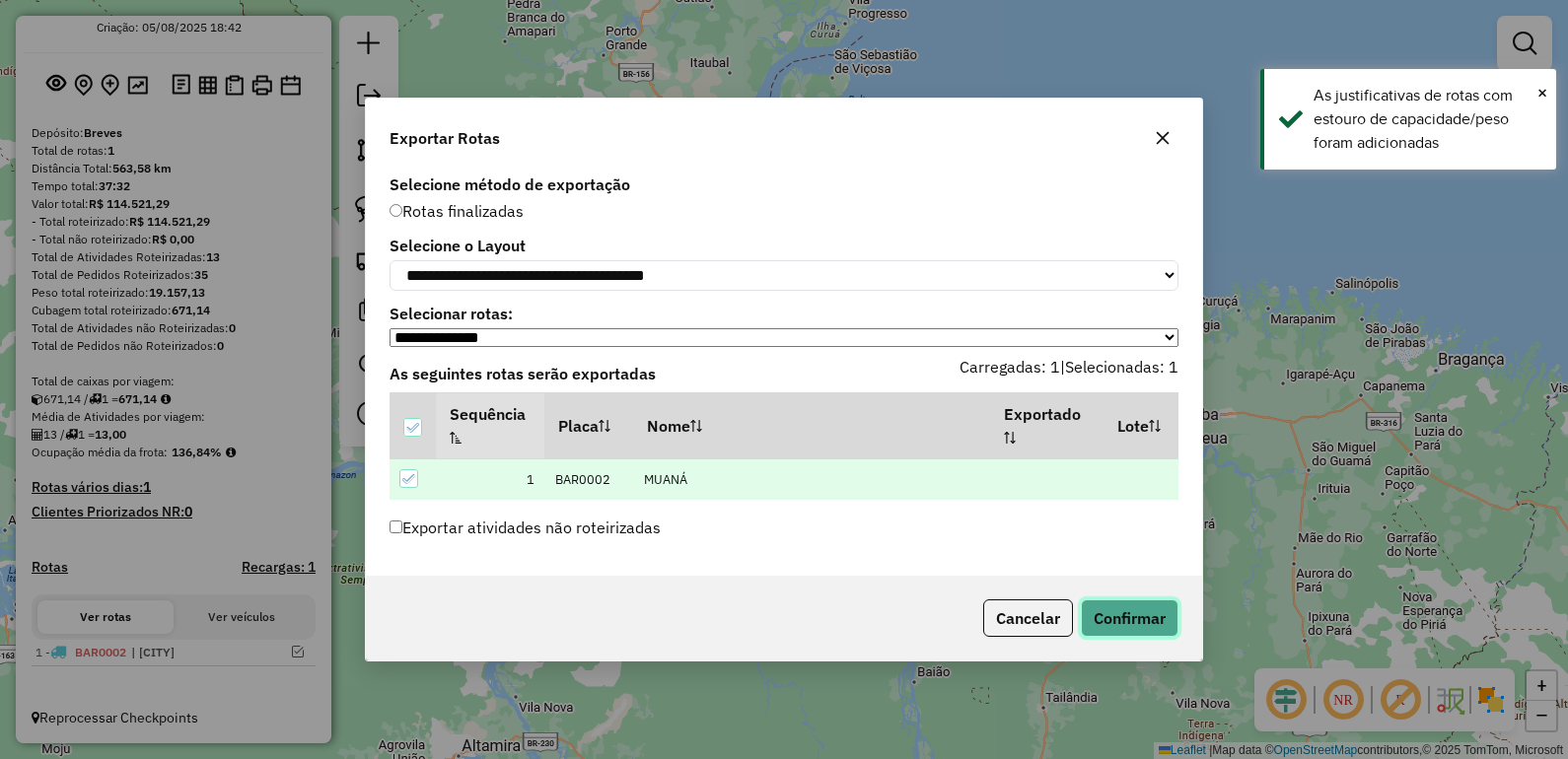 click on "Confirmar" 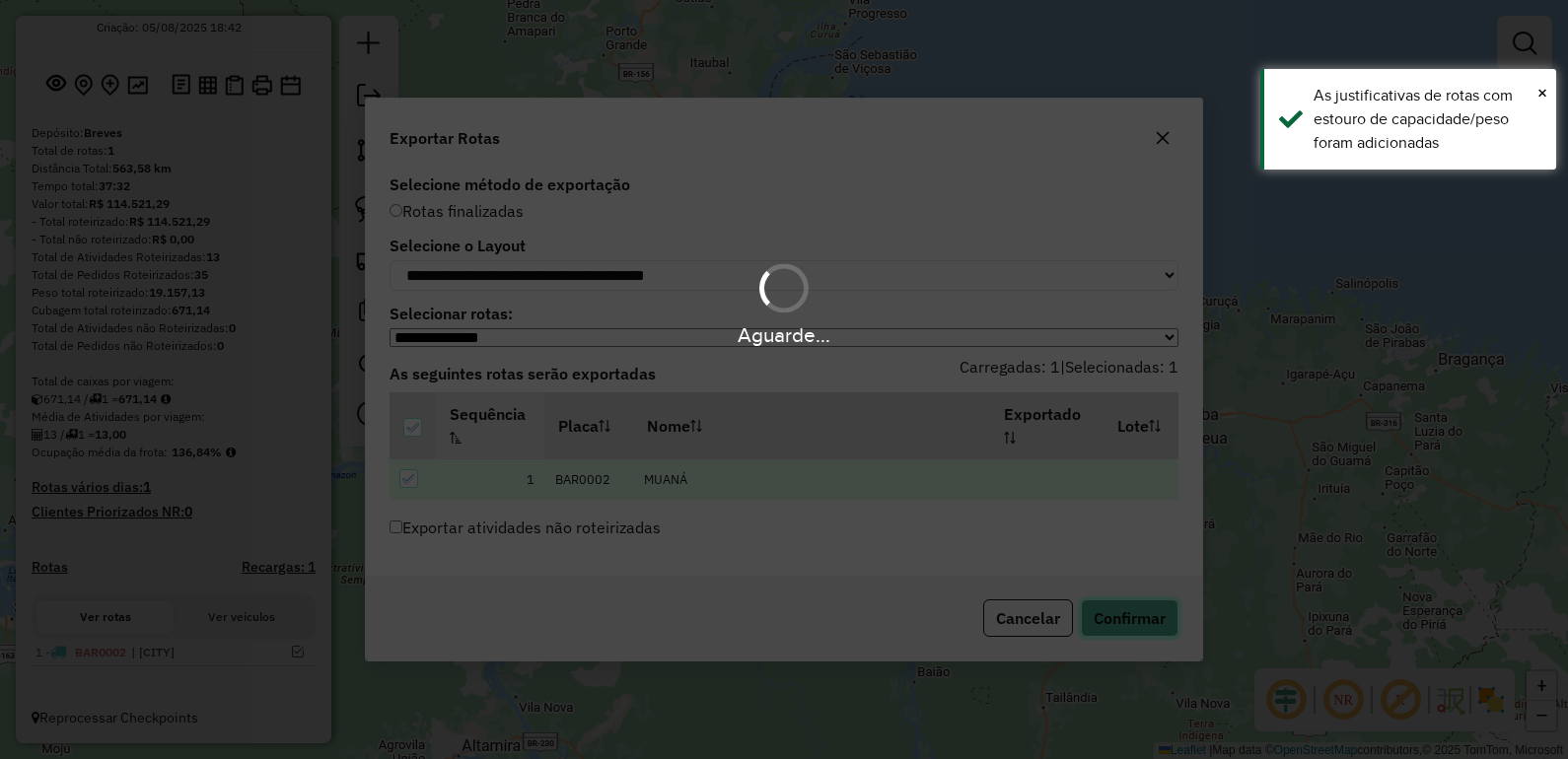 scroll, scrollTop: 146, scrollLeft: 0, axis: vertical 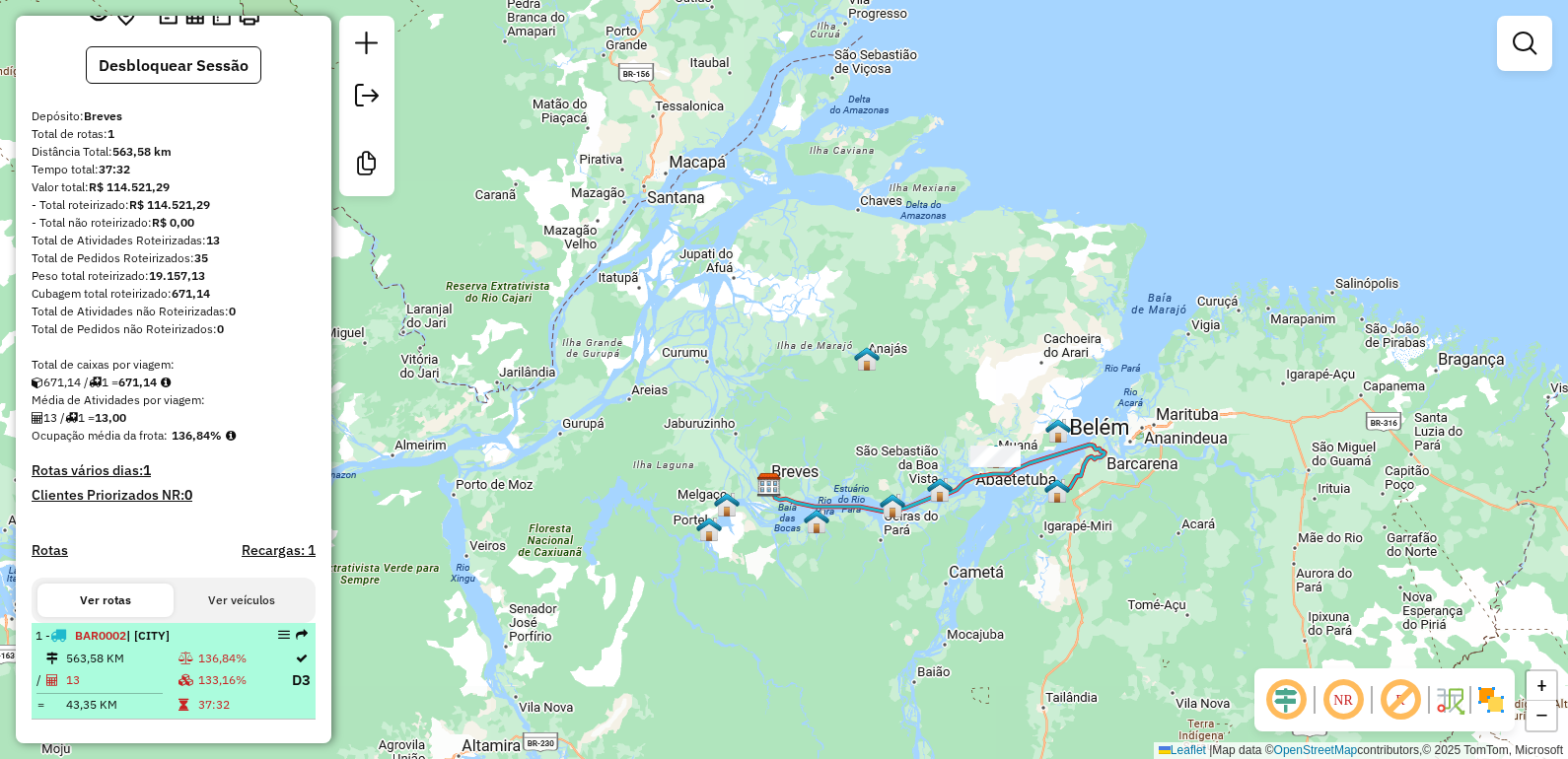 click on "133,16%" at bounding box center [244, 680] 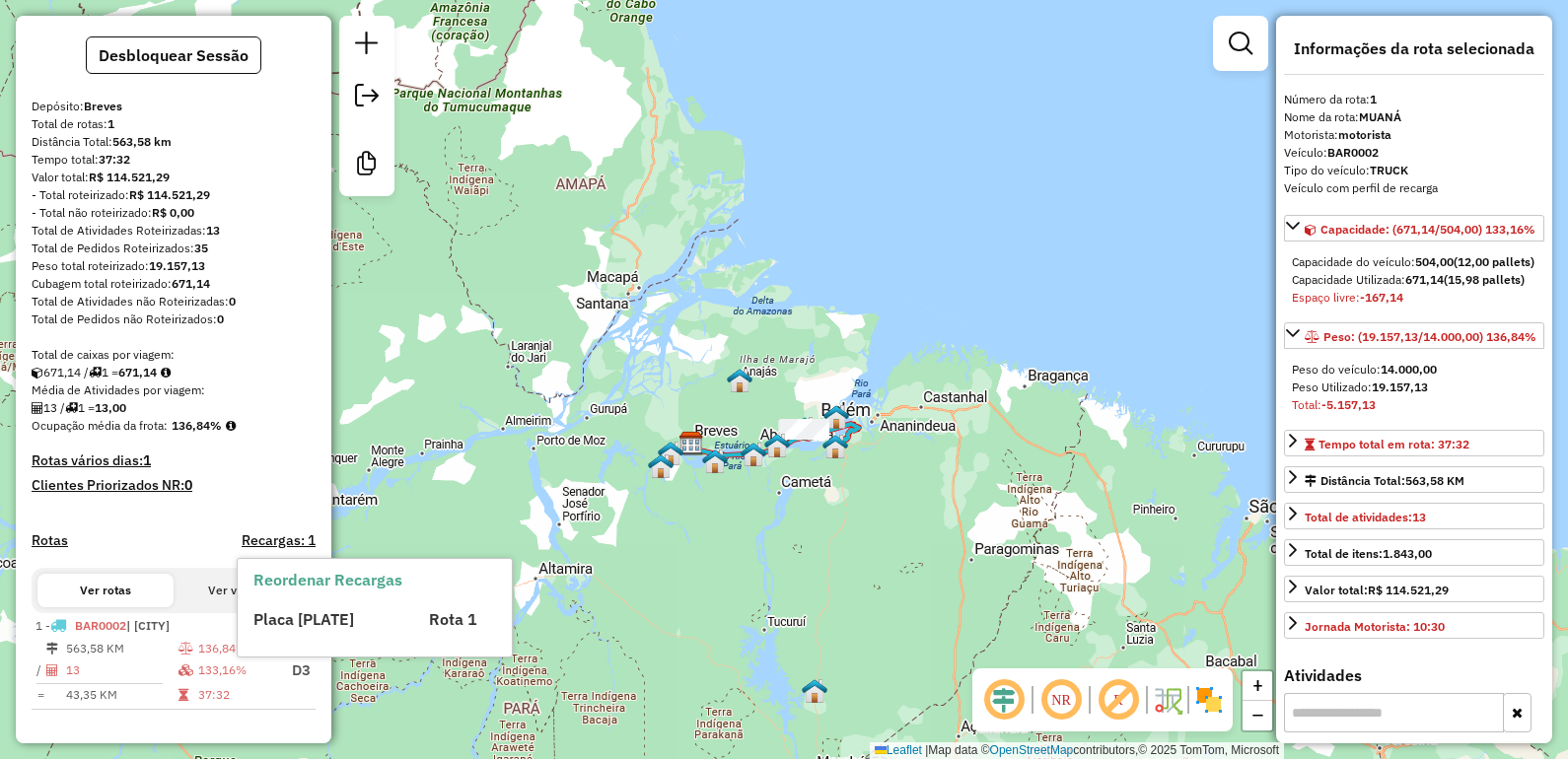 scroll, scrollTop: 0, scrollLeft: 0, axis: both 